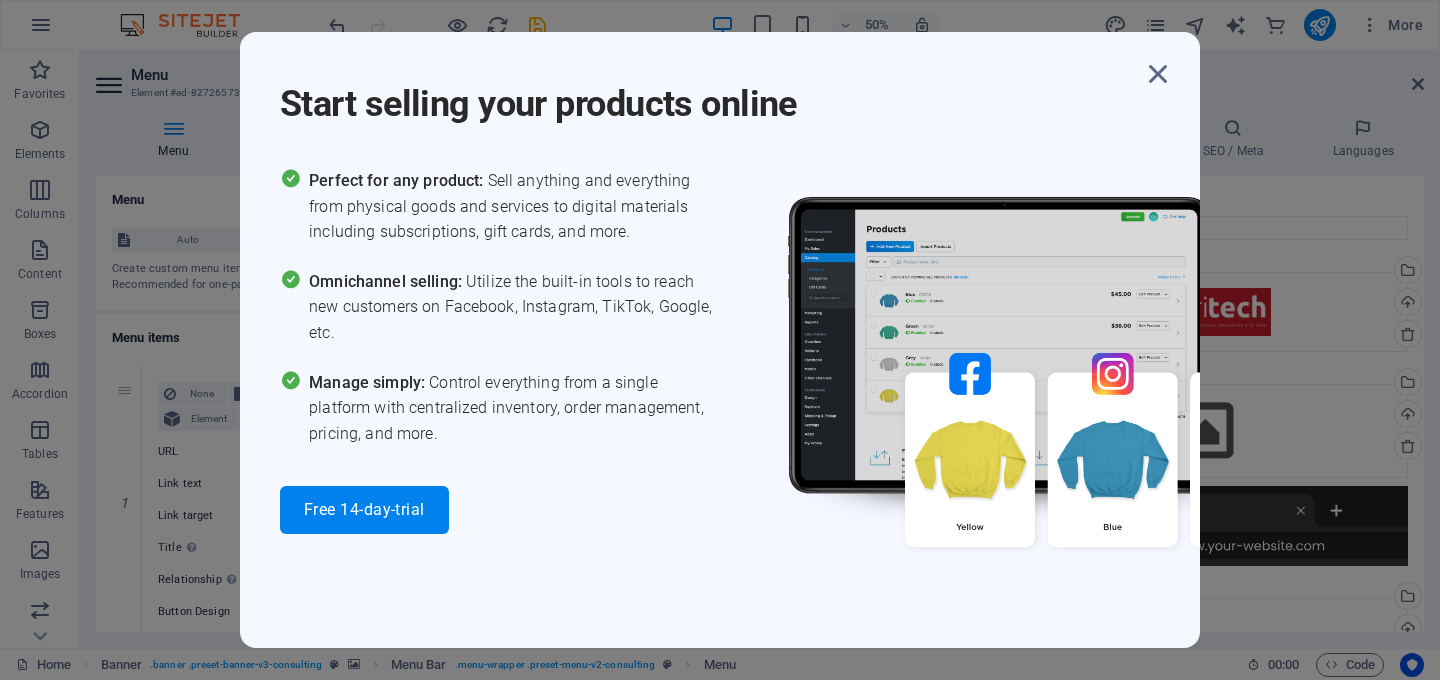 select 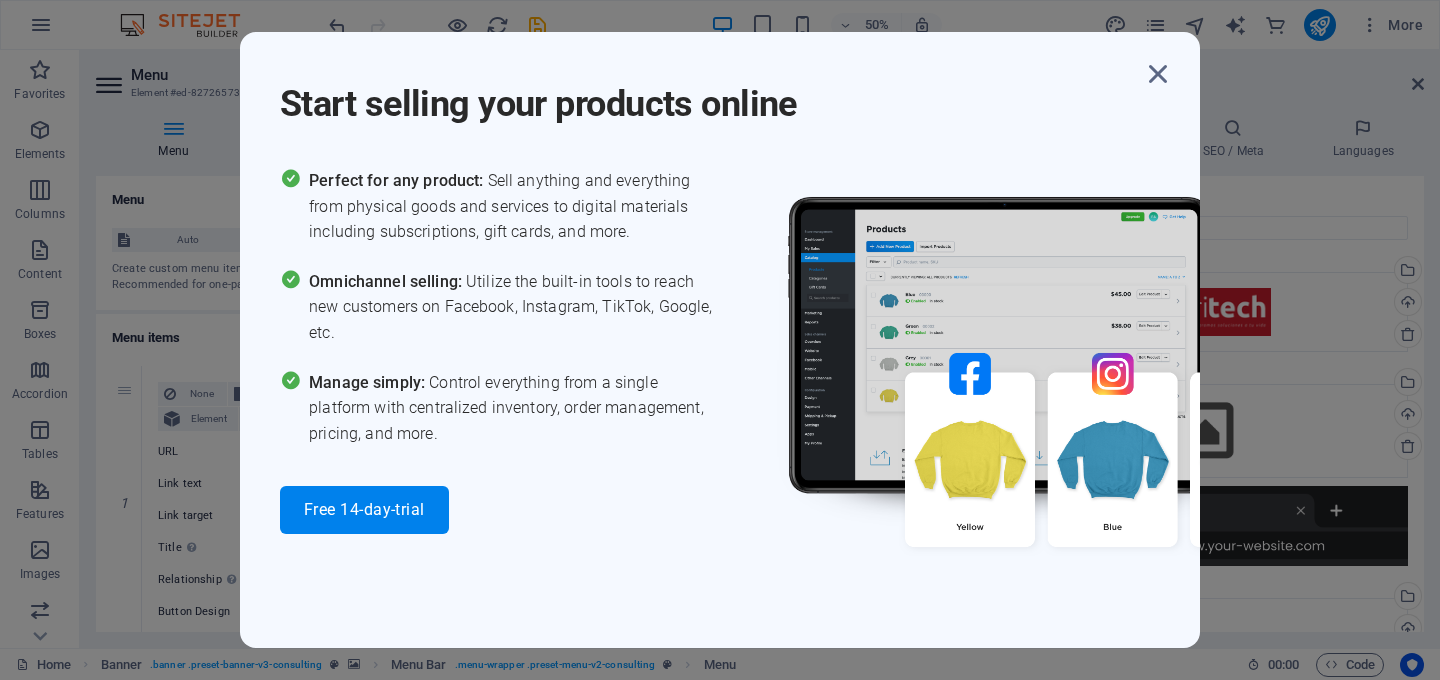 scroll, scrollTop: 0, scrollLeft: 0, axis: both 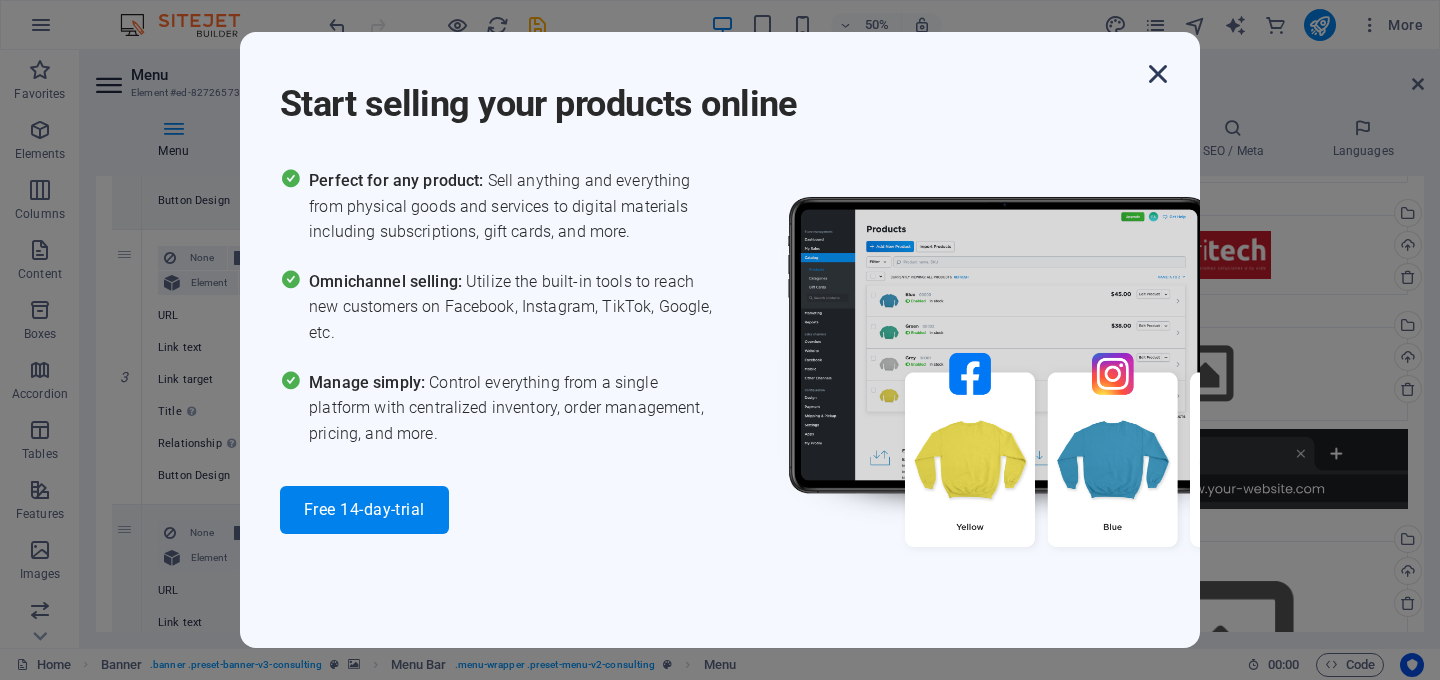 click at bounding box center [1158, 74] 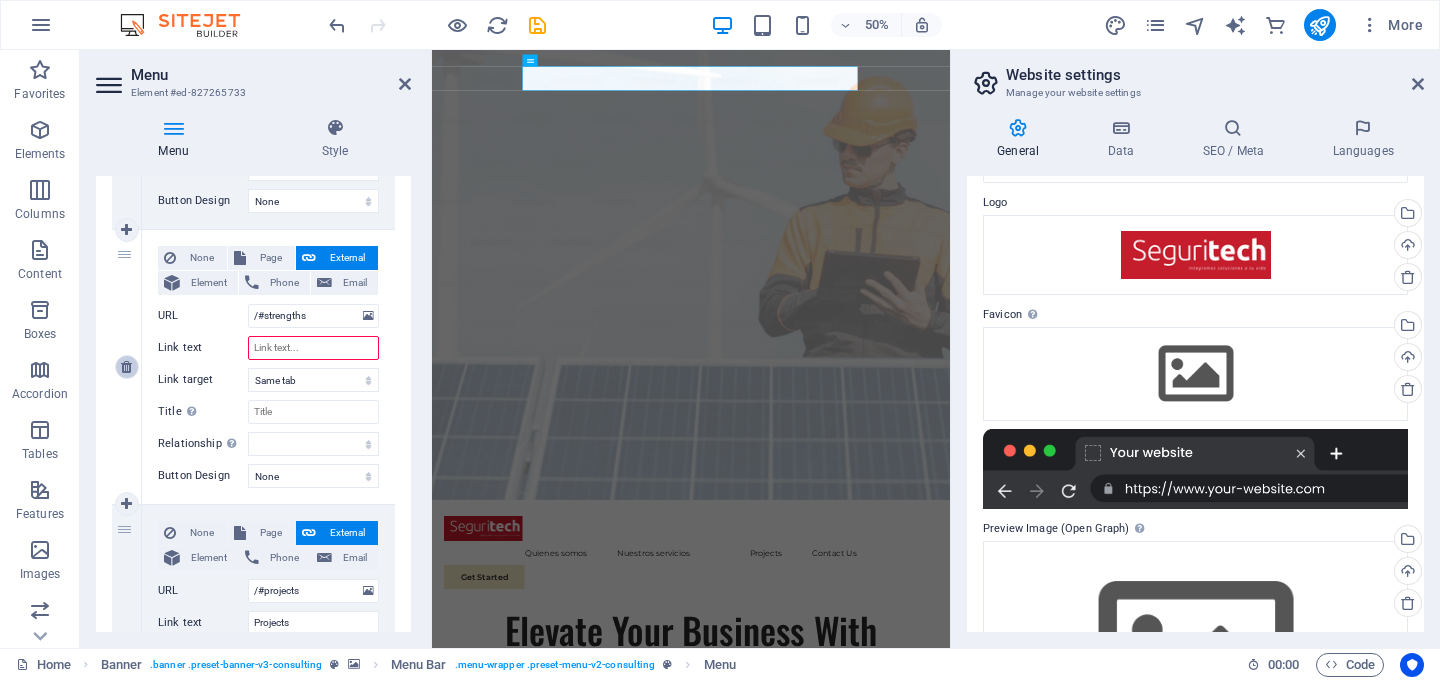 click at bounding box center (126, 367) 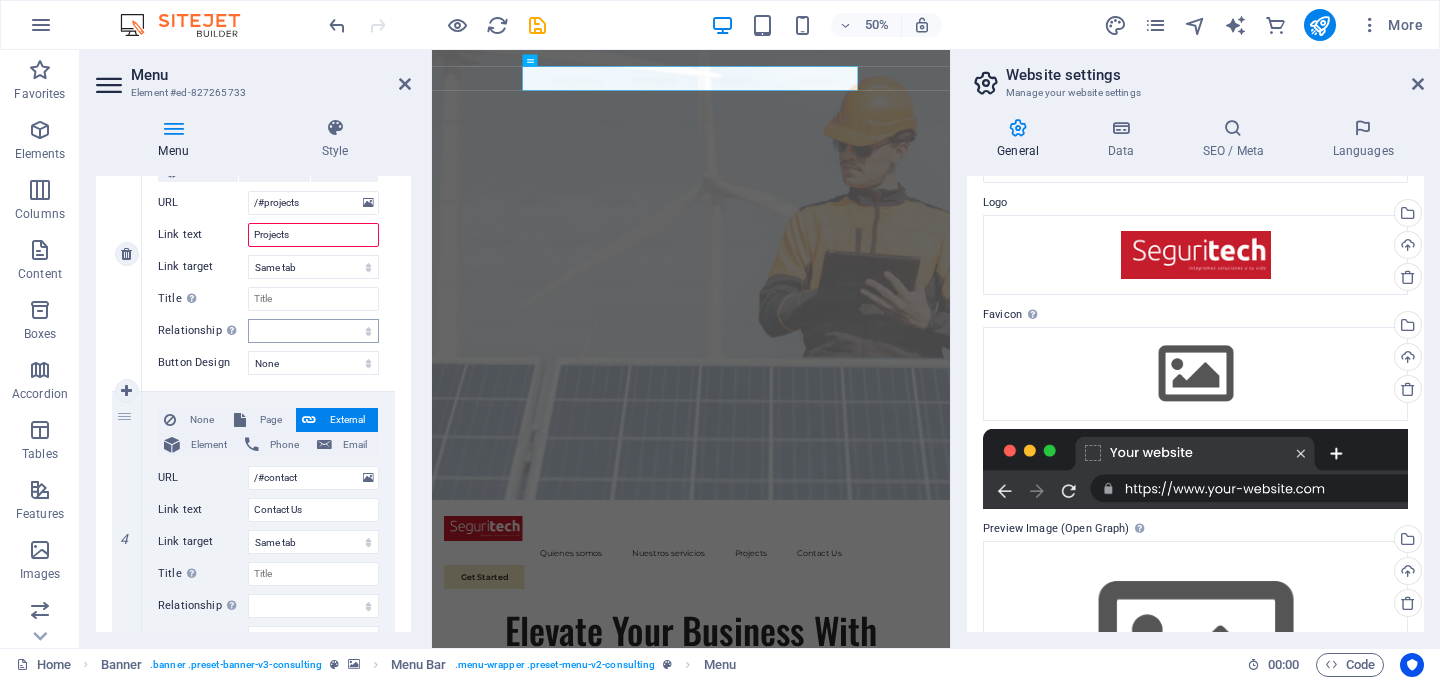 scroll, scrollTop: 805, scrollLeft: 0, axis: vertical 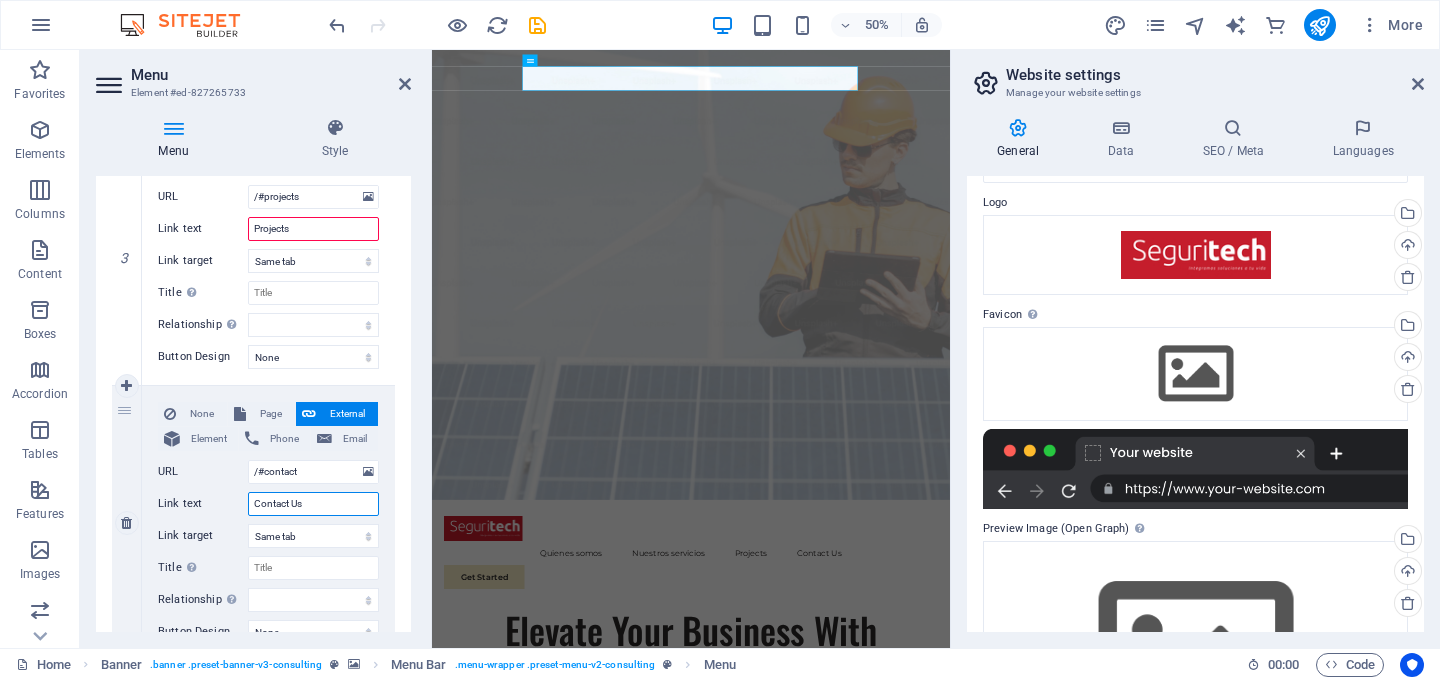 click on "Contact Us" at bounding box center [313, 504] 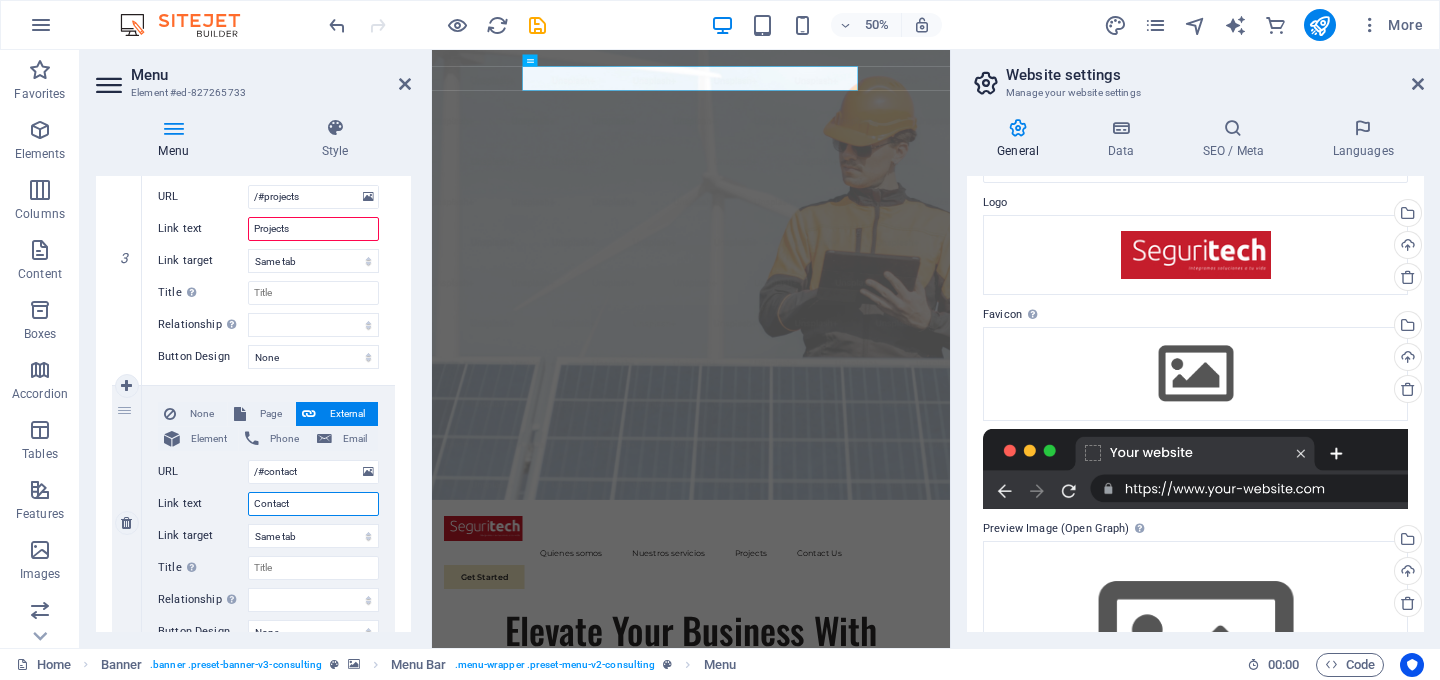 type on "Contacta" 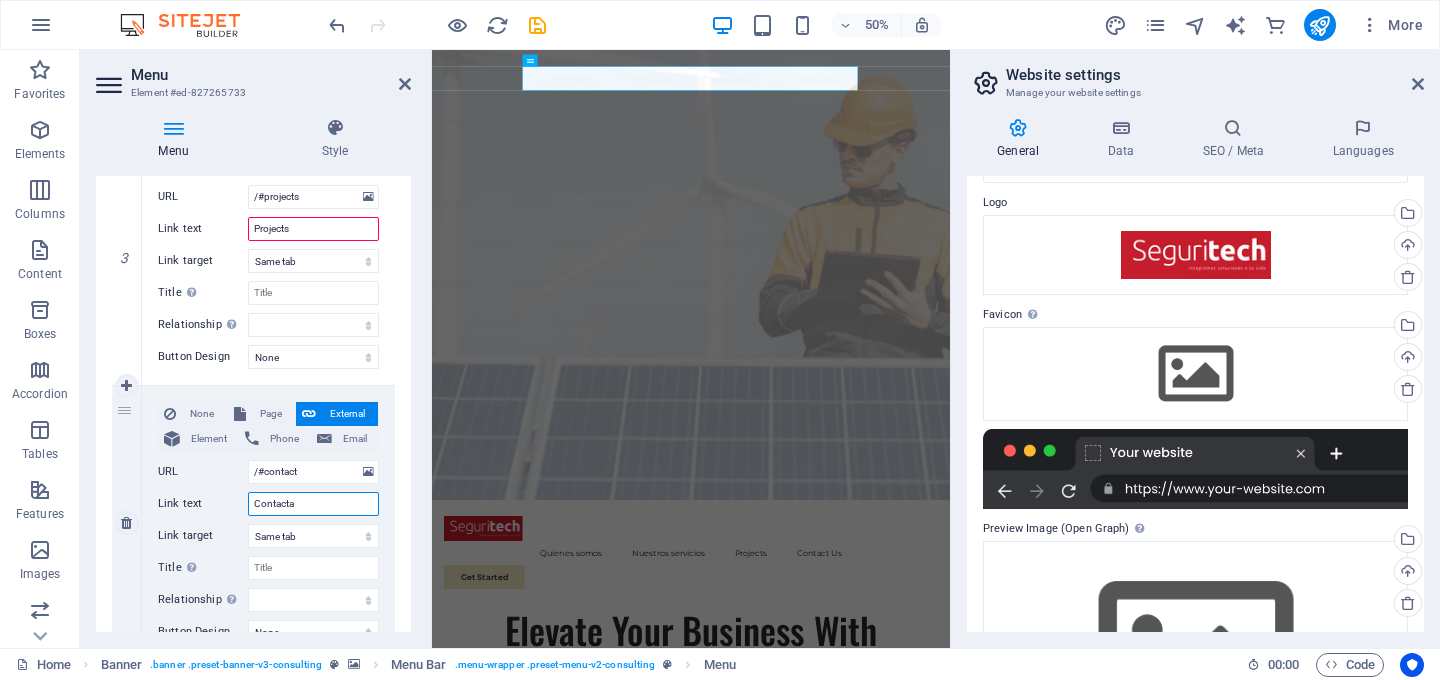 select 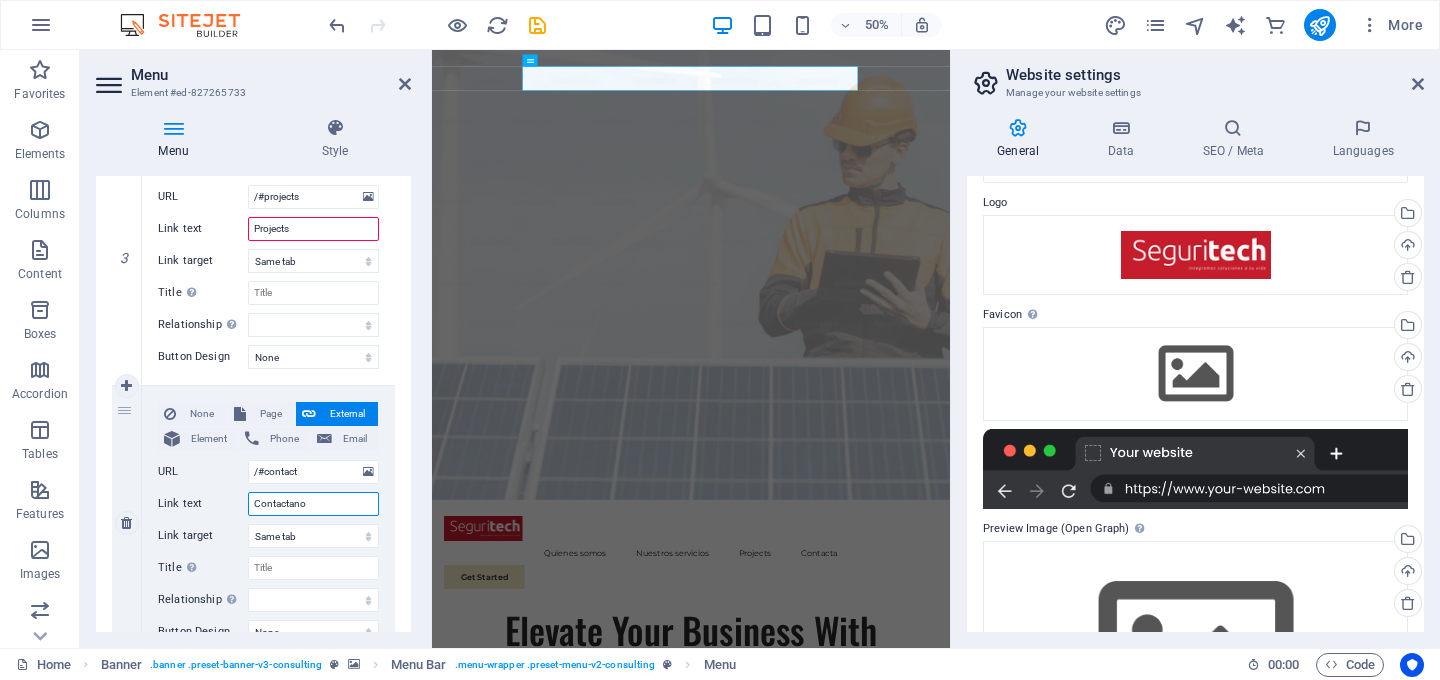 type on "Contactanos" 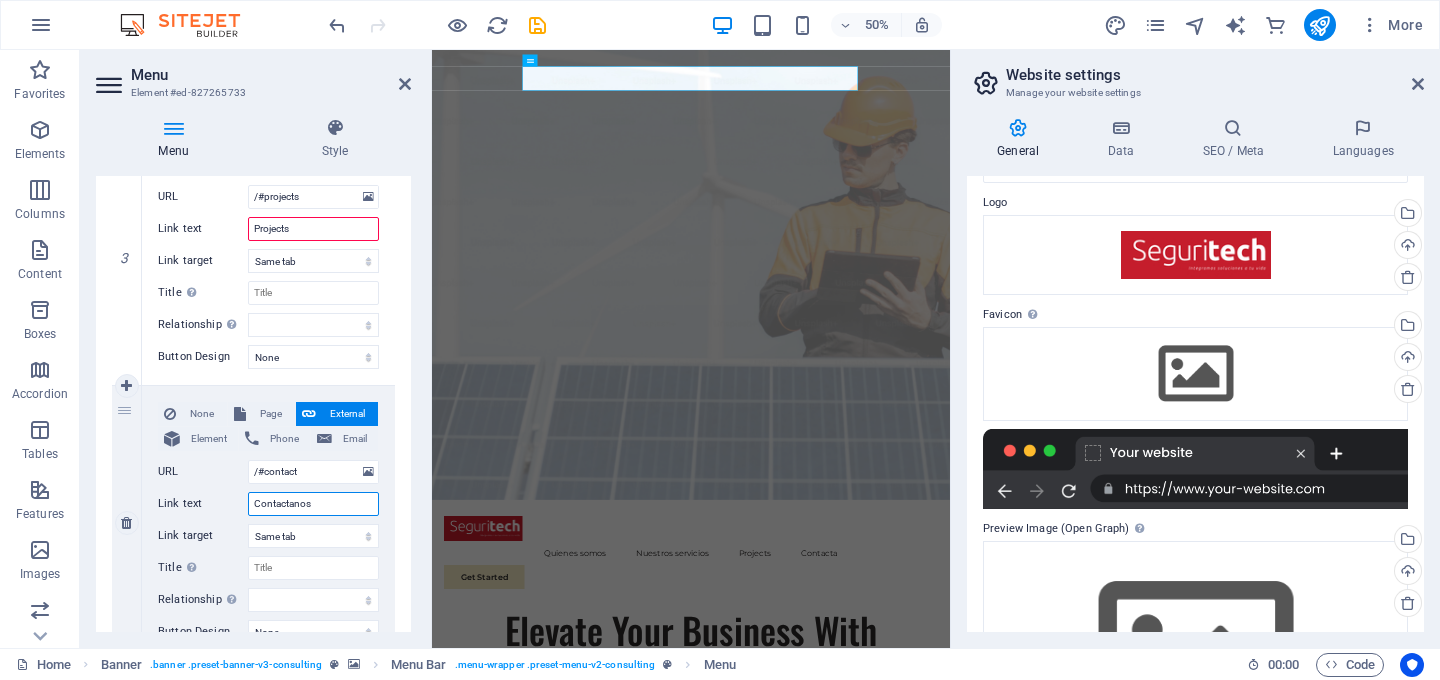 select 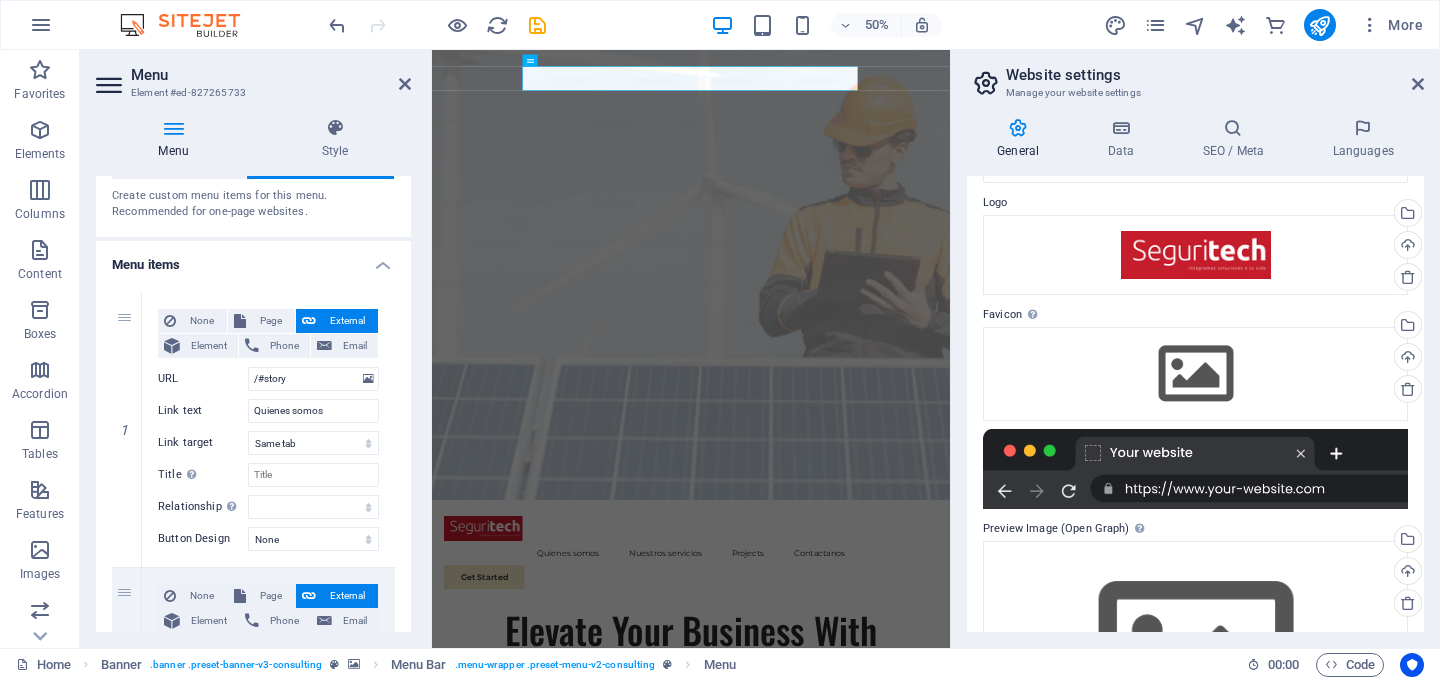 scroll, scrollTop: 0, scrollLeft: 0, axis: both 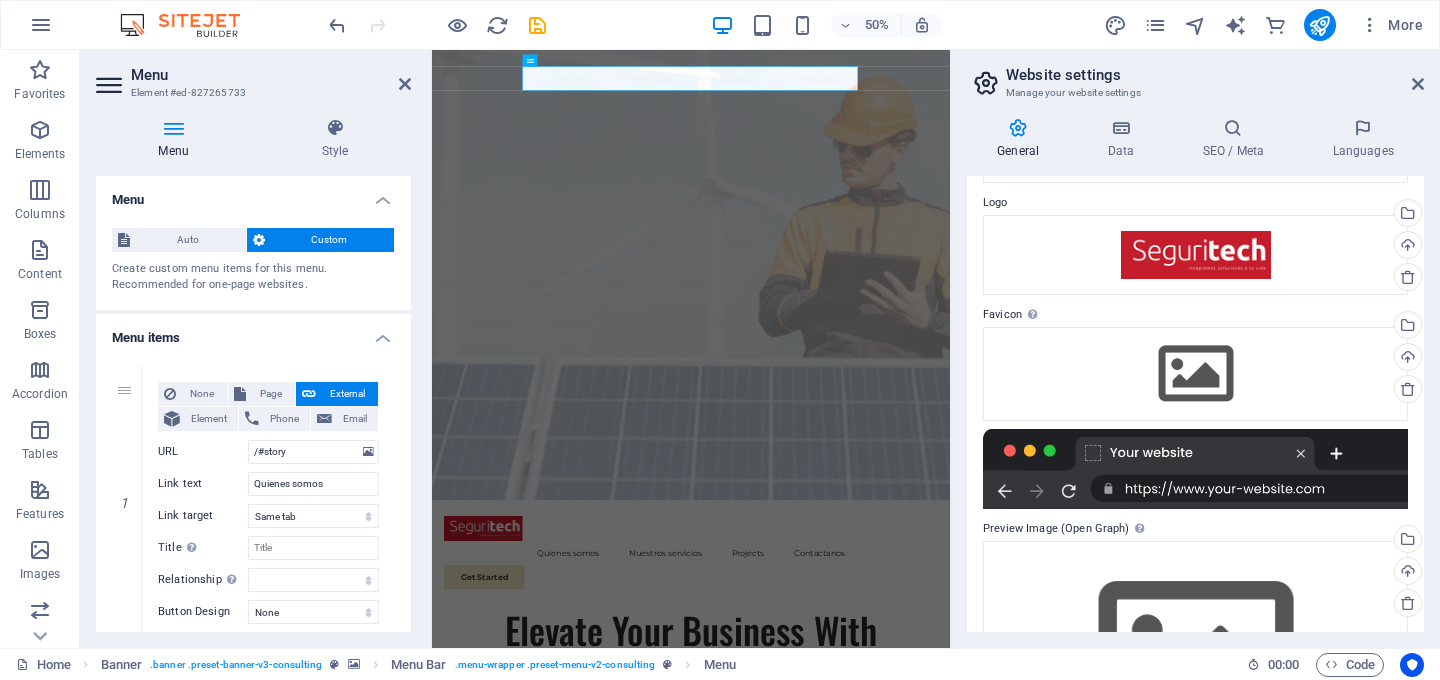 type on "Contactanos" 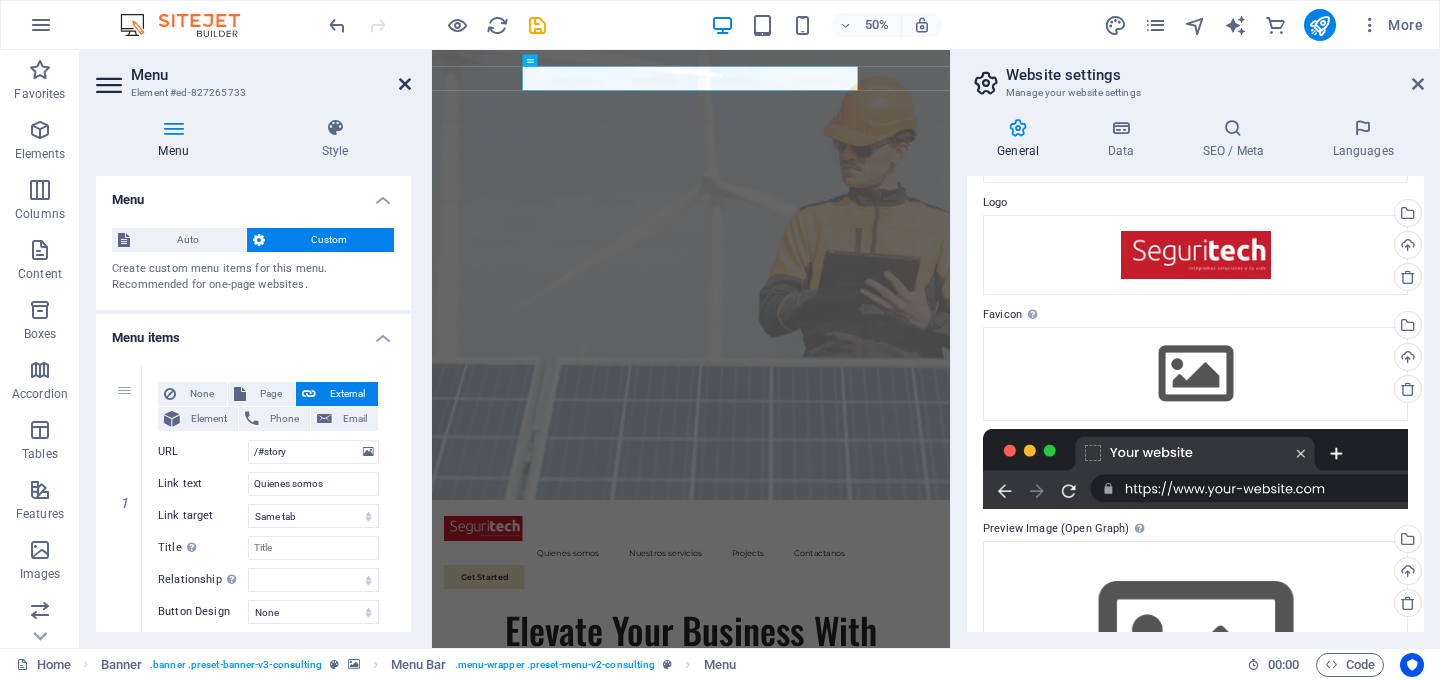 click at bounding box center [405, 84] 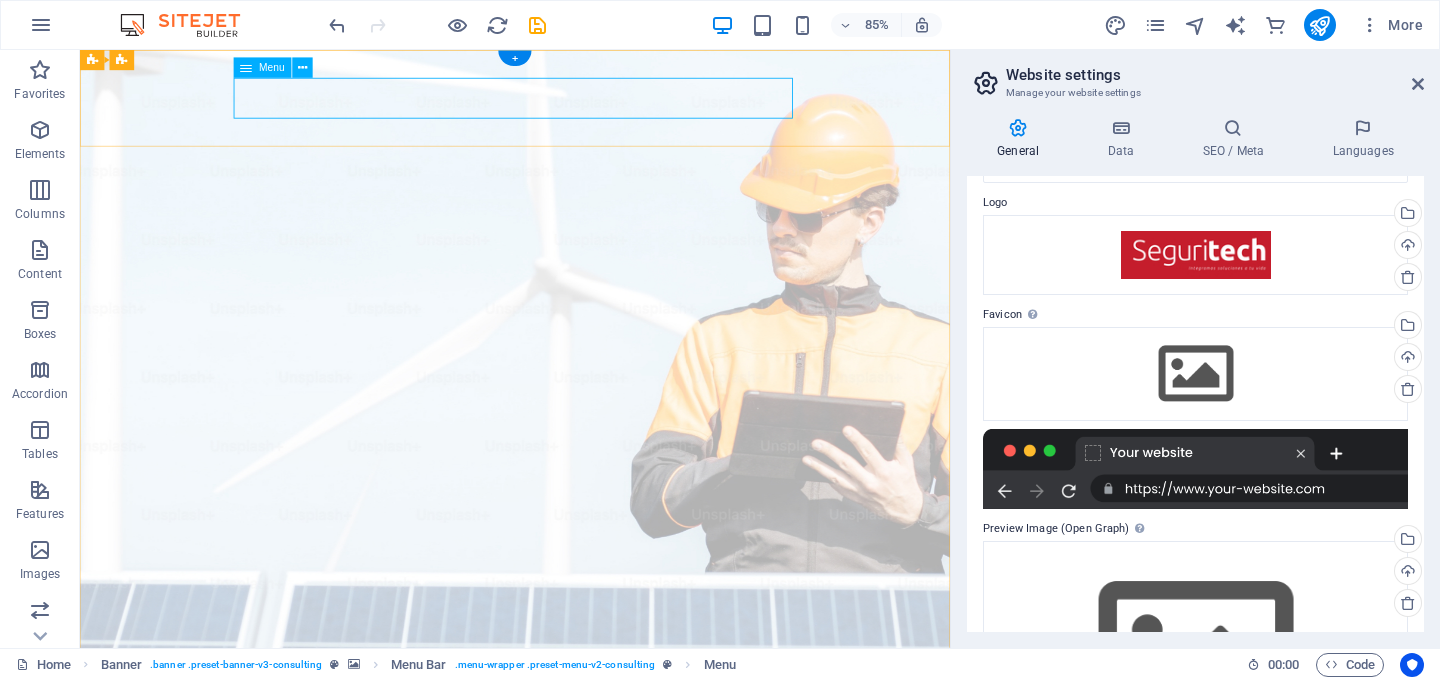 click on "Quienes somos Nuestros servicios Projects Contactanos" at bounding box center (592, 1056) 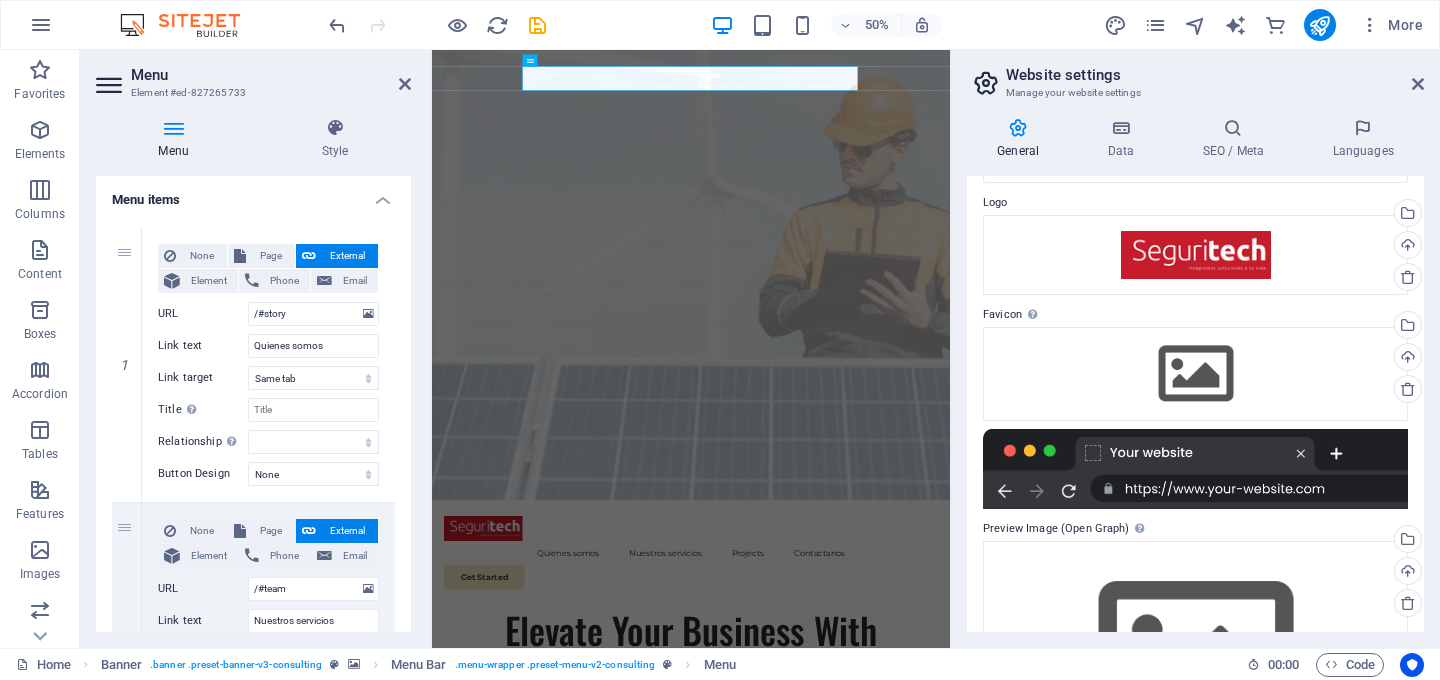 scroll, scrollTop: 139, scrollLeft: 0, axis: vertical 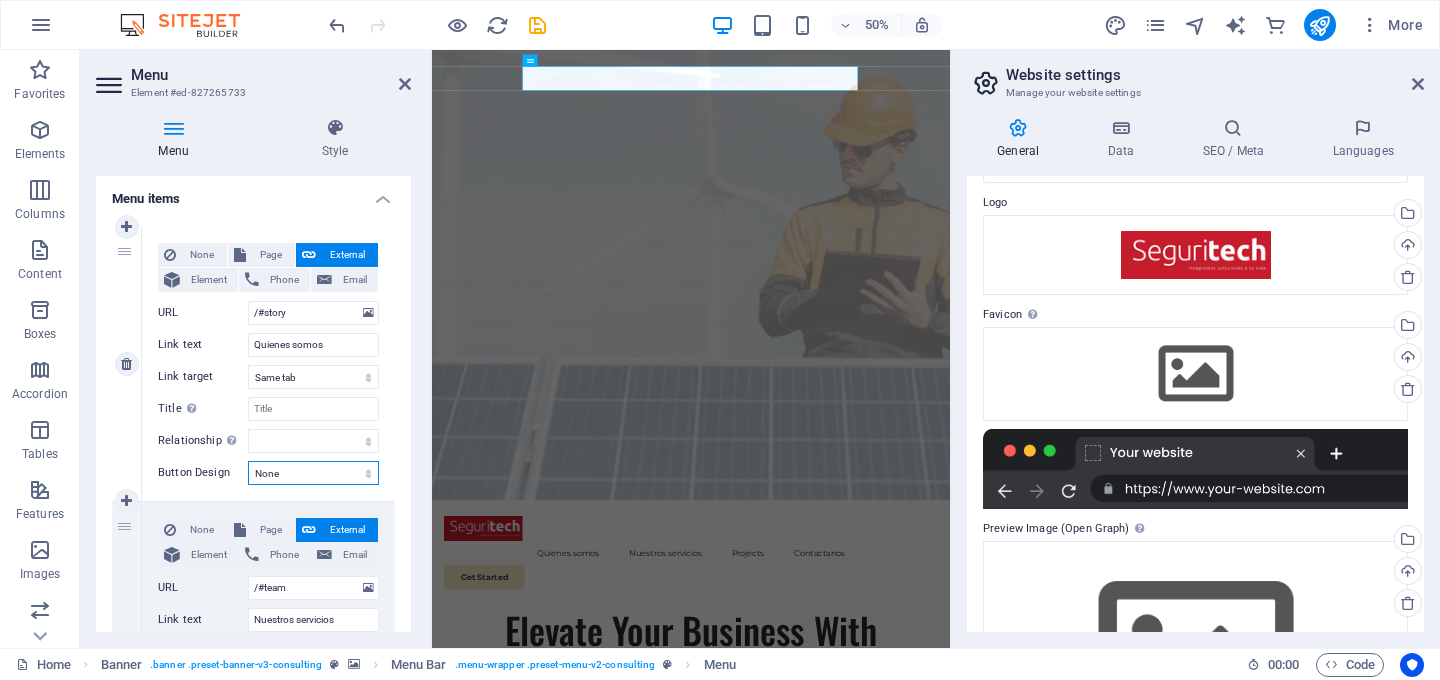 click on "None Default Primary Secondary" at bounding box center (313, 473) 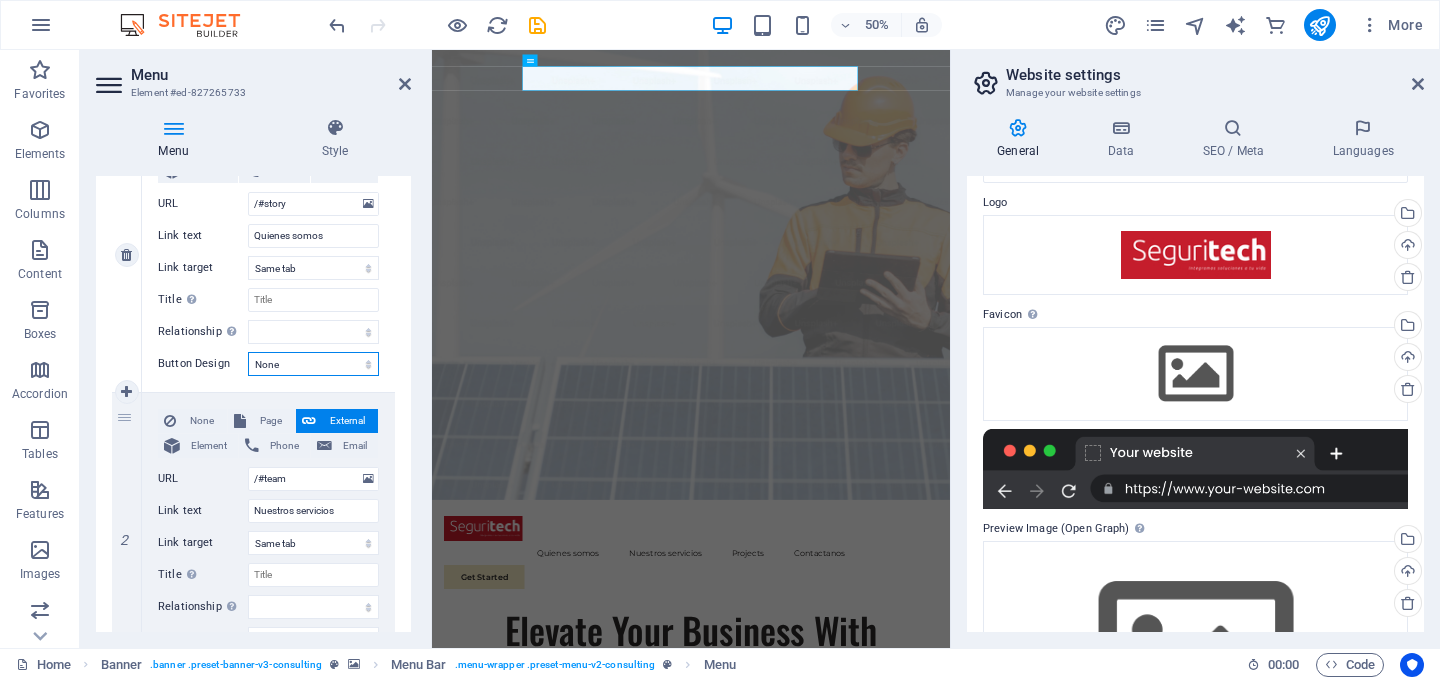scroll, scrollTop: 386, scrollLeft: 0, axis: vertical 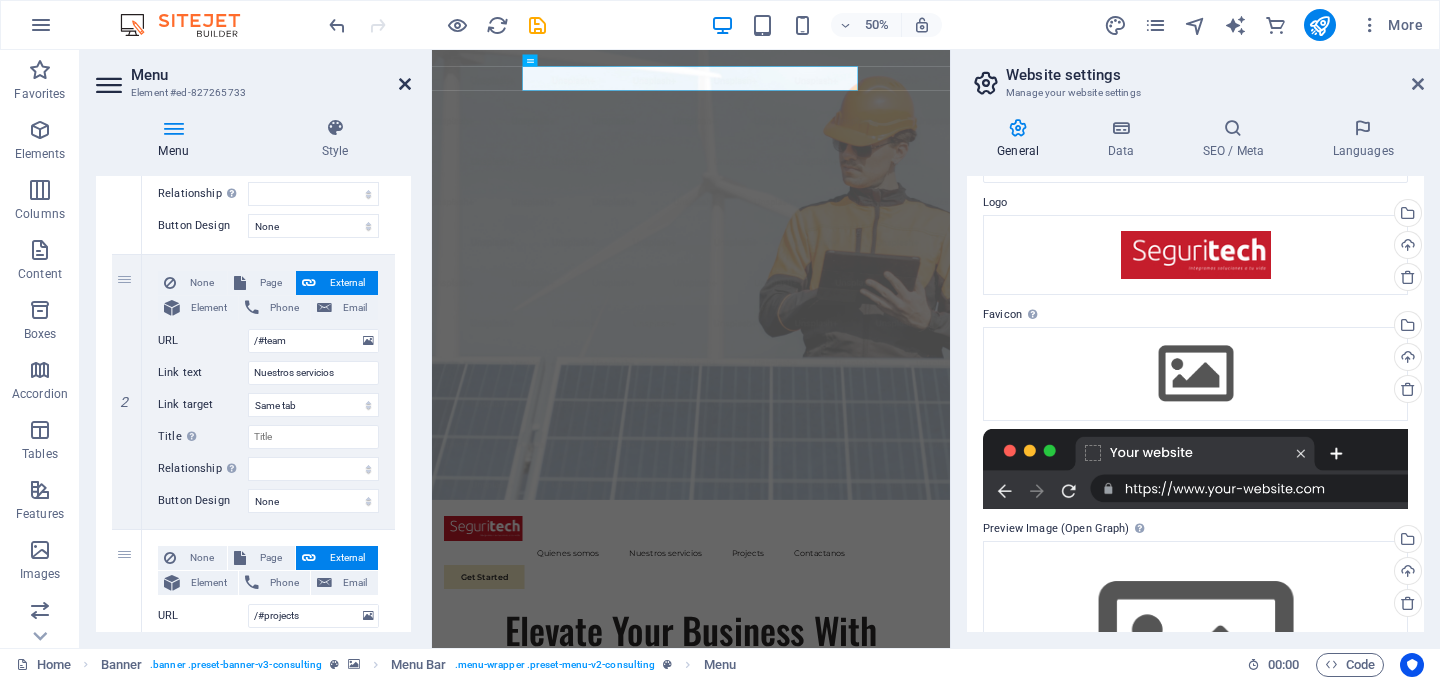 click at bounding box center (405, 84) 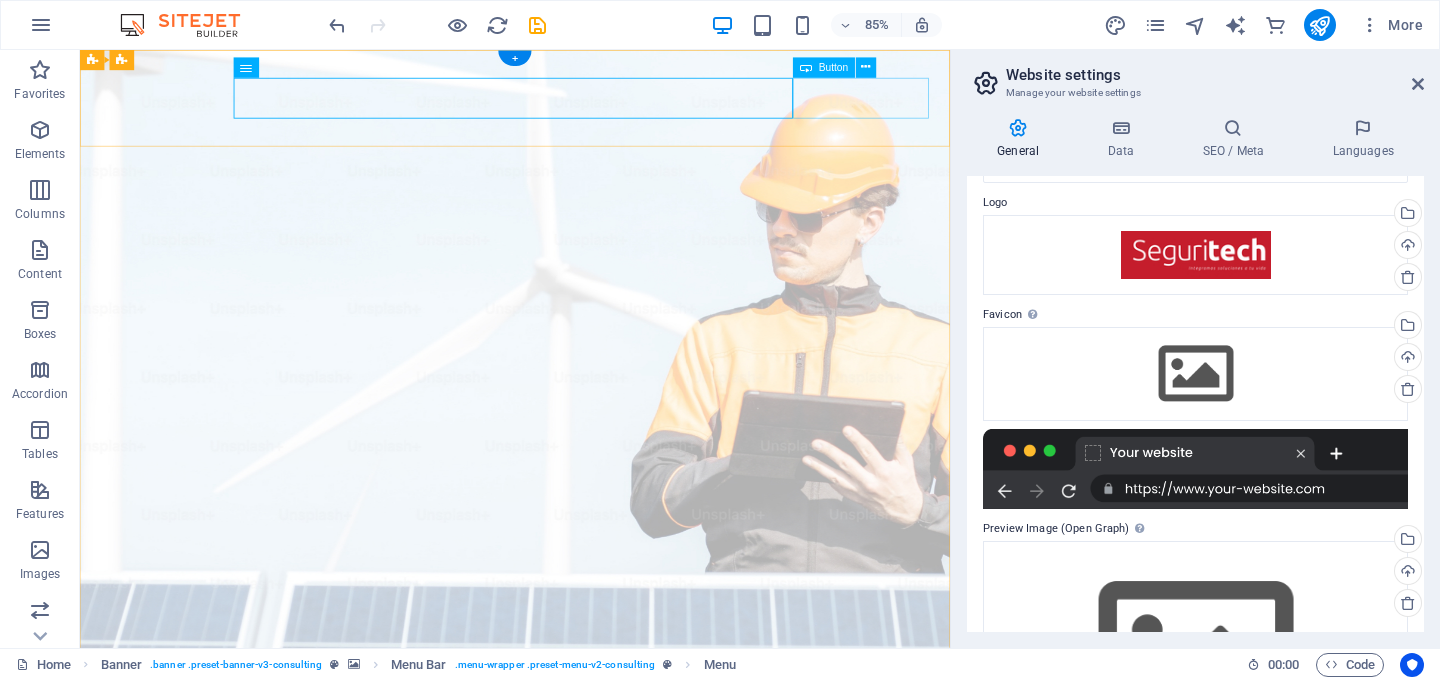 click on "Get Started" at bounding box center (592, 1104) 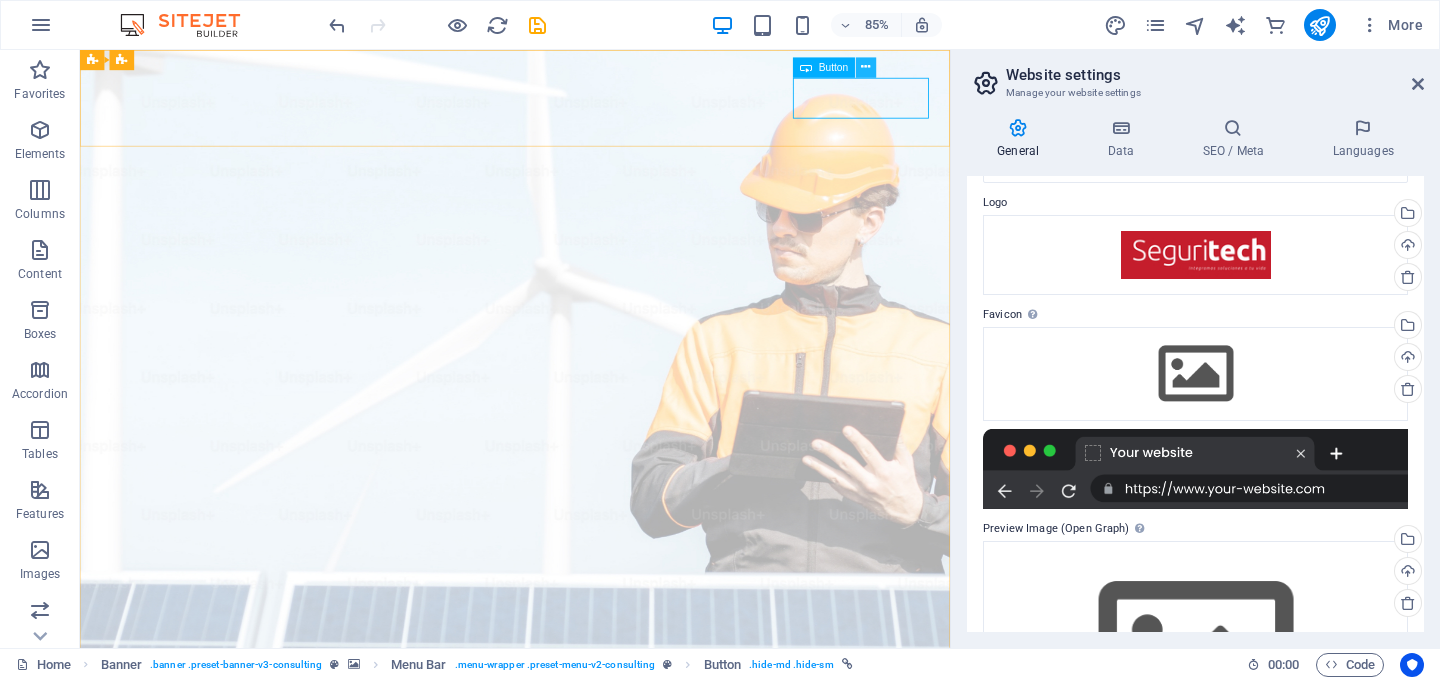 click at bounding box center [866, 68] 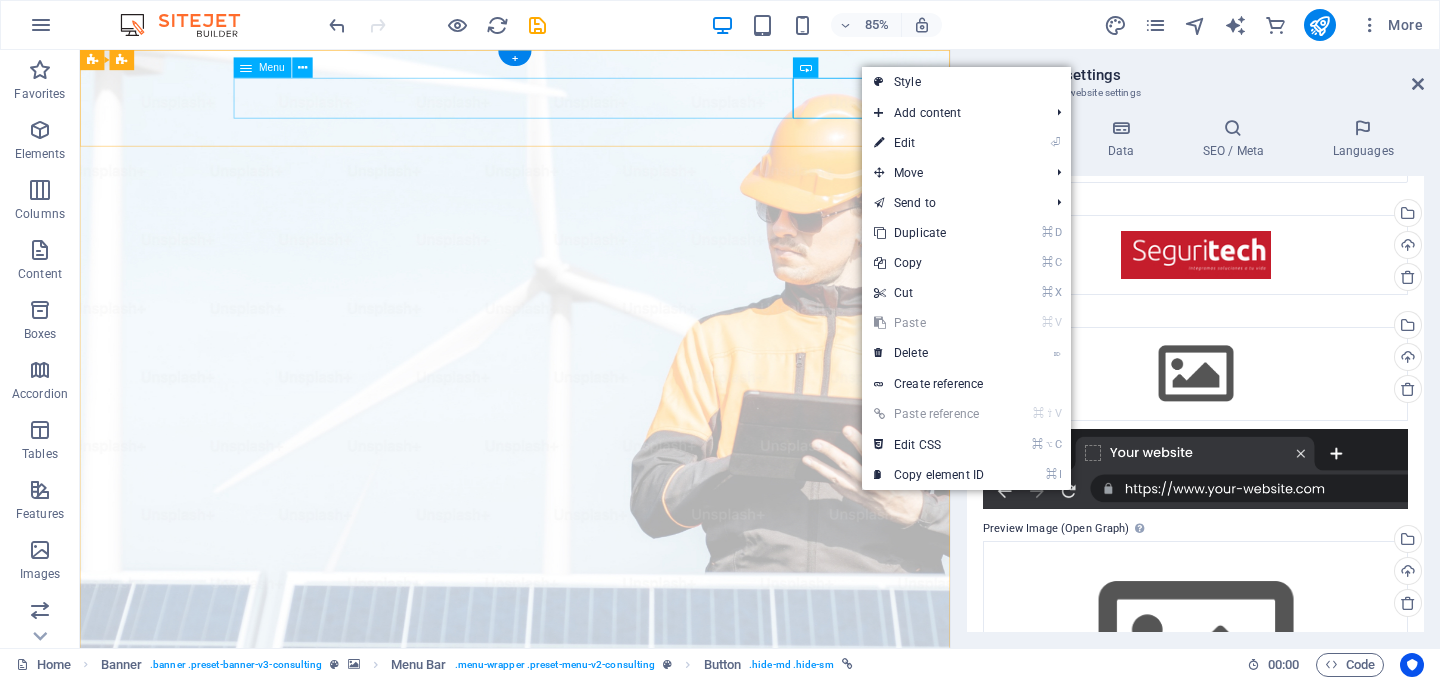 click on "Quienes somos Nuestros servicios Projects Contactanos" at bounding box center [592, 1056] 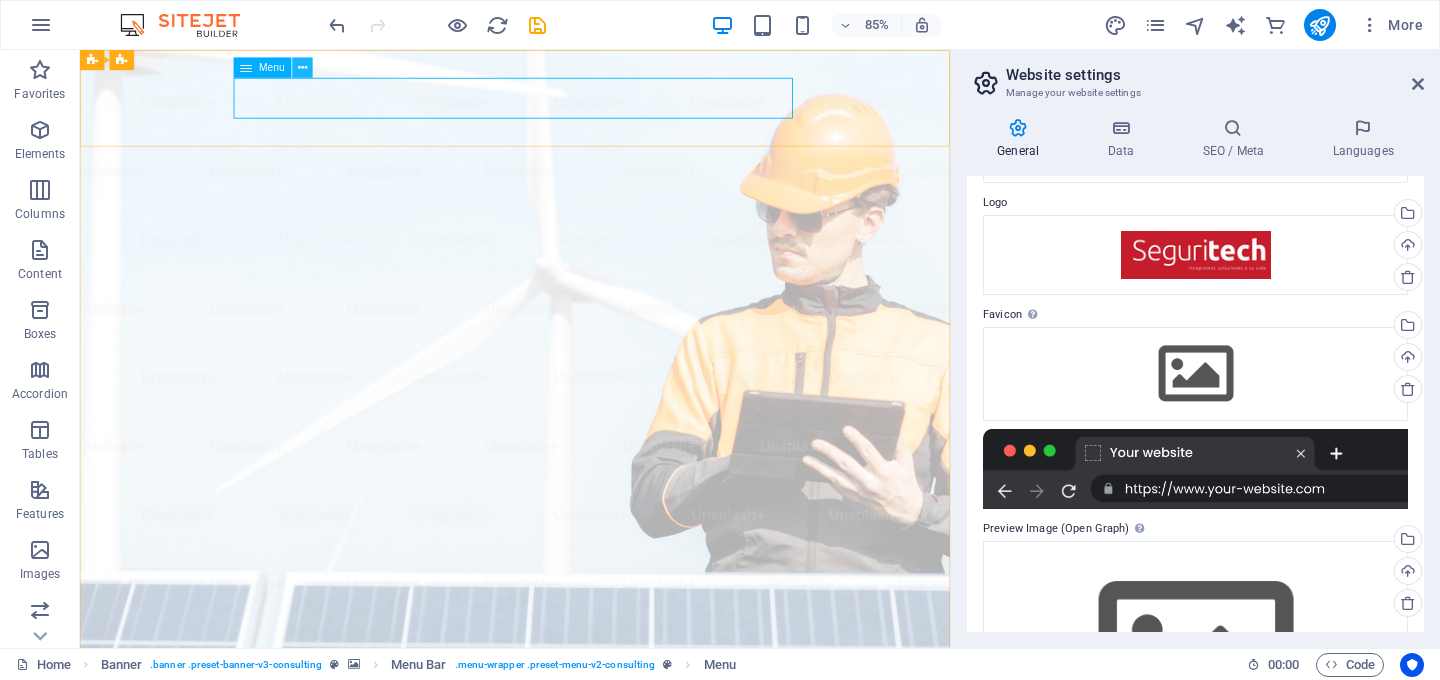 click at bounding box center (302, 68) 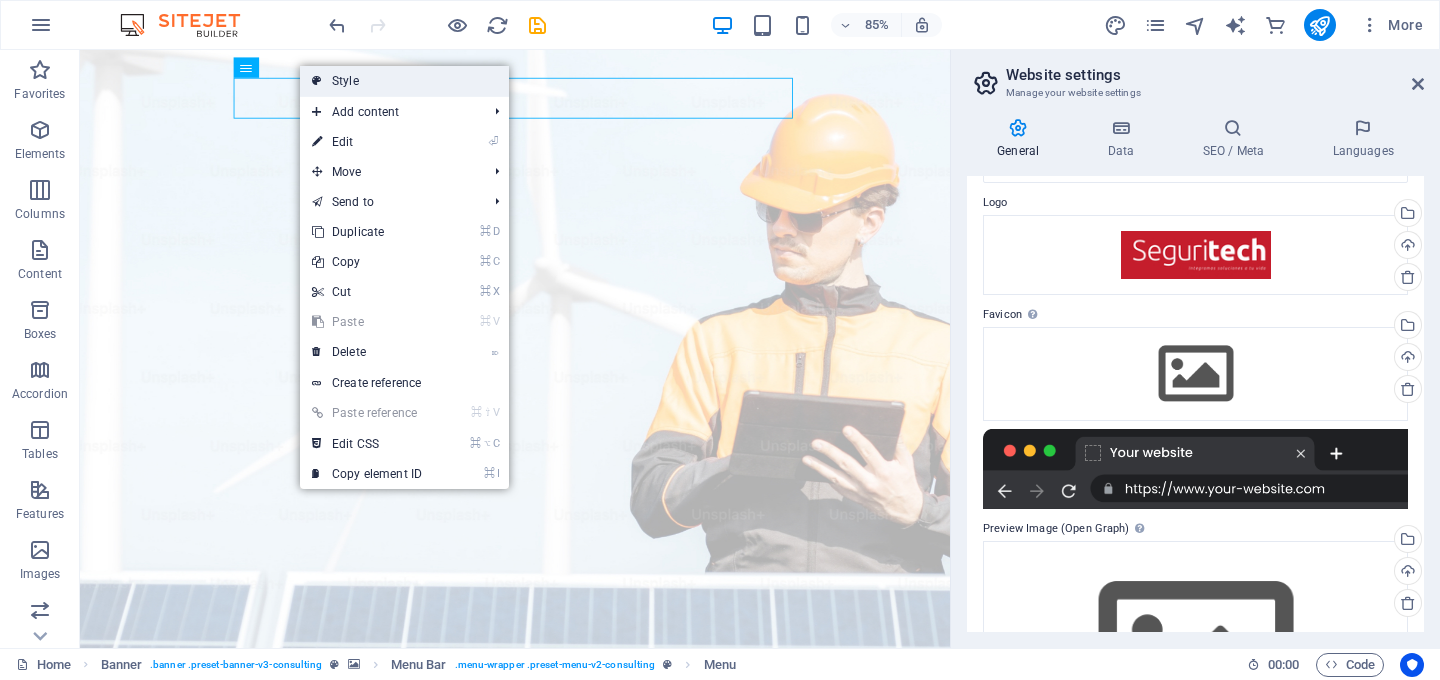 click on "Style" at bounding box center (404, 81) 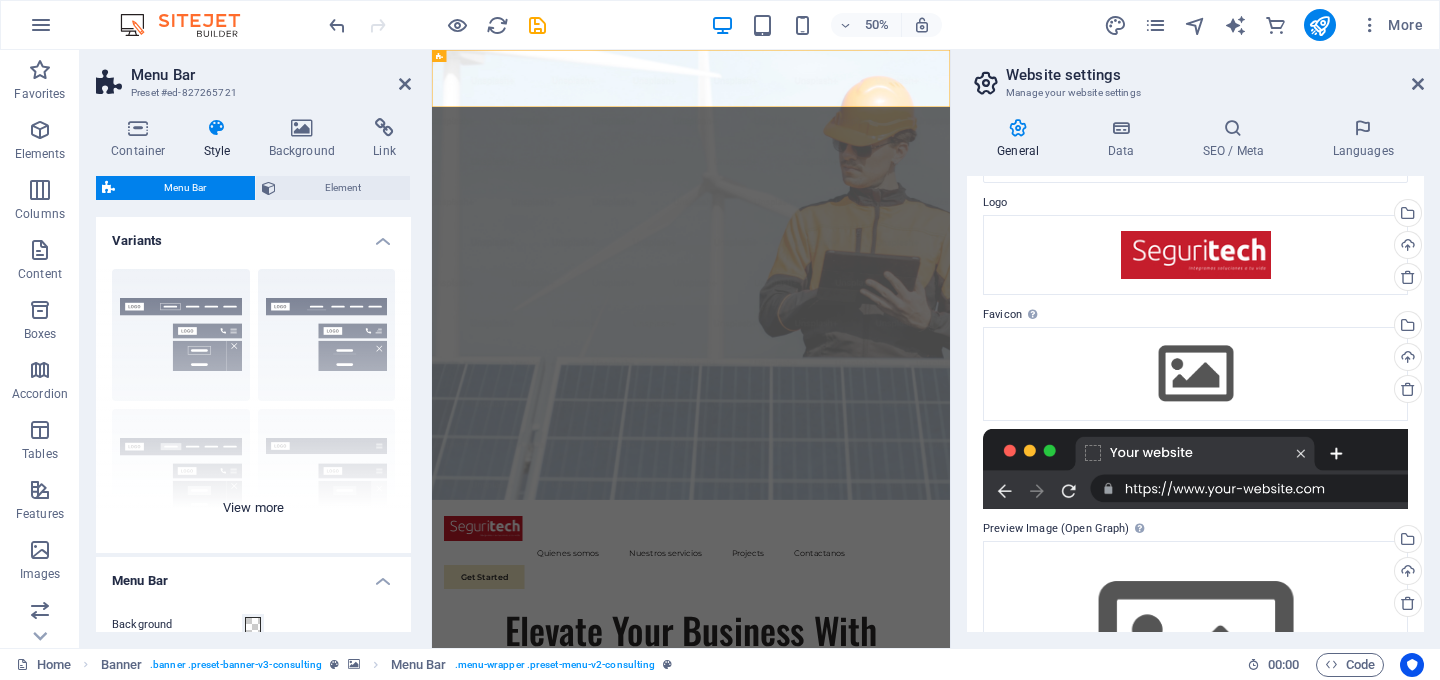 click on "Border Centered Default Fixed Loki Trigger Wide XXL" at bounding box center [253, 403] 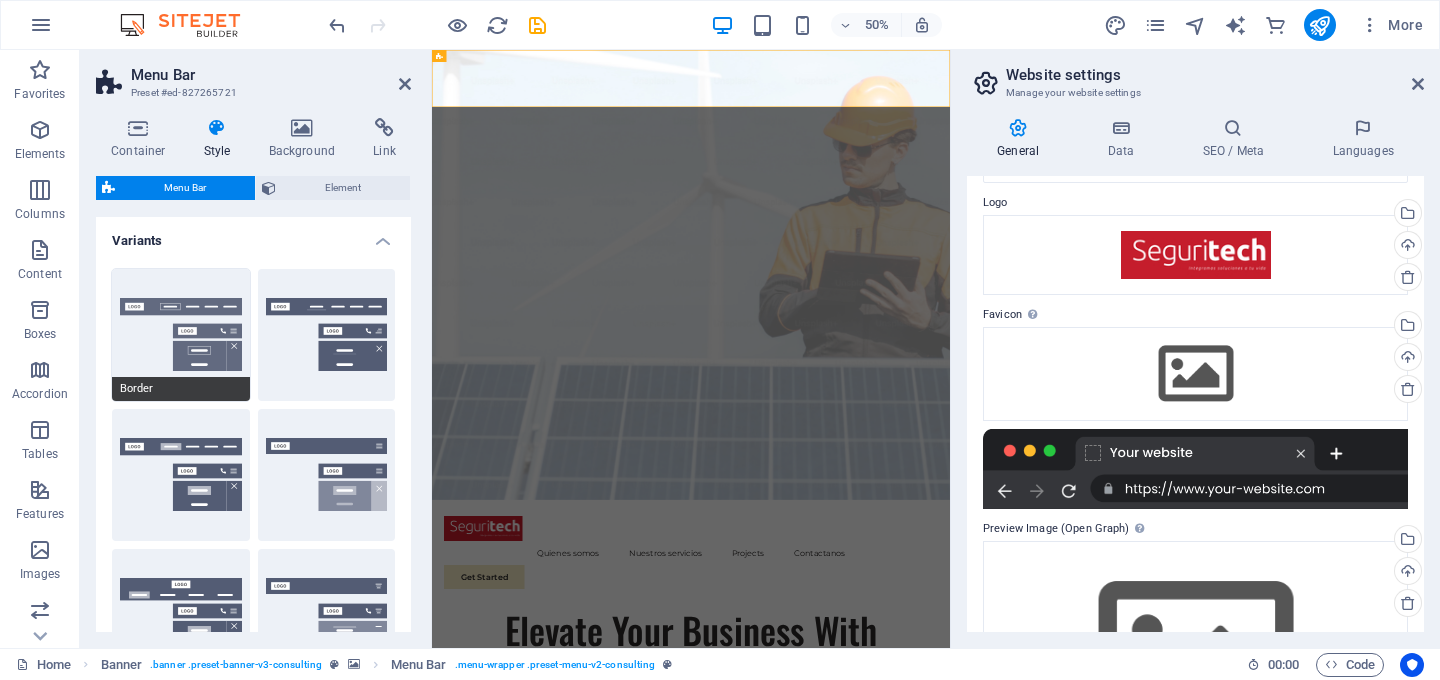 click on "Border" at bounding box center [181, 335] 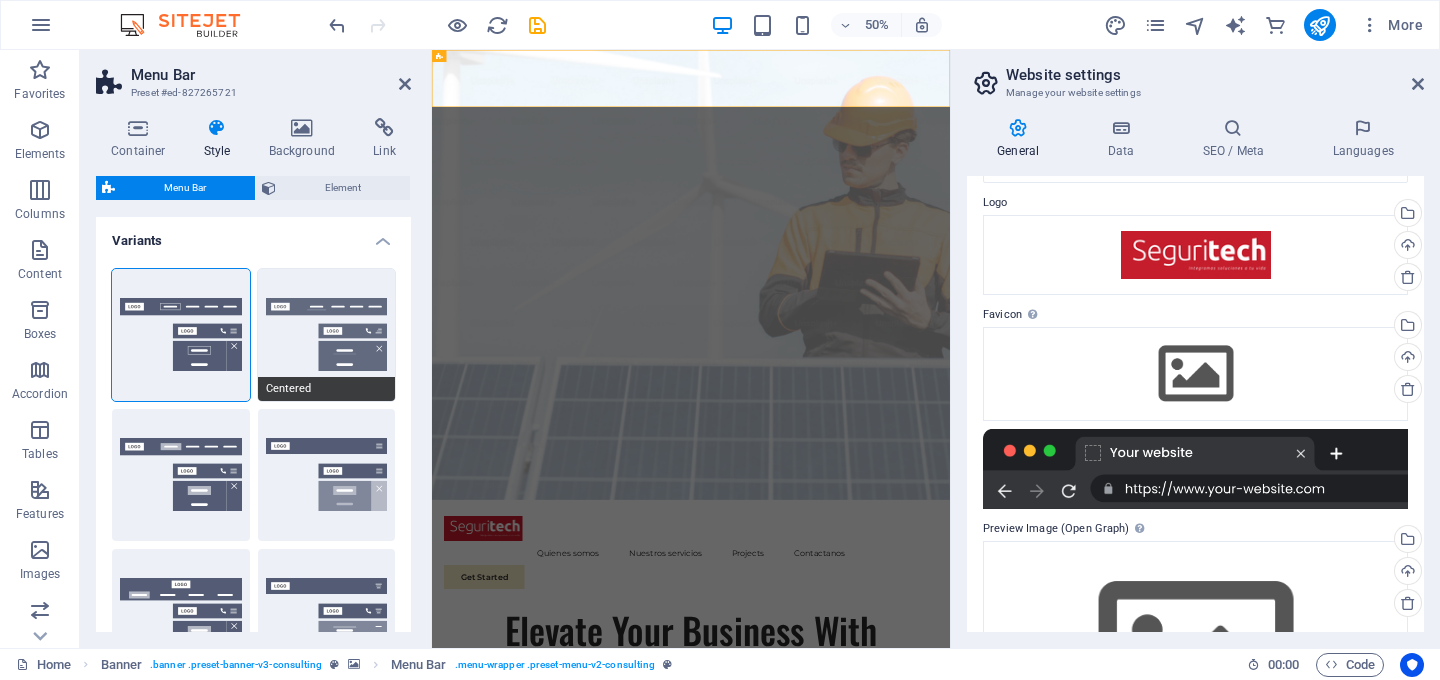 click on "Centered" at bounding box center [327, 335] 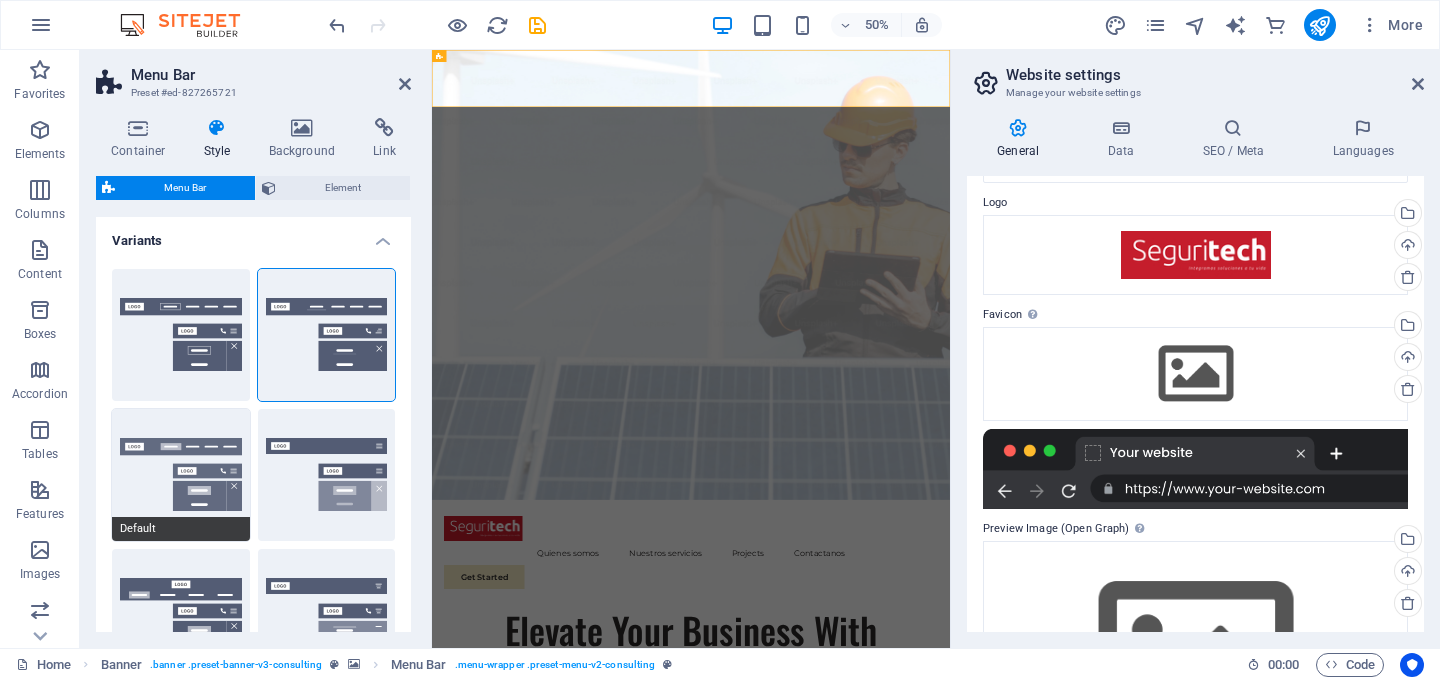 click on "Default" at bounding box center (181, 475) 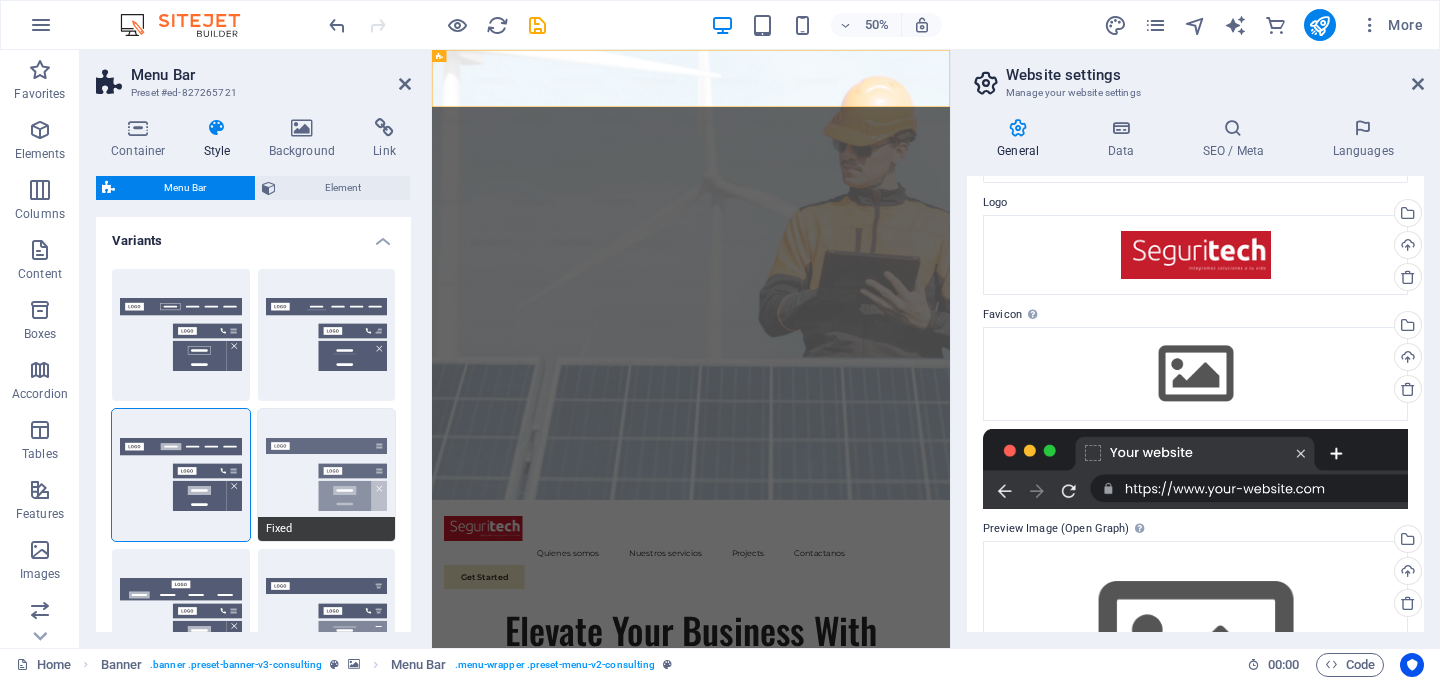 click on "Fixed" at bounding box center (327, 475) 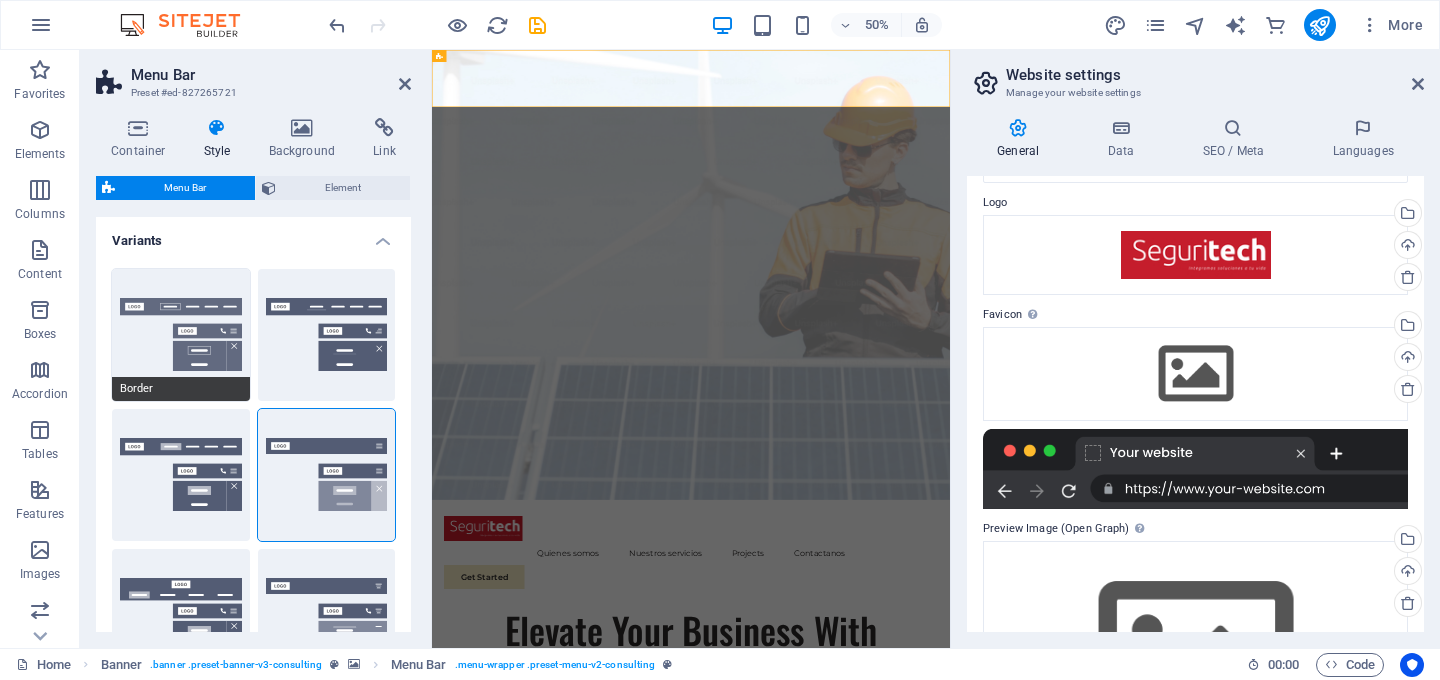 click on "Border" at bounding box center [181, 335] 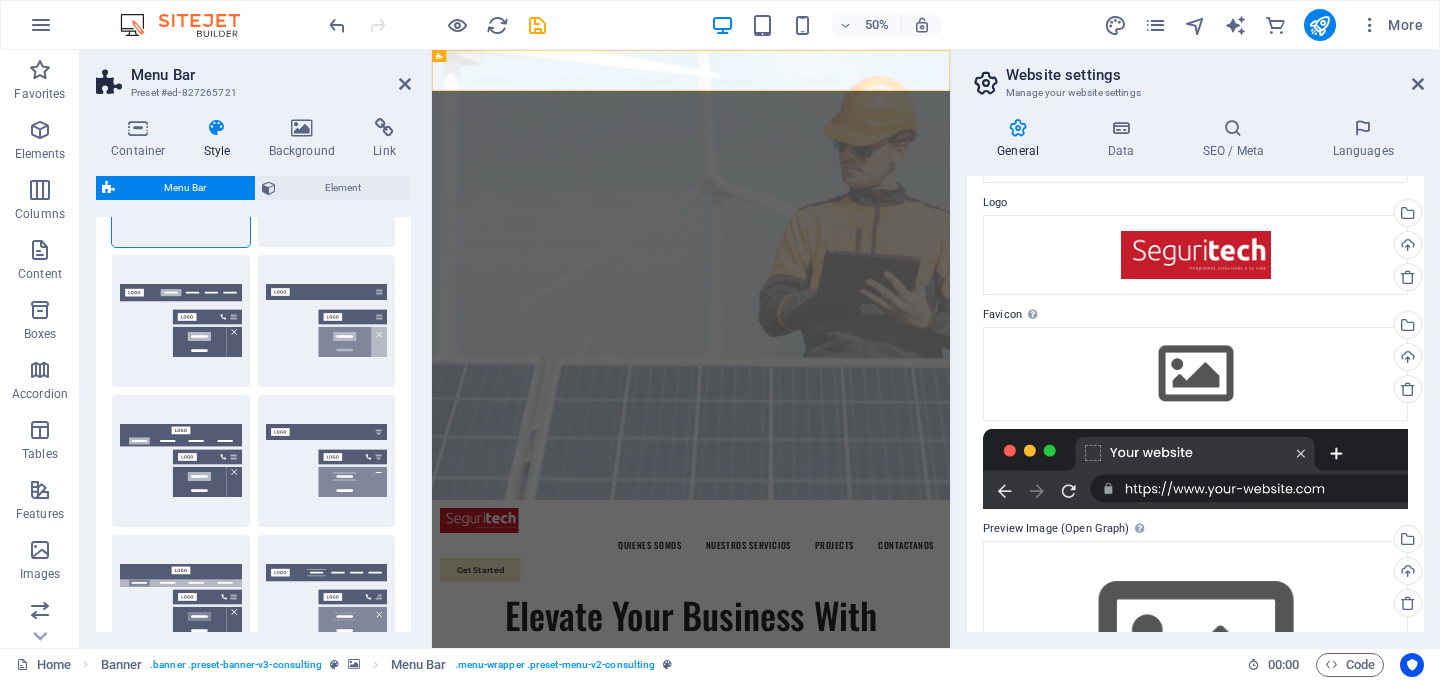 scroll, scrollTop: 175, scrollLeft: 0, axis: vertical 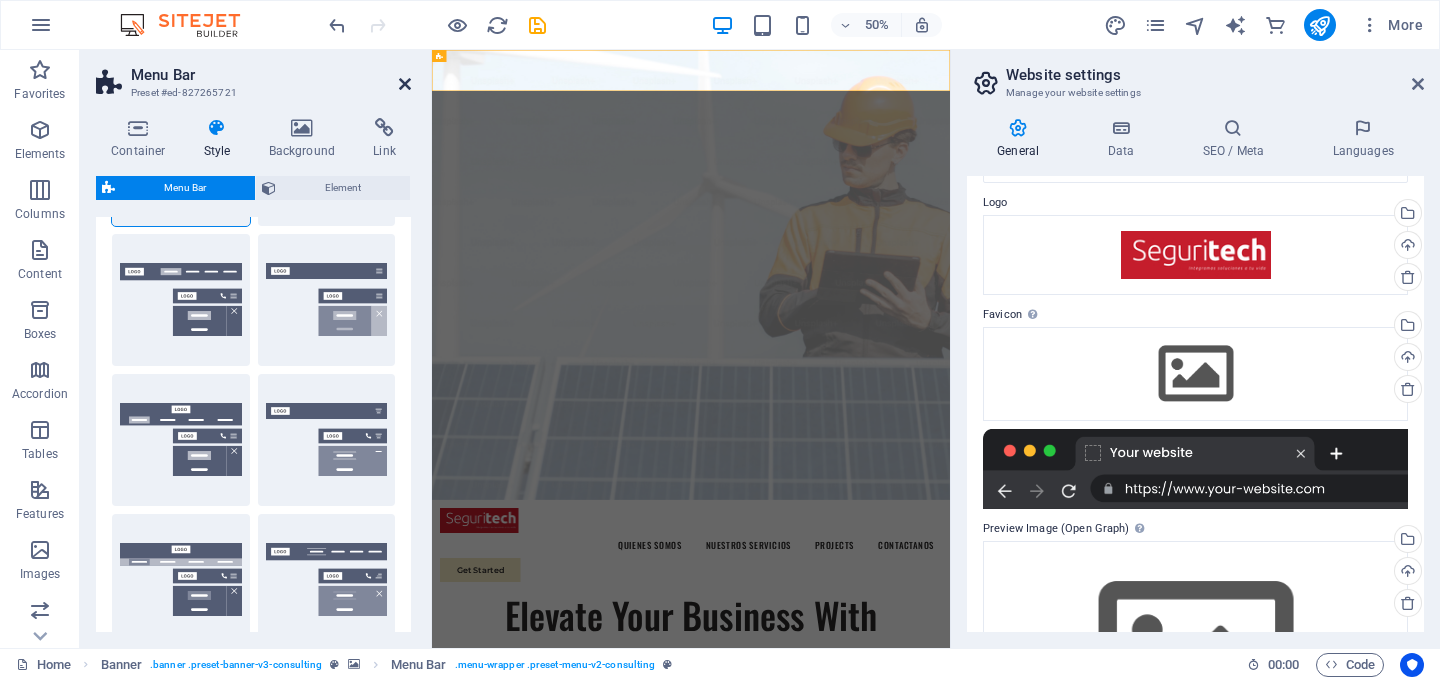 click at bounding box center (405, 84) 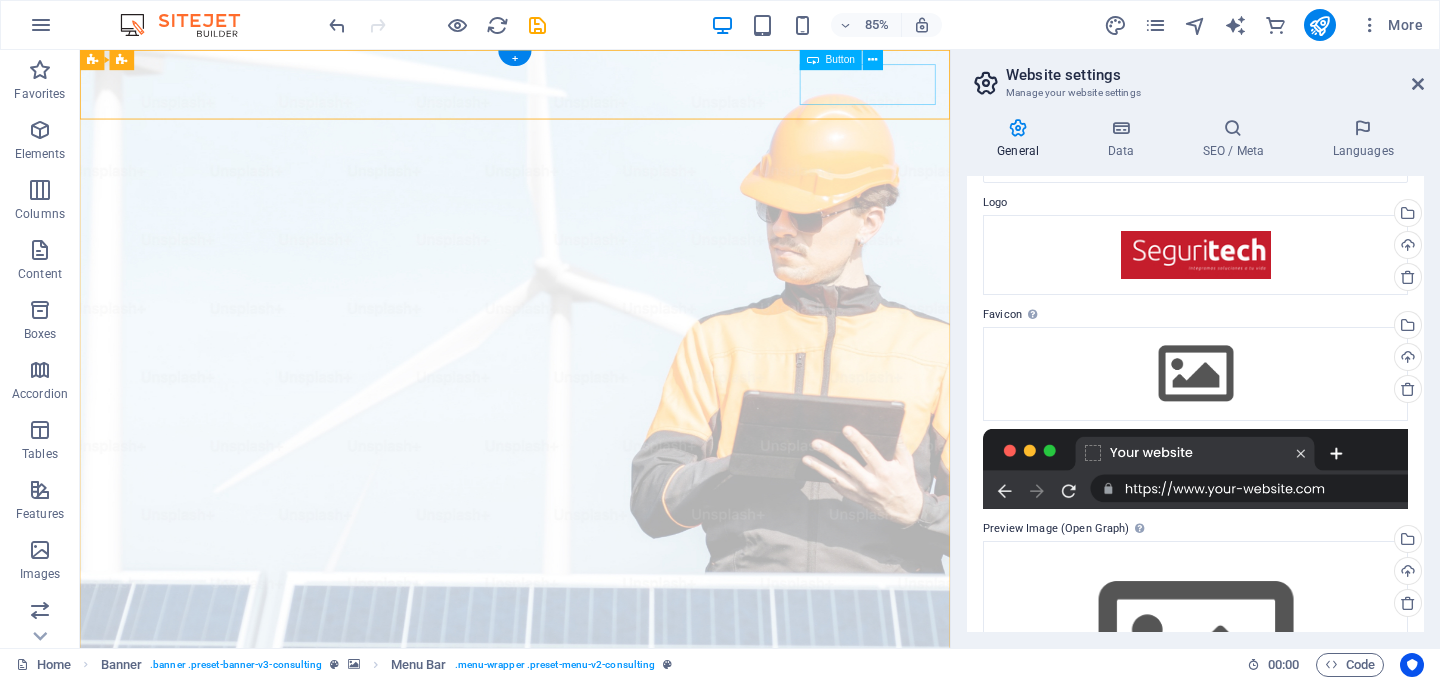 click on "Get Started" at bounding box center [592, 1090] 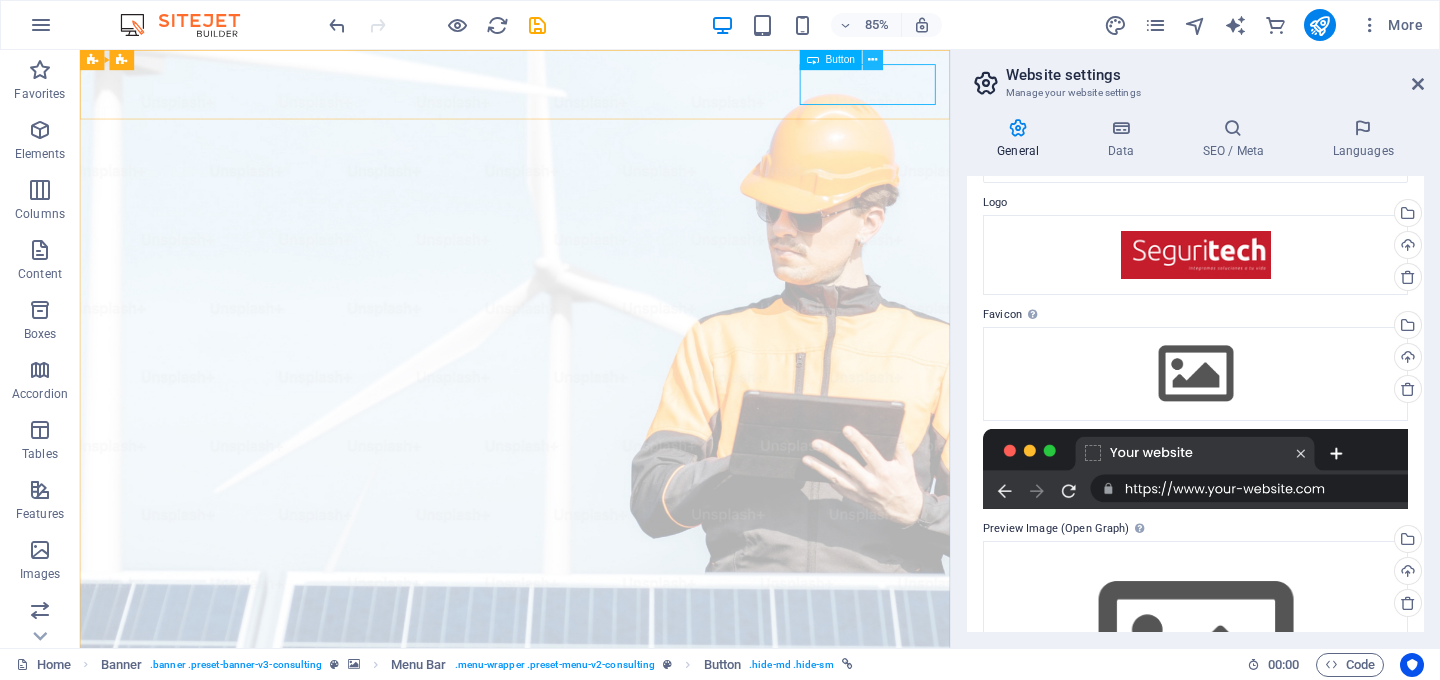click at bounding box center [872, 60] 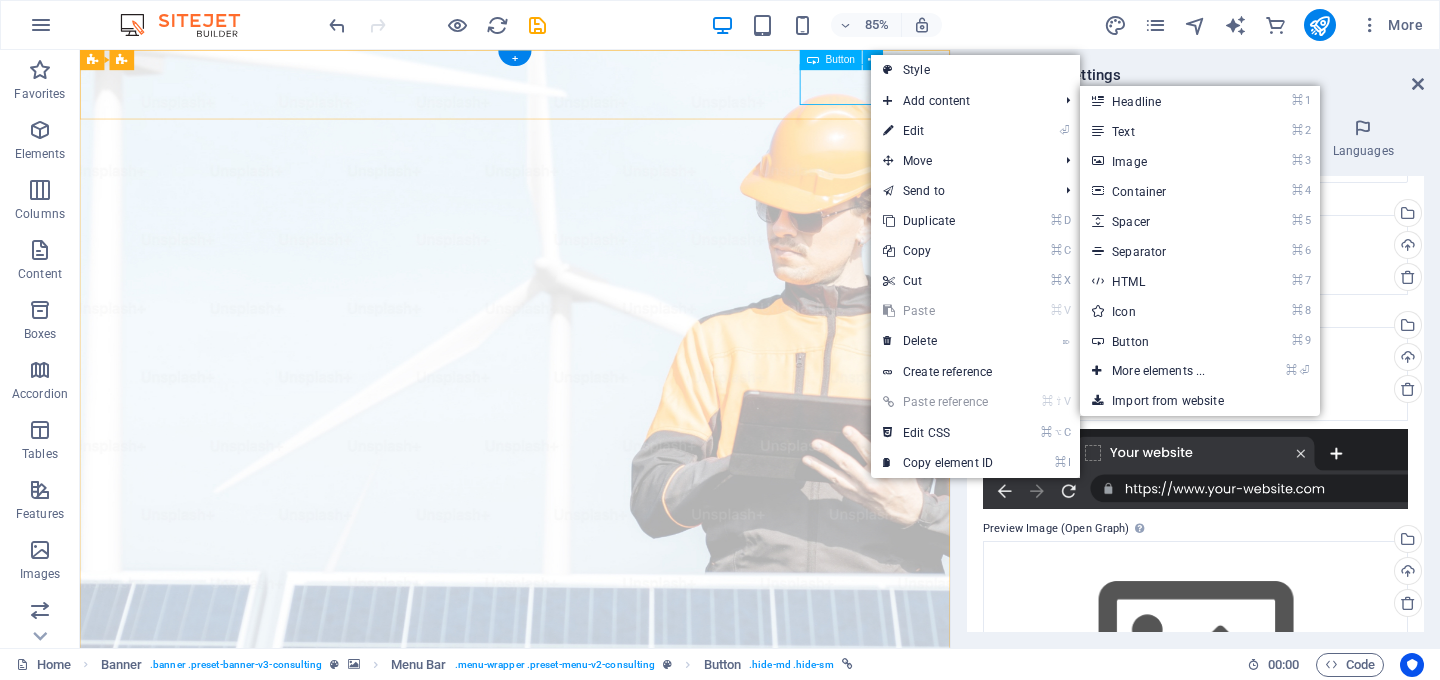 click on "Get Started" at bounding box center [592, 1090] 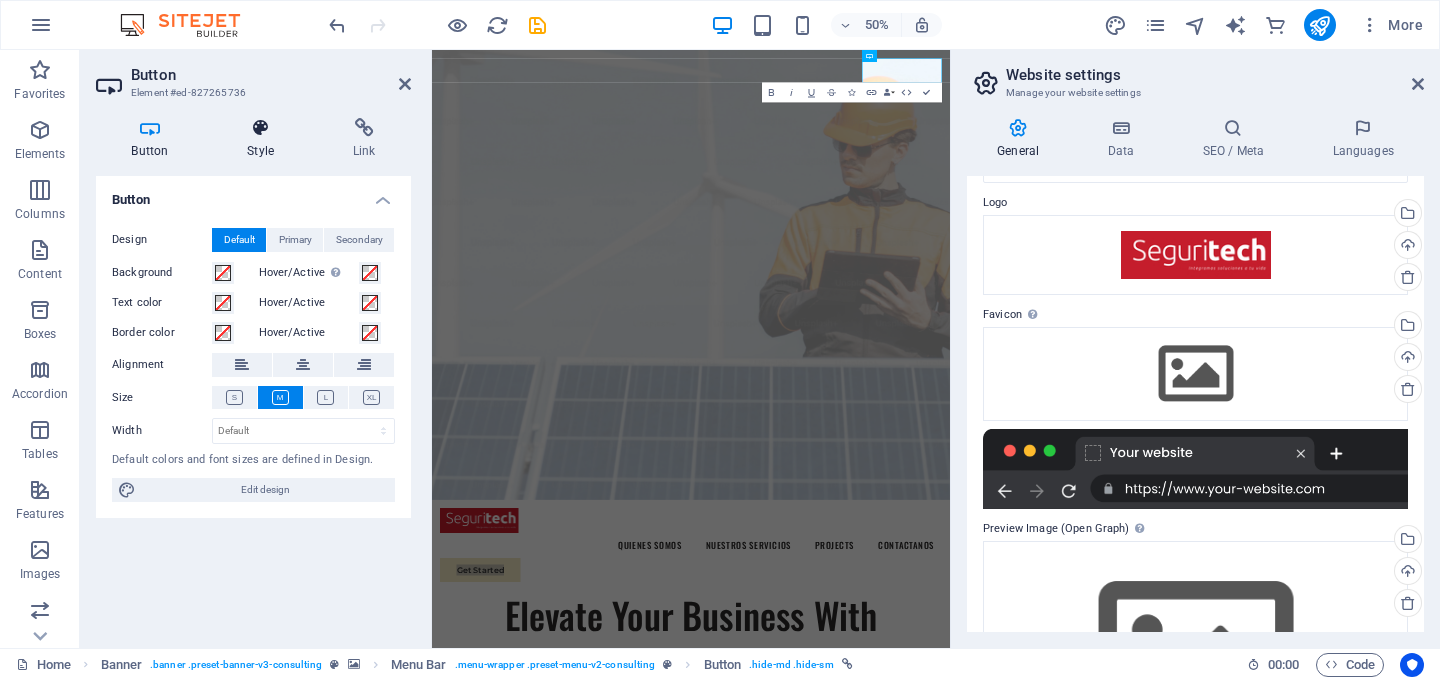 click on "Style" at bounding box center [265, 139] 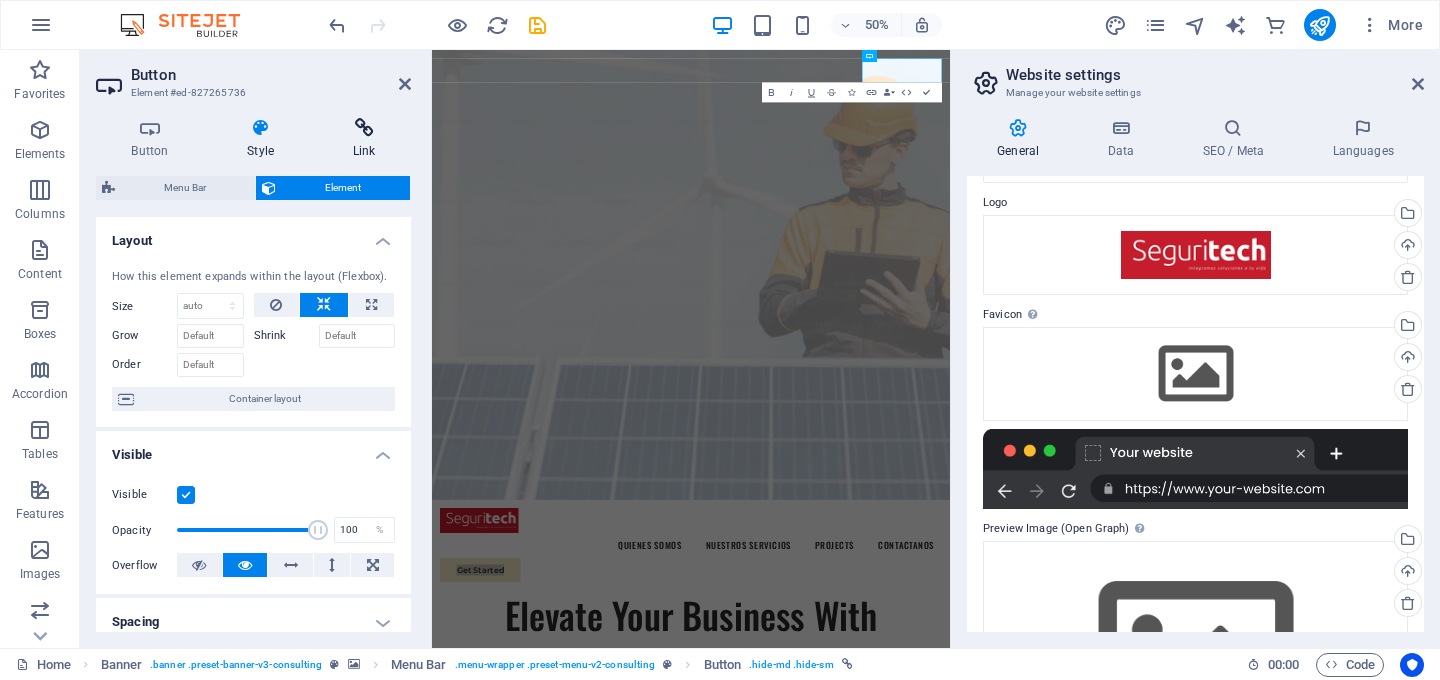 click at bounding box center [364, 128] 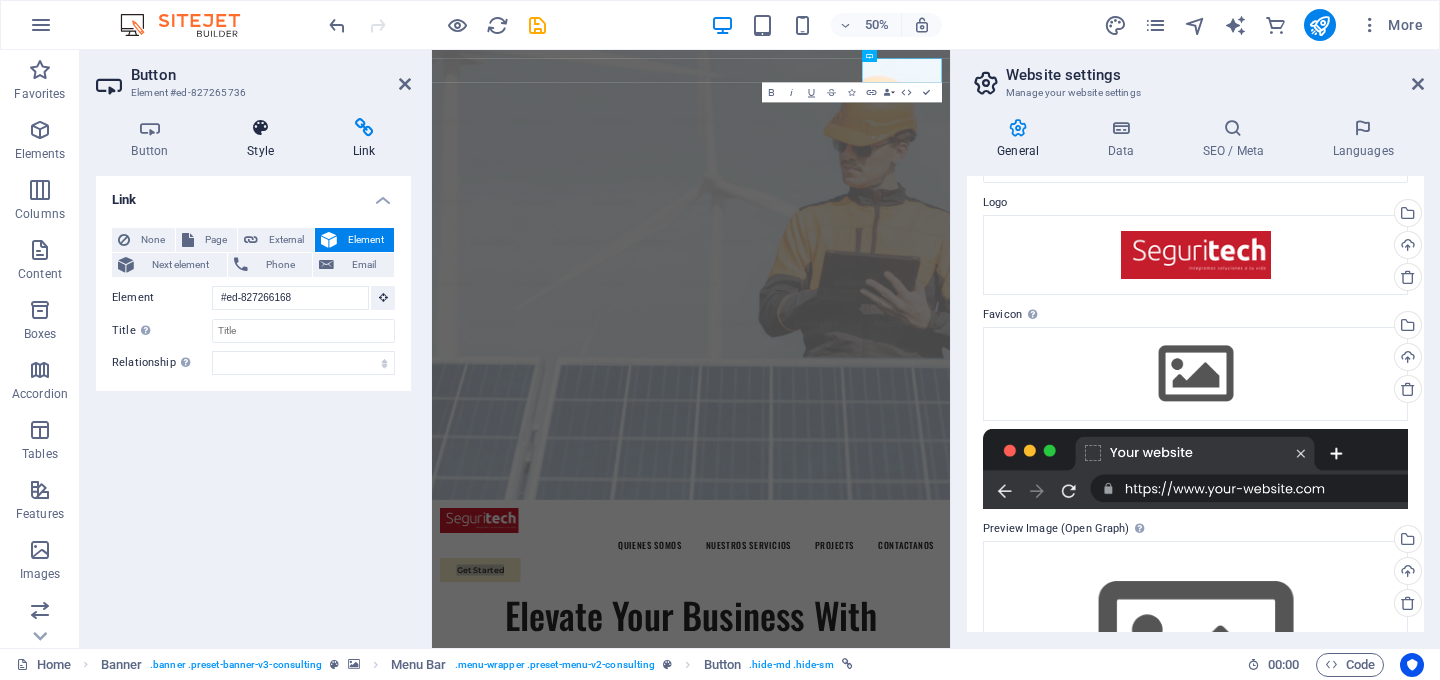 click at bounding box center (261, 128) 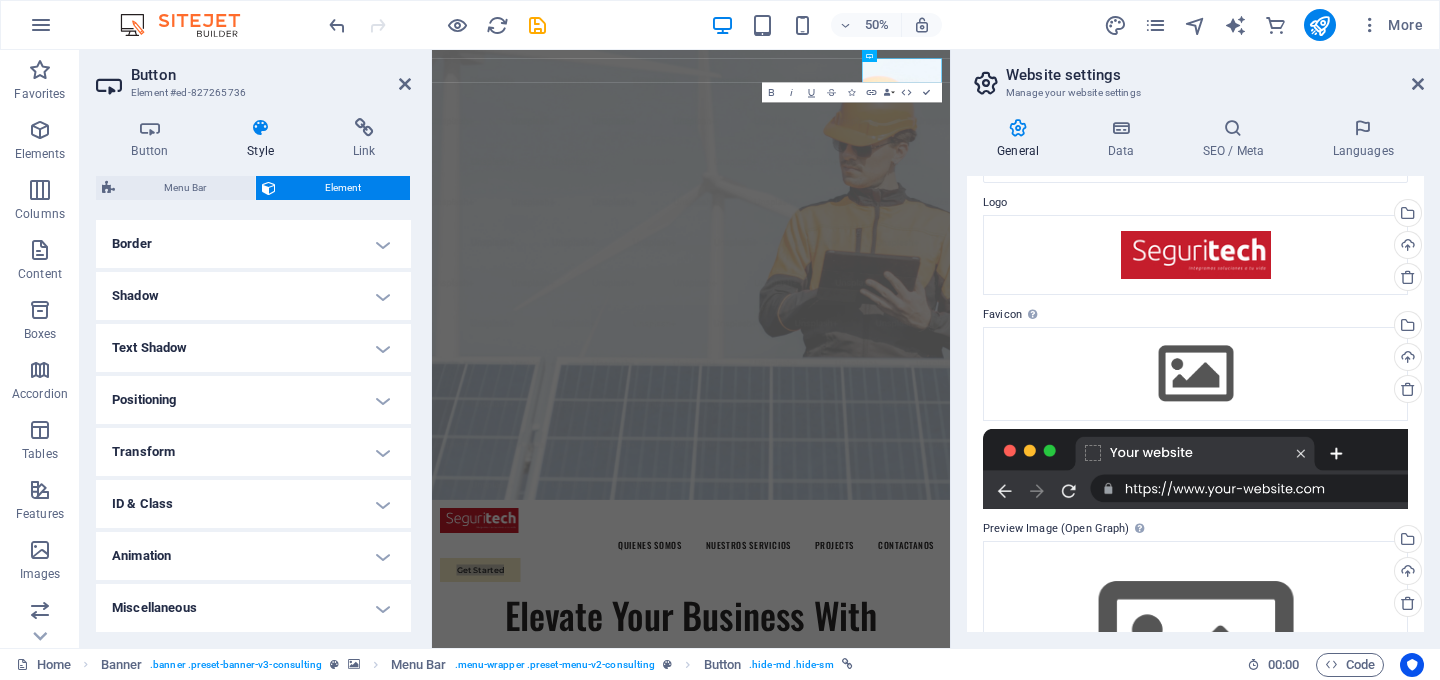 scroll, scrollTop: 0, scrollLeft: 0, axis: both 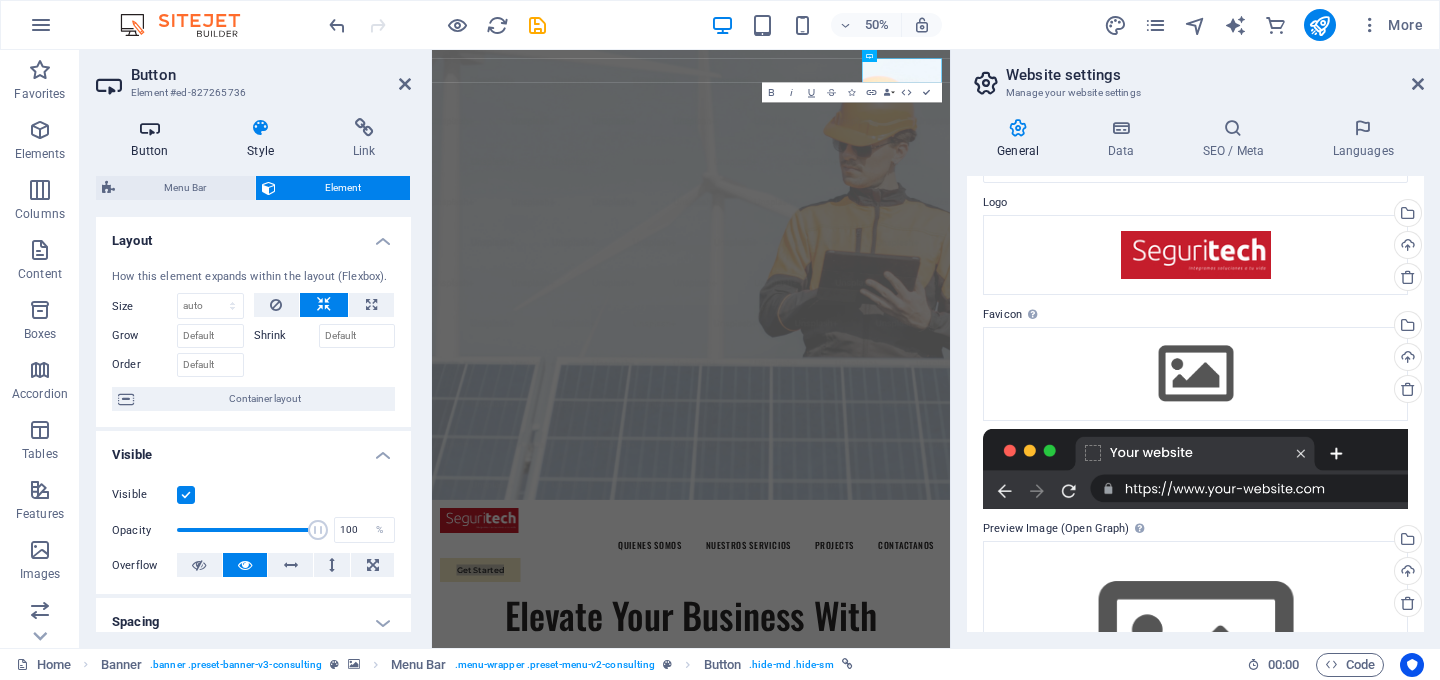 click on "Button" at bounding box center [154, 139] 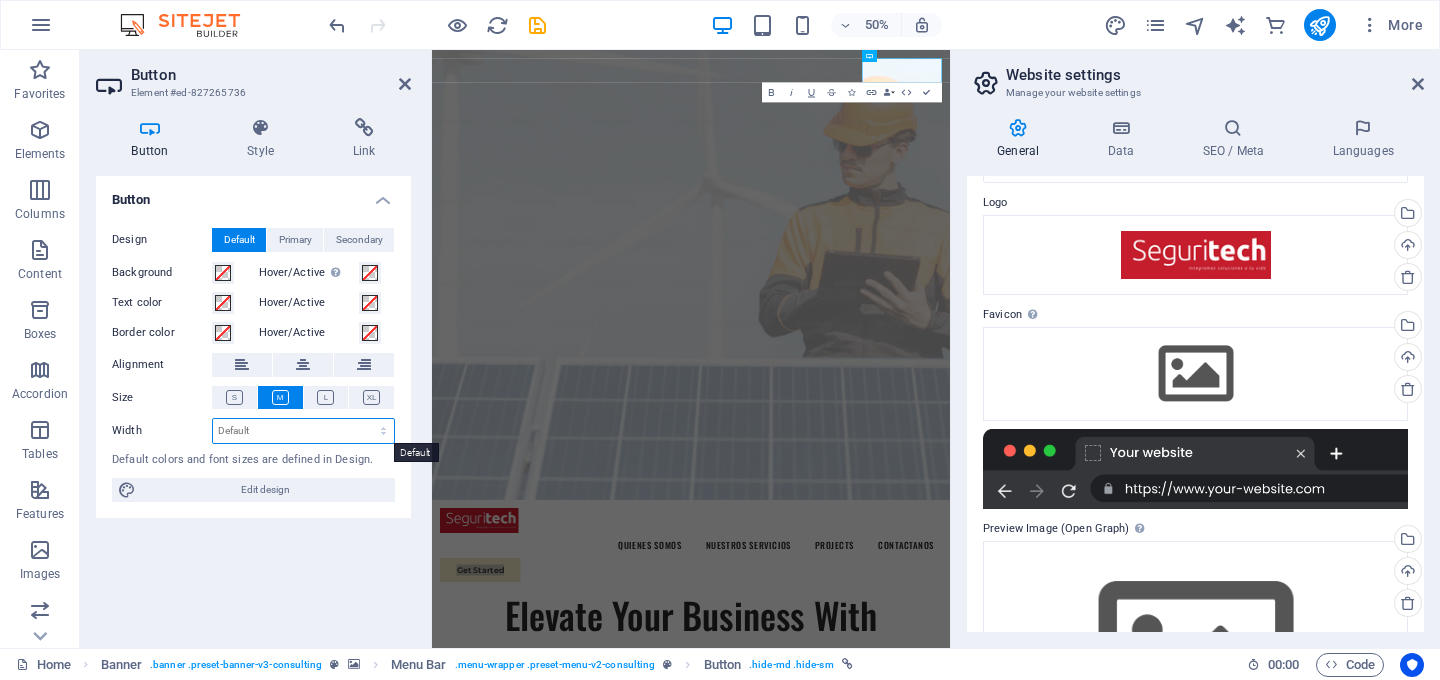 click on "Default px rem % em vh vw" at bounding box center [303, 431] 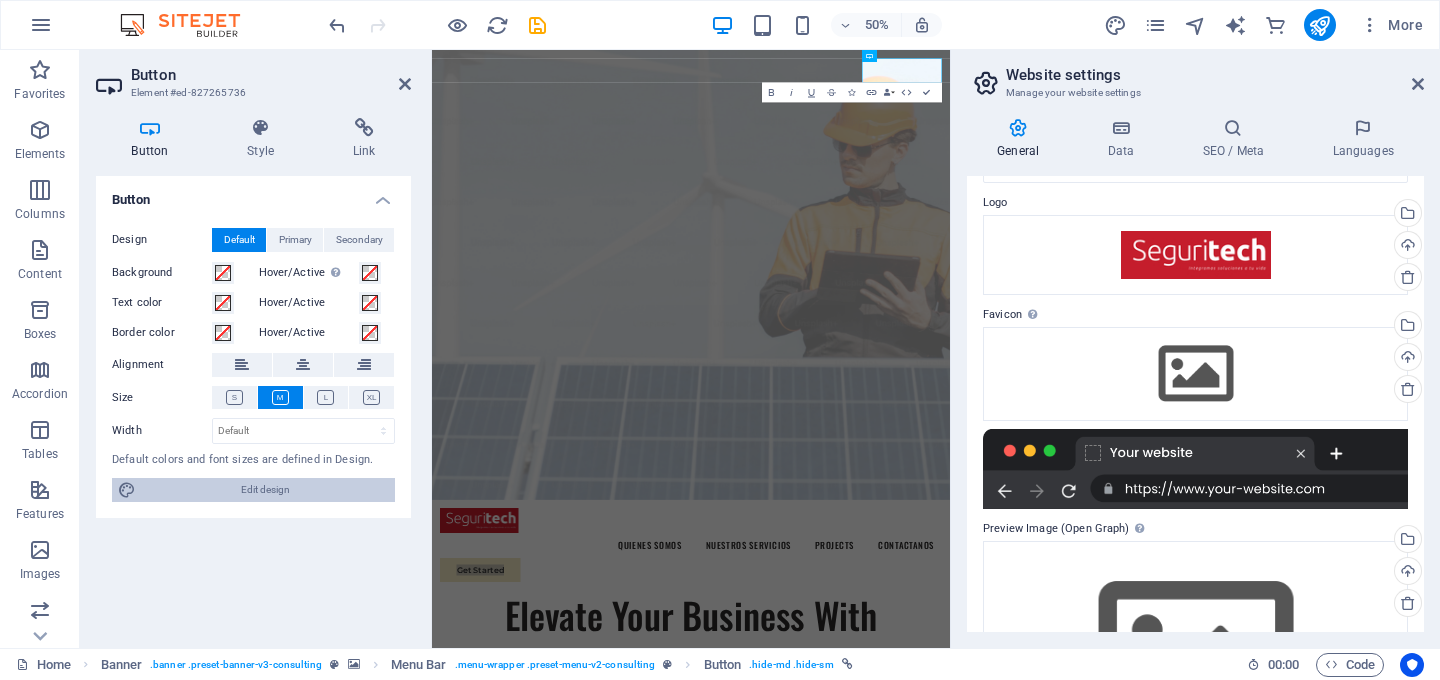 click on "Edit design" at bounding box center (265, 490) 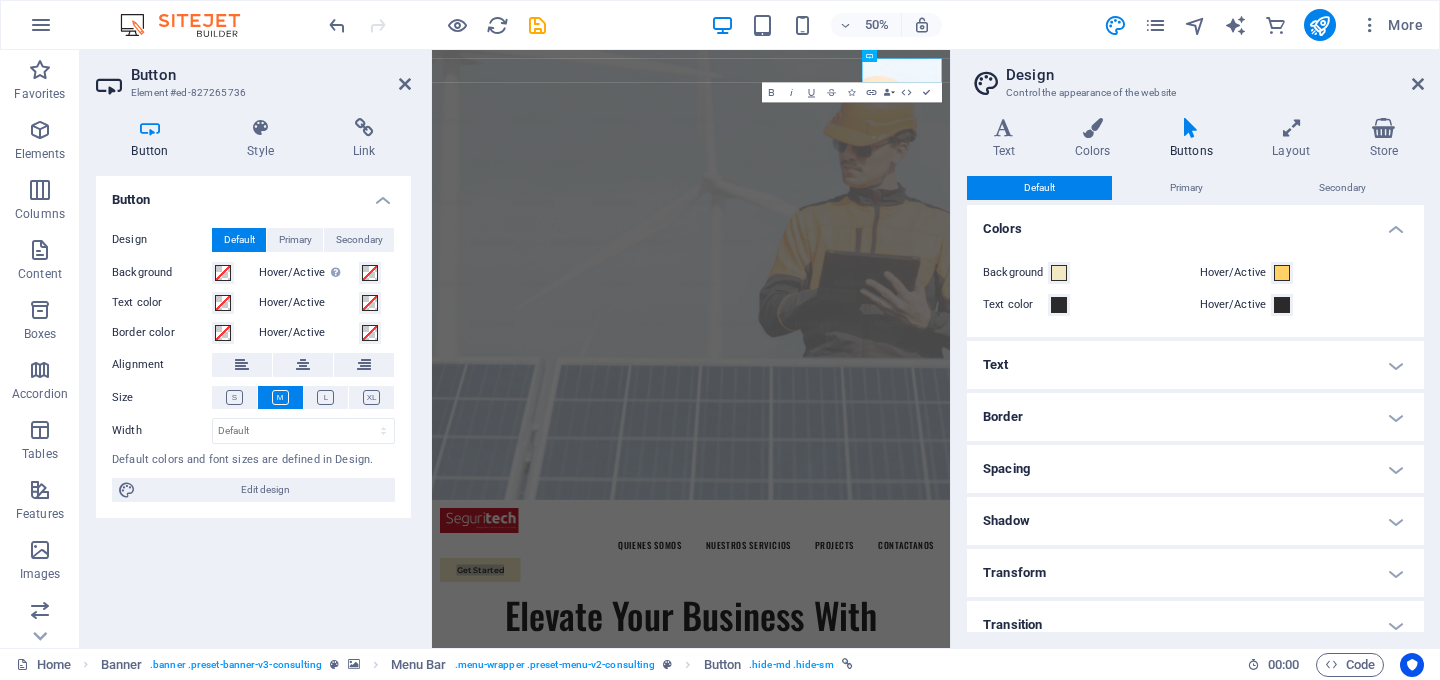 click on "Text" at bounding box center (1195, 365) 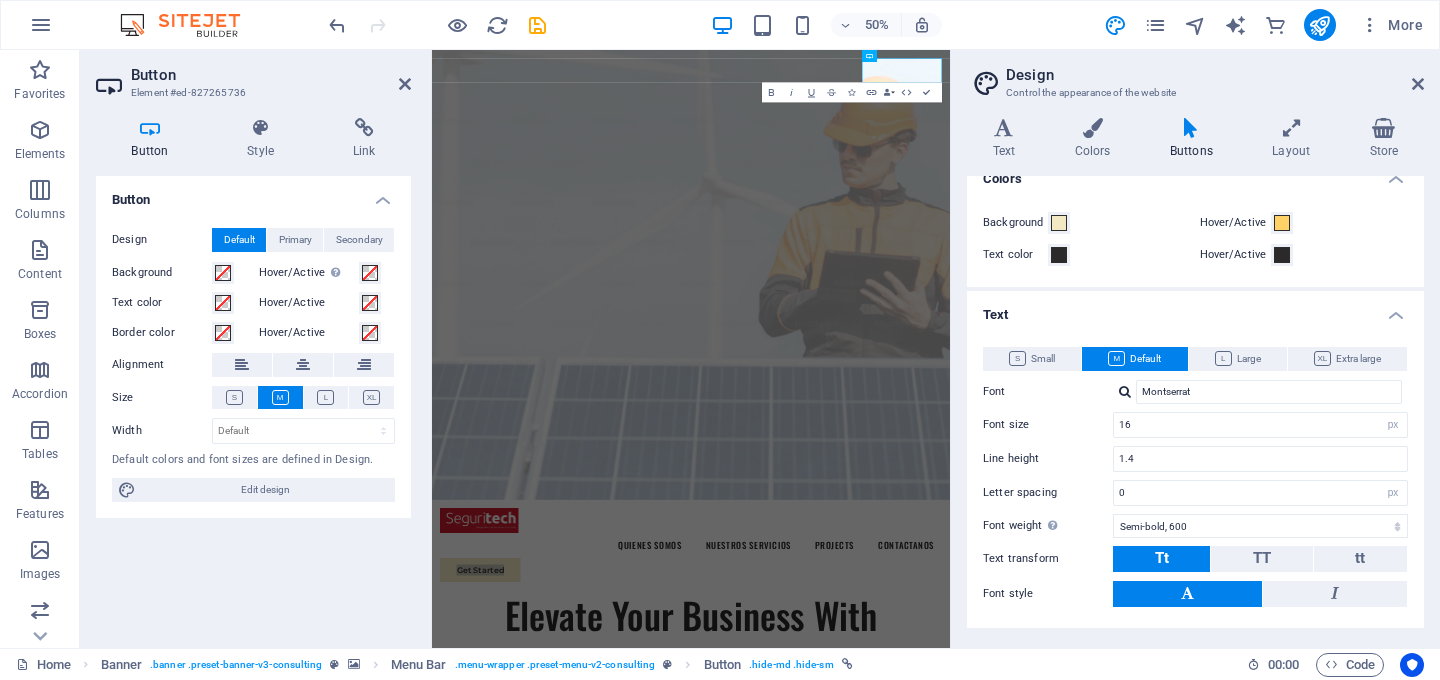 scroll, scrollTop: 0, scrollLeft: 0, axis: both 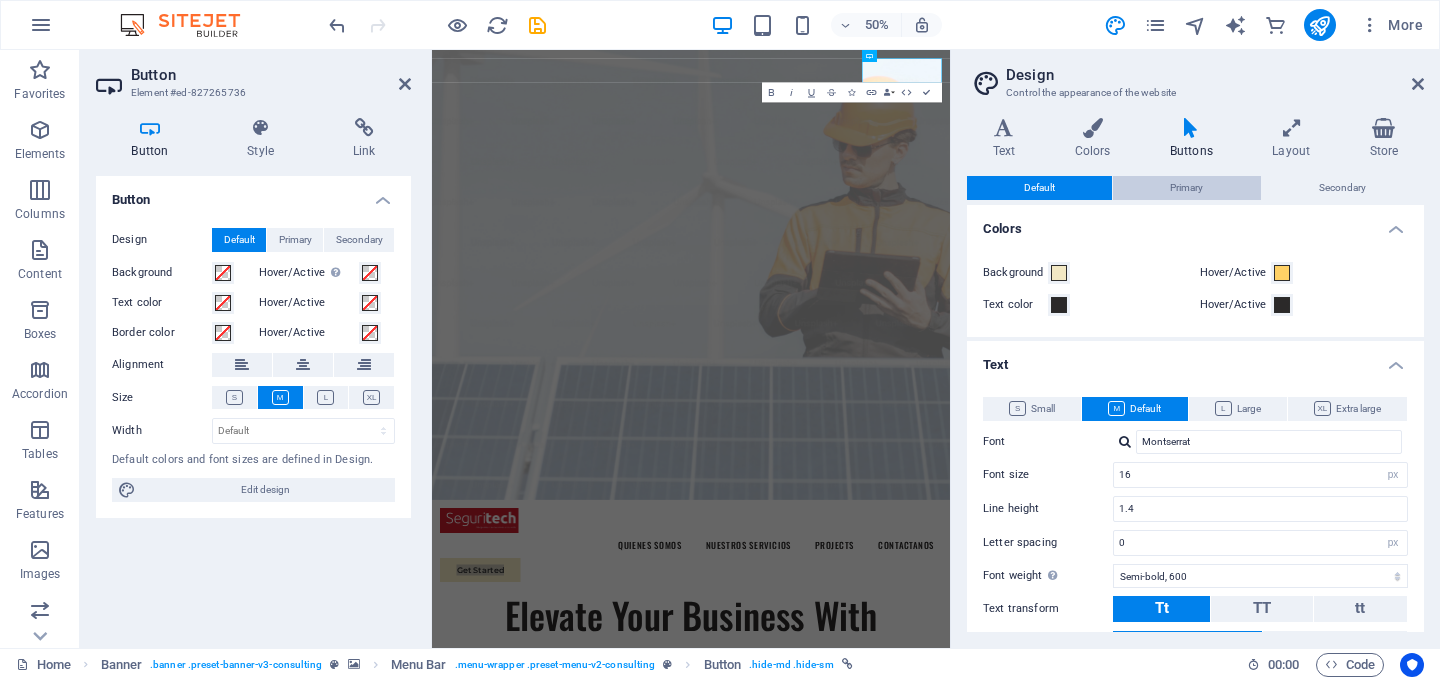 click on "Primary" at bounding box center [1186, 188] 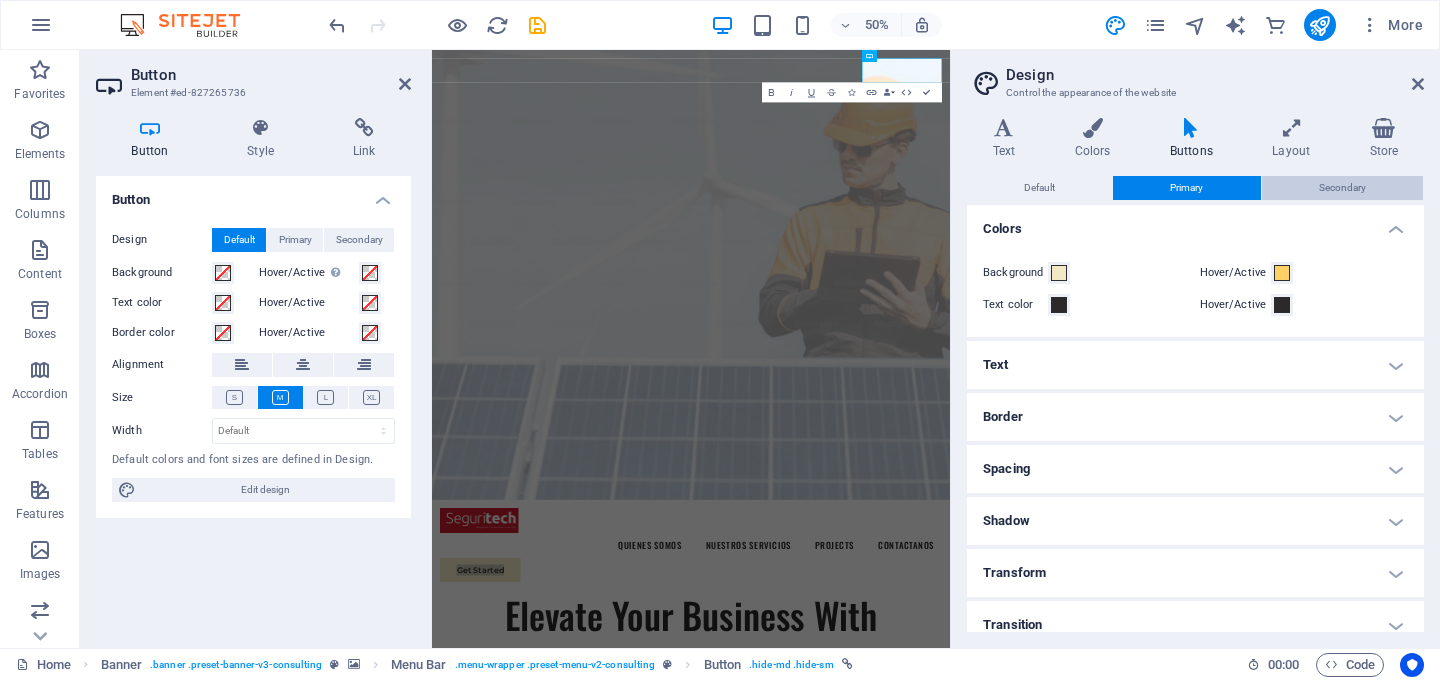 click on "Secondary" at bounding box center (1342, 188) 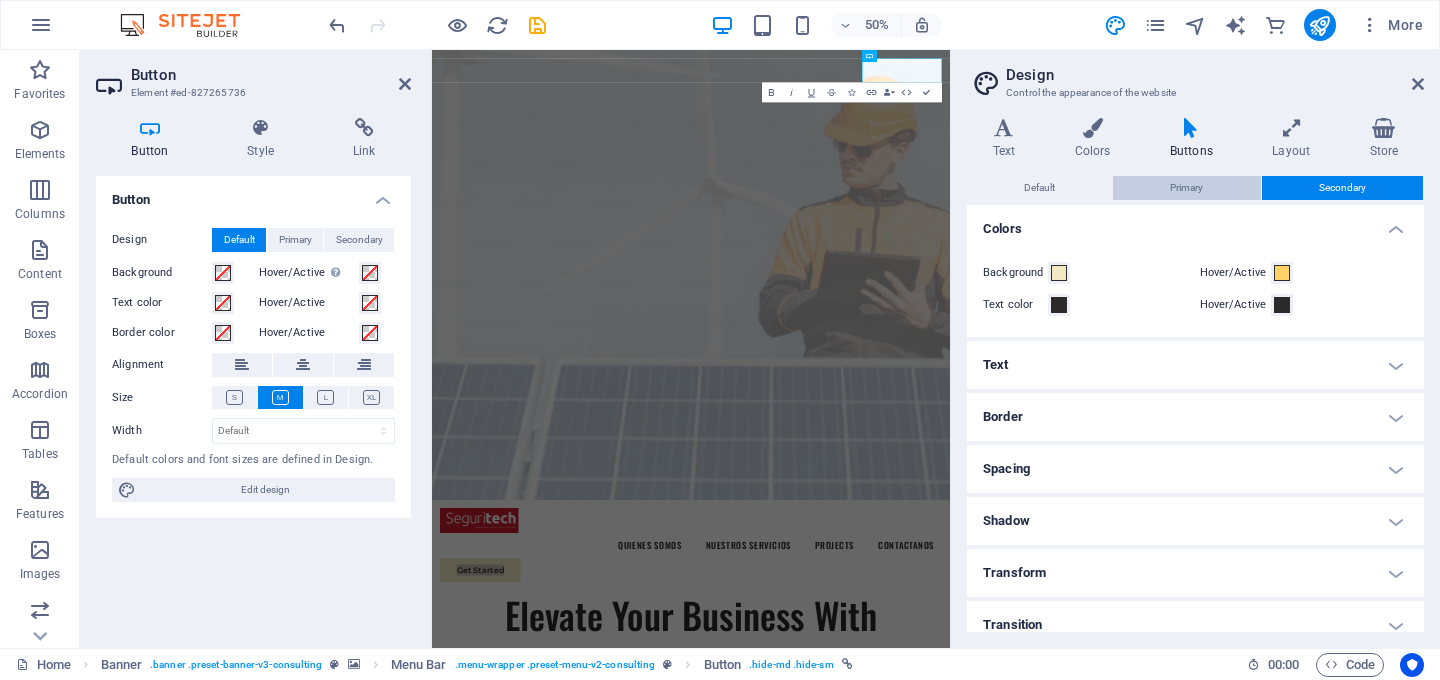 click on "Primary" at bounding box center (1186, 188) 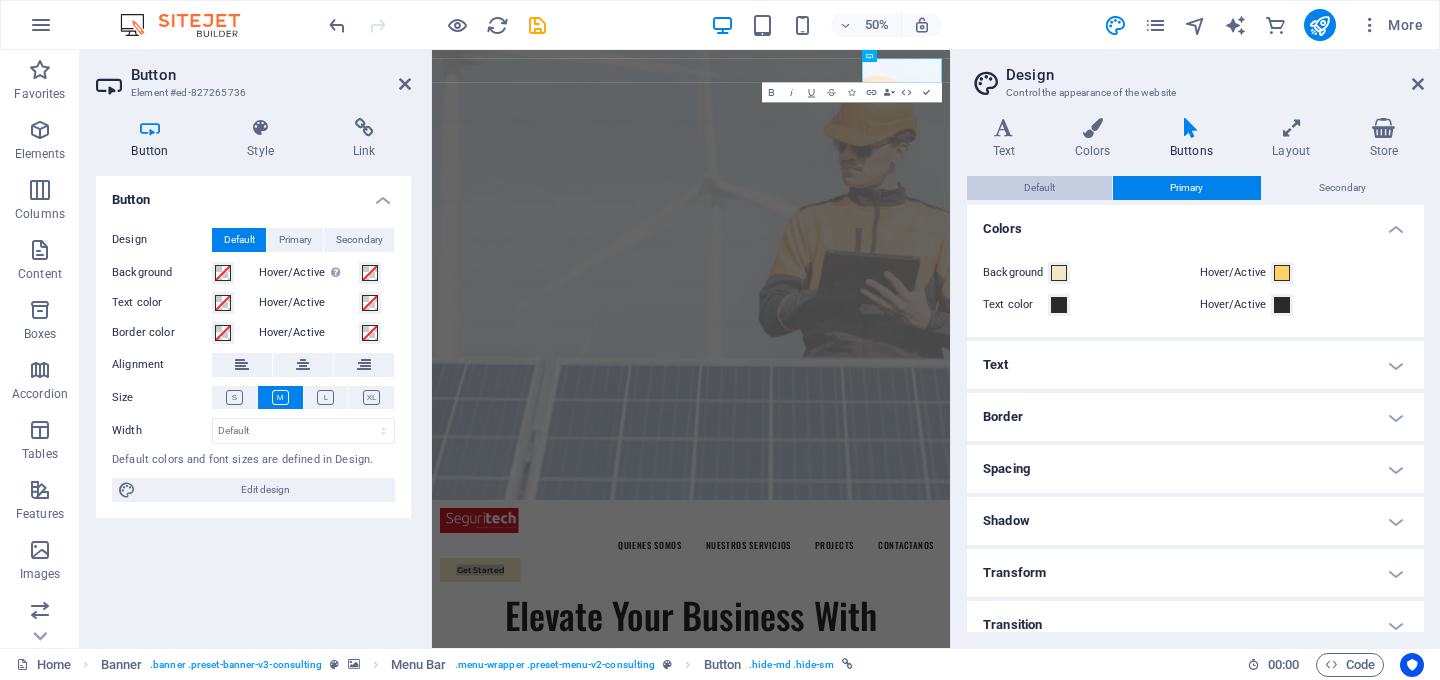 click on "Default" at bounding box center [1039, 188] 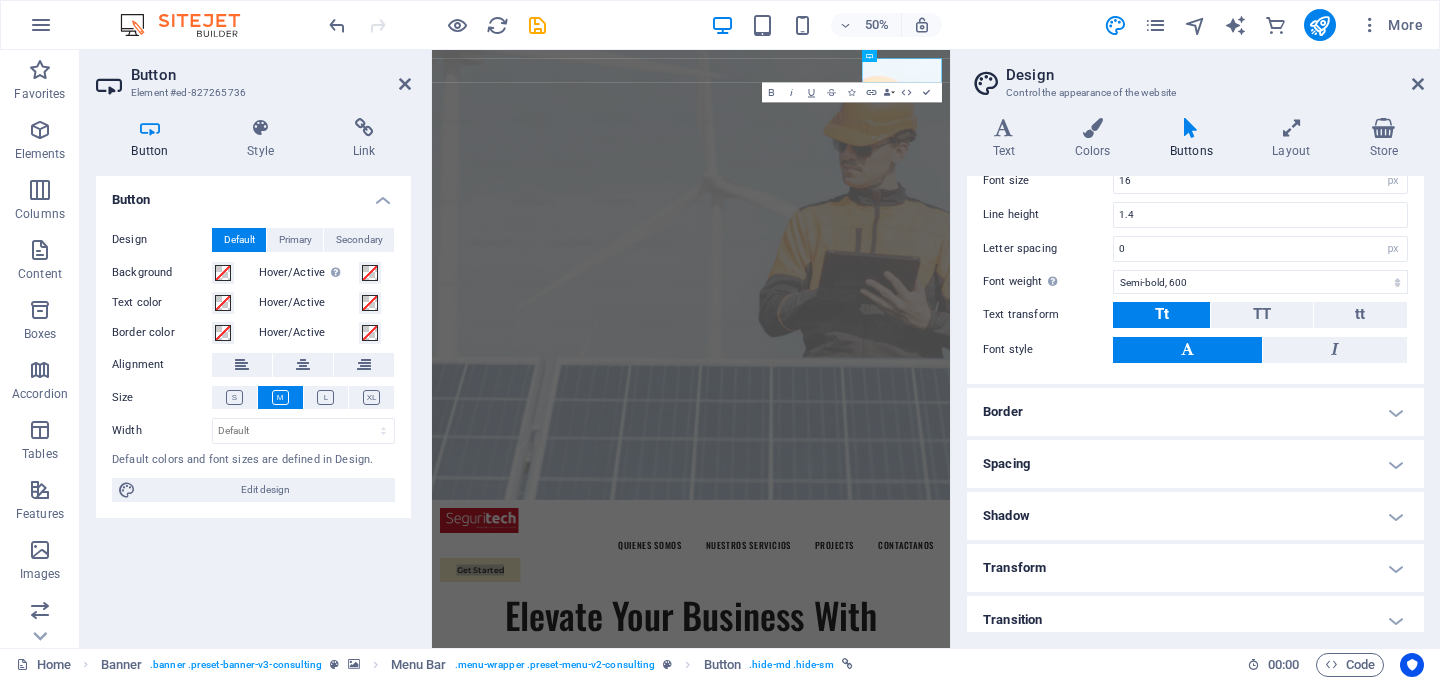 scroll, scrollTop: 304, scrollLeft: 0, axis: vertical 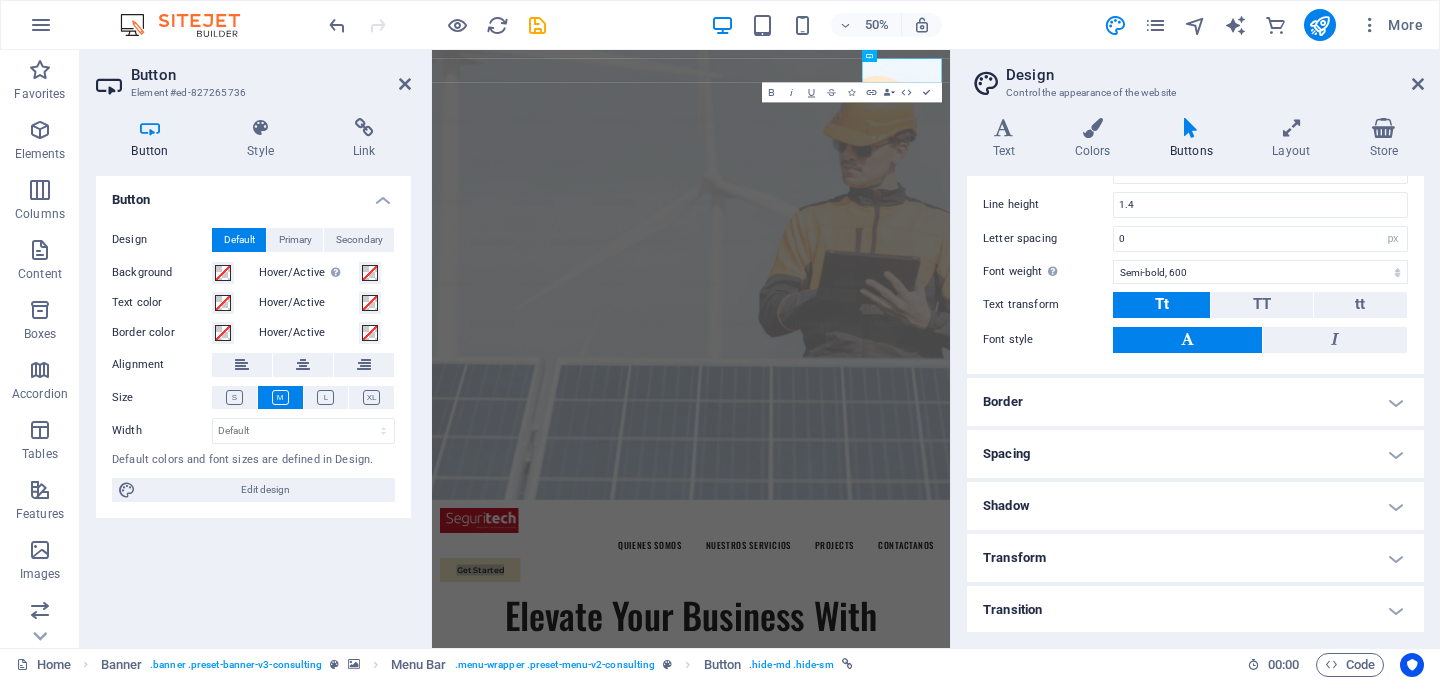 click on "Border" at bounding box center [1195, 402] 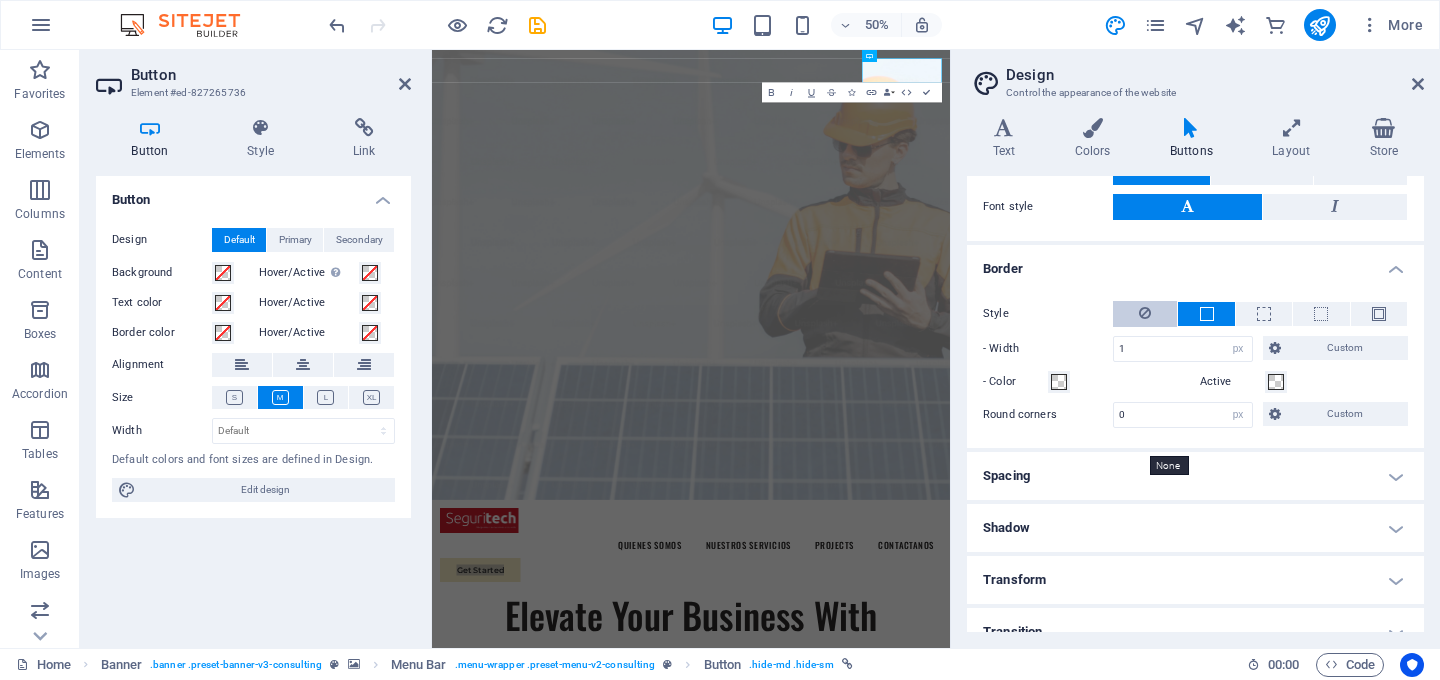 scroll, scrollTop: 459, scrollLeft: 0, axis: vertical 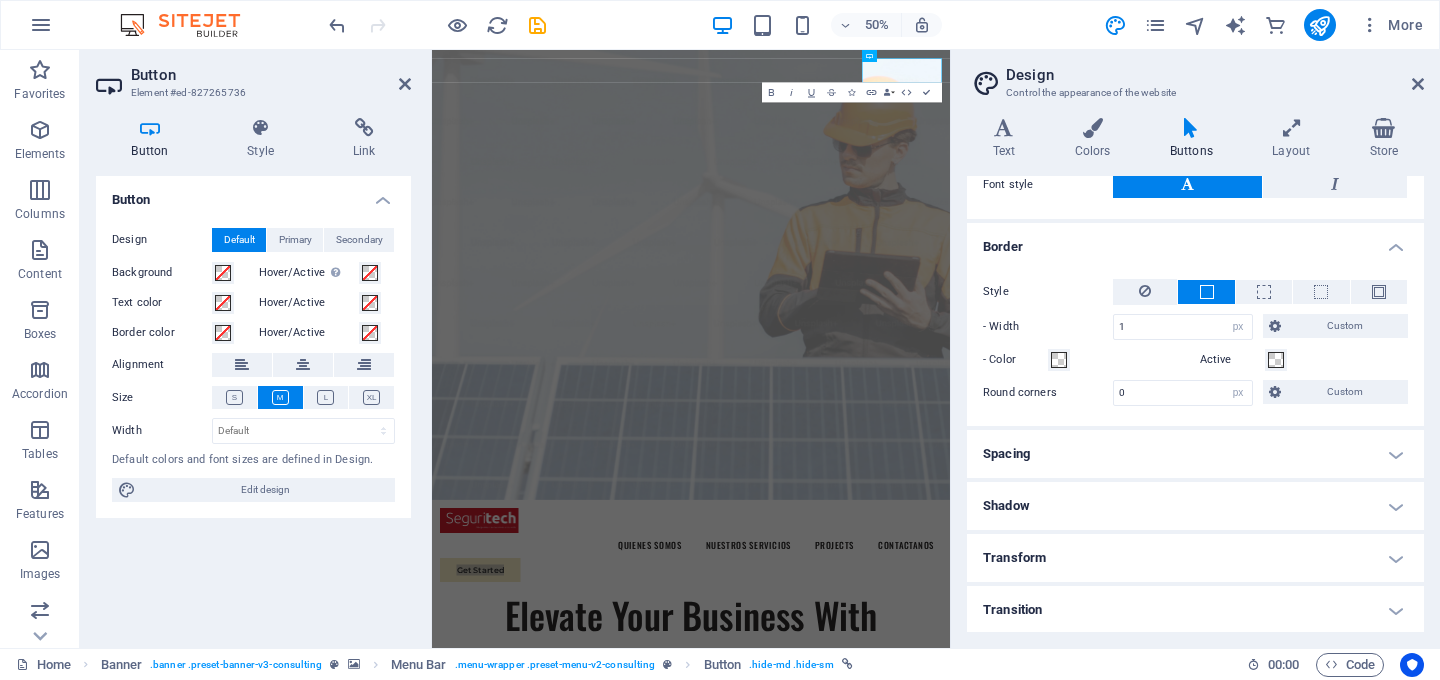 click on "Spacing" at bounding box center [1195, 454] 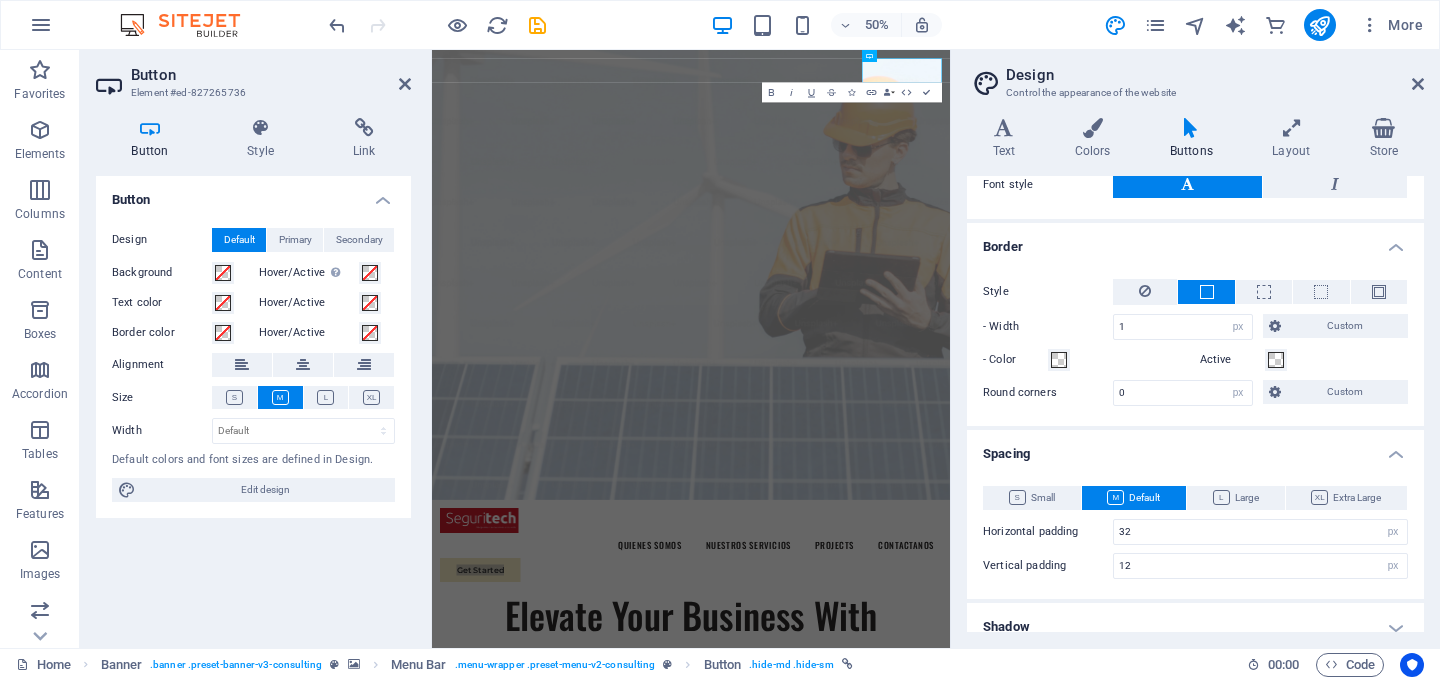 scroll, scrollTop: 580, scrollLeft: 0, axis: vertical 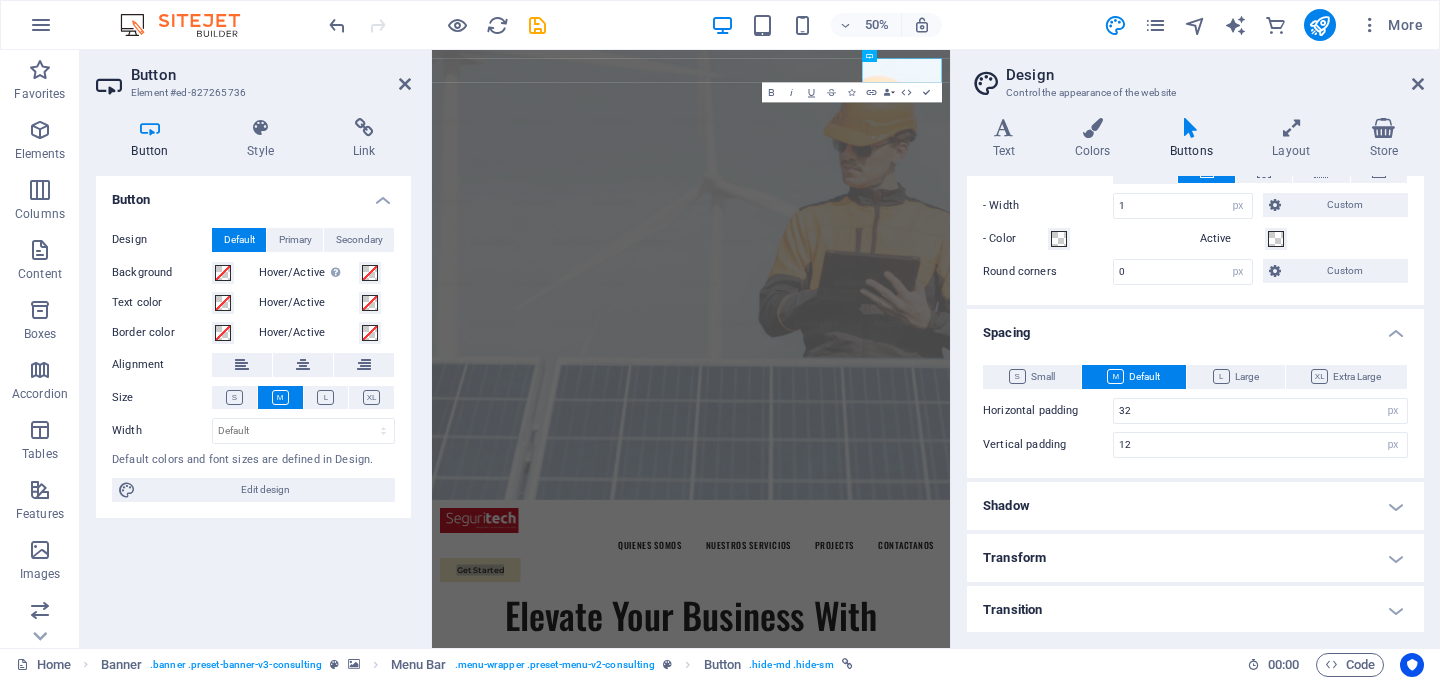 click on "Shadow" at bounding box center [1195, 506] 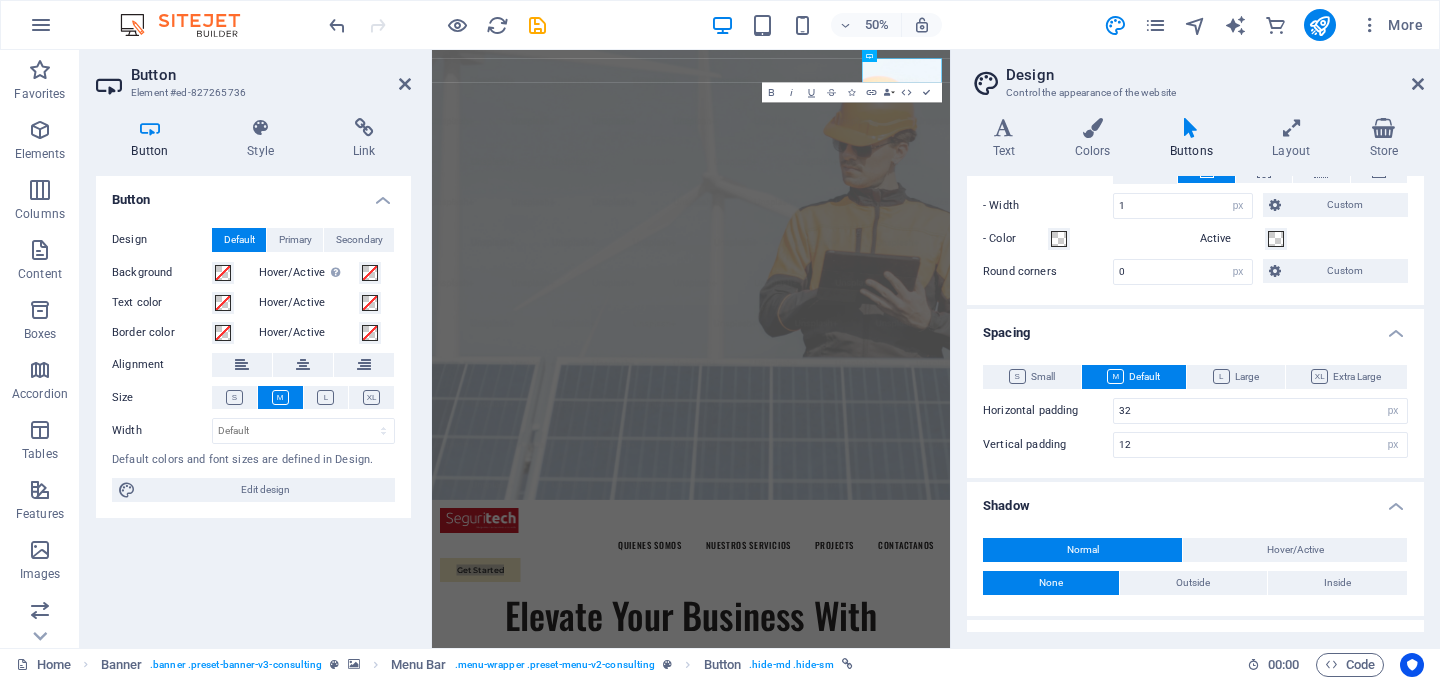 click on "Shadow" at bounding box center [1195, 500] 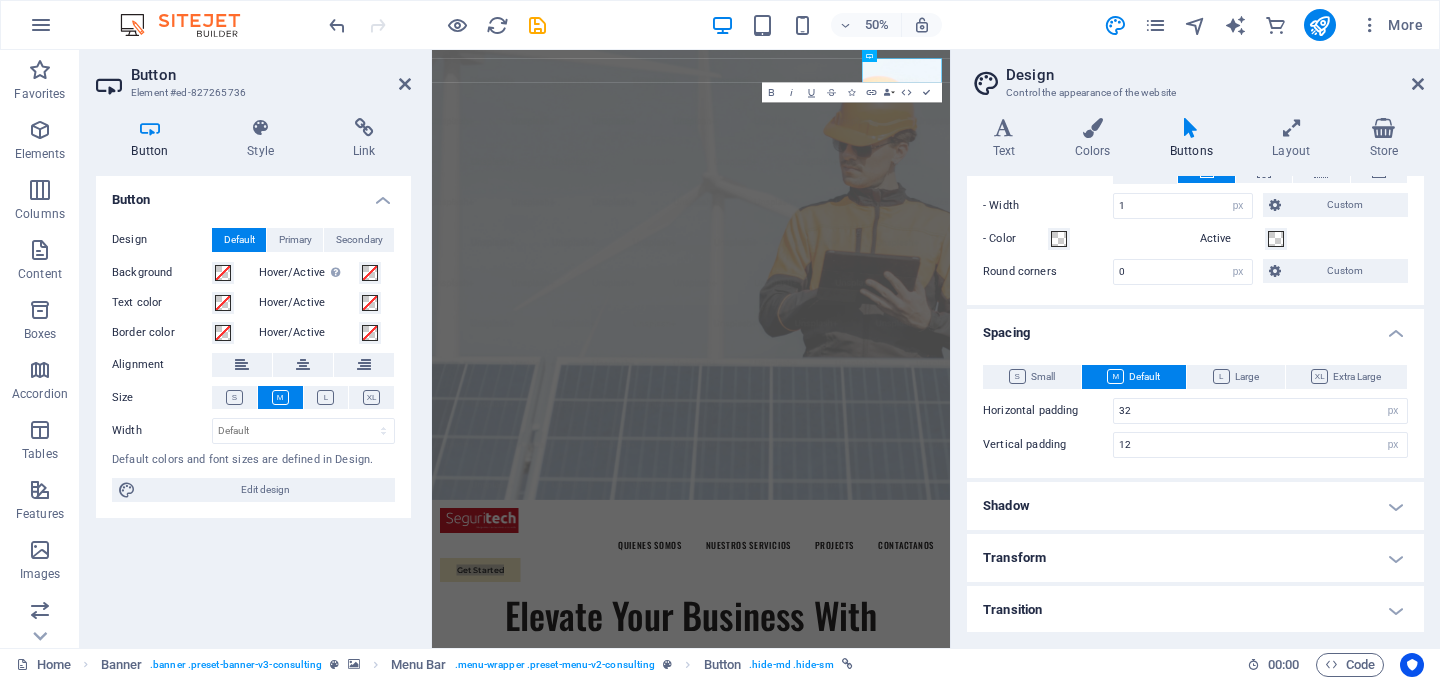 click on "Shadow" at bounding box center (1195, 506) 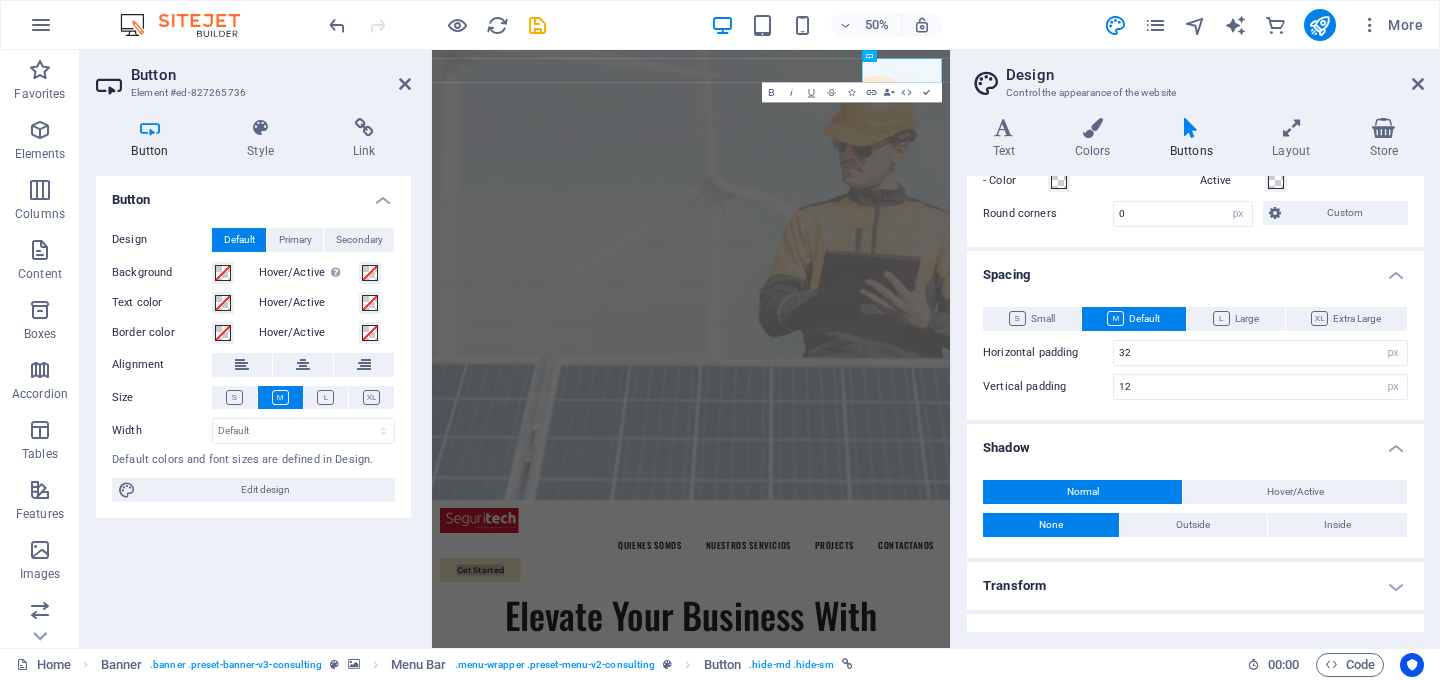 scroll, scrollTop: 666, scrollLeft: 0, axis: vertical 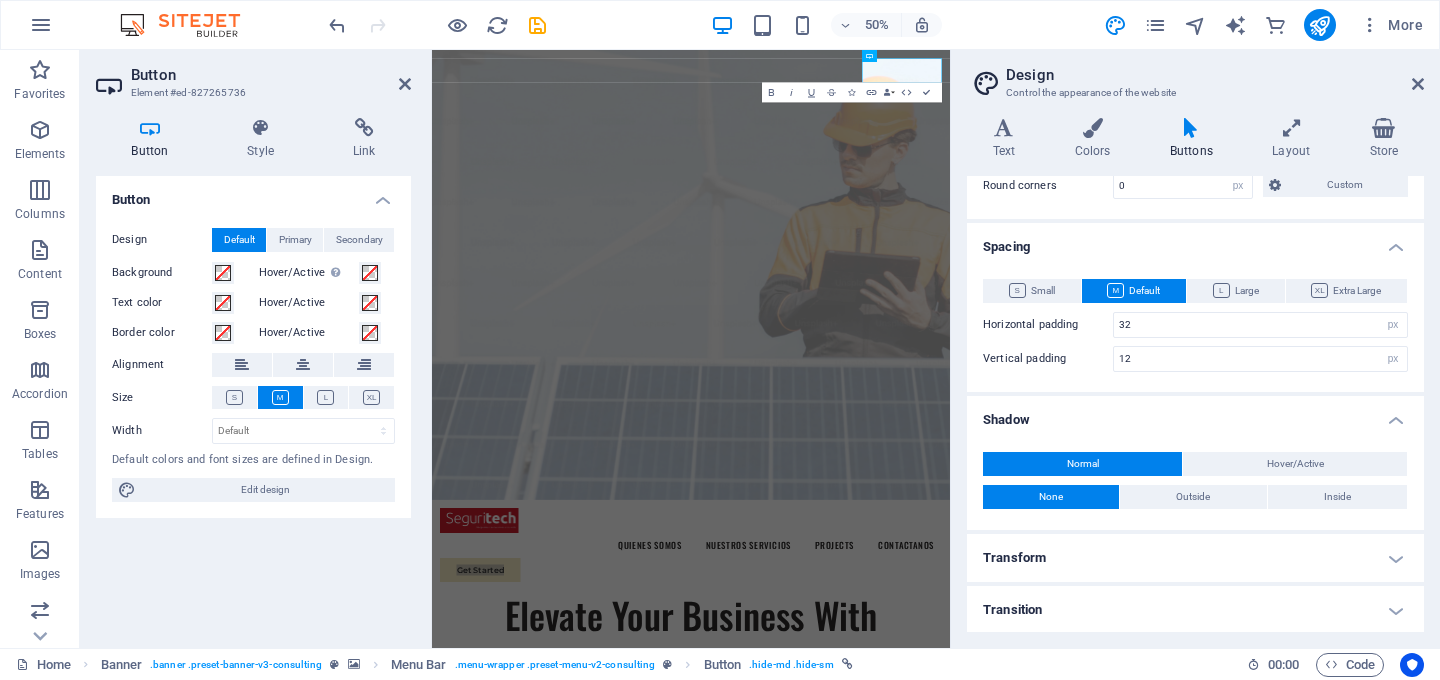 click on "Transition" at bounding box center (1195, 610) 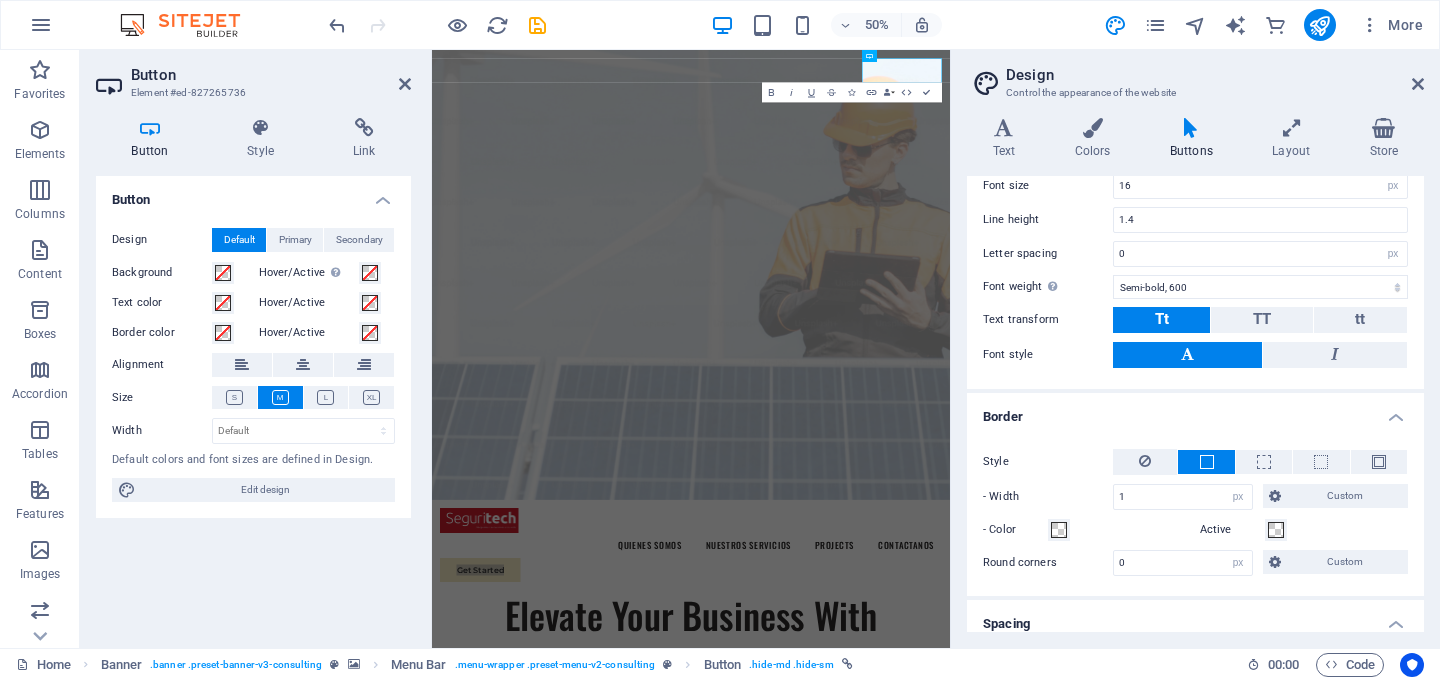 scroll, scrollTop: 0, scrollLeft: 0, axis: both 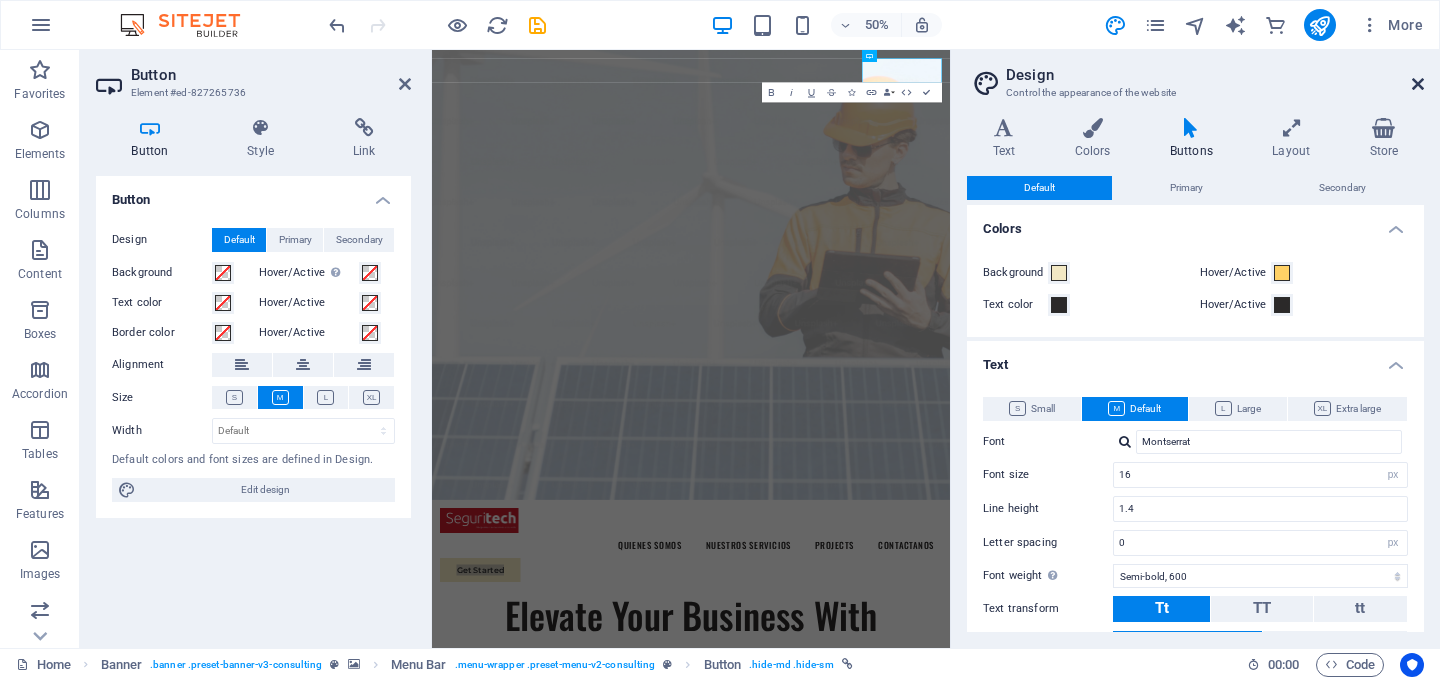 click at bounding box center (1418, 84) 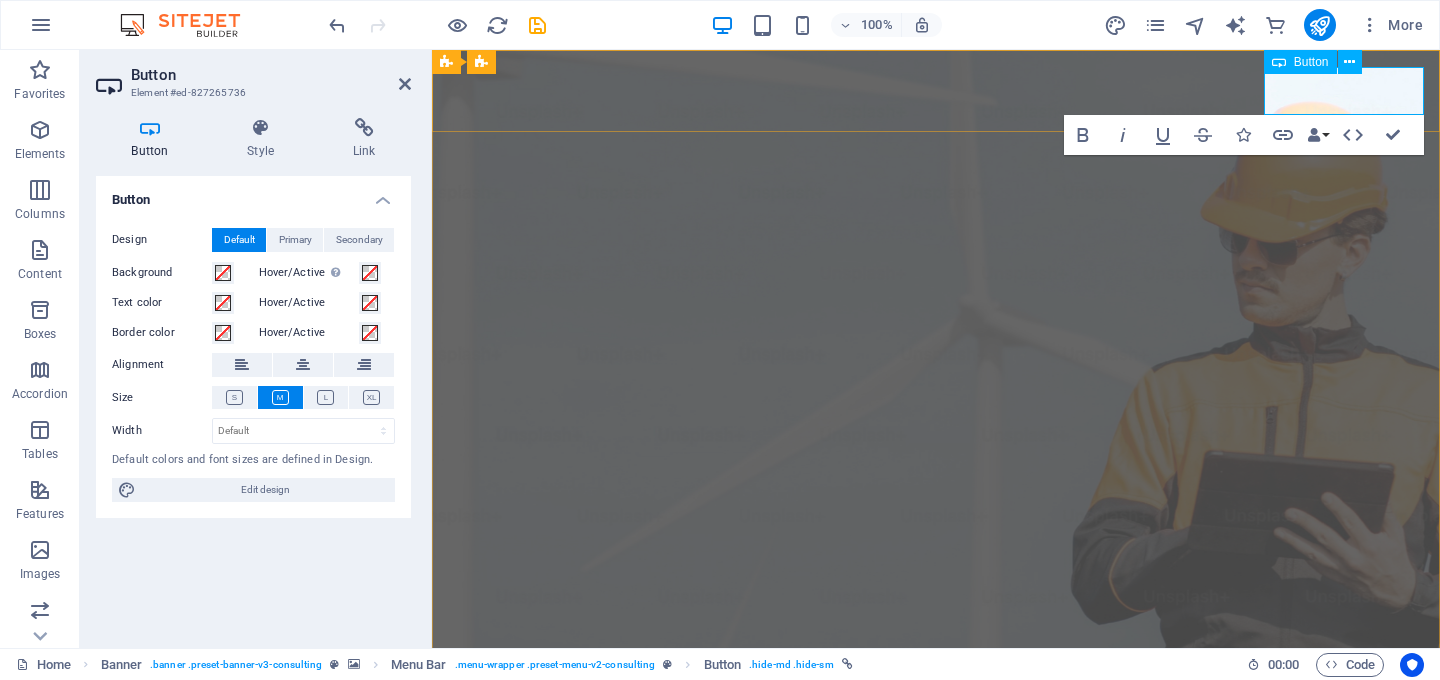 click on "Get Started" at bounding box center [528, 1090] 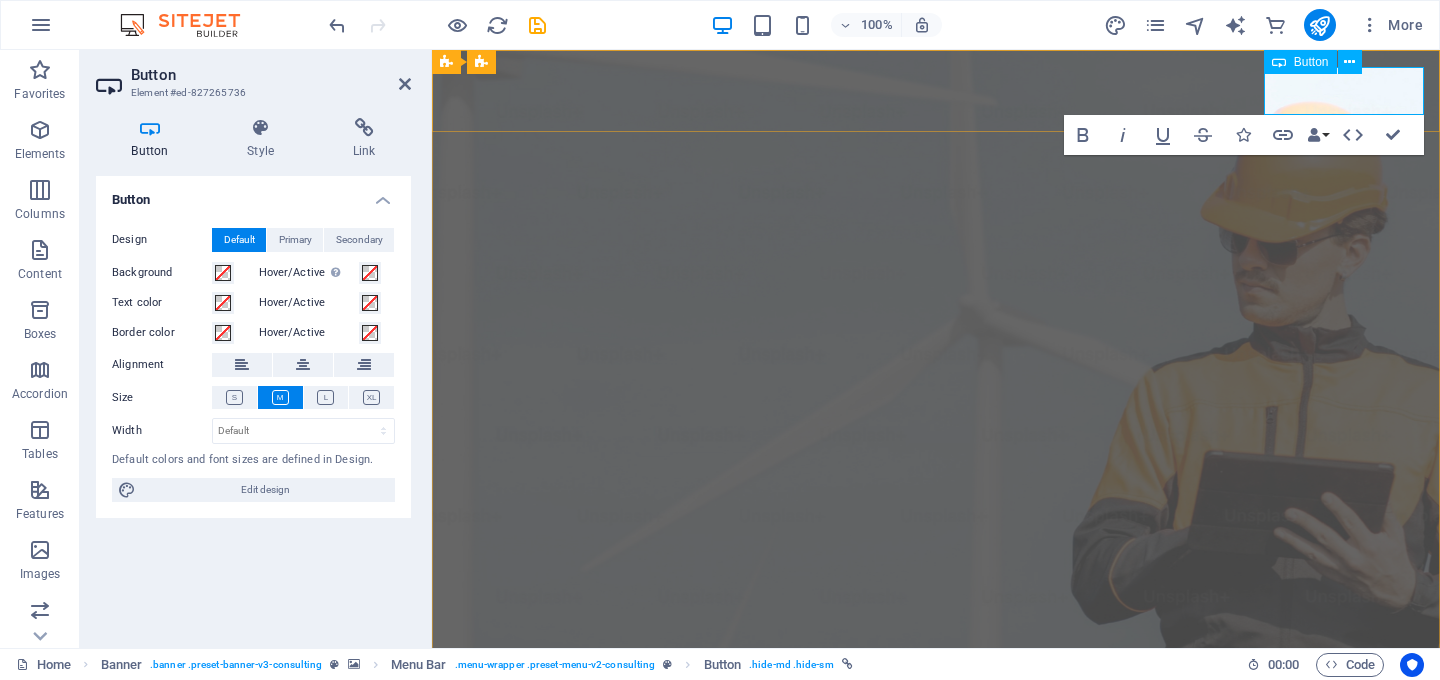 click on "Get Started" at bounding box center [528, 1090] 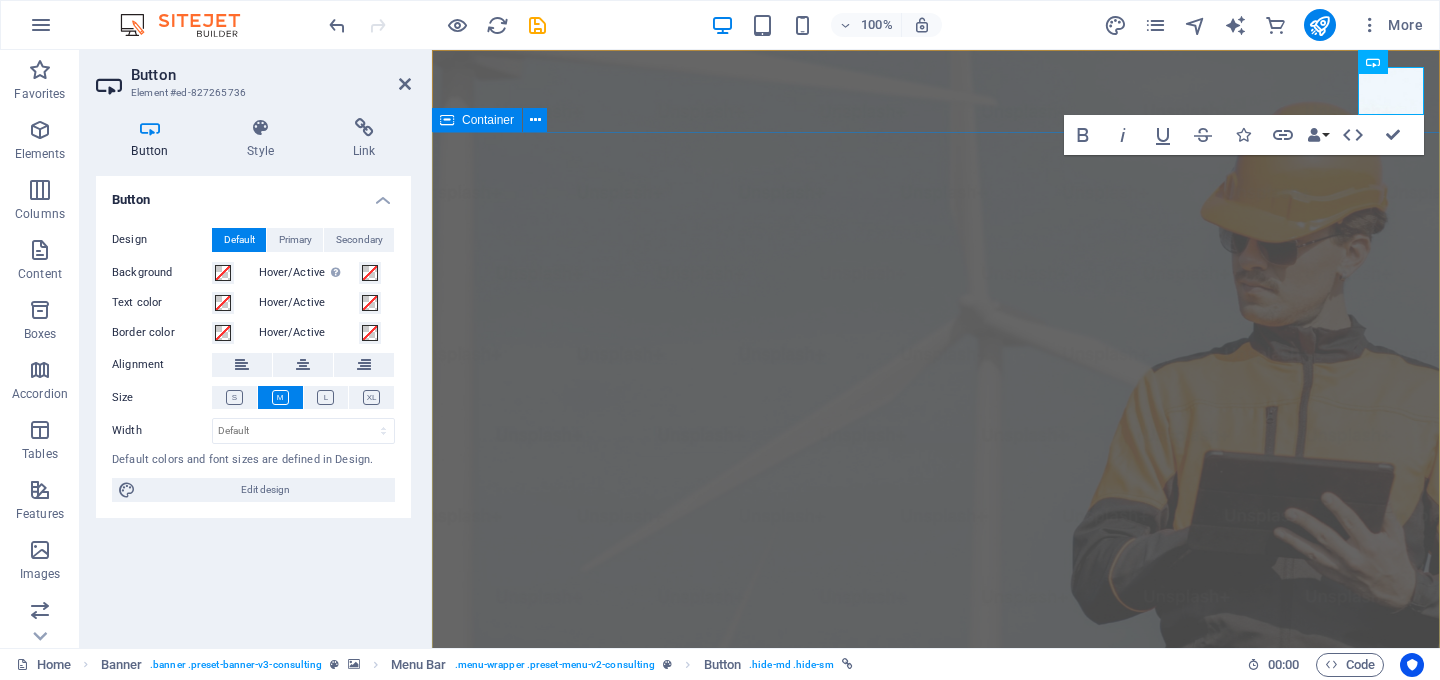 type 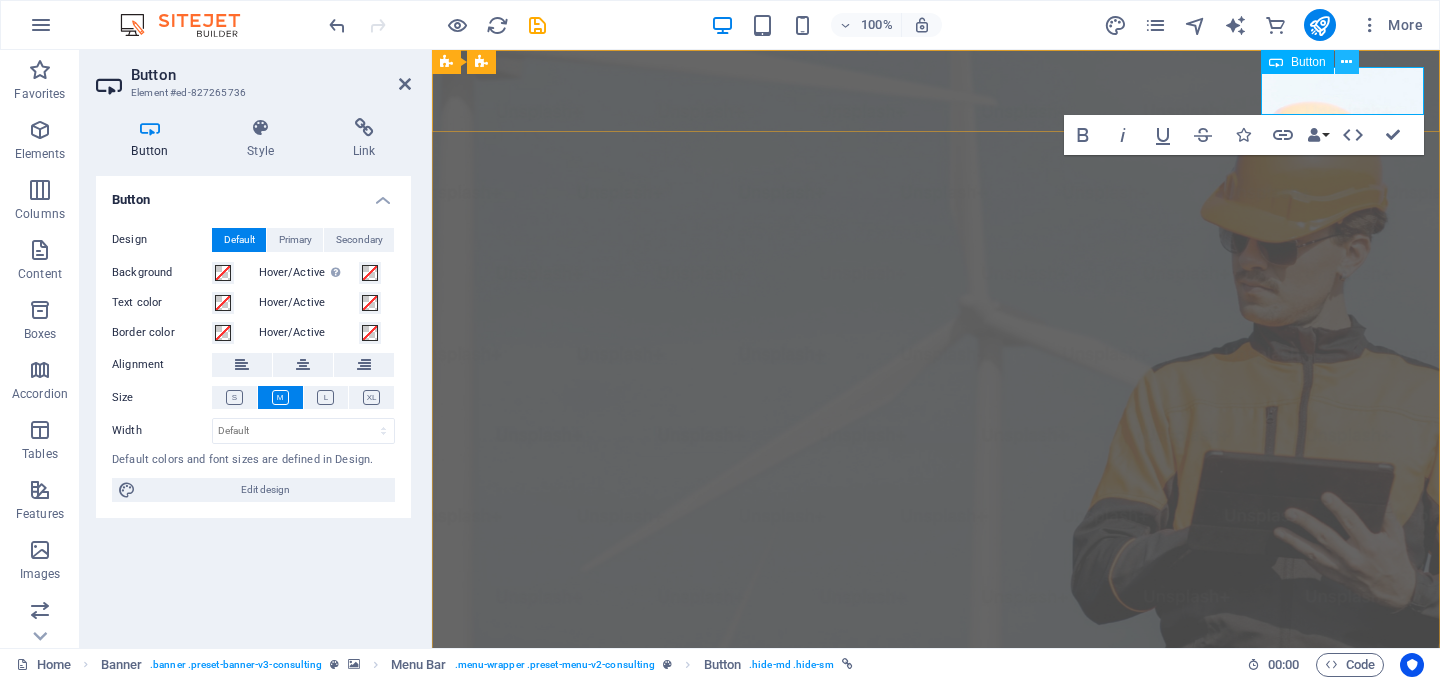 click at bounding box center [1346, 62] 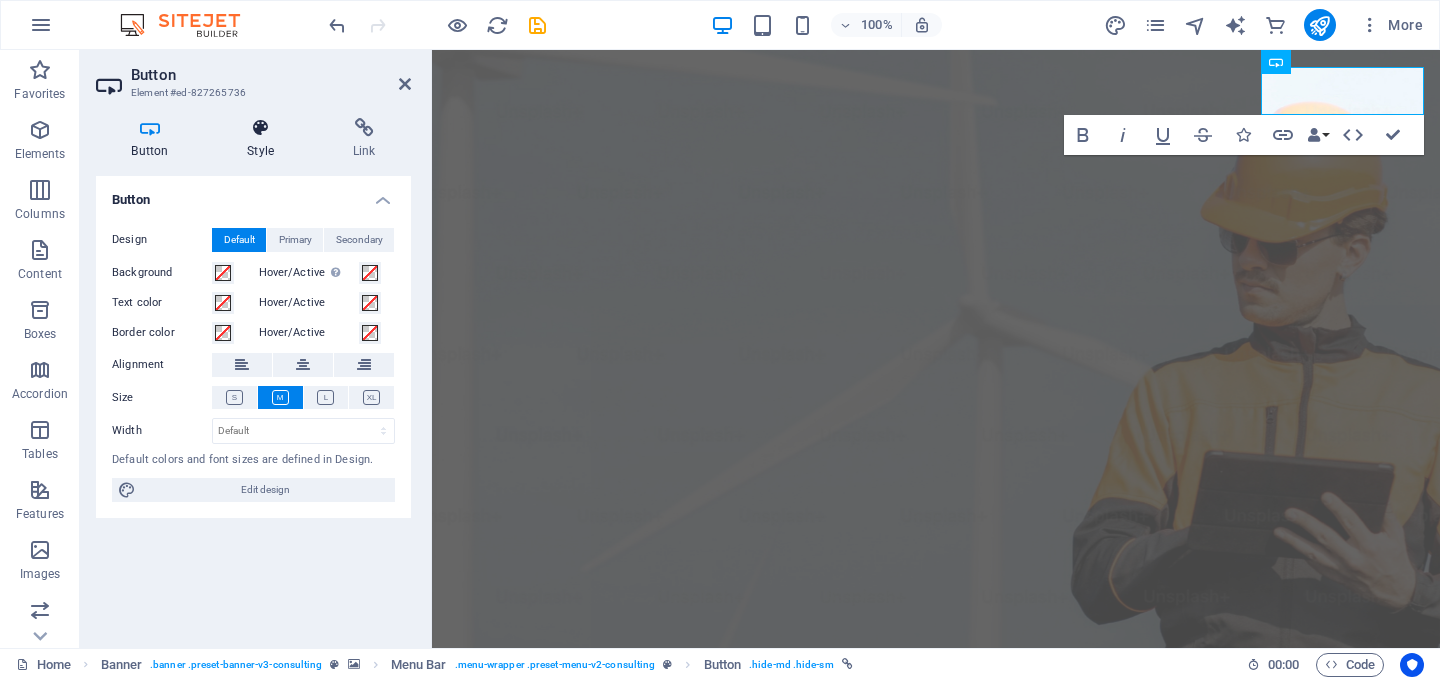 click at bounding box center (261, 128) 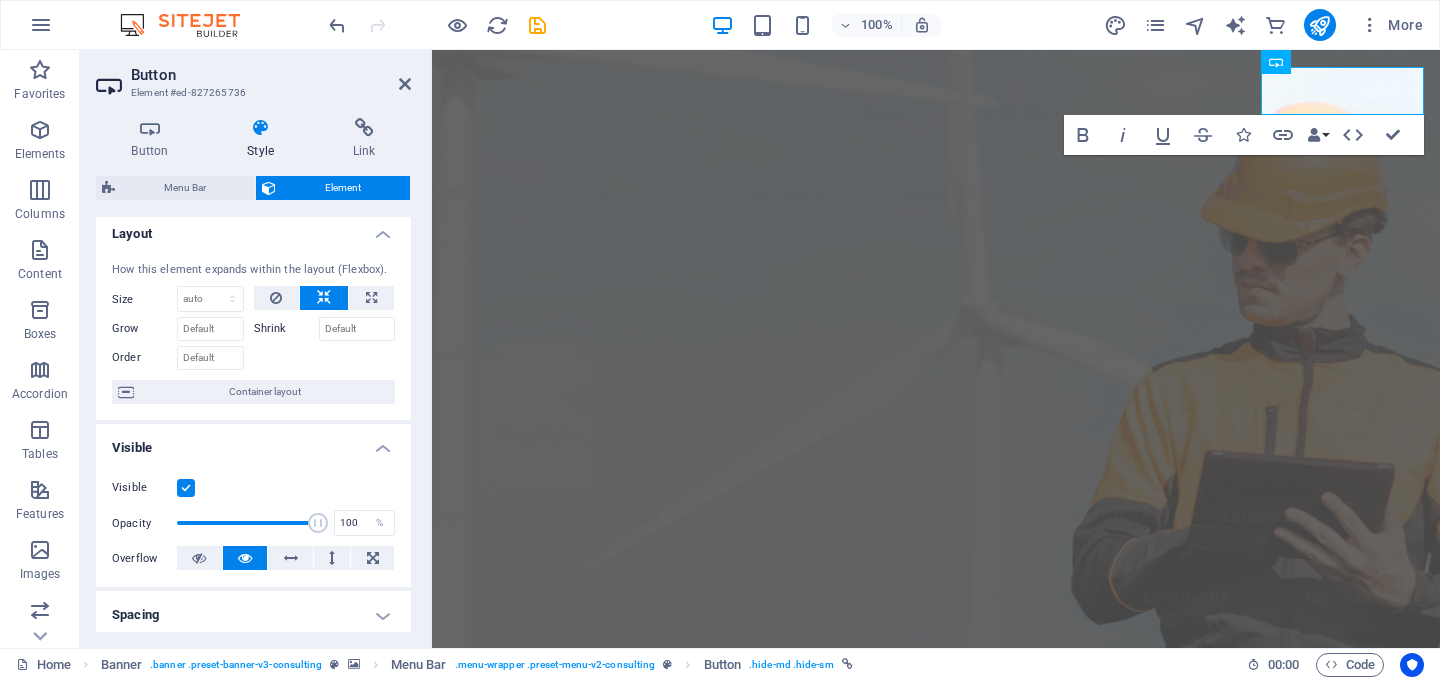 scroll, scrollTop: 0, scrollLeft: 0, axis: both 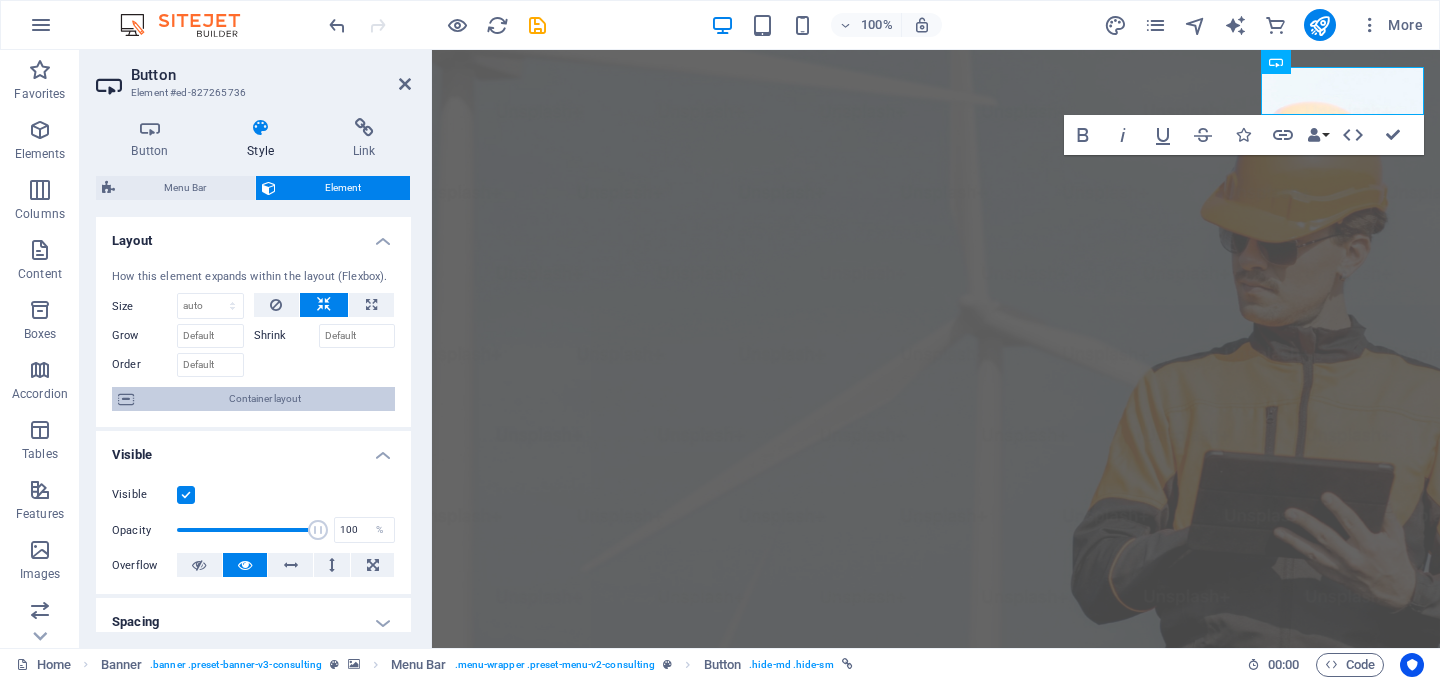 click on "Container layout" at bounding box center (264, 399) 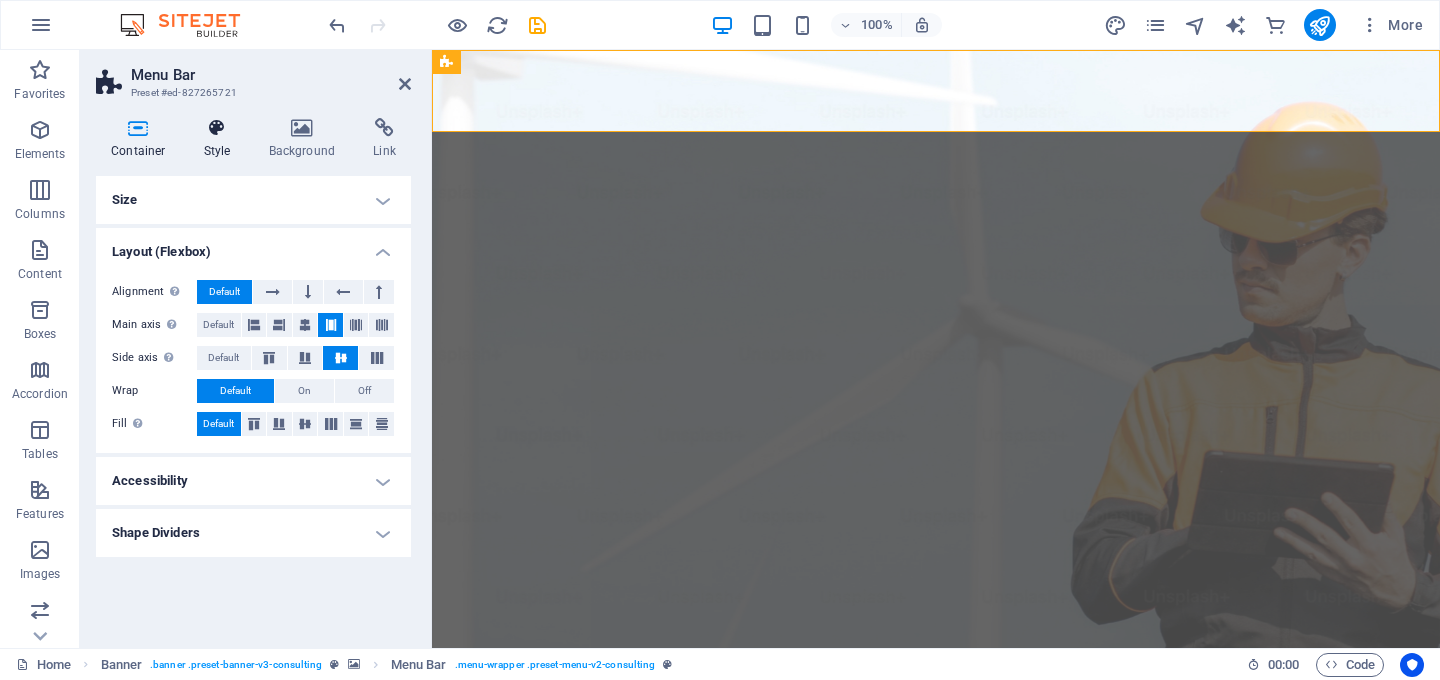 click at bounding box center (217, 128) 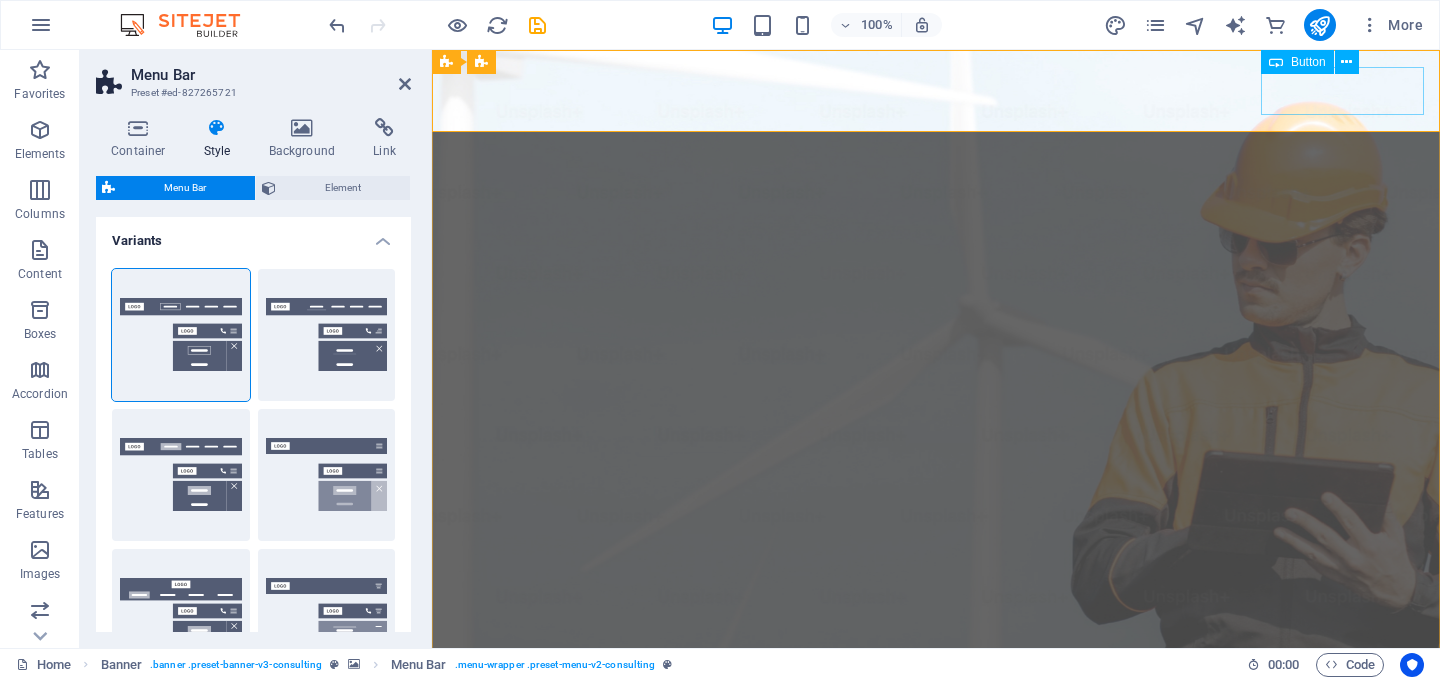 click on "WHATSAPP" at bounding box center (936, 1090) 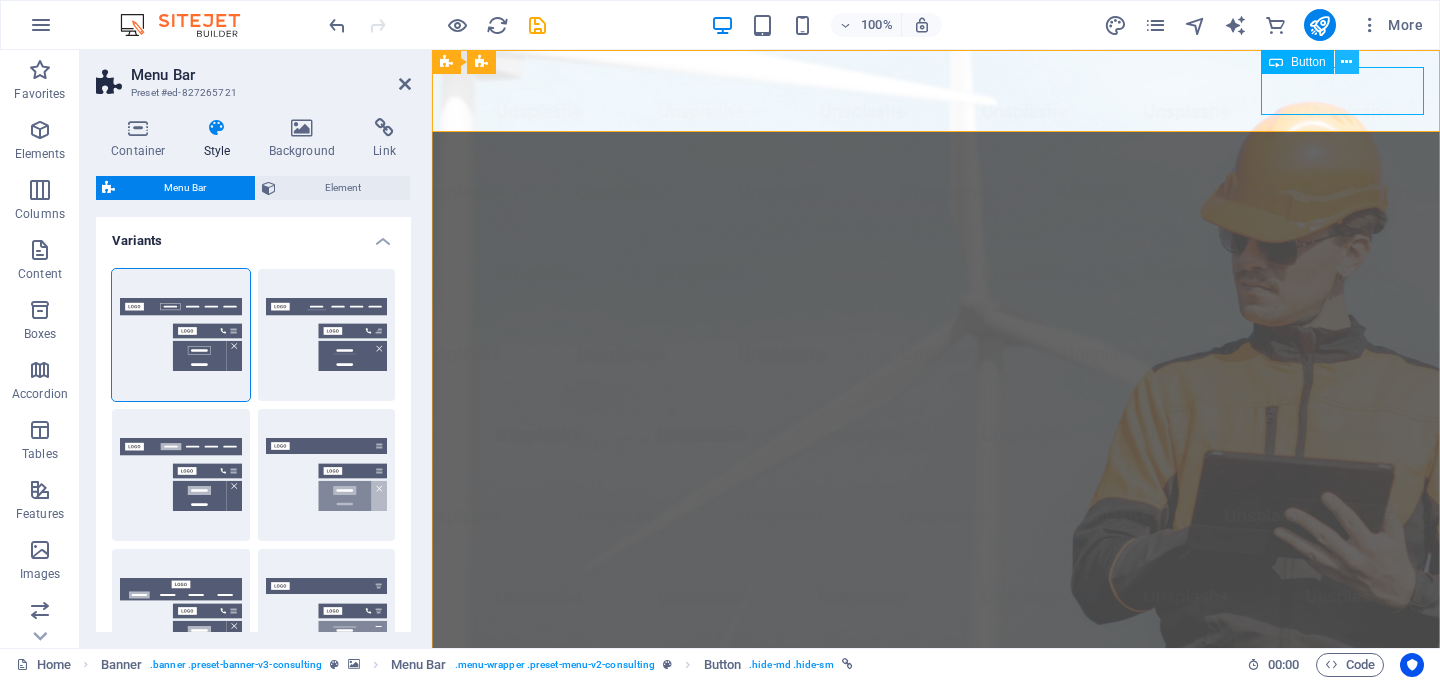 click at bounding box center [1346, 62] 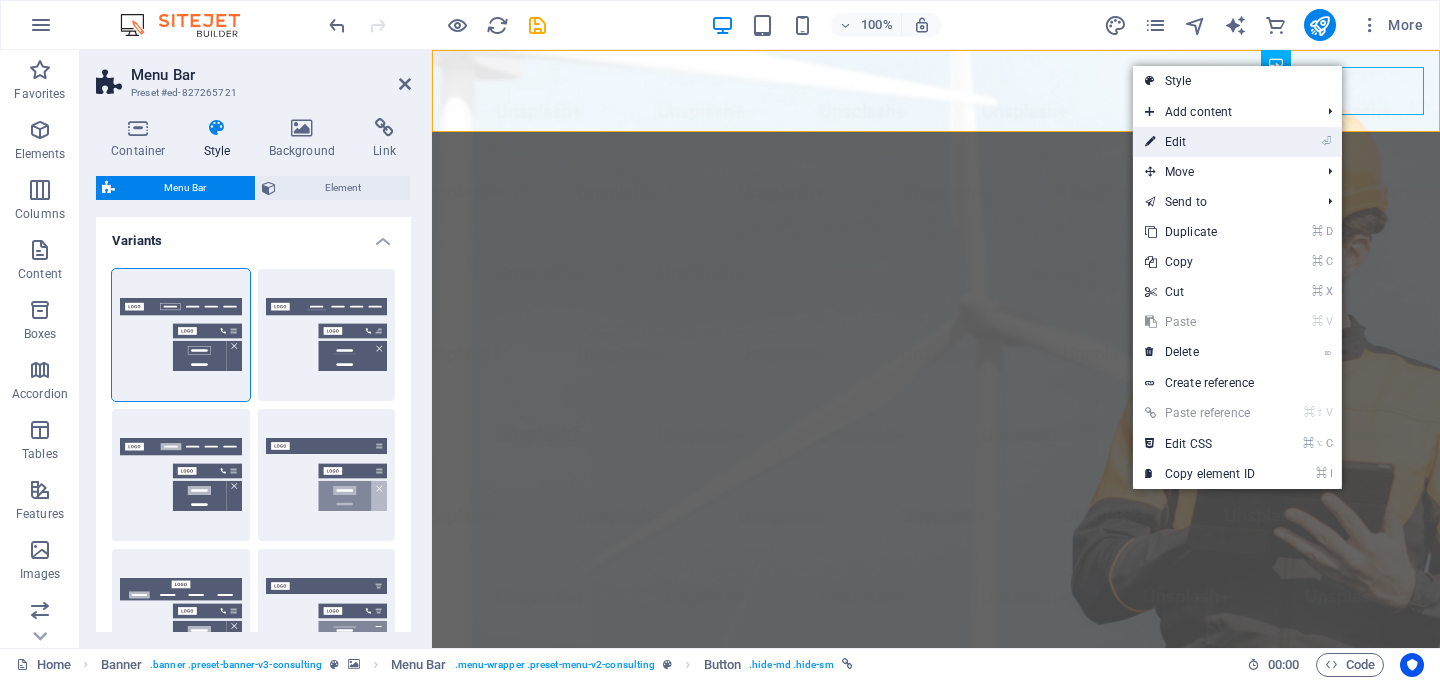 click on "⏎  Edit" at bounding box center [1237, 142] 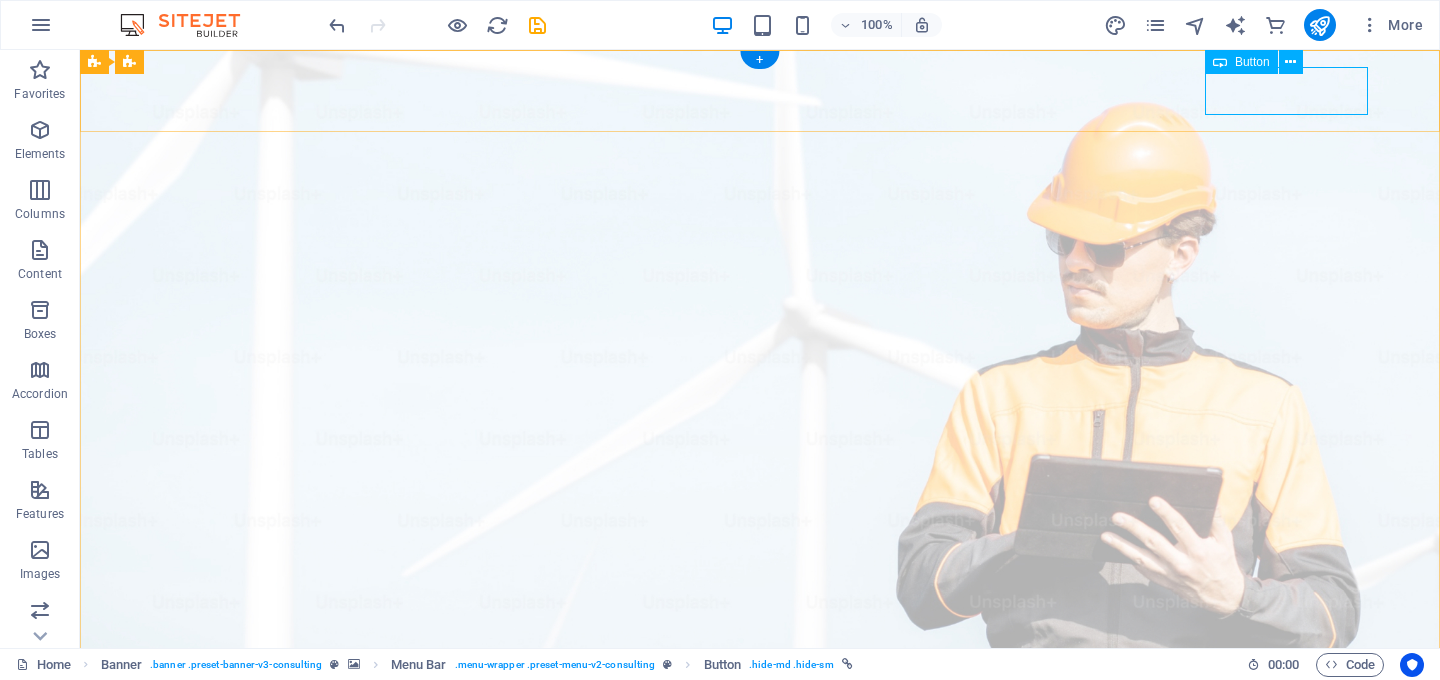 click on "WHATSAPP" at bounding box center [760, 1090] 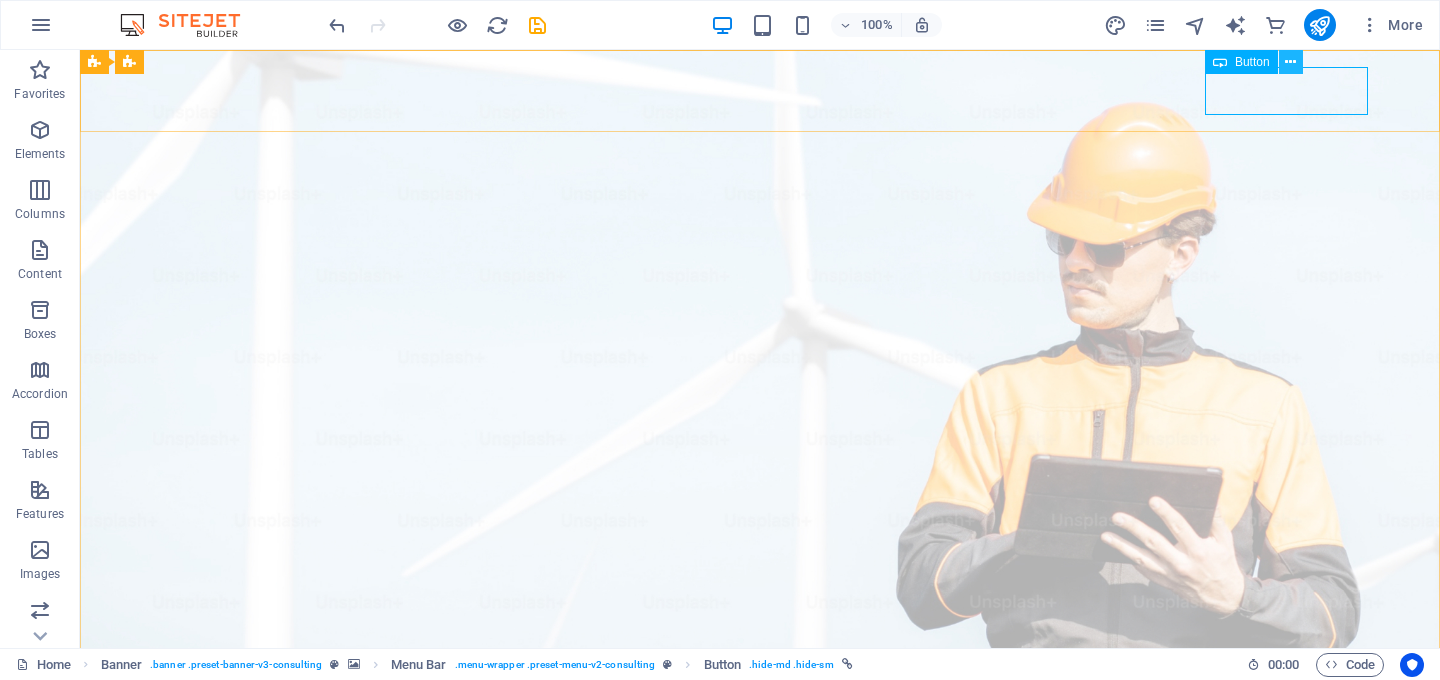 click at bounding box center [1290, 62] 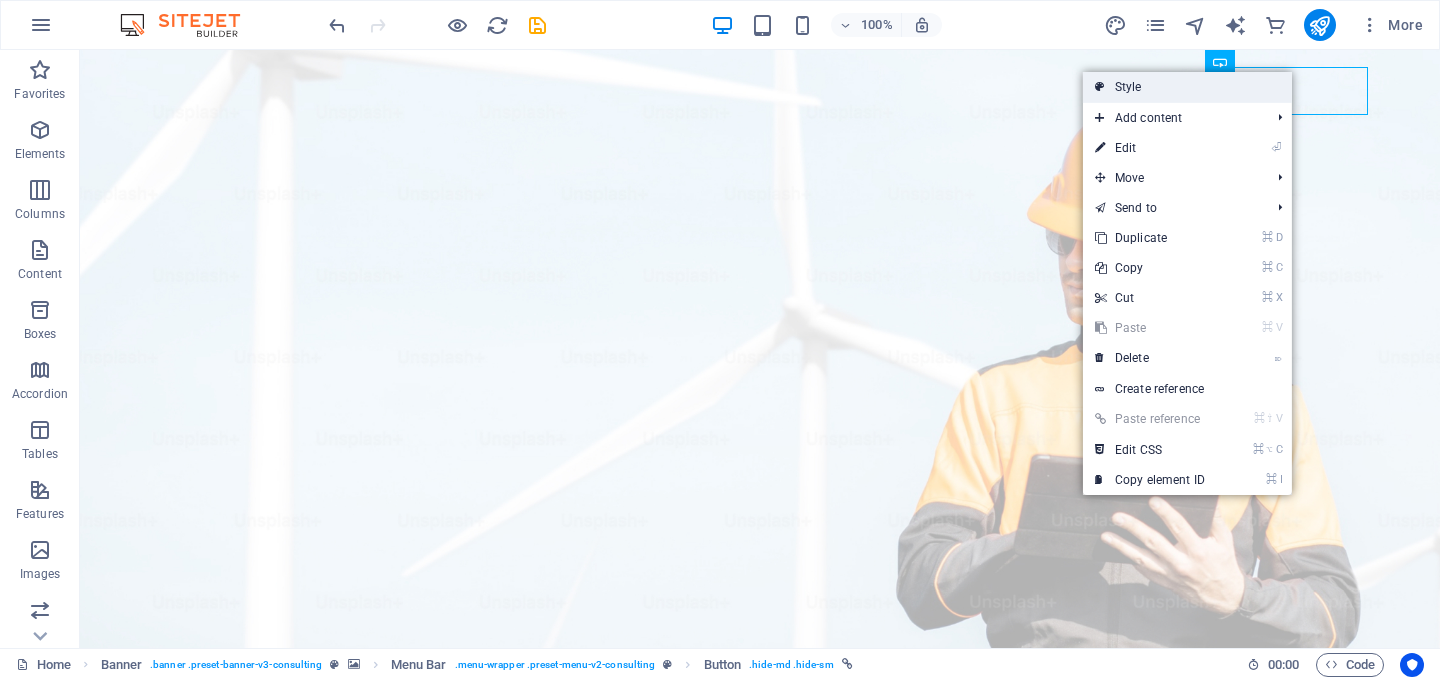 click on "Style" at bounding box center [1187, 87] 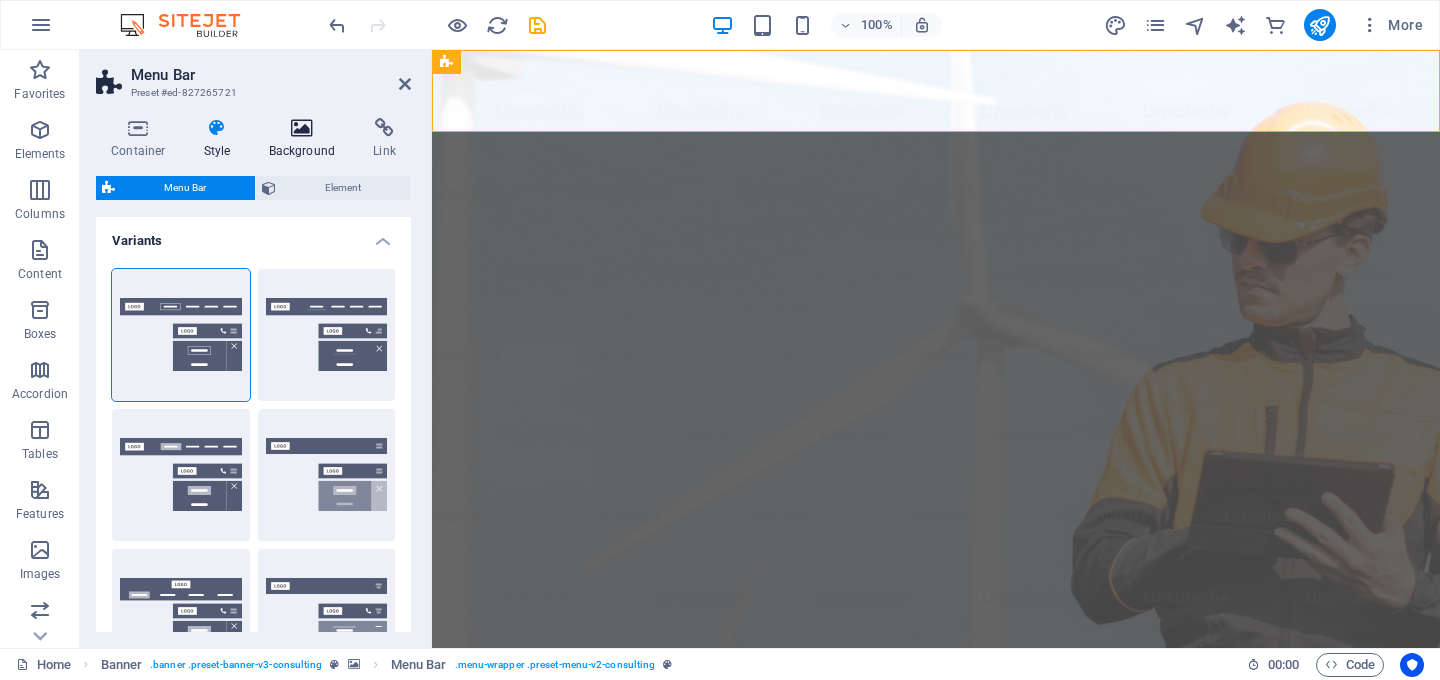 click at bounding box center [302, 128] 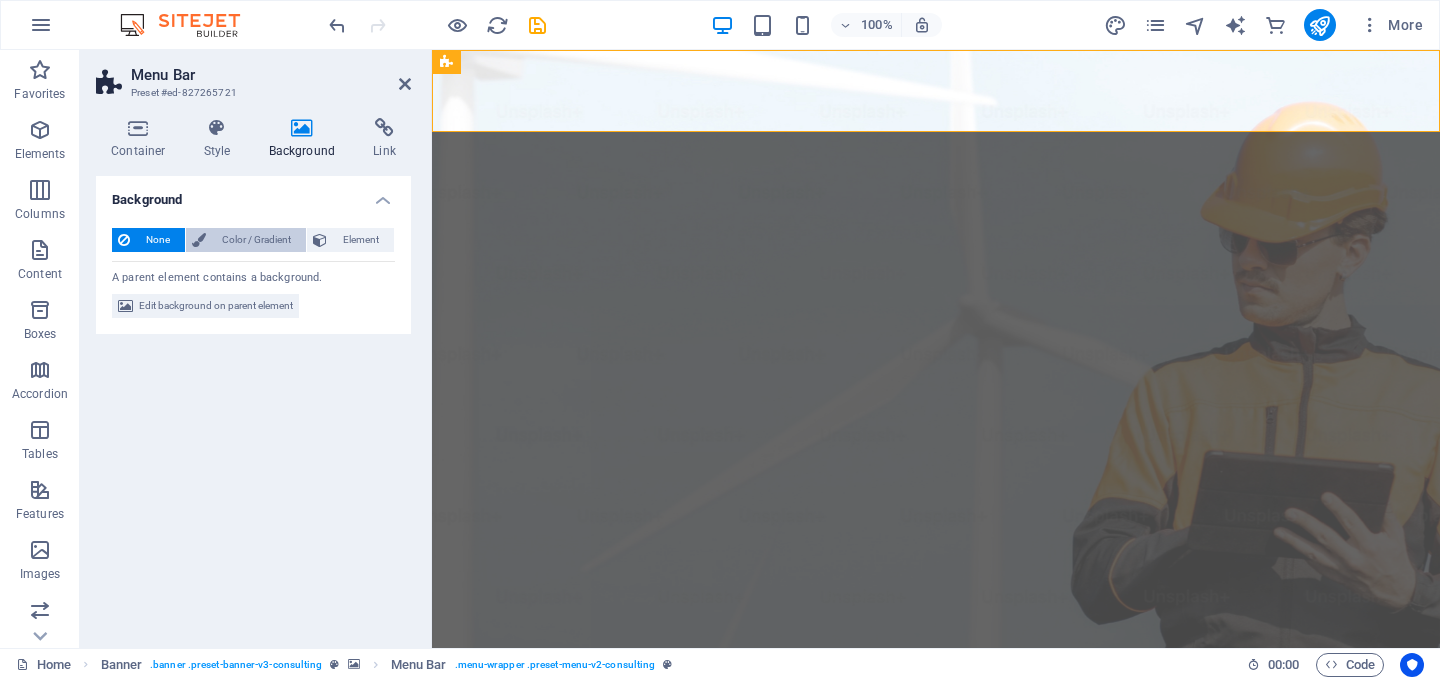 click on "Color / Gradient" at bounding box center (256, 240) 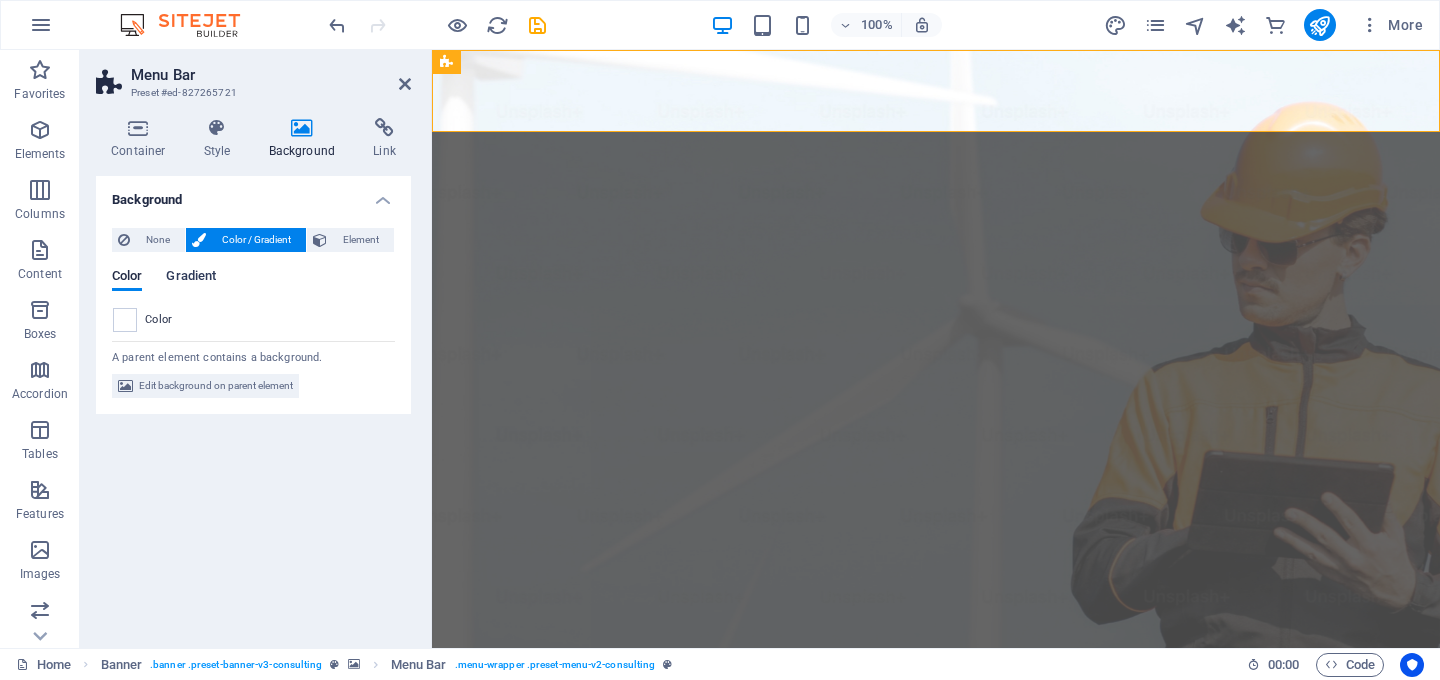 click on "Gradient" at bounding box center [191, 278] 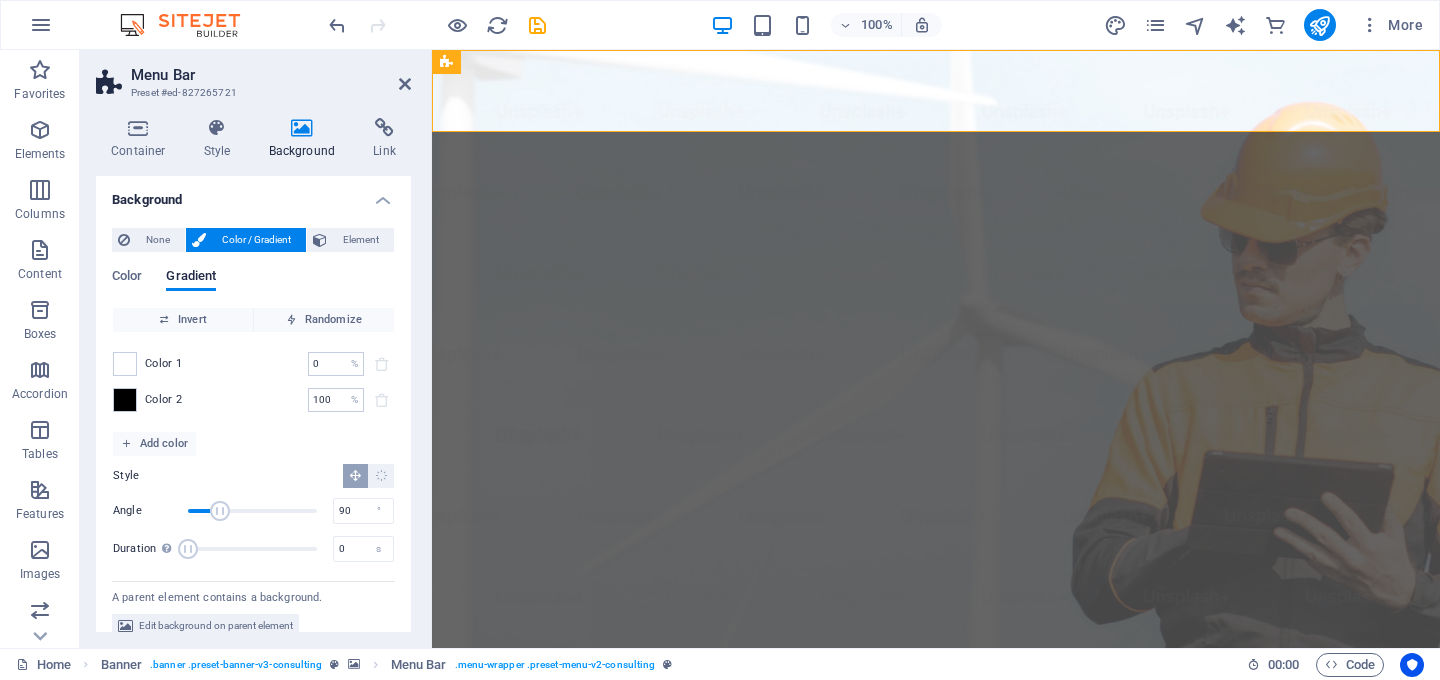 scroll, scrollTop: 22, scrollLeft: 0, axis: vertical 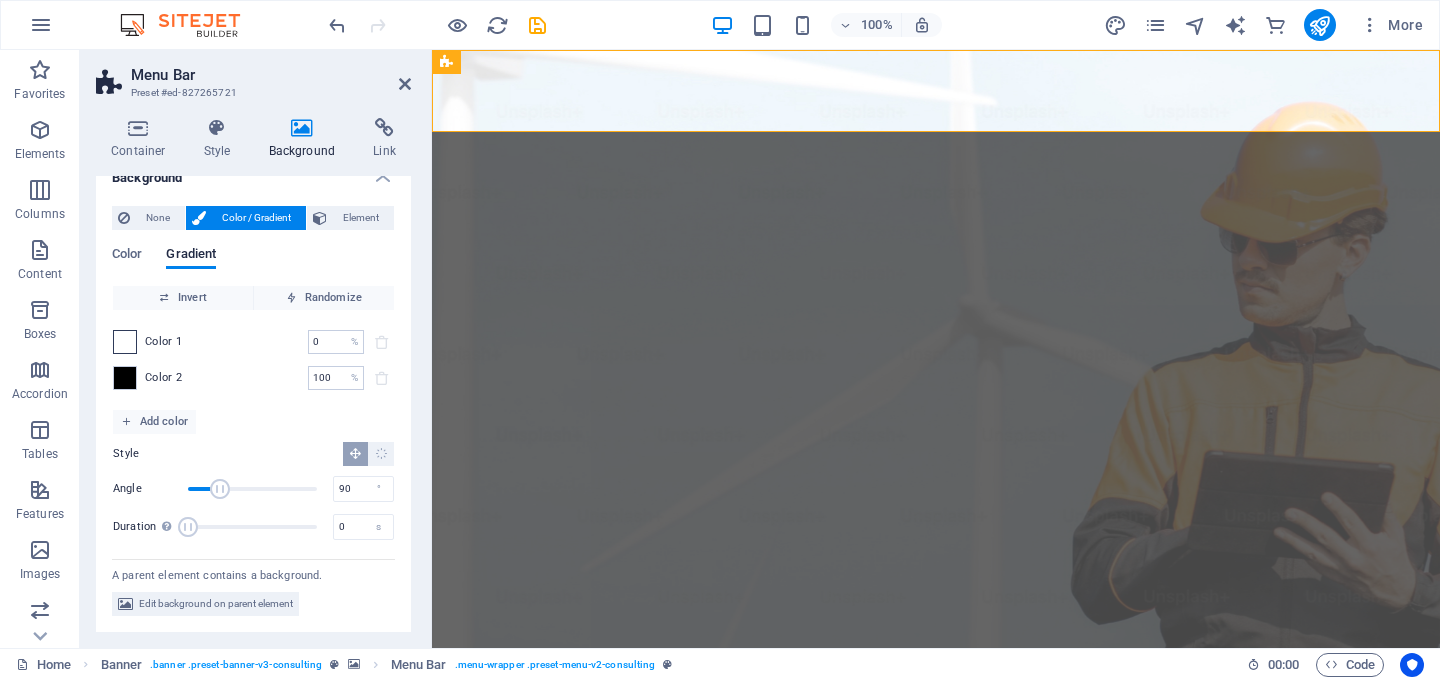 click at bounding box center (125, 342) 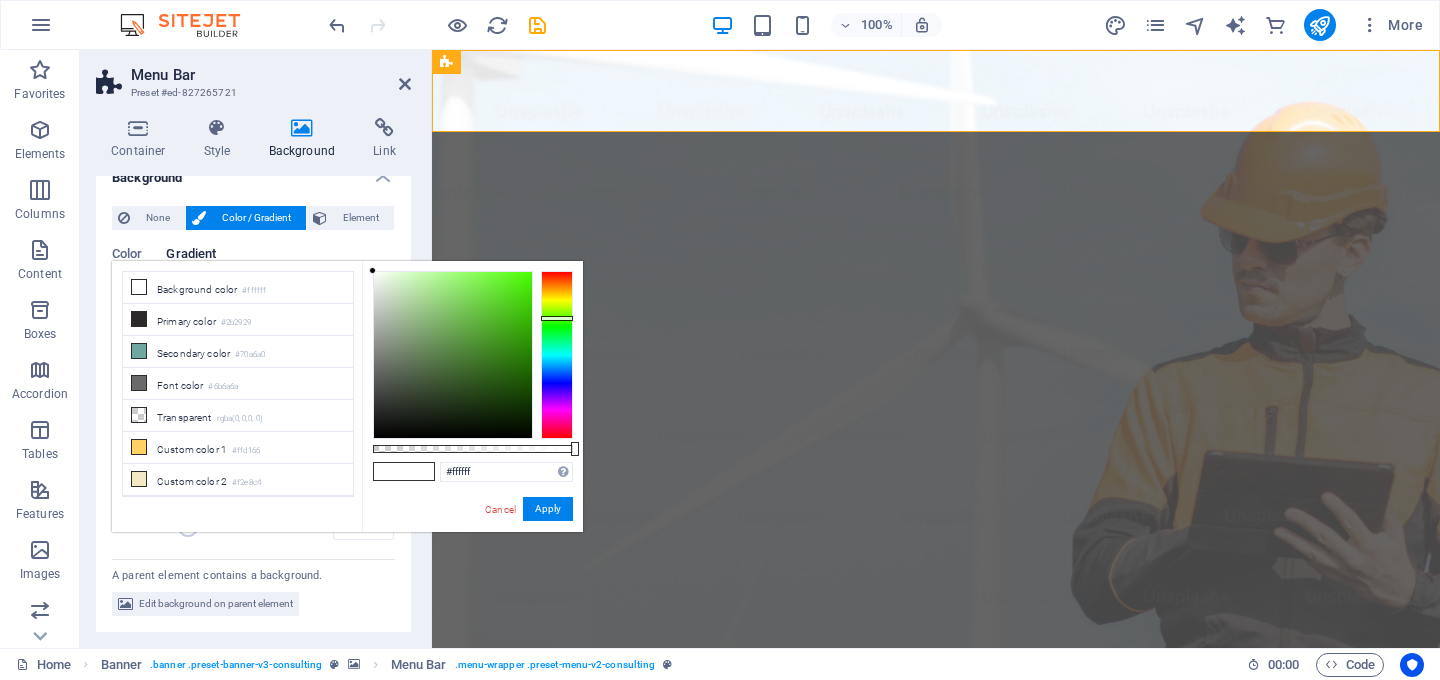 click at bounding box center [557, 355] 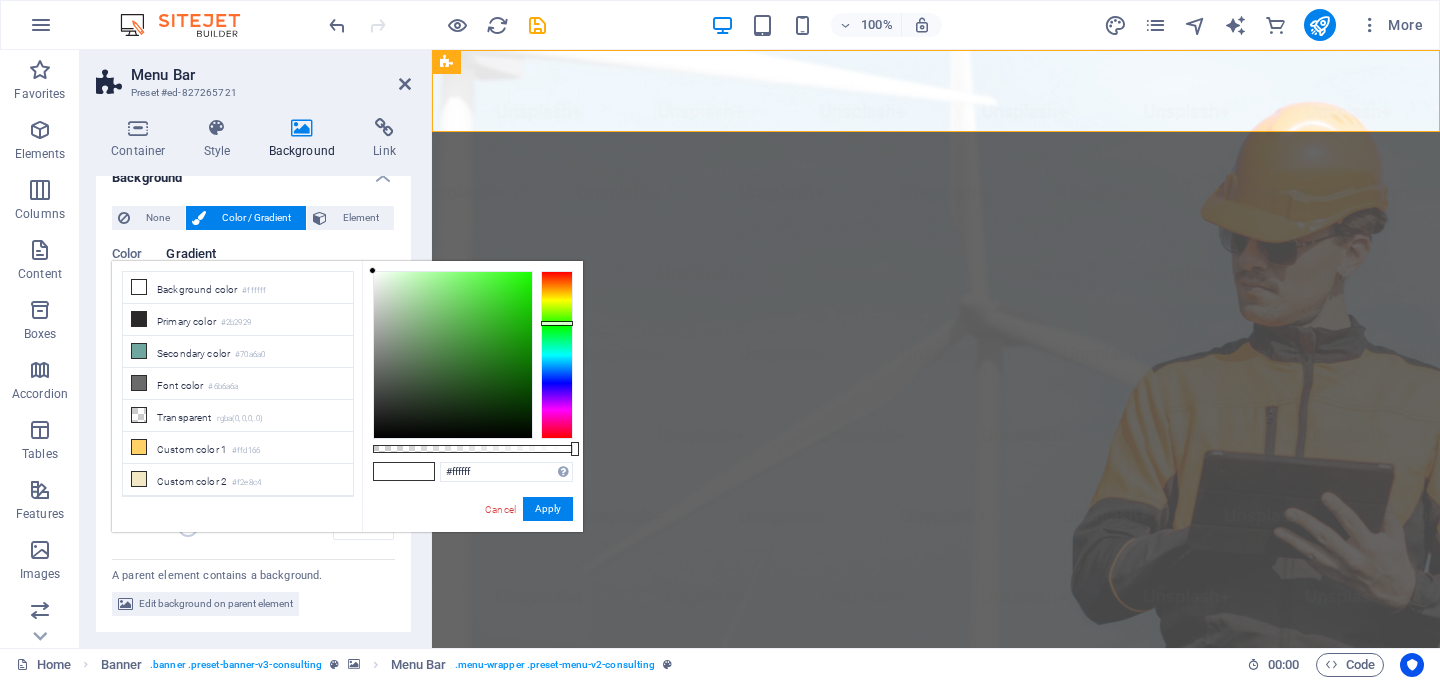 drag, startPoint x: 565, startPoint y: 308, endPoint x: 577, endPoint y: 323, distance: 19.209373 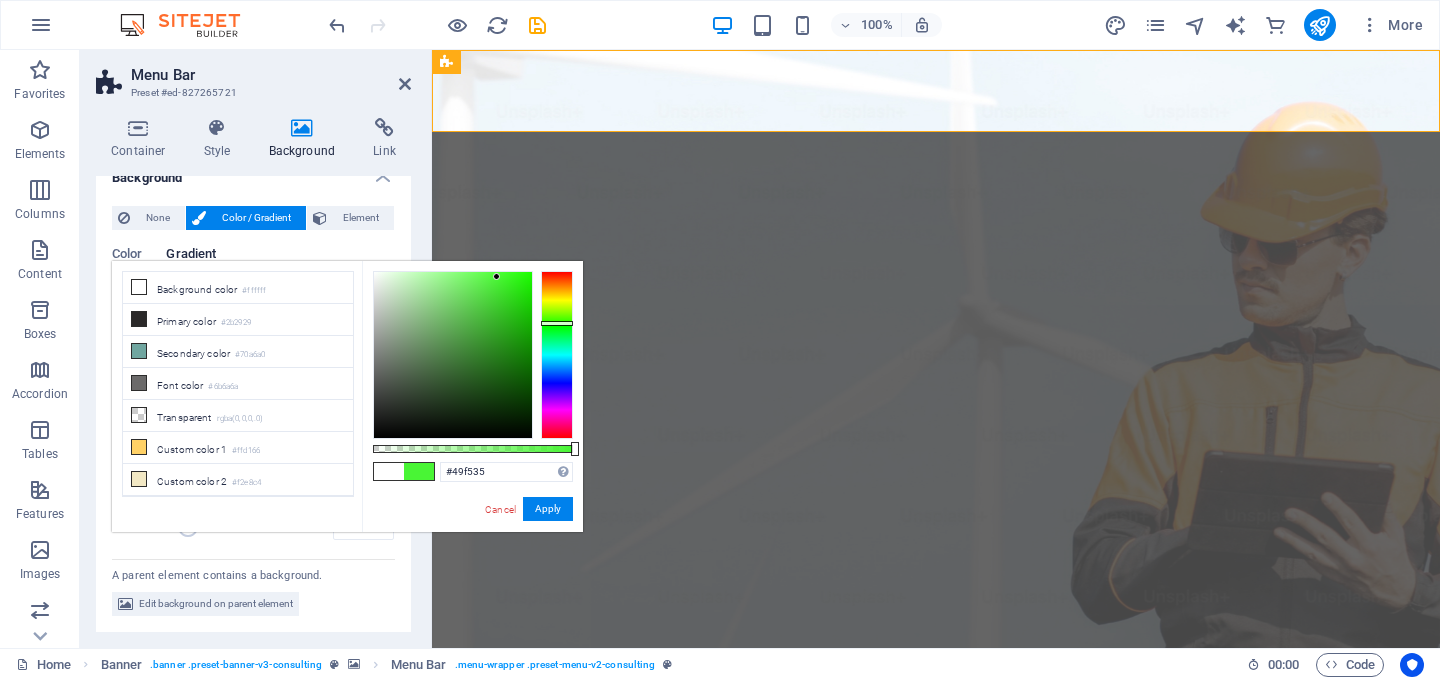 click at bounding box center (453, 355) 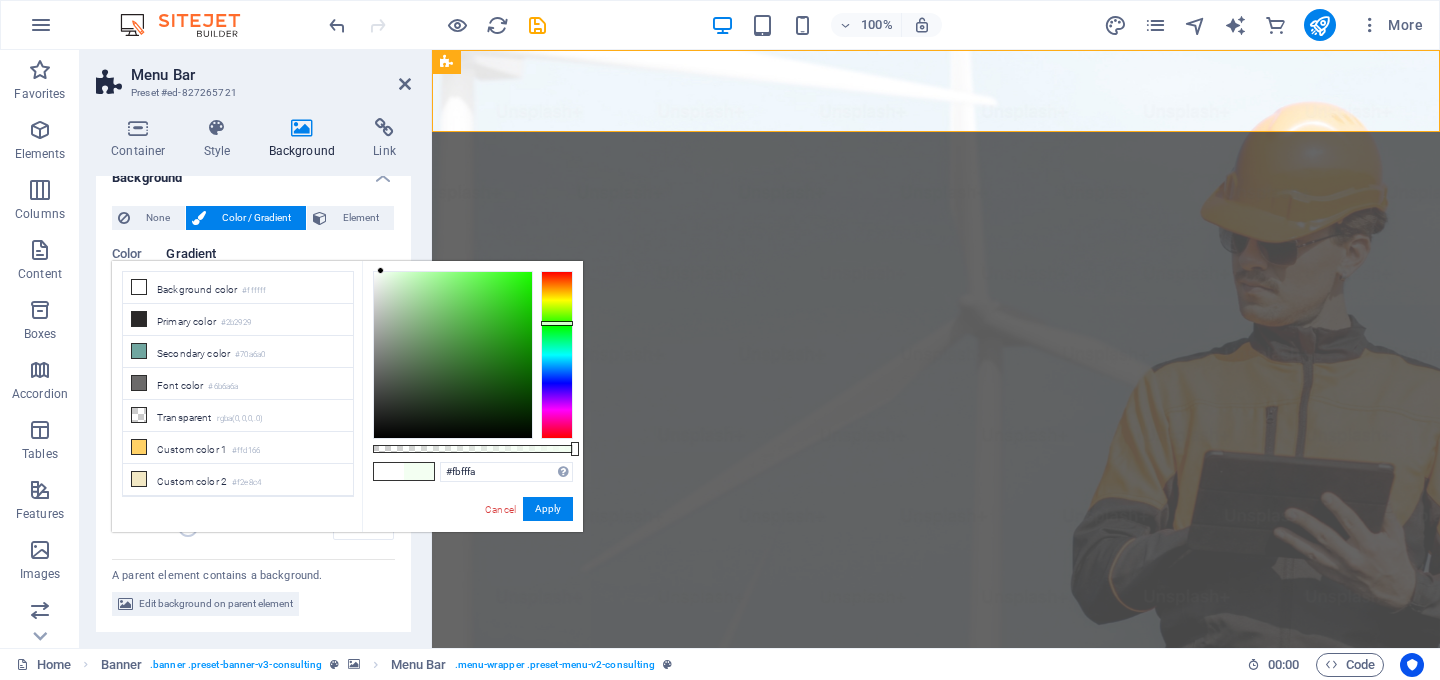 type on "#ffffff" 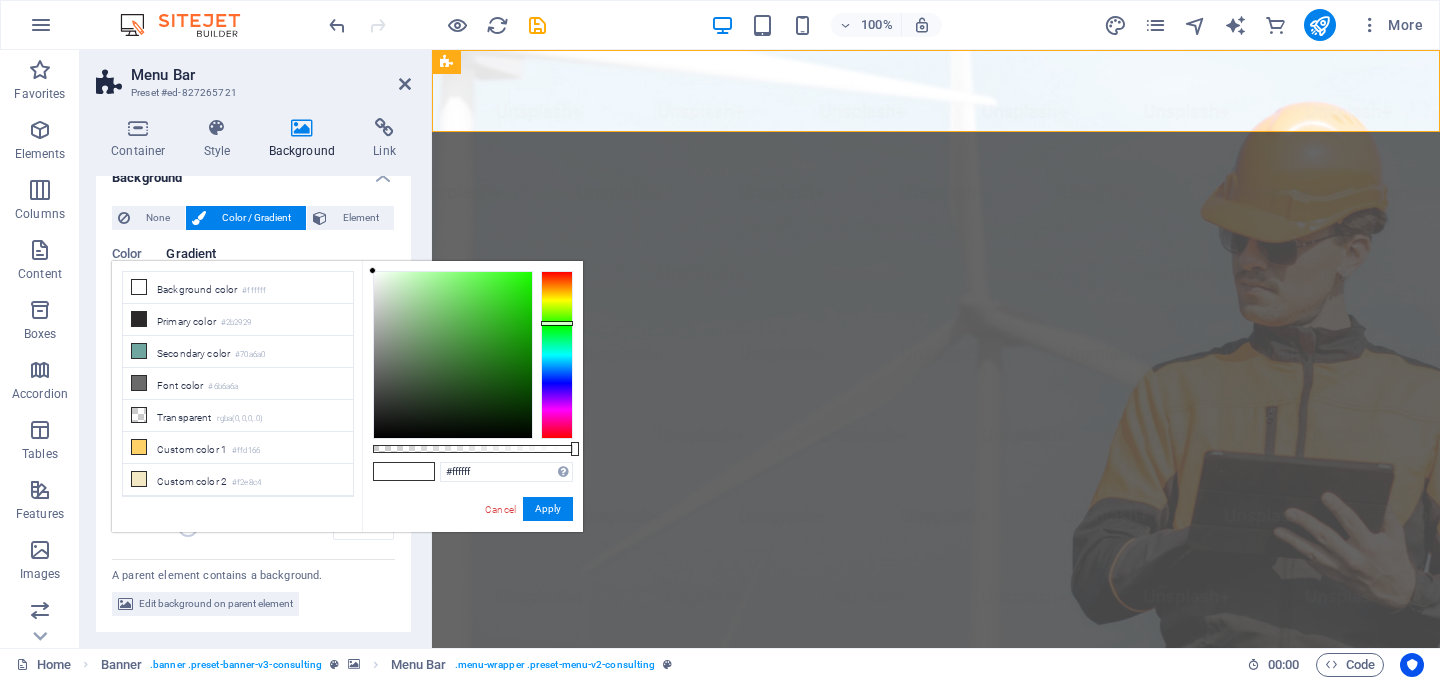 drag, startPoint x: 521, startPoint y: 276, endPoint x: 343, endPoint y: 270, distance: 178.10109 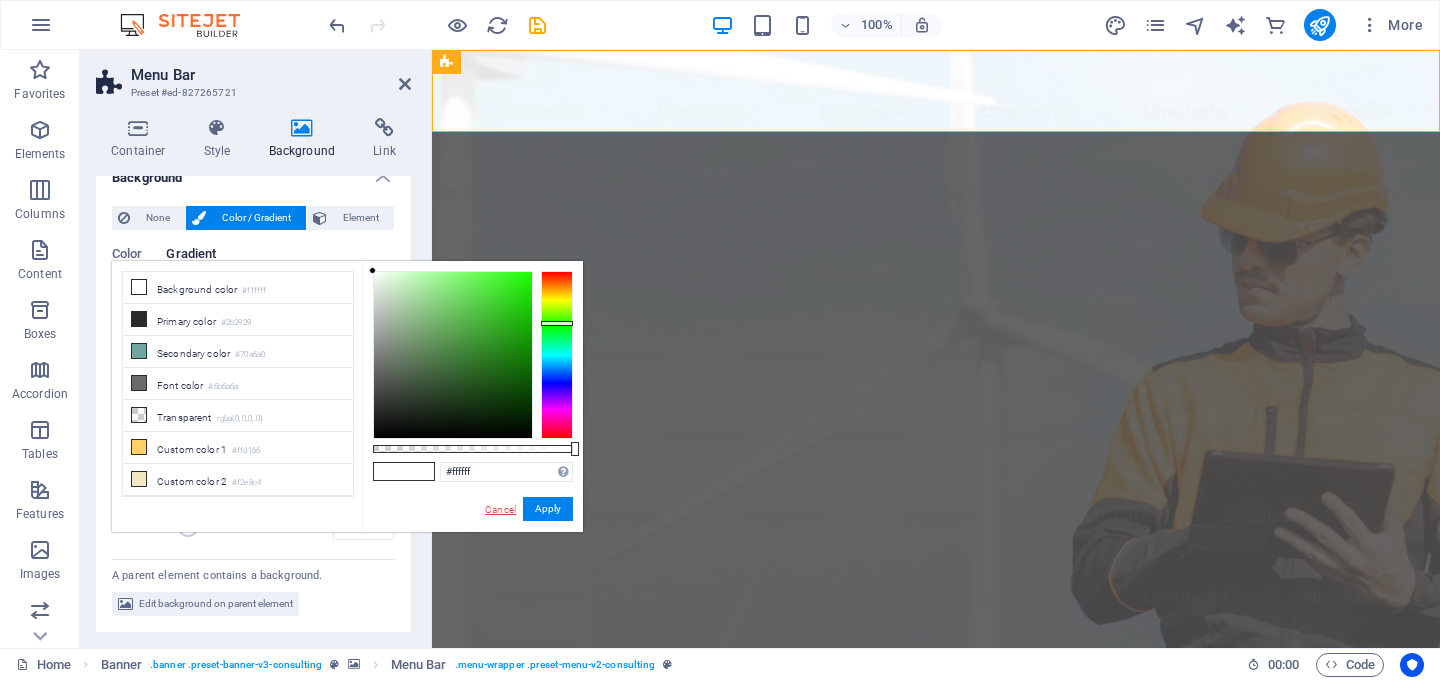 click on "Cancel" at bounding box center [500, 509] 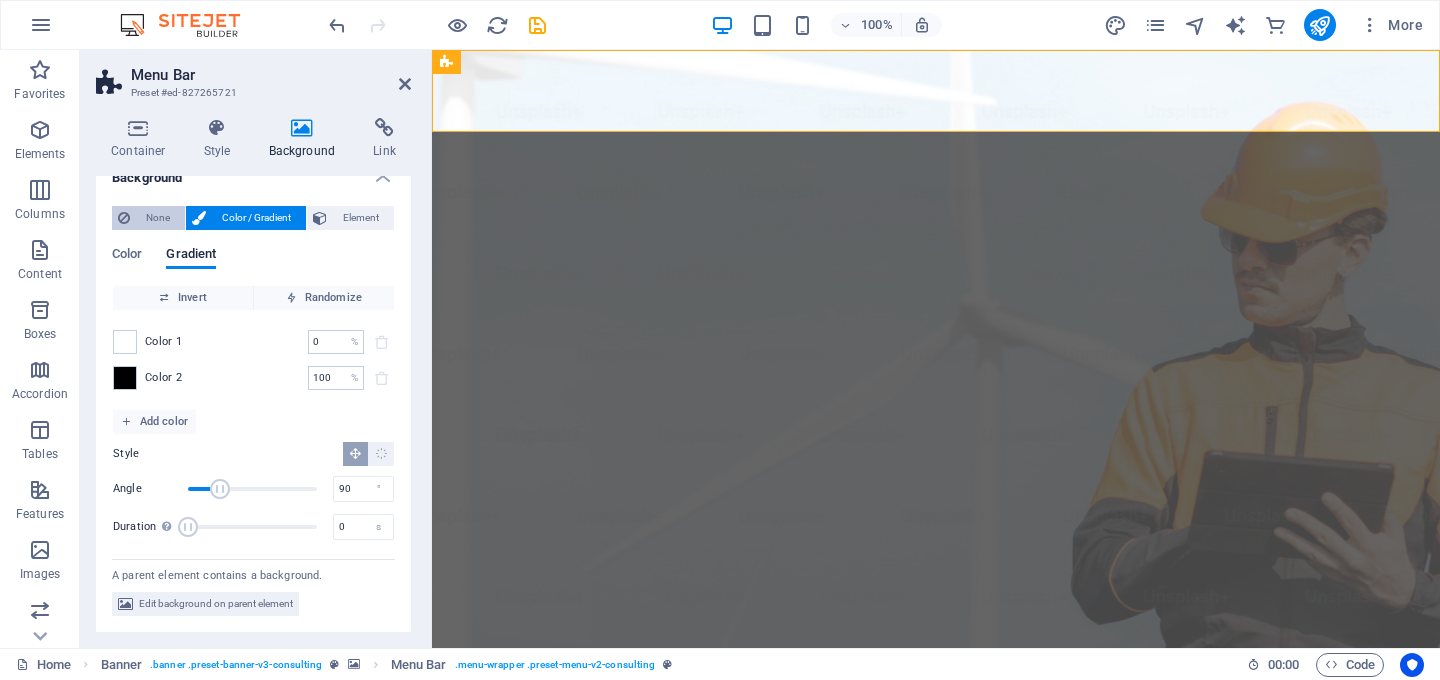 click on "None" at bounding box center (157, 218) 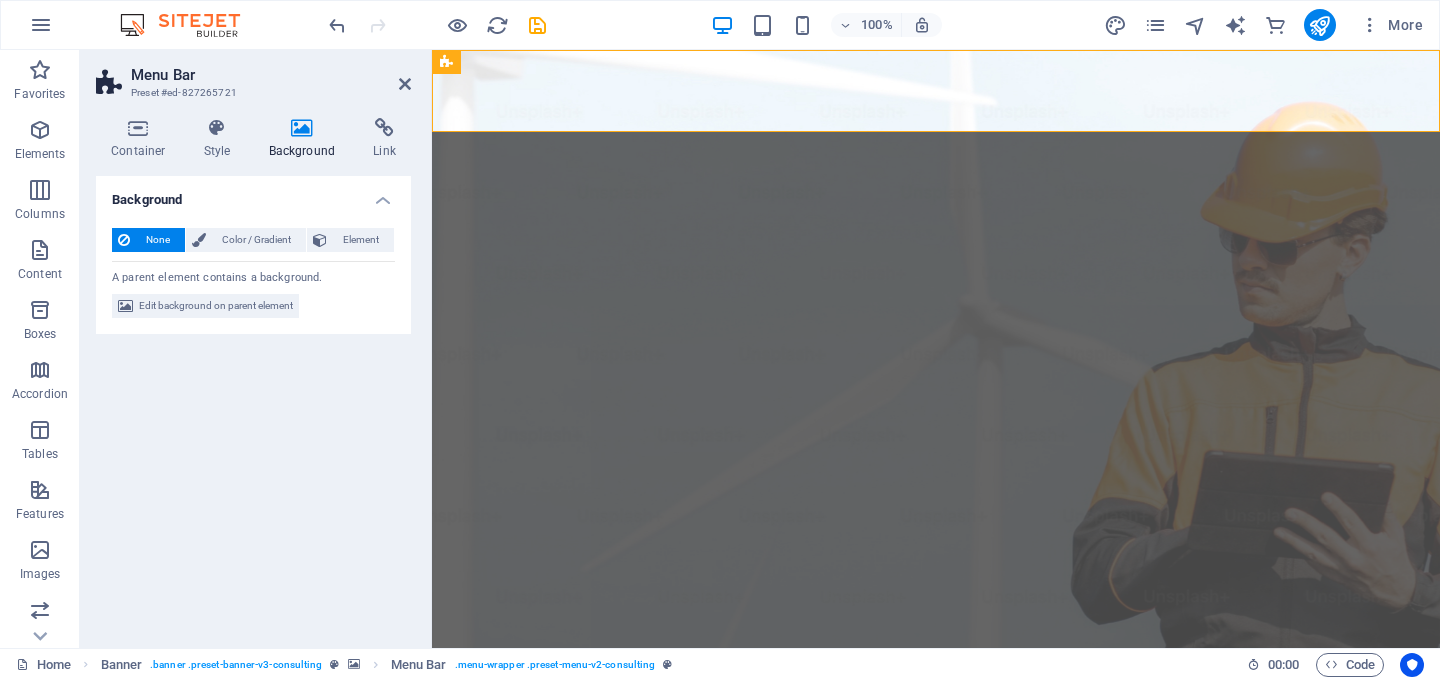 scroll, scrollTop: 0, scrollLeft: 0, axis: both 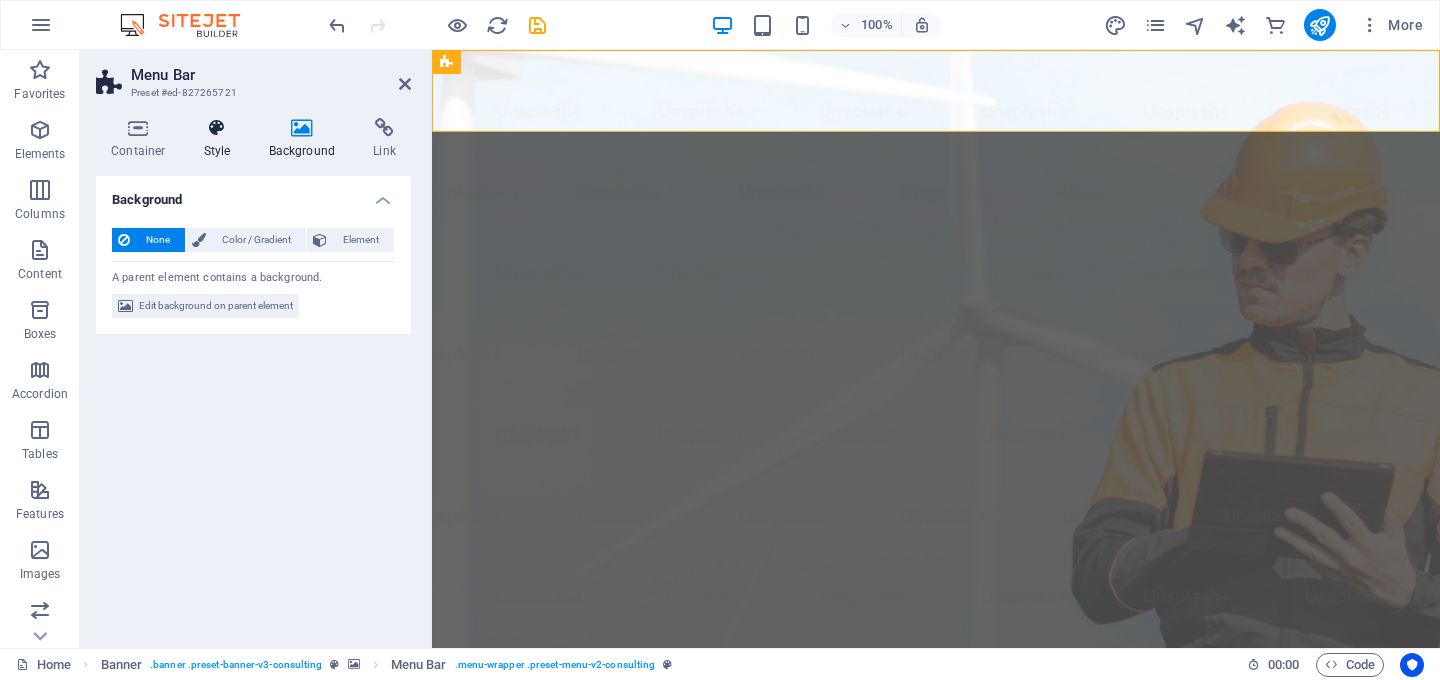 click on "Style" at bounding box center [221, 139] 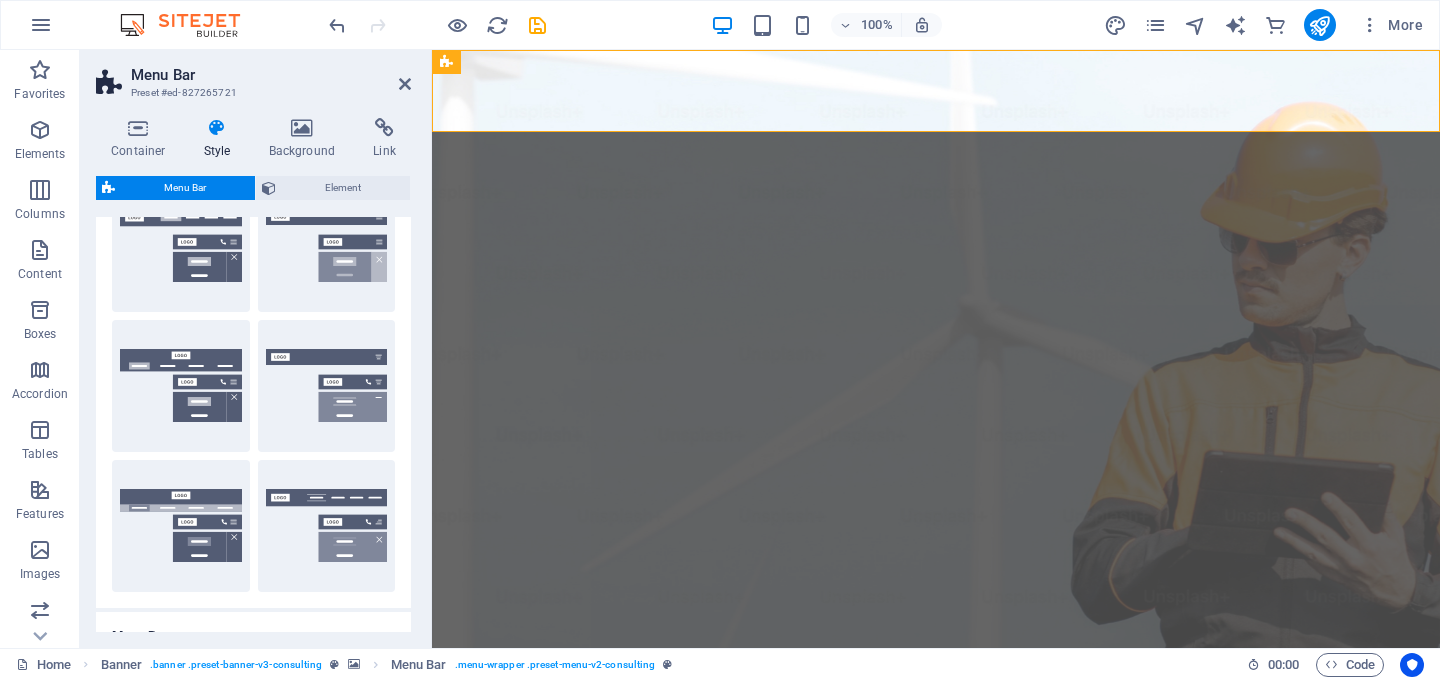 scroll, scrollTop: 0, scrollLeft: 0, axis: both 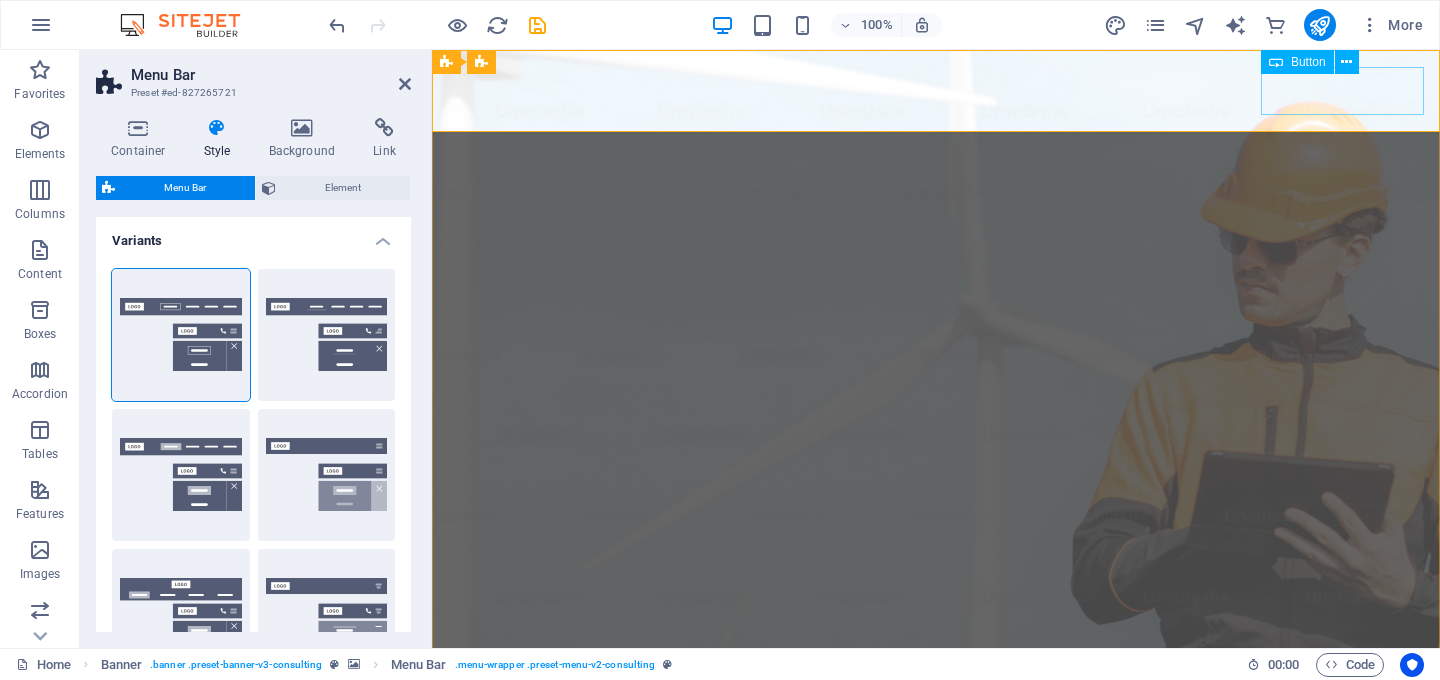 click on "WHATSAPP" at bounding box center [936, 1090] 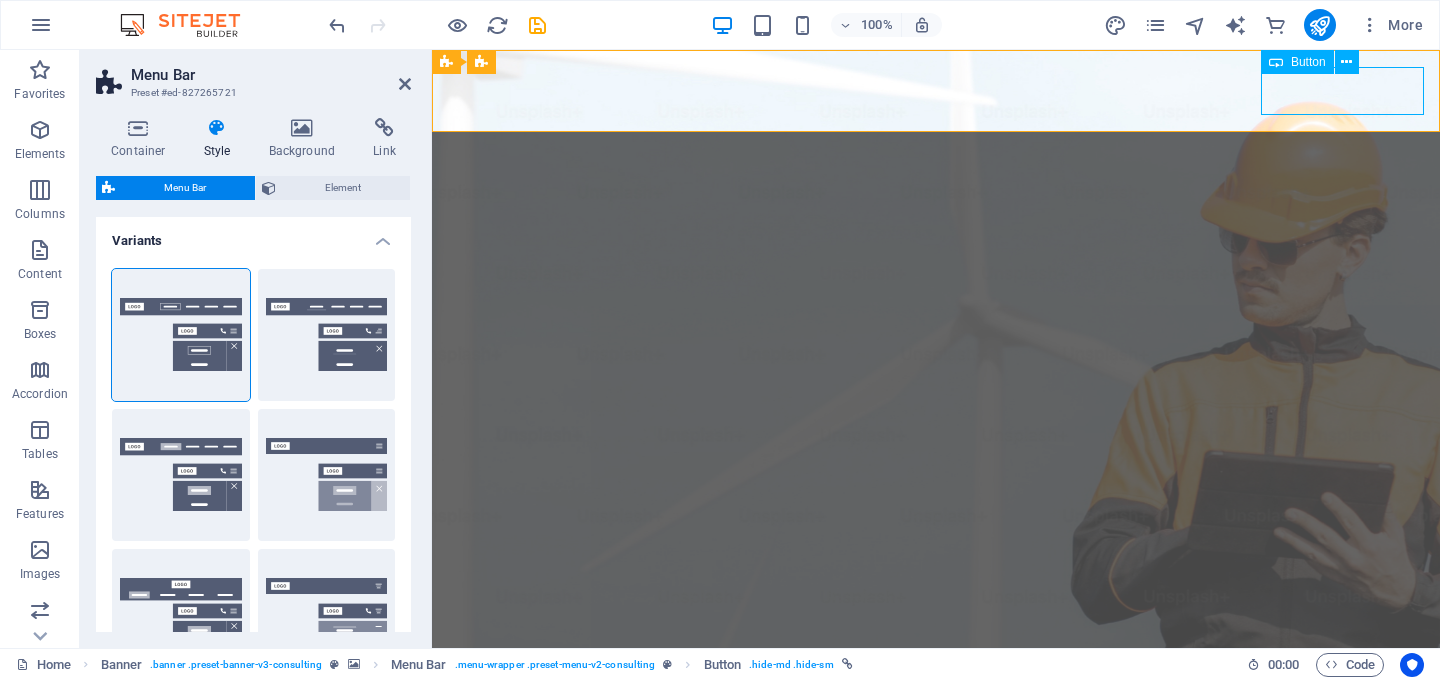 click on "WHATSAPP" at bounding box center [936, 1090] 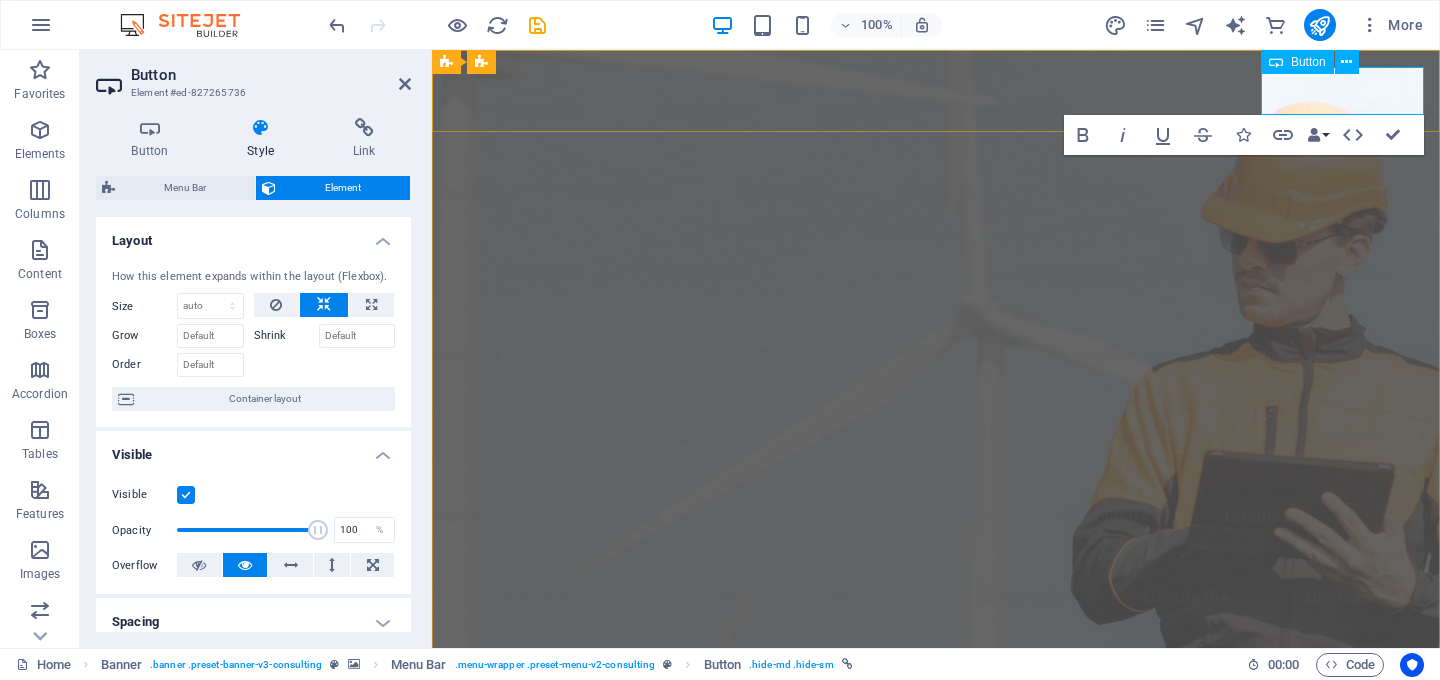 click on "WHATSAPP" at bounding box center [530, 1090] 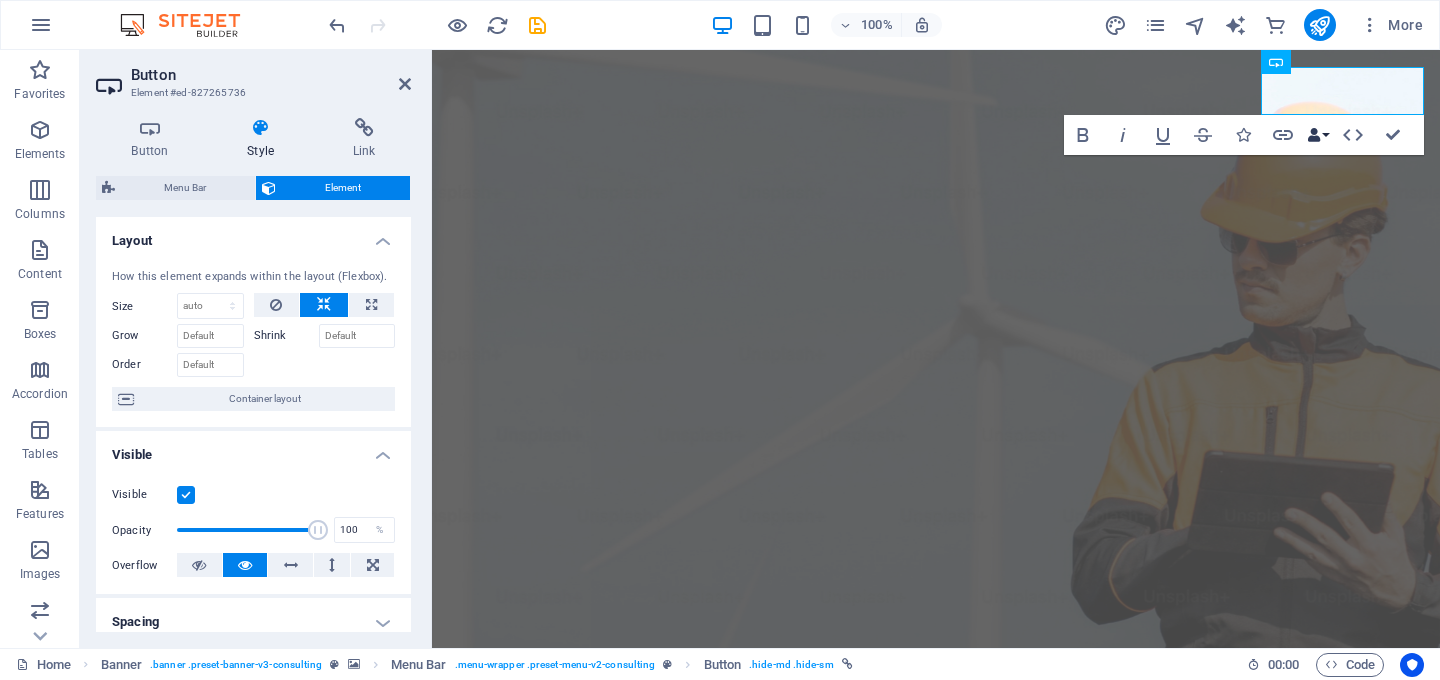 click on "Data Bindings" at bounding box center [1318, 135] 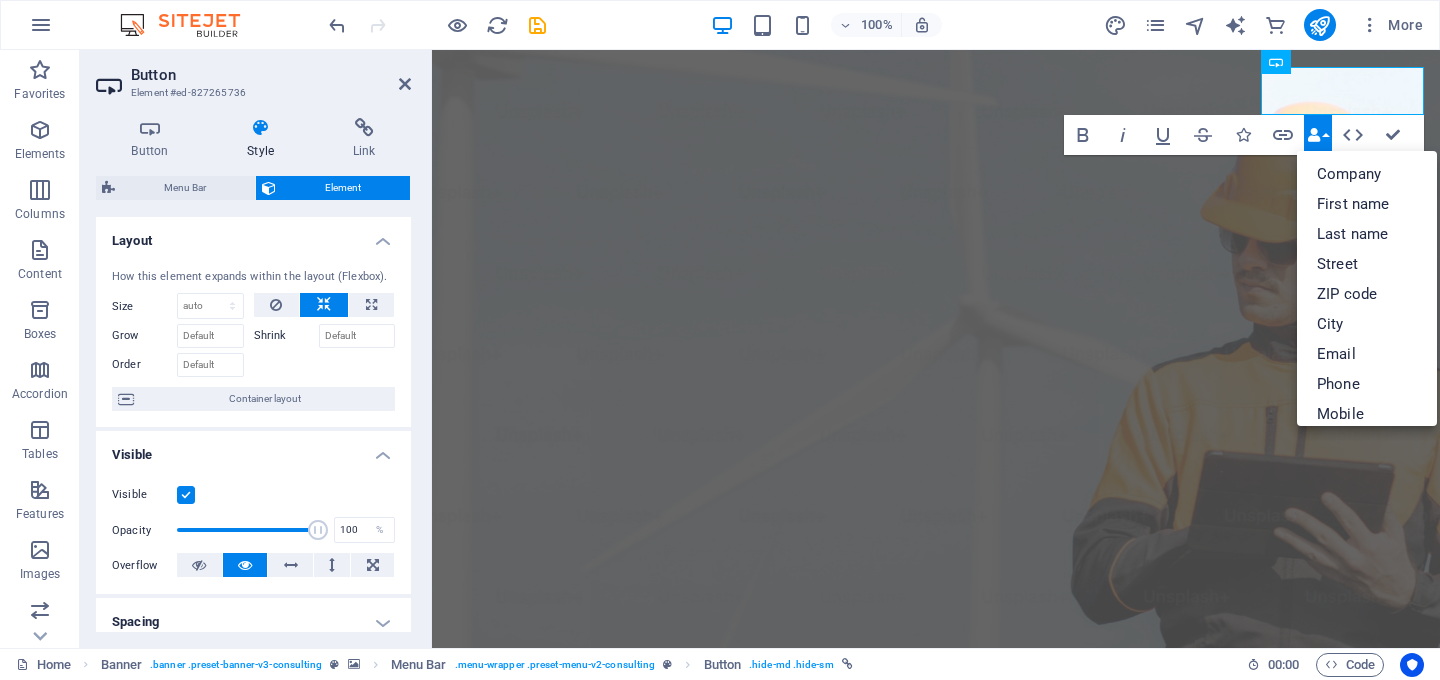 click on "Data Bindings" at bounding box center (1318, 135) 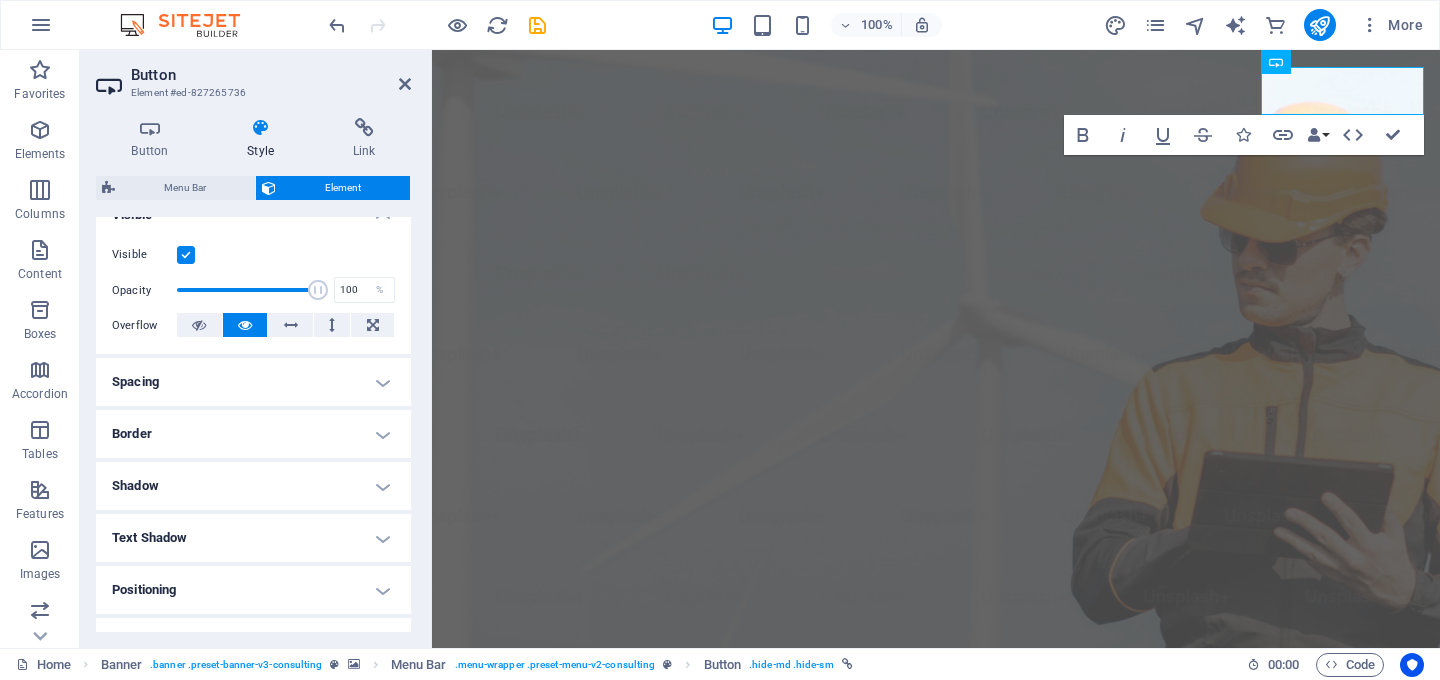 scroll, scrollTop: 242, scrollLeft: 0, axis: vertical 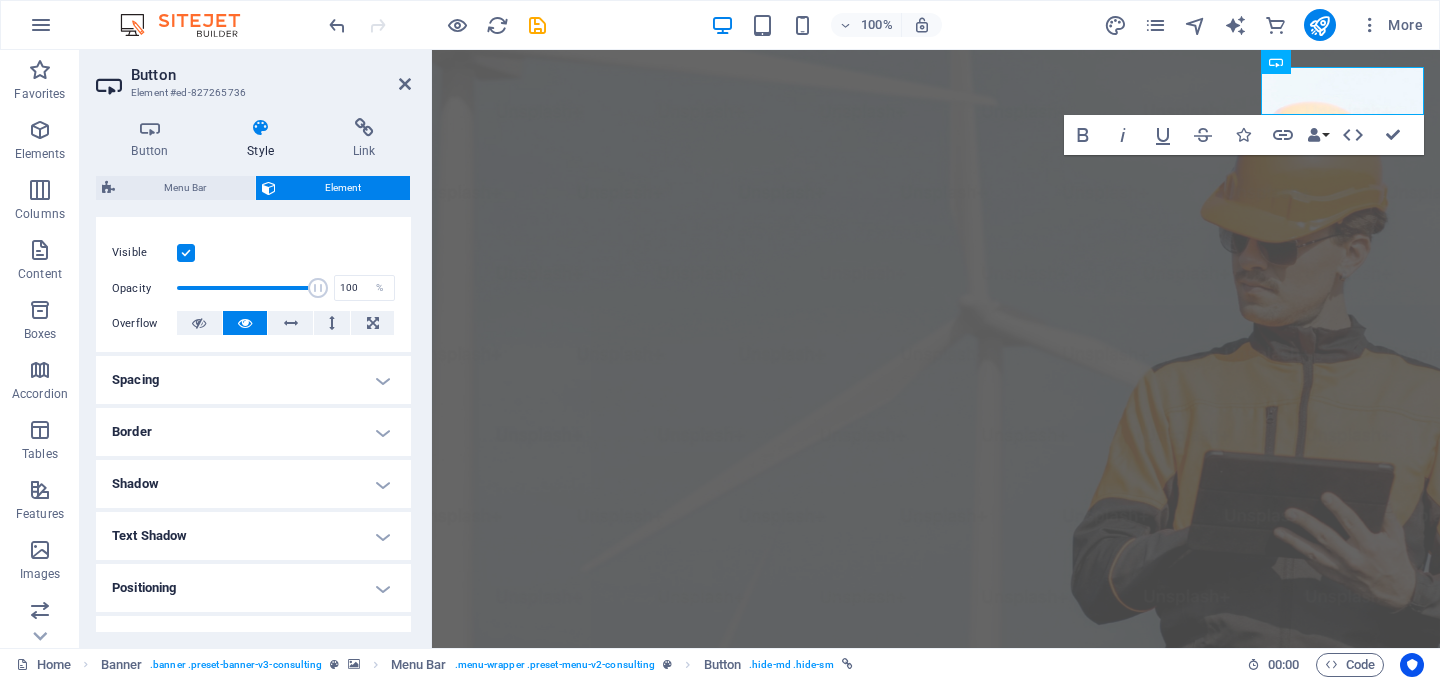 click on "Spacing" at bounding box center (253, 380) 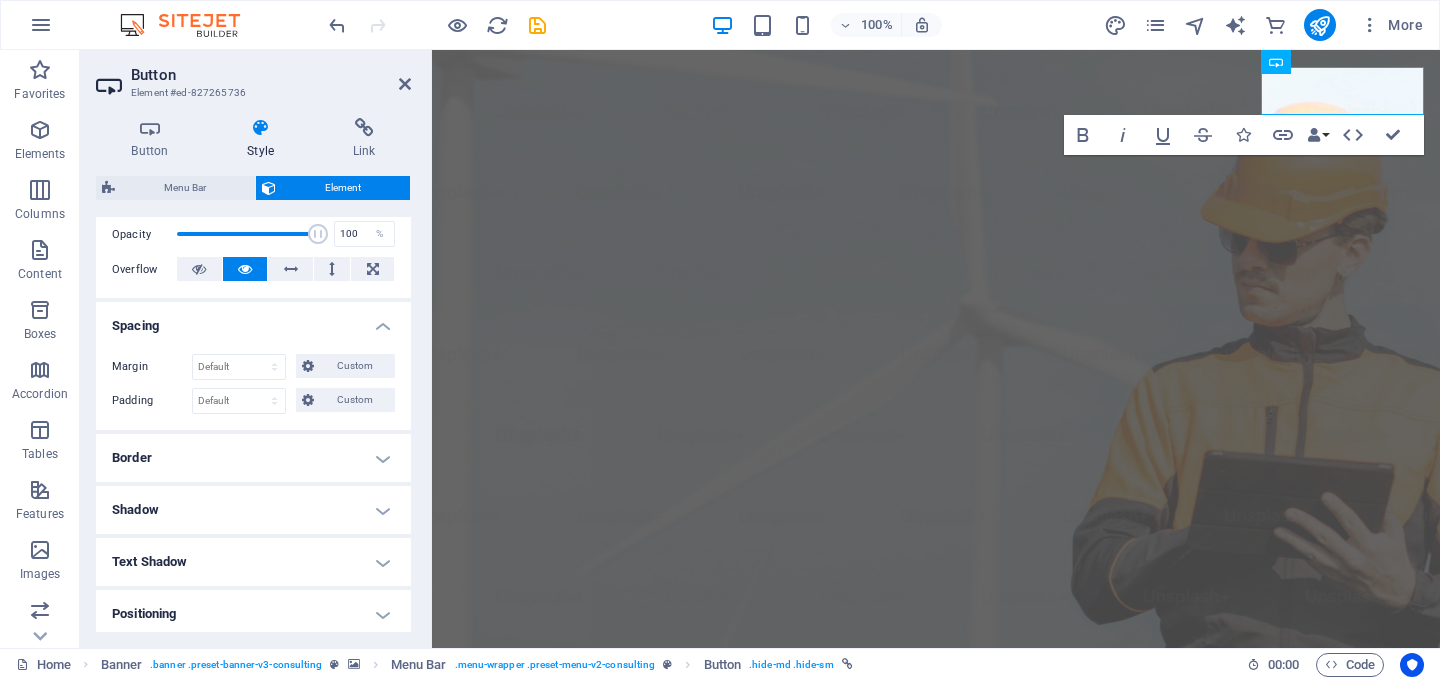 scroll, scrollTop: 315, scrollLeft: 0, axis: vertical 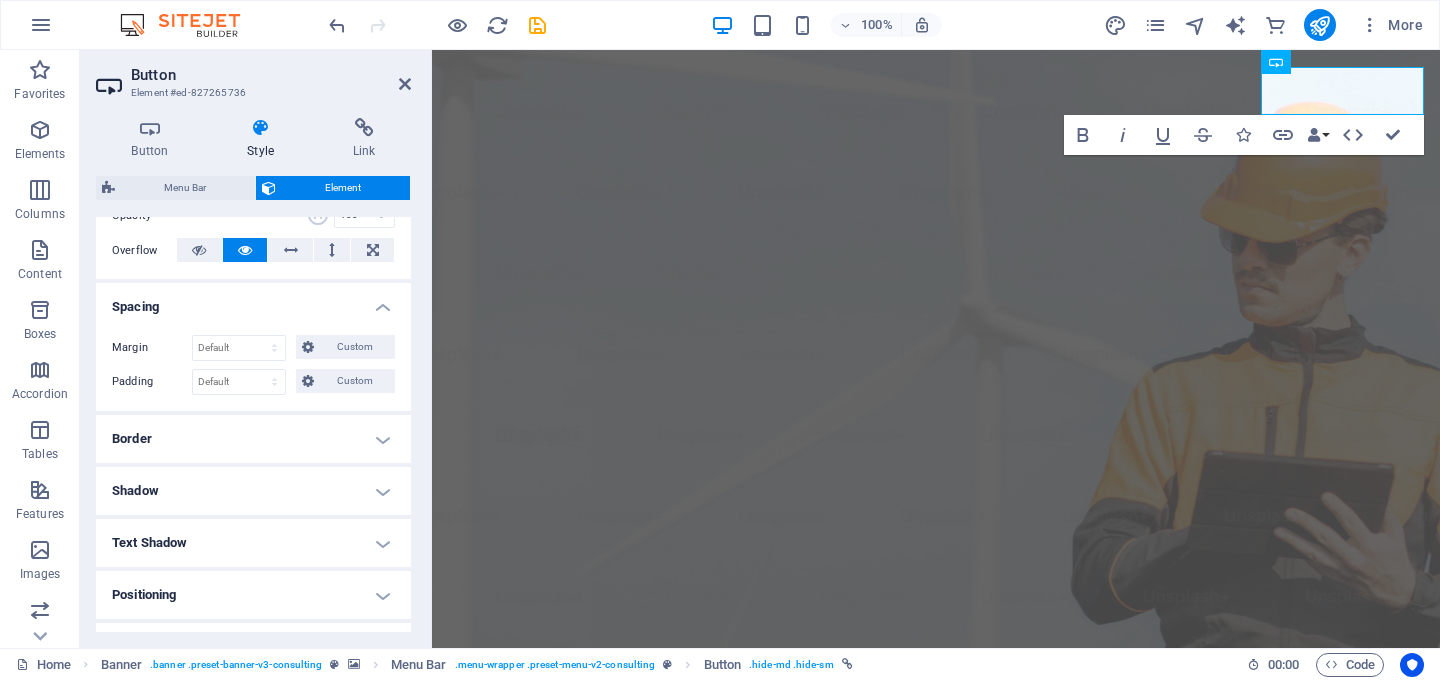 click on "Border" at bounding box center (253, 439) 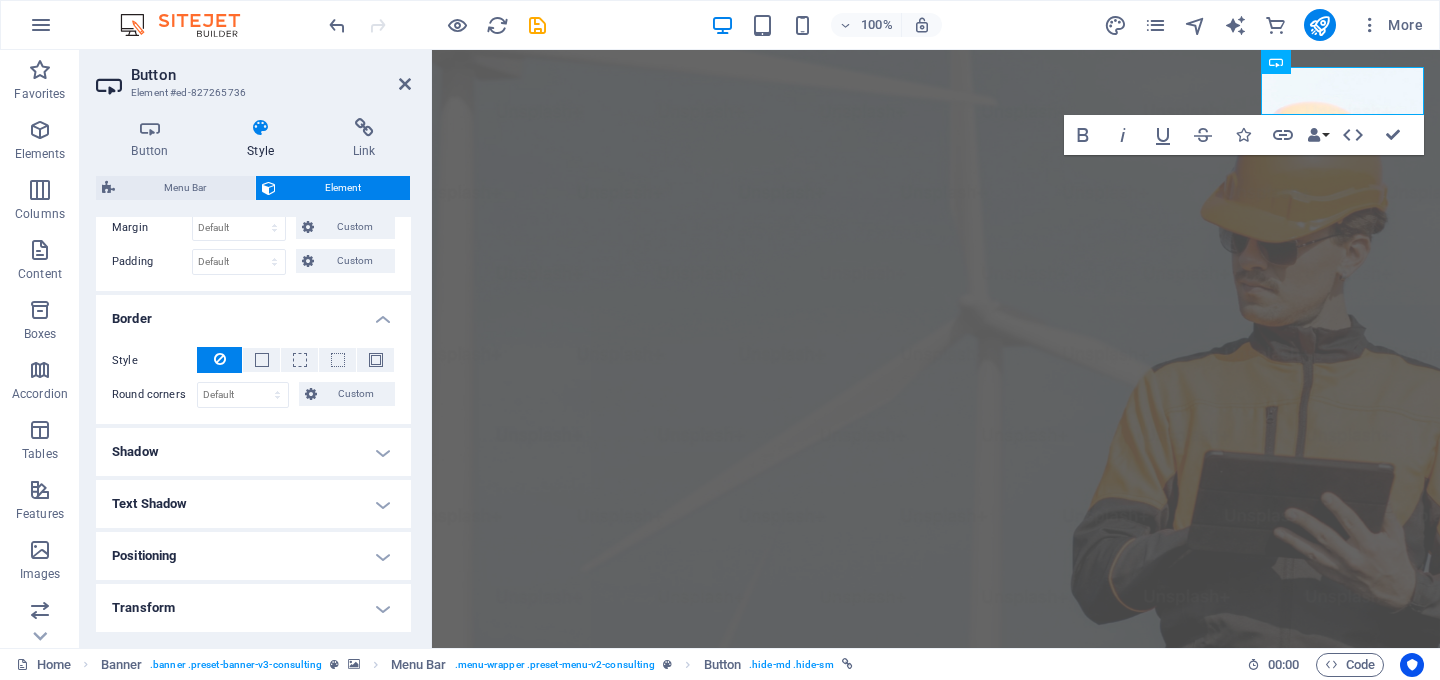 scroll, scrollTop: 445, scrollLeft: 0, axis: vertical 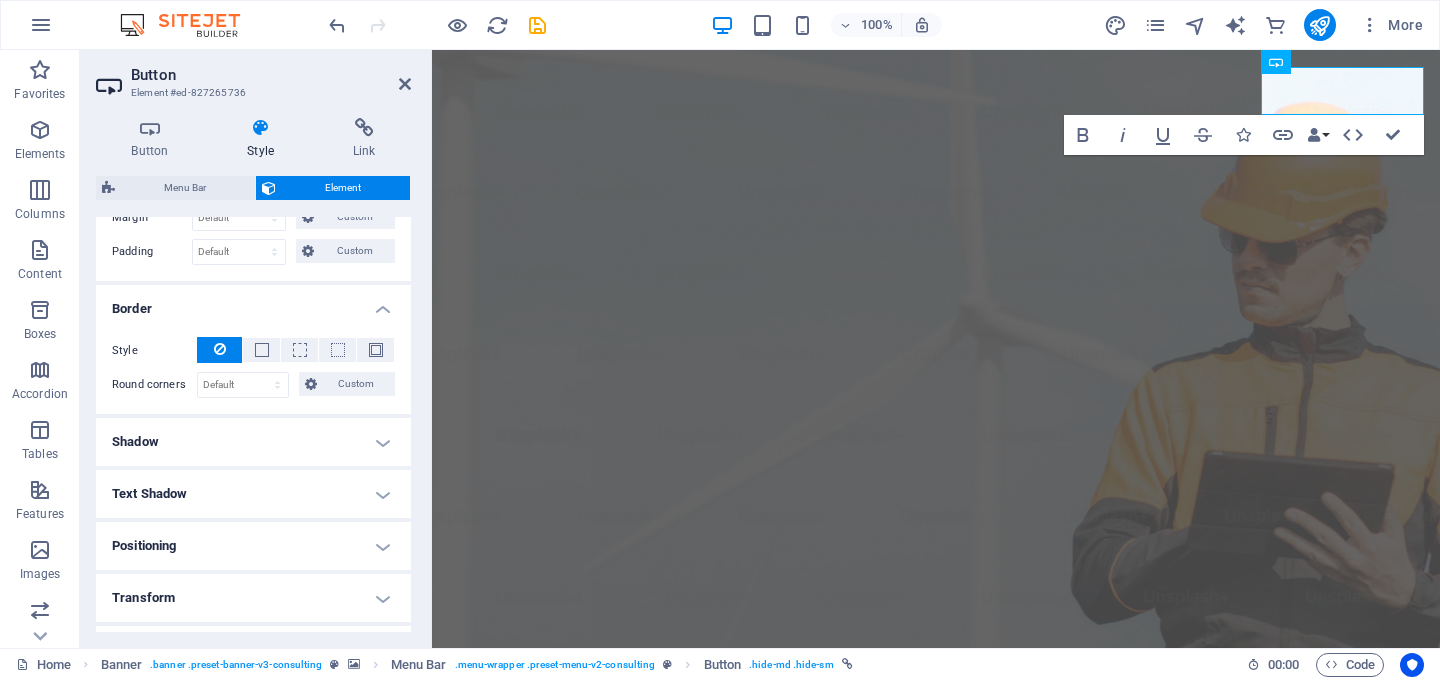click on "Shadow" at bounding box center (253, 442) 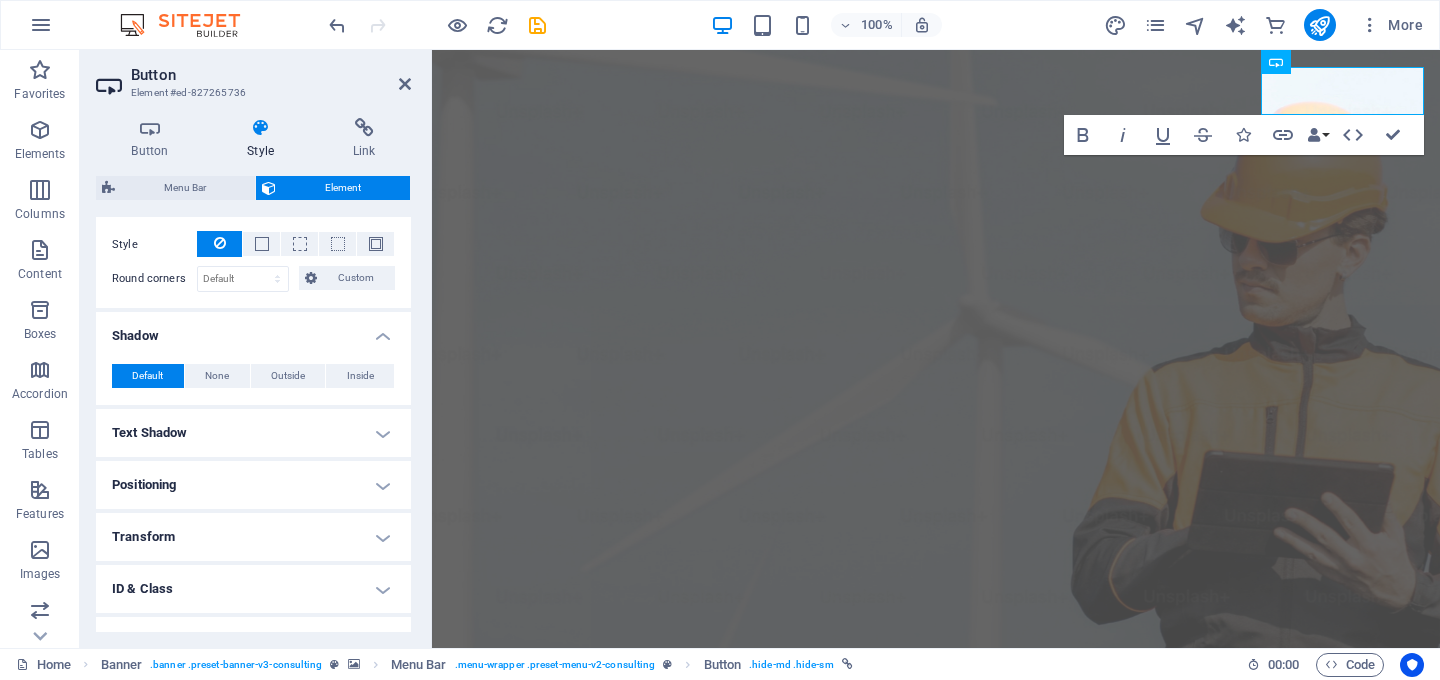 scroll, scrollTop: 564, scrollLeft: 0, axis: vertical 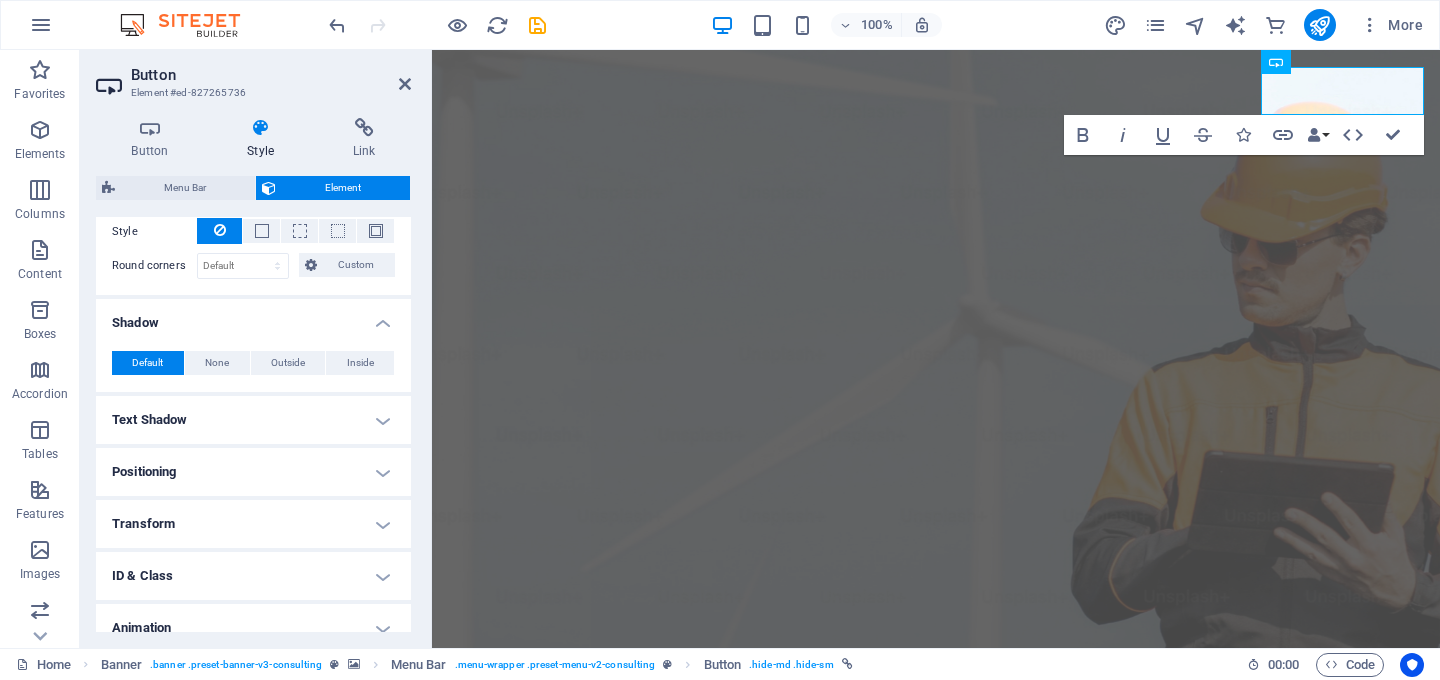 click on "Text Shadow" at bounding box center (253, 420) 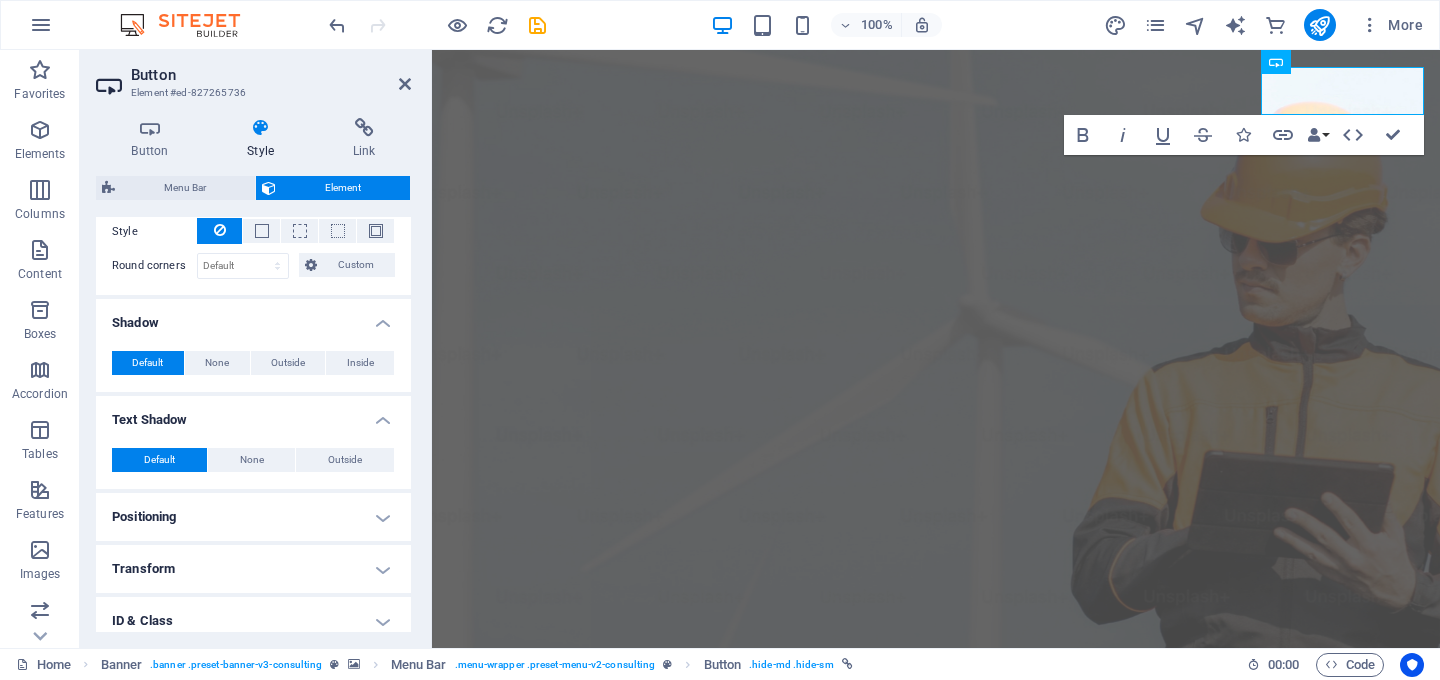 click on "Positioning" at bounding box center [253, 517] 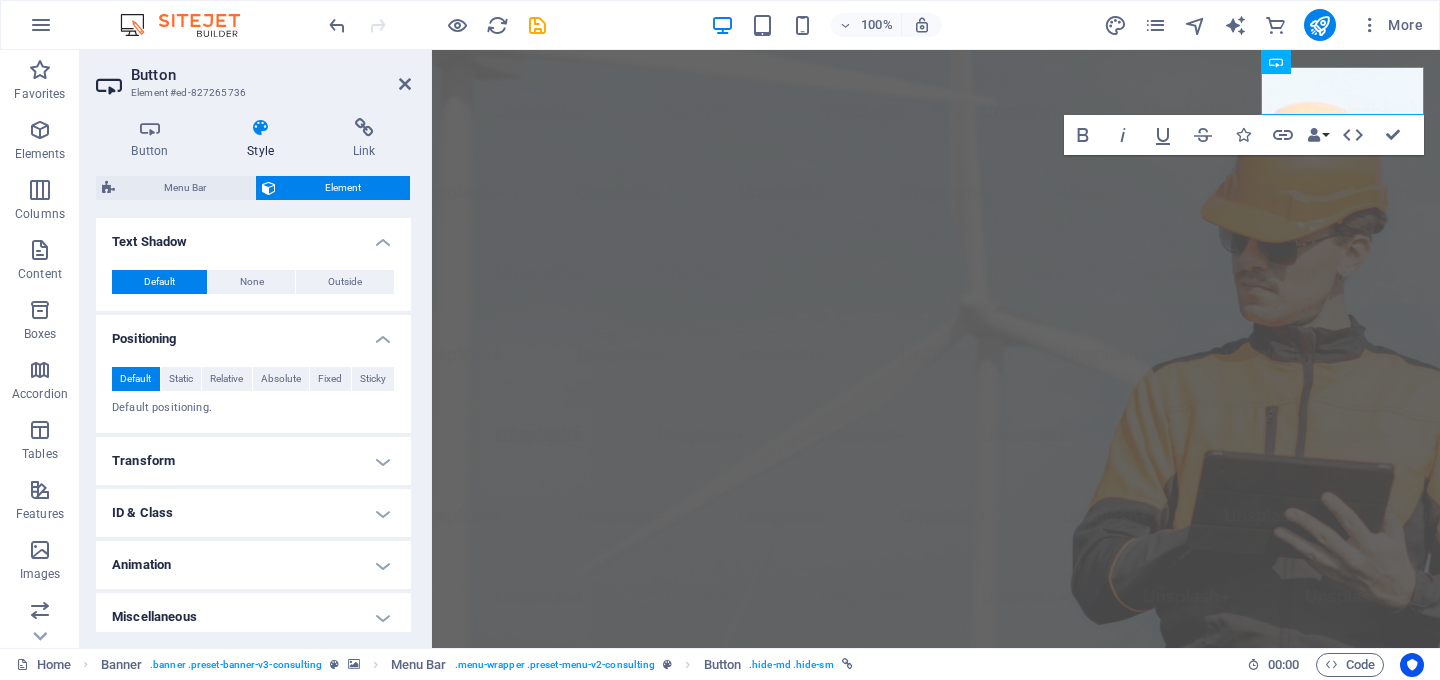 scroll, scrollTop: 750, scrollLeft: 0, axis: vertical 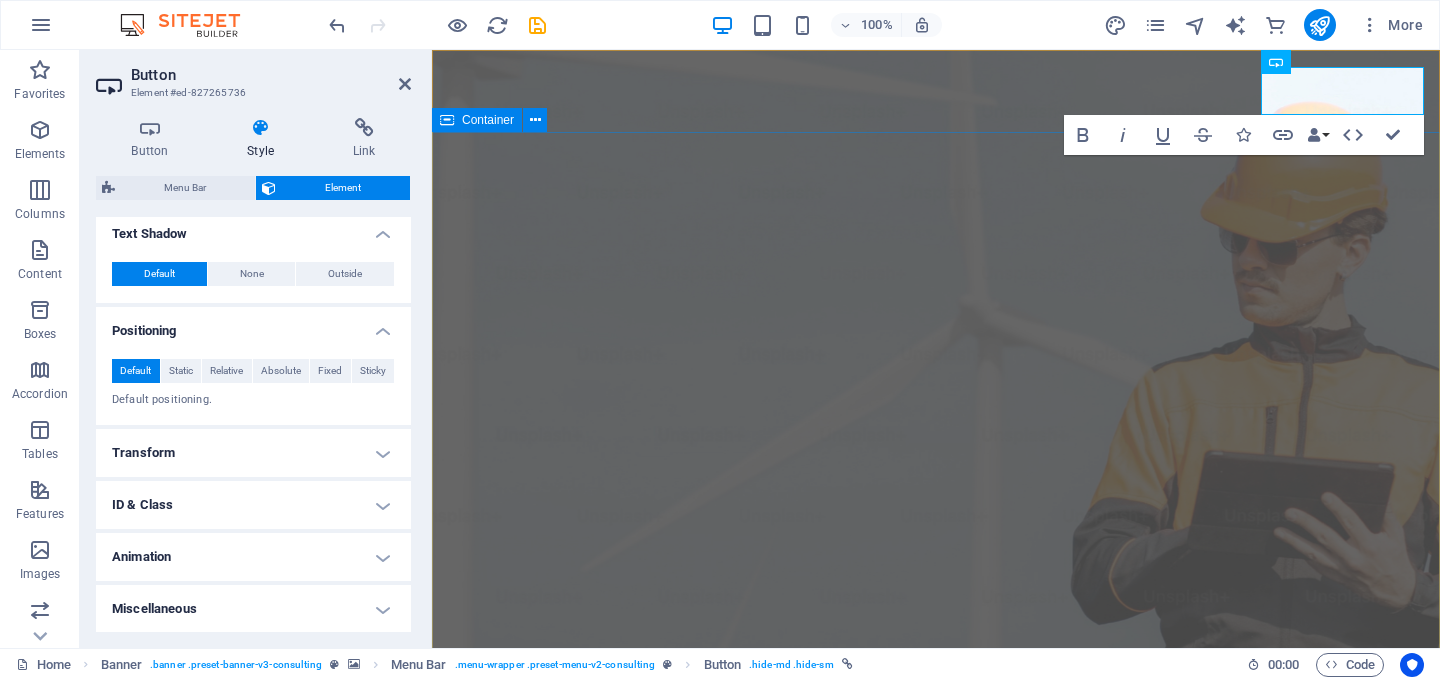 click on "Elevate Your Business With Sustainable Energy And Strategic Consulting Empowering businesses for a greener future and strategic growth Get Started" at bounding box center (936, 1412) 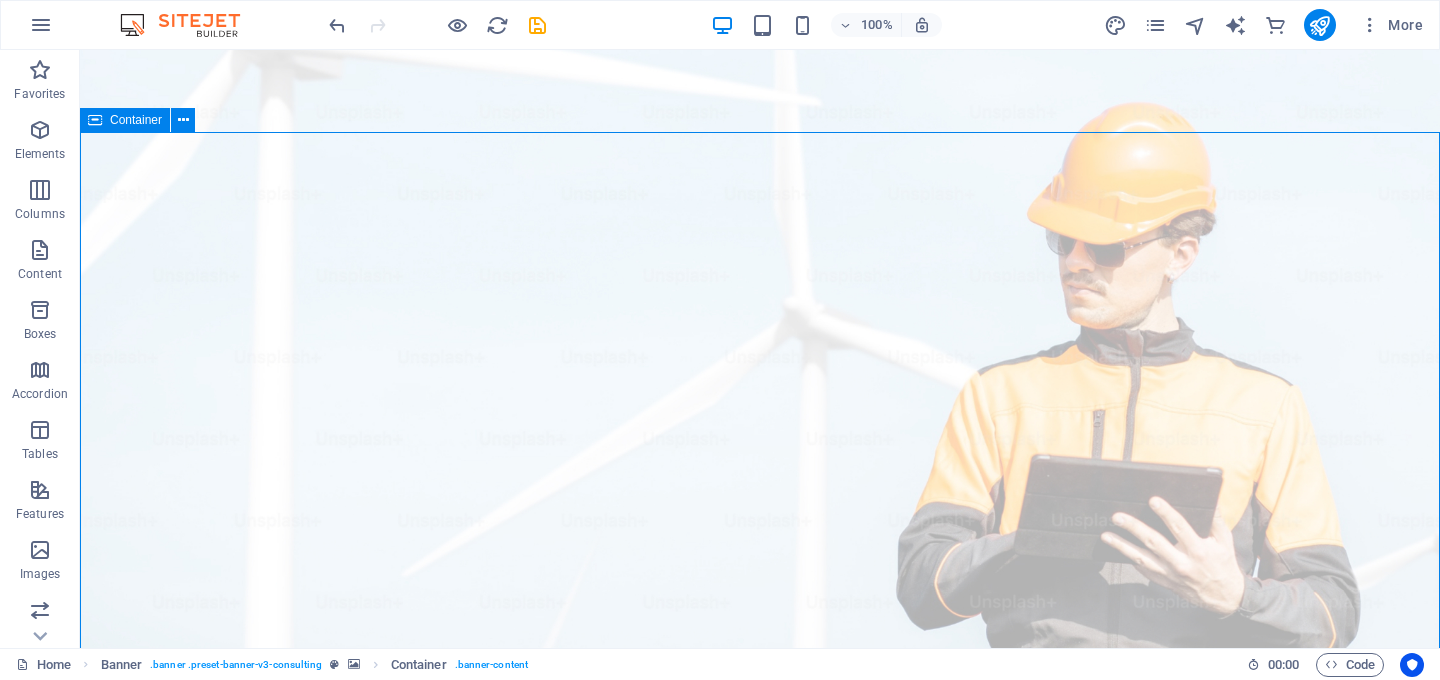 click on "Elevate Your Business With Sustainable Energy And Strategic Consulting Empowering businesses for a greener future and strategic growth Get Started" at bounding box center [760, 1361] 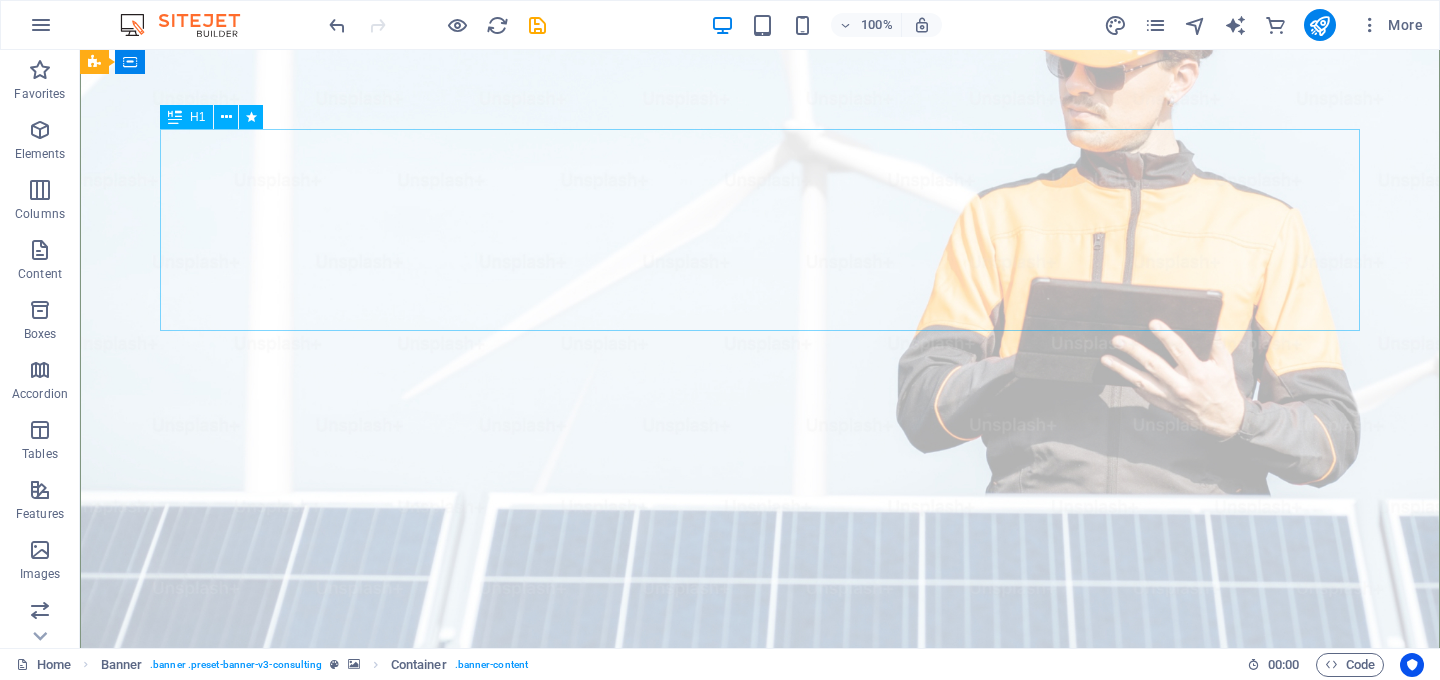 scroll, scrollTop: 180, scrollLeft: 0, axis: vertical 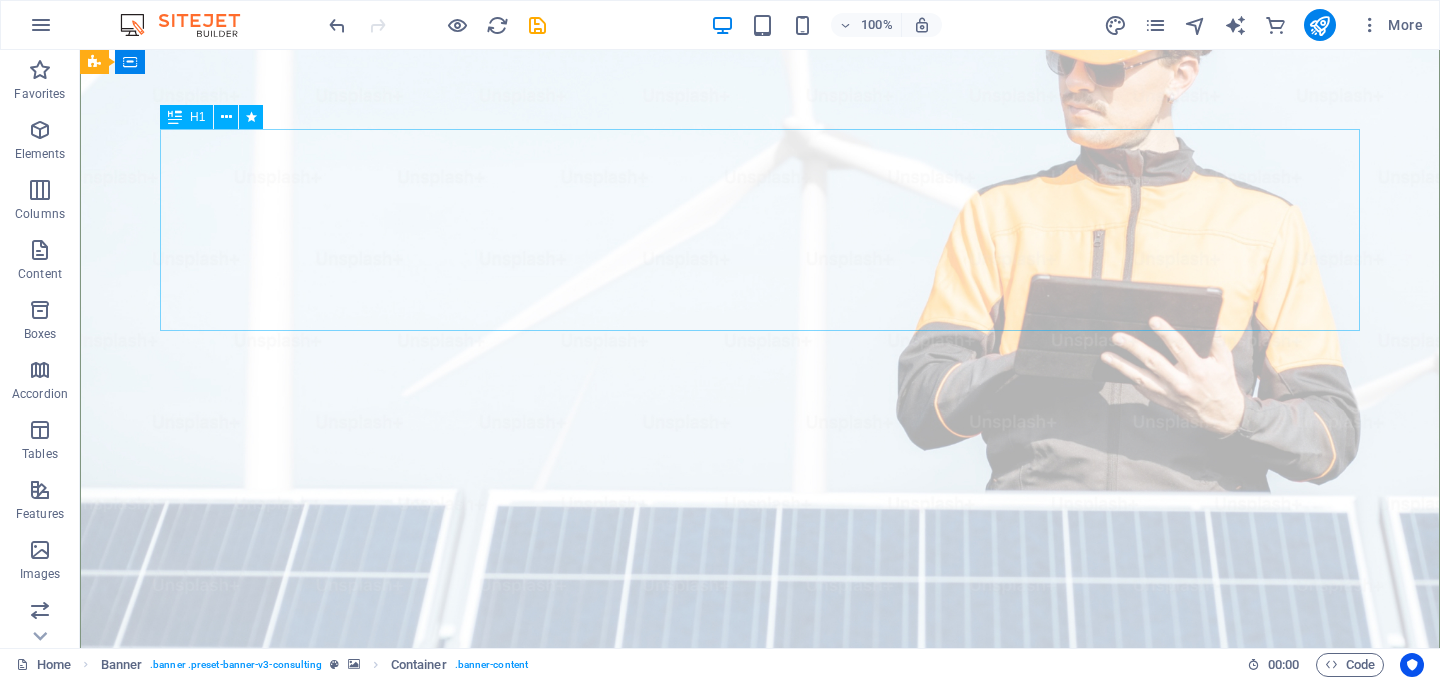 click on "Elevate Your Business With Sustainable Energy And Strategic Consulting" at bounding box center [760, 1051] 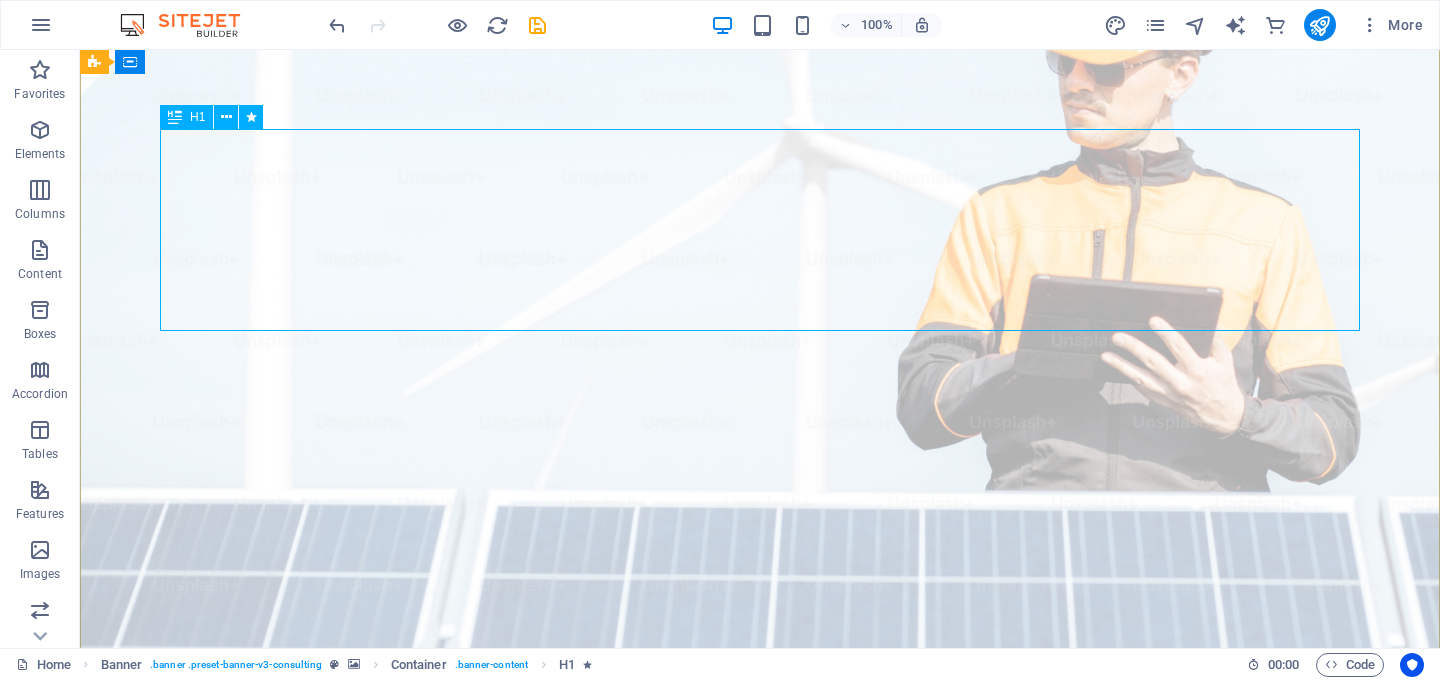 click on "Elevate Your Business With Sustainable Energy And Strategic Consulting" at bounding box center (760, 1051) 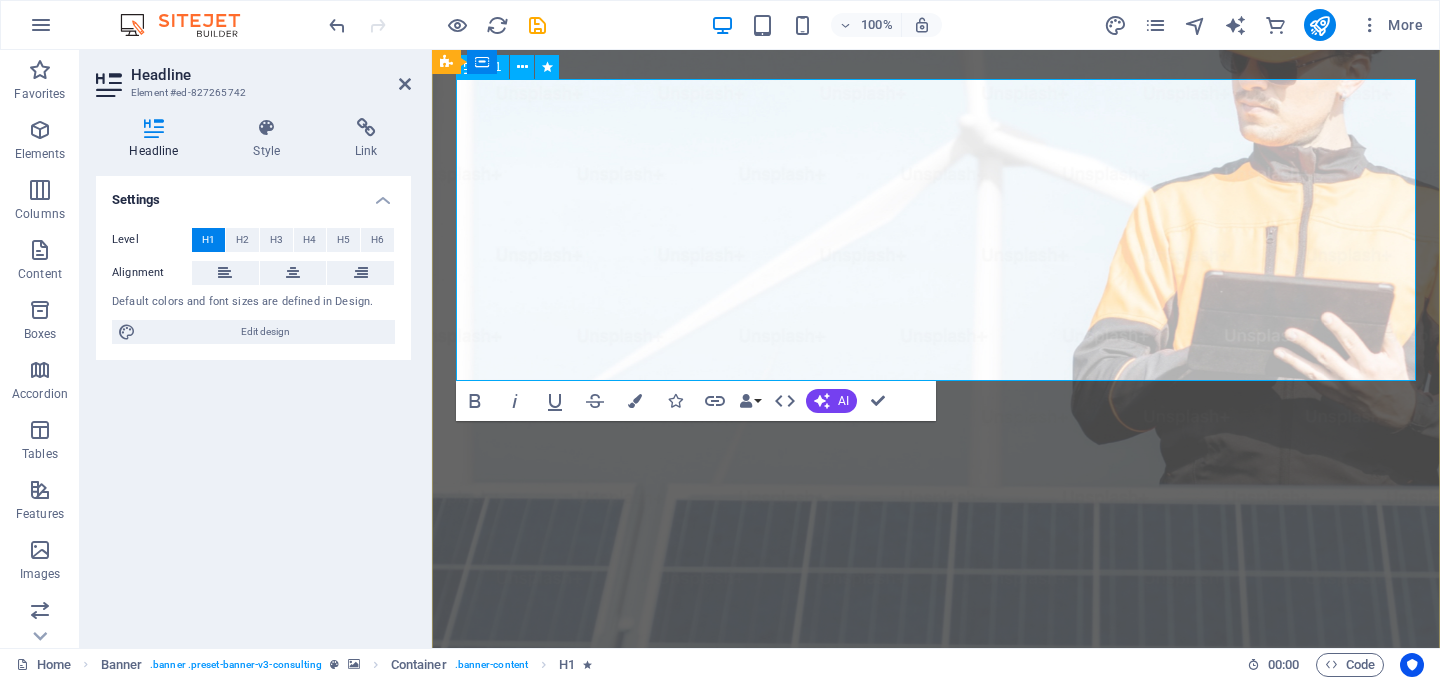 click on "Elevate Your Business With Sustainable Energy And Strategic Consulting" at bounding box center [936, 1101] 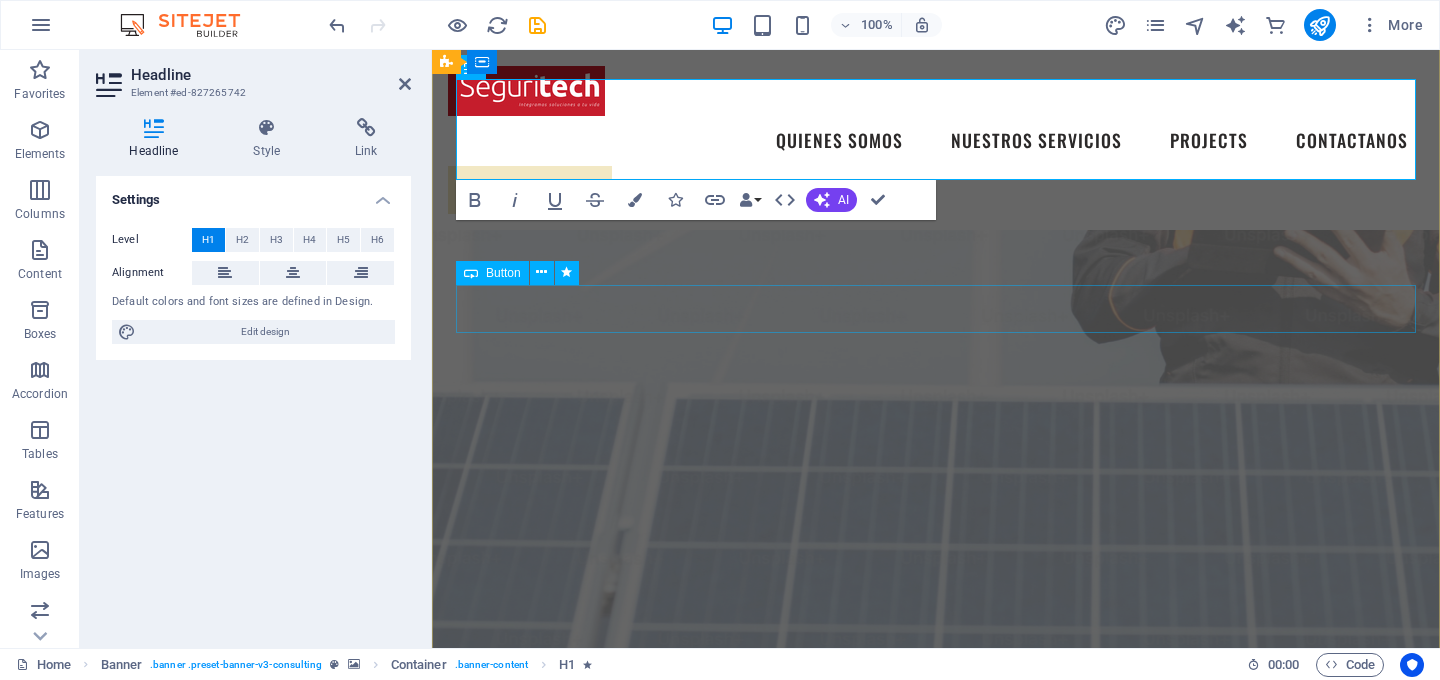 scroll, scrollTop: 230, scrollLeft: 0, axis: vertical 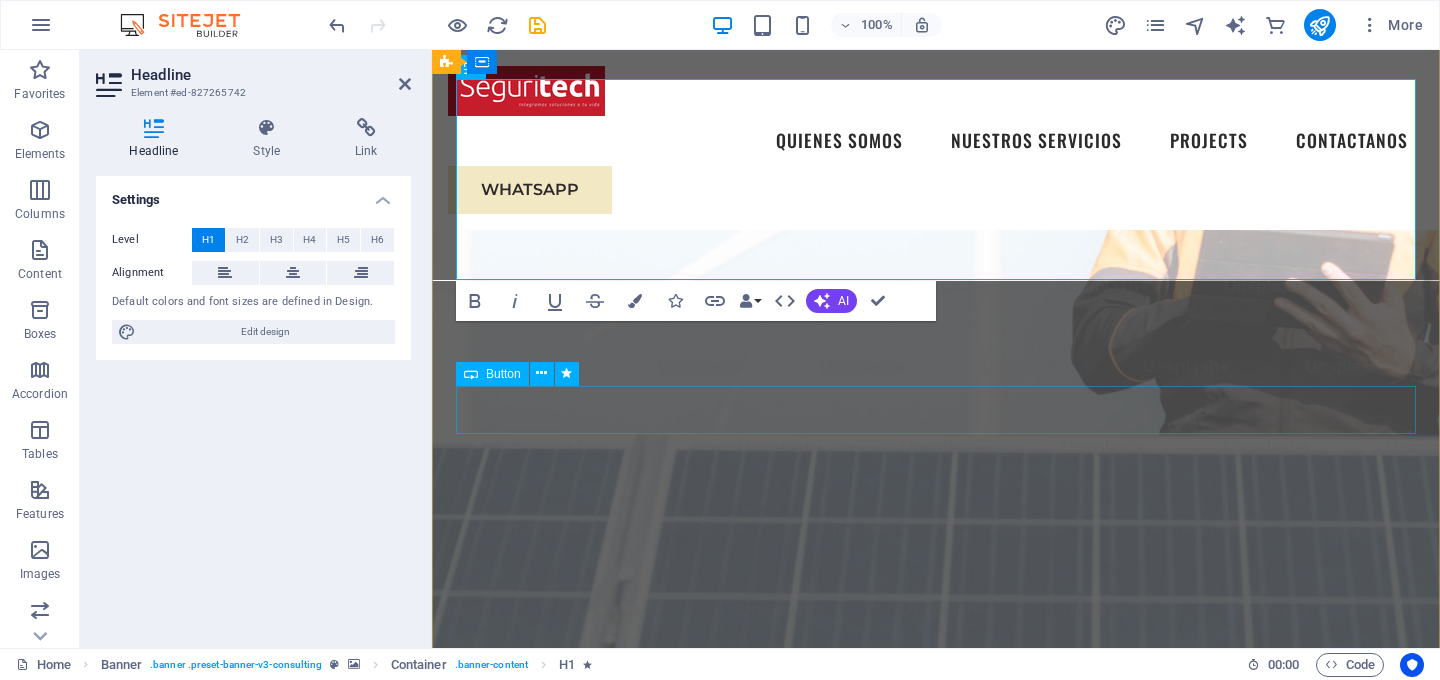 click on "SOMOS TU MEJOR OPCION EN SEGURIDAD ELECTRONICA Empowering businesses for a greener future and strategic growth Get Started" at bounding box center [936, 992] 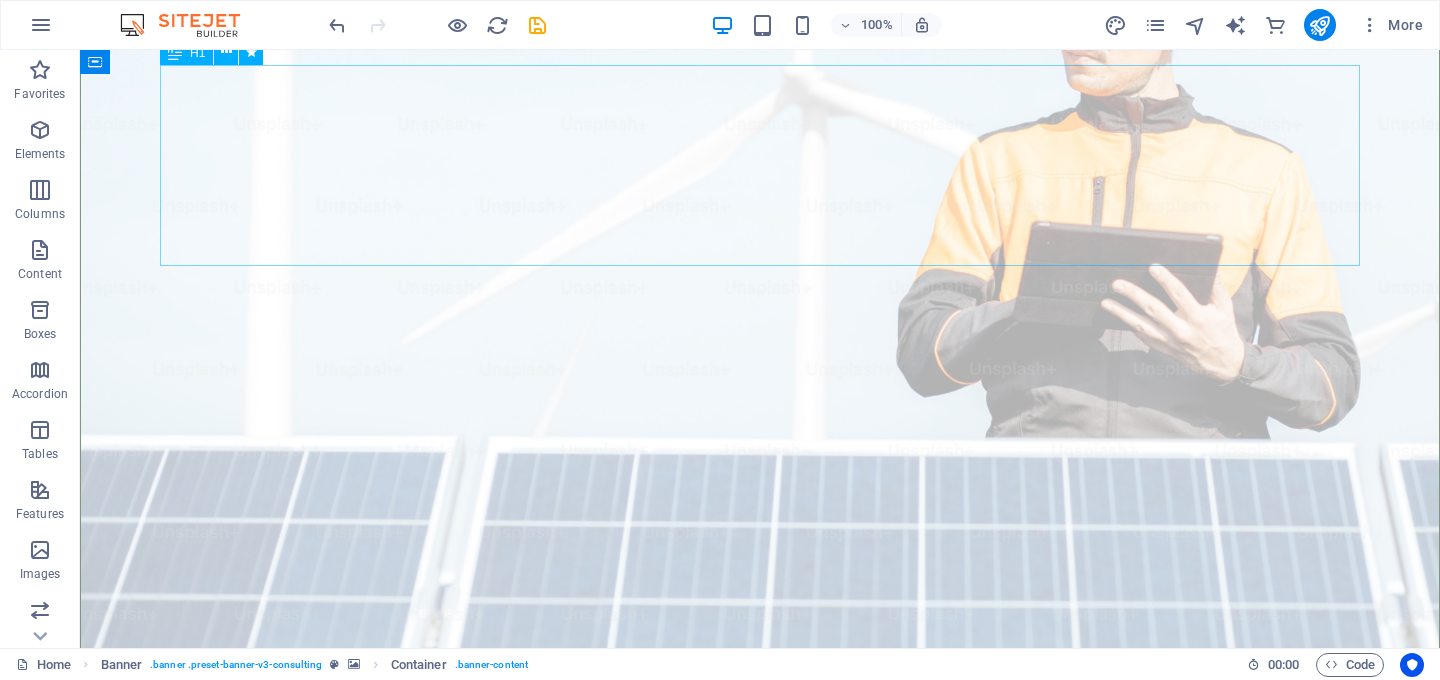scroll, scrollTop: 244, scrollLeft: 0, axis: vertical 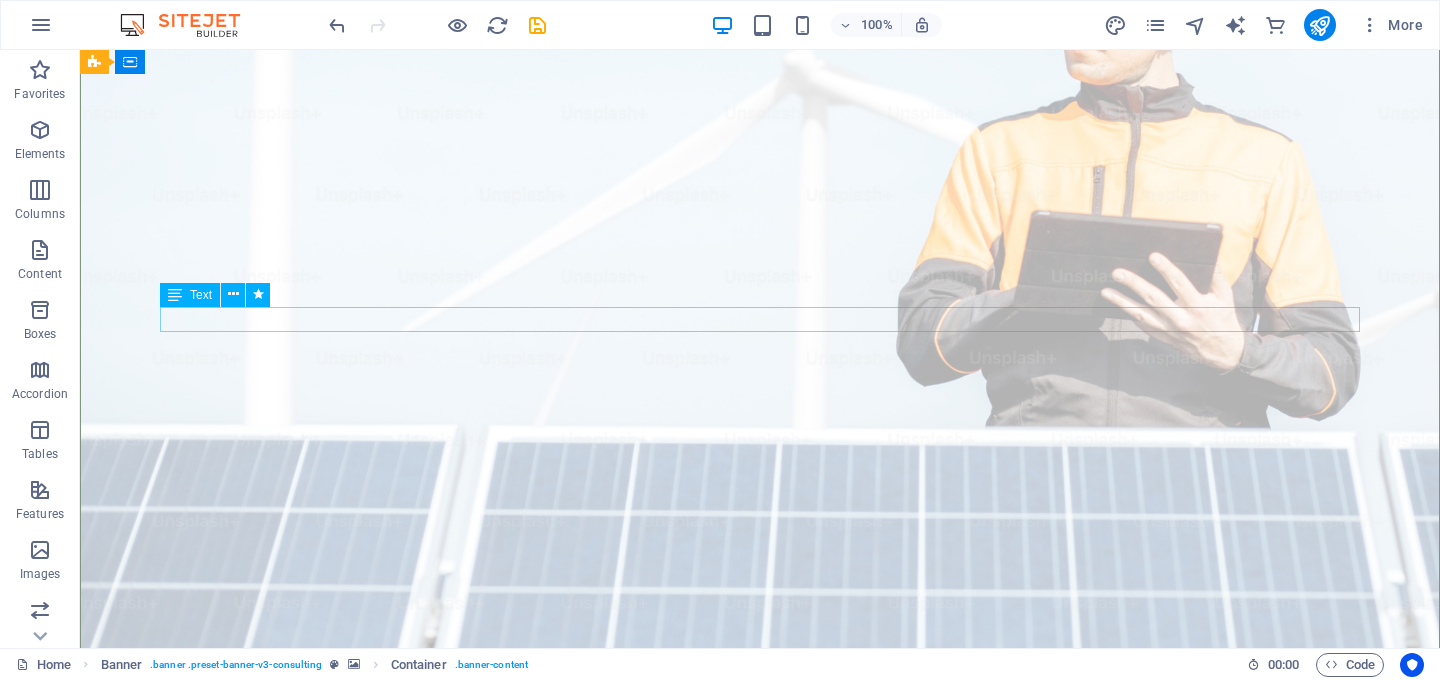 click on "Empowering businesses for a greener future and strategic growth" at bounding box center [760, 1140] 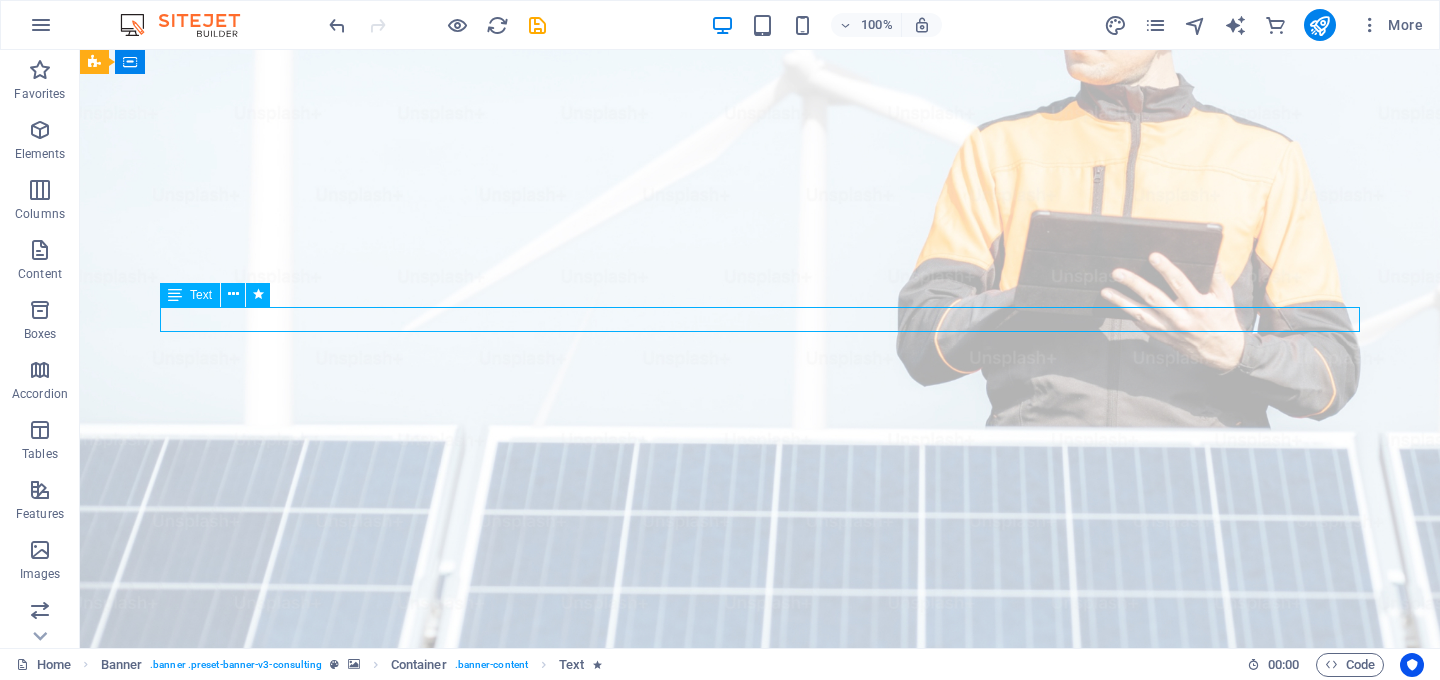 click on "Empowering businesses for a greener future and strategic growth" at bounding box center [760, 1140] 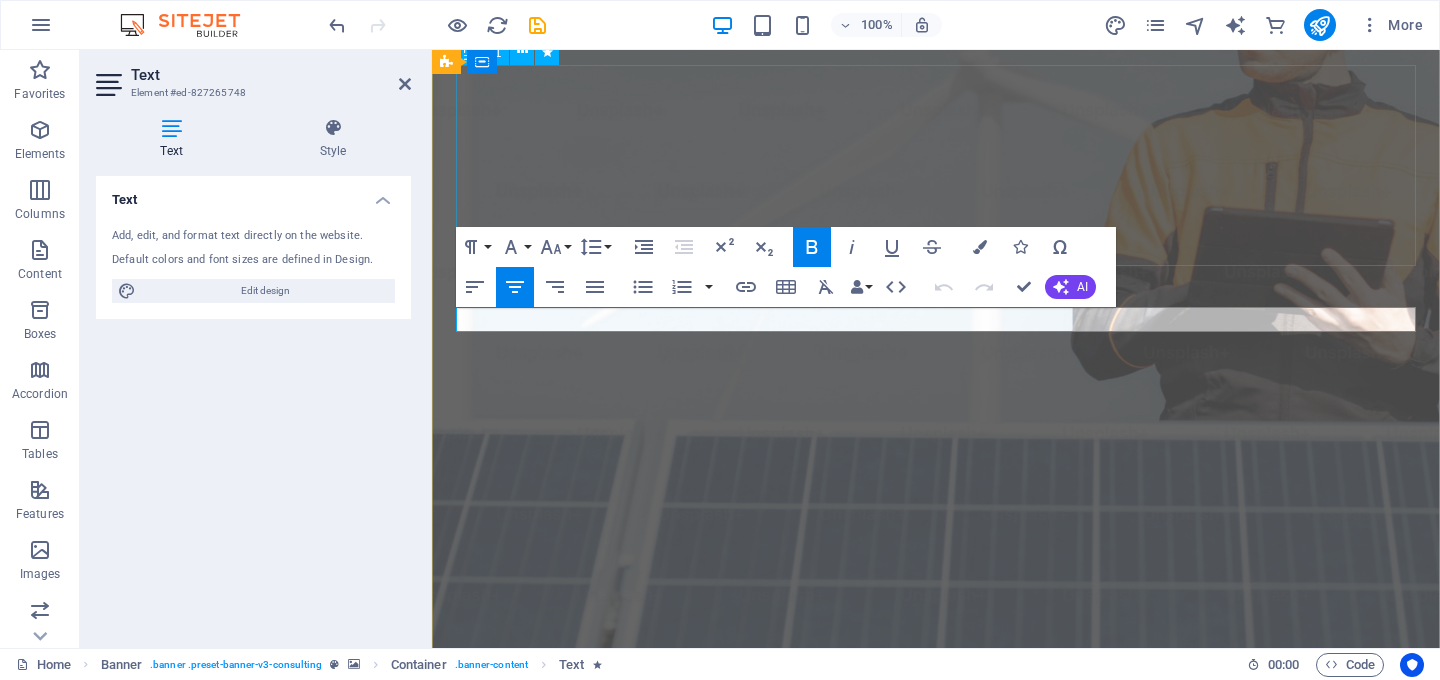 click on "SOMOS TU MEJOR OPCION EN SEGURIDAD ELECTRONICA" at bounding box center (936, 987) 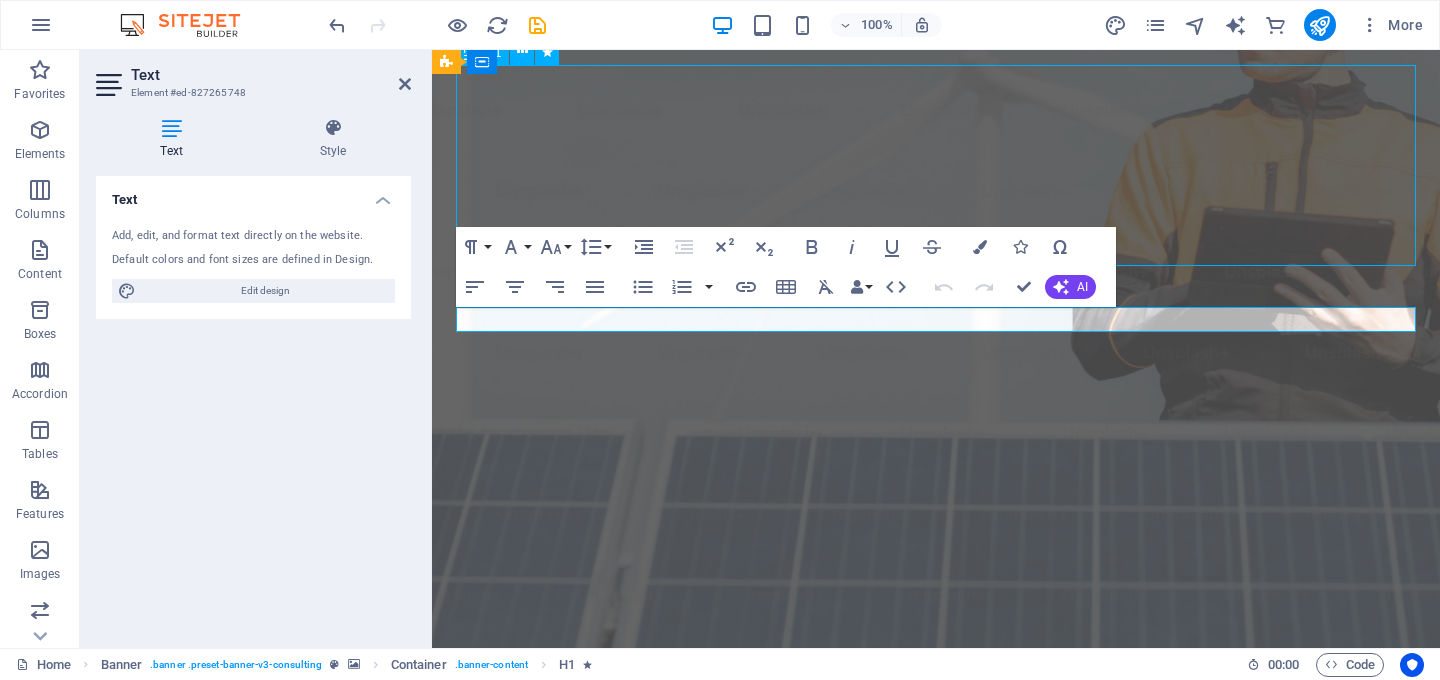 click on "SOMOS TU MEJOR OPCION EN SEGURIDAD ELECTRONICA" at bounding box center (936, 987) 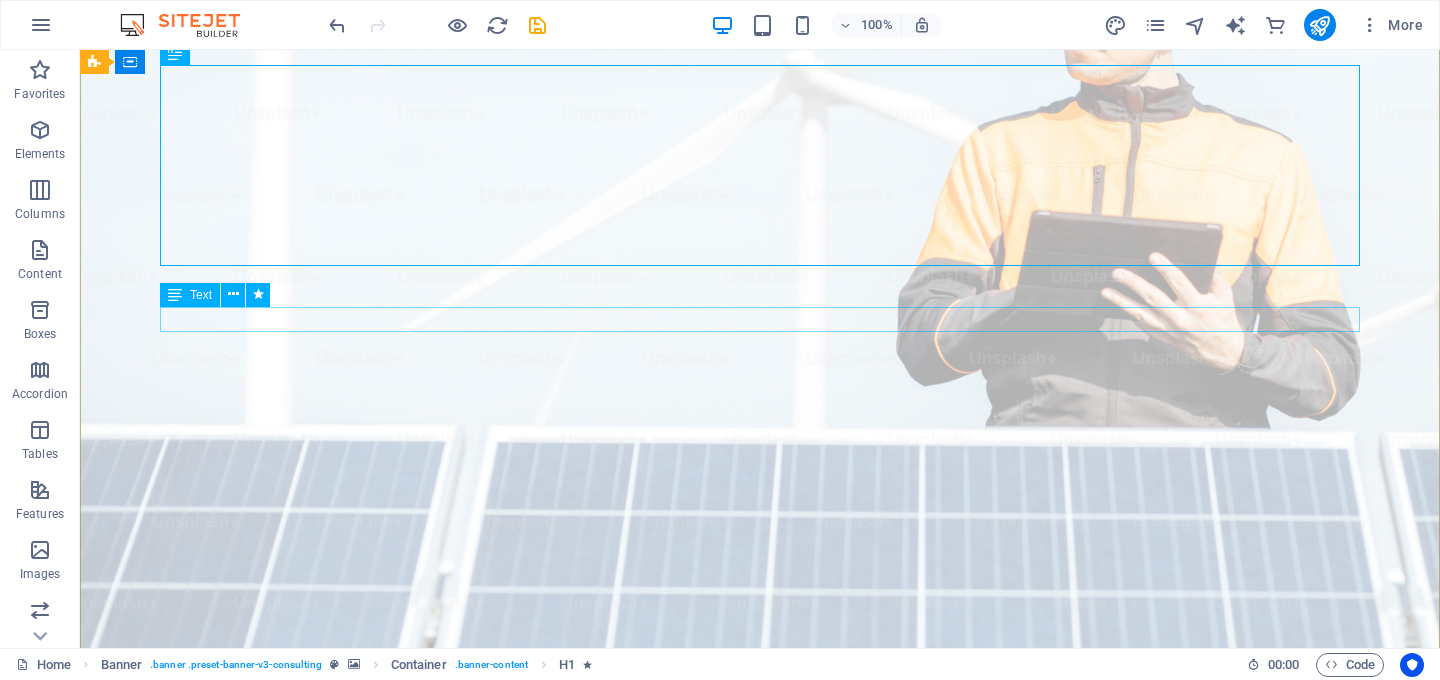 click on "Empowering businesses for a greener future and strategic growth" at bounding box center (760, 1140) 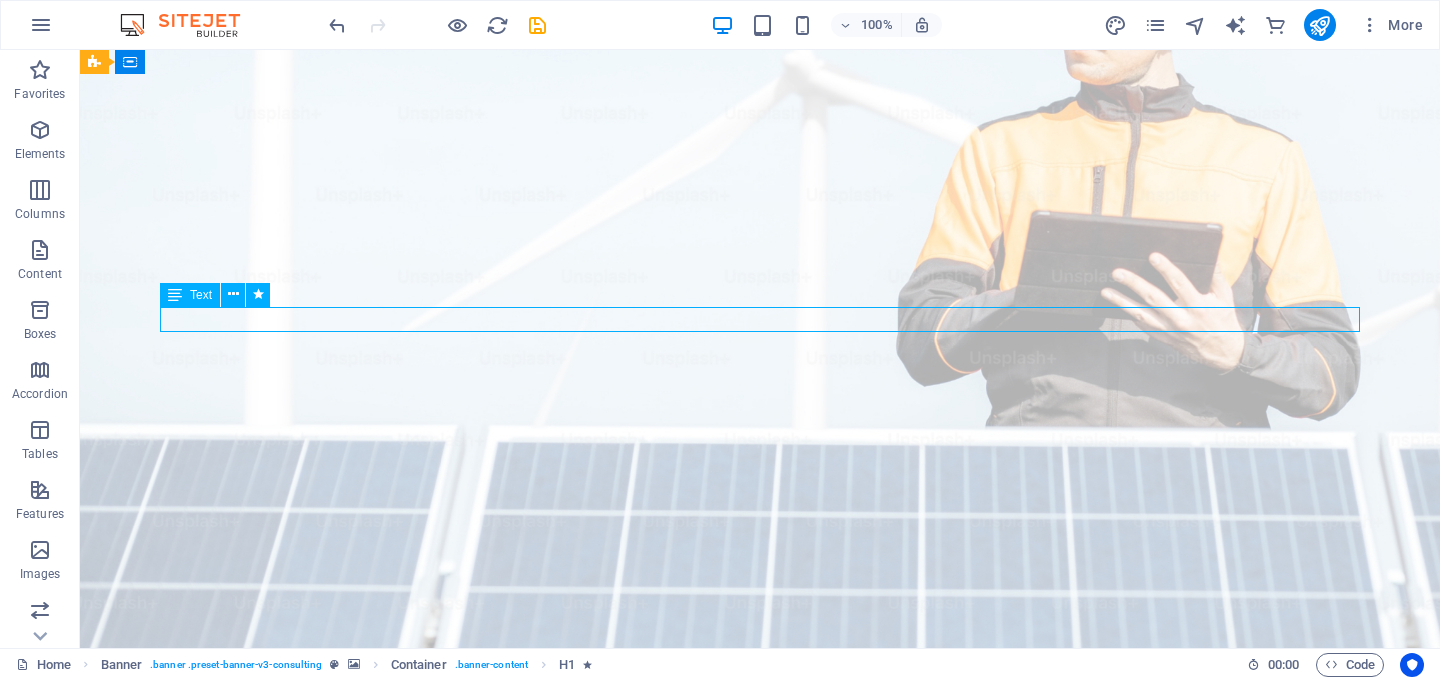 click on "Empowering businesses for a greener future and strategic growth" at bounding box center [760, 1140] 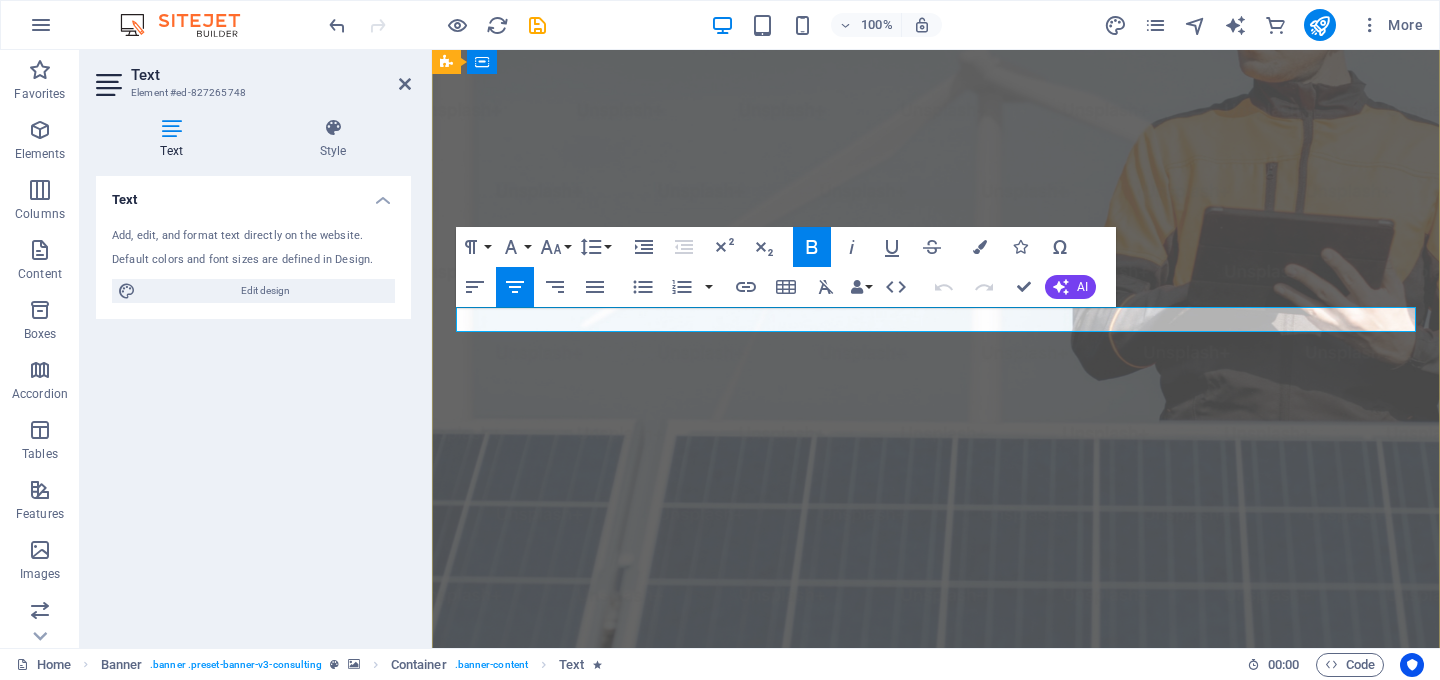 click on "Empowering businesses for a greener future and strategic growth" at bounding box center (936, 1140) 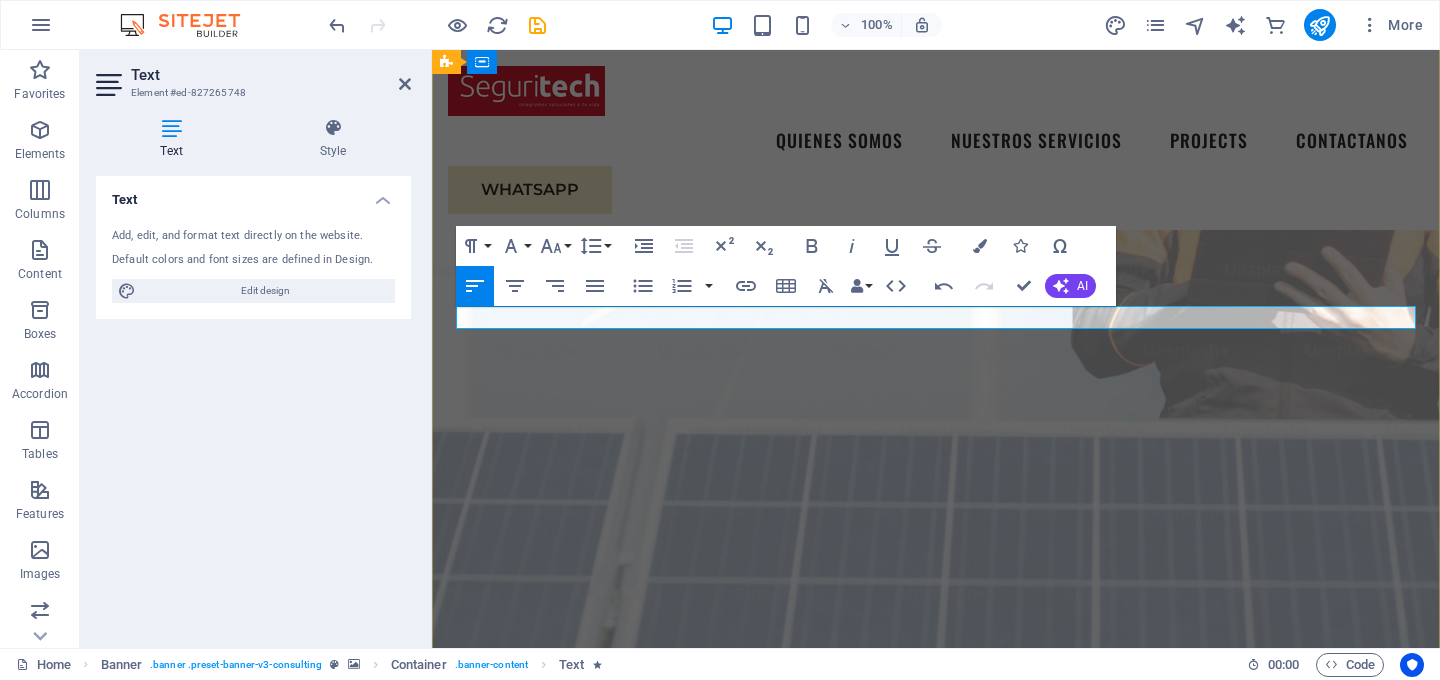 scroll, scrollTop: 234, scrollLeft: 0, axis: vertical 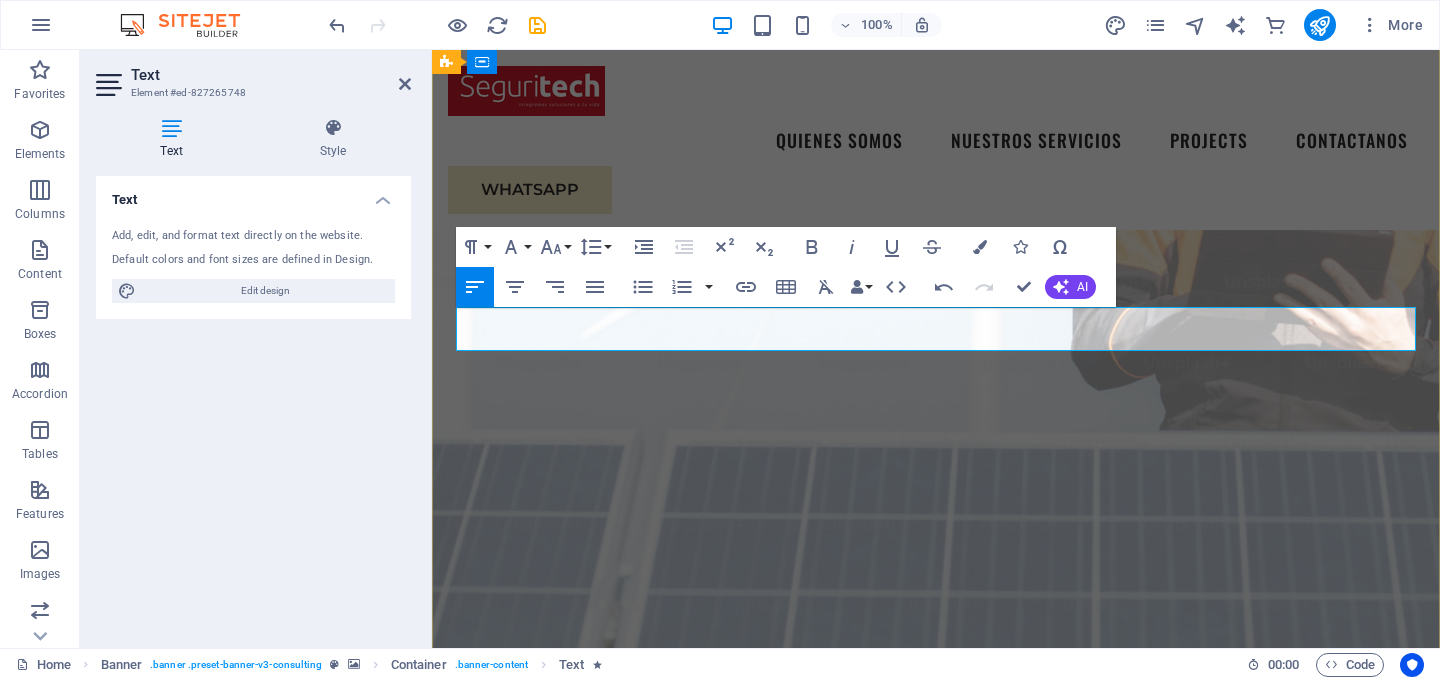 drag, startPoint x: 597, startPoint y: 317, endPoint x: 453, endPoint y: 327, distance: 144.3468 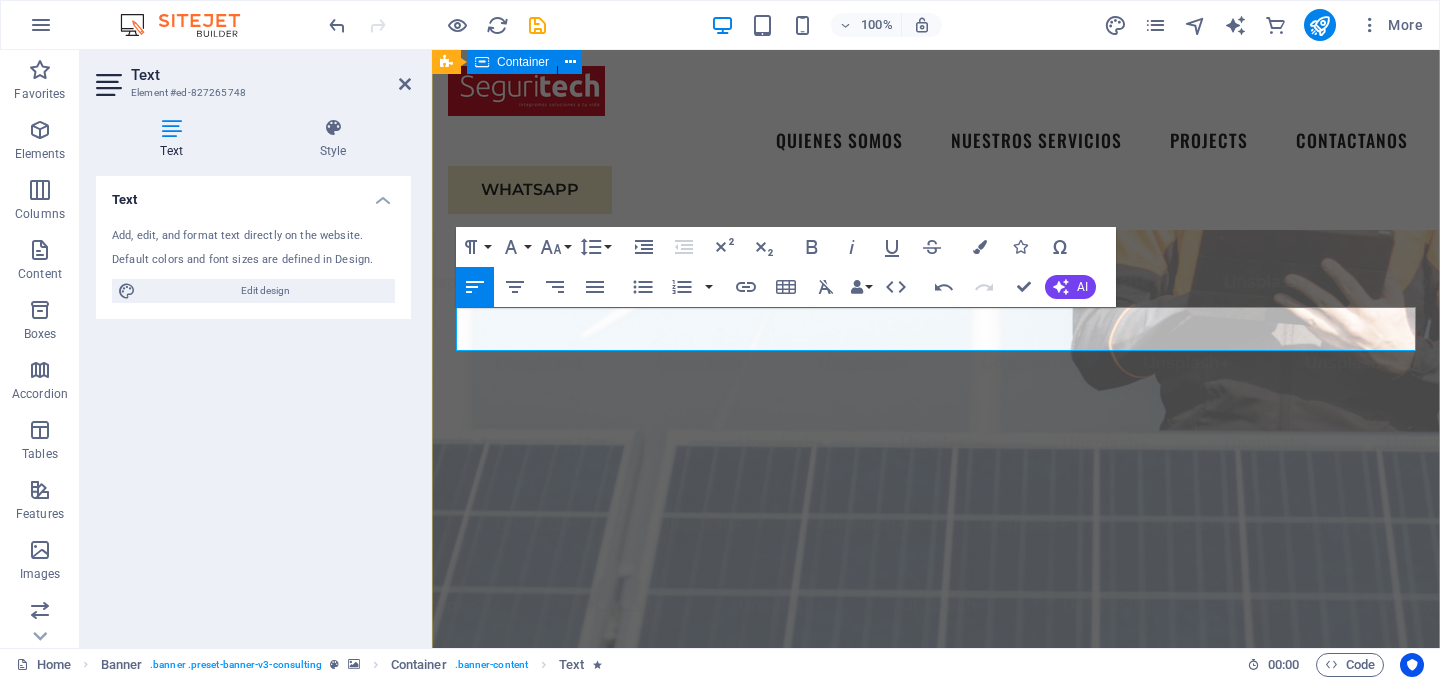 scroll, scrollTop: 246, scrollLeft: 0, axis: vertical 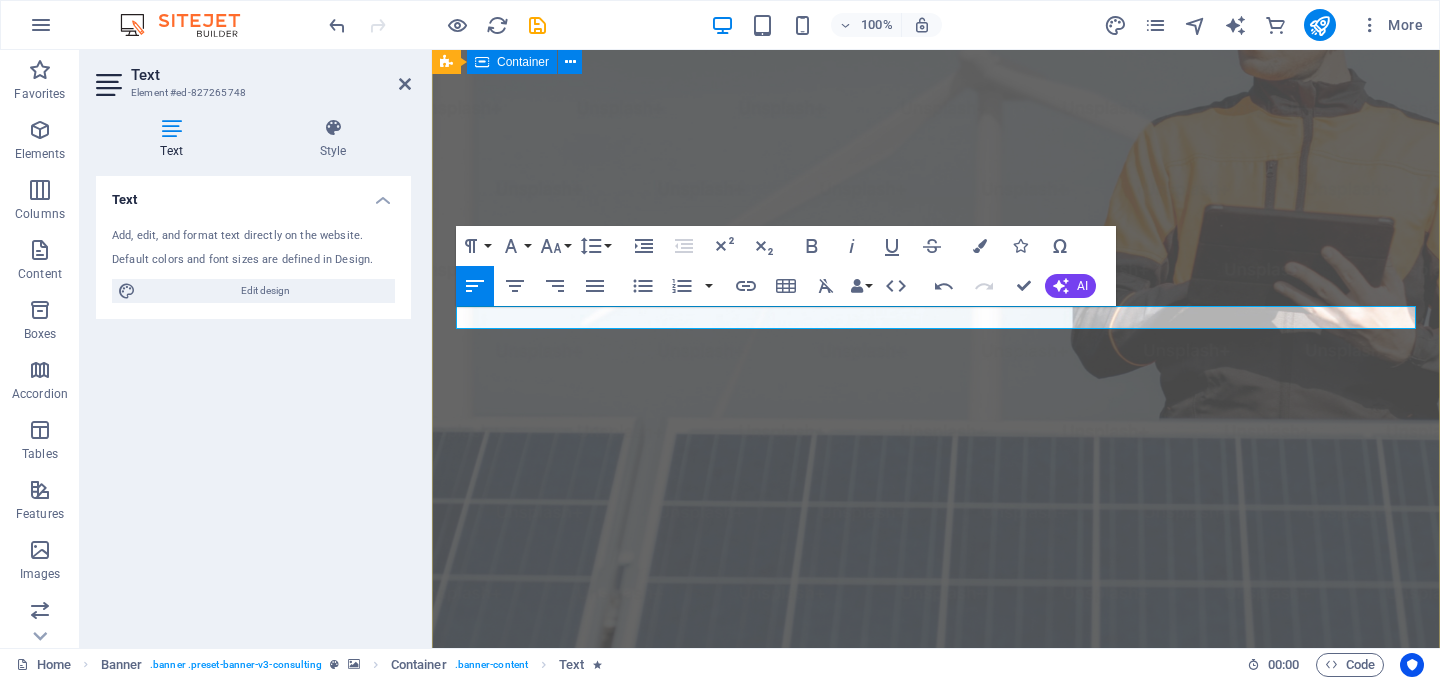 click on "SOMOS TU MEJOR OPCION EN SEGURIDAD ELECTRONICA CCTV, ALARMA, CONTROL DE ACCESO, SISTEMA DE DETECCION DE INCENDIO Y CENTRALES DE MONITOREO Get Started" at bounding box center [936, 1114] 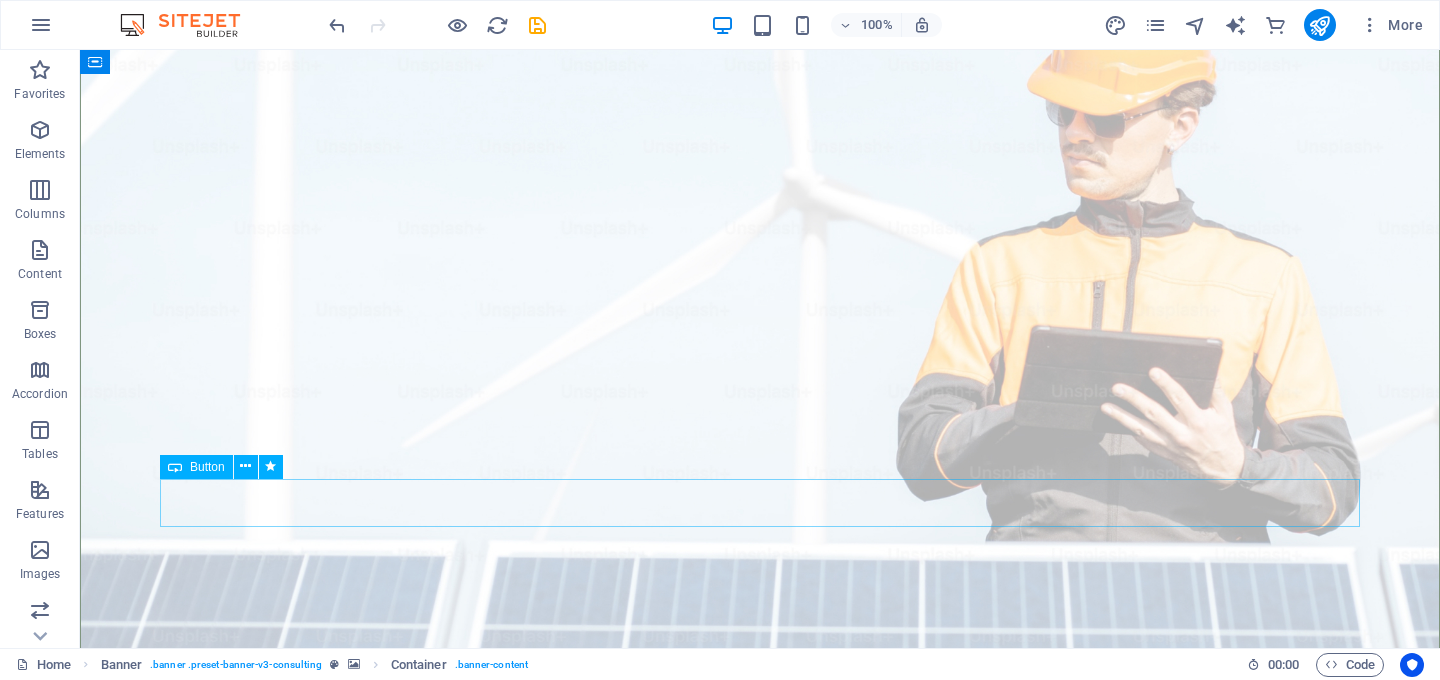 scroll, scrollTop: 138, scrollLeft: 0, axis: vertical 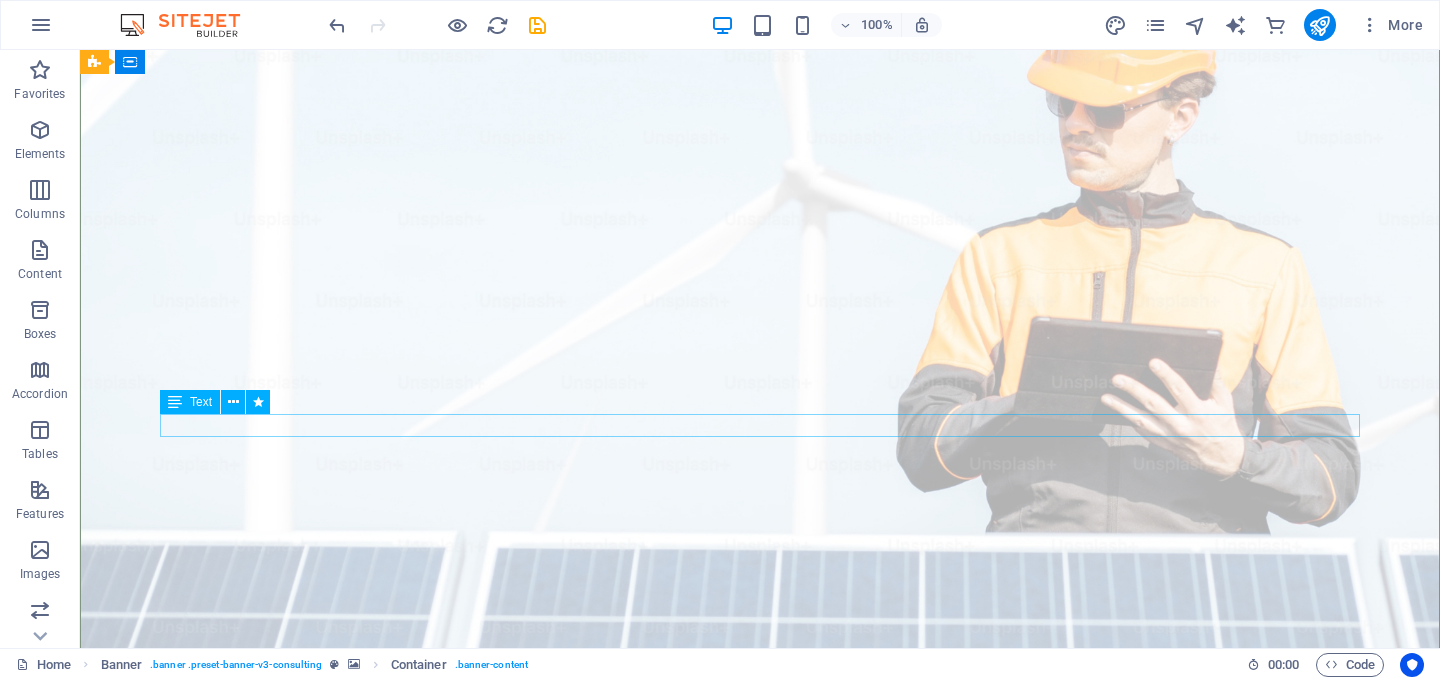 click on "CCTV, ALARMA, CONTROL DE ACCESO, SISTEMA DE DETECCION DE INCENDIO Y CENTRALES DE MONITOREO" at bounding box center (760, 1245) 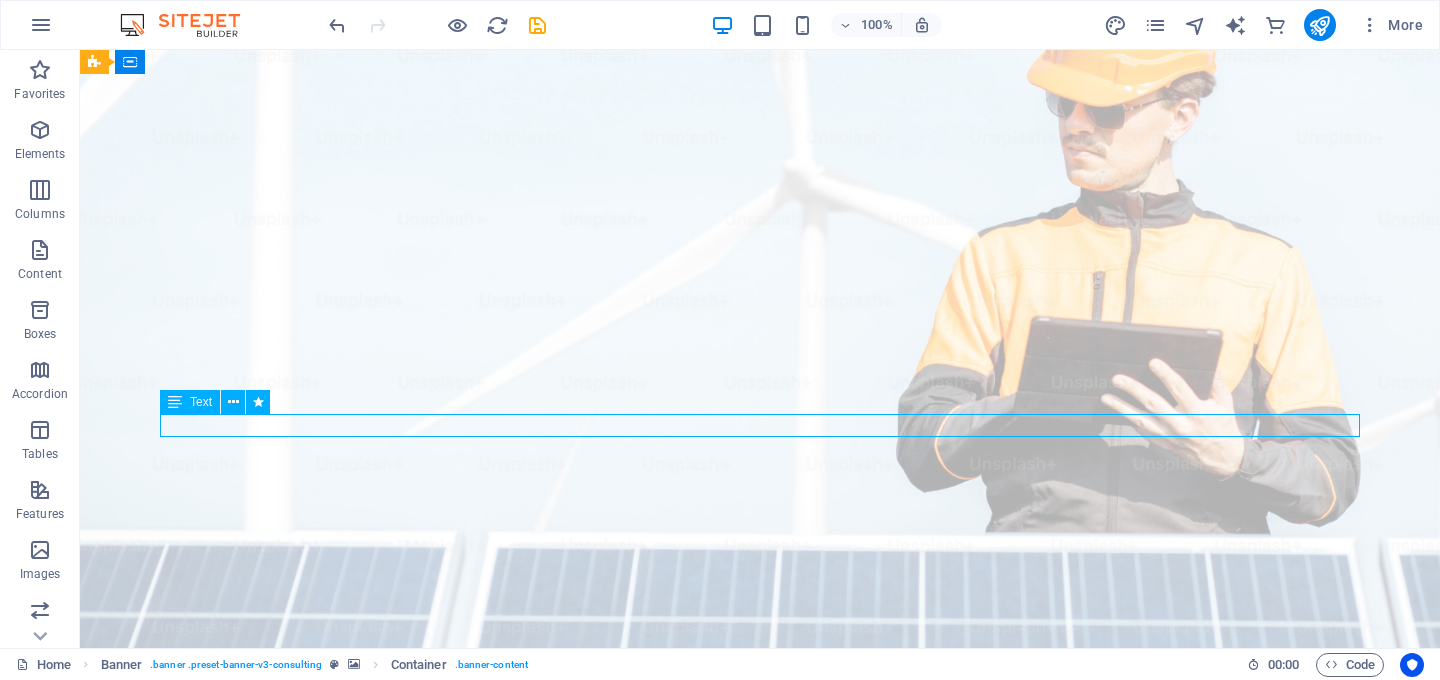 click on "CCTV, ALARMA, CONTROL DE ACCESO, SISTEMA DE DETECCION DE INCENDIO Y CENTRALES DE MONITOREO" at bounding box center (760, 1245) 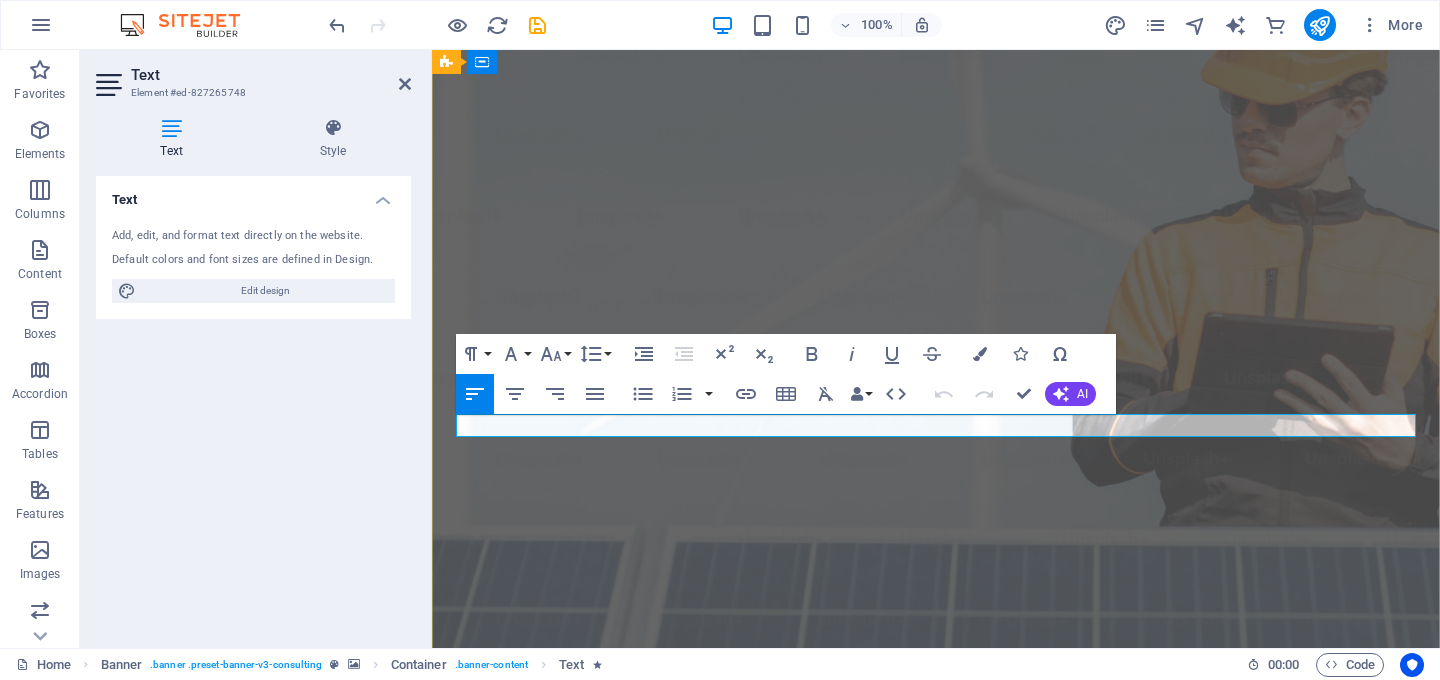 drag, startPoint x: 877, startPoint y: 423, endPoint x: 772, endPoint y: 427, distance: 105.076164 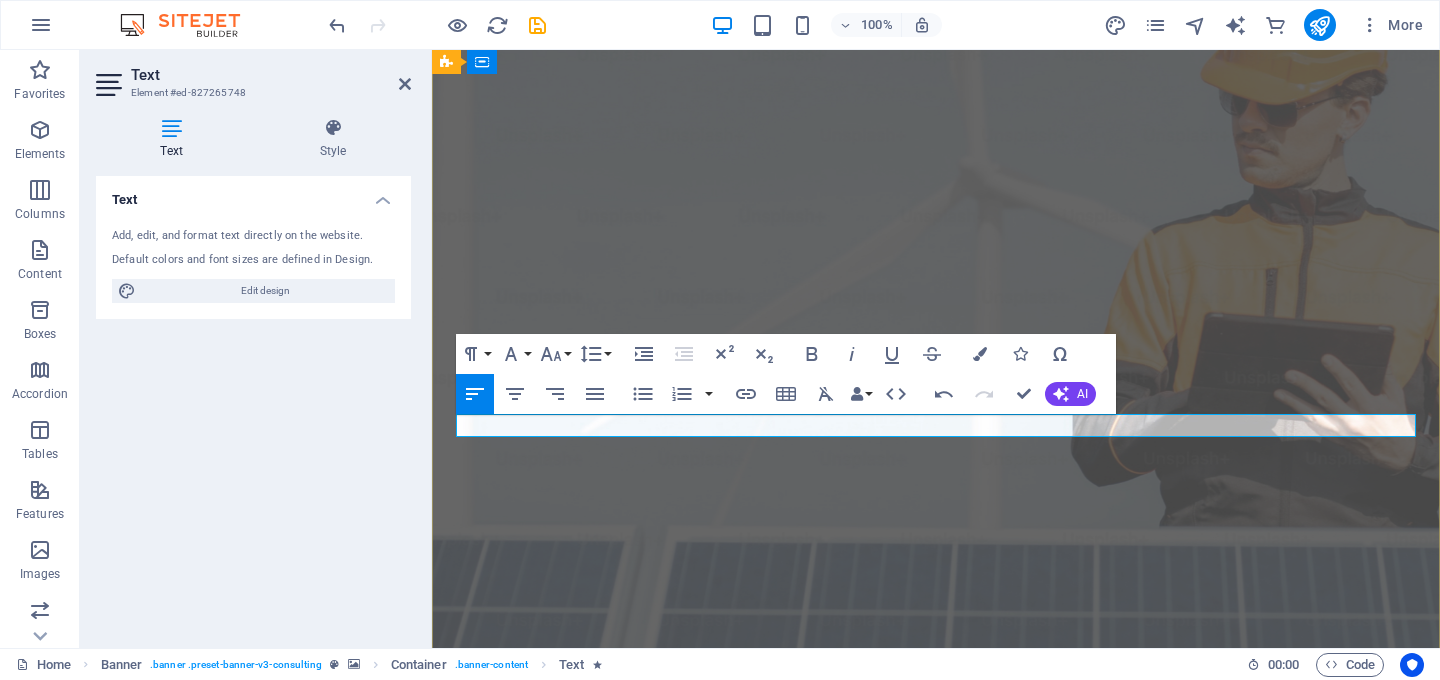 click on "CCTV, ALARMA, CONTROL DE ACCESO, DETECCION DE INCENDIO Y CENTRALES DE MONITOREO" at bounding box center [936, 1245] 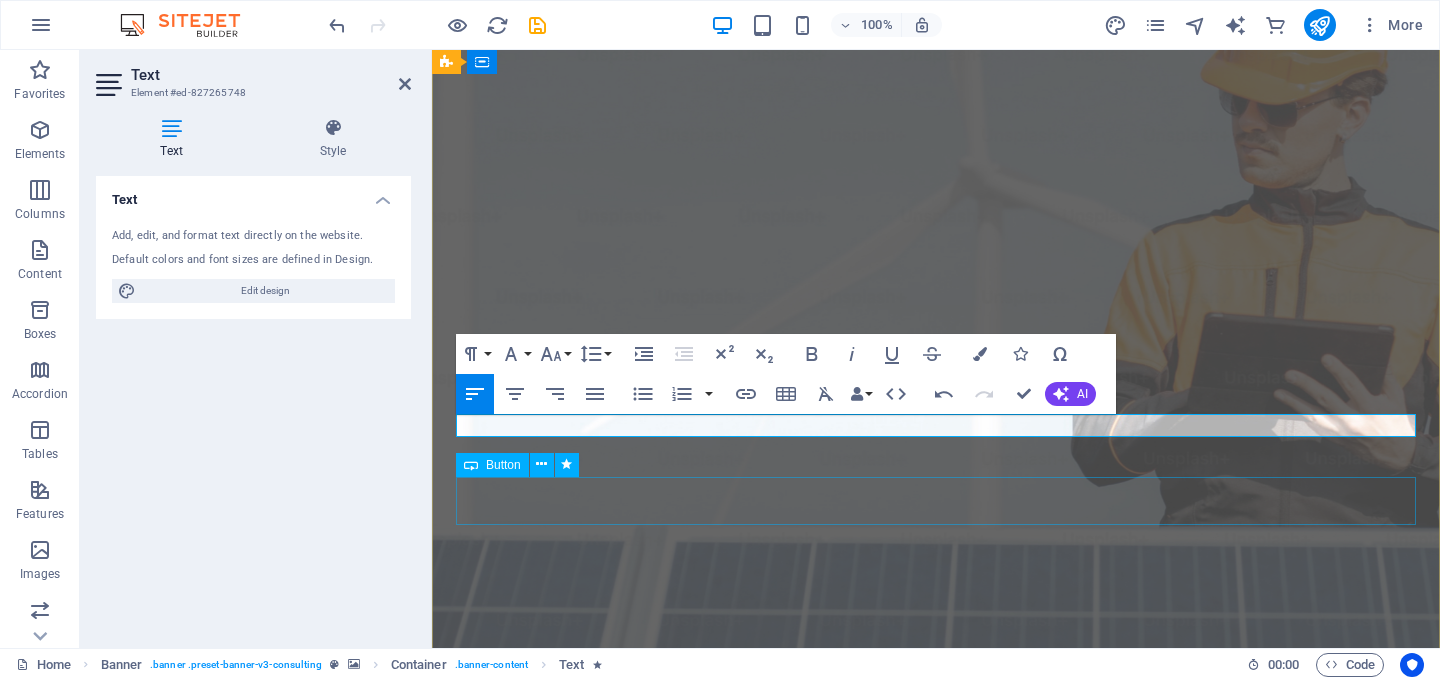 type 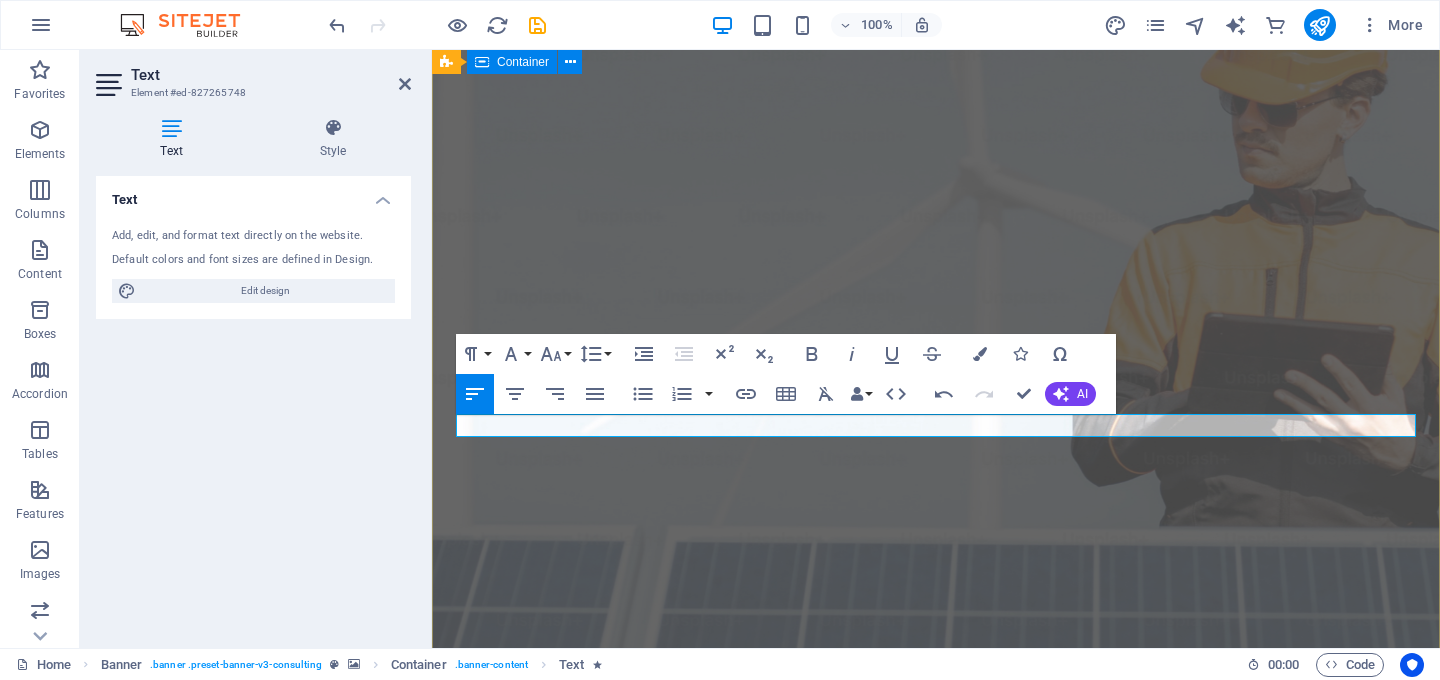 click on "SOMOS TU MEJOR OPCION EN SEGURIDAD ELECTRONICA CCTV, ALARMA, CONTROL DE ACCESO, DETECCION DE INCENDIO, PANELES SOLARES  Y CENTRALES DE MONITOREO Get Started" at bounding box center (936, 1222) 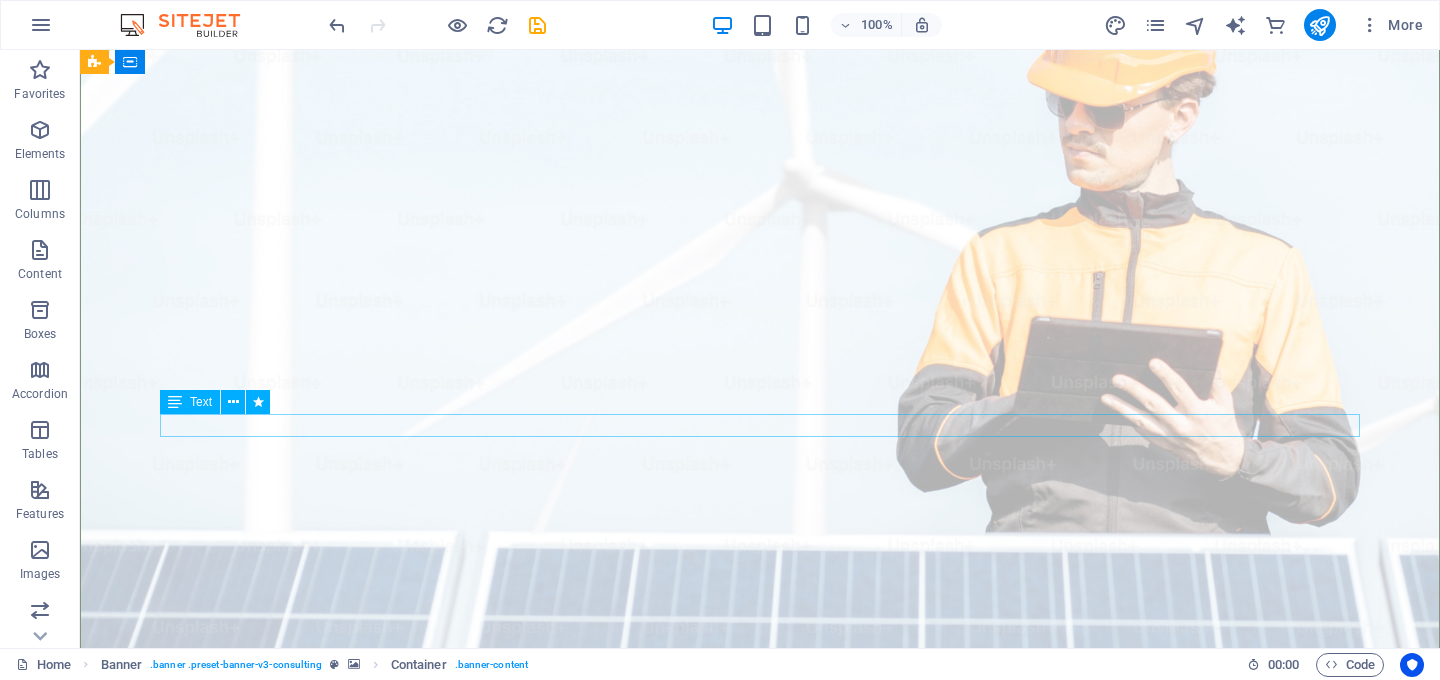 click on "CCTV, ALARMA, CONTROL DE ACCESO, DETECCION DE INCENDIO, PANELES SOLARES Y CENTRALES DE MONITOREO" at bounding box center [760, 1245] 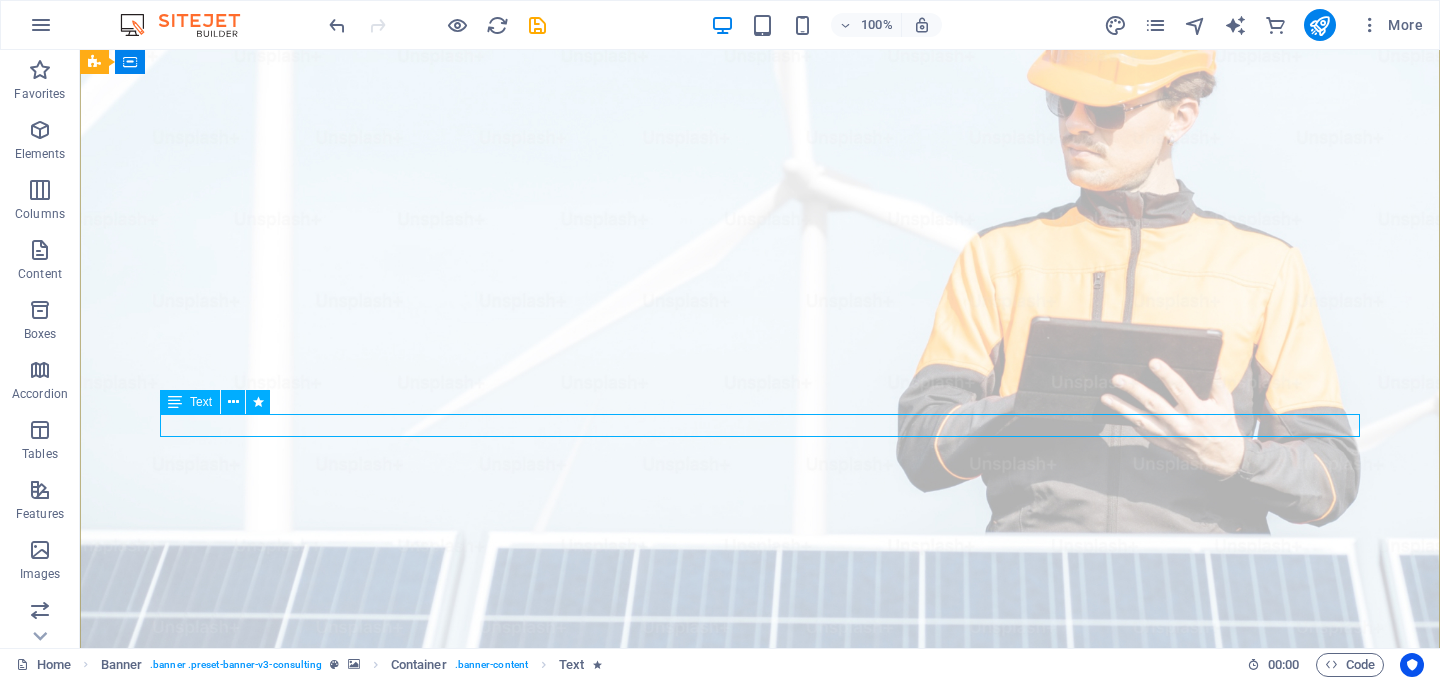 click on "Text" at bounding box center [201, 402] 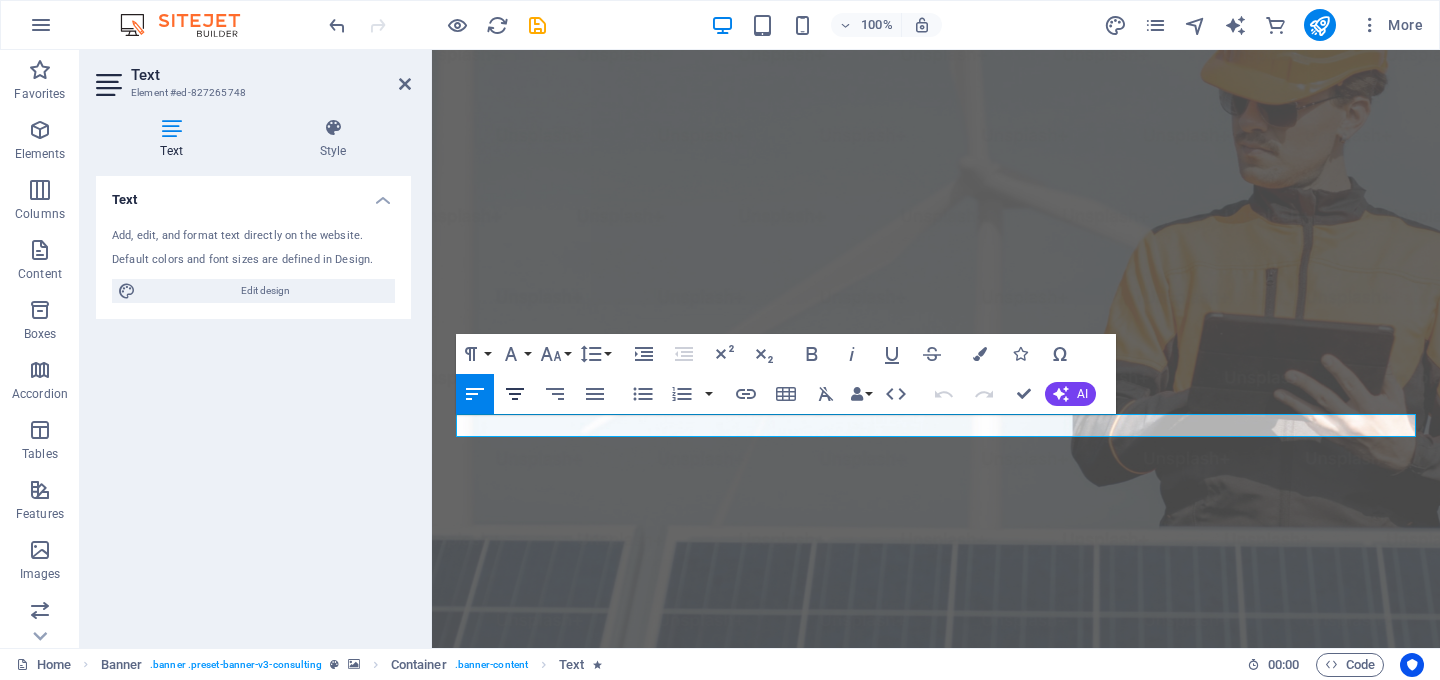 click 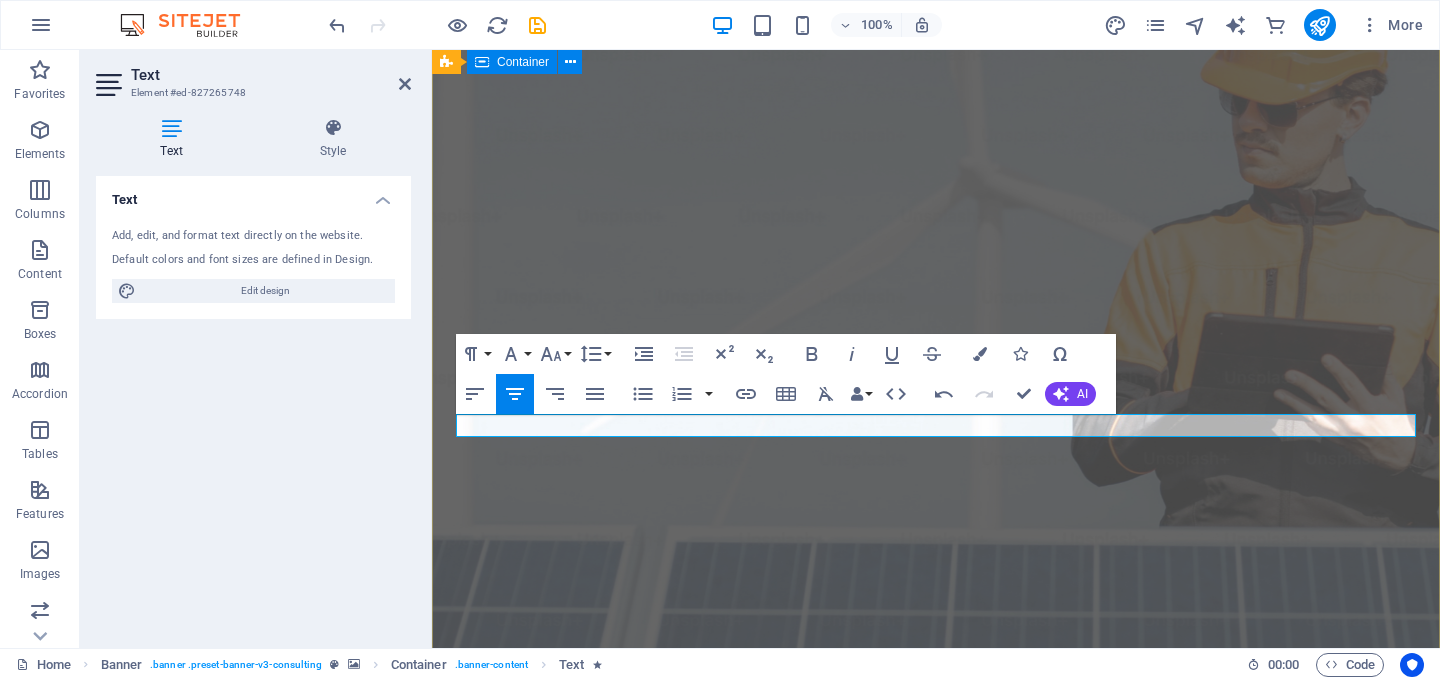 click on "SOMOS TU MEJOR OPCION EN SEGURIDAD ELECTRONICA CCTV, ALARMA, CONTROL DE ACCESO, DETECCION DE INCENDIO, PANELES SOLARES Y CENTRALES DE MONITOREO Get Started" at bounding box center [936, 1222] 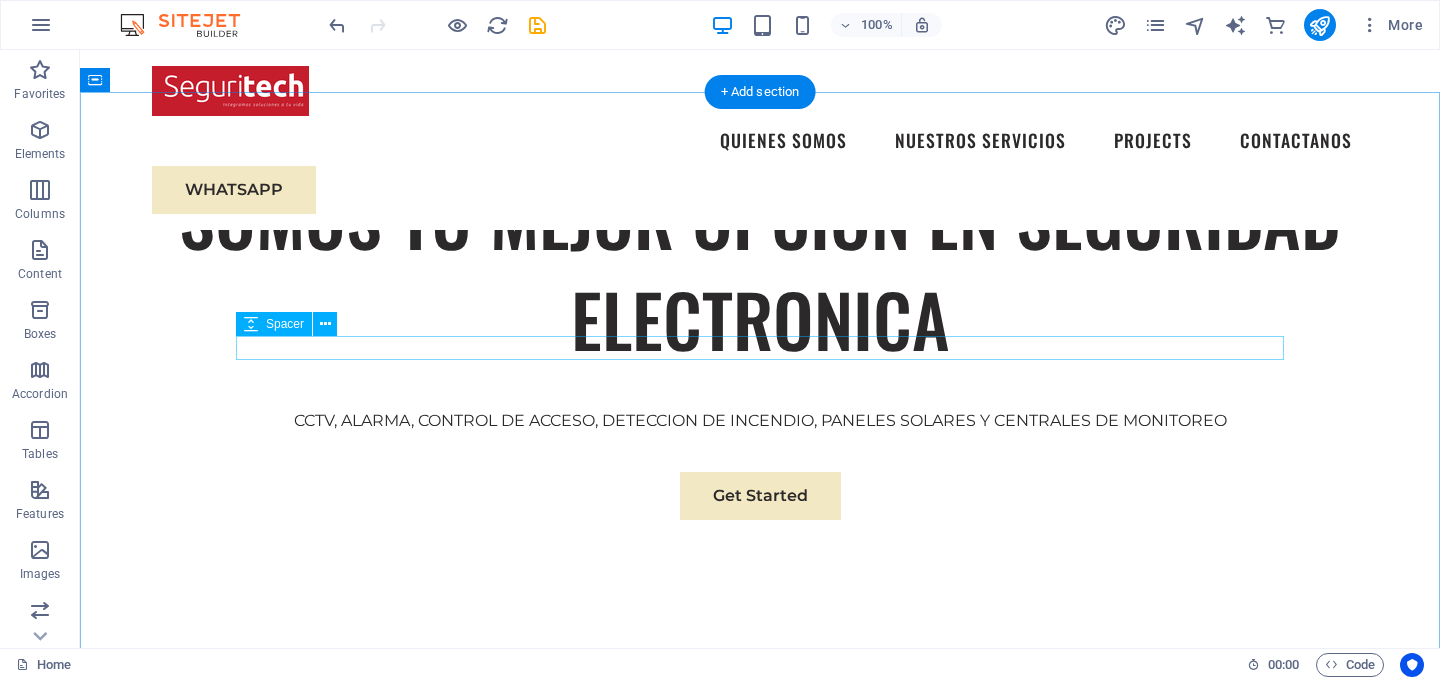 scroll, scrollTop: 858, scrollLeft: 0, axis: vertical 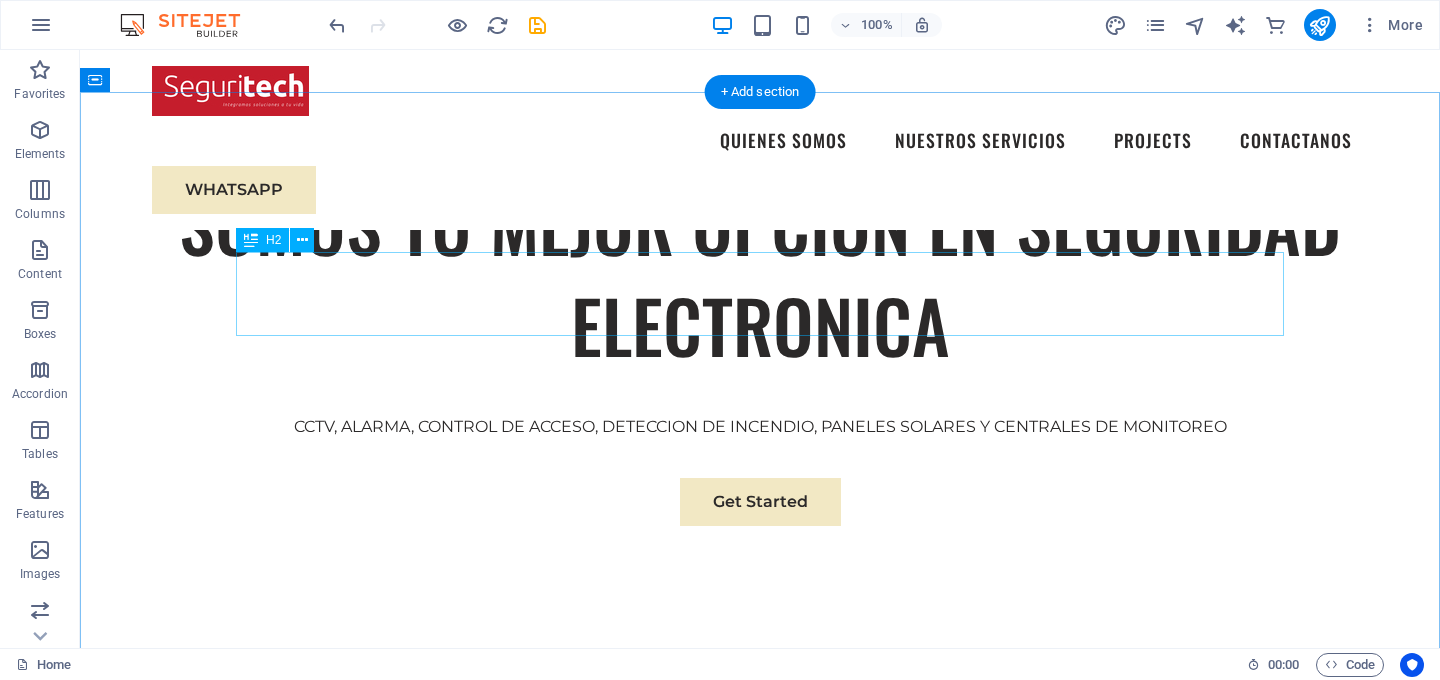 click on "Our Story" at bounding box center [760, 836] 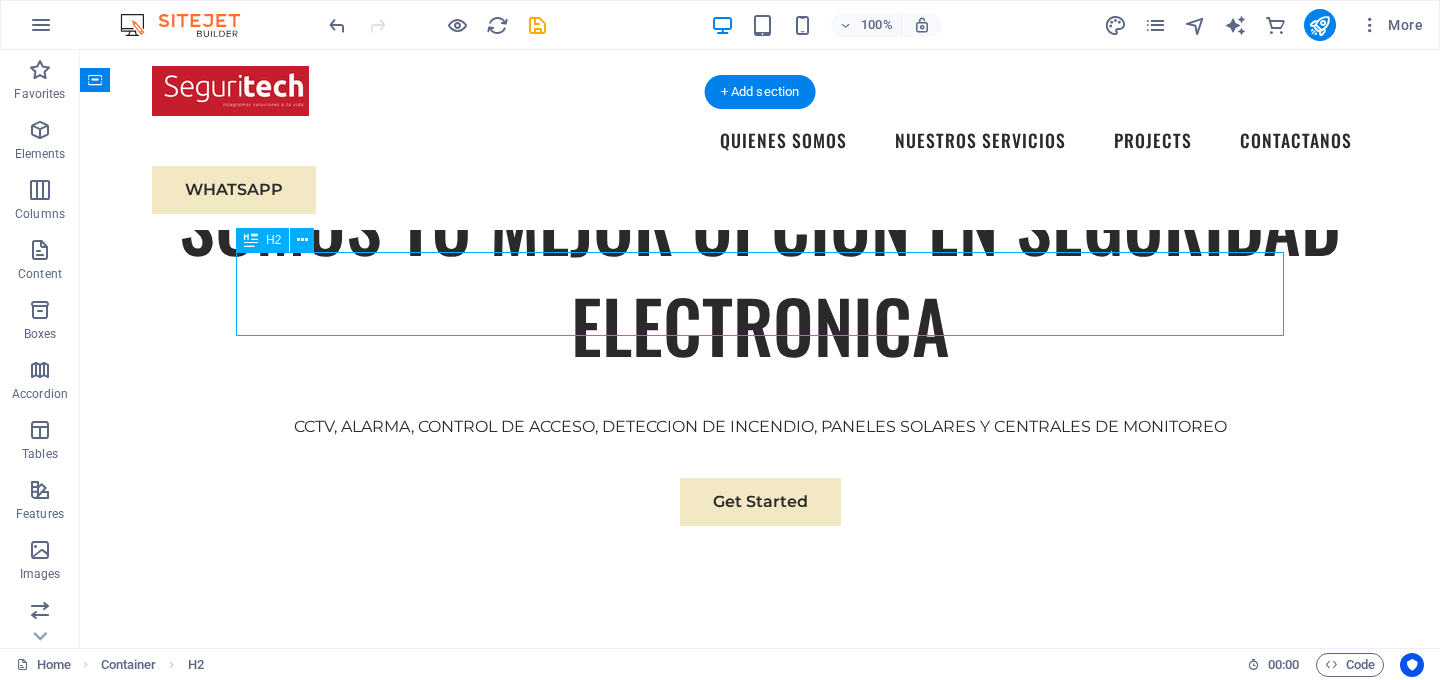 click on "Our Story" at bounding box center [760, 836] 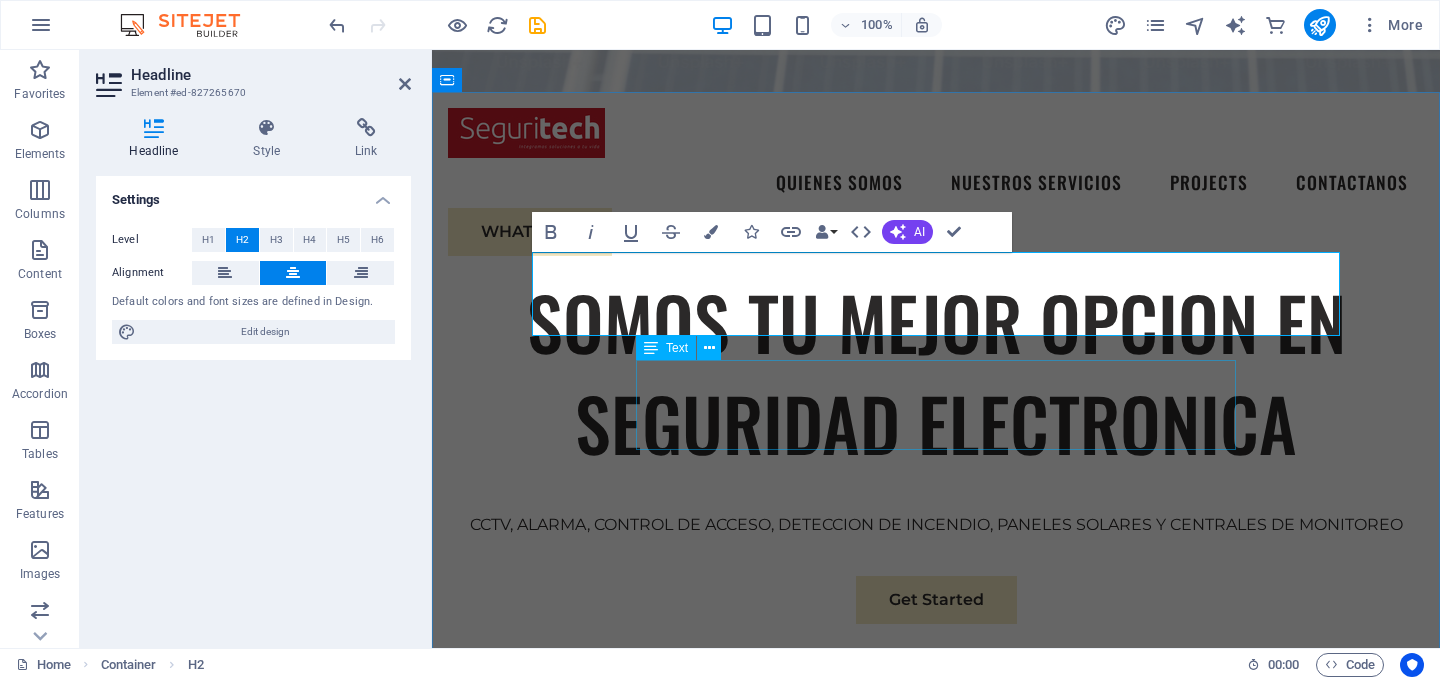 click on "We are a passionate consulting agency dedicated to helping businesses navigate the dynamic landscape of sustainable energy and strategic growth. Our core mission is to empower organizations to thrive while making a positive impact on the environment." at bounding box center [936, 1033] 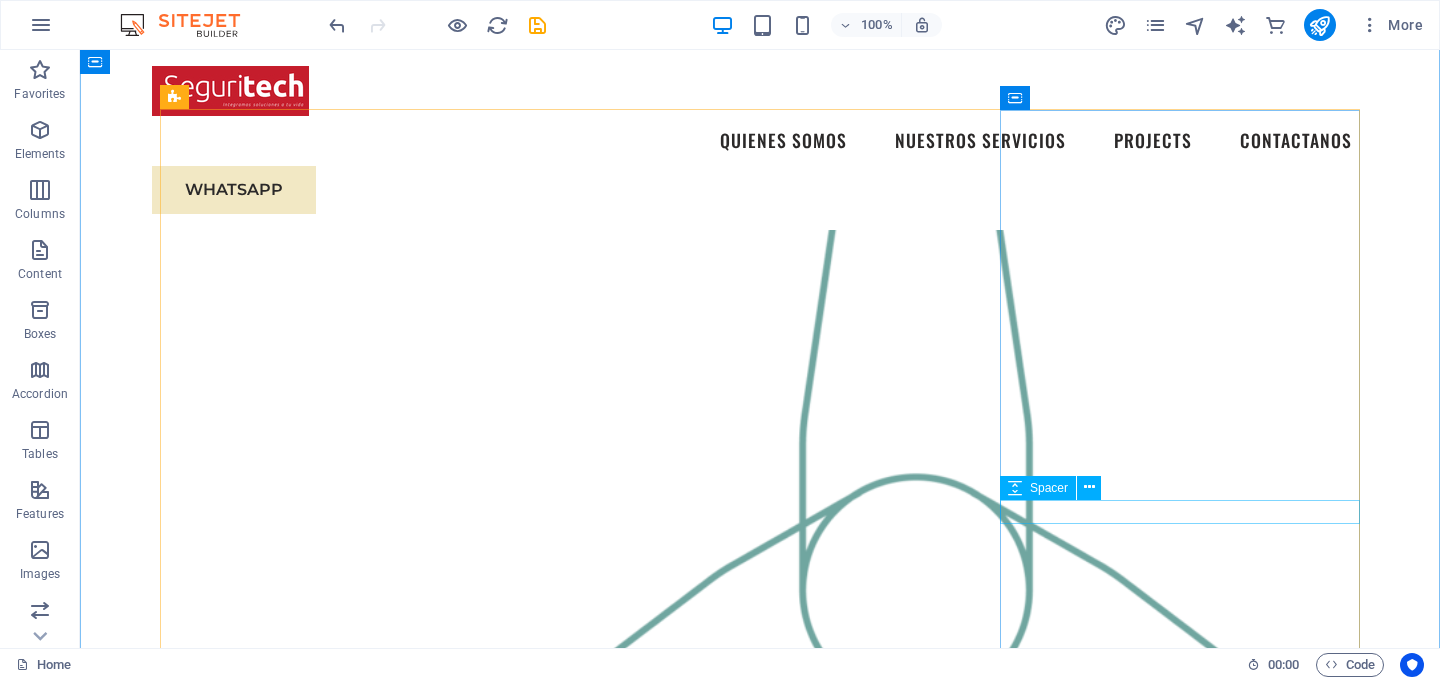 scroll, scrollTop: 1967, scrollLeft: 0, axis: vertical 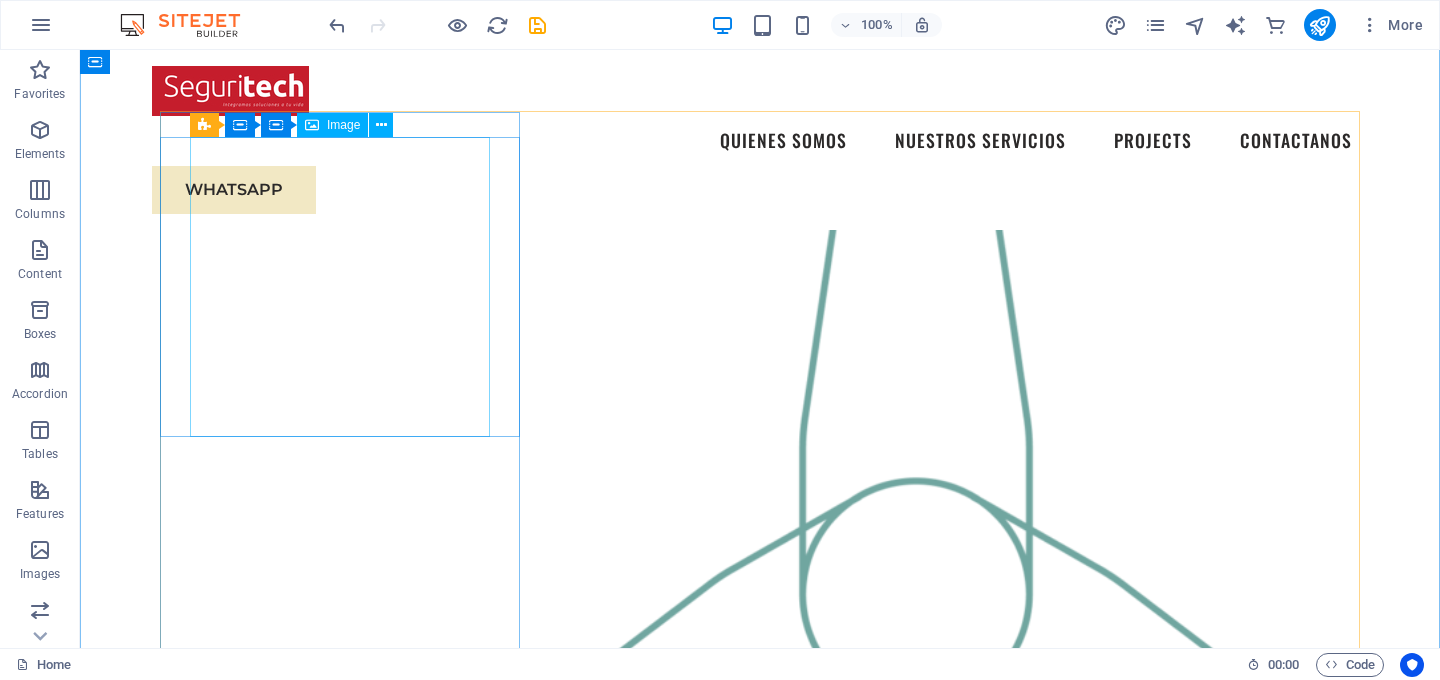 click at bounding box center [340, 1943] 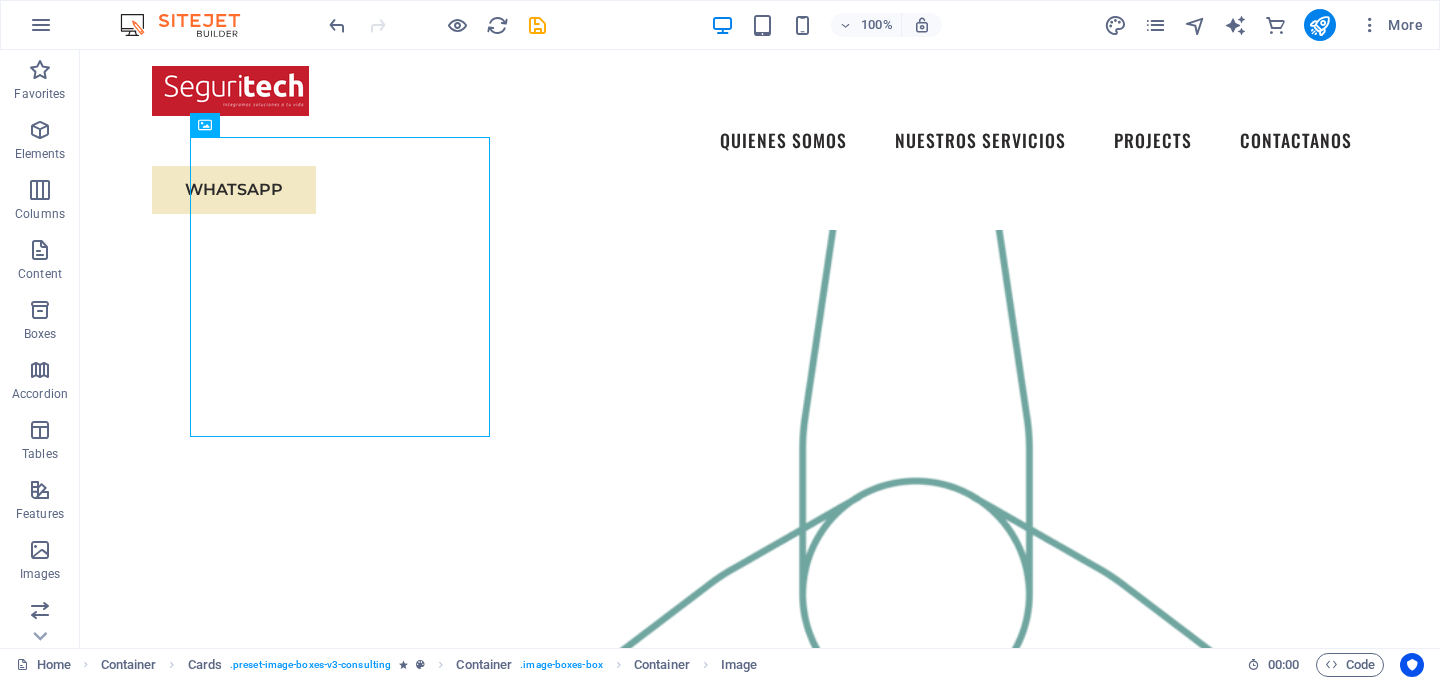 click at bounding box center (340, 1943) 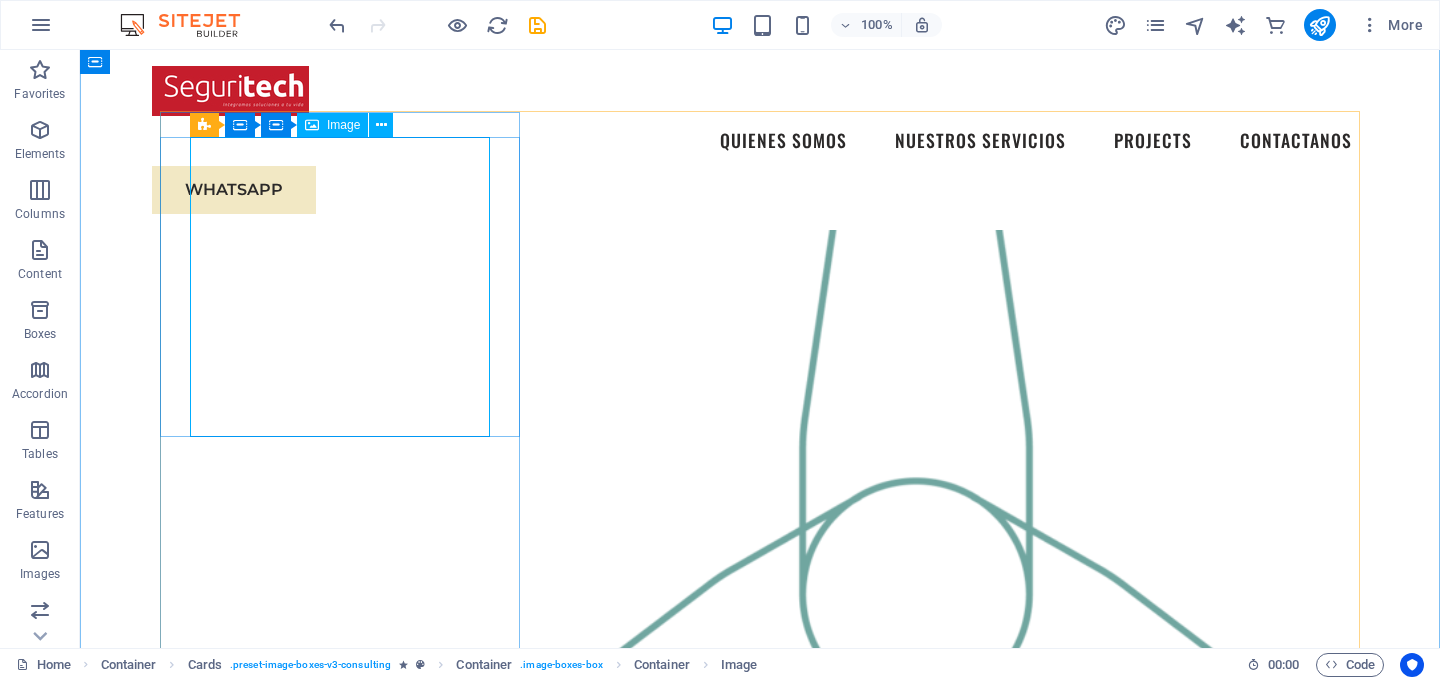 click at bounding box center [340, 1943] 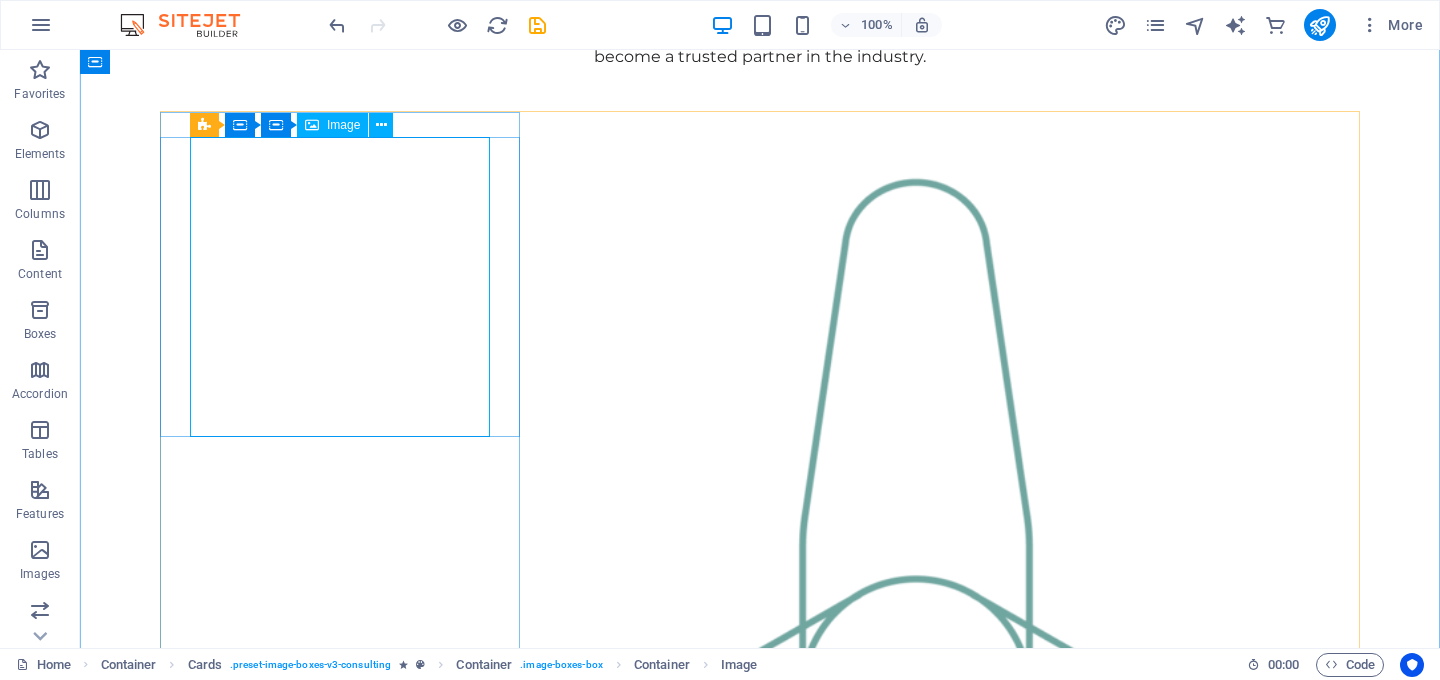 select on "%" 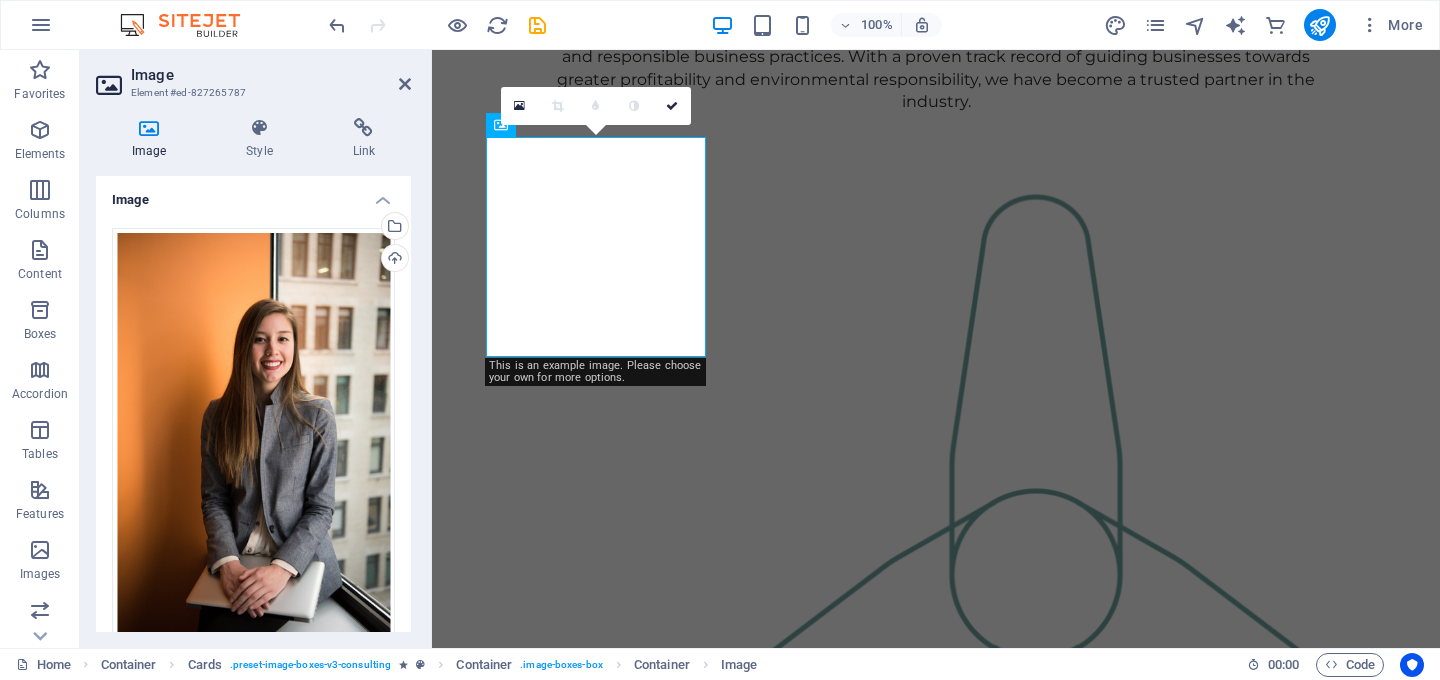 scroll, scrollTop: 1887, scrollLeft: 0, axis: vertical 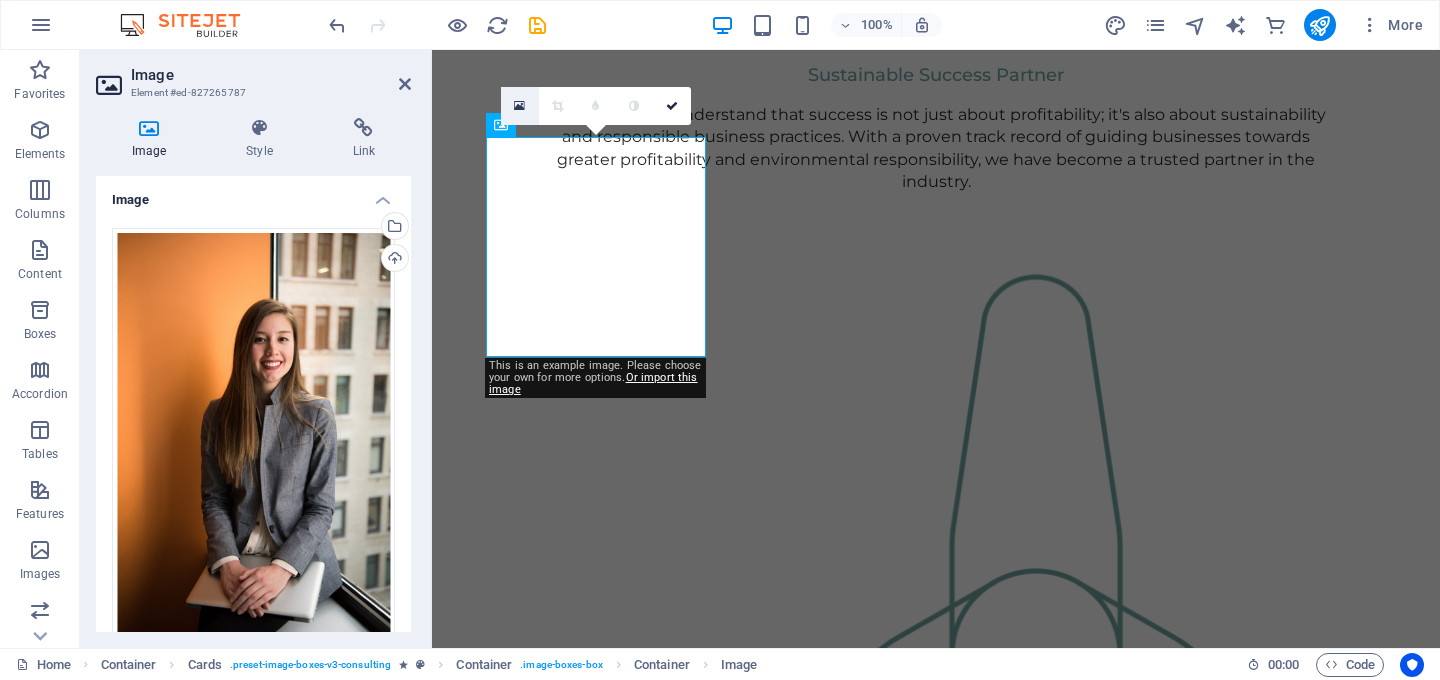 click at bounding box center (519, 106) 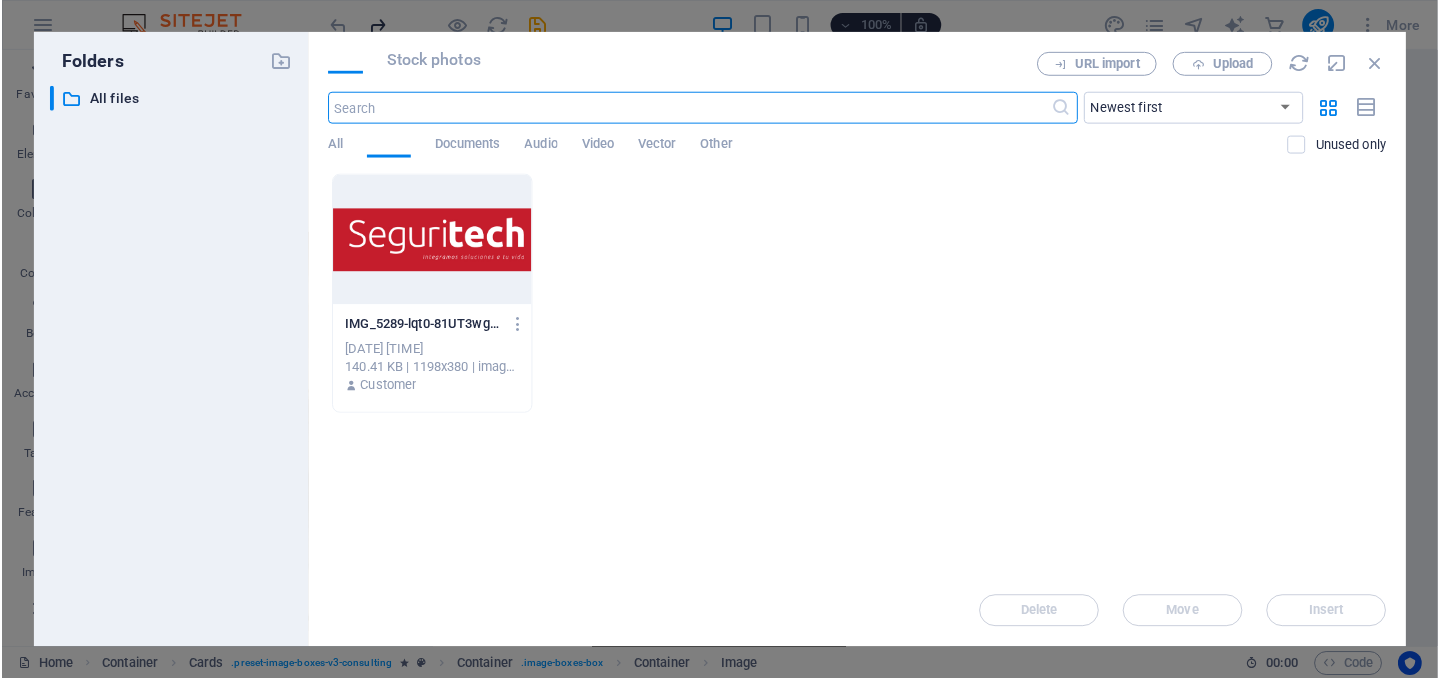 scroll, scrollTop: 1896, scrollLeft: 0, axis: vertical 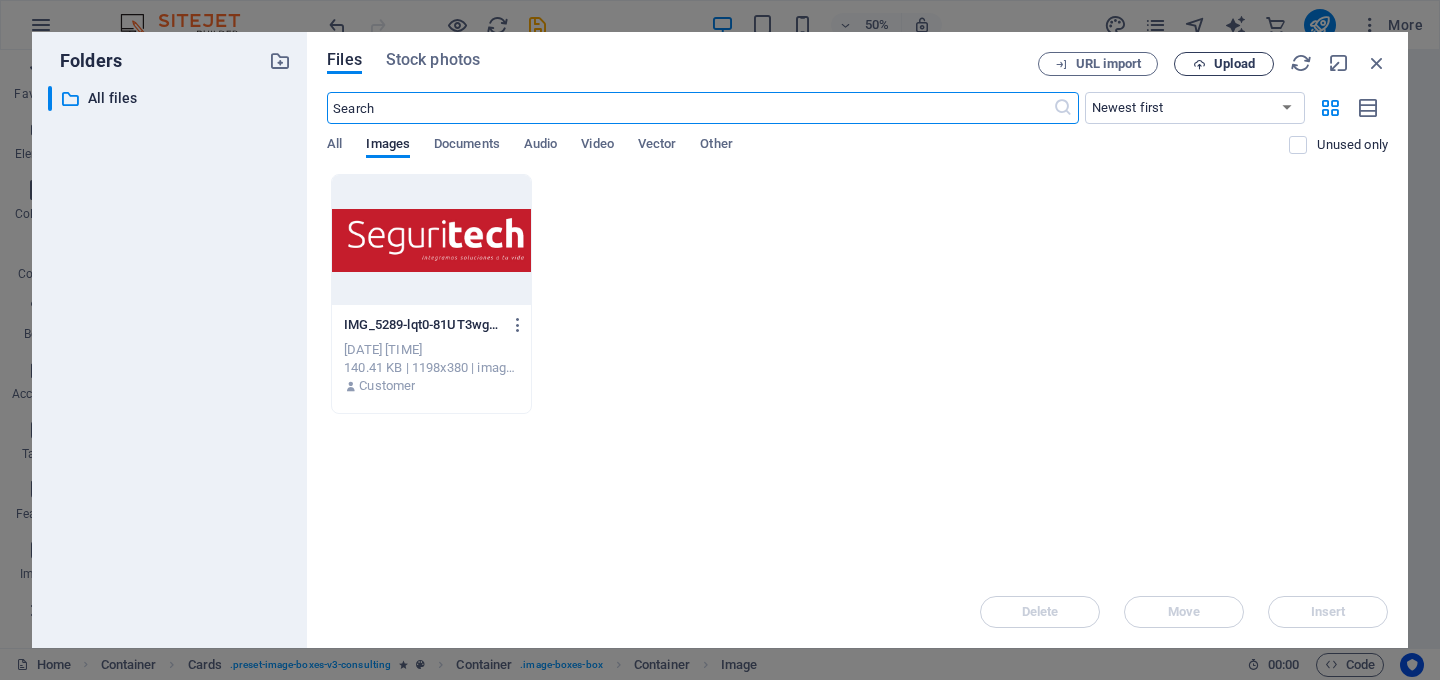 click at bounding box center [1199, 64] 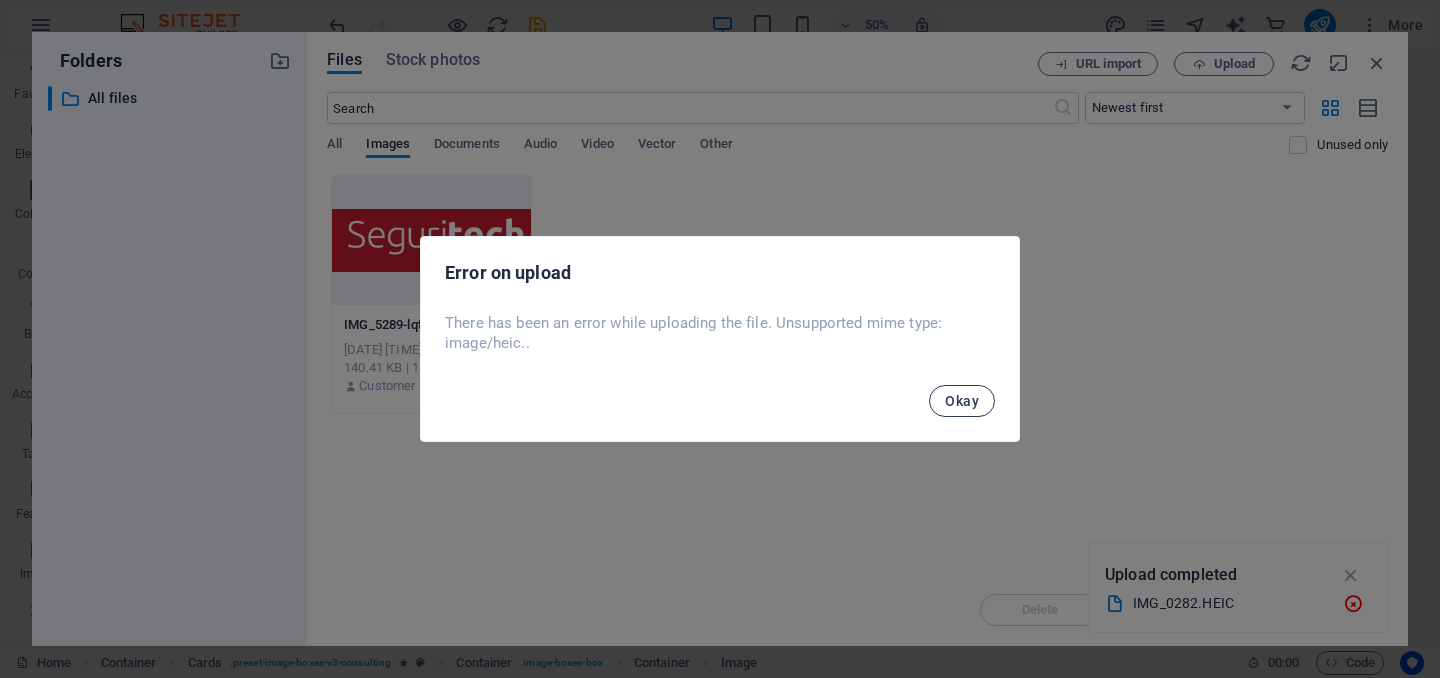 click on "Okay" at bounding box center (962, 401) 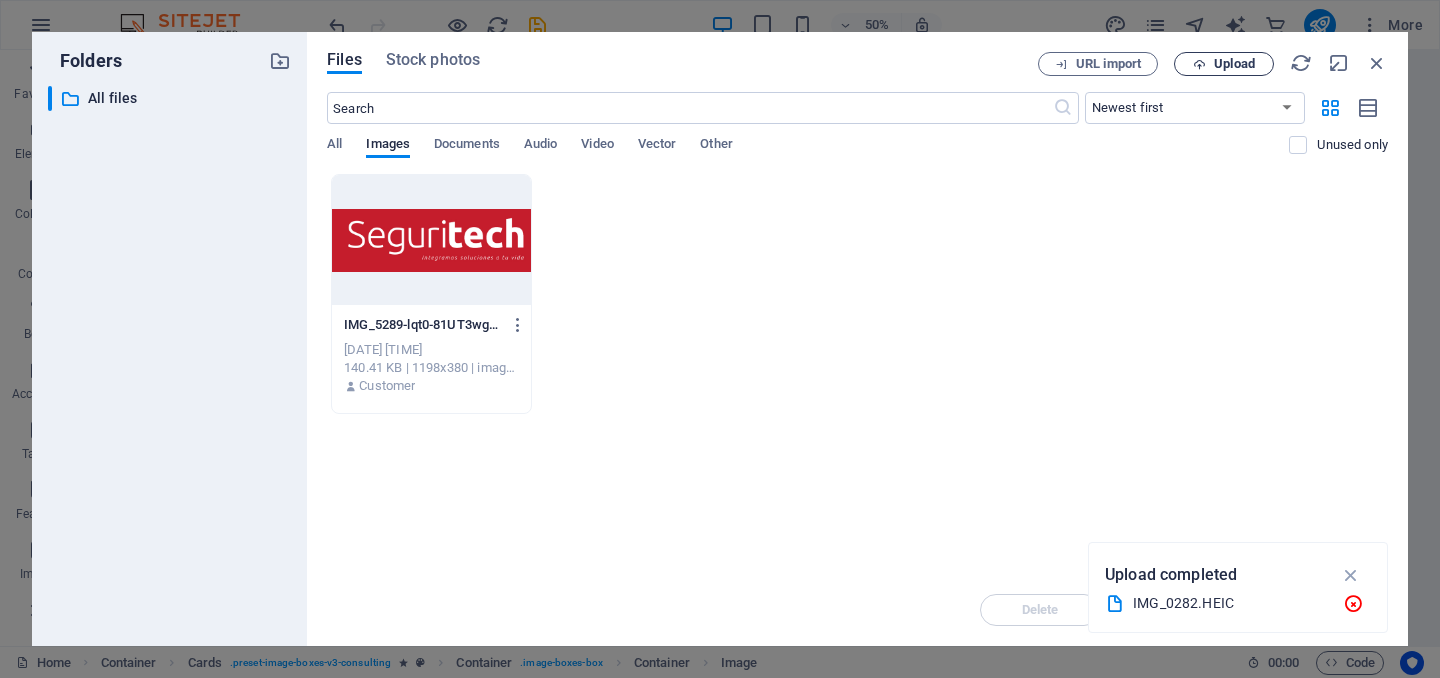 click on "Upload" at bounding box center [1234, 64] 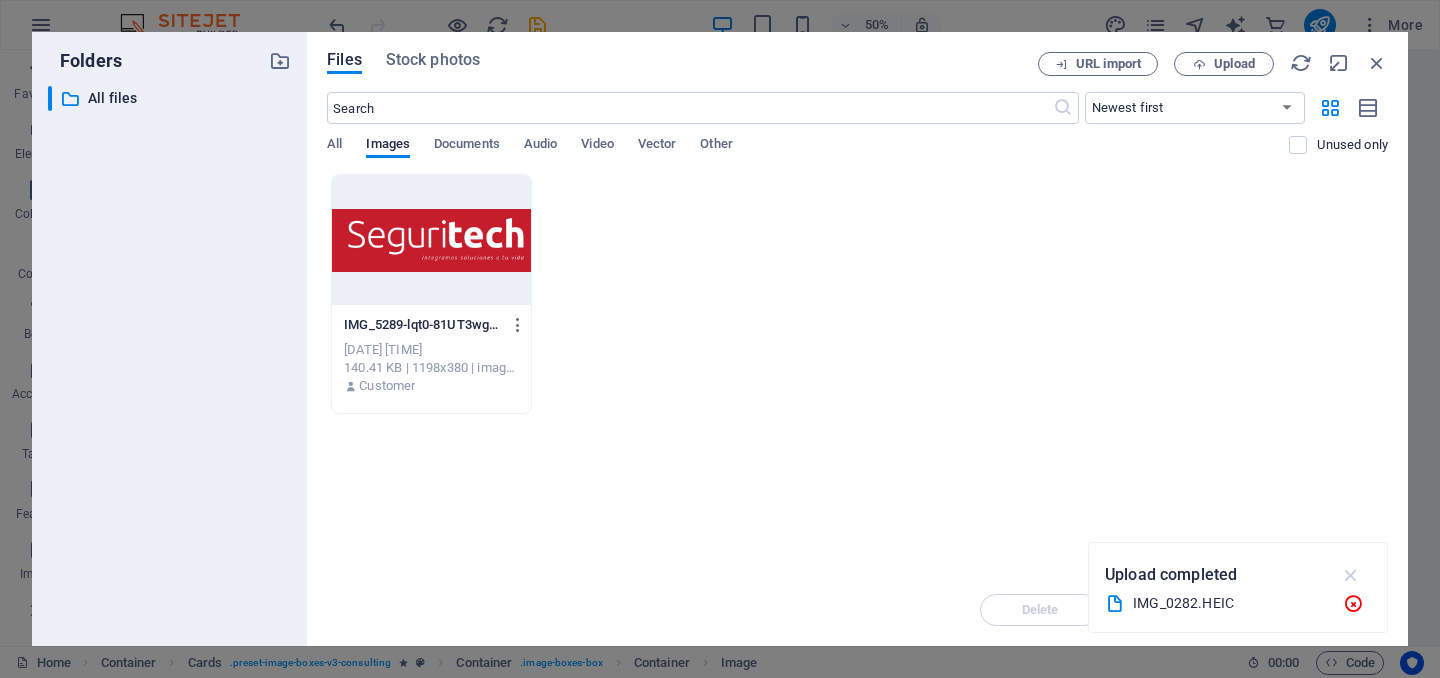 click at bounding box center [1351, 575] 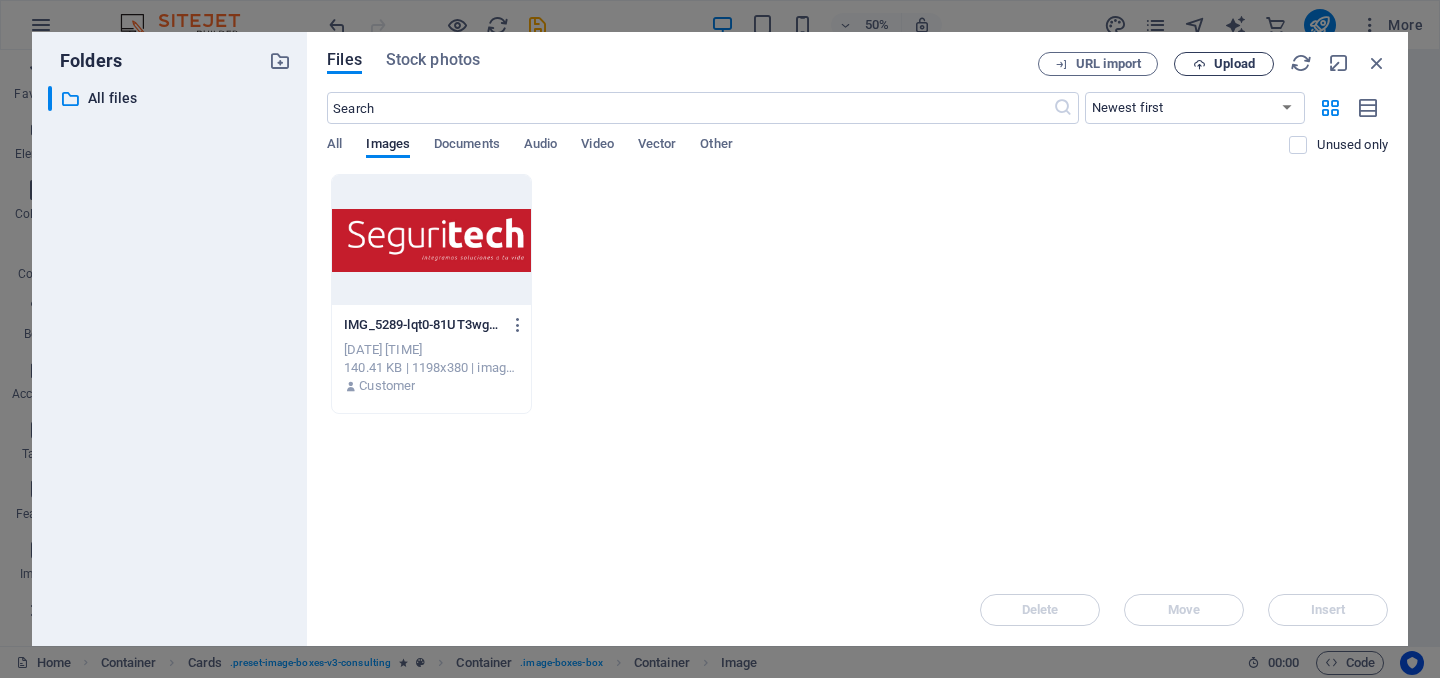 click on "Upload" at bounding box center (1234, 64) 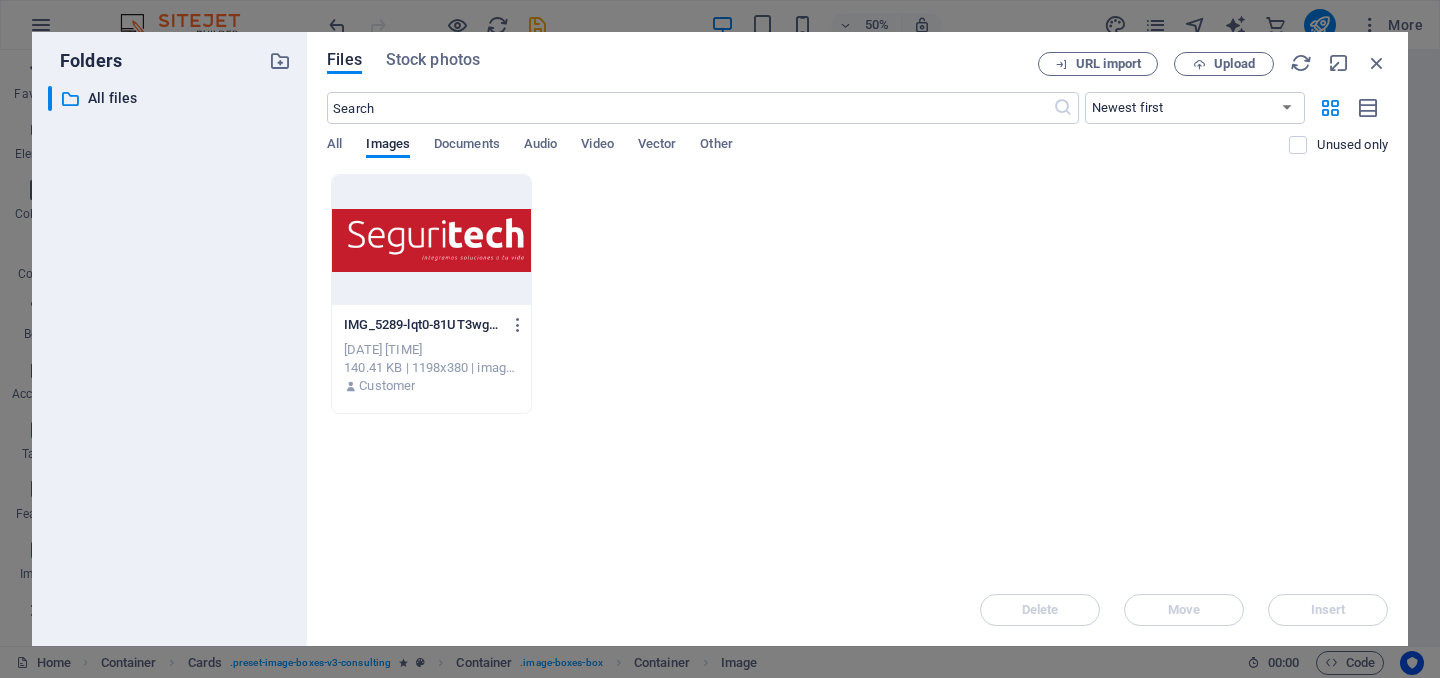 click on "IMG_5289-lqt0-81UT3wgFOP0DG6jxg.jpg IMG_5289-lqt0-81UT3wgFOP0DG6jxg.jpg Aug 4, 2025 6:55 PM 140.41 KB | 1198x380 | image/jpeg Customer" at bounding box center (857, 294) 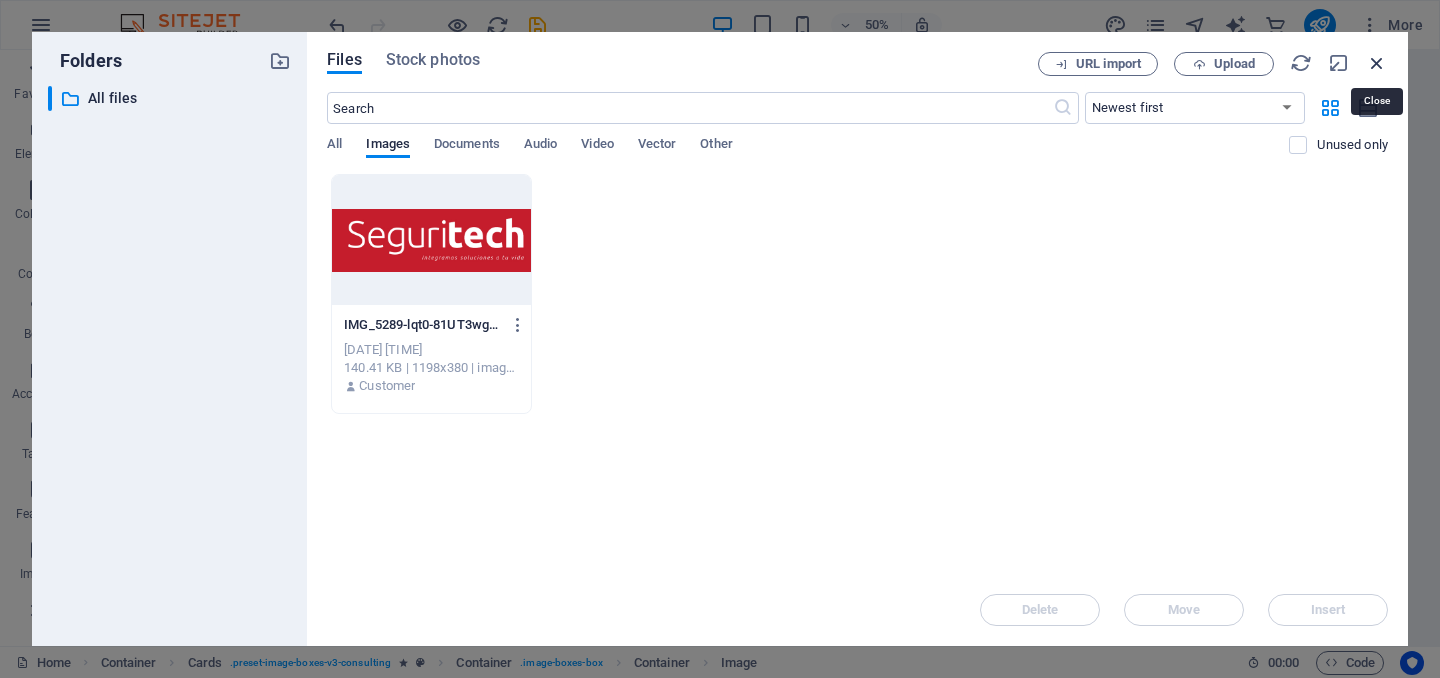 click at bounding box center [1377, 63] 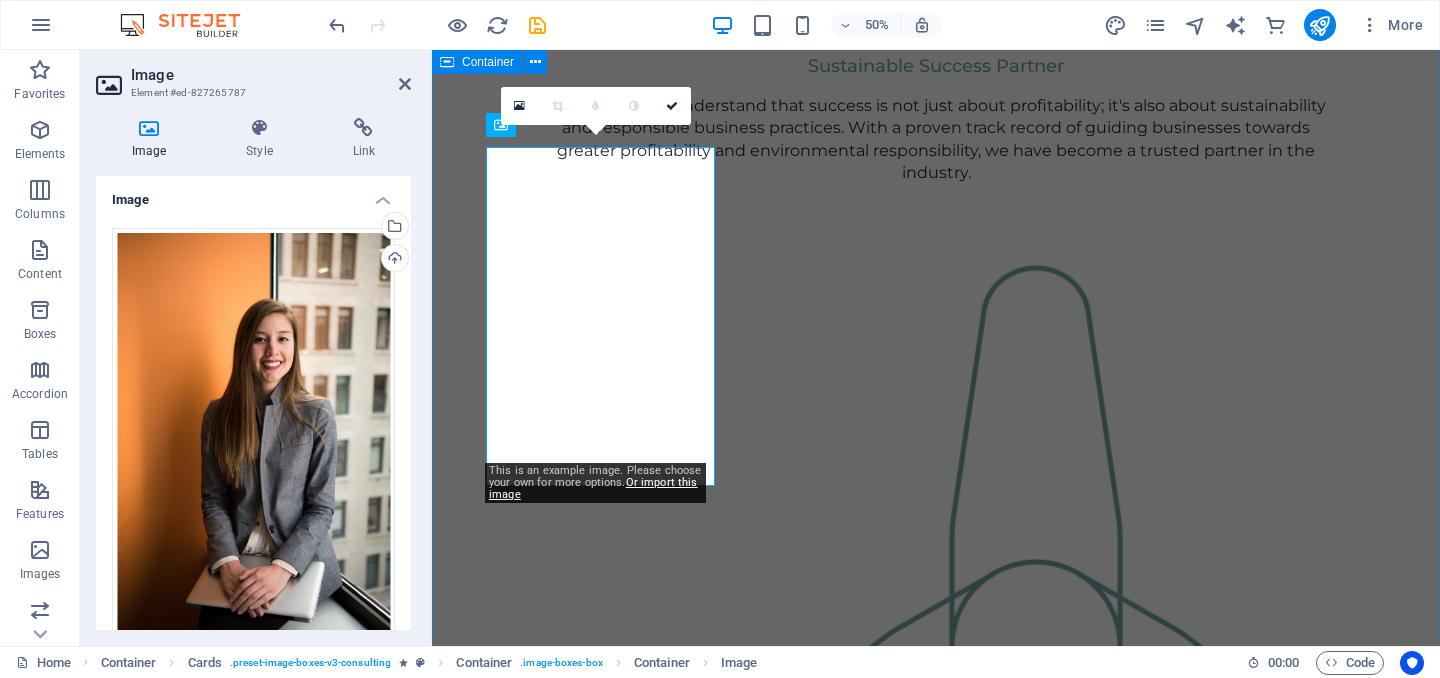 scroll, scrollTop: 1887, scrollLeft: 0, axis: vertical 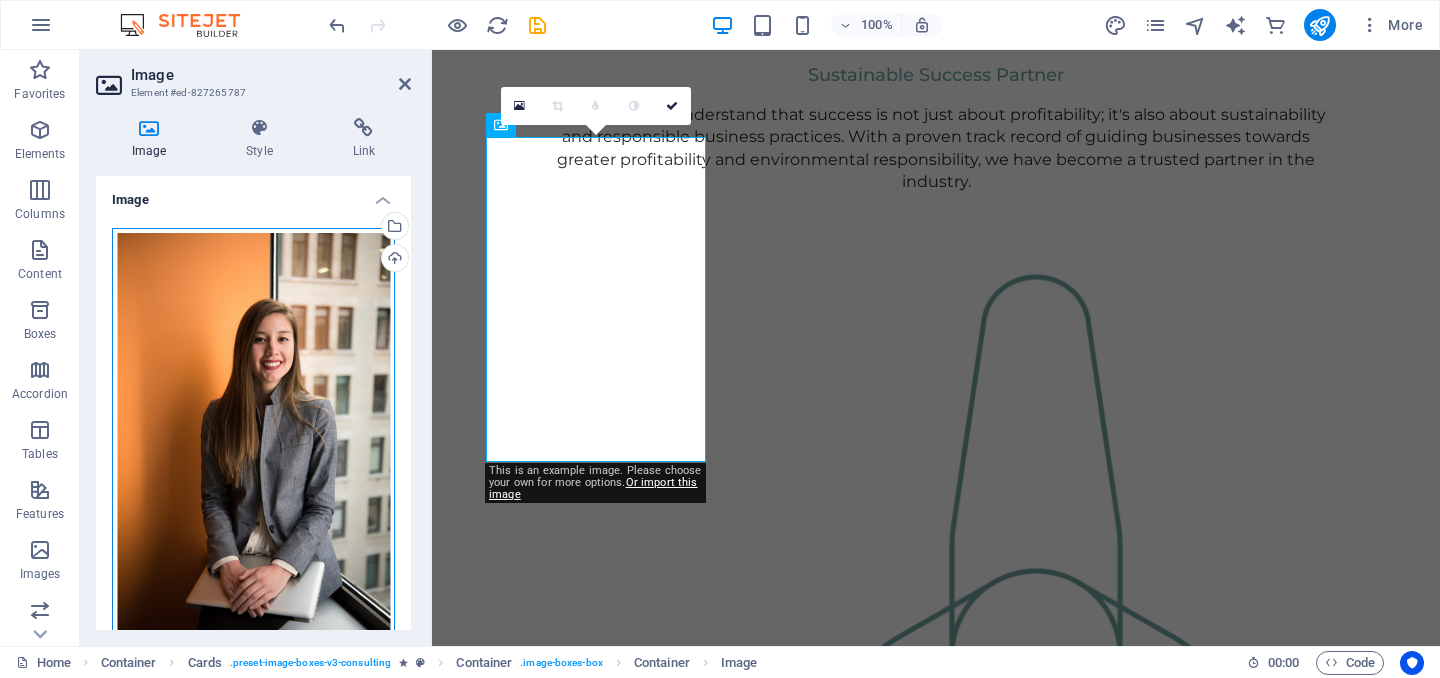 click on "Drag files here, click to choose files or select files from Files or our free stock photos & videos" at bounding box center (253, 438) 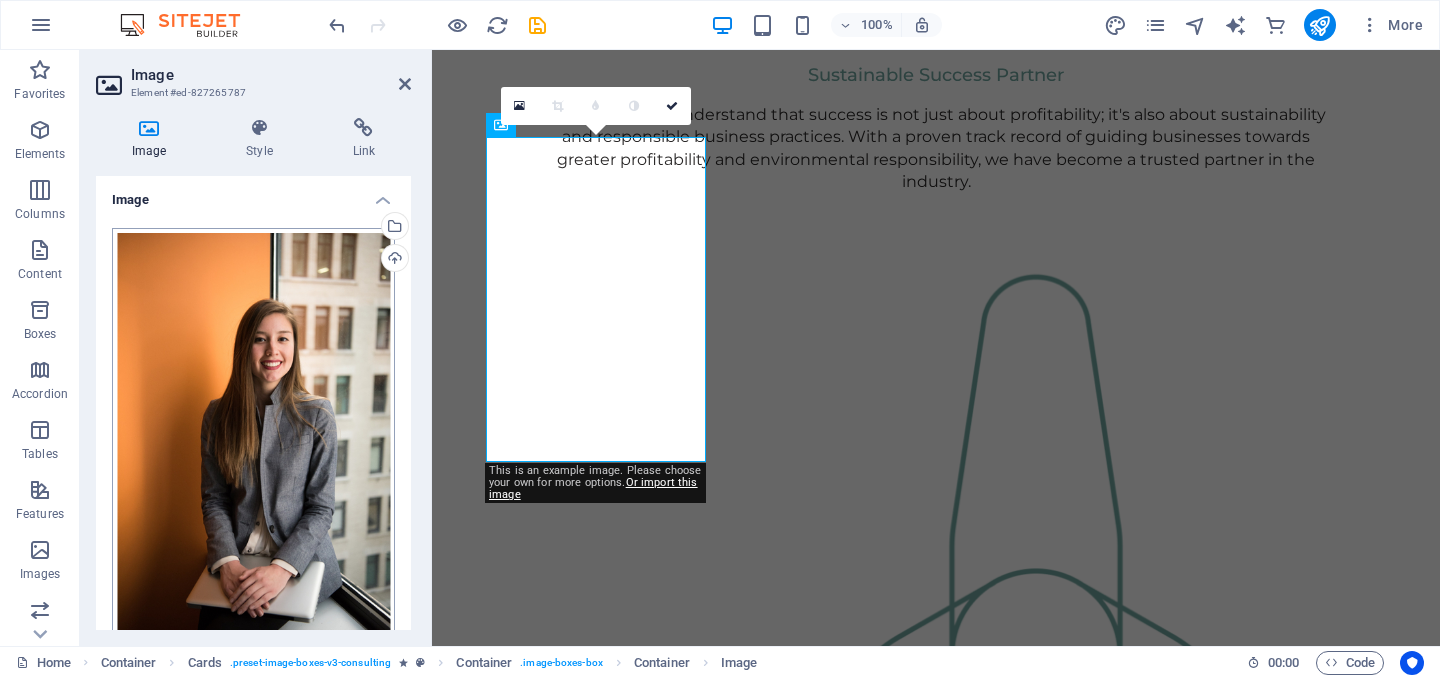 scroll, scrollTop: 1896, scrollLeft: 0, axis: vertical 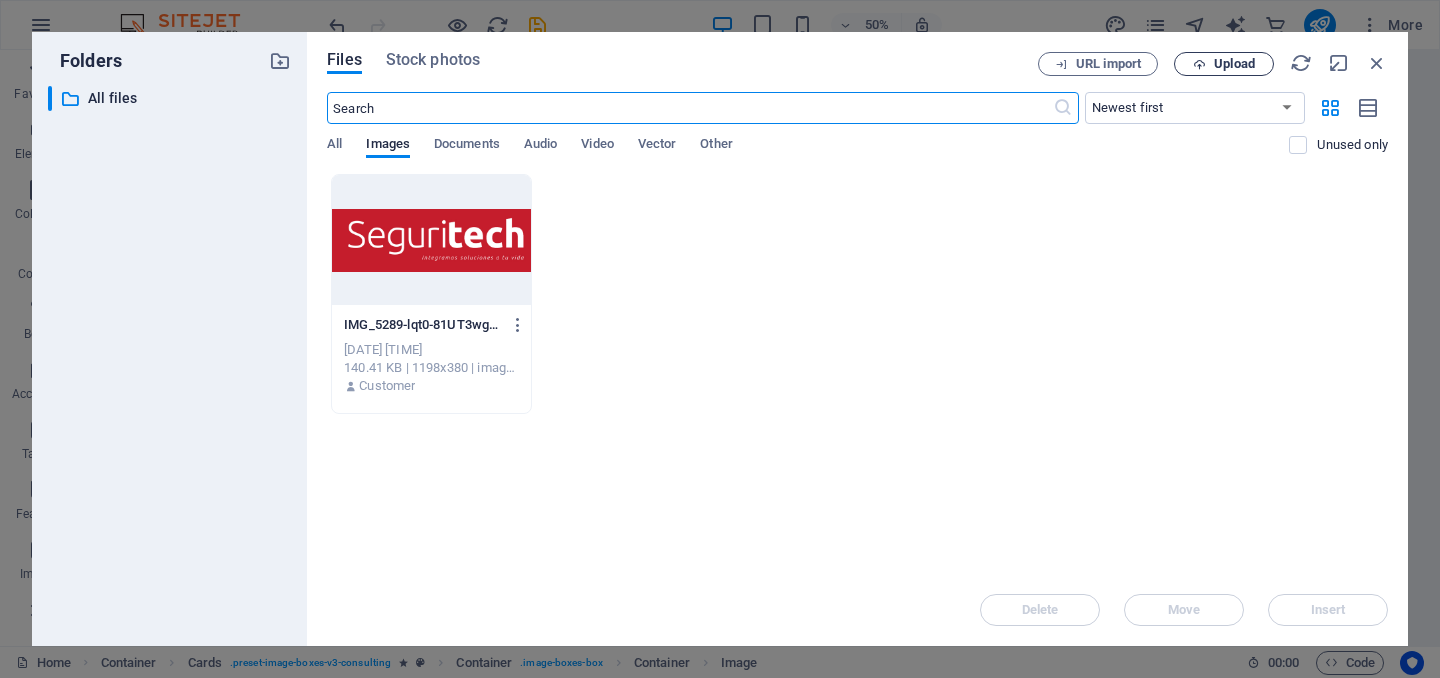 click on "Upload" at bounding box center [1234, 64] 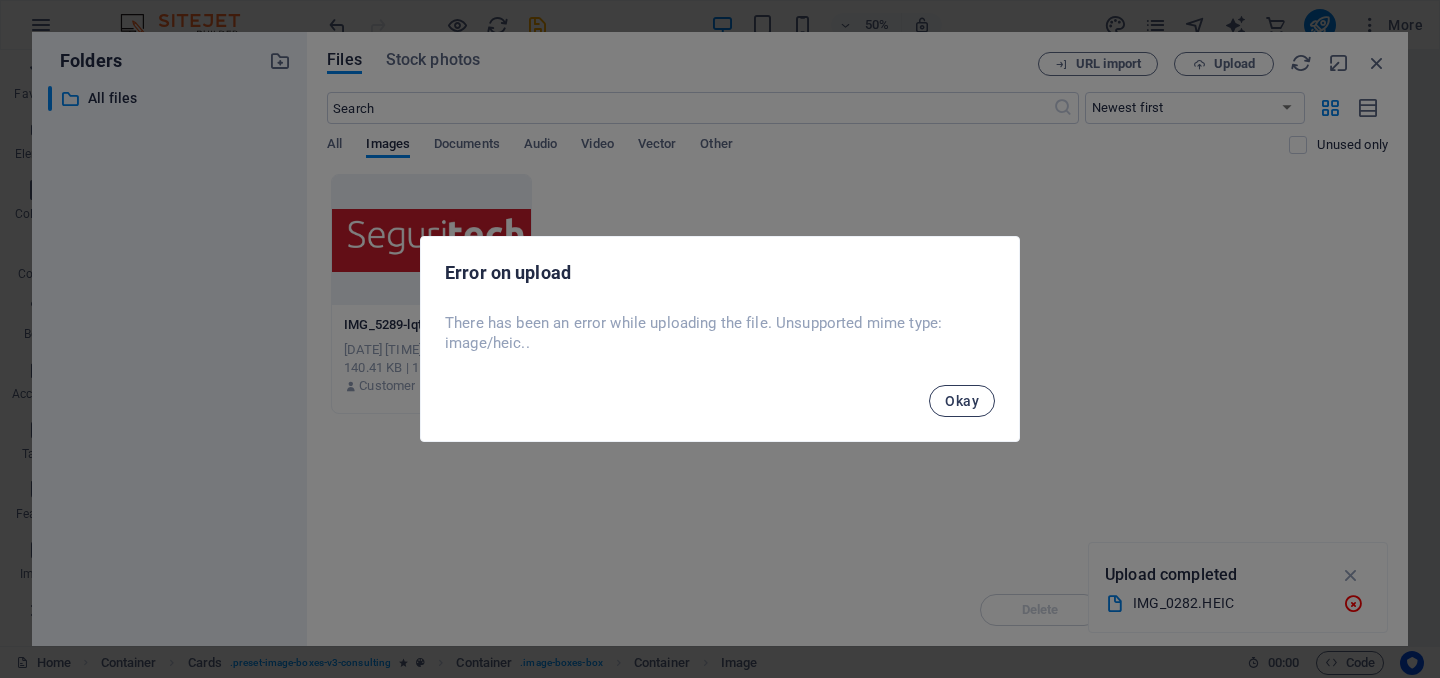 click on "Okay" at bounding box center (962, 401) 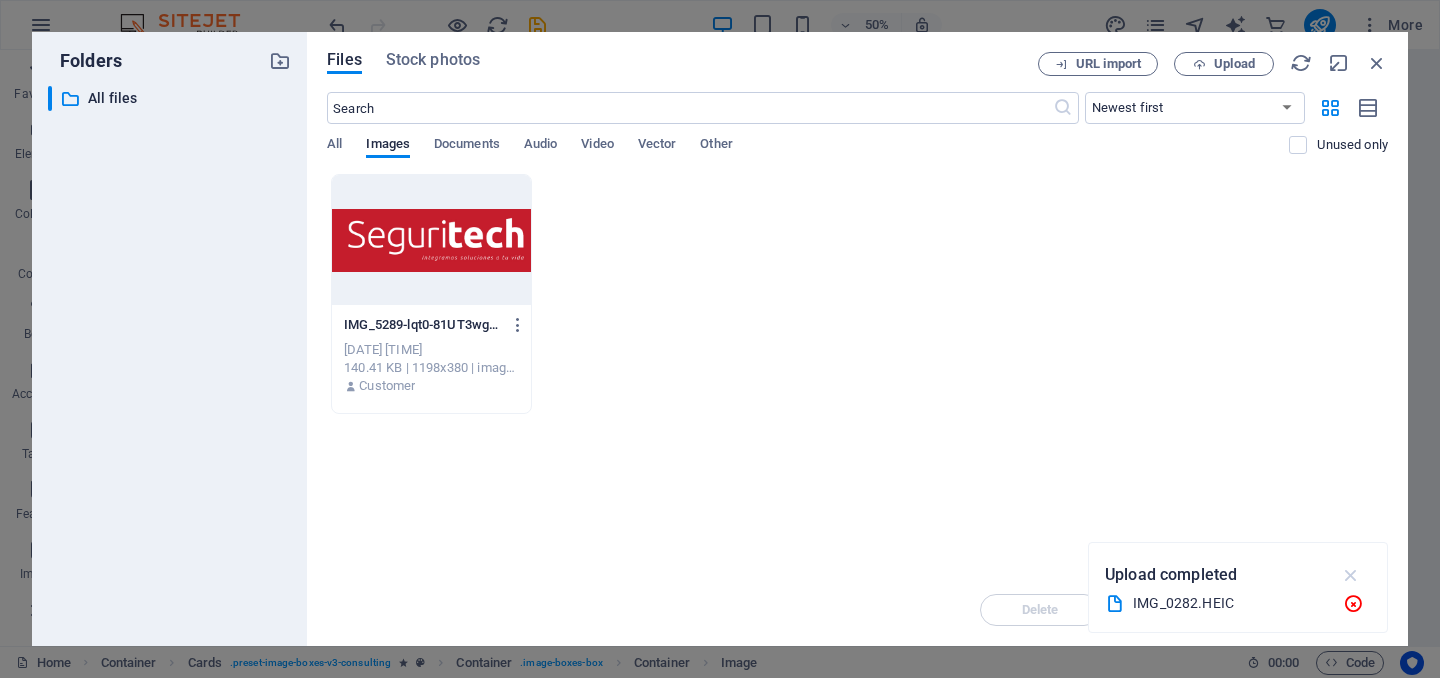 click at bounding box center [1351, 575] 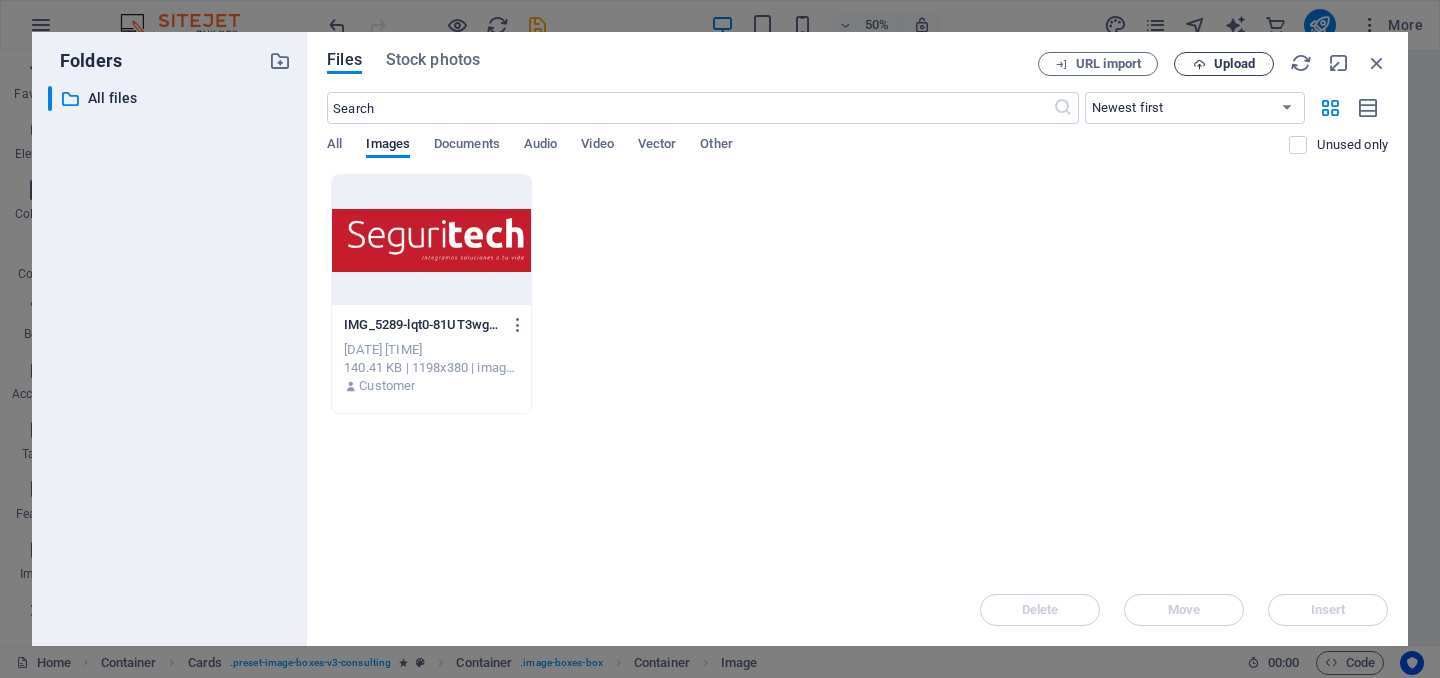 click on "Upload" at bounding box center [1234, 64] 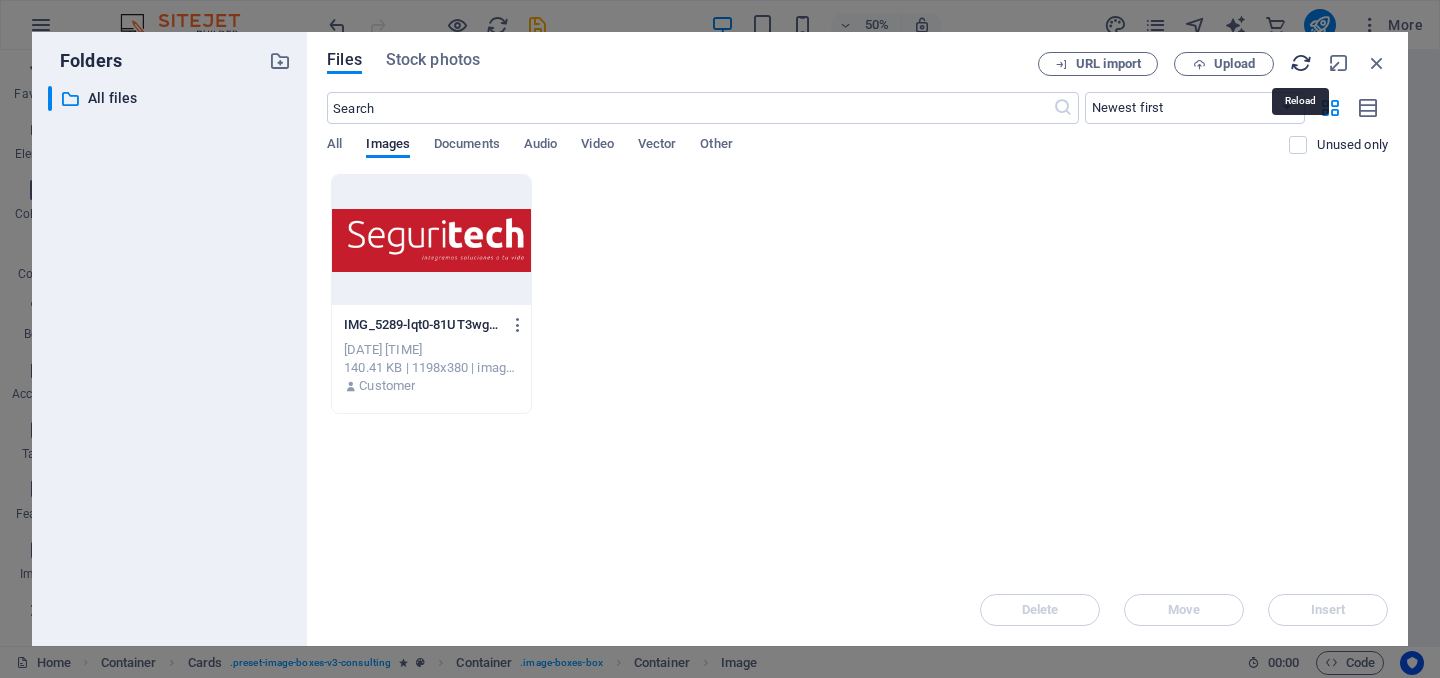 click at bounding box center (1301, 63) 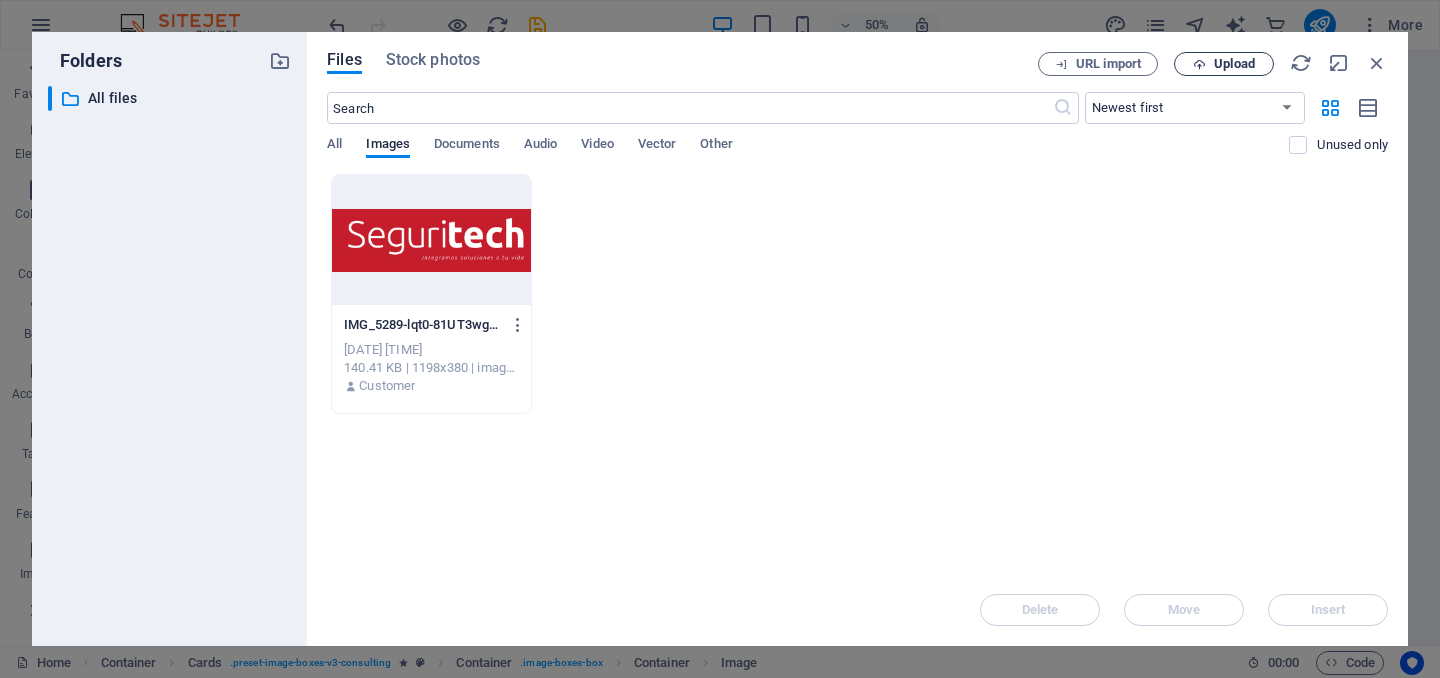 click on "Upload" at bounding box center (1234, 64) 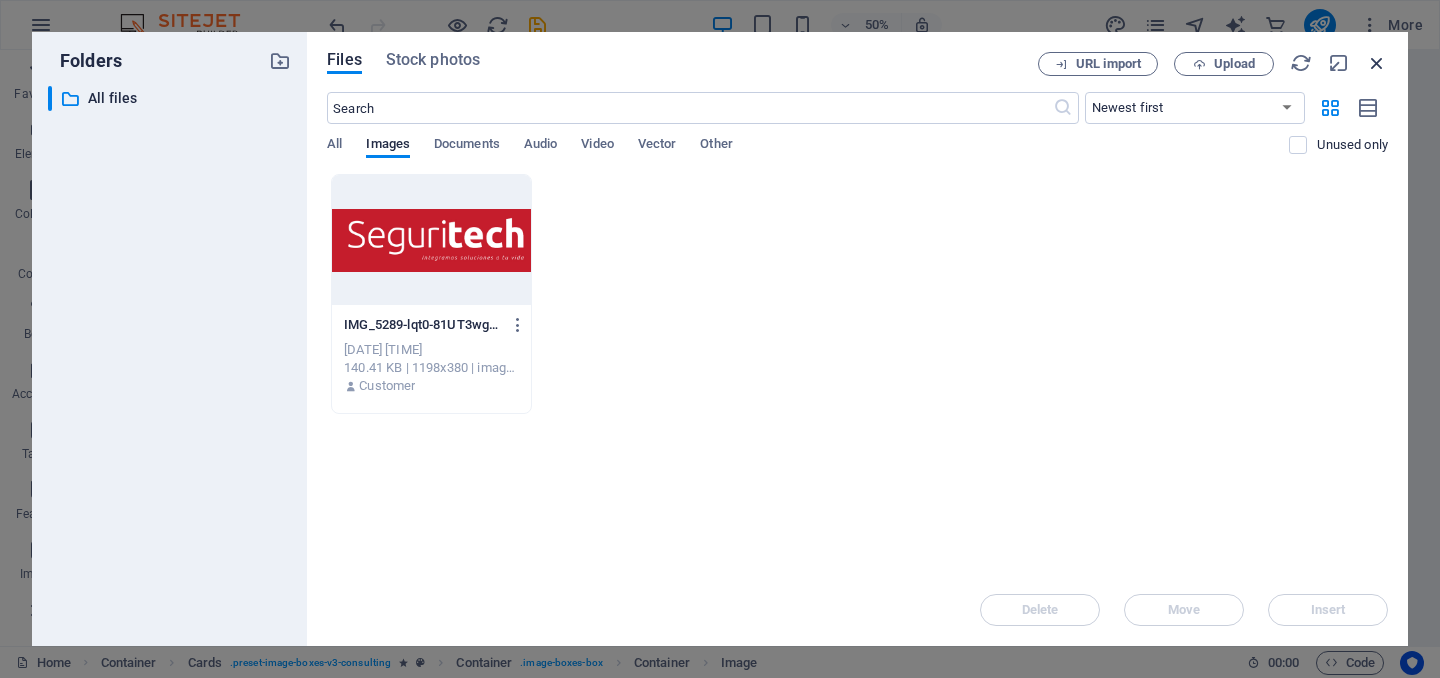 click at bounding box center (1377, 63) 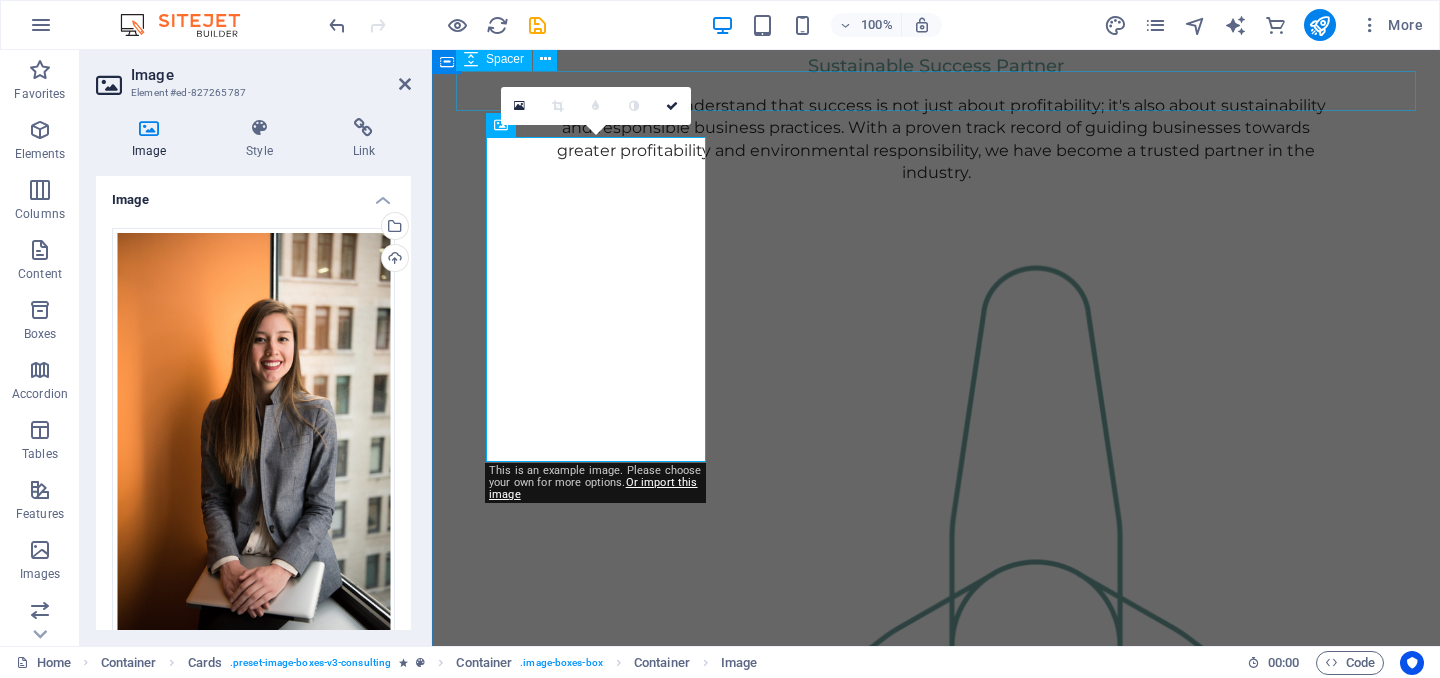 scroll, scrollTop: 1887, scrollLeft: 0, axis: vertical 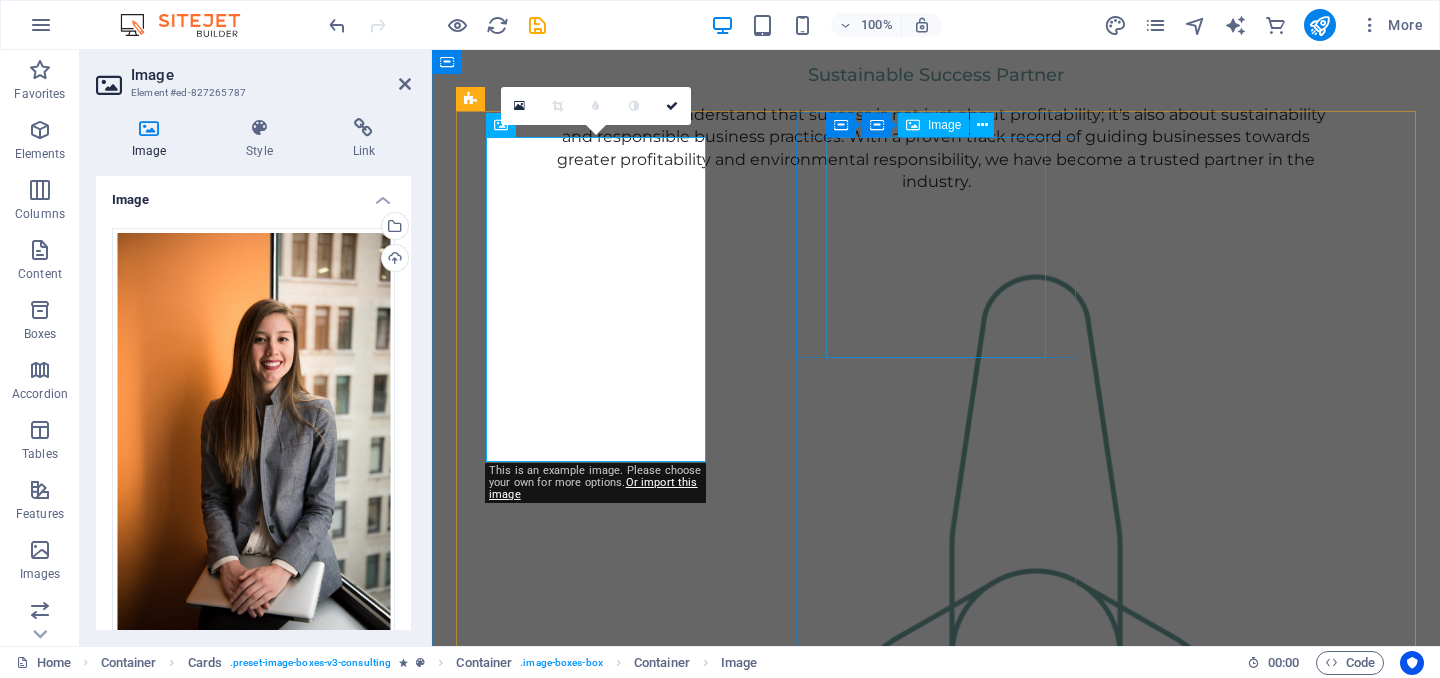 click at bounding box center (596, 2324) 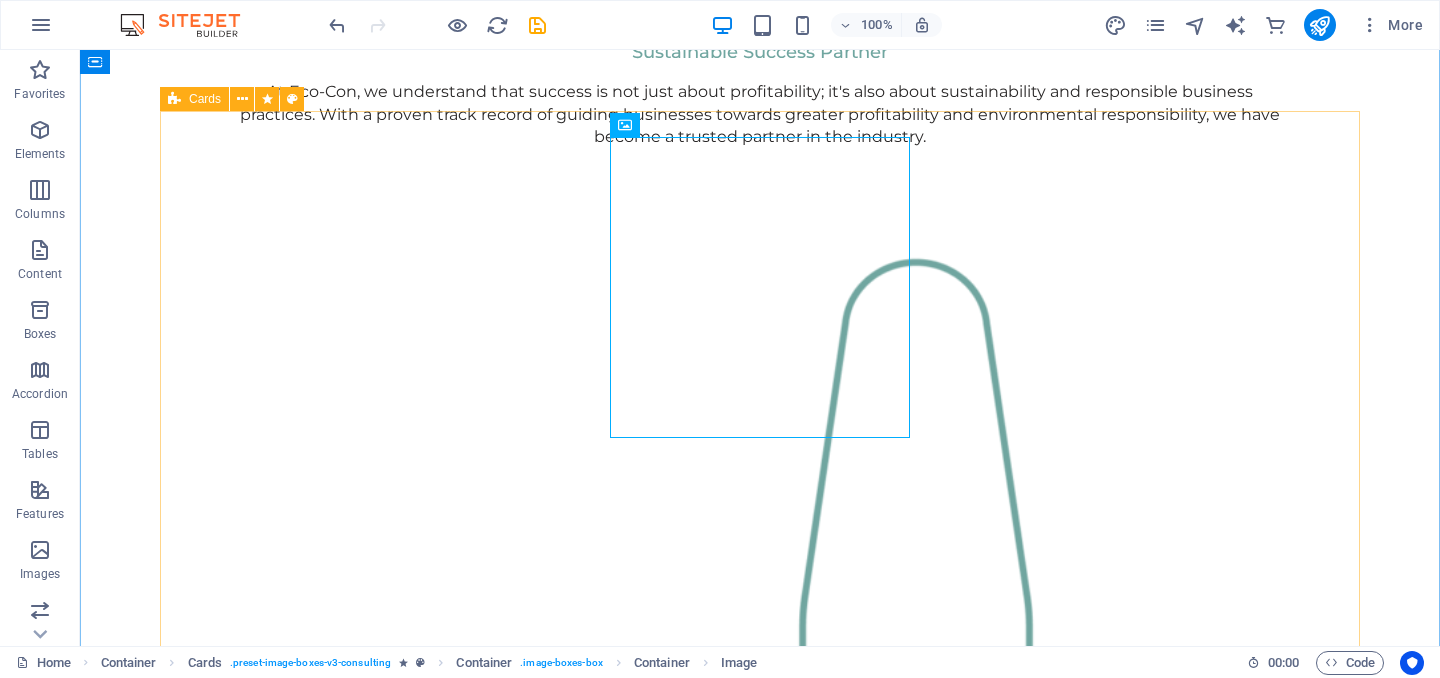 scroll, scrollTop: 1967, scrollLeft: 0, axis: vertical 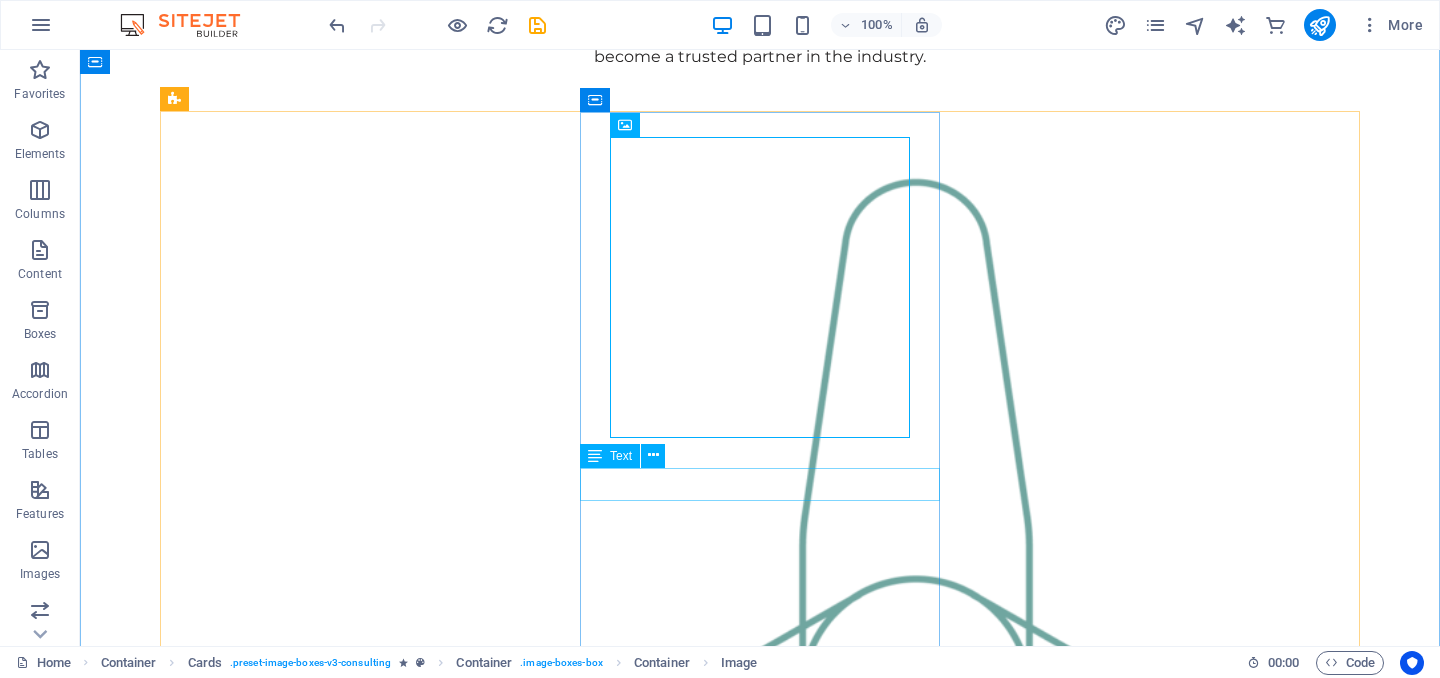 click on "Benjamin Creek" at bounding box center (340, 2824) 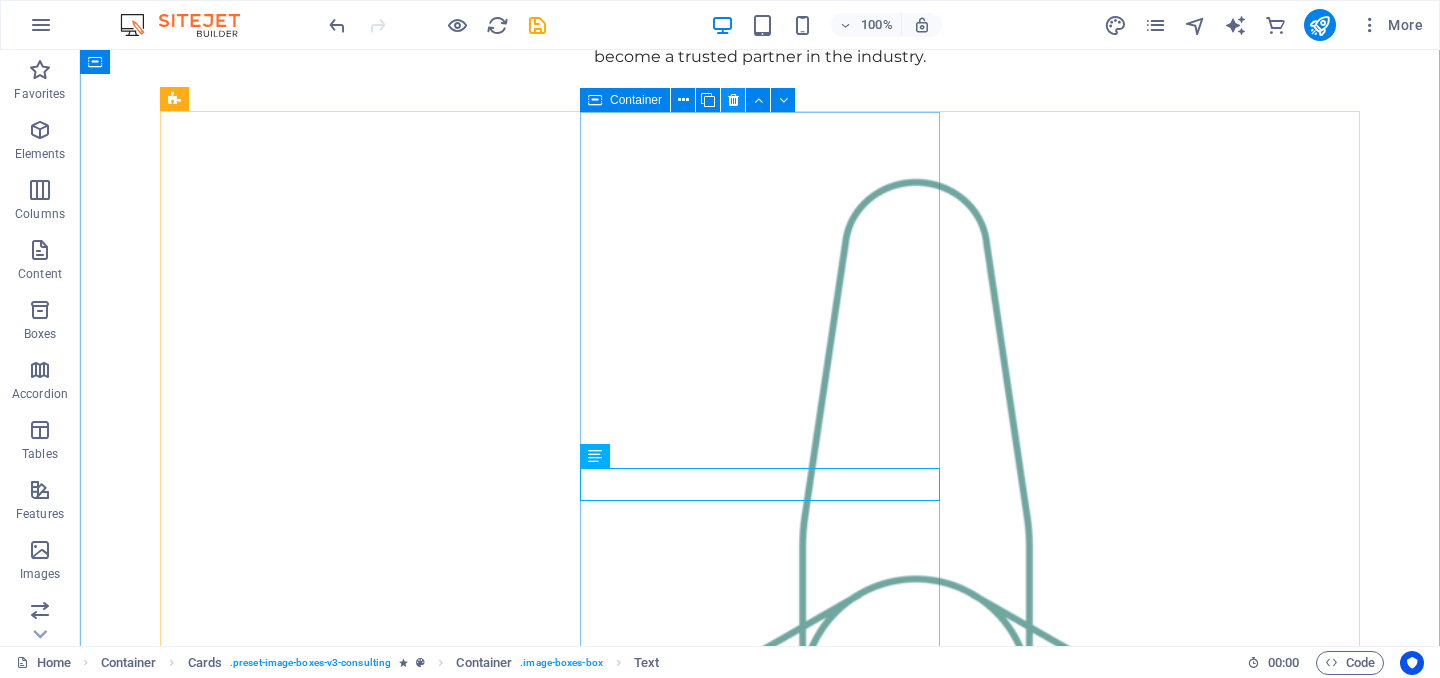 click at bounding box center (733, 100) 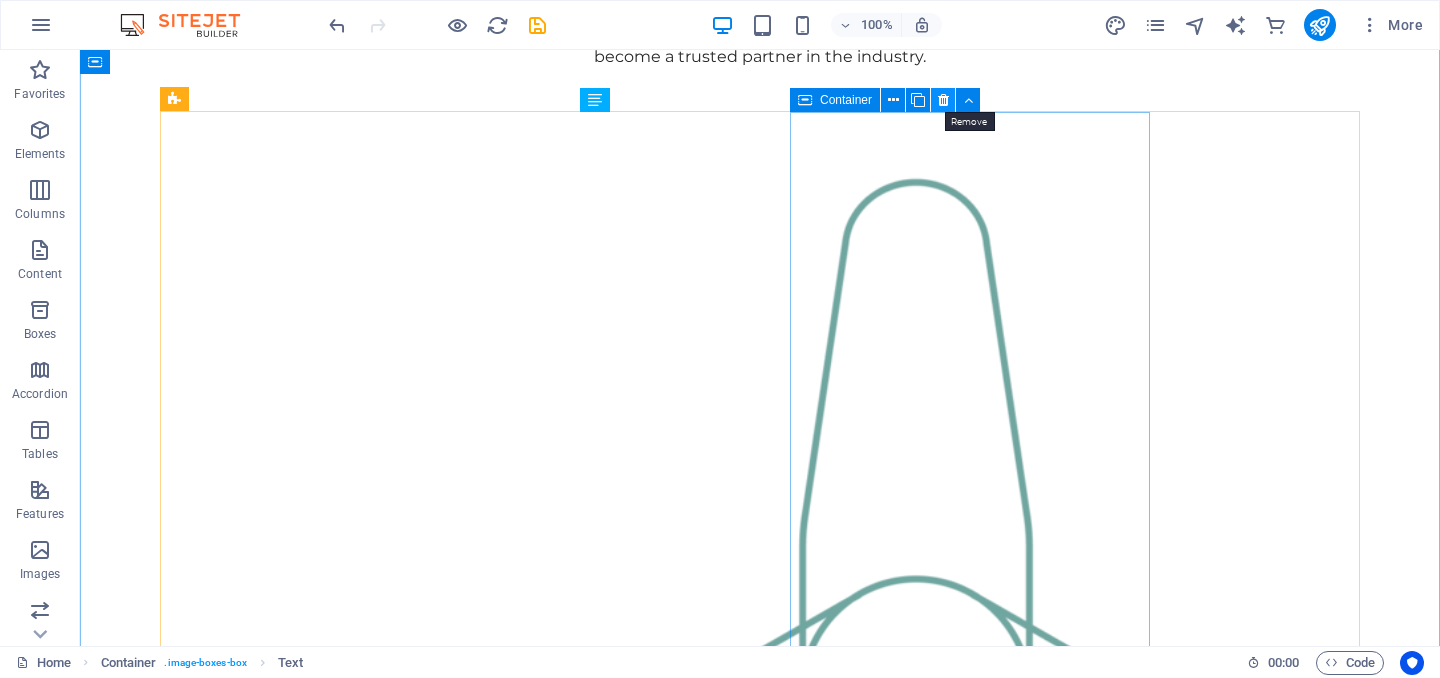 click at bounding box center (943, 100) 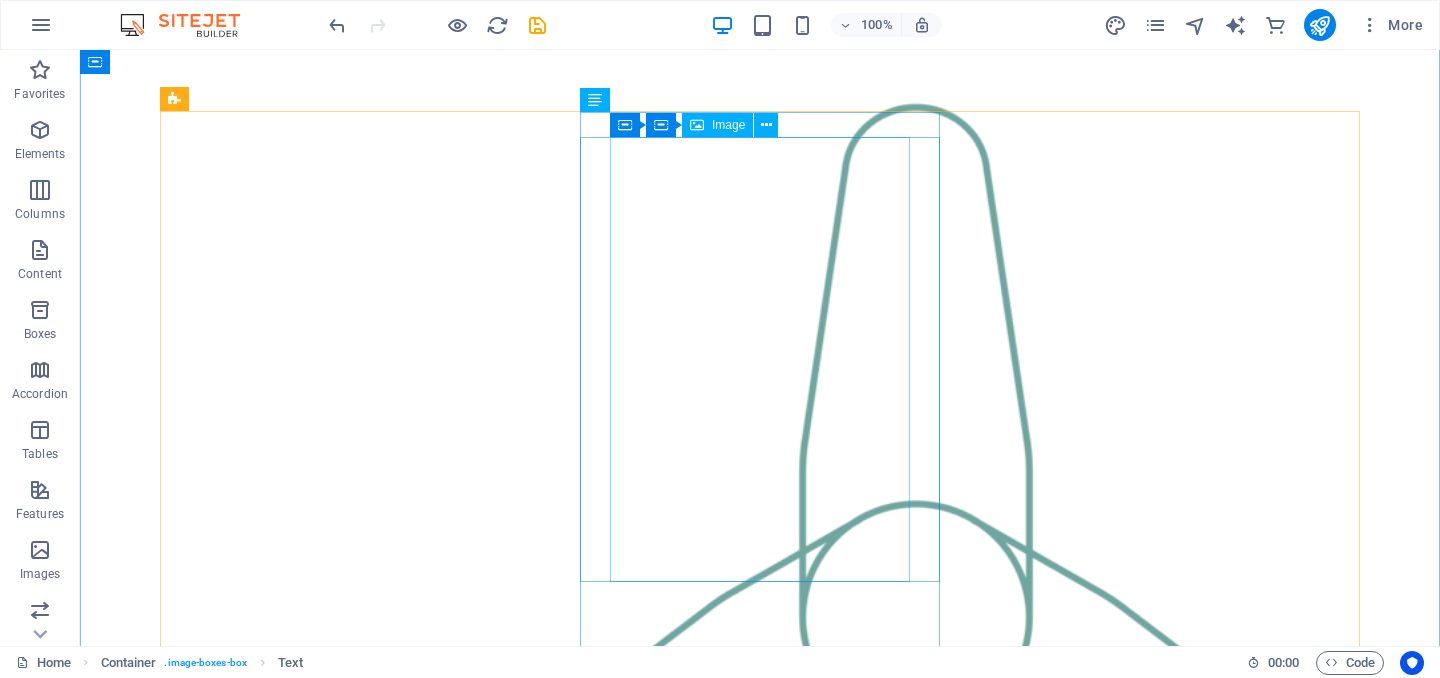 scroll, scrollTop: 2145, scrollLeft: 0, axis: vertical 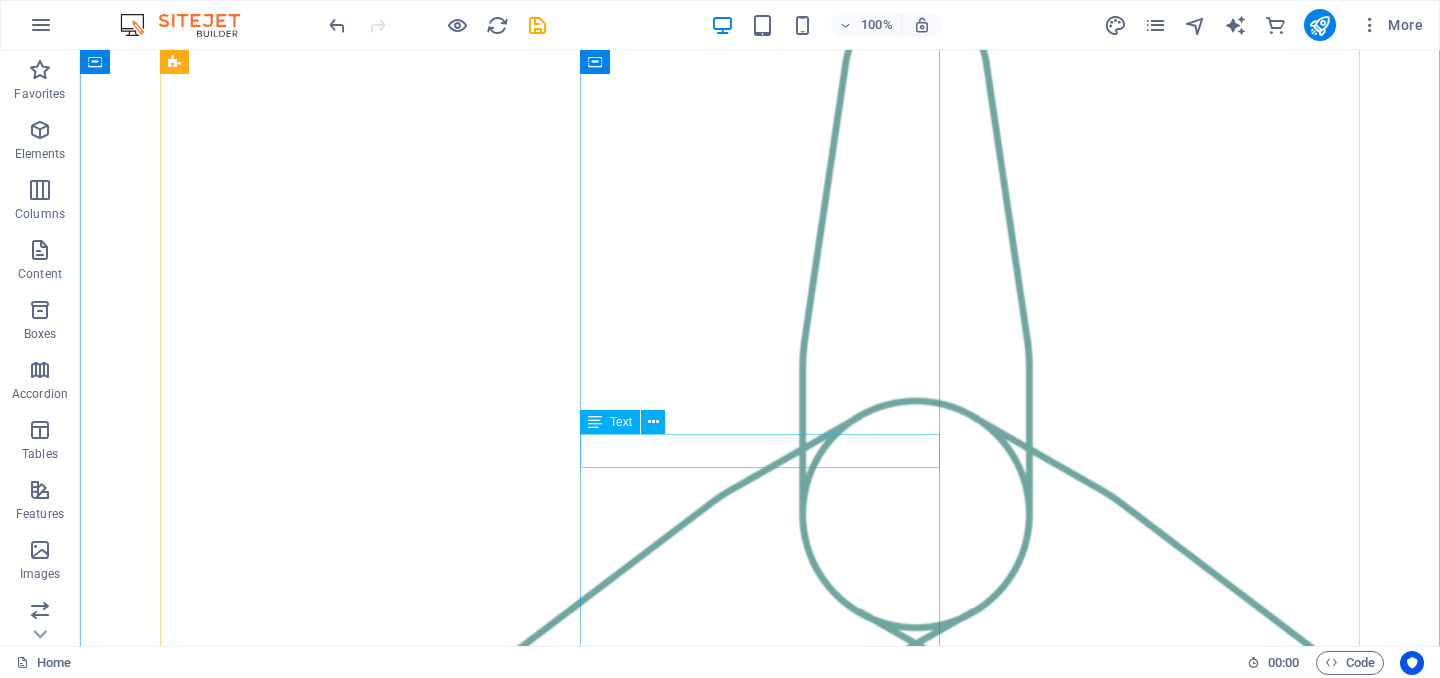 click on "Floris Redford" at bounding box center [340, 2059] 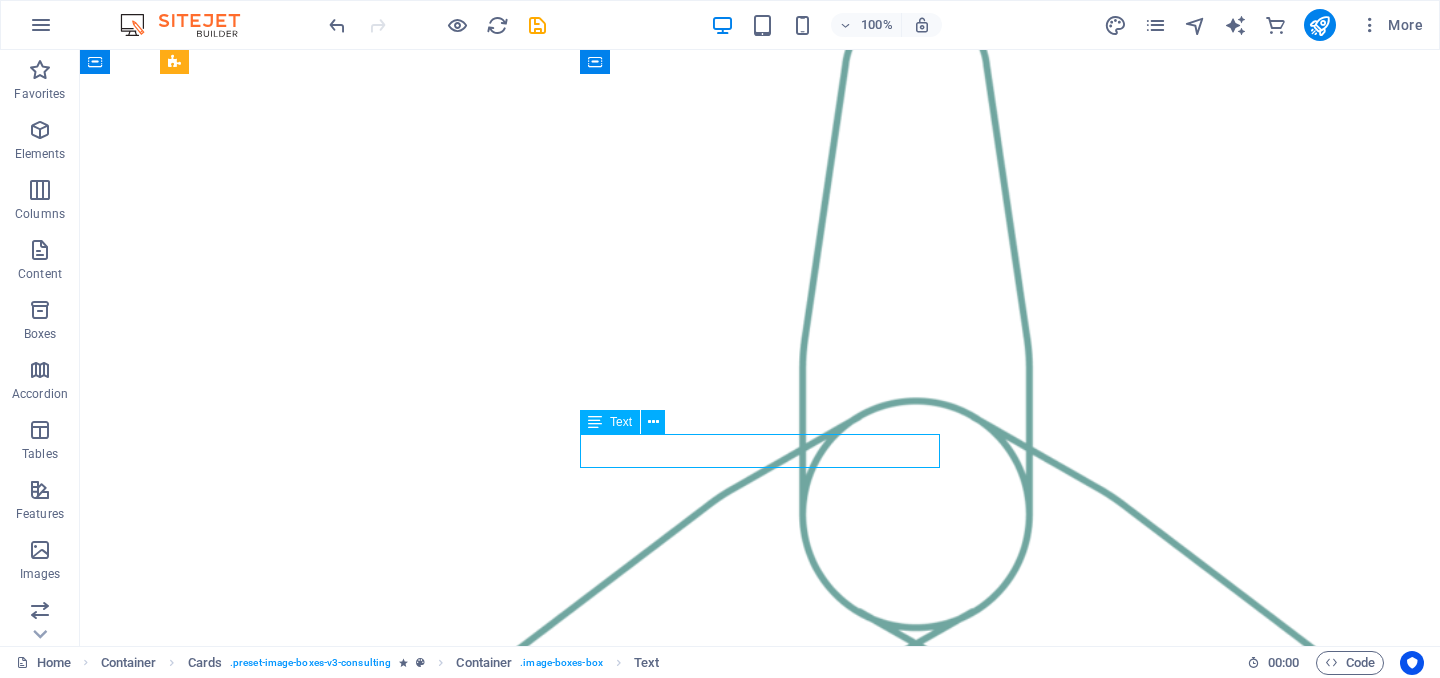 click on "Floris Redford" at bounding box center (340, 2059) 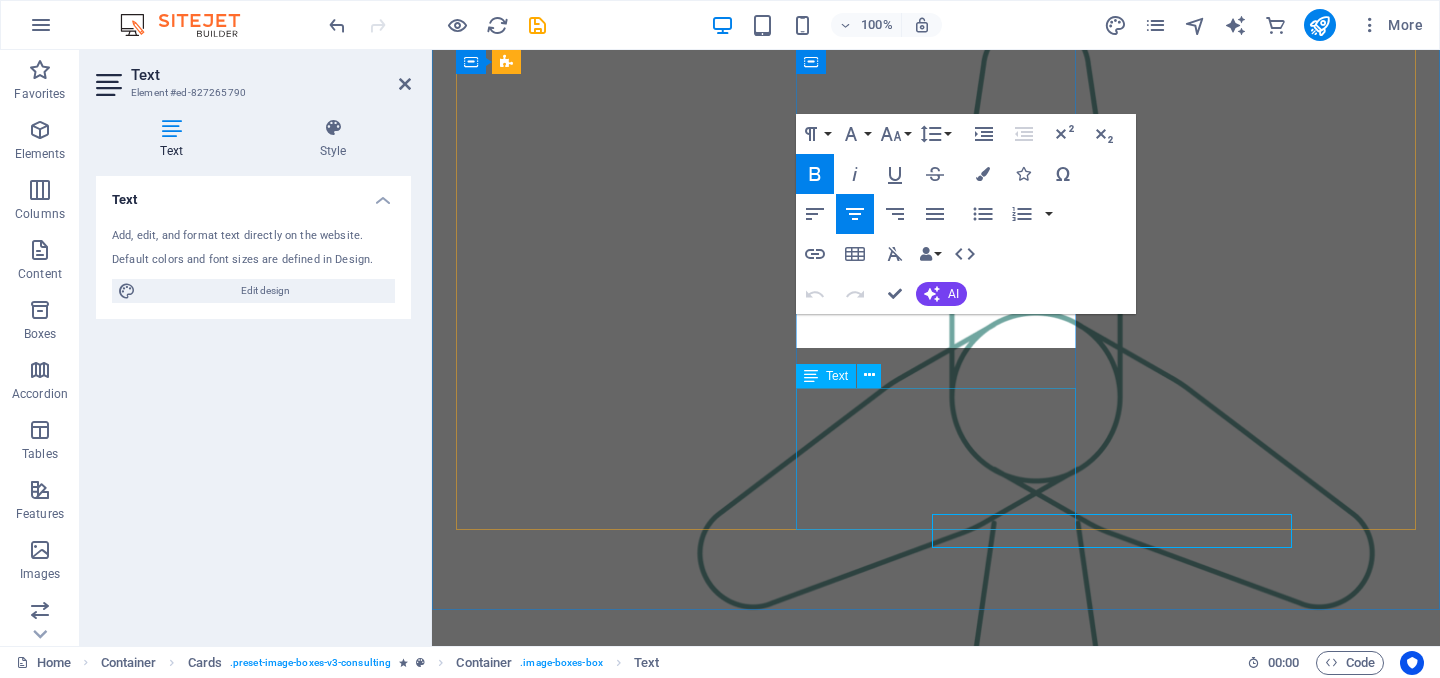 click on "Our Sustainable Advisor specializes in sustainable energy solutions, guiding clients toward eco-friendly and successful practices." at bounding box center [596, 1855] 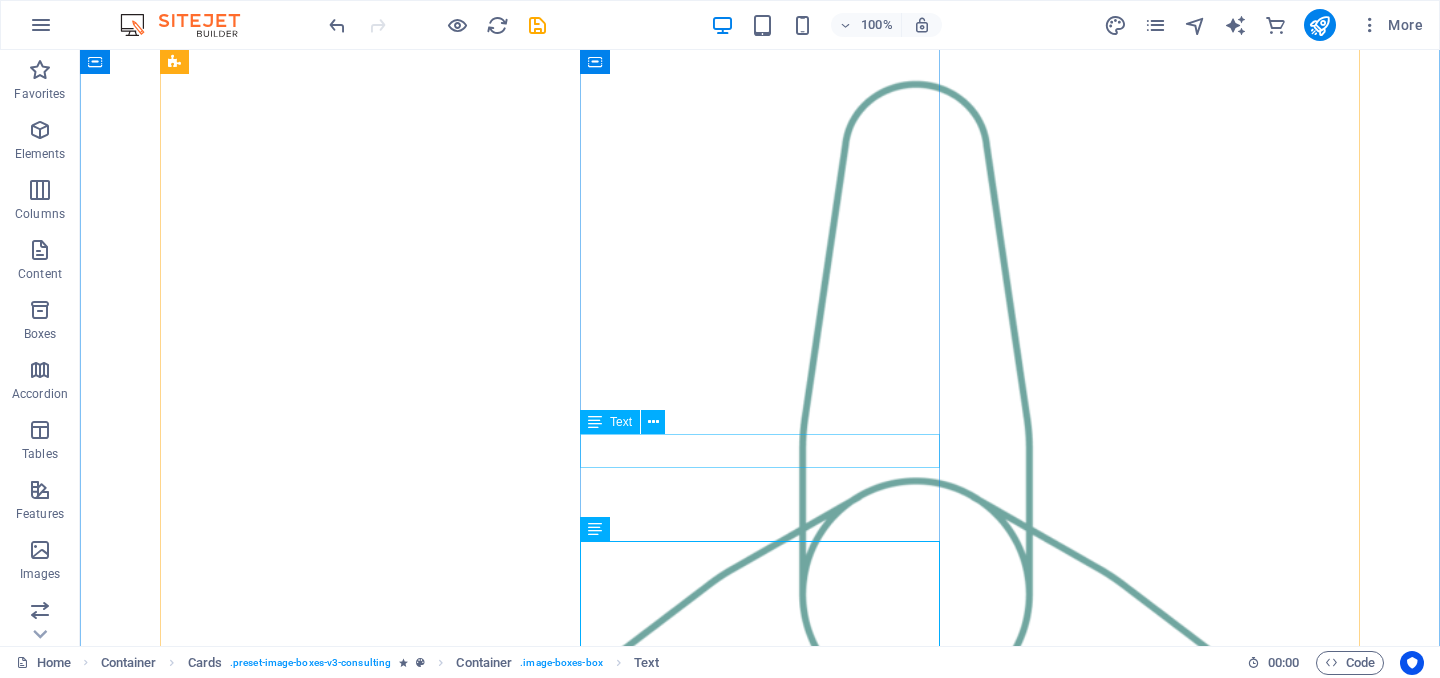 scroll, scrollTop: 2145, scrollLeft: 0, axis: vertical 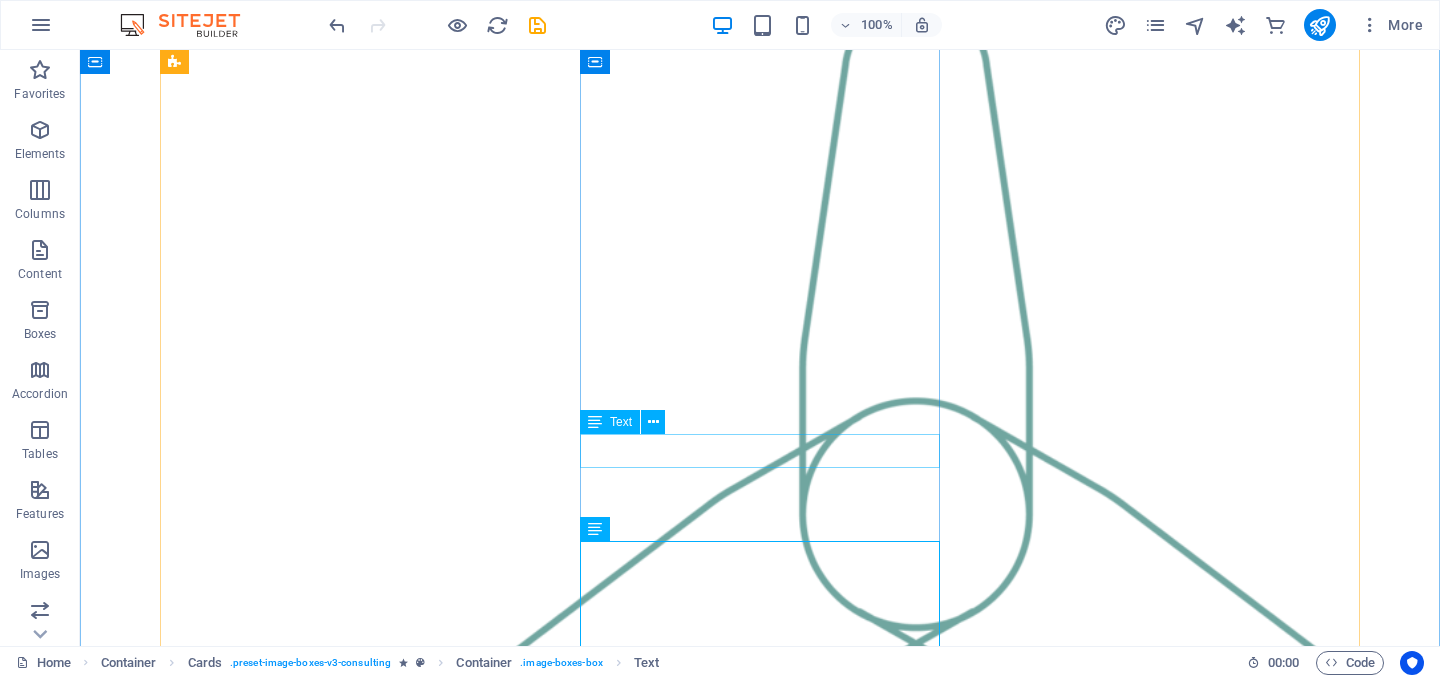 click on "Floris Redford" at bounding box center (340, 2059) 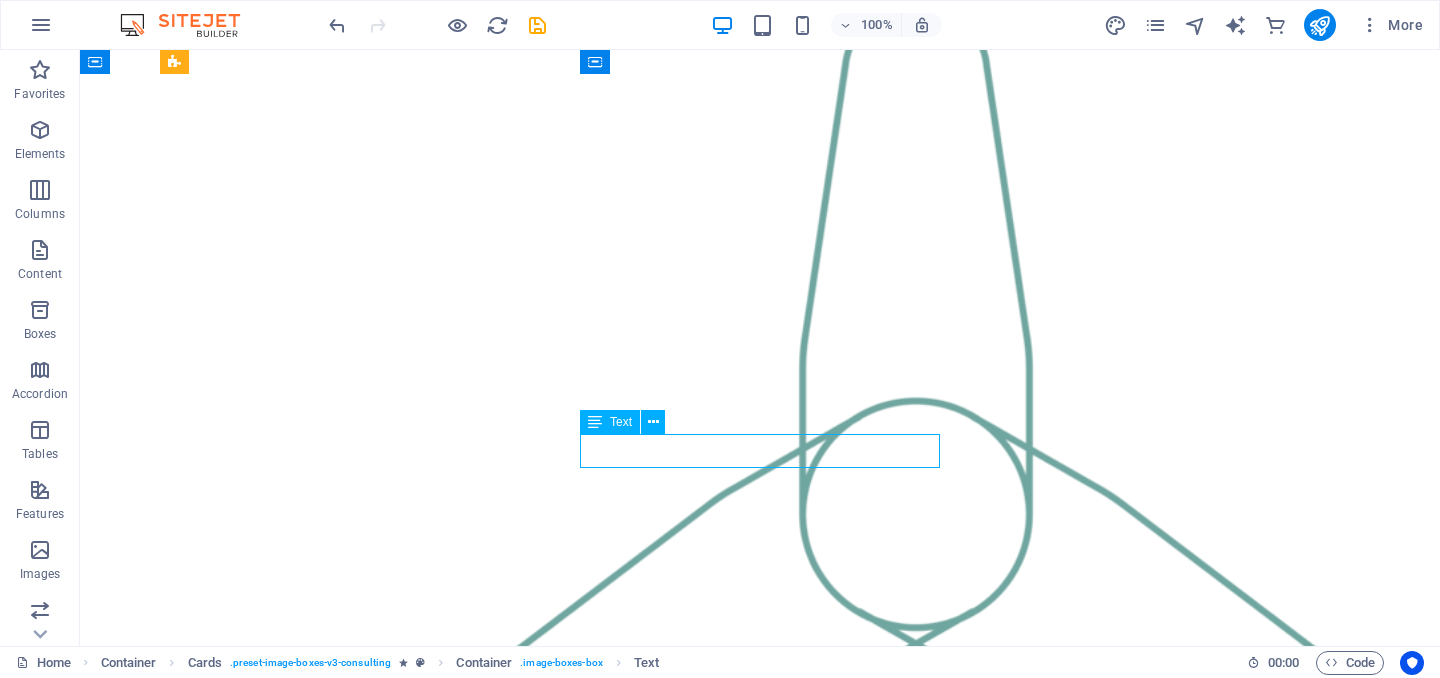 click on "Floris Redford" at bounding box center [340, 2059] 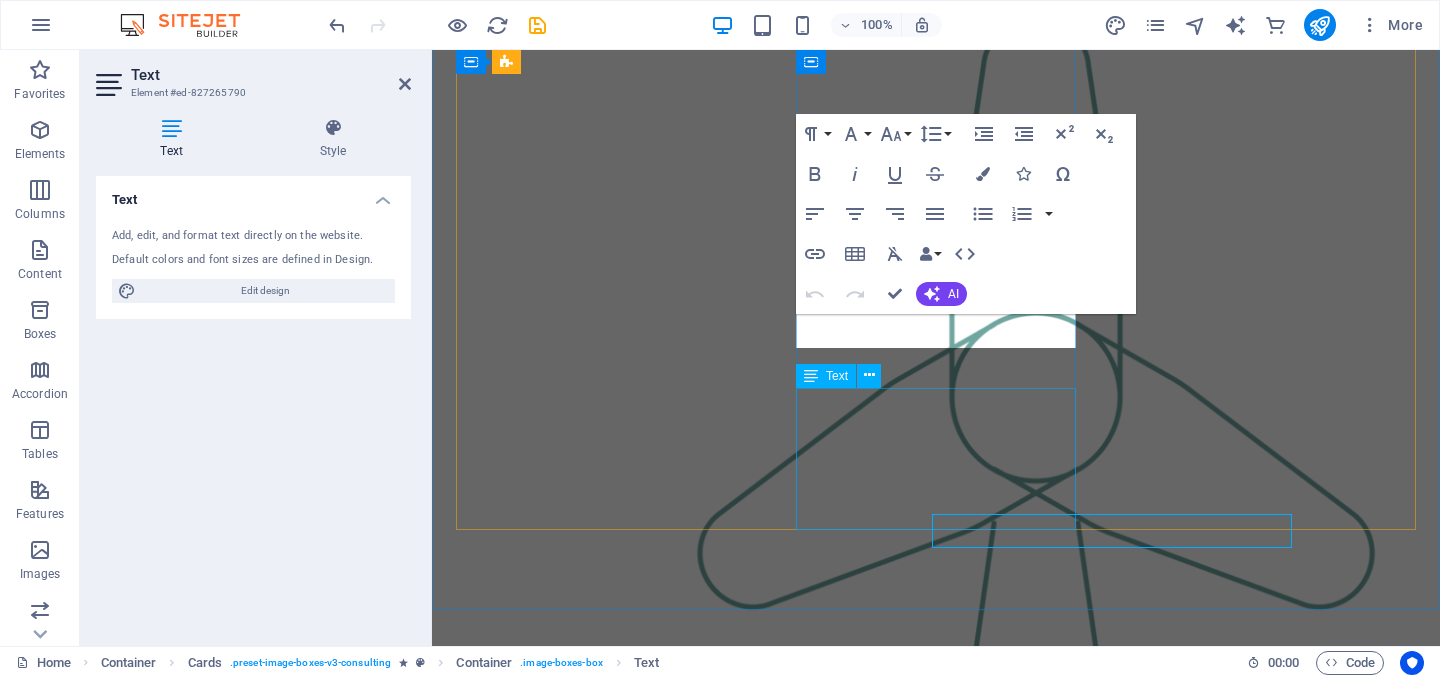 scroll, scrollTop: 2065, scrollLeft: 0, axis: vertical 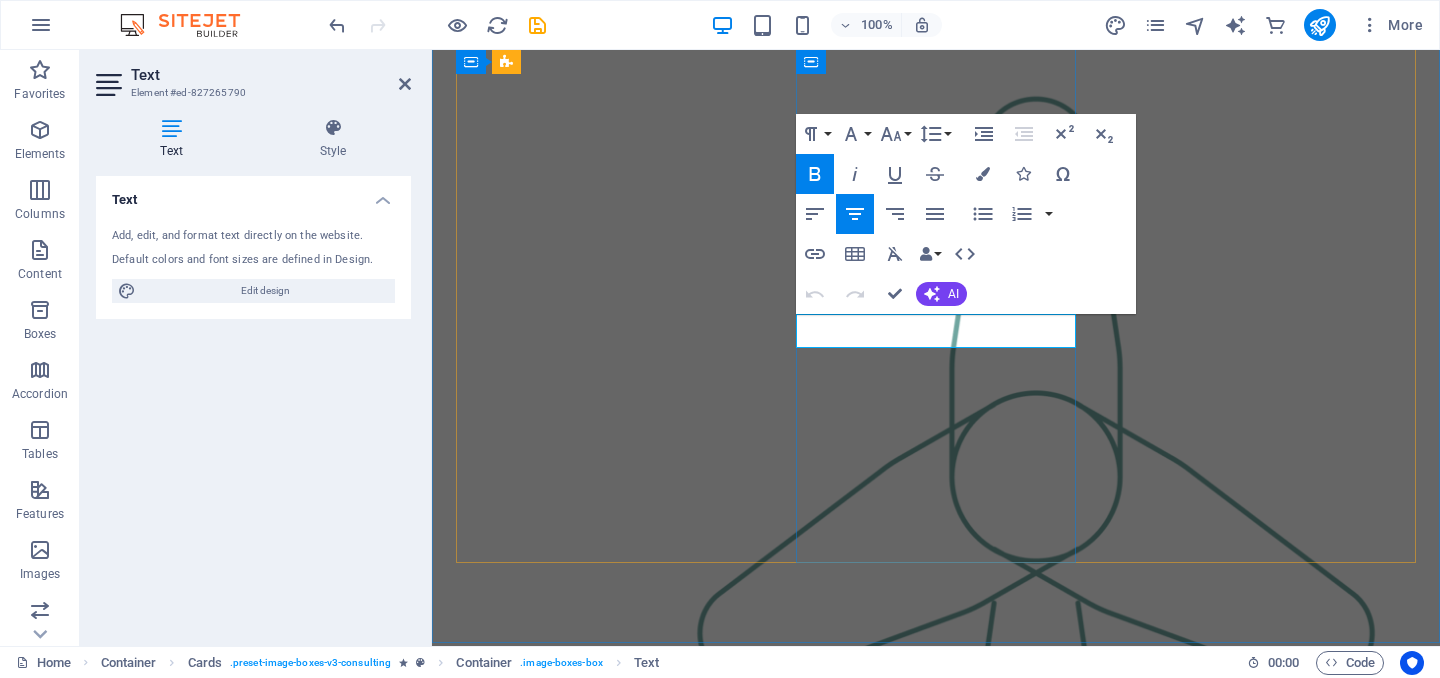 click on "Floris Redford" at bounding box center [595, 1774] 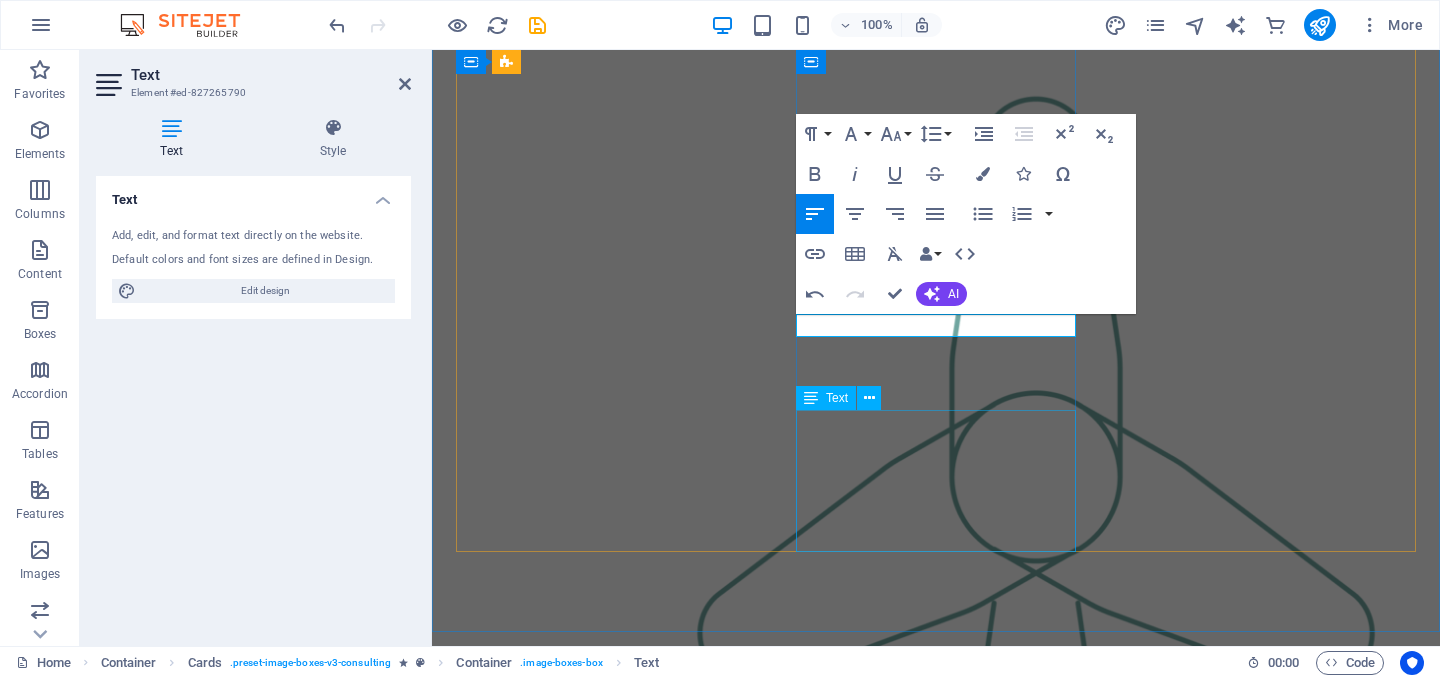 click on "Our Sustainable Advisor specializes in sustainable energy solutions, guiding clients toward eco-friendly and successful practices." at bounding box center (596, 1924) 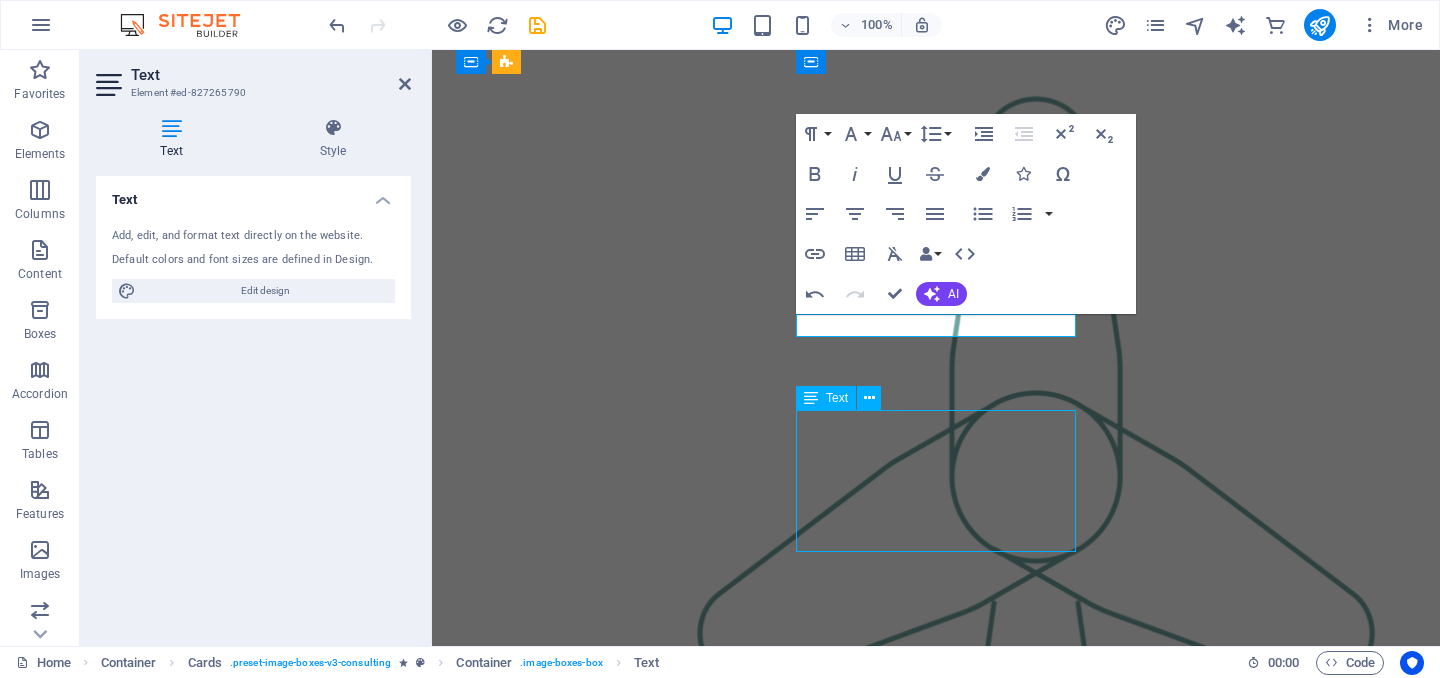 scroll, scrollTop: 2145, scrollLeft: 0, axis: vertical 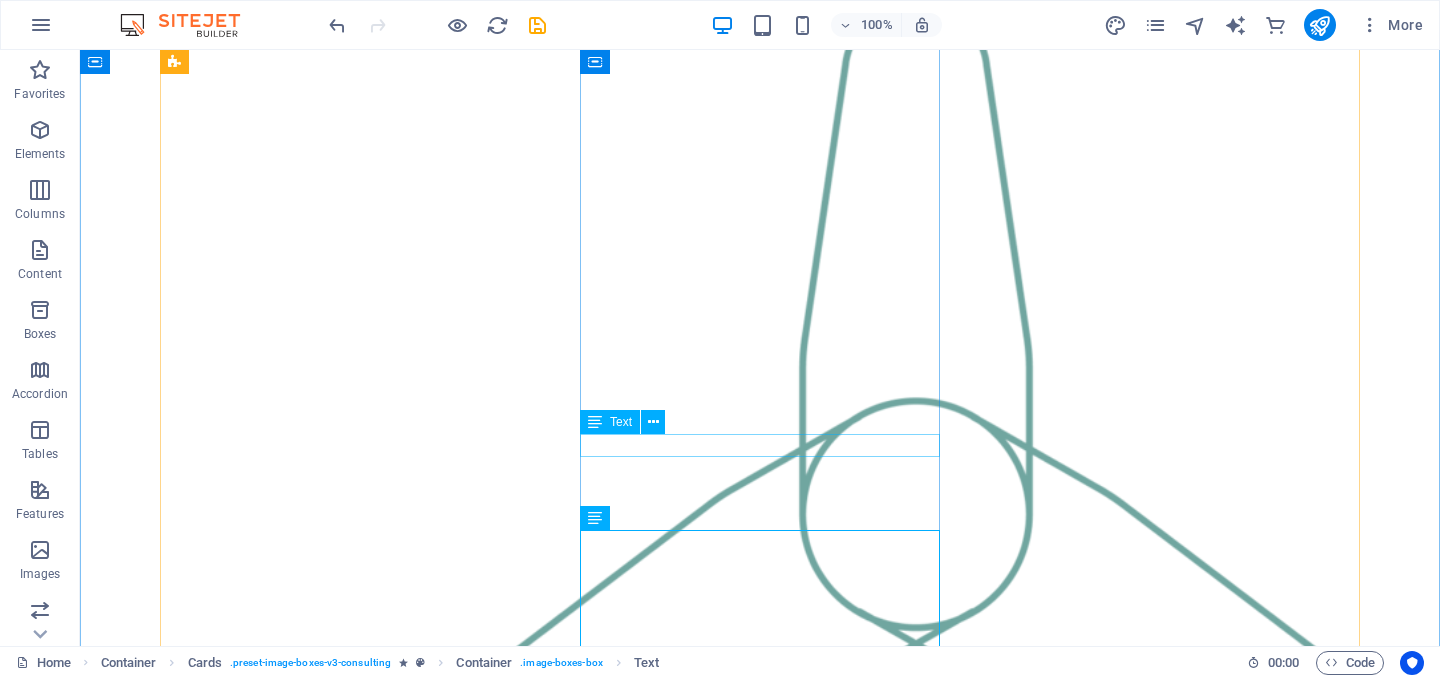 click on "[FIRST] [LAST]" at bounding box center (340, 2053) 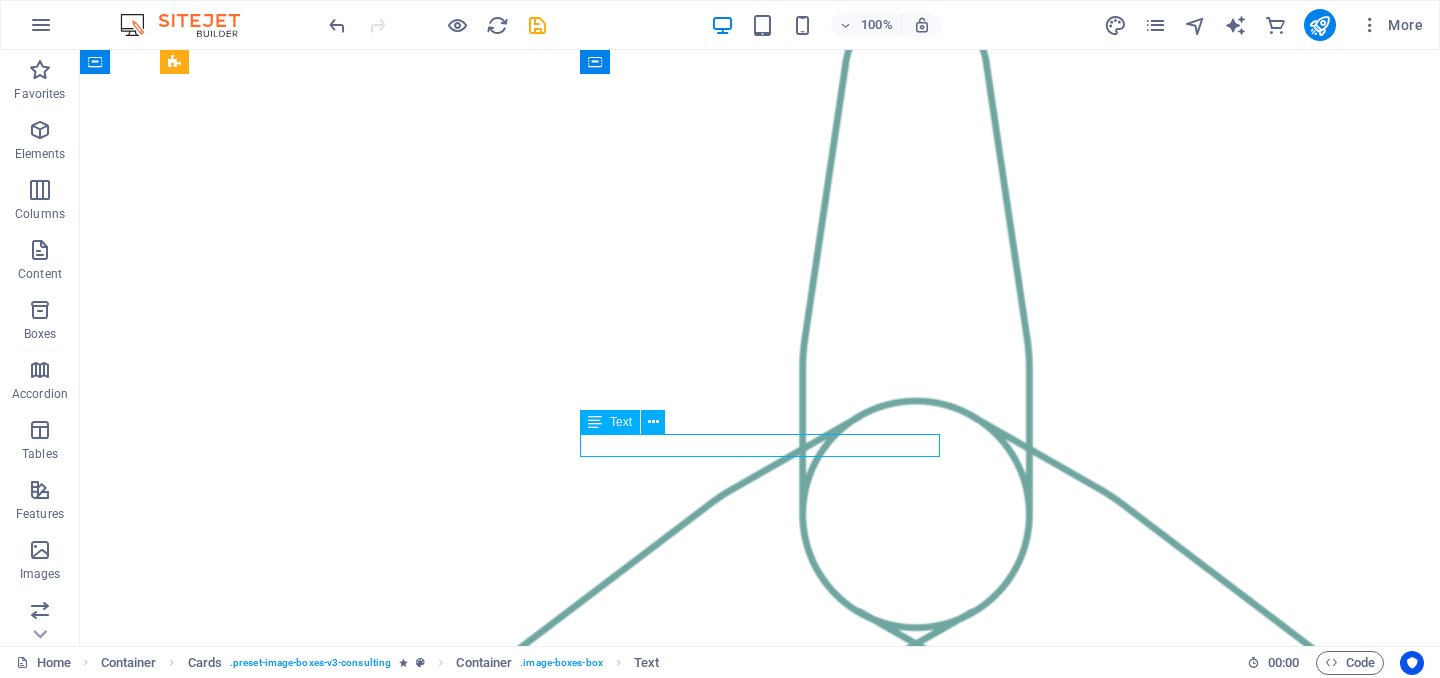 click on "[FIRST] [LAST]" at bounding box center (340, 2053) 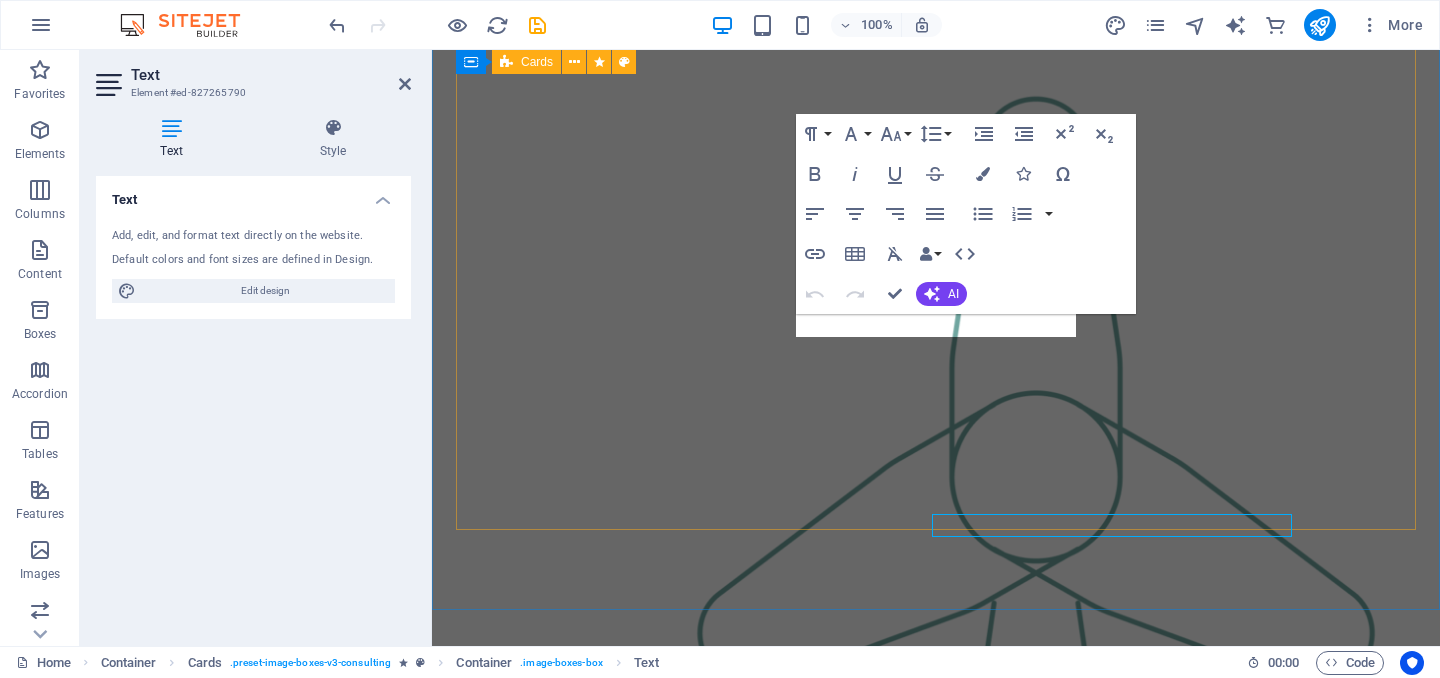 click on "Sustainable Advisor Our Sustainable Advisor specializes in sustainable energy solutions, guiding clients toward eco-friendly and successful practices." at bounding box center (936, 1751) 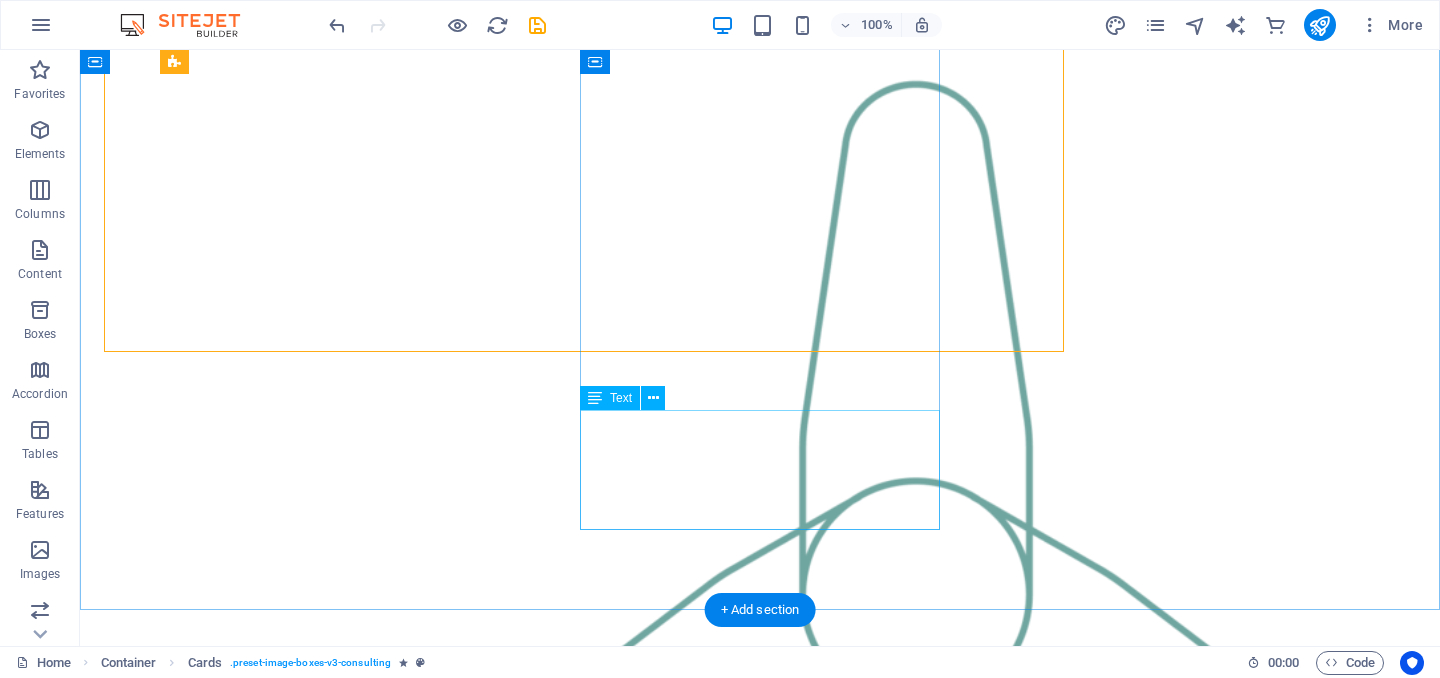 scroll, scrollTop: 2265, scrollLeft: 0, axis: vertical 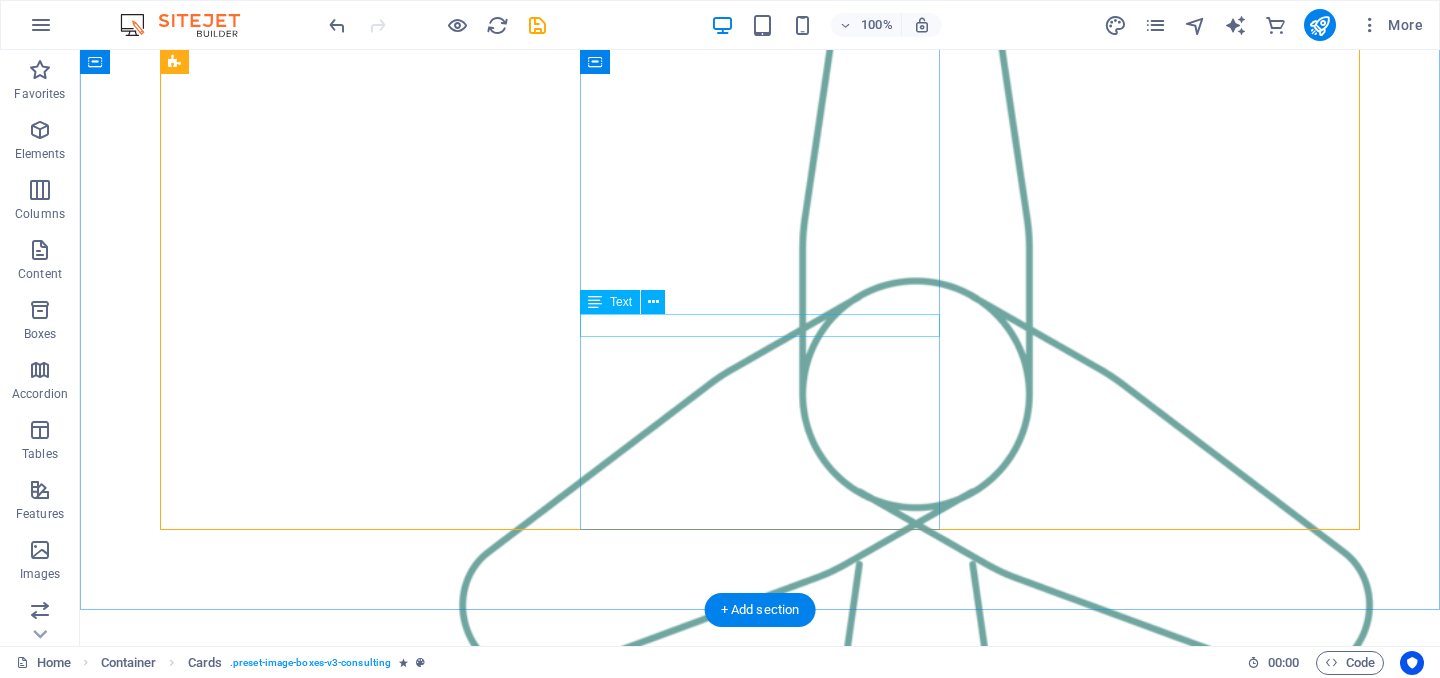 click on "[FIRST] [LAST]" at bounding box center [340, 1933] 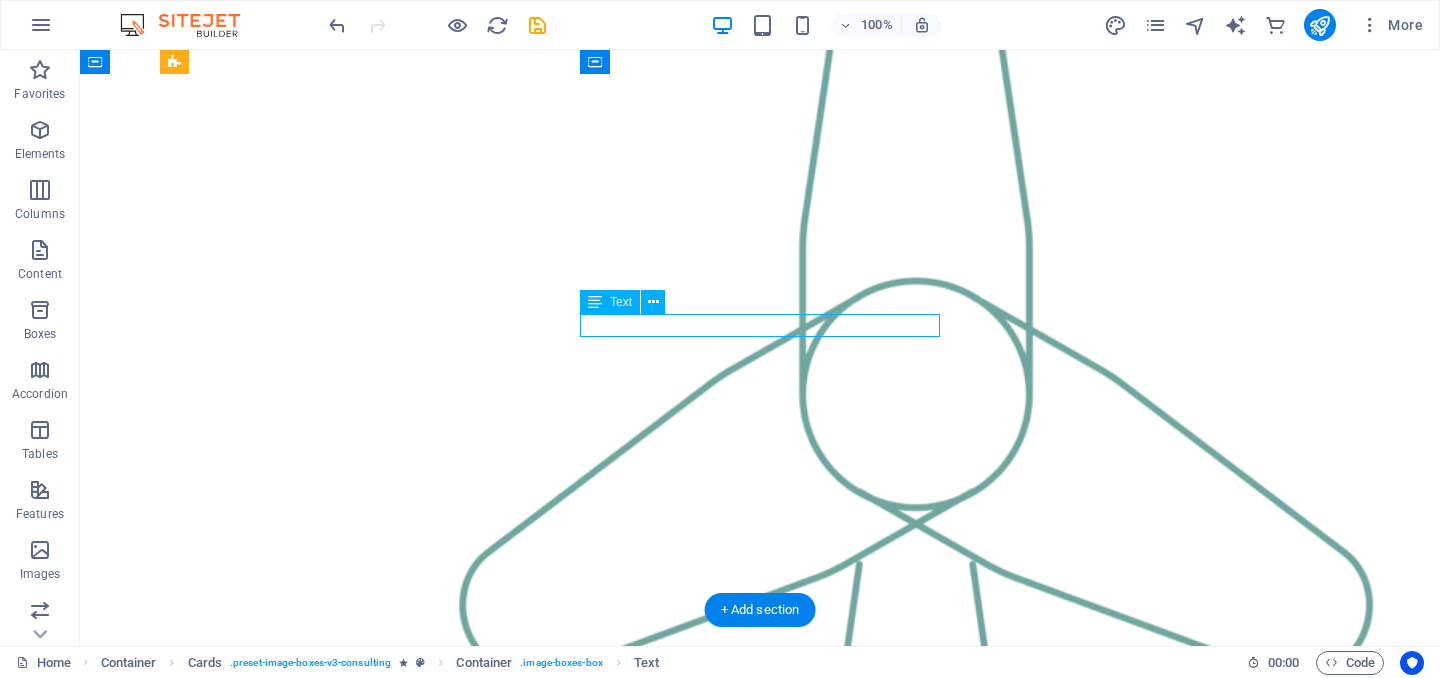click on "[FIRST] [LAST]" at bounding box center (340, 1933) 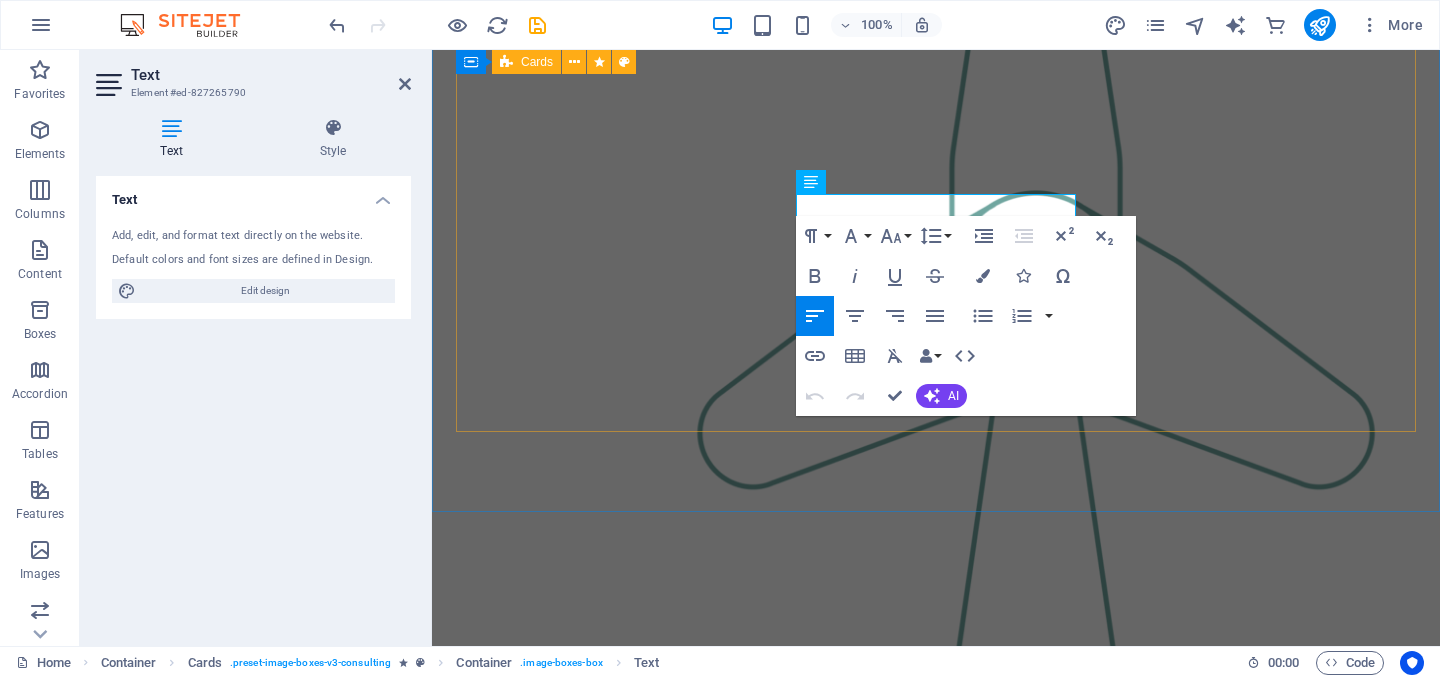 scroll, scrollTop: 2185, scrollLeft: 0, axis: vertical 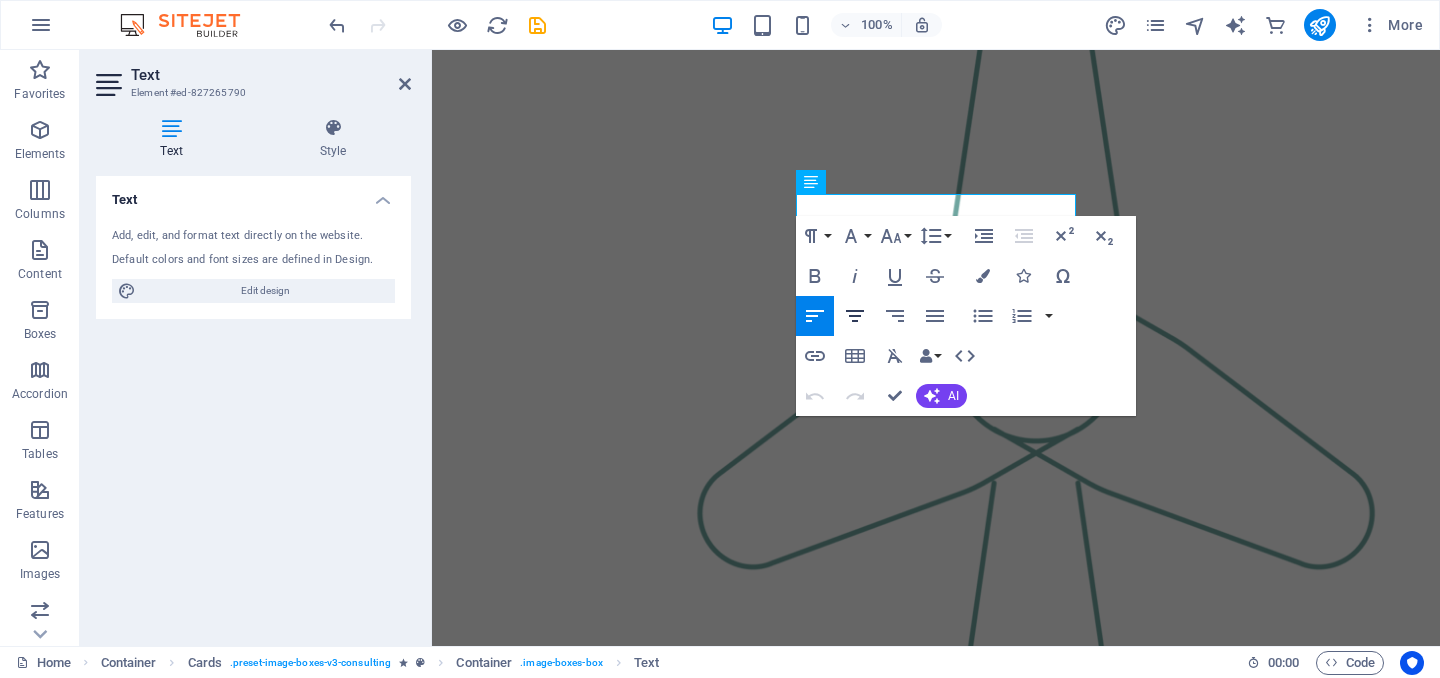 click 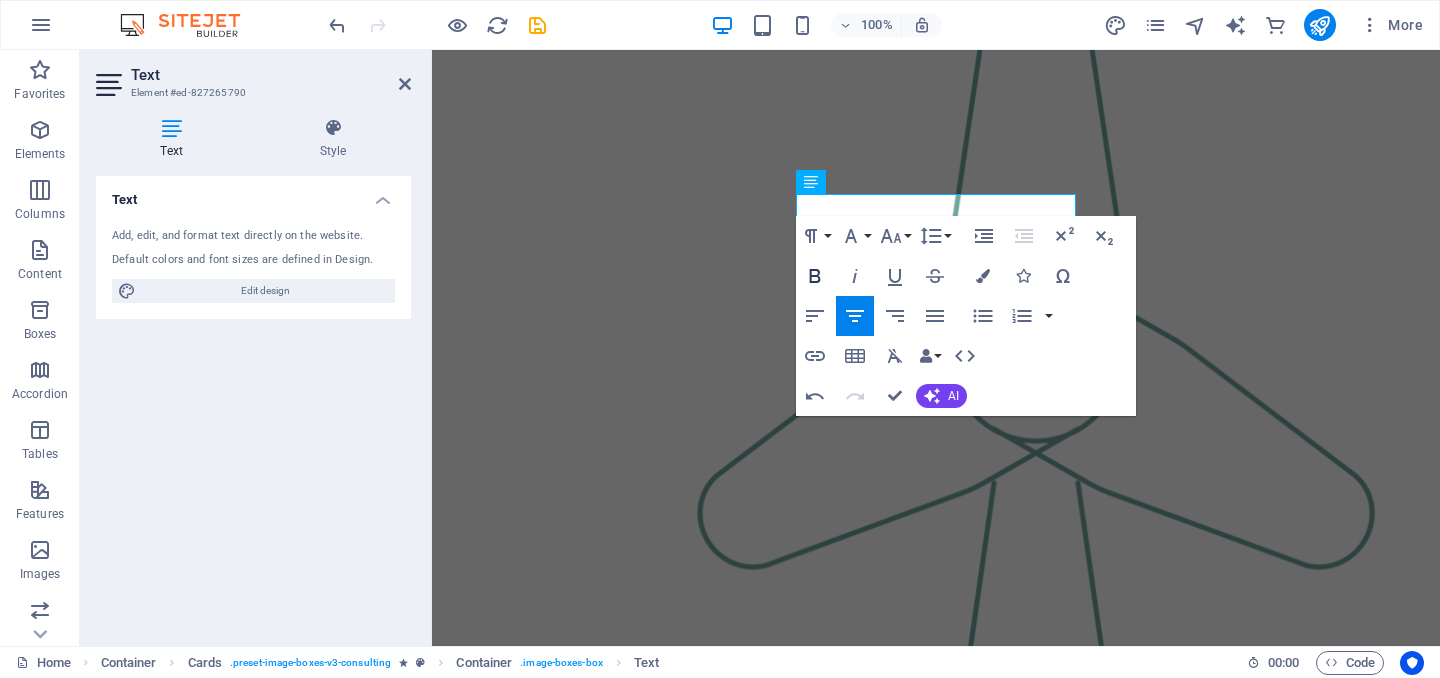 click 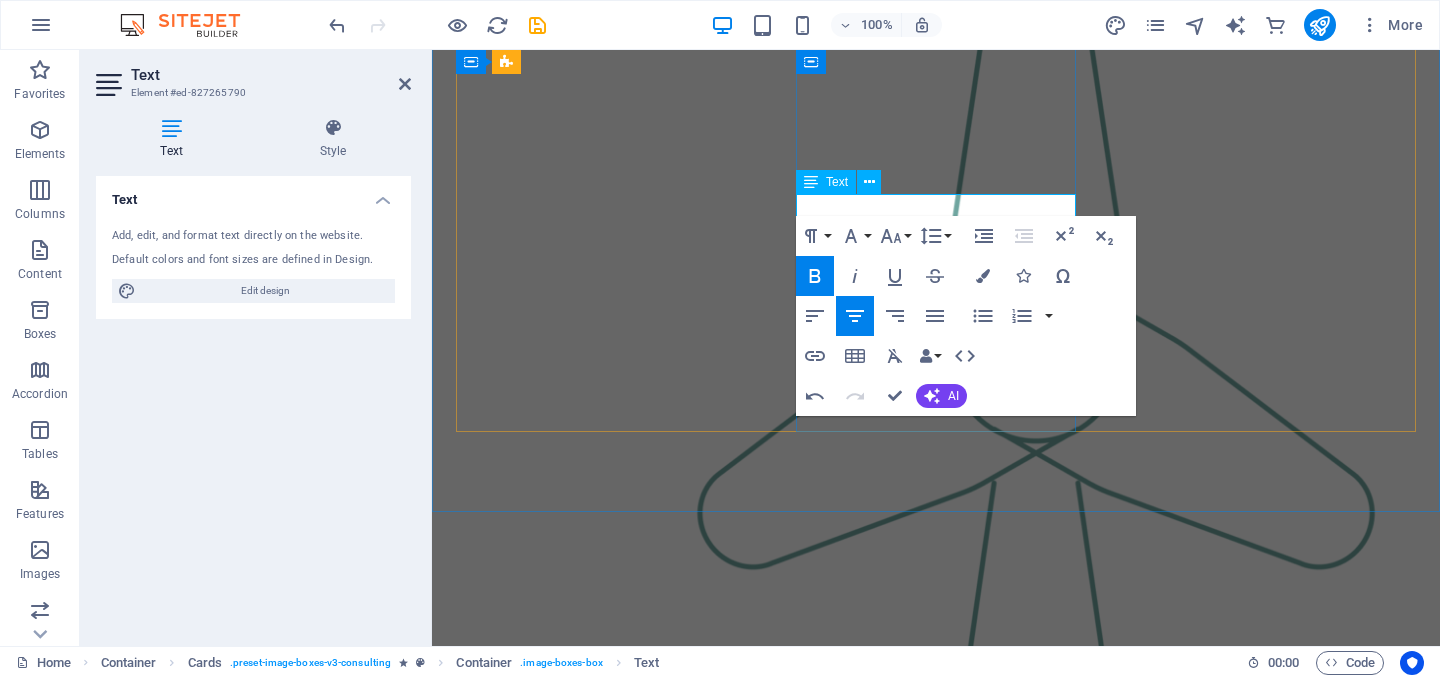 drag, startPoint x: 993, startPoint y: 203, endPoint x: 848, endPoint y: 208, distance: 145.08618 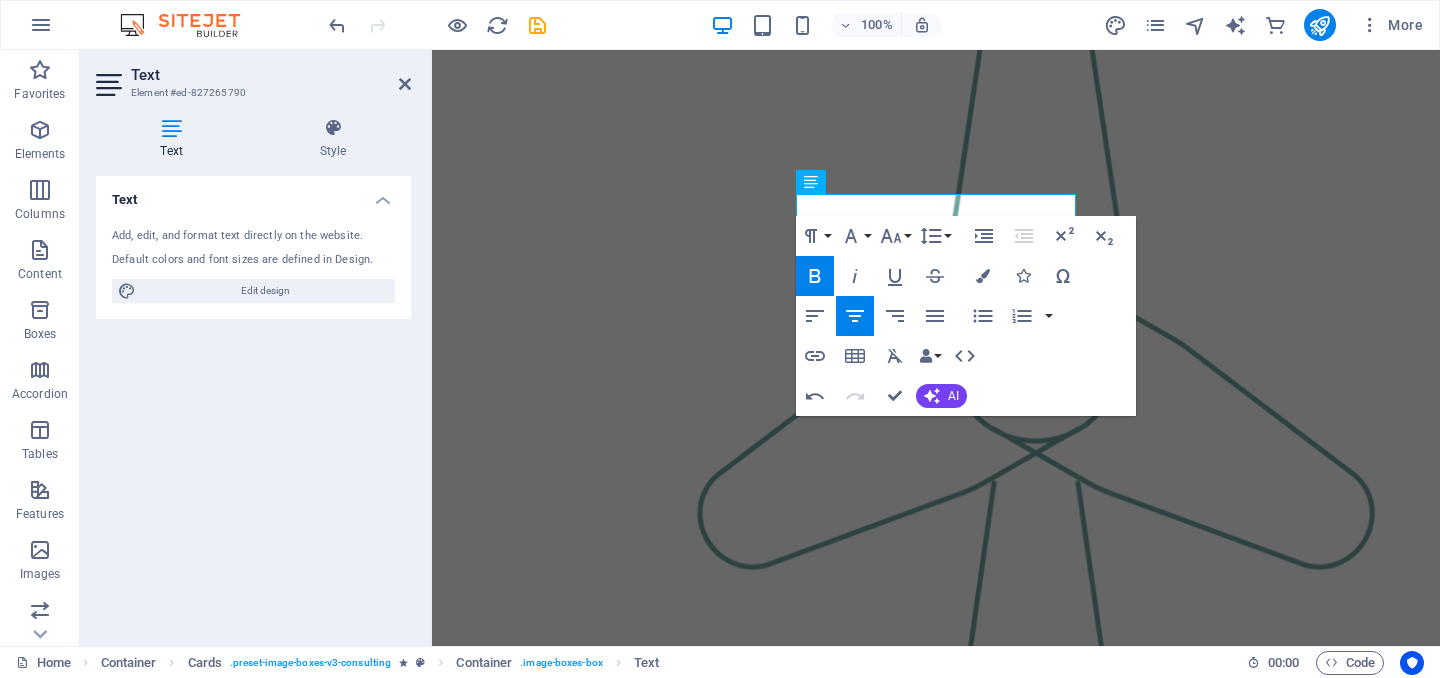 click 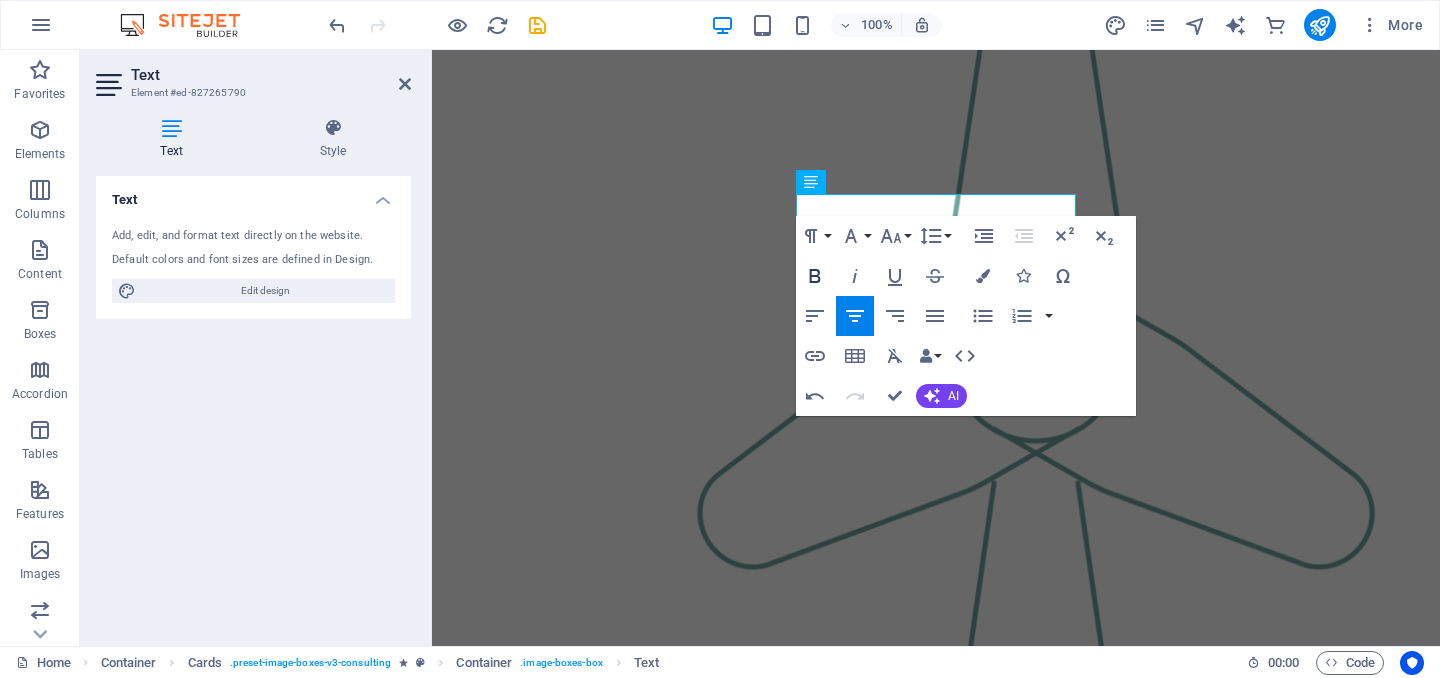 click 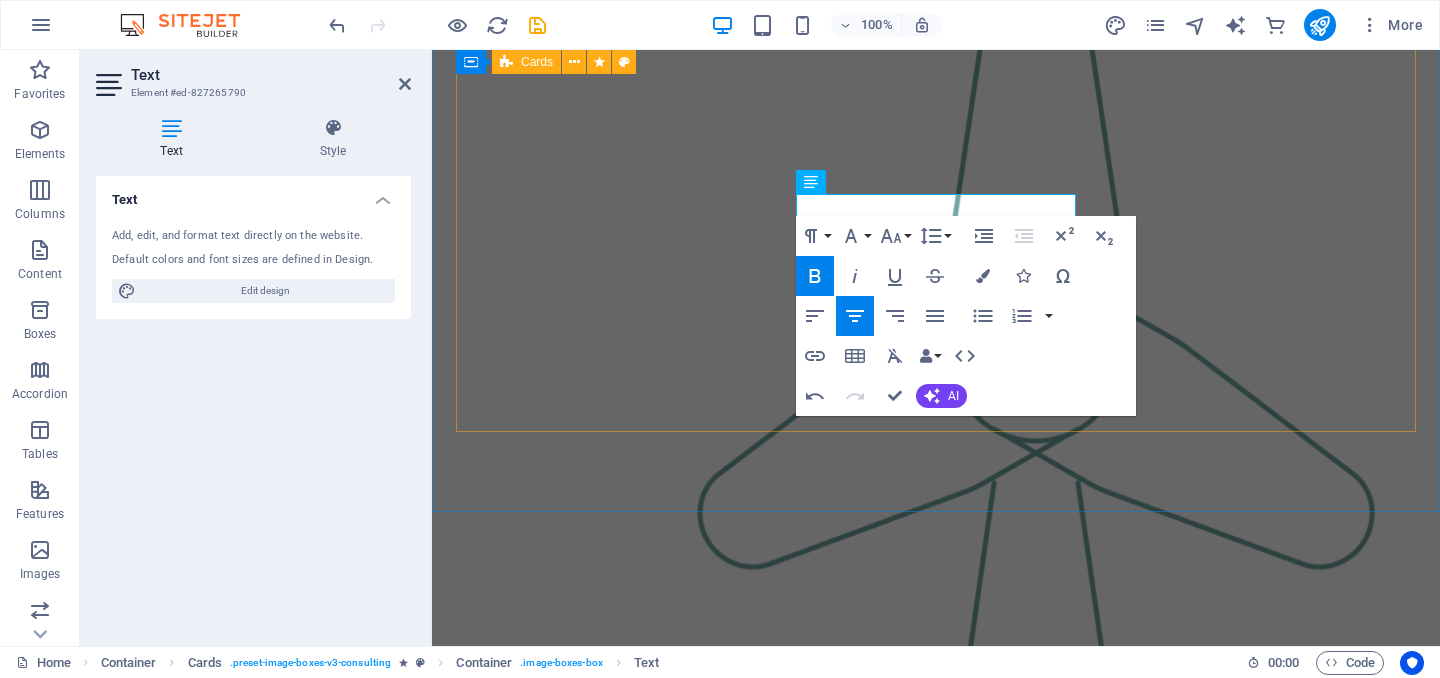 click on "[FIRST] [LAST] [TITLE] Our [TITLE] specializes in [AREA] solutions, guiding clients toward eco-friendly and successful practices." at bounding box center [936, 1631] 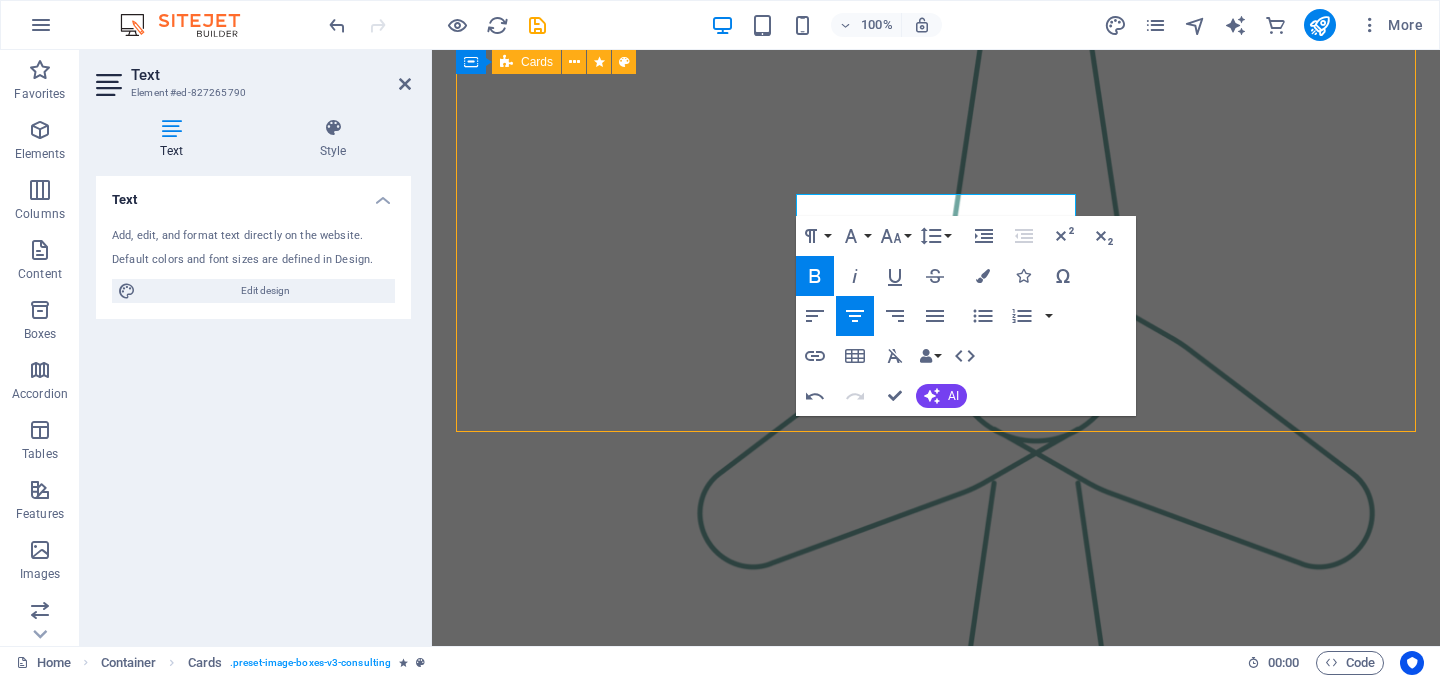scroll, scrollTop: 2385, scrollLeft: 0, axis: vertical 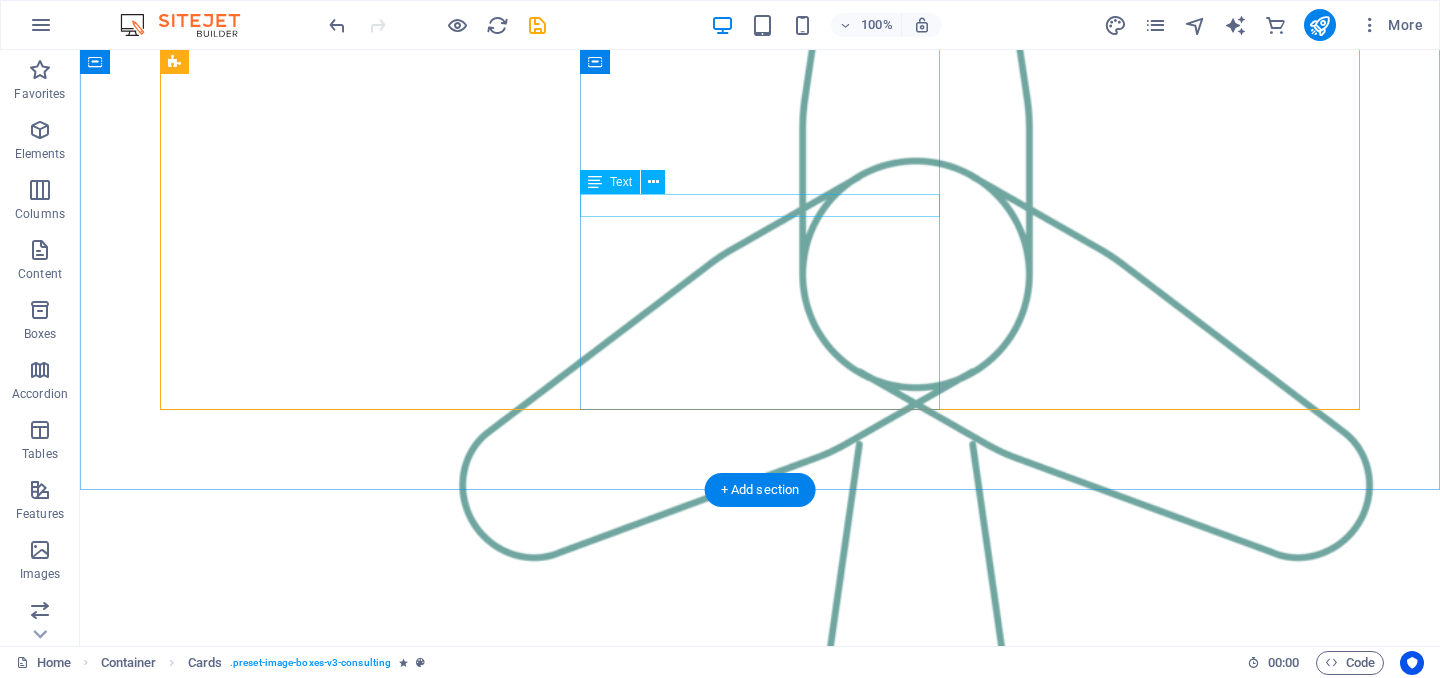 click on "[FIRST] [LAST]" at bounding box center (340, 1813) 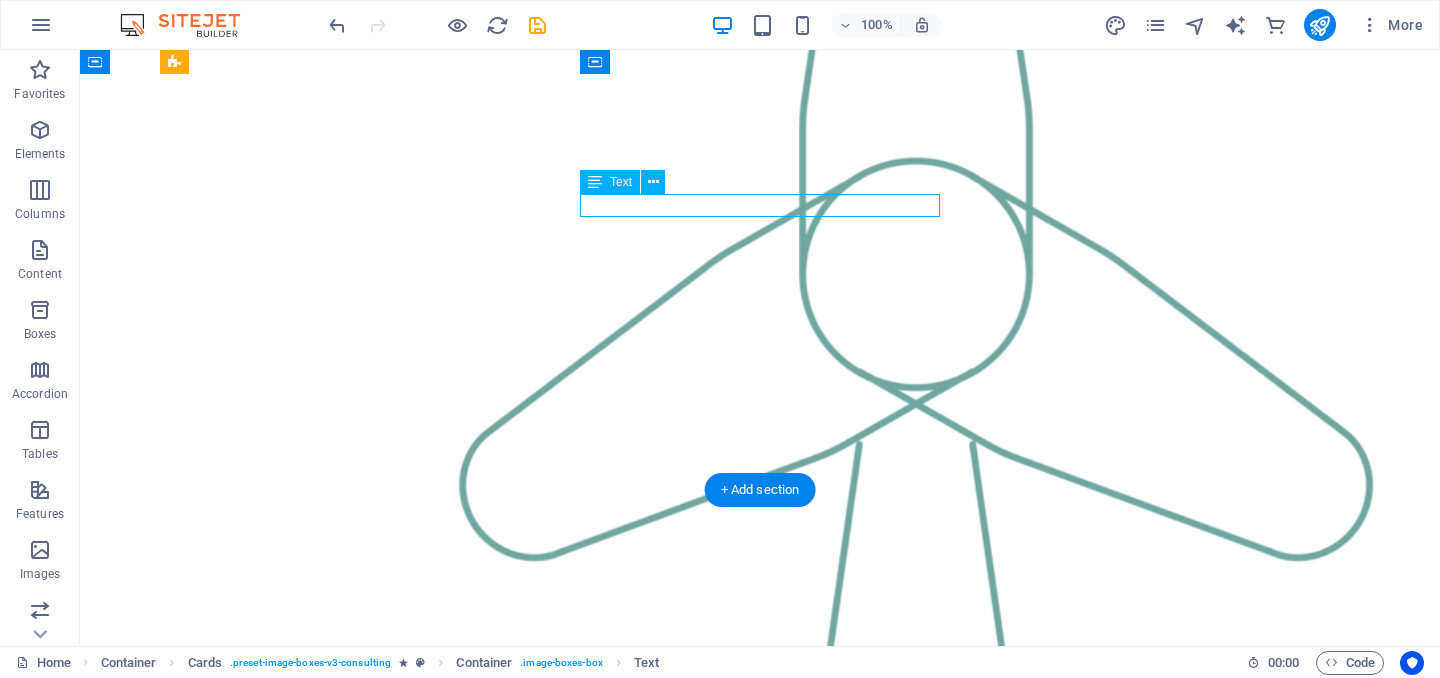 click on "[FIRST] [LAST]" at bounding box center (340, 1813) 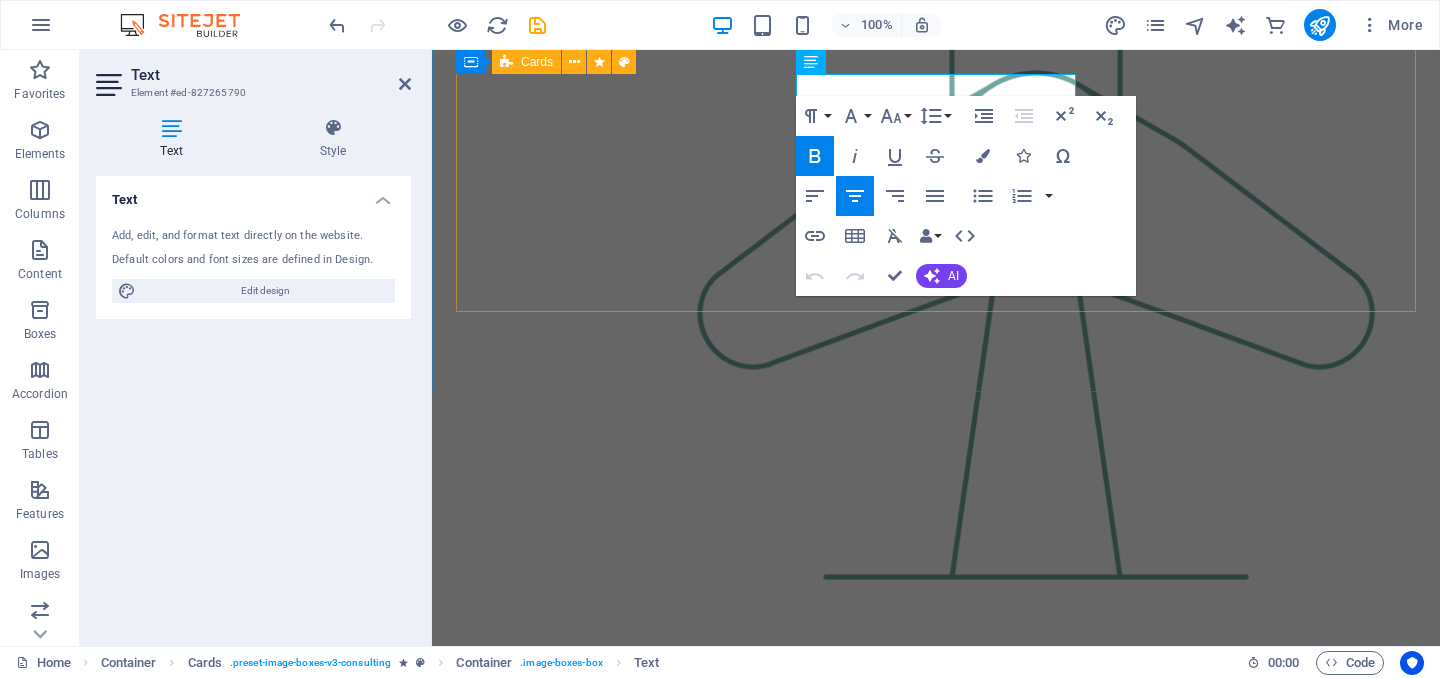 scroll, scrollTop: 2305, scrollLeft: 0, axis: vertical 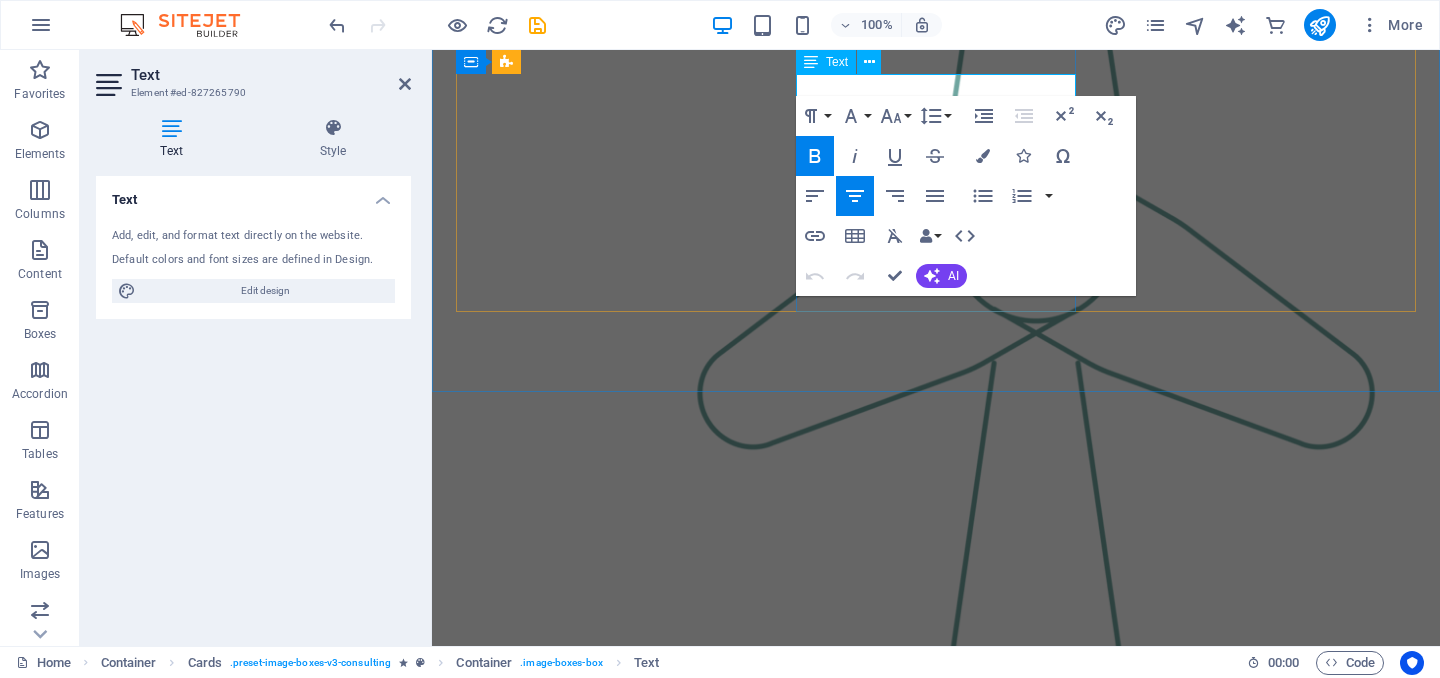 click on "[FIRST] [LAST]" at bounding box center [595, 1528] 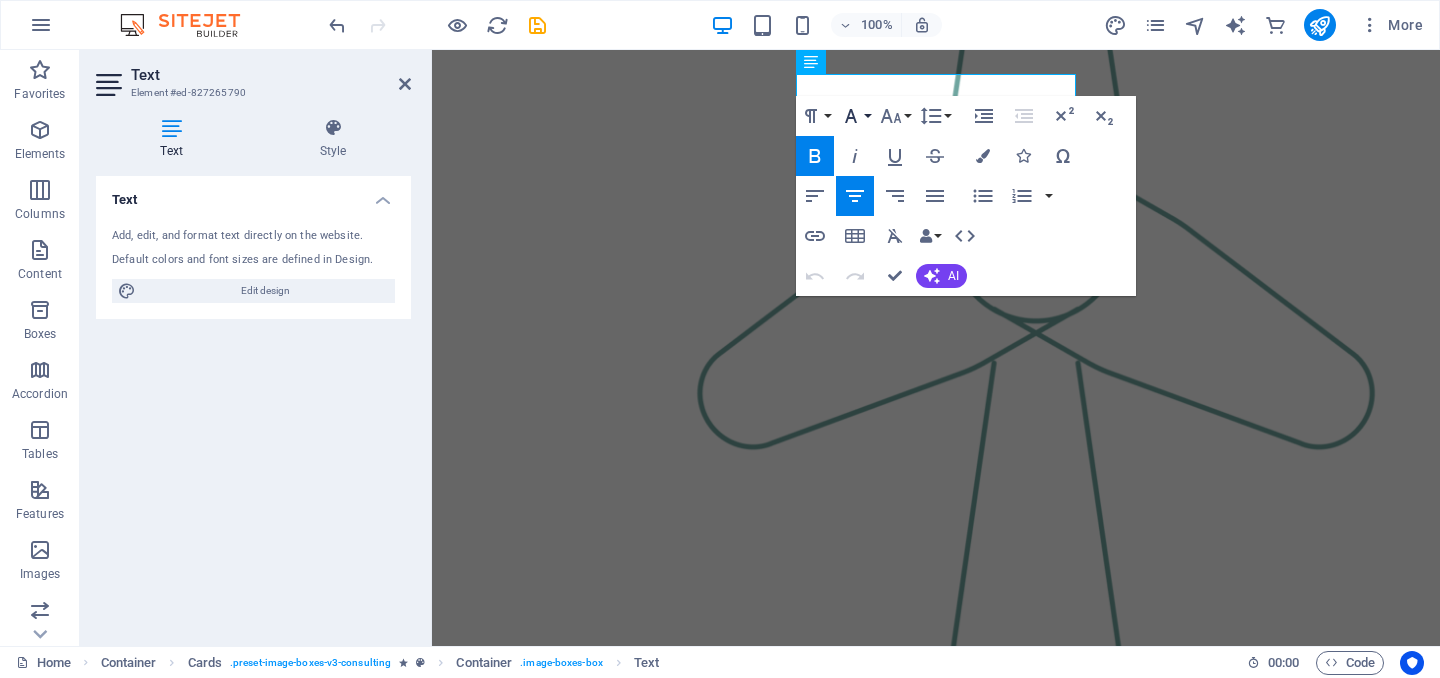 click 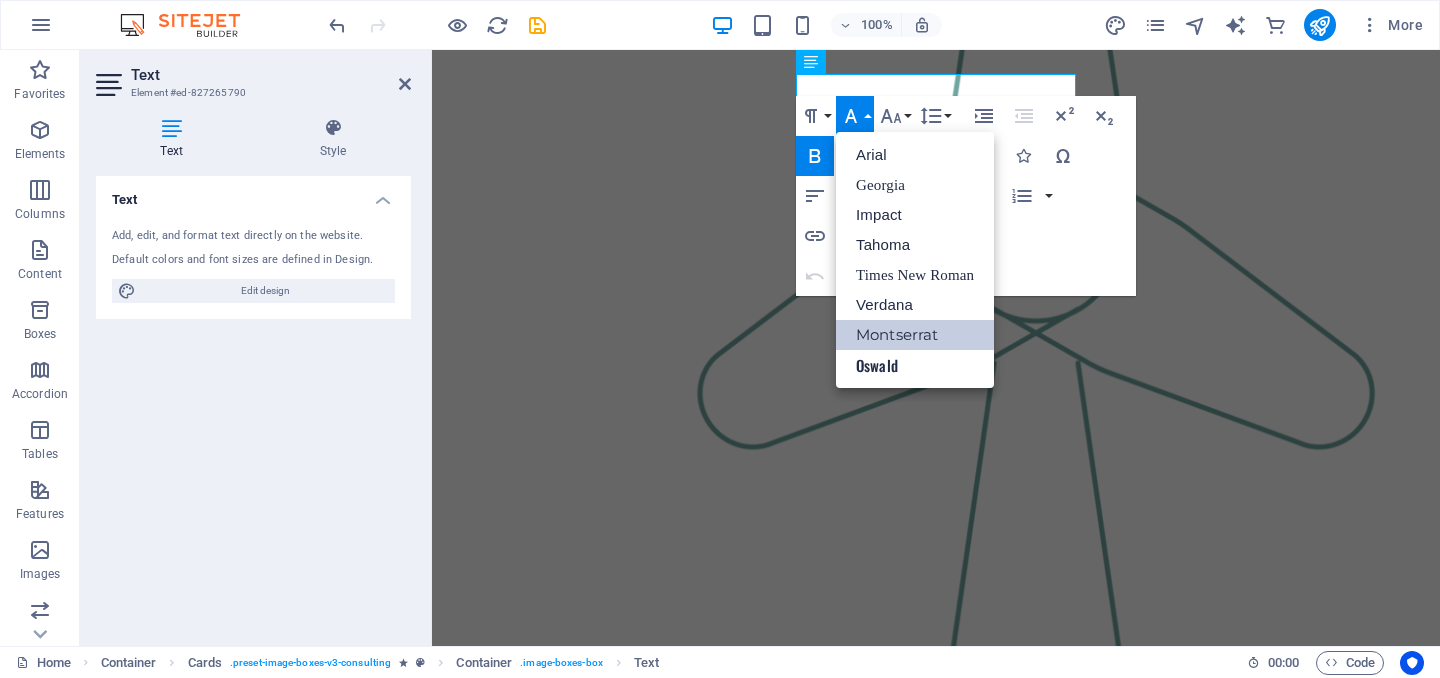 scroll, scrollTop: 0, scrollLeft: 0, axis: both 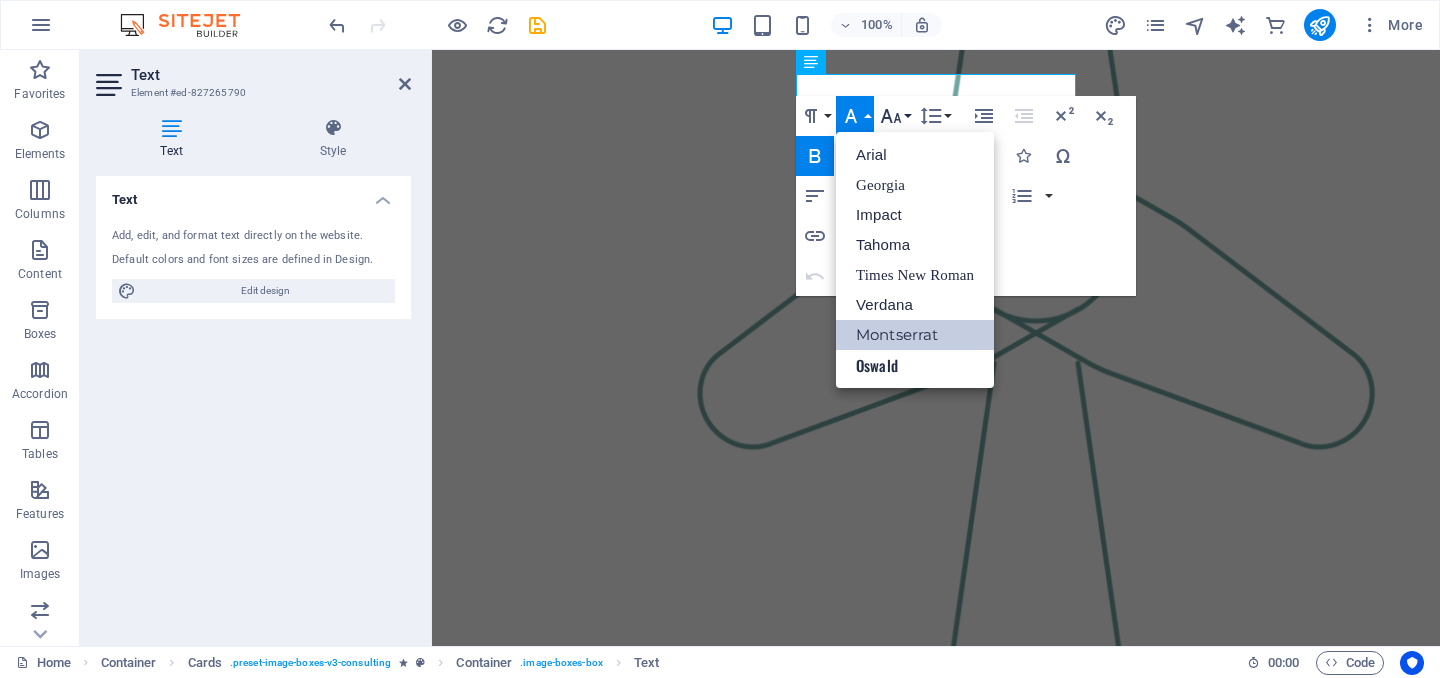 click 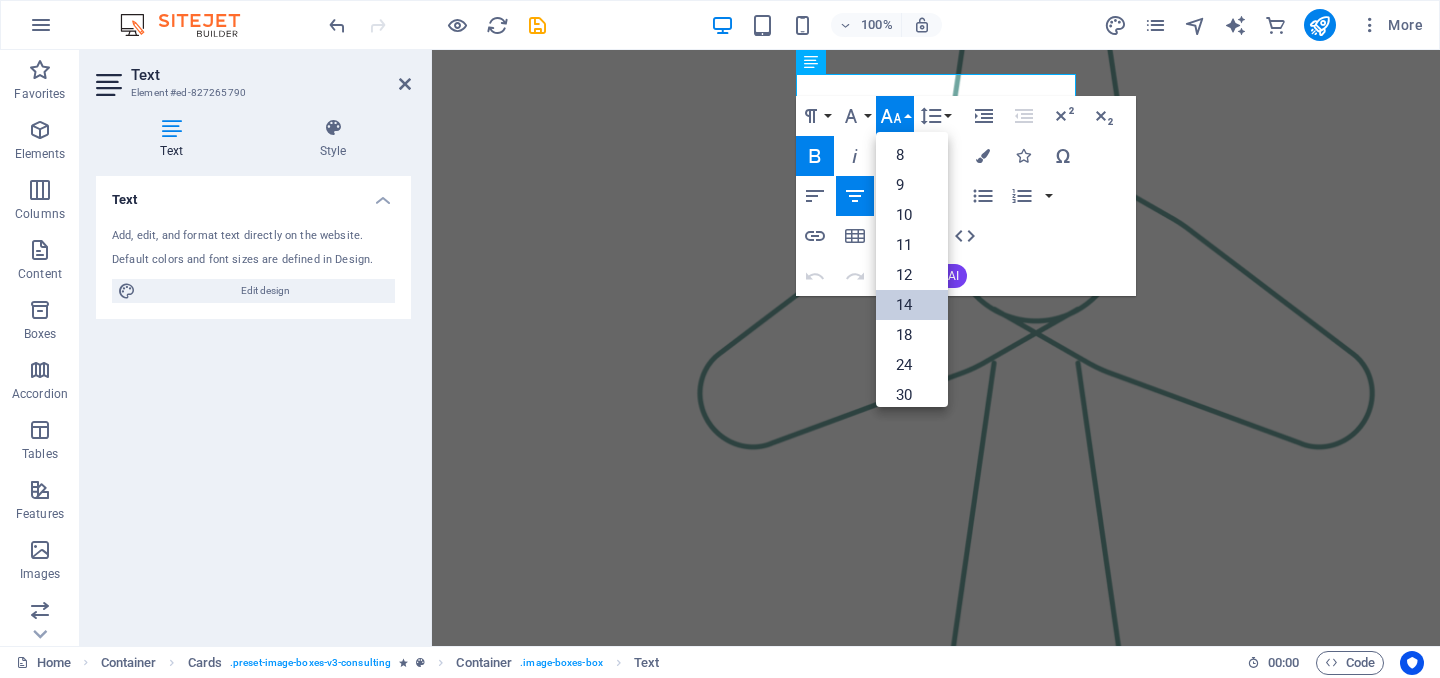 click on "14" at bounding box center (912, 305) 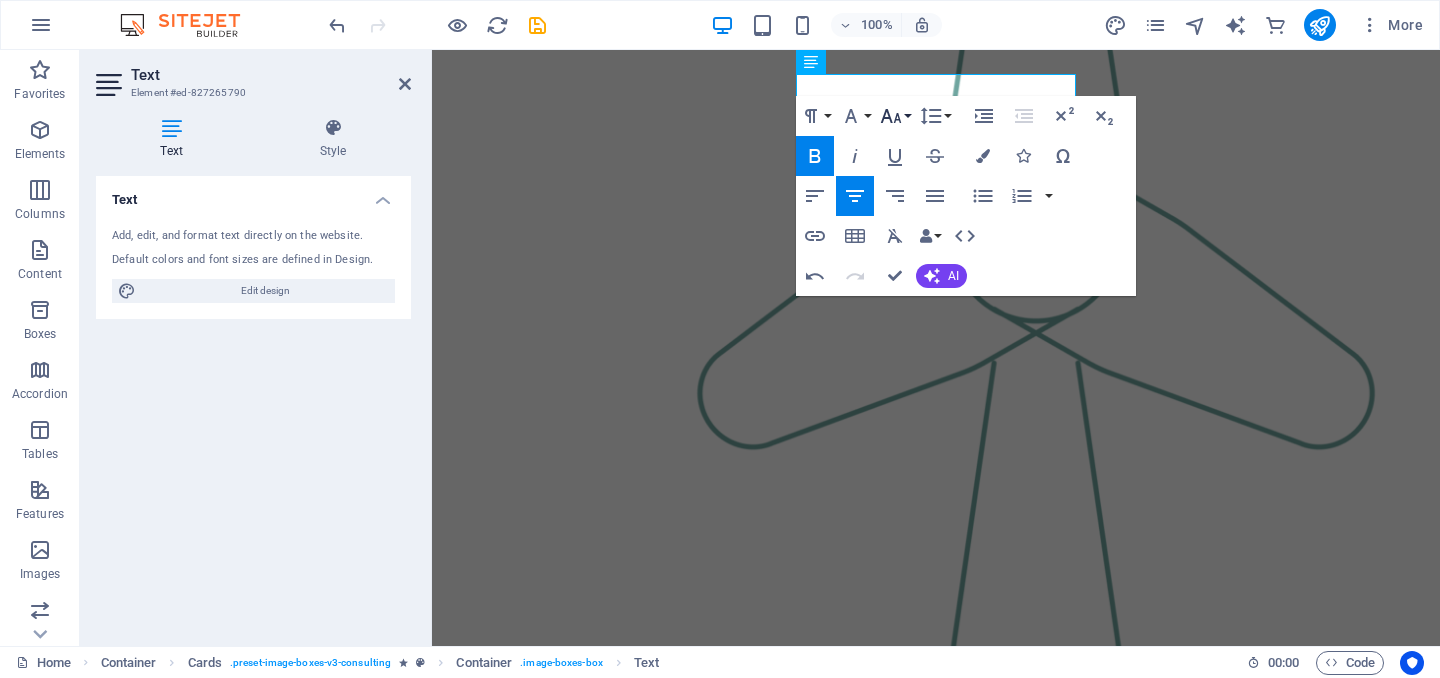 click 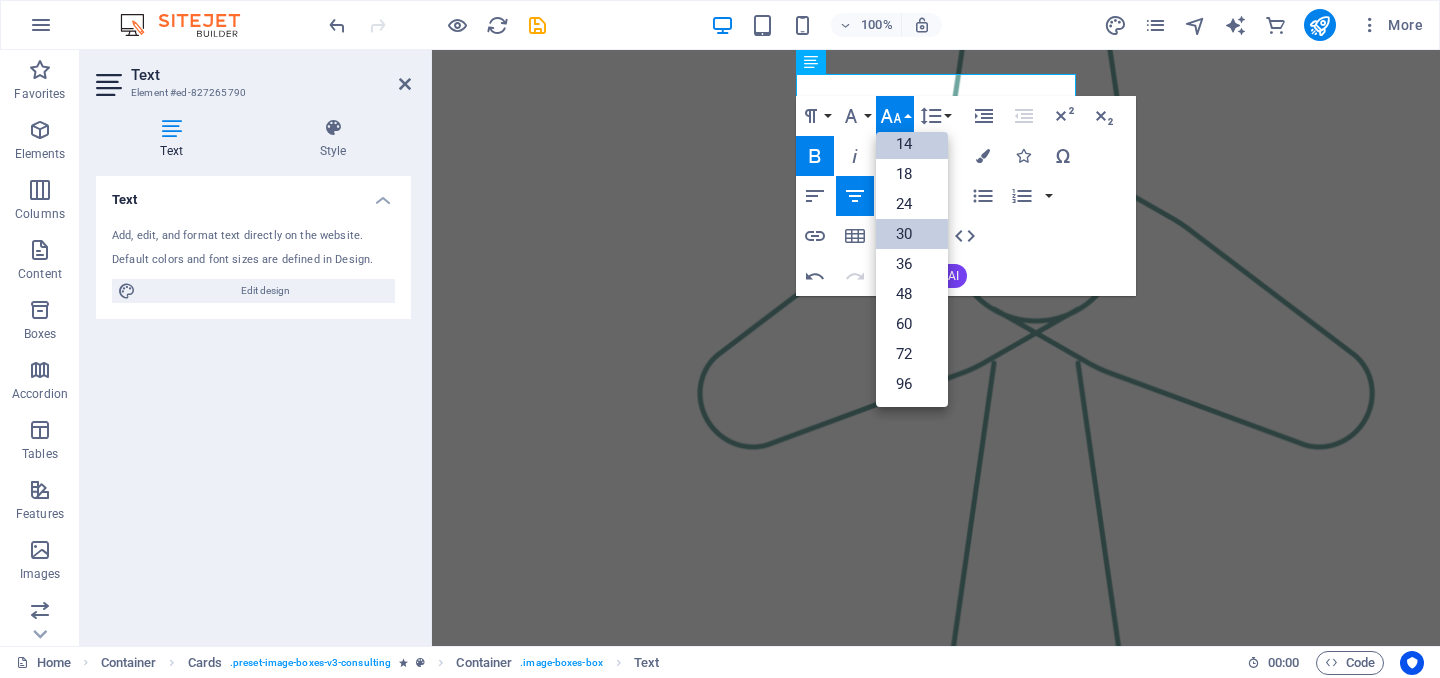 scroll, scrollTop: 161, scrollLeft: 0, axis: vertical 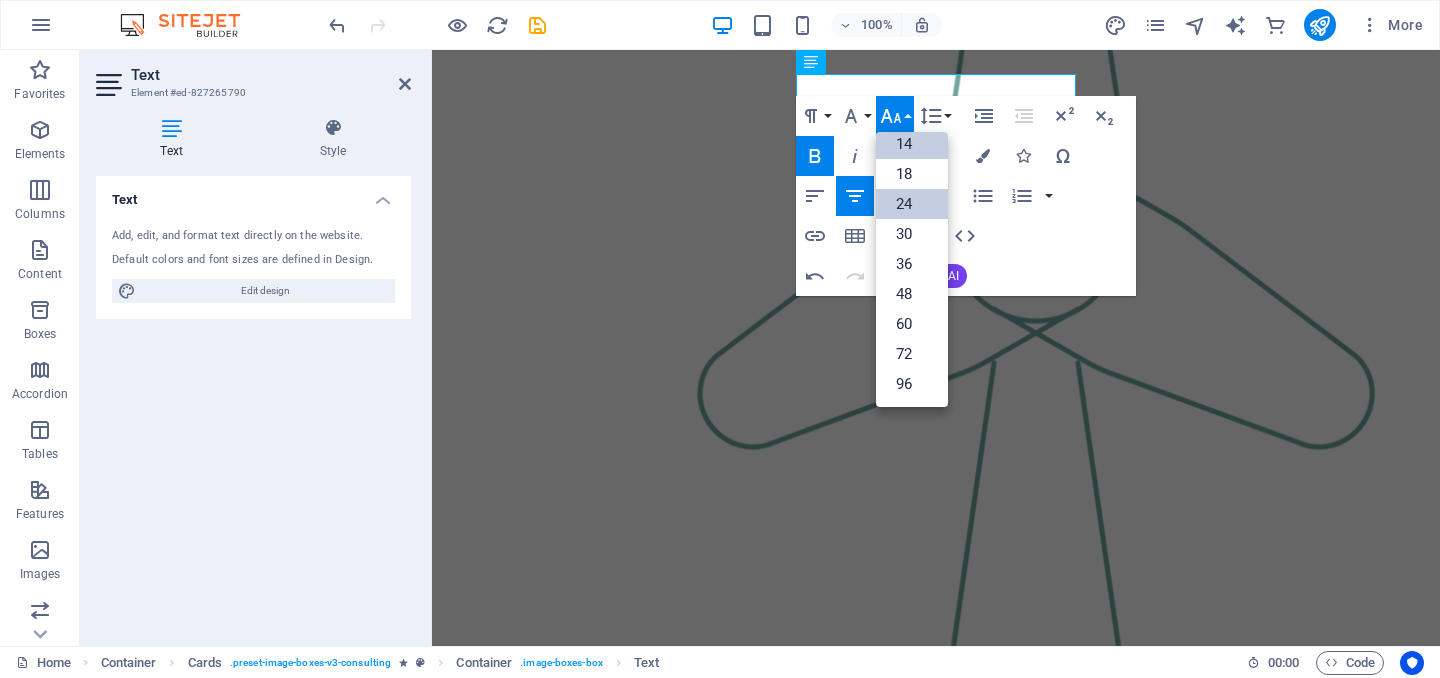 click on "24" at bounding box center [912, 204] 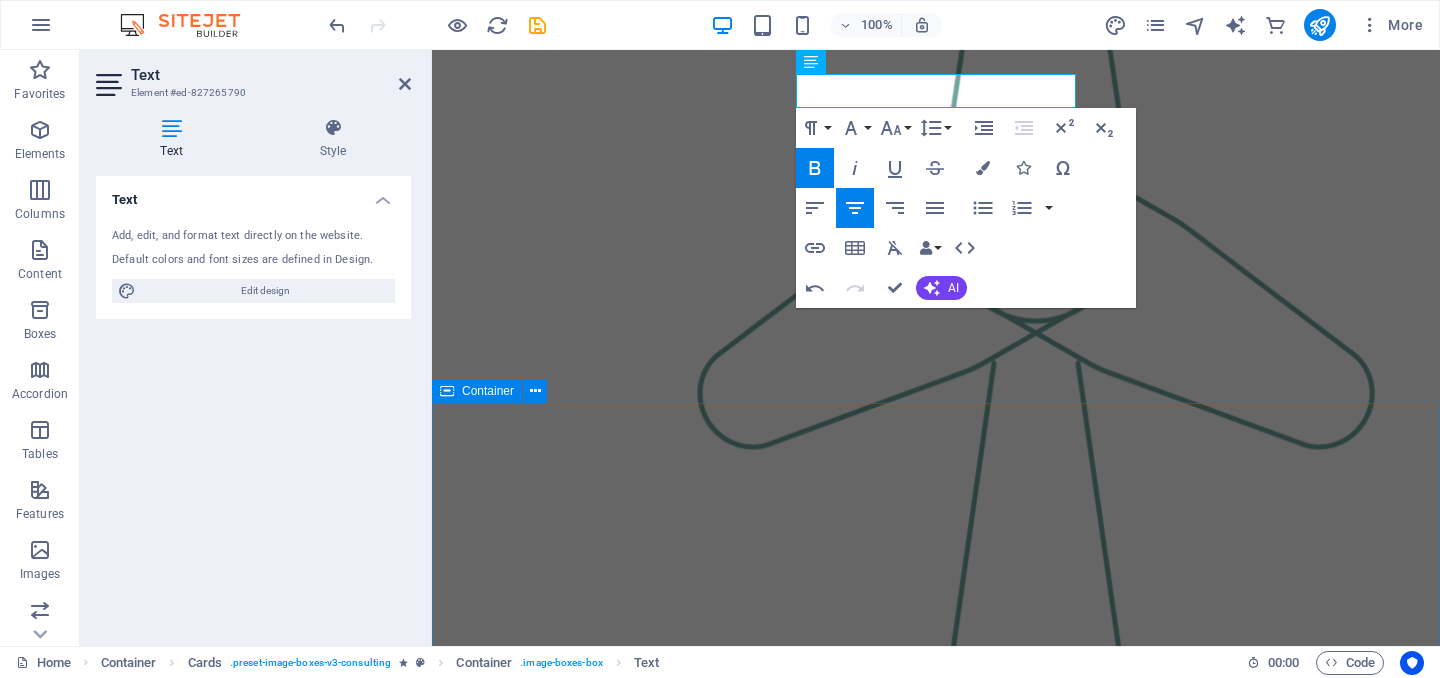 click on "Our Strengths Explore our full range of services to discover how we can tailor our expertise to meet your unique business needs. Sustainable Energy Strategy Strategic Business Planning Market Research and Analysis Sustainability Integration" at bounding box center (936, 2441) 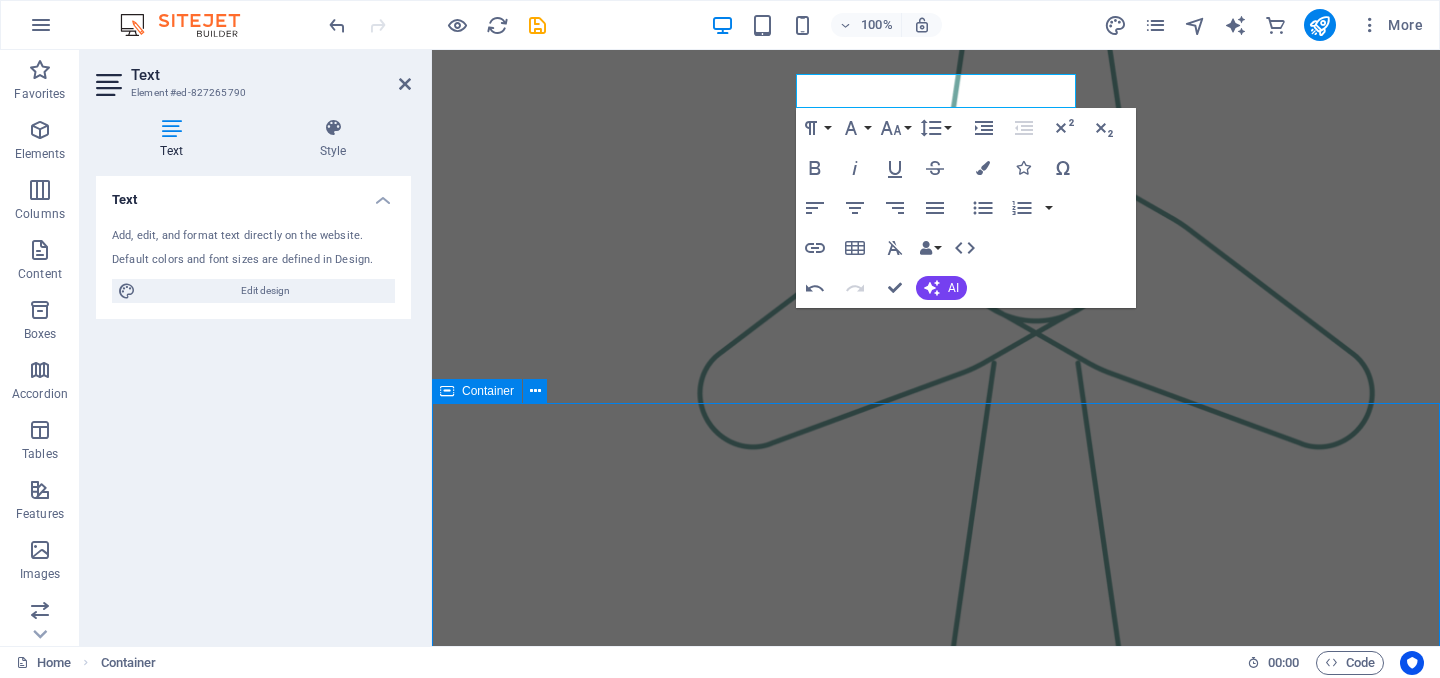 scroll, scrollTop: 2505, scrollLeft: 0, axis: vertical 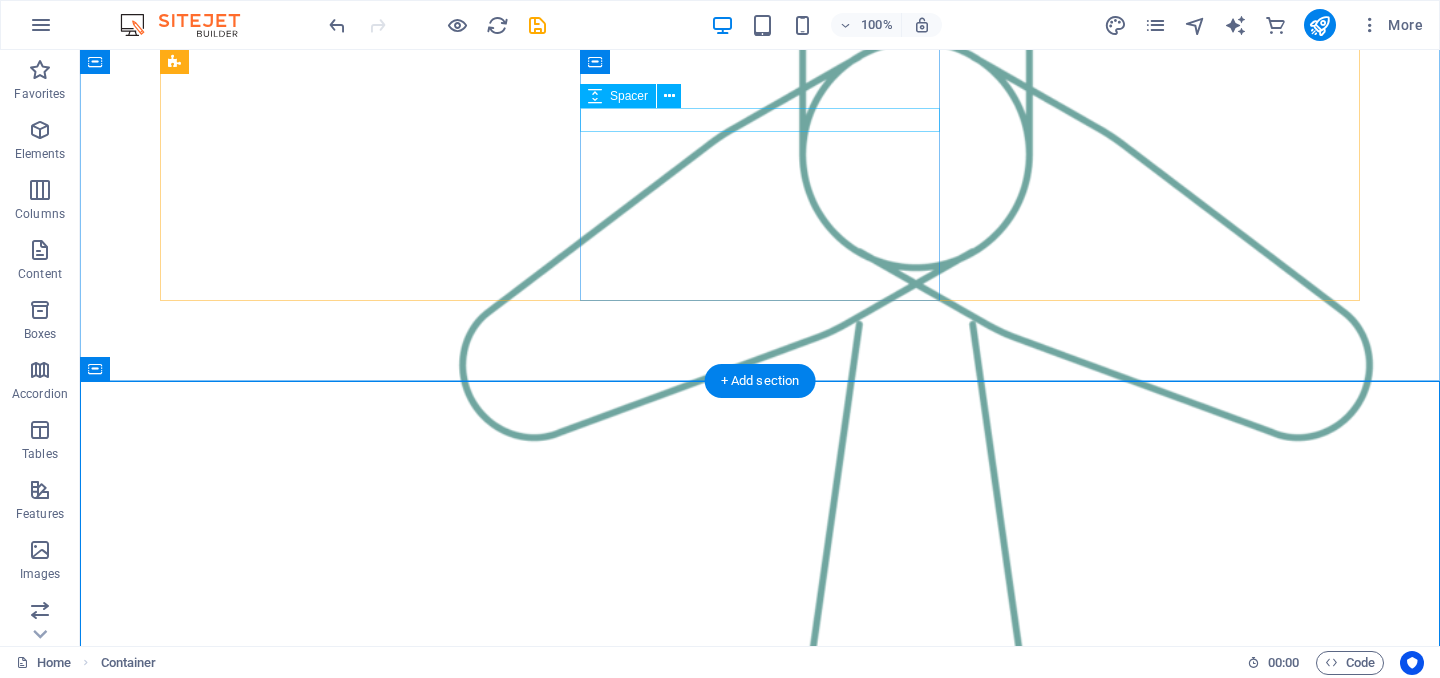 click at bounding box center [340, 1728] 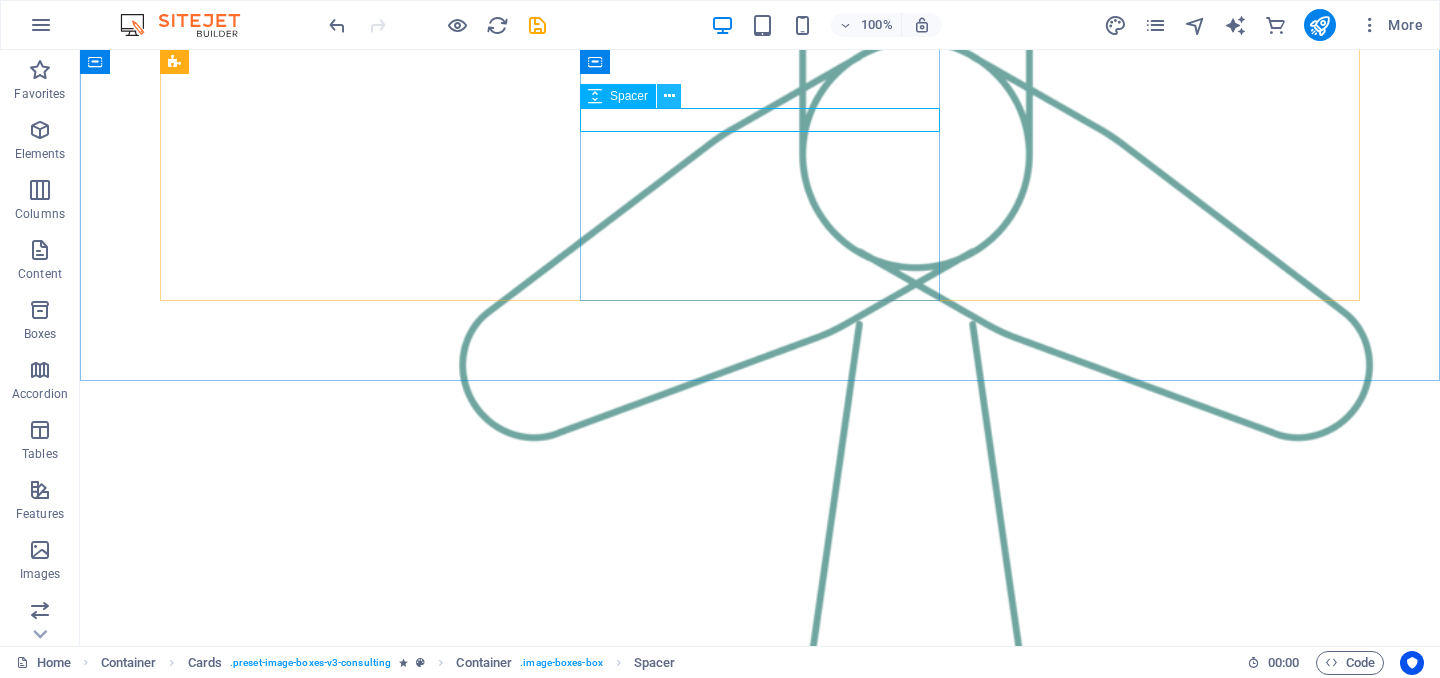 click at bounding box center (669, 96) 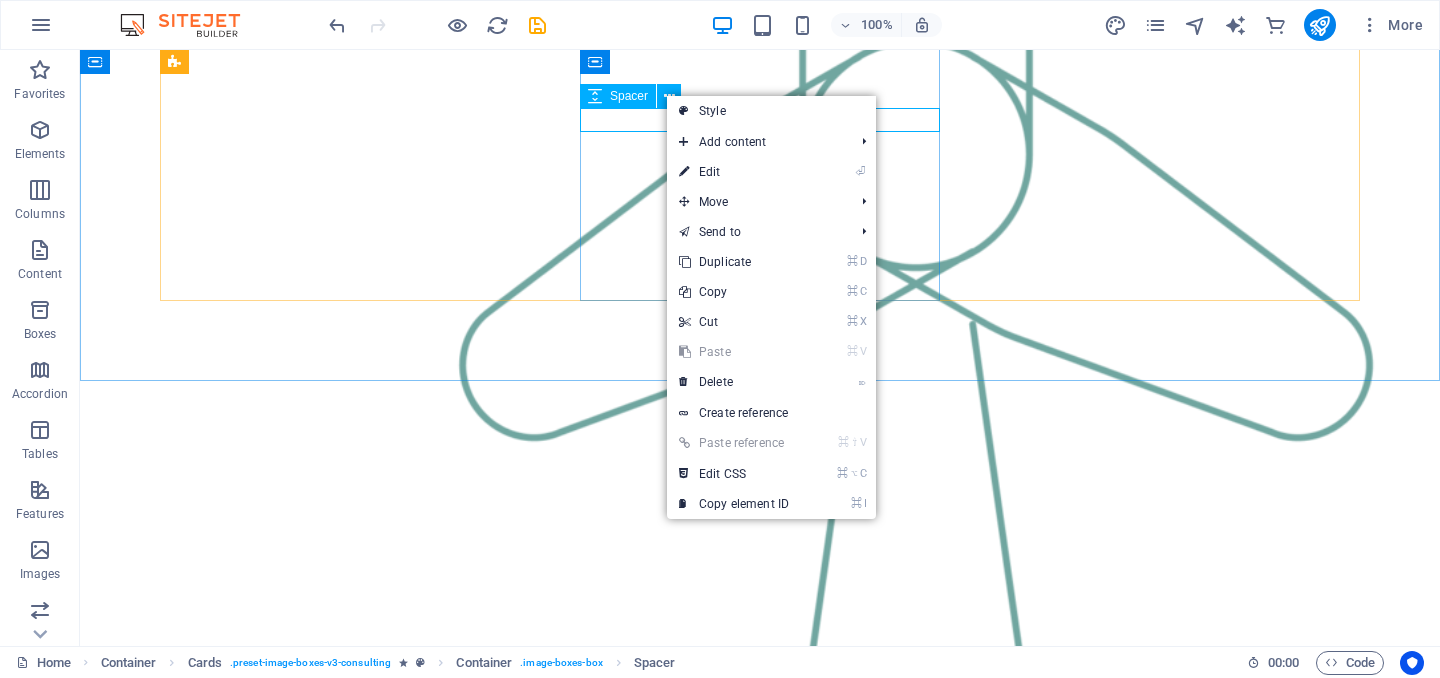 click at bounding box center (340, 1728) 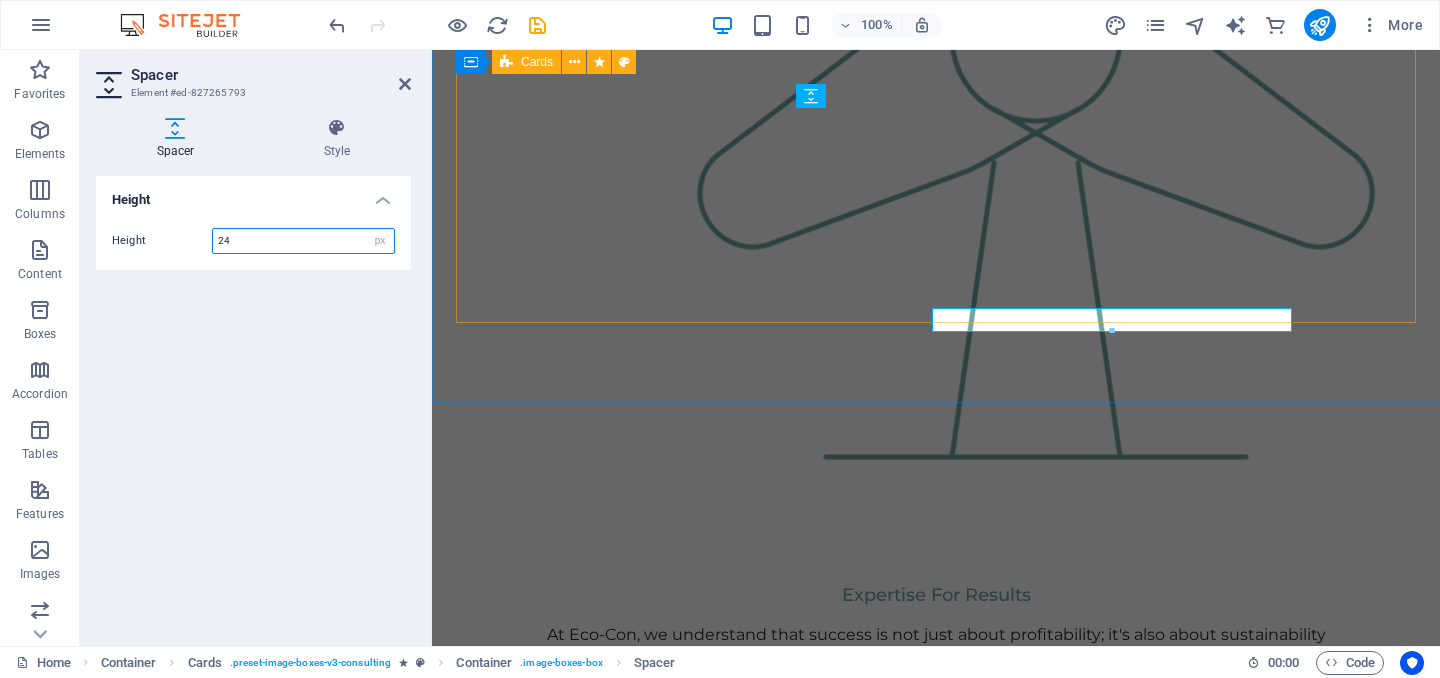 click on "Sustainable Advisor Our Sustainable Advisor specializes in sustainable energy solutions, guiding clients toward eco-friendly and successful practices." at bounding box center [936, 1316] 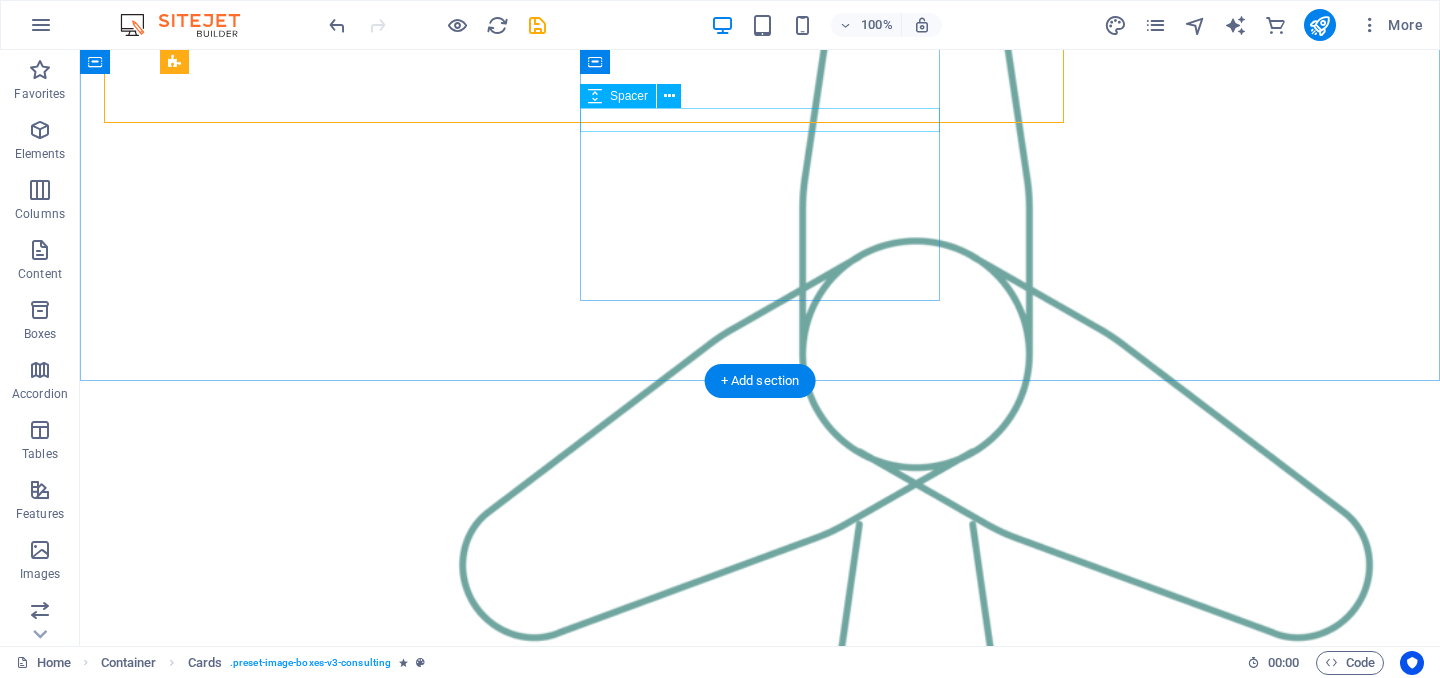 scroll, scrollTop: 2505, scrollLeft: 0, axis: vertical 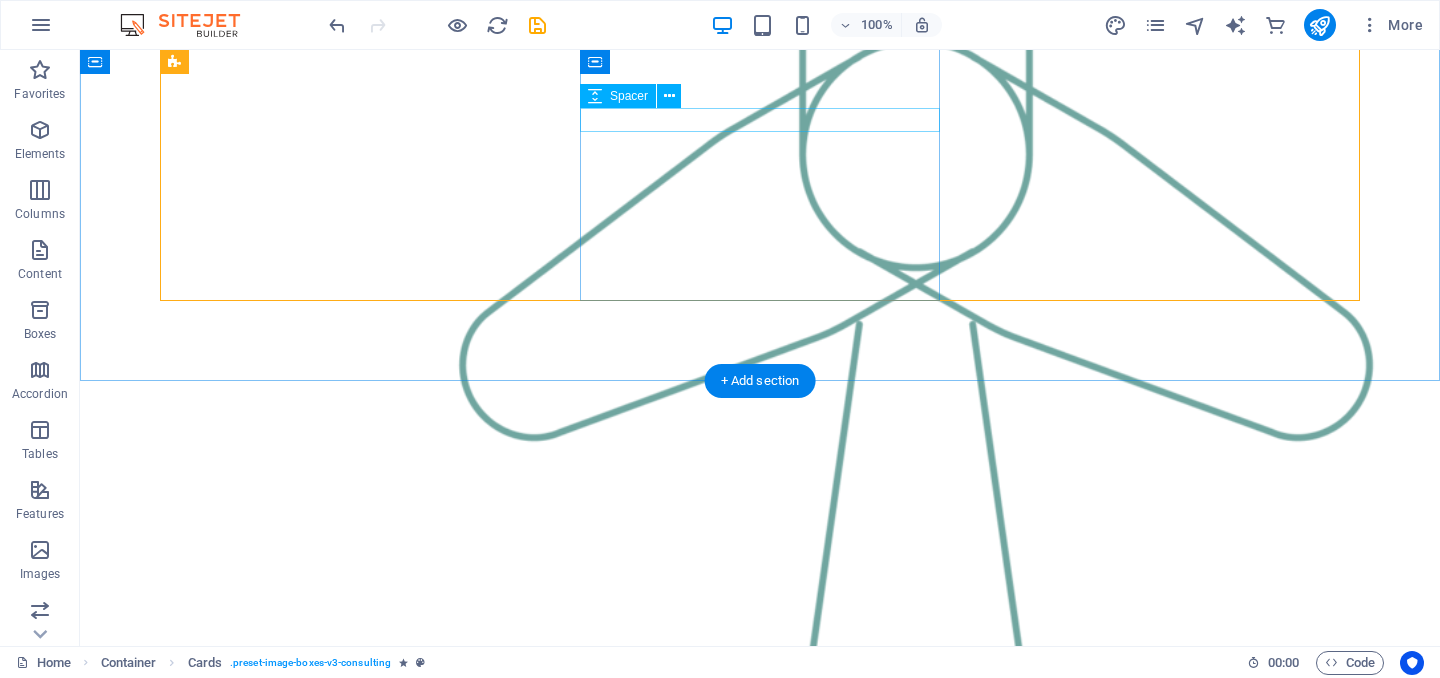 click at bounding box center [340, 1728] 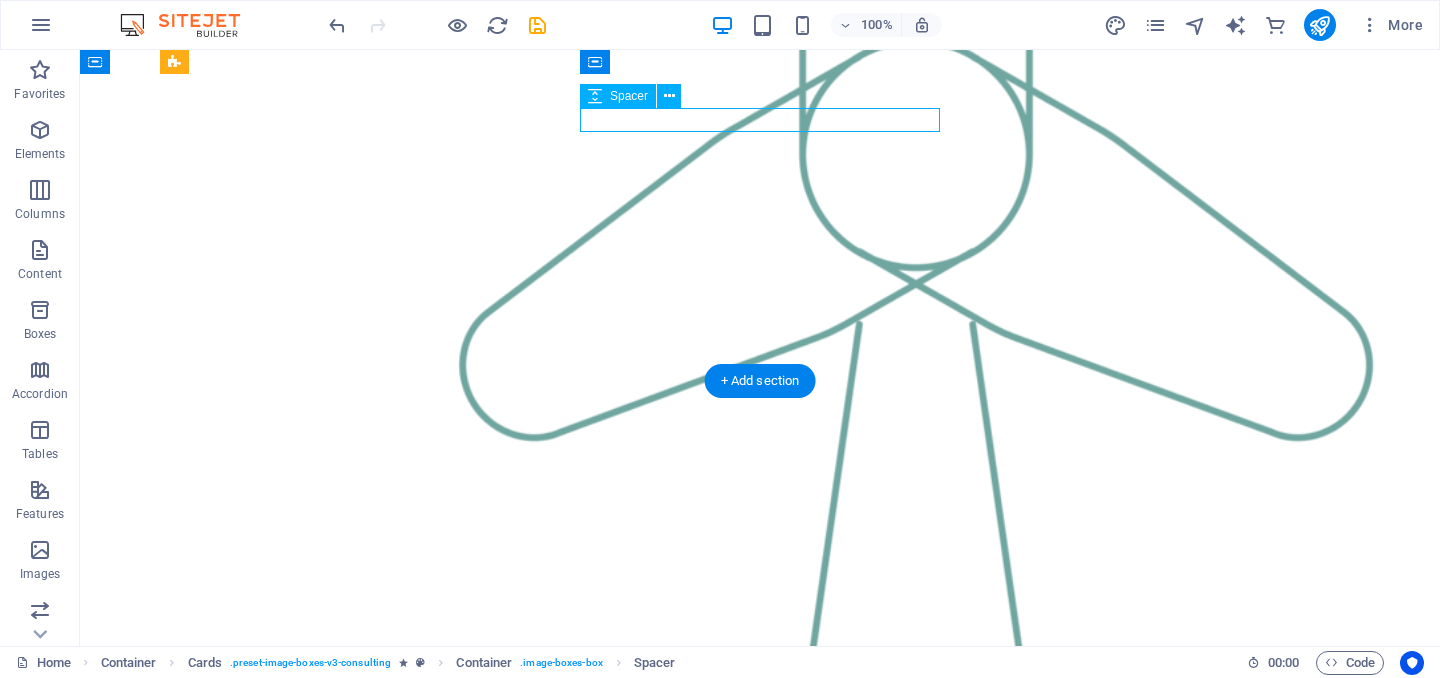 click at bounding box center (340, 1728) 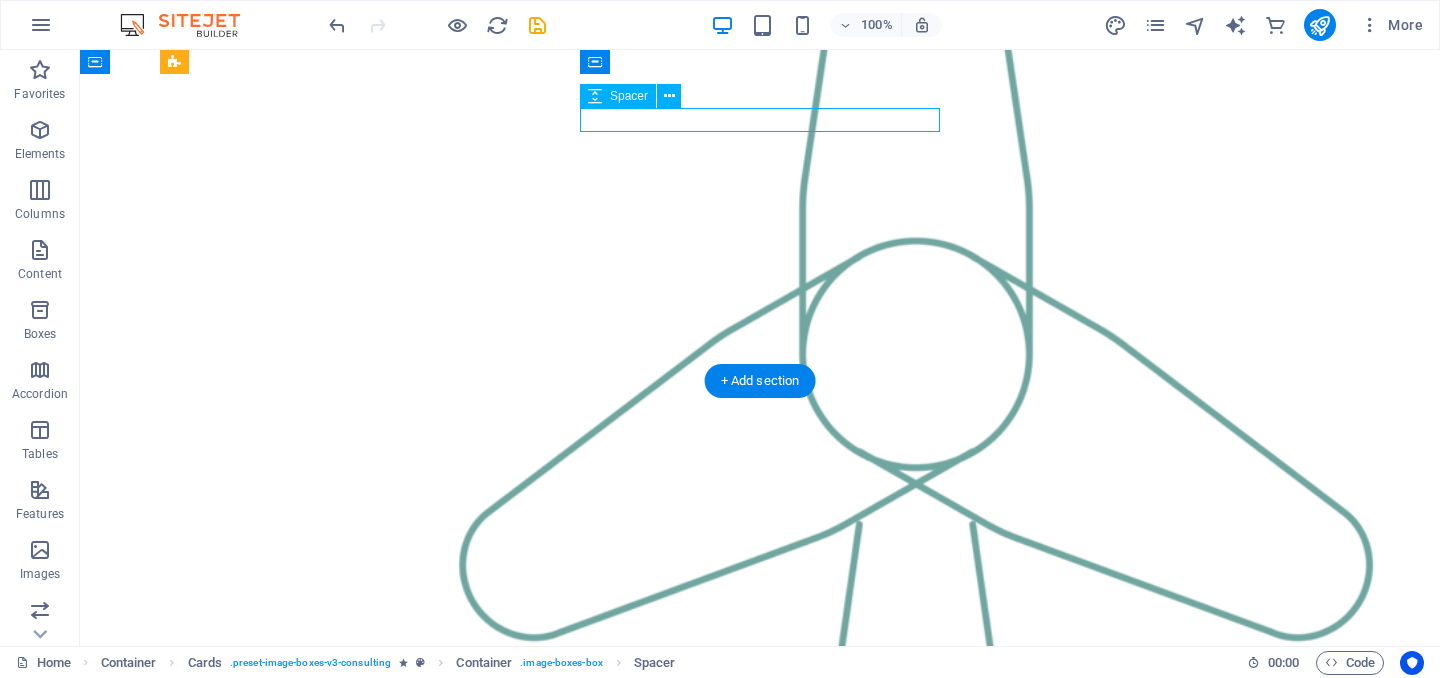 select on "px" 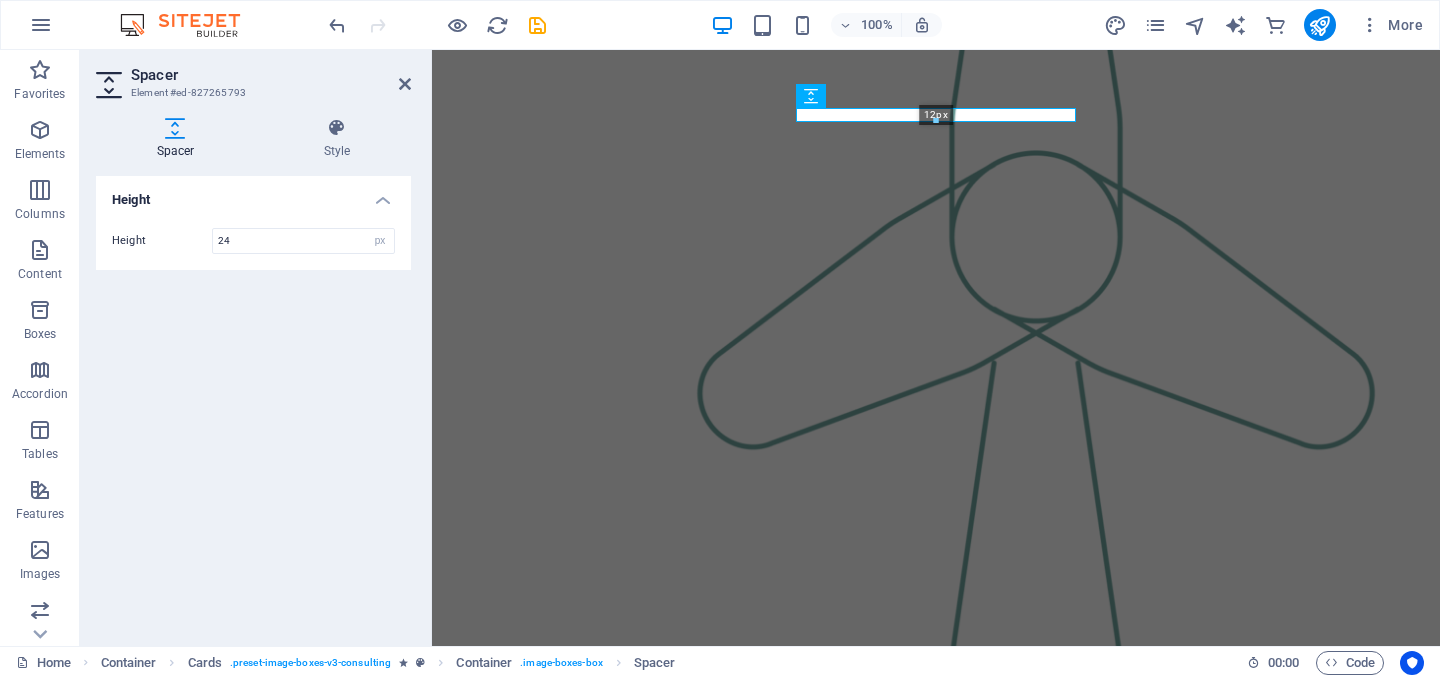 drag, startPoint x: 936, startPoint y: 130, endPoint x: 933, endPoint y: 89, distance: 41.109608 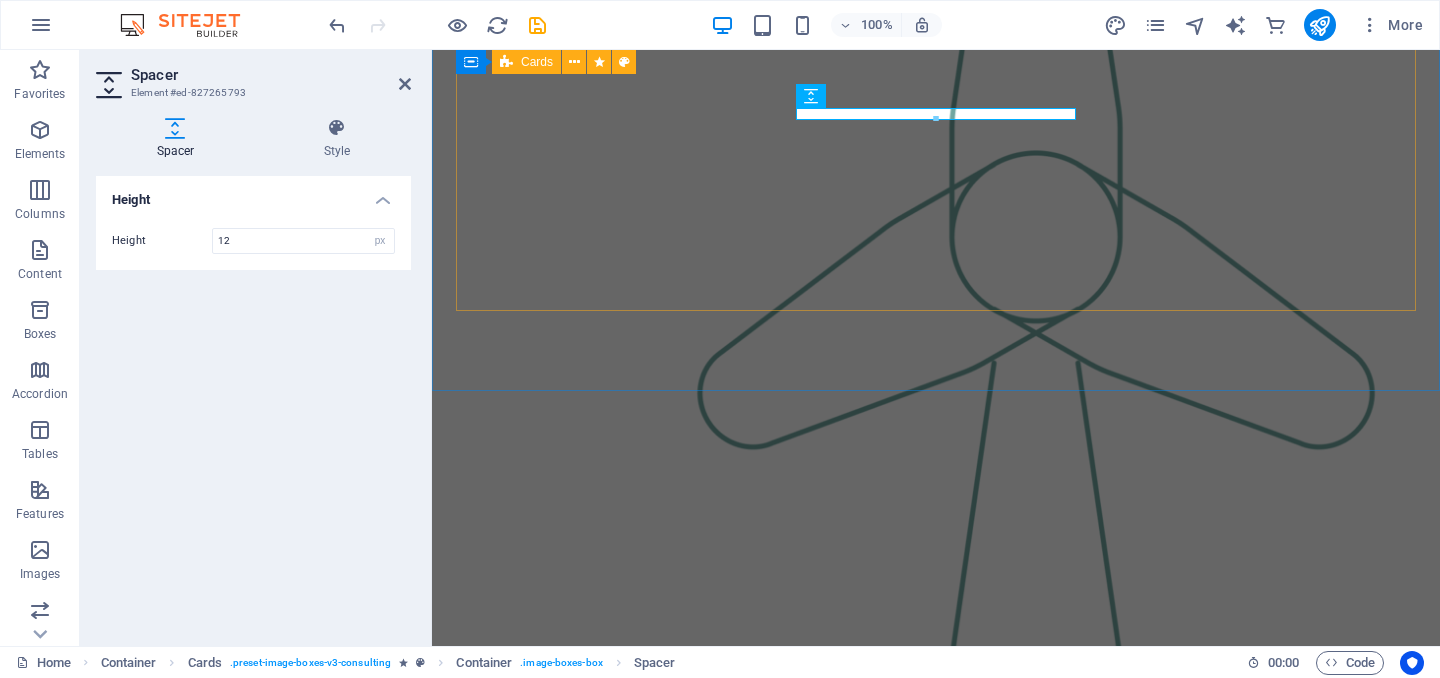 click on "Sustainable Advisor Our Sustainable Advisor specializes in sustainable energy solutions, guiding clients toward eco-friendly and successful practices." at bounding box center (936, 1510) 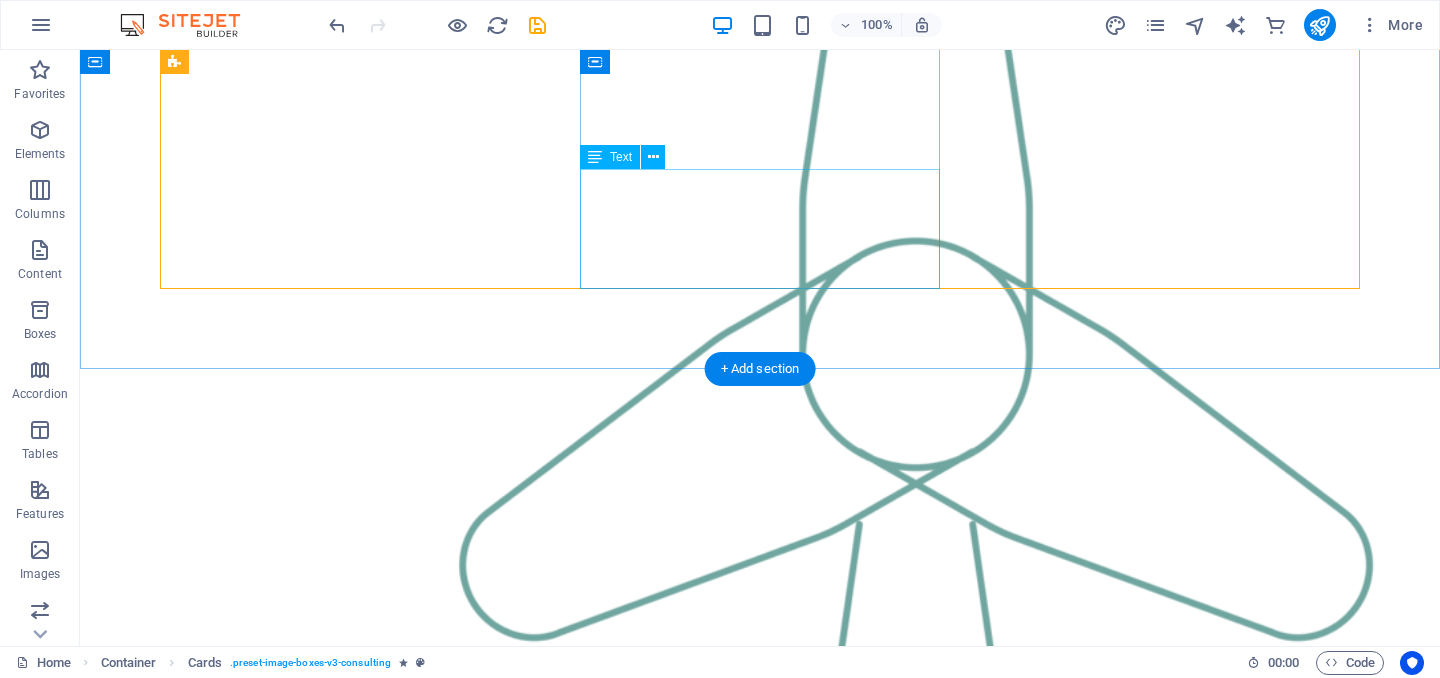 scroll, scrollTop: 2505, scrollLeft: 0, axis: vertical 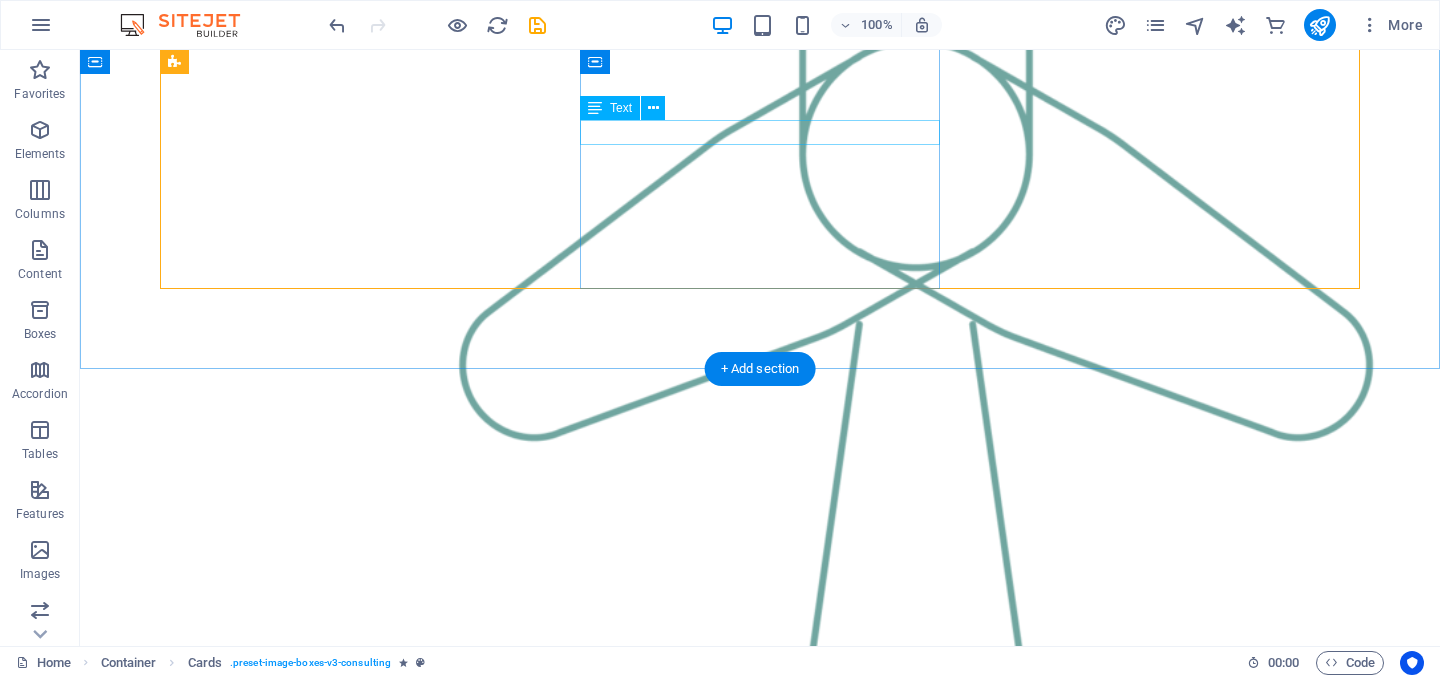 click on "Sustainable Advisor" at bounding box center [340, 1740] 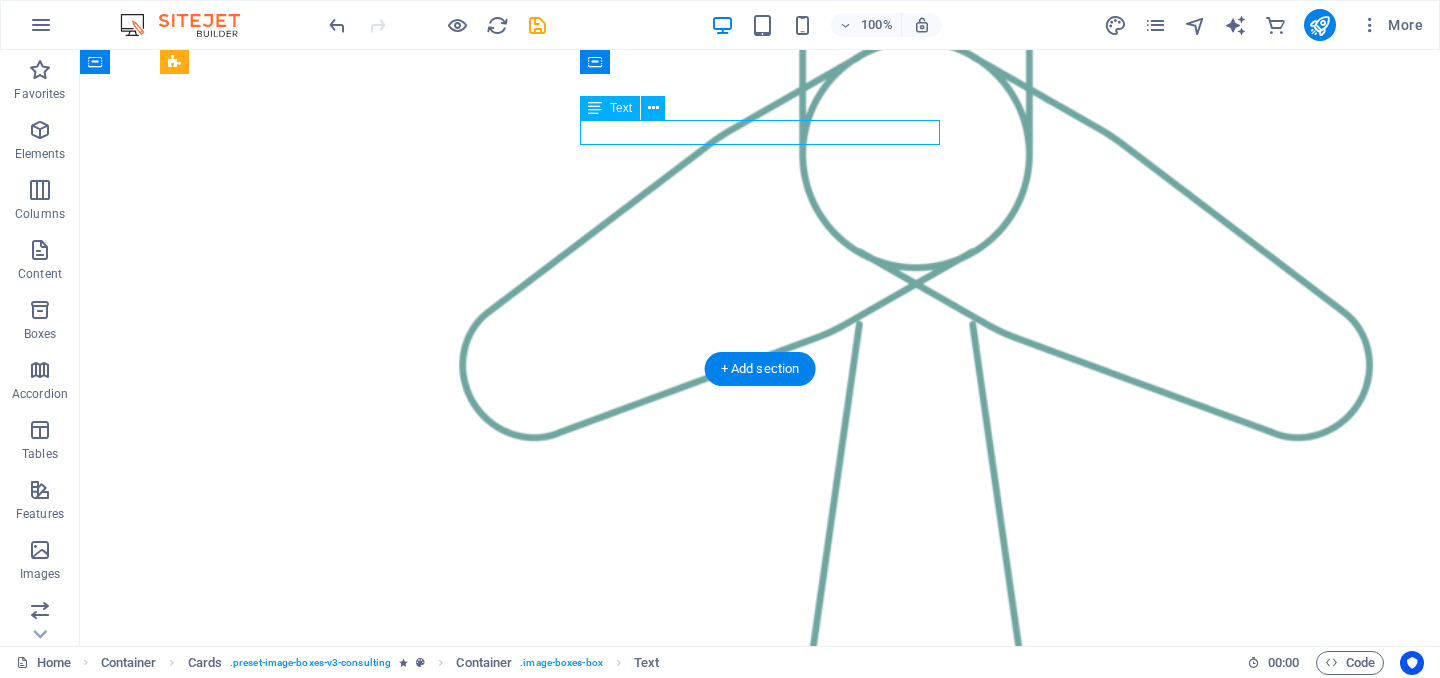 click on "Sustainable Advisor" at bounding box center (340, 1740) 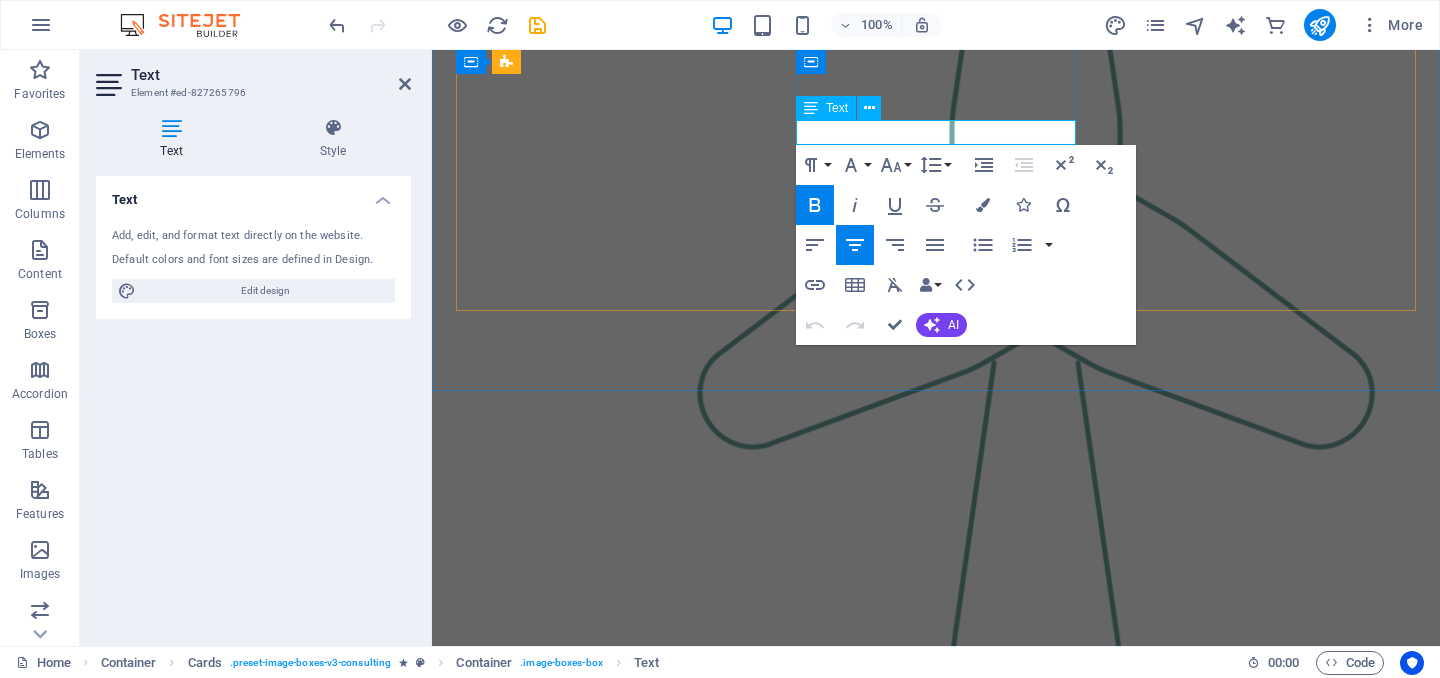 click on "Sustainable Advisor" at bounding box center [596, 1575] 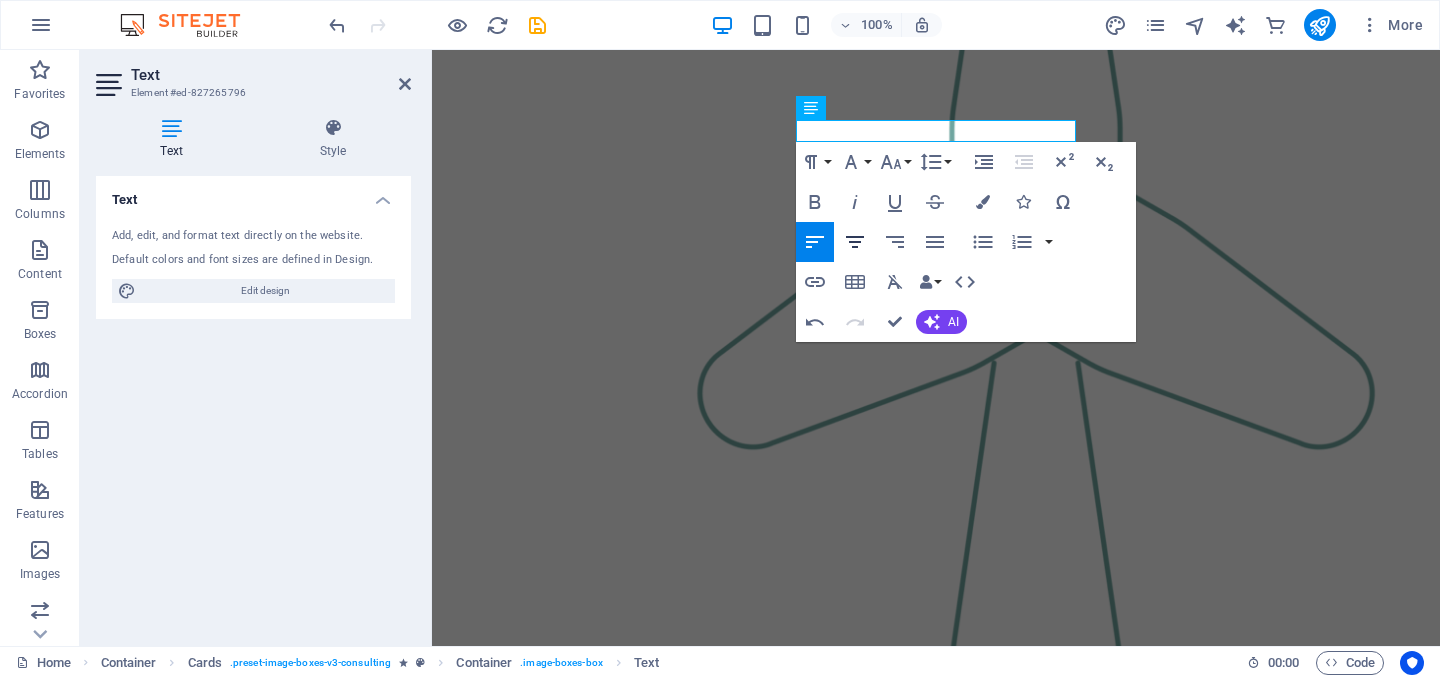 click 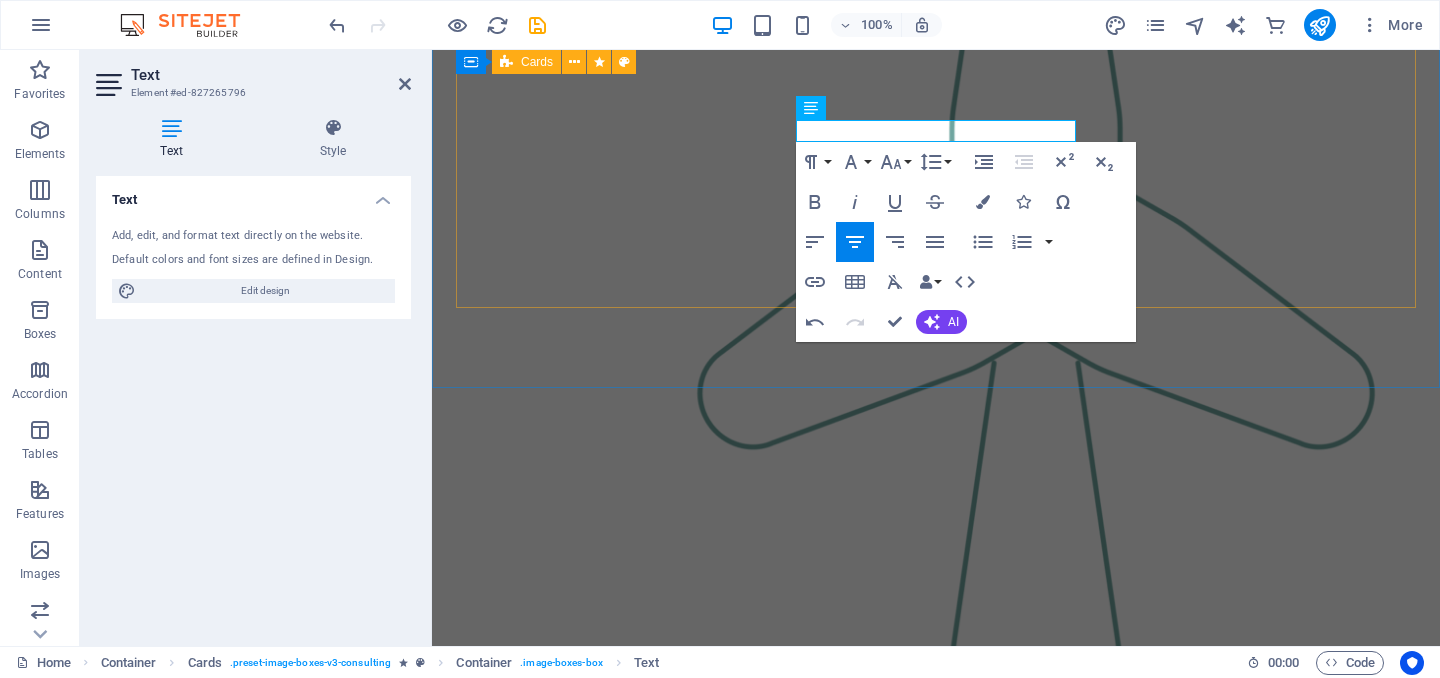 click on "[FIRST] [LAST] [TITLE] Our [TITLE] specializes in [AREA] solutions, guiding clients toward eco-friendly and successful practices." at bounding box center [936, 1509] 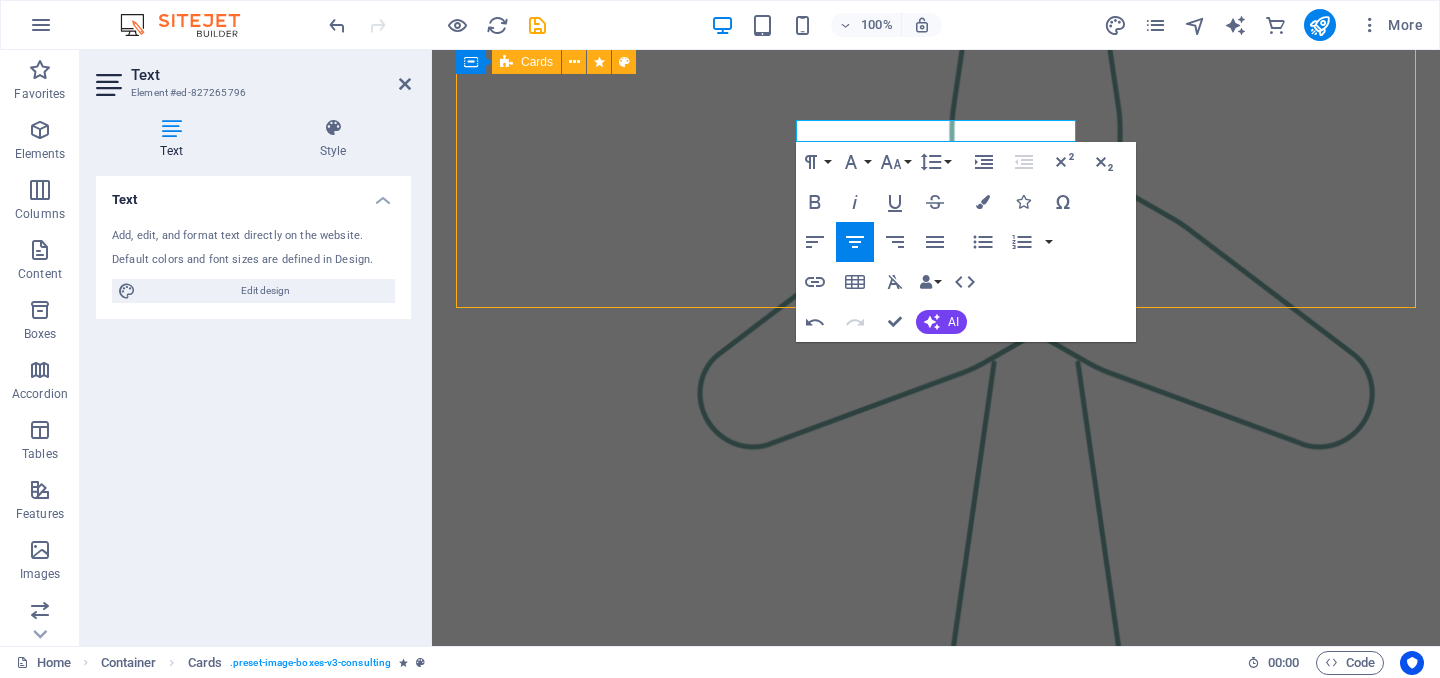 scroll, scrollTop: 2505, scrollLeft: 0, axis: vertical 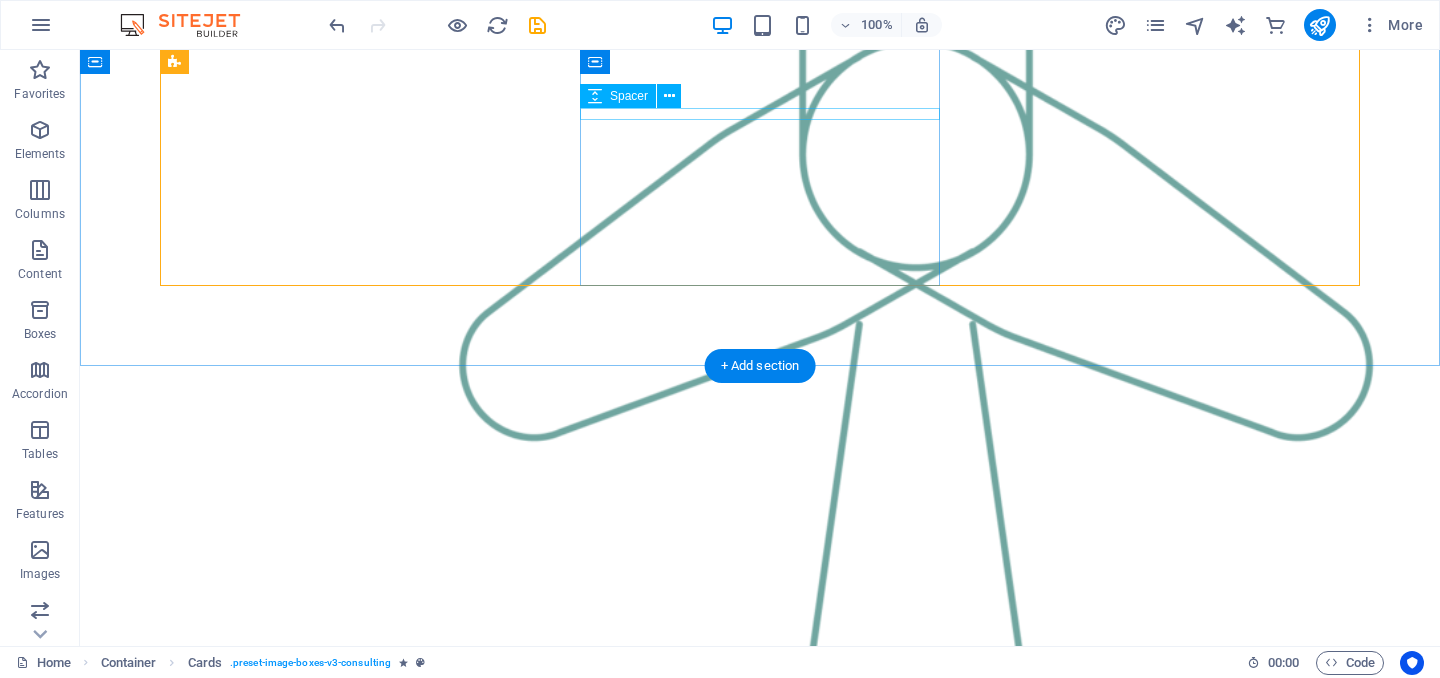 click at bounding box center (340, 1722) 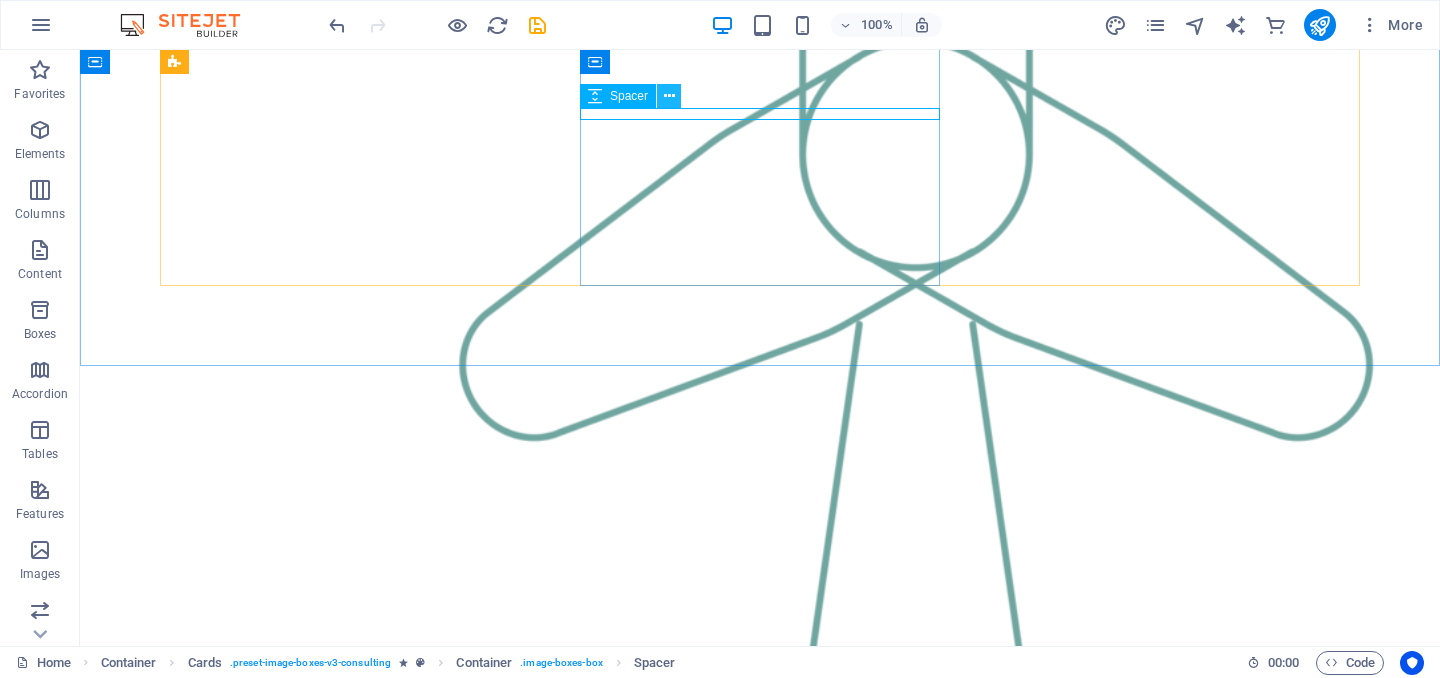 click at bounding box center [669, 96] 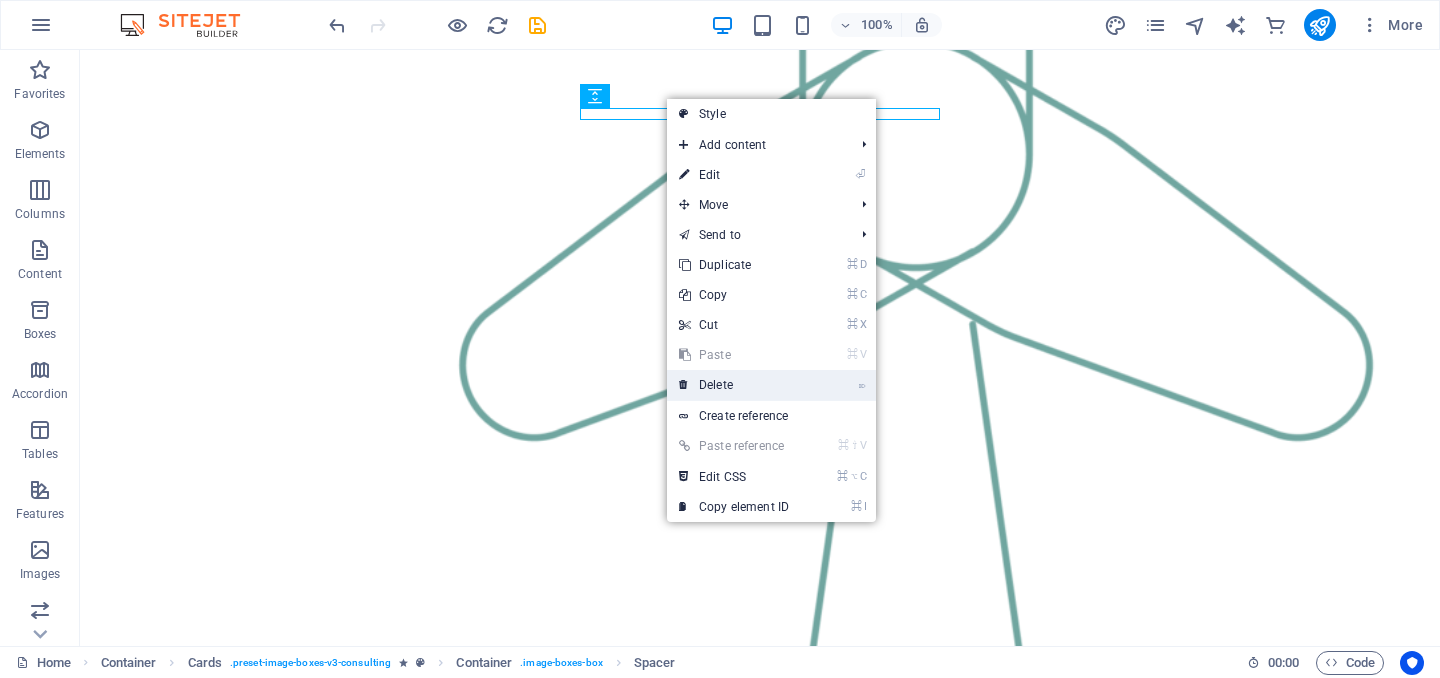 click on "⌦  Delete" at bounding box center (734, 385) 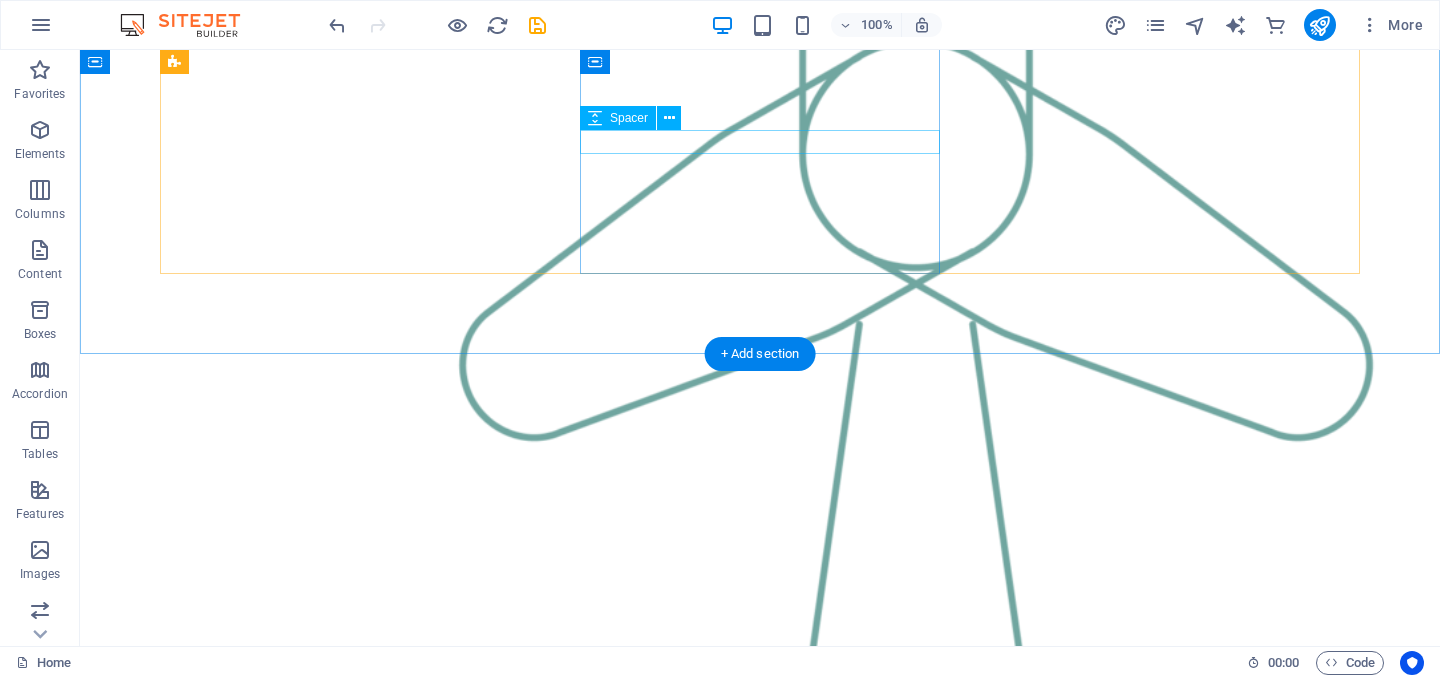 click at bounding box center [340, 1750] 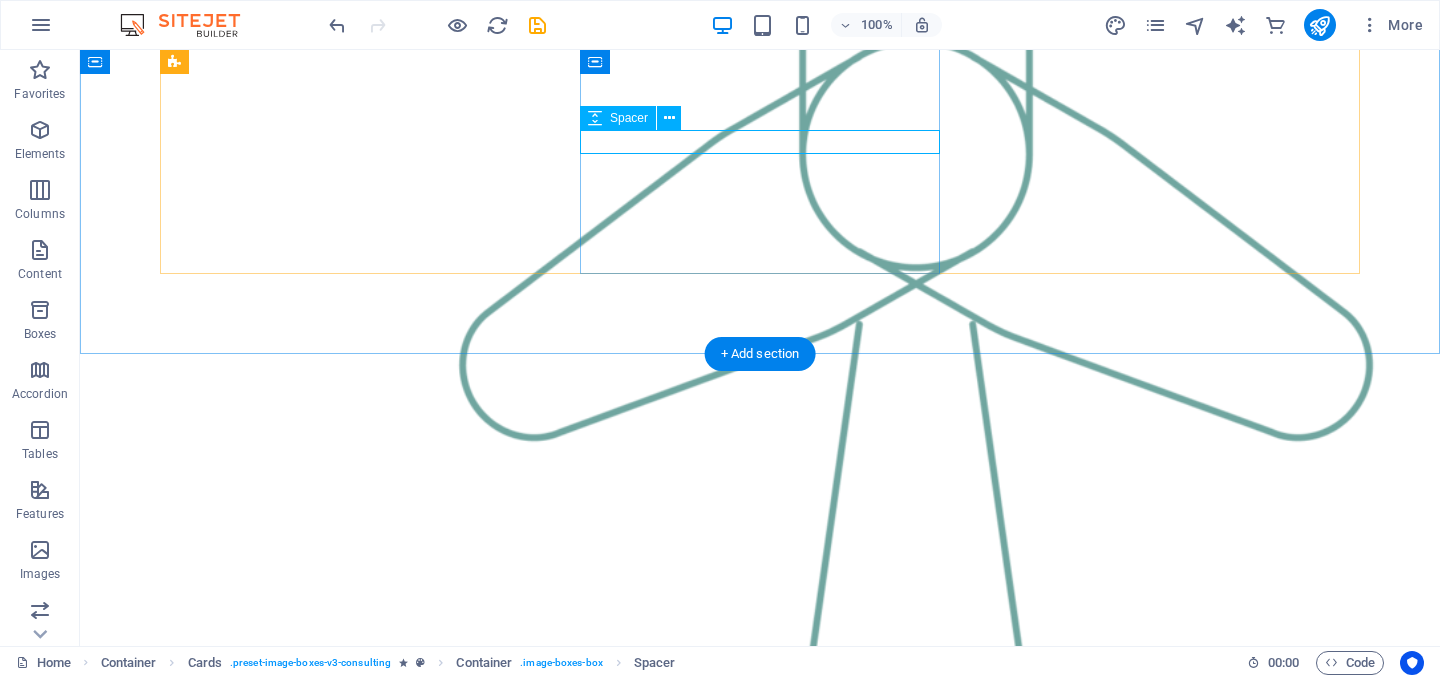 click at bounding box center (340, 1750) 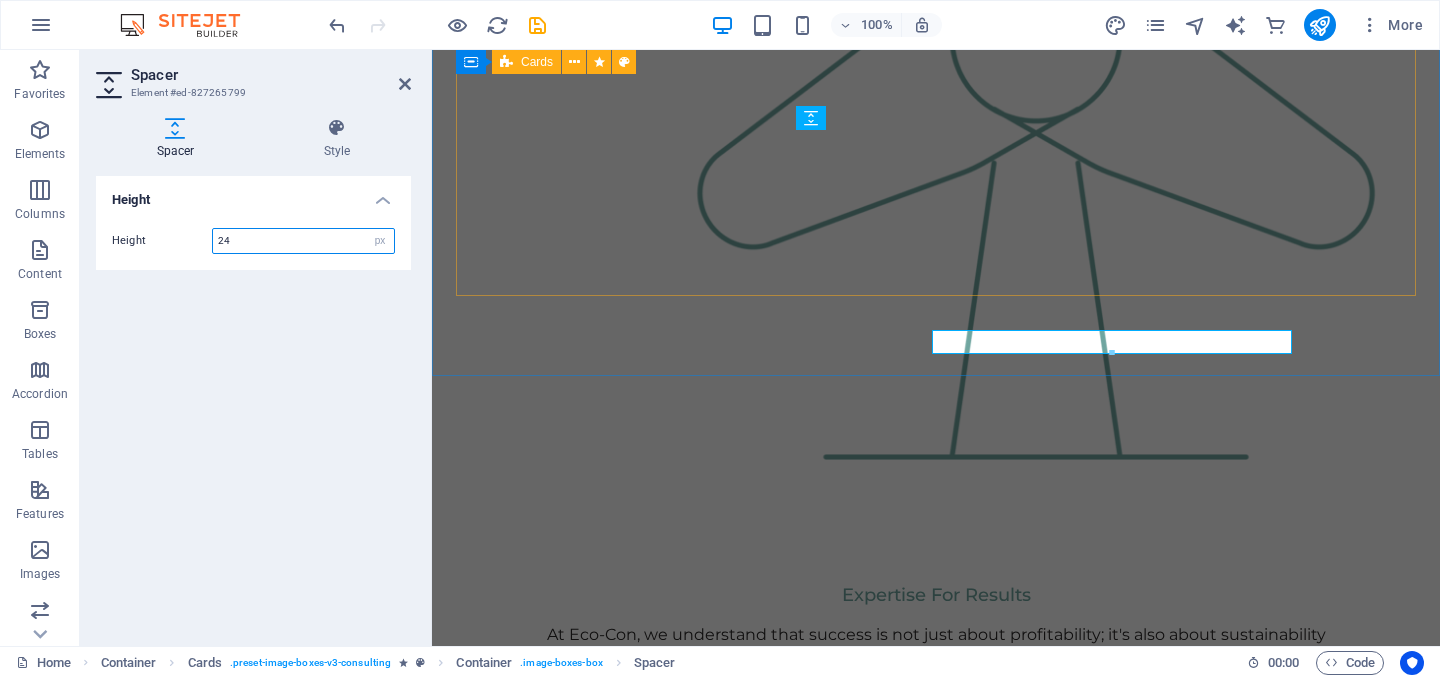 scroll, scrollTop: 2305, scrollLeft: 0, axis: vertical 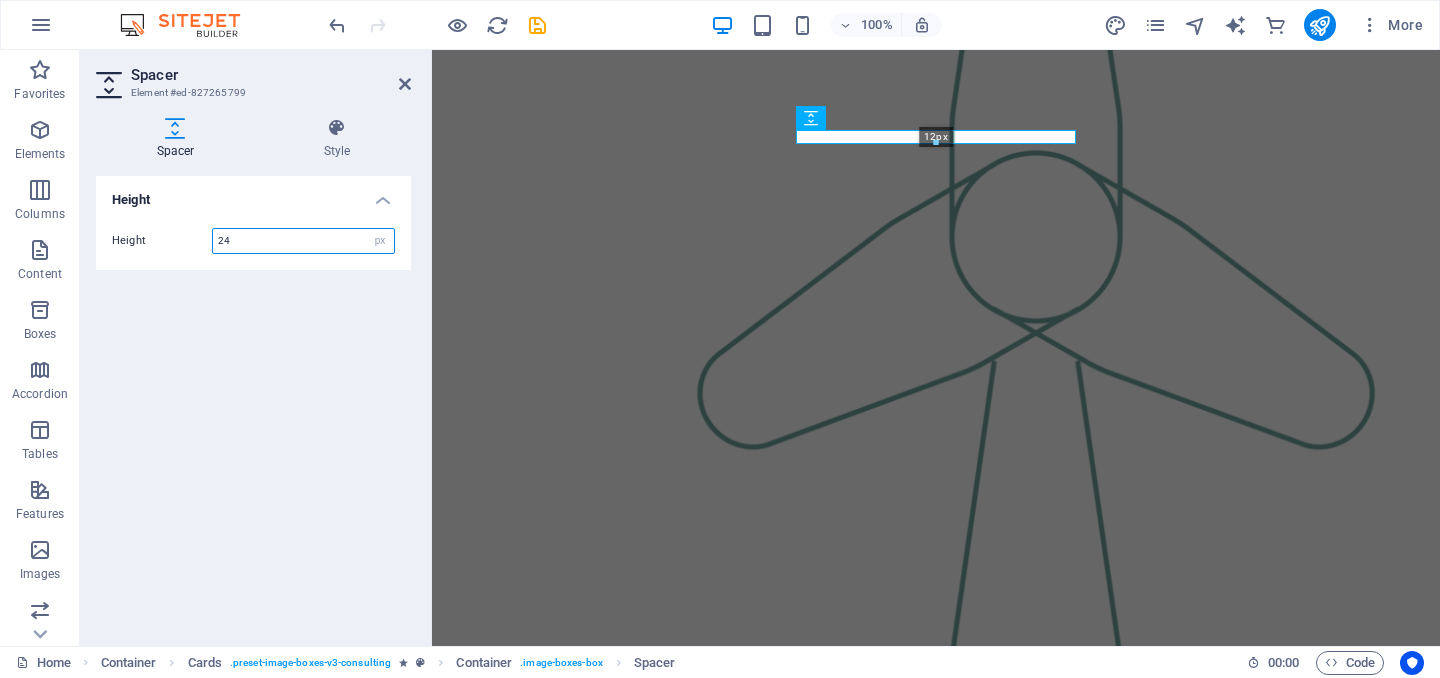 drag, startPoint x: 936, startPoint y: 152, endPoint x: 936, endPoint y: 131, distance: 21 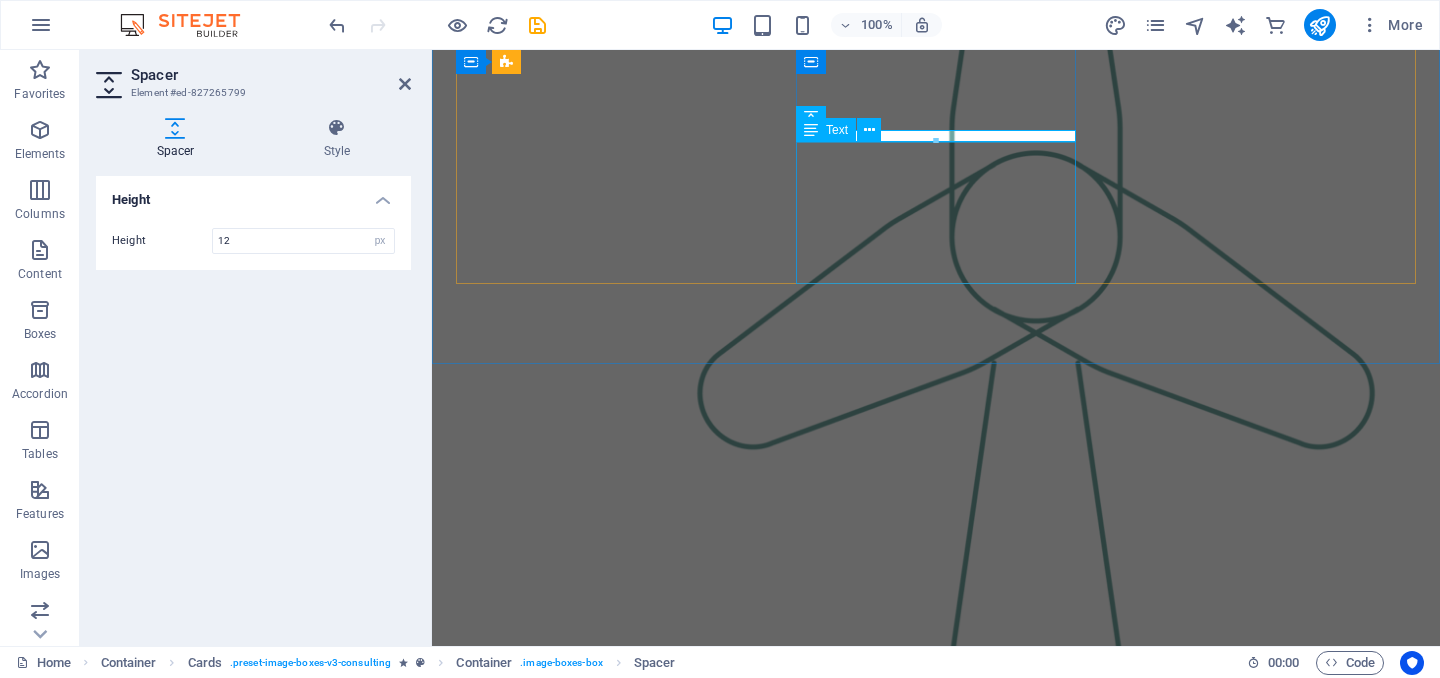 click on "Our Sustainable Advisor specializes in sustainable energy solutions, guiding clients toward eco-friendly and successful practices." at bounding box center [596, 1657] 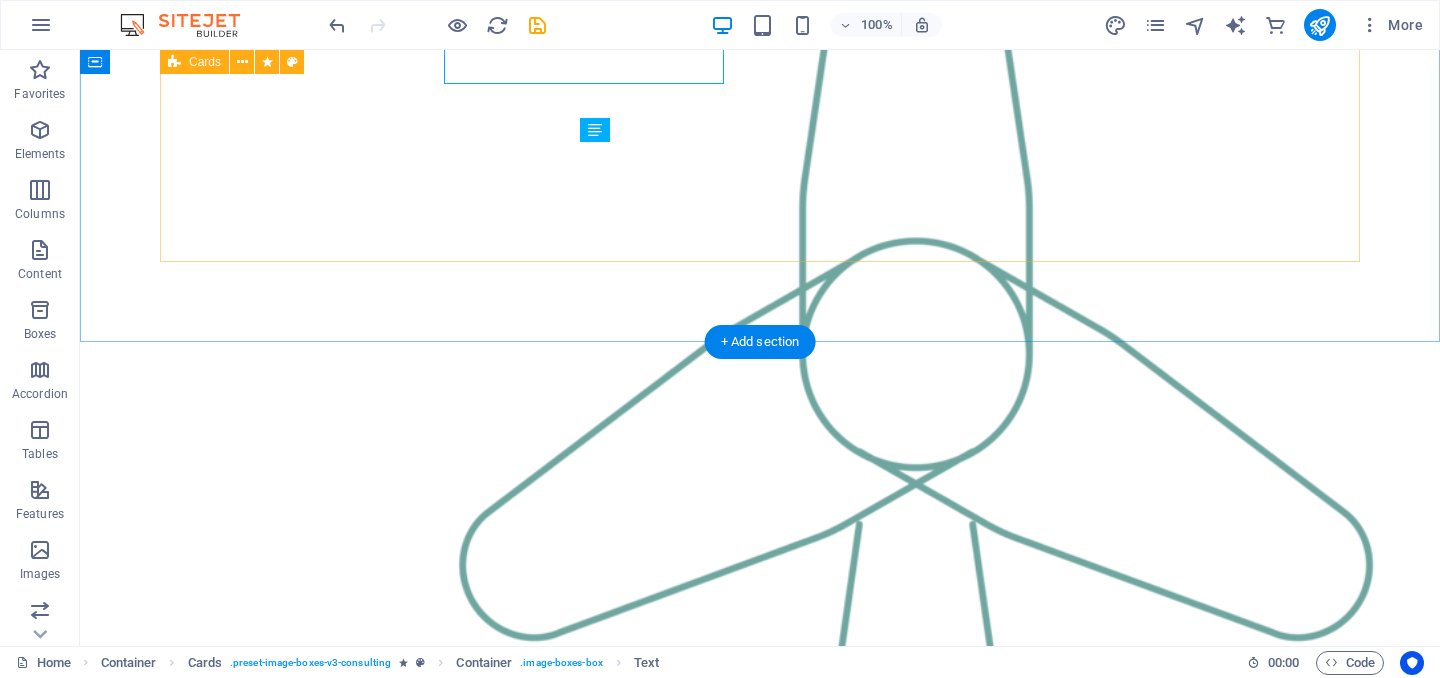 scroll, scrollTop: 2505, scrollLeft: 0, axis: vertical 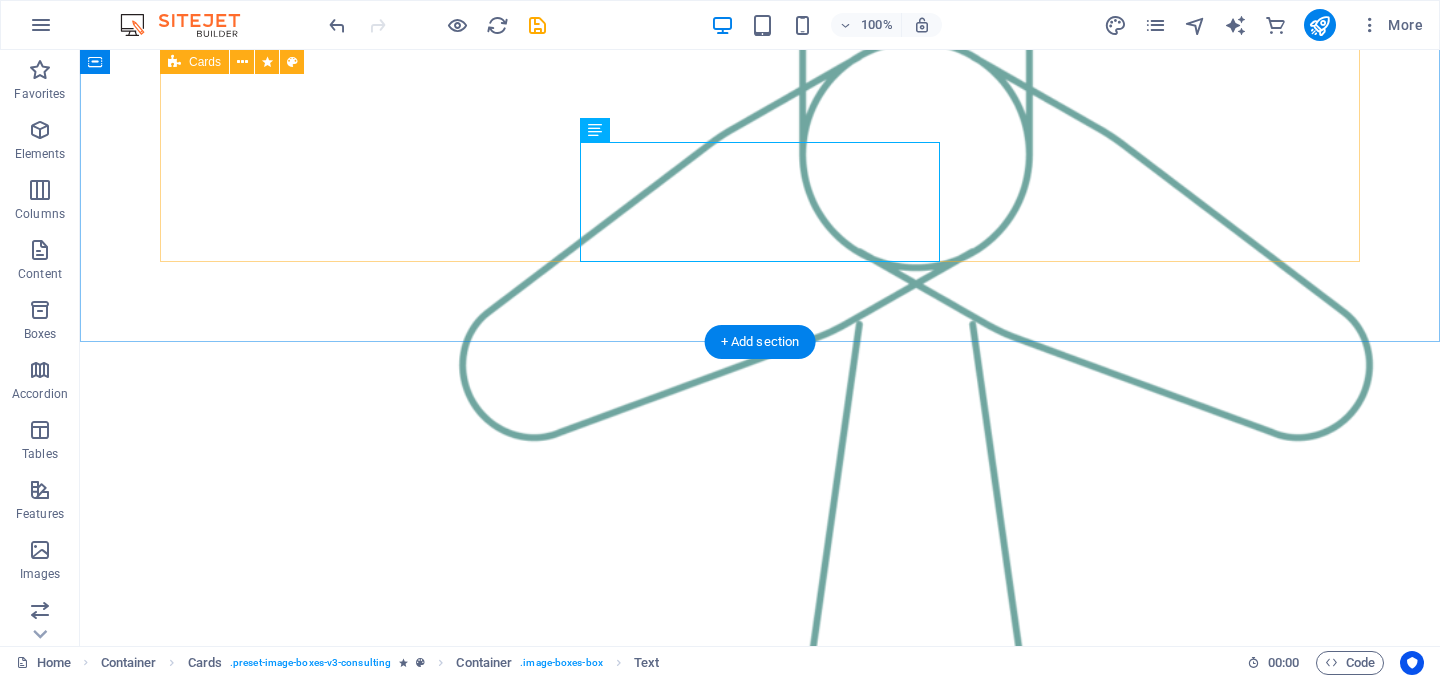 click on "[FIRST] [LAST] [TITLE] Our [TITLE] specializes in [AREA] solutions, guiding clients toward eco-friendly and successful practices." at bounding box center (760, 1611) 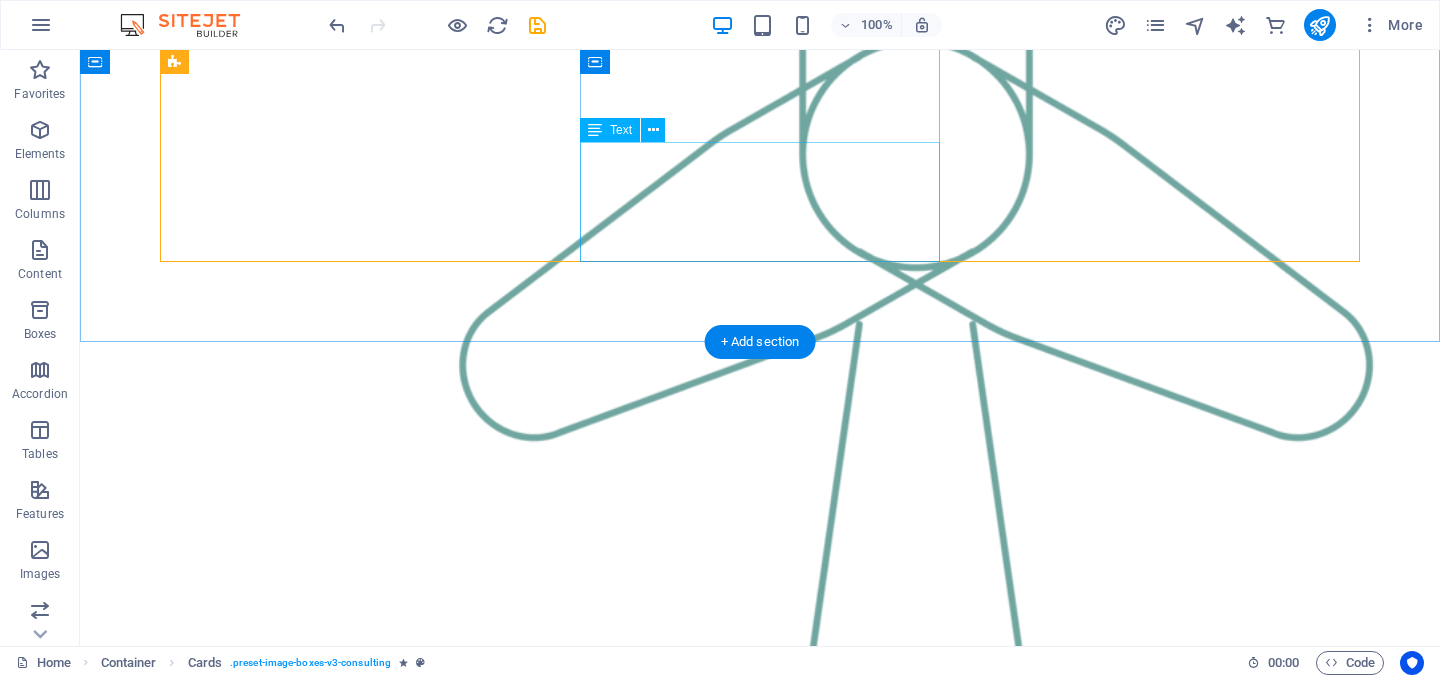 click on "Our Sustainable Advisor specializes in sustainable energy solutions, guiding clients toward eco-friendly and successful practices." at bounding box center (340, 1810) 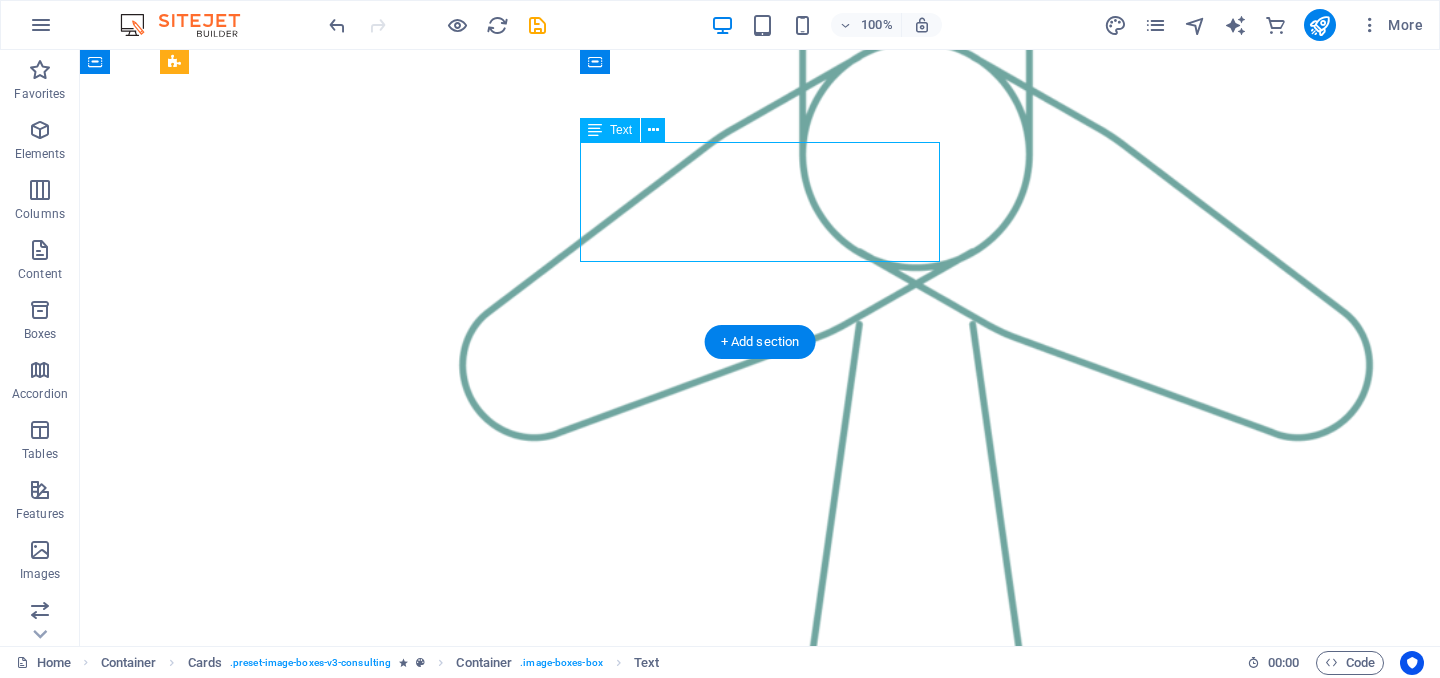 click on "Our Sustainable Advisor specializes in sustainable energy solutions, guiding clients toward eco-friendly and successful practices." at bounding box center (340, 1810) 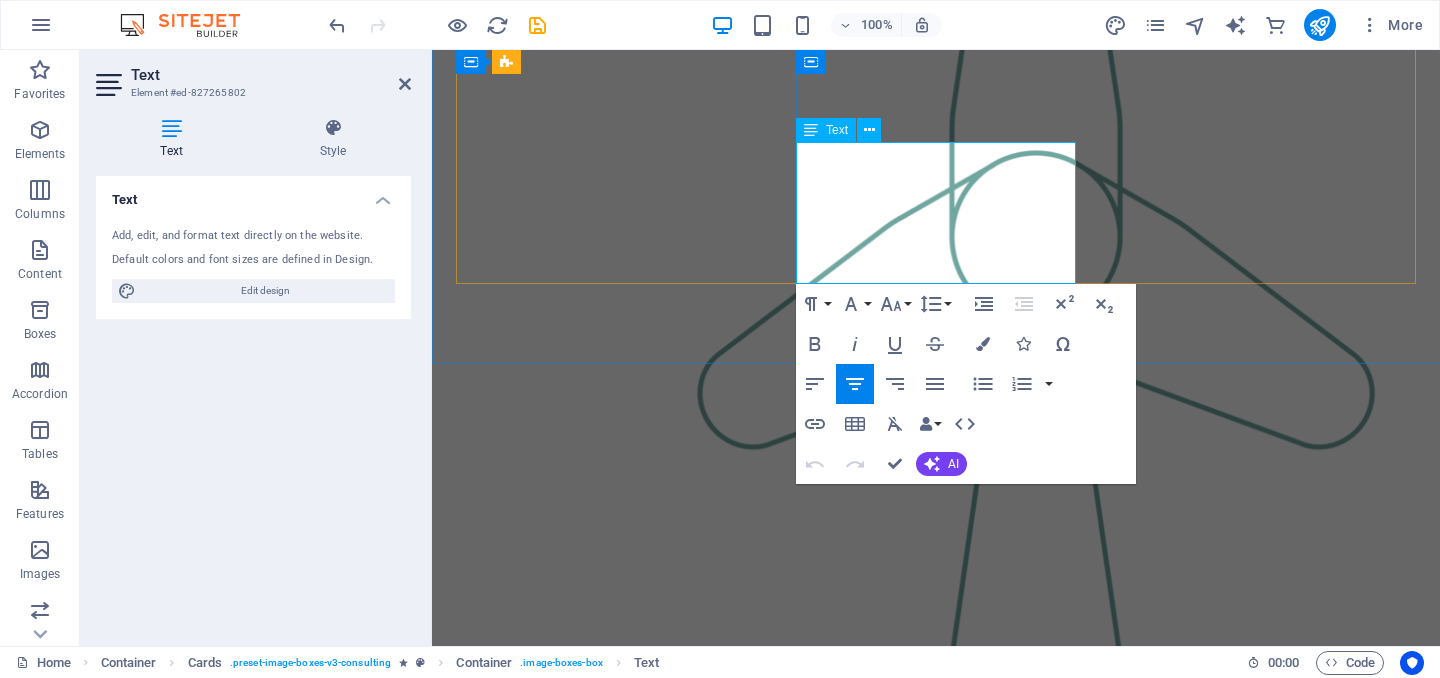 drag, startPoint x: 841, startPoint y: 150, endPoint x: 1035, endPoint y: 245, distance: 216.01157 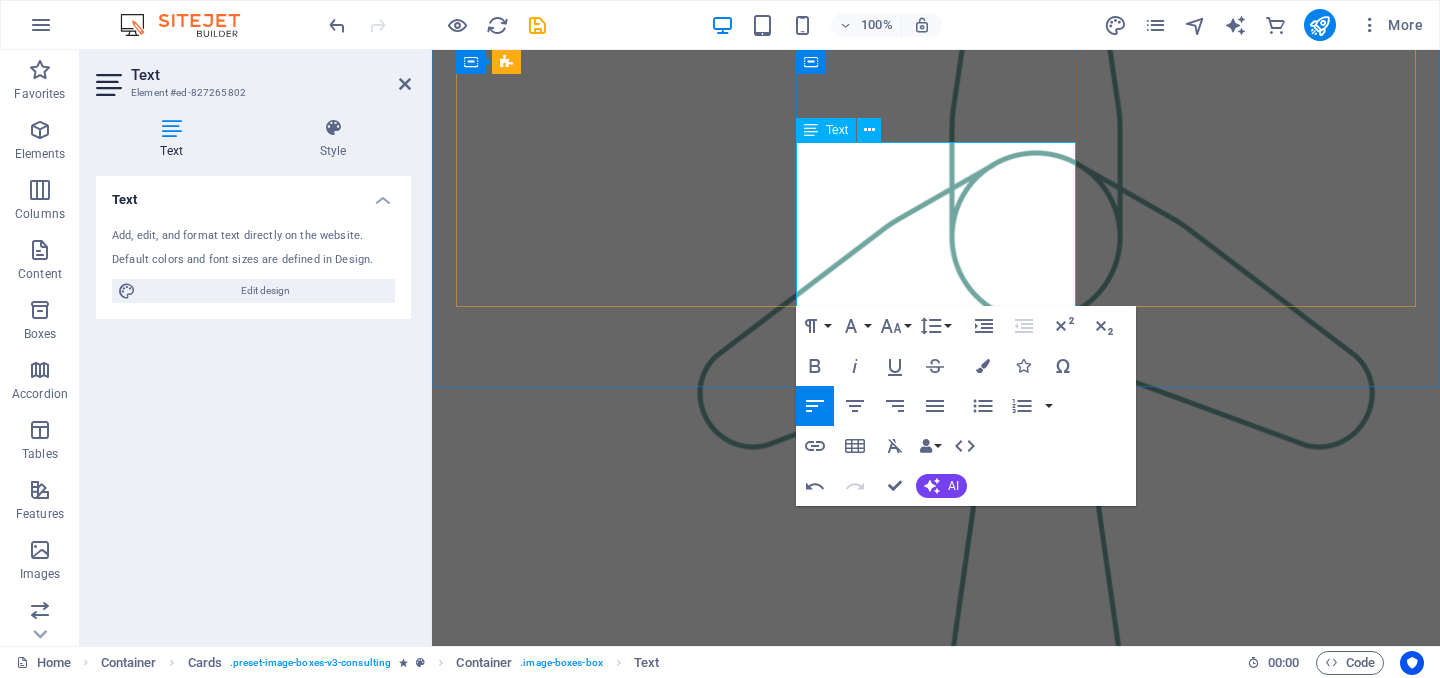 drag, startPoint x: 955, startPoint y: 275, endPoint x: 815, endPoint y: 247, distance: 142.77255 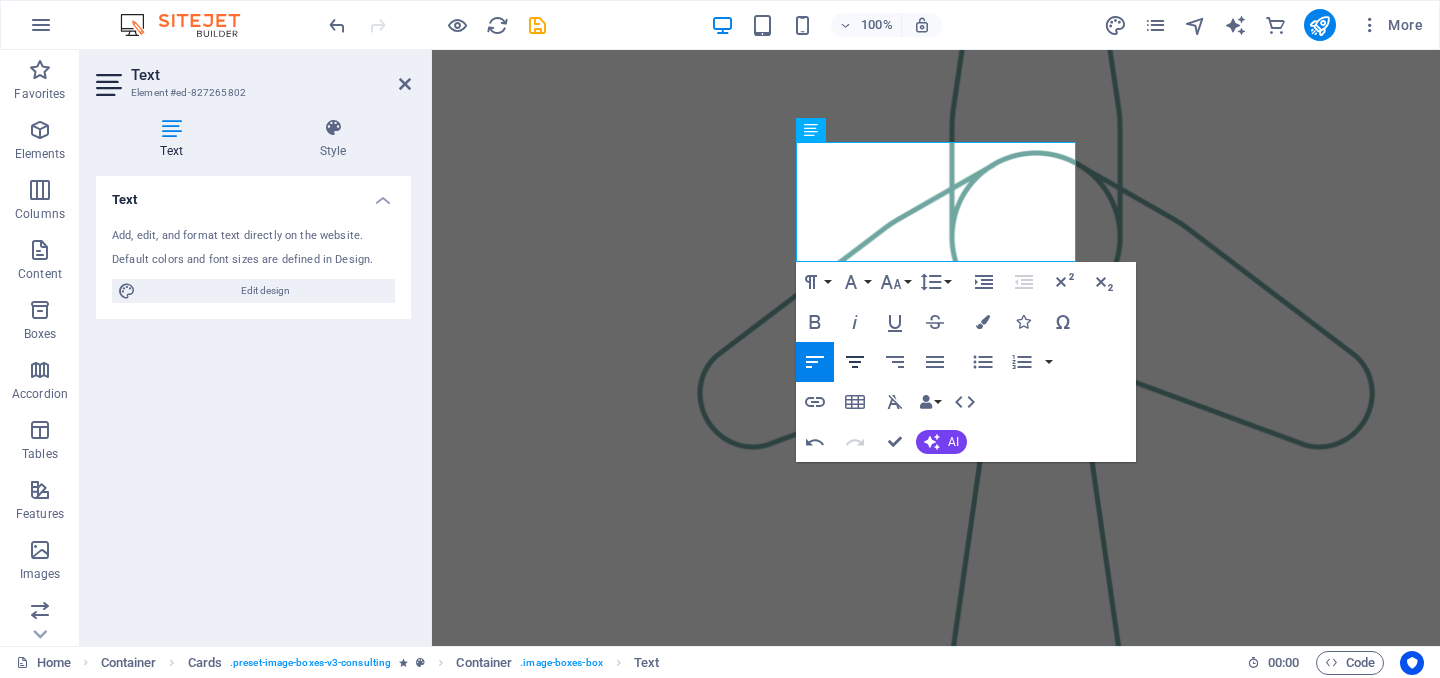 click 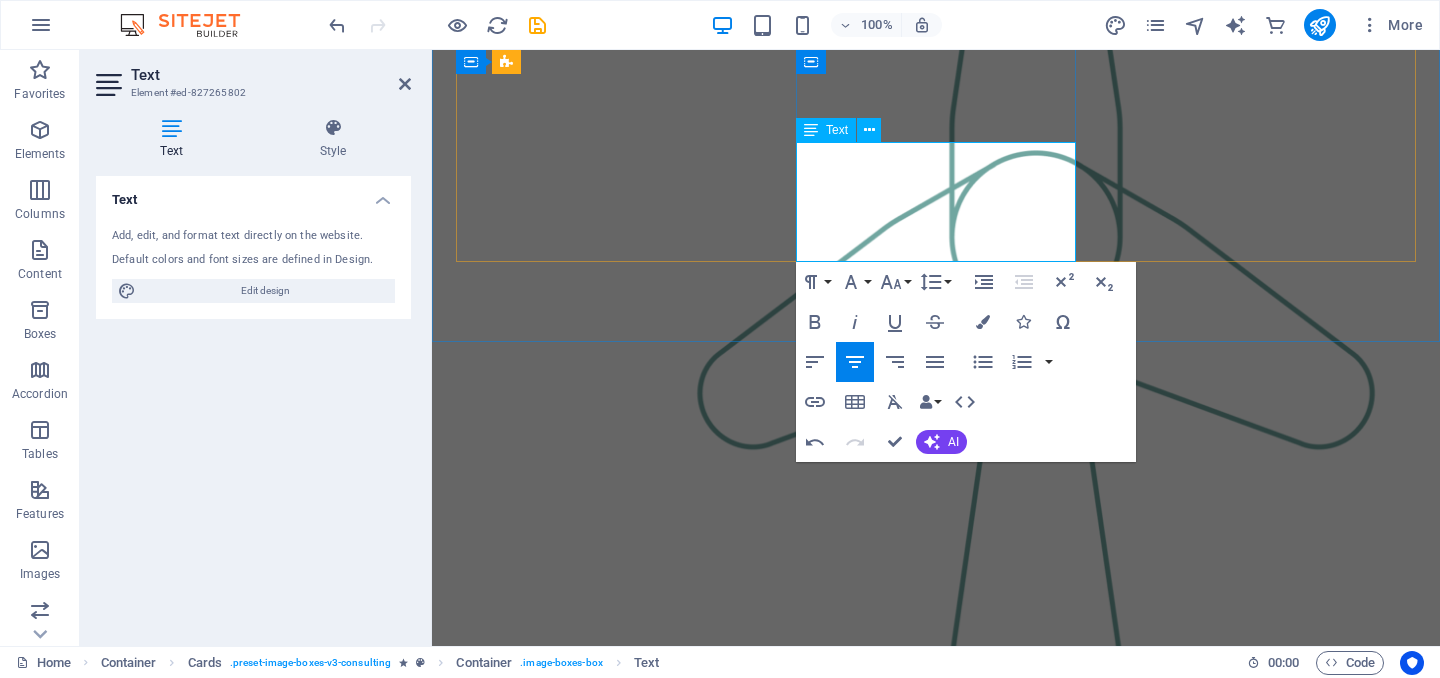 click on "Nuestro CEO cuenta con mas de 15 años de experiencia en el sector de la seguridad electronica" at bounding box center [596, 1631] 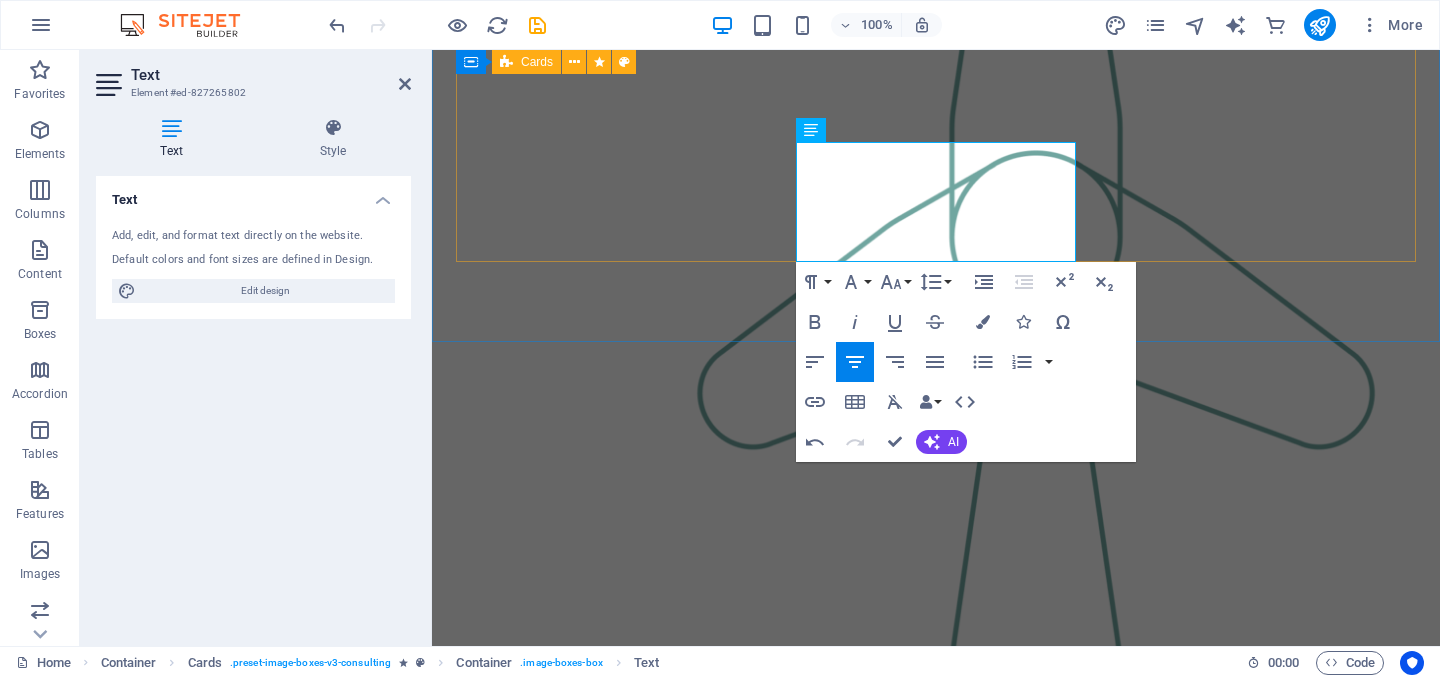 click on "[FIRST] [LAST] [TITLE] Our [TITLE] specializes in [AREA] solutions, guiding clients toward eco-friendly and successful practices." at bounding box center (936, 1486) 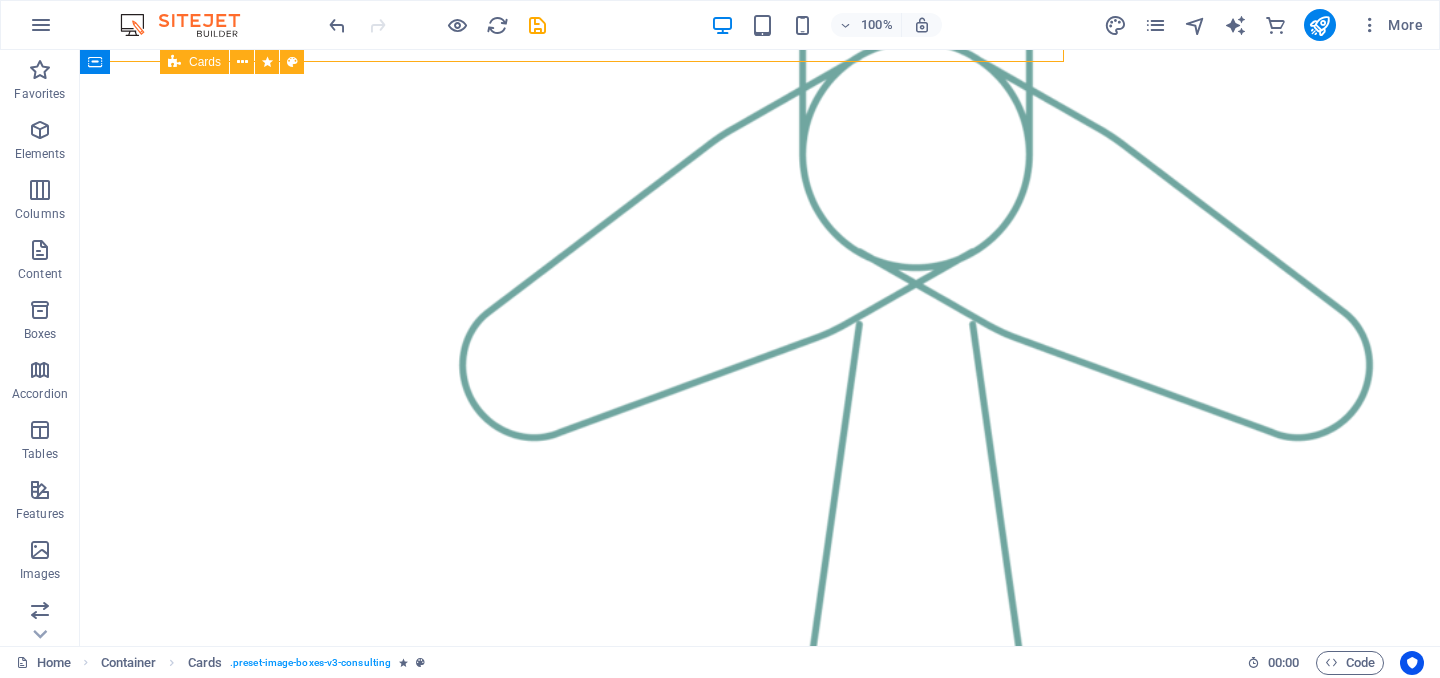 click on "[FIRST] [LAST] [TITLE] Our [TITLE] specializes in [AREA] solutions, guiding clients toward eco-friendly and successful practices." at bounding box center (760, 1600) 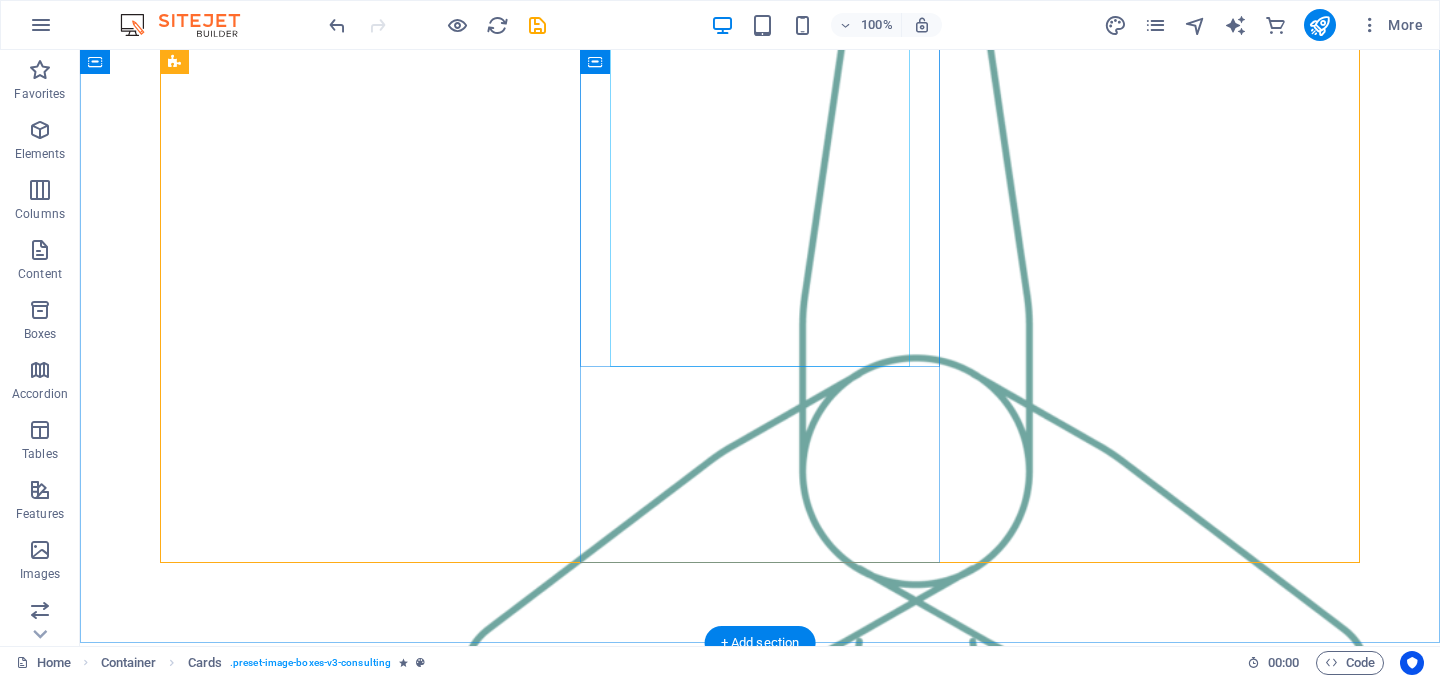 scroll, scrollTop: 2194, scrollLeft: 0, axis: vertical 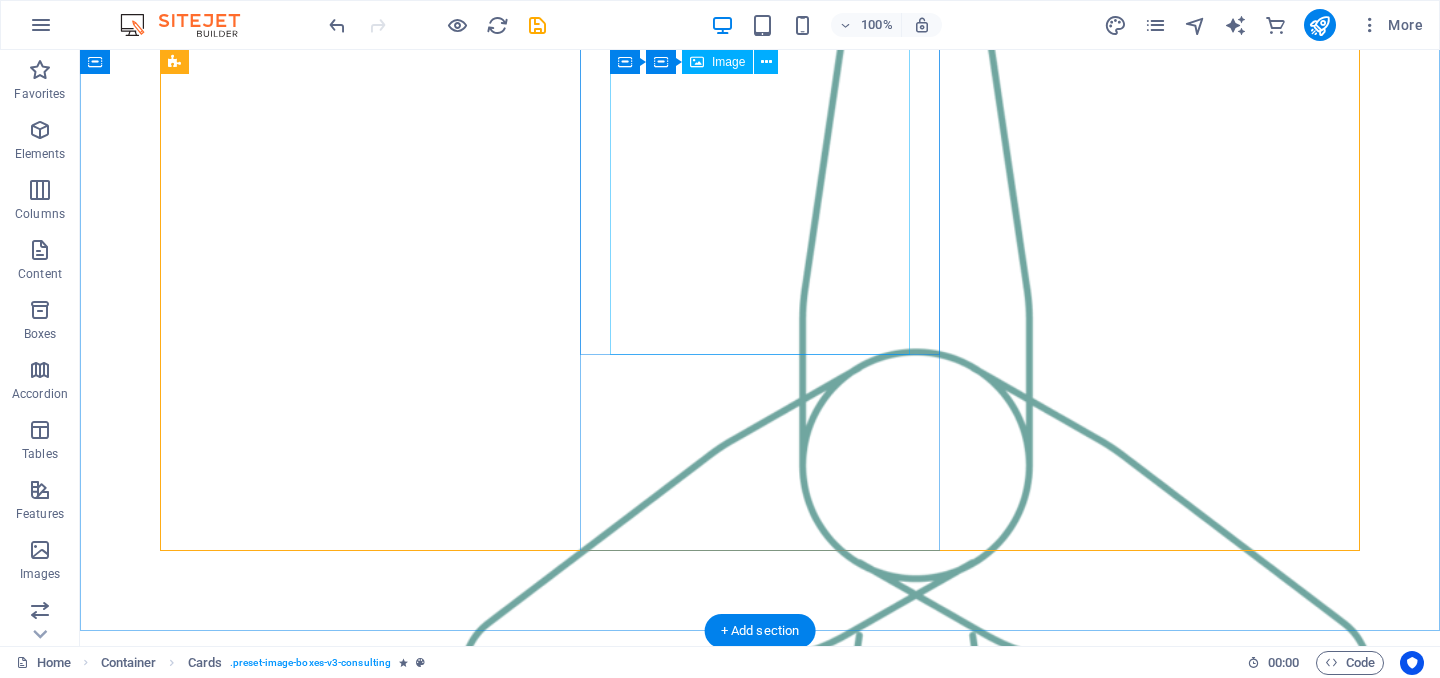 click at bounding box center (340, 1814) 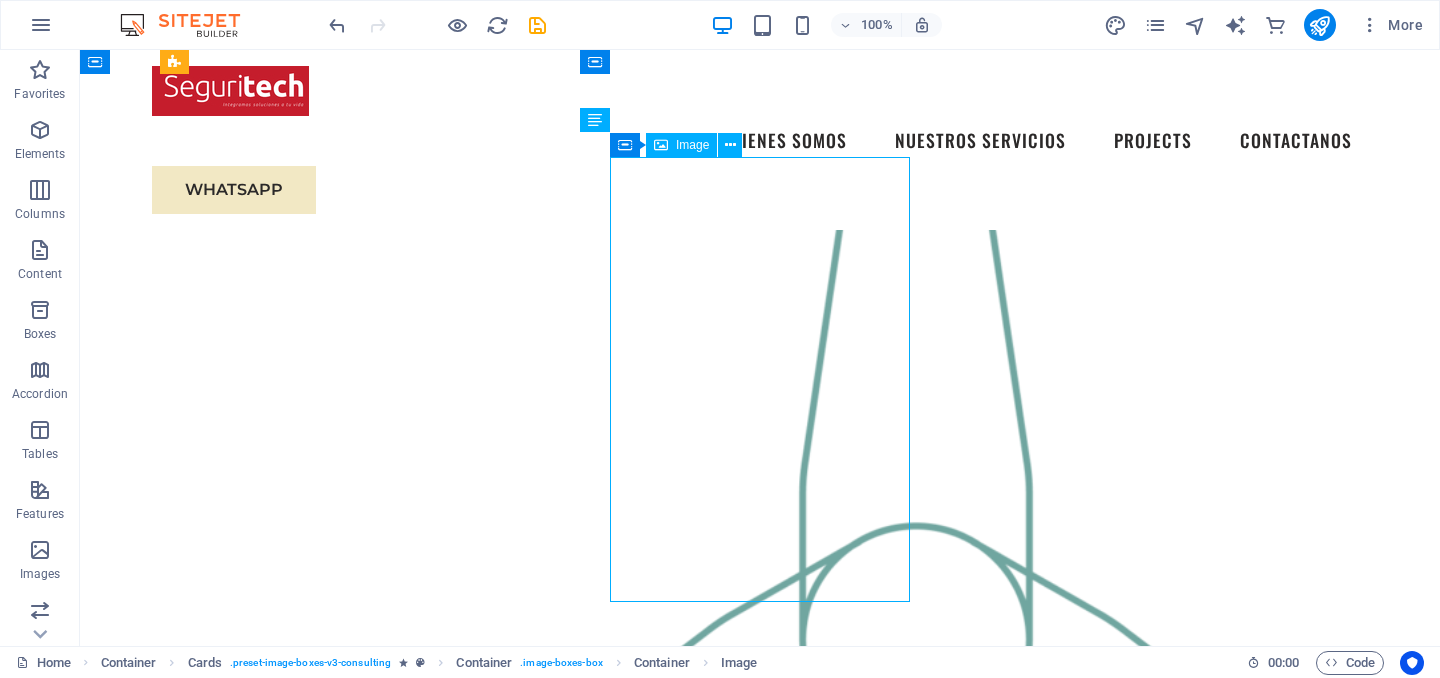 scroll, scrollTop: 1910, scrollLeft: 0, axis: vertical 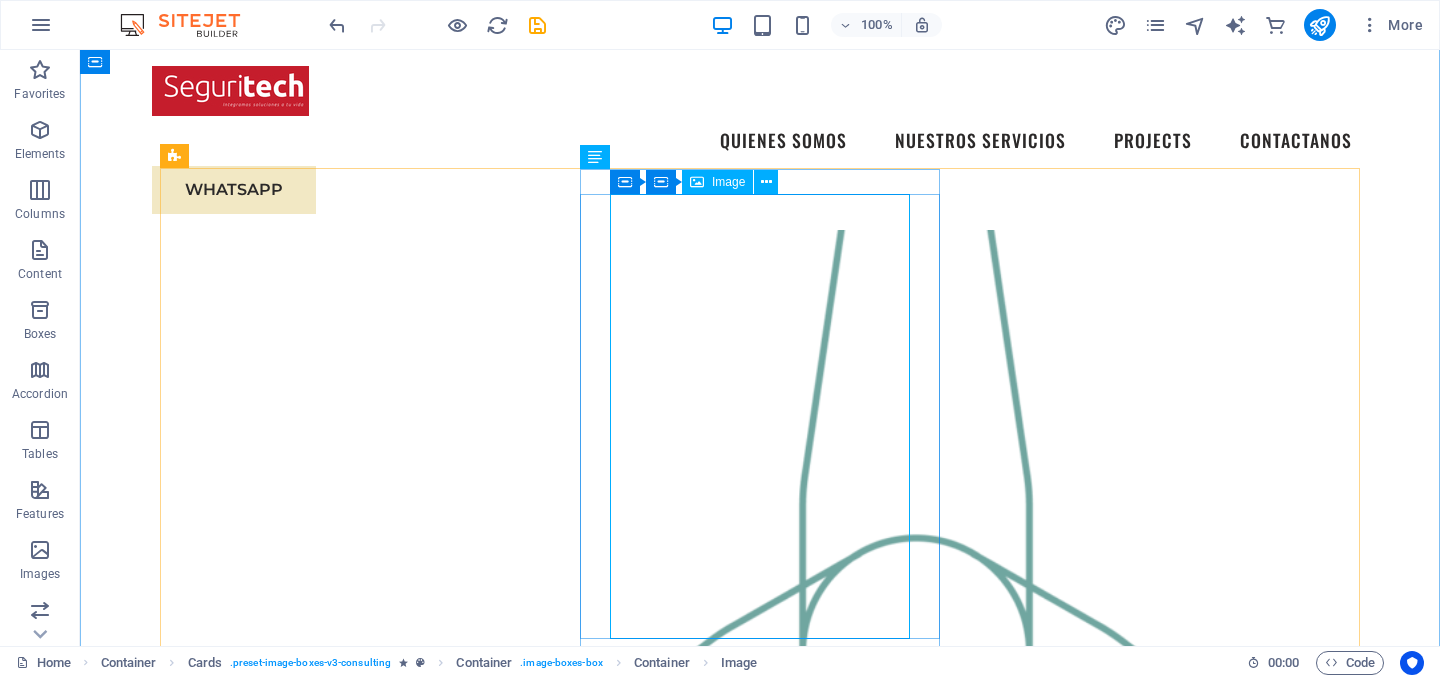 click on "Image" at bounding box center (728, 182) 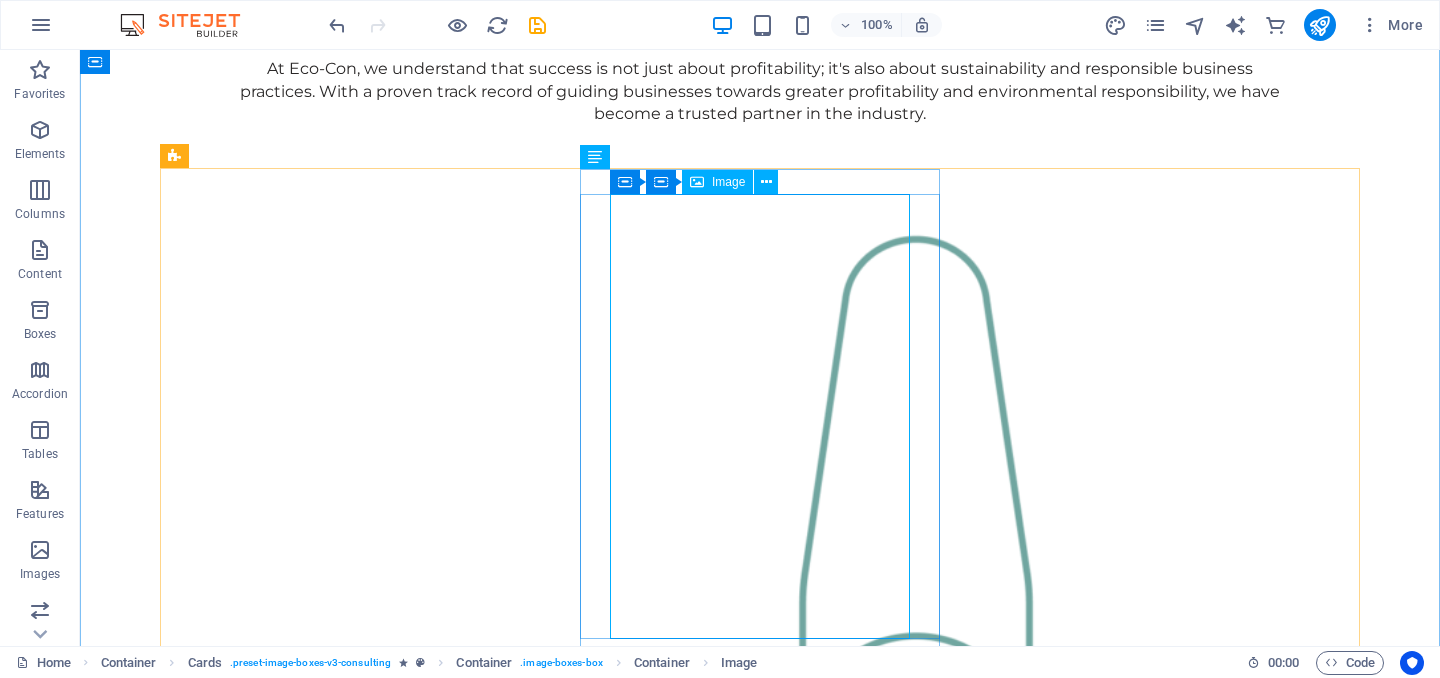 scroll, scrollTop: 1830, scrollLeft: 0, axis: vertical 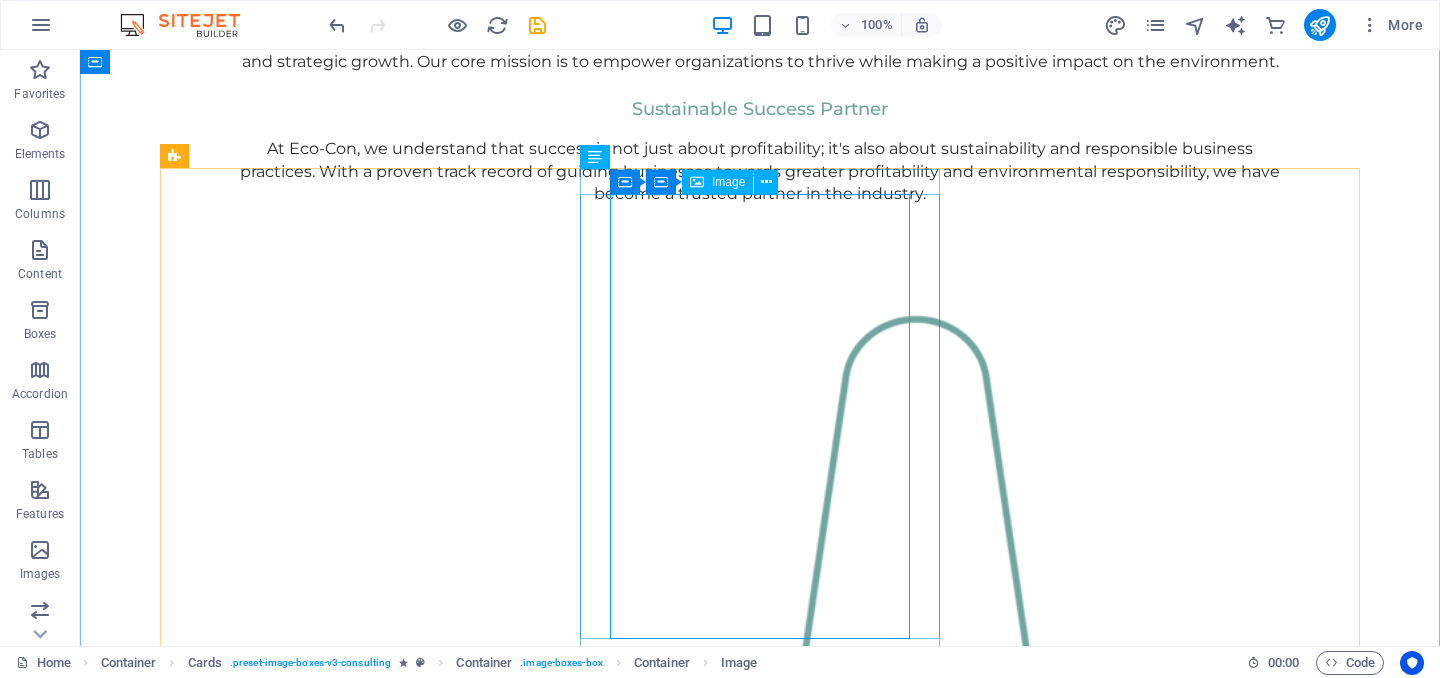 select on "%" 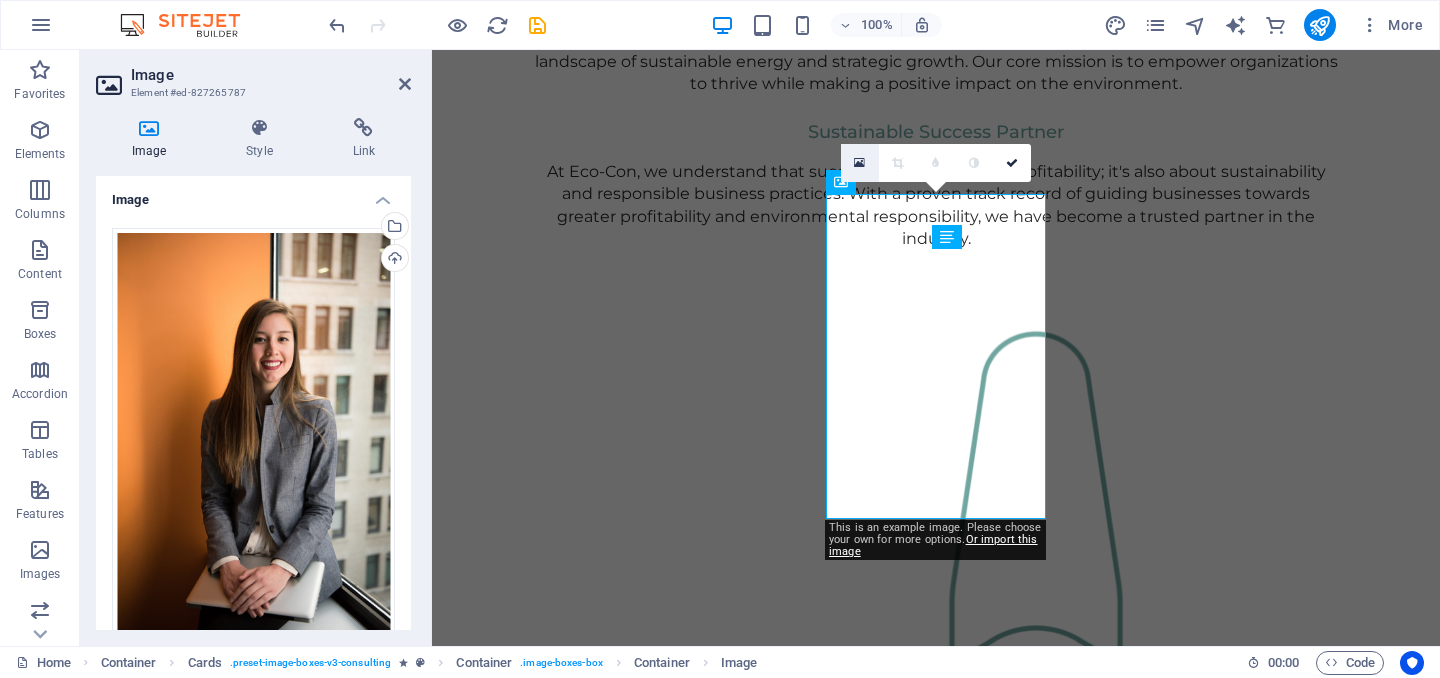 click at bounding box center (859, 163) 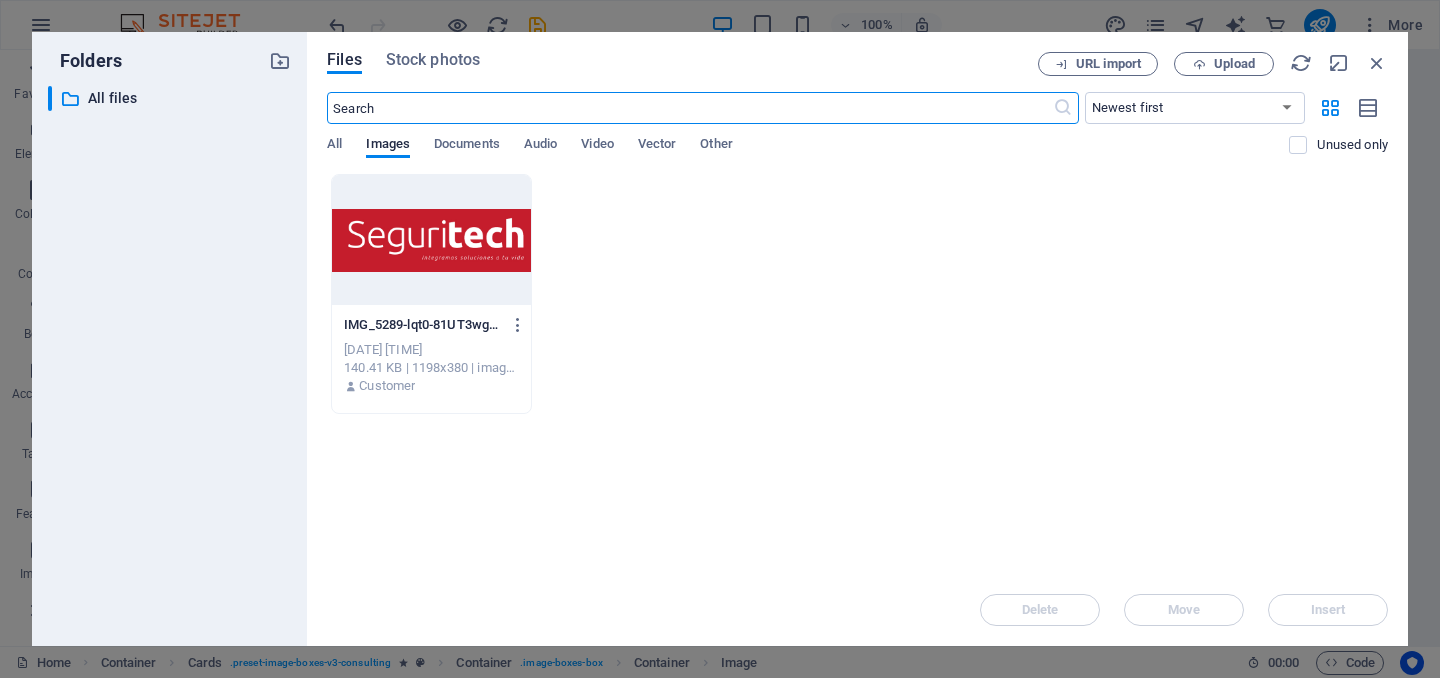 scroll, scrollTop: 1839, scrollLeft: 0, axis: vertical 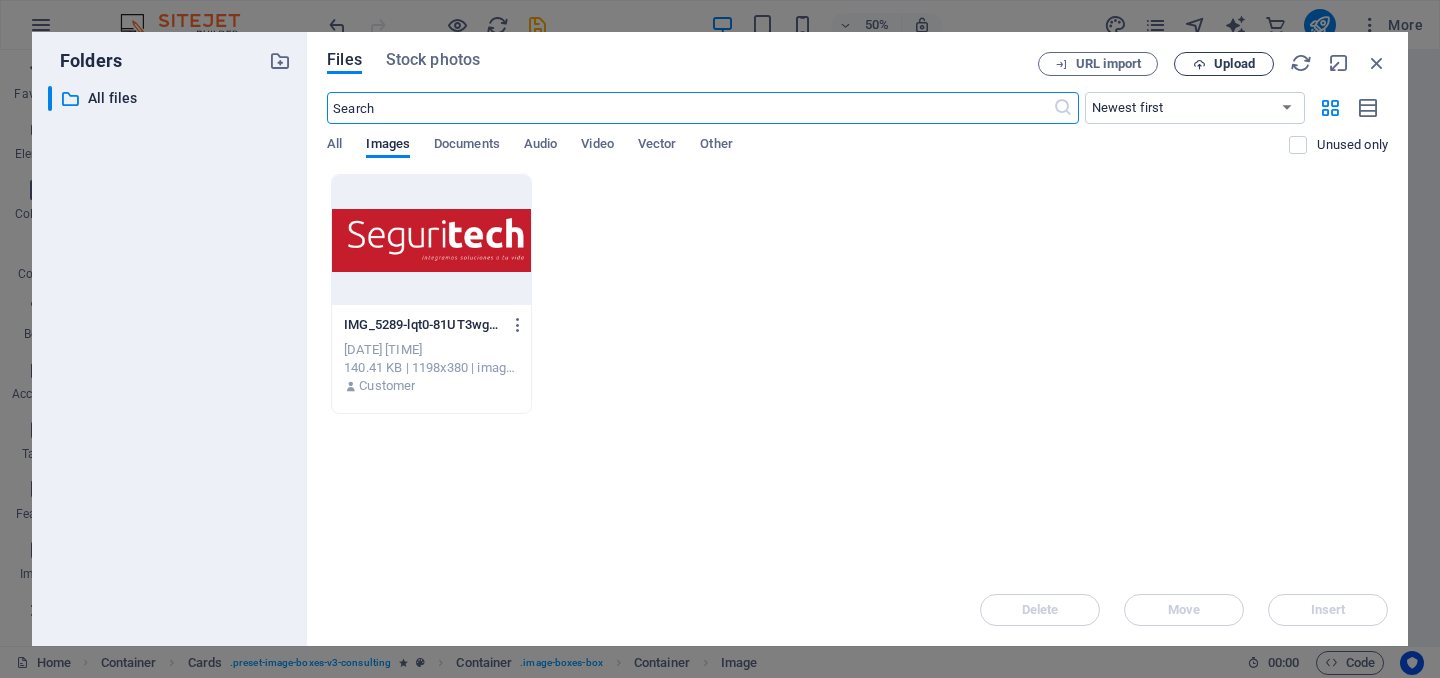 click on "Upload" at bounding box center (1234, 64) 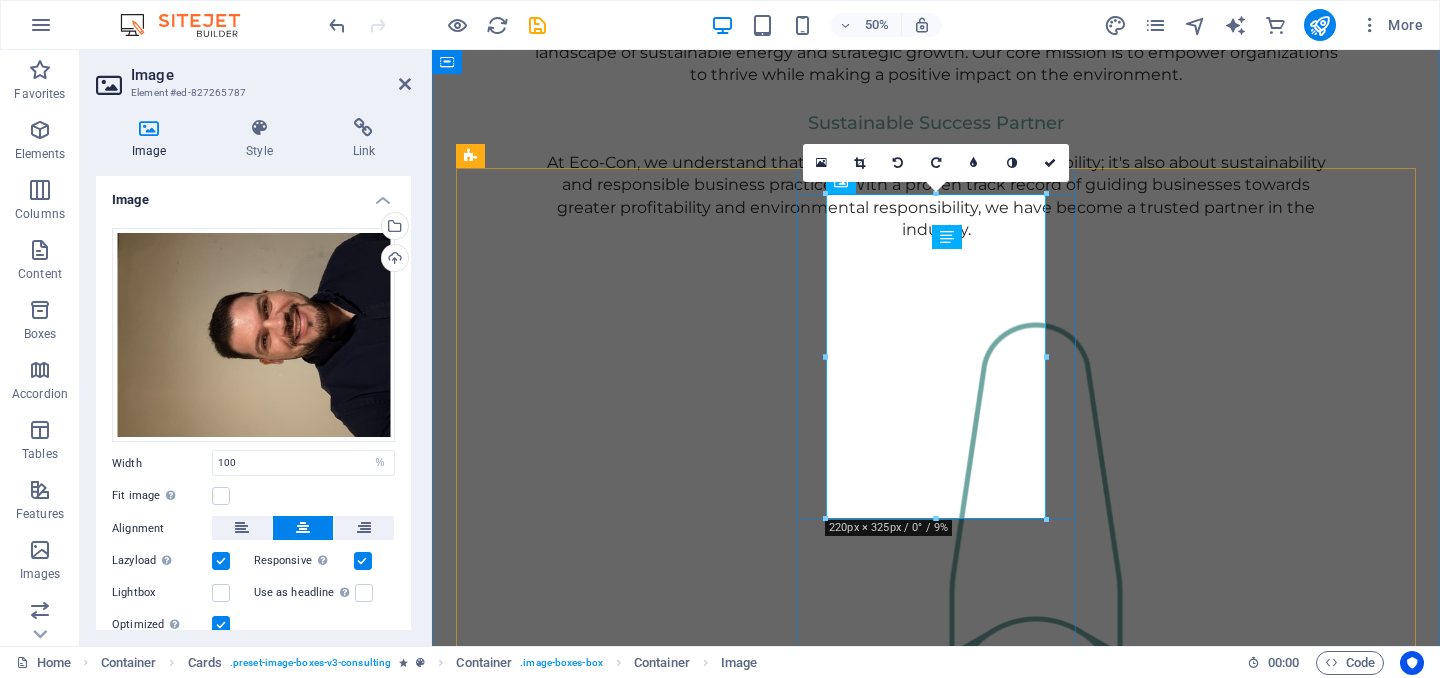 scroll, scrollTop: 1830, scrollLeft: 0, axis: vertical 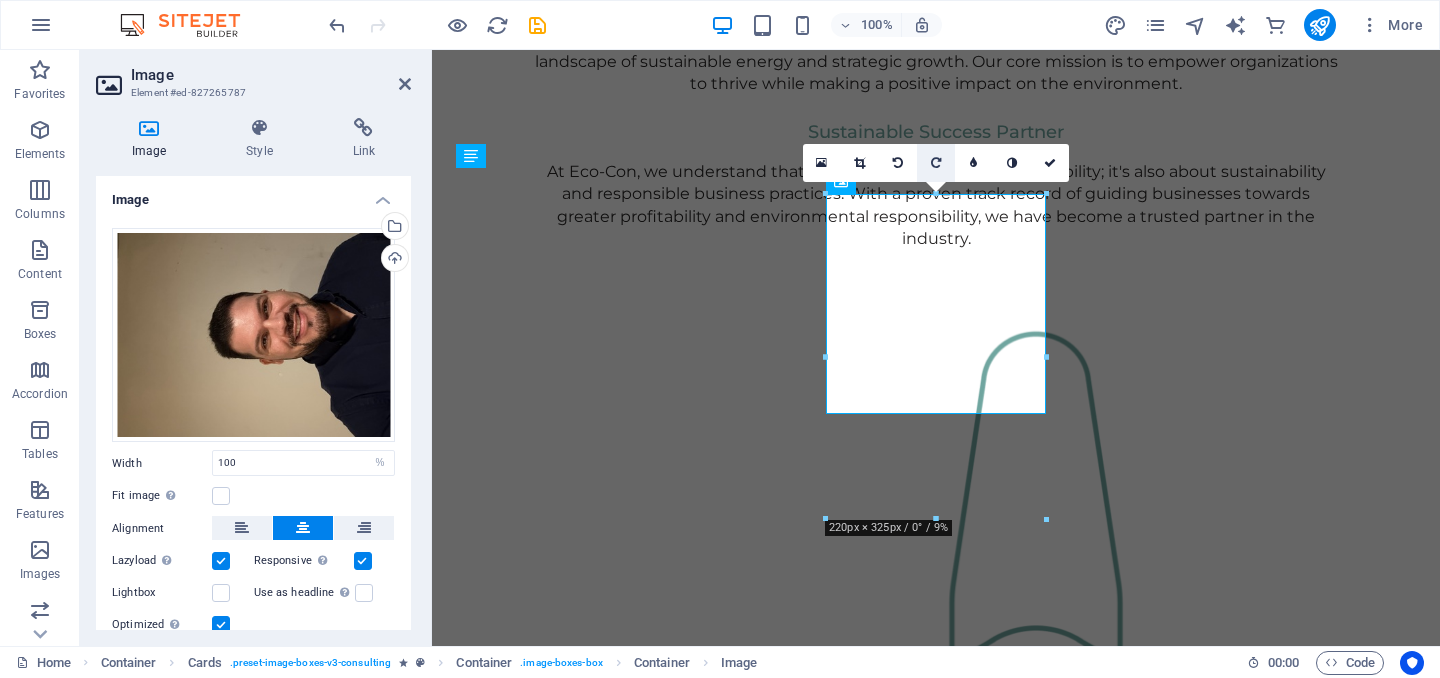 click at bounding box center [936, 163] 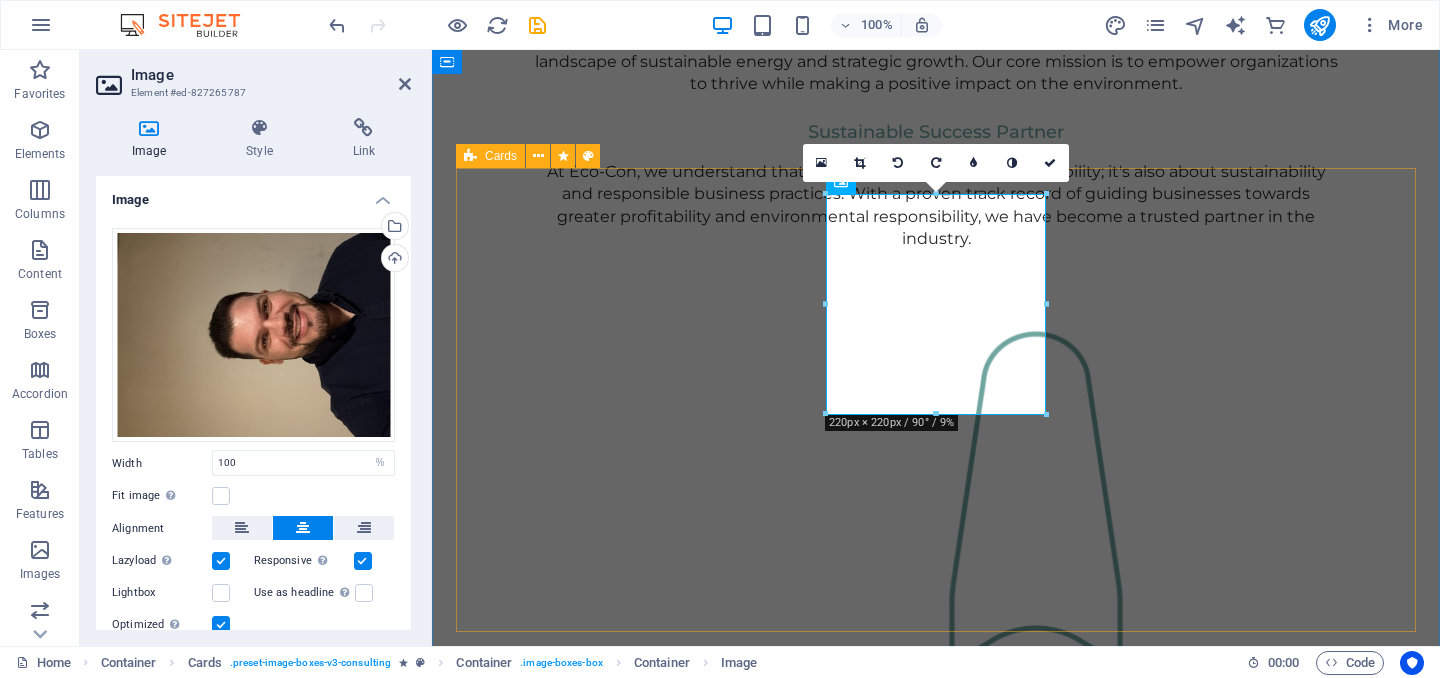 click on "[FIRST] [LAST] [TITLE] Our [TITLE] specializes in [AREA] solutions, guiding clients toward eco-friendly and successful practices." at bounding box center [936, 1961] 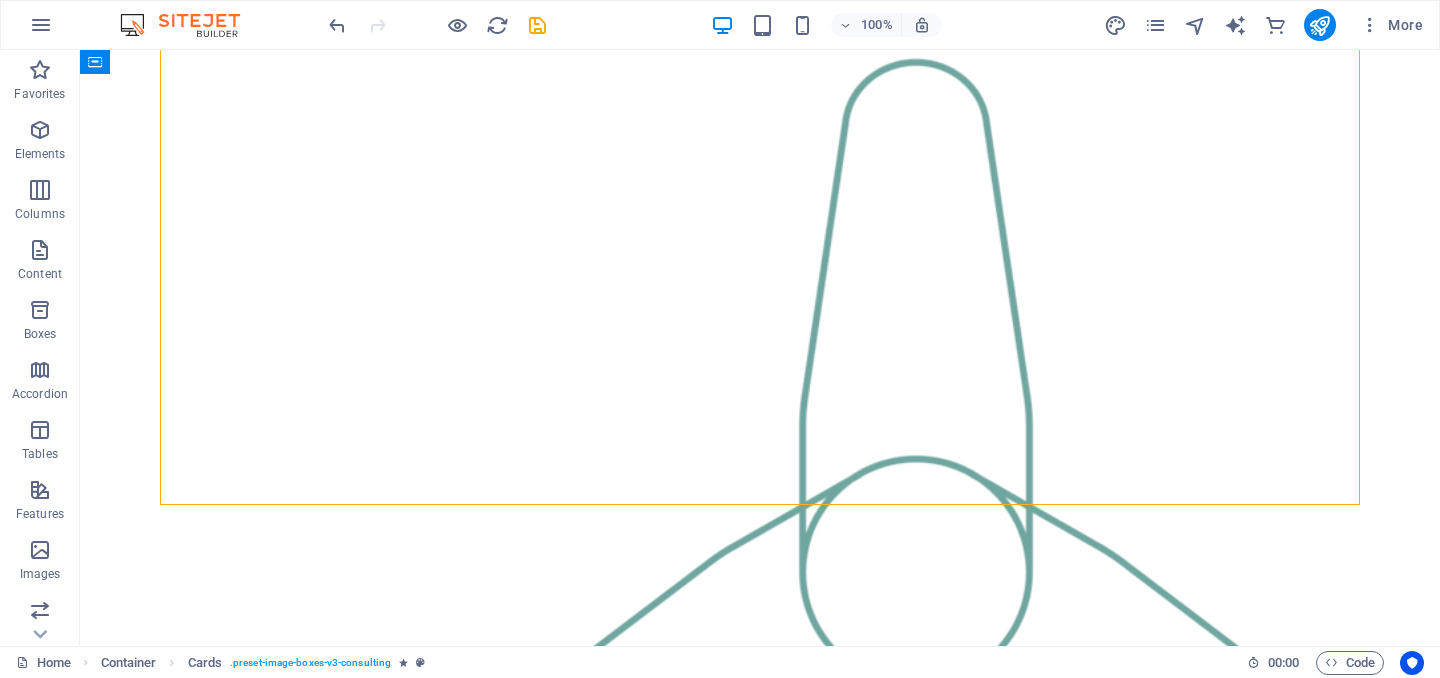 scroll, scrollTop: 2112, scrollLeft: 0, axis: vertical 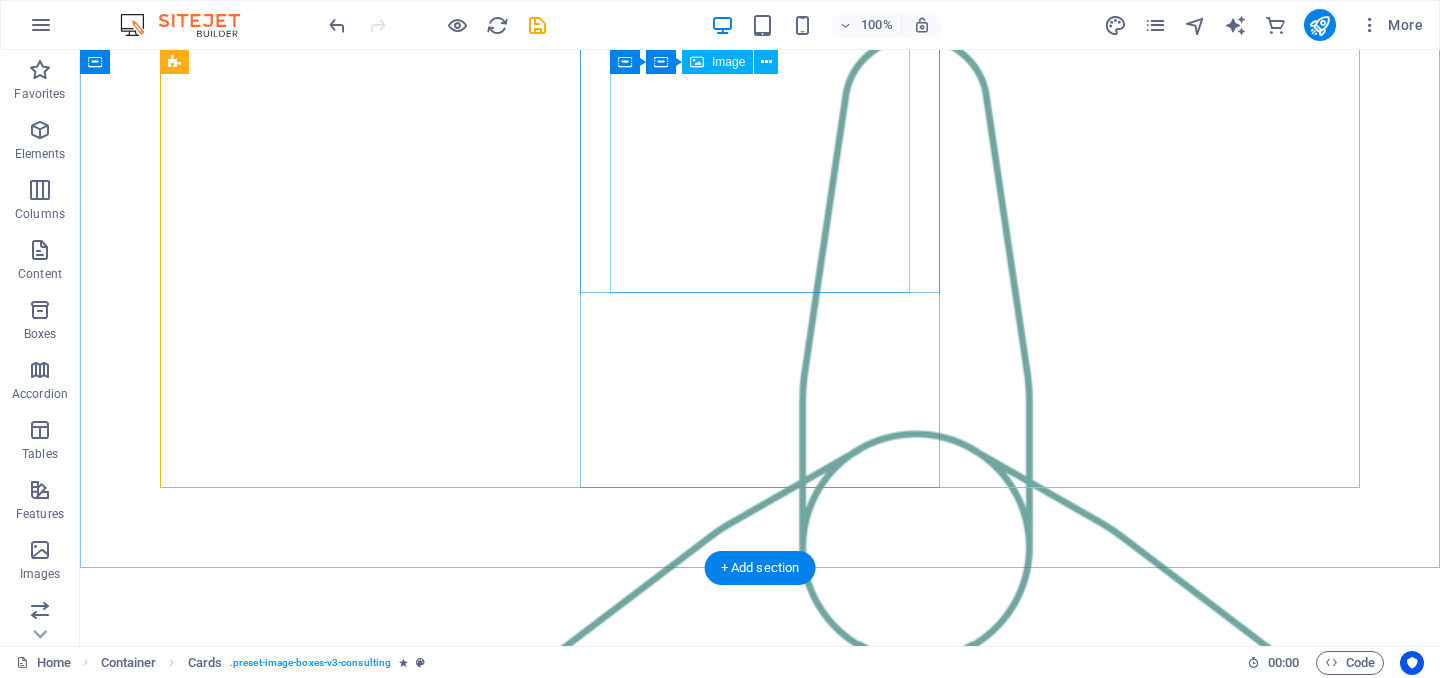 click at bounding box center (340, 1896) 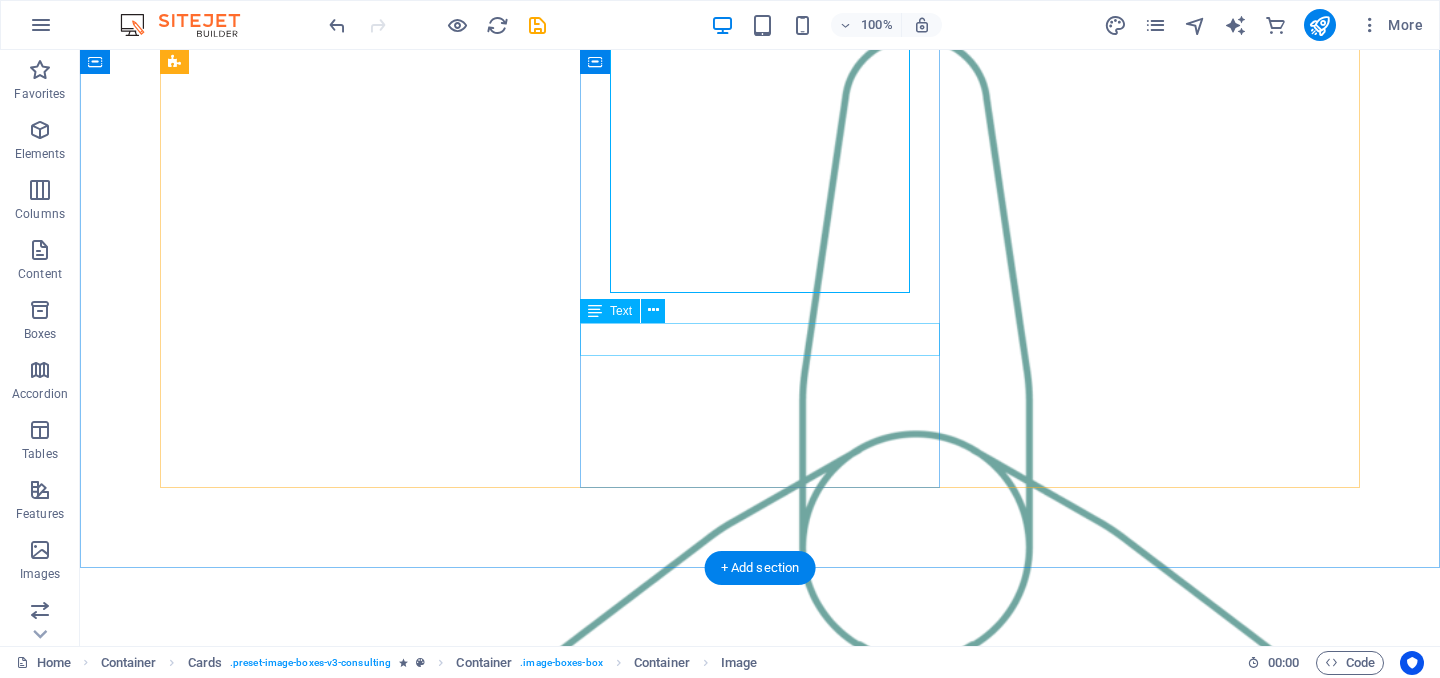 click on "[FIRST] [LAST]" at bounding box center (340, 2093) 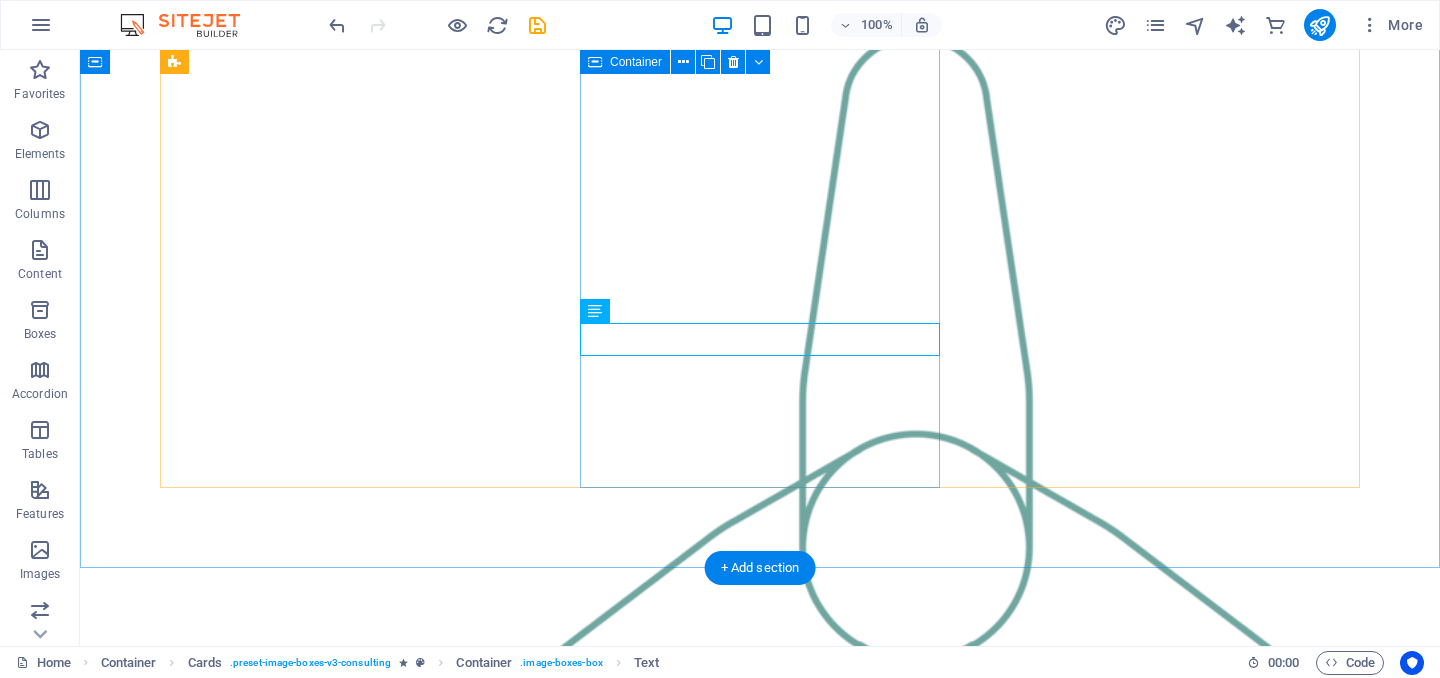 click on "[FIRST] [LAST] [TITLE] Our [TITLE] specializes in [AREA] solutions, guiding clients toward eco-friendly and successful practices." at bounding box center (340, 1993) 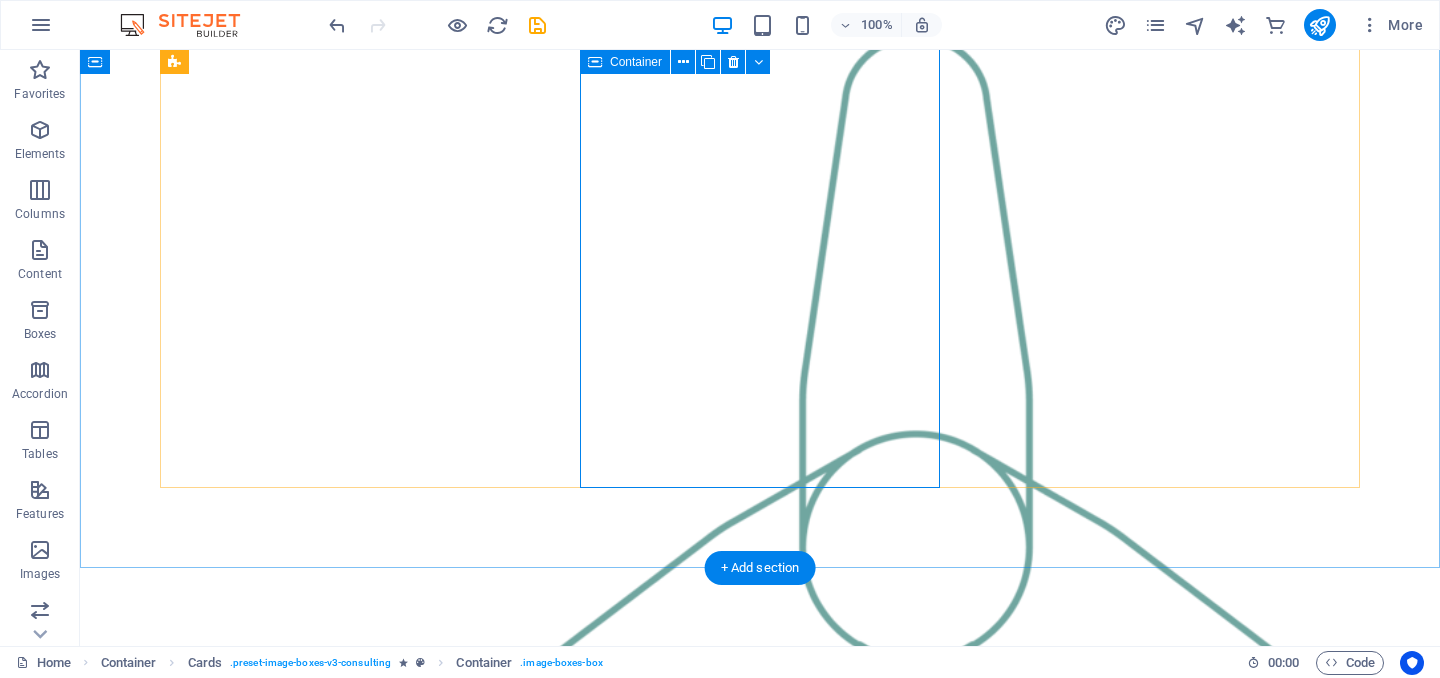 click on "[FIRST] [LAST] [TITLE] Our [TITLE] specializes in [AREA] solutions, guiding clients toward eco-friendly and successful practices." at bounding box center (340, 1993) 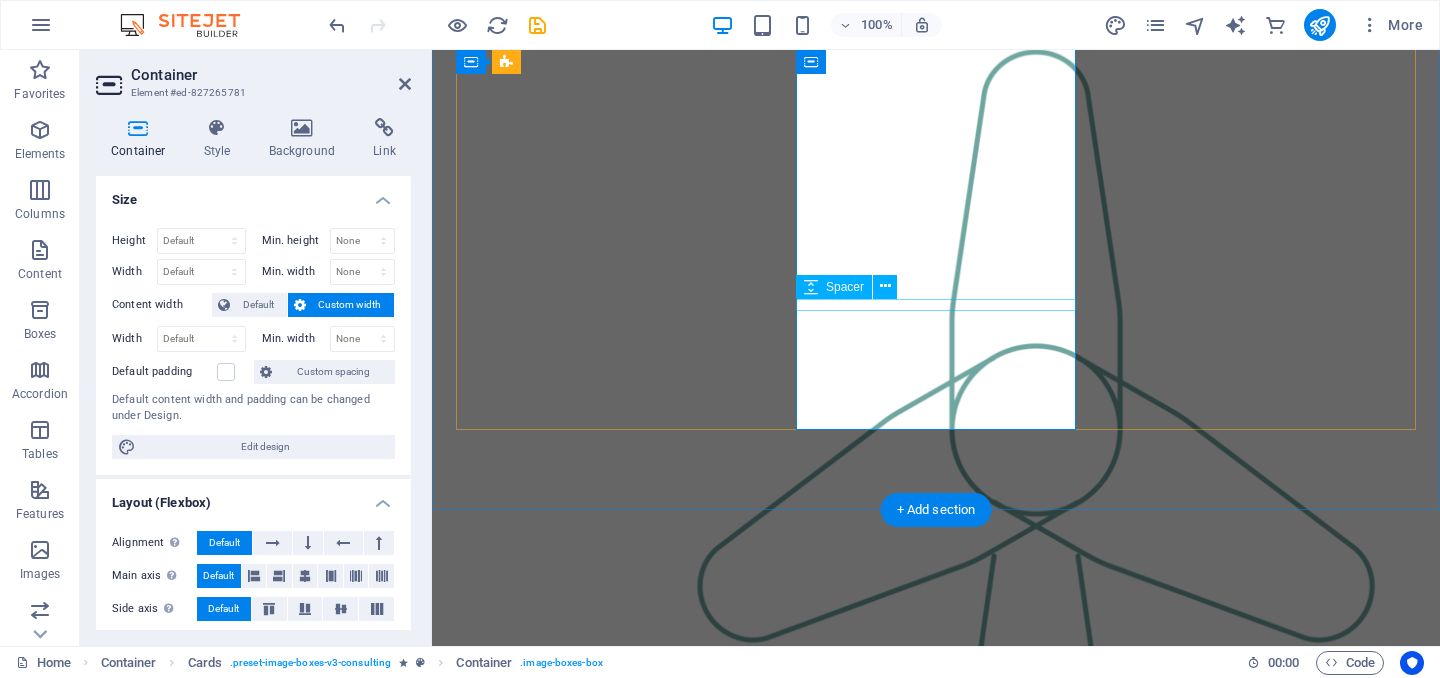 scroll, scrollTop: 2032, scrollLeft: 0, axis: vertical 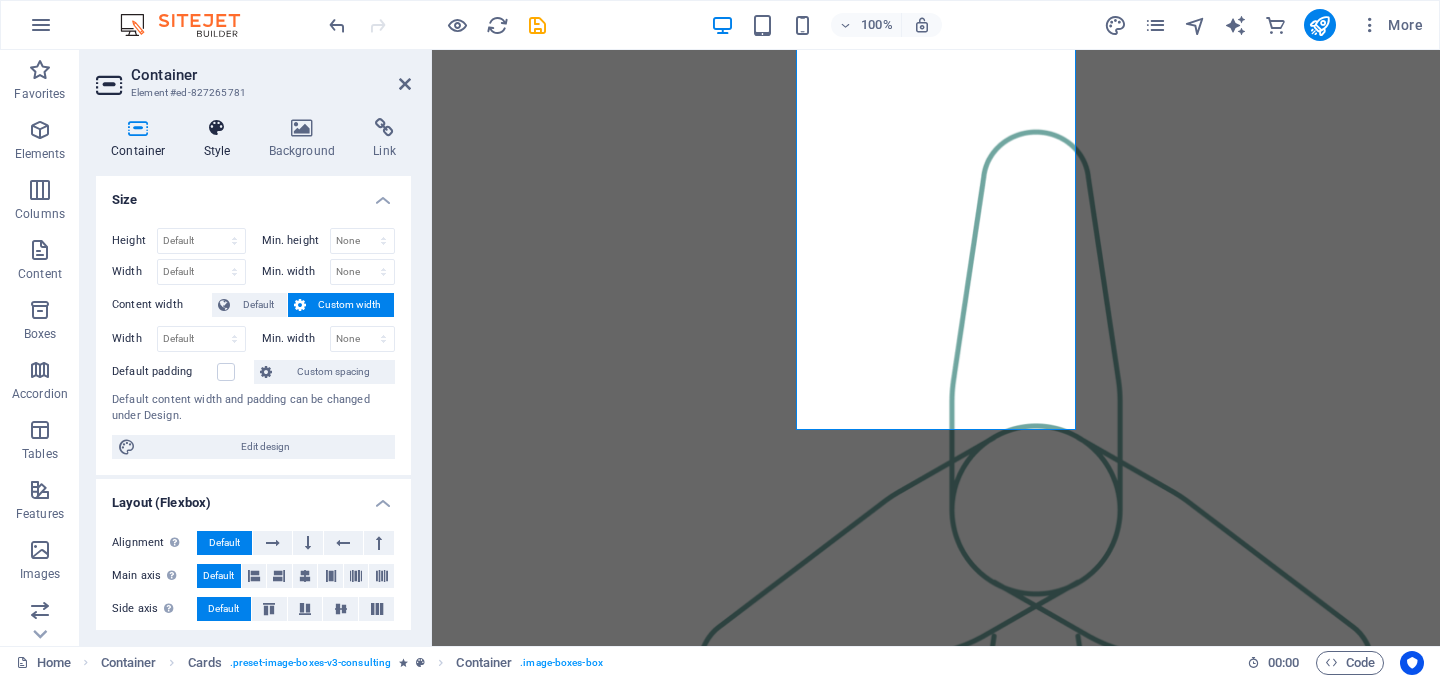 click at bounding box center [217, 128] 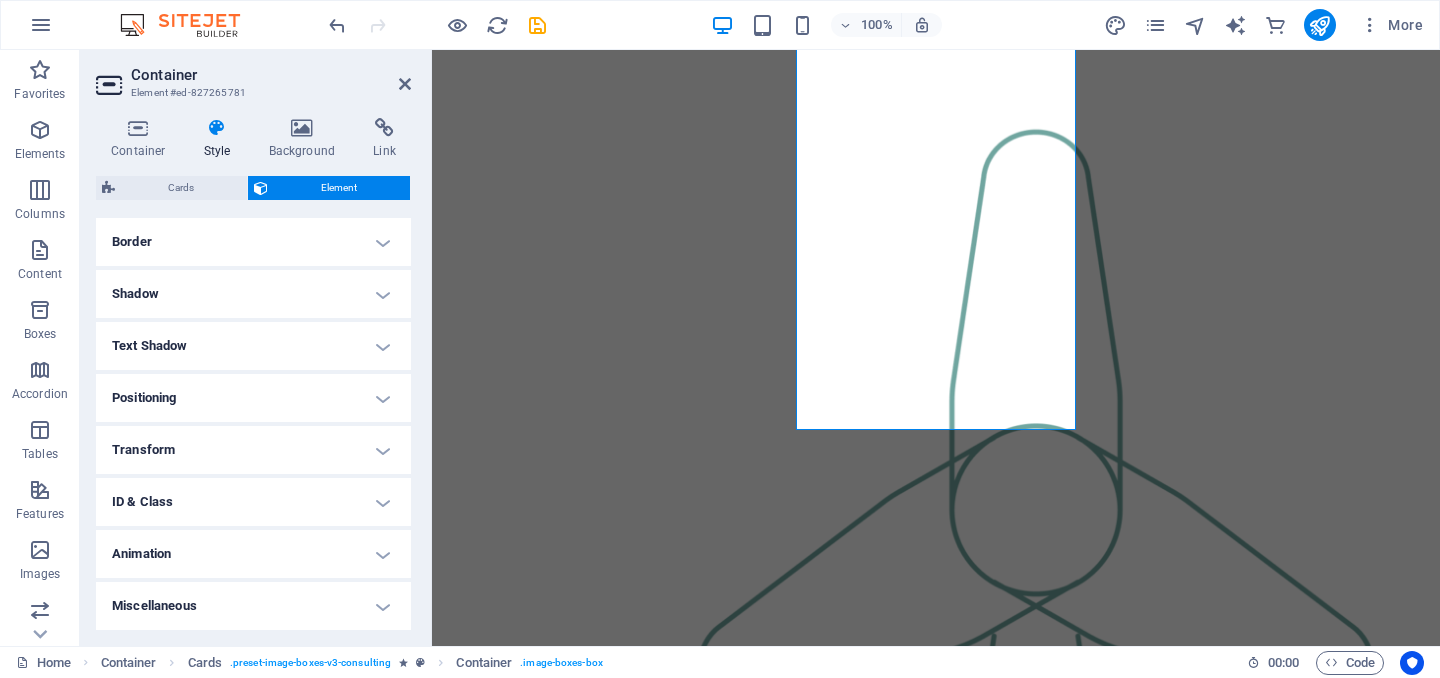 scroll, scrollTop: 0, scrollLeft: 0, axis: both 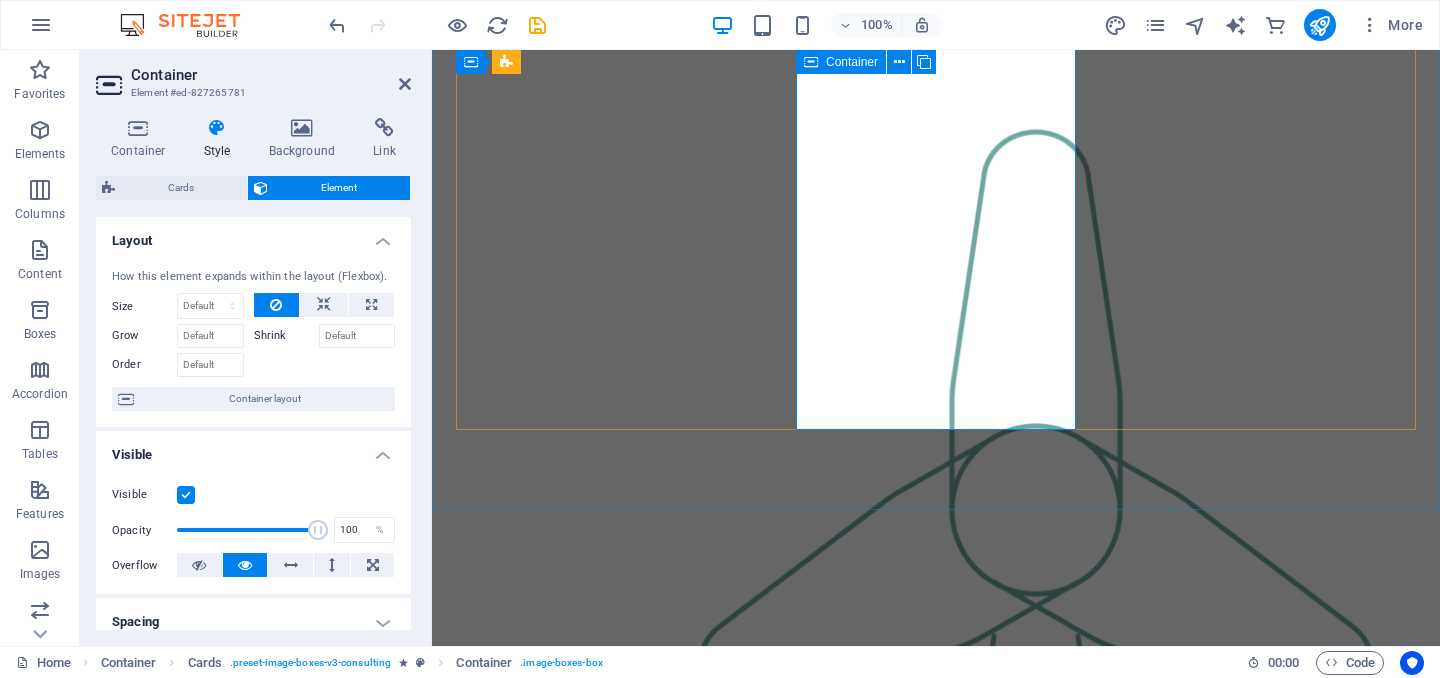 click on "[FIRST] [LAST] [TITLE] Our [TITLE] specializes in [AREA] solutions, guiding clients toward eco-friendly and successful practices." at bounding box center [596, 1760] 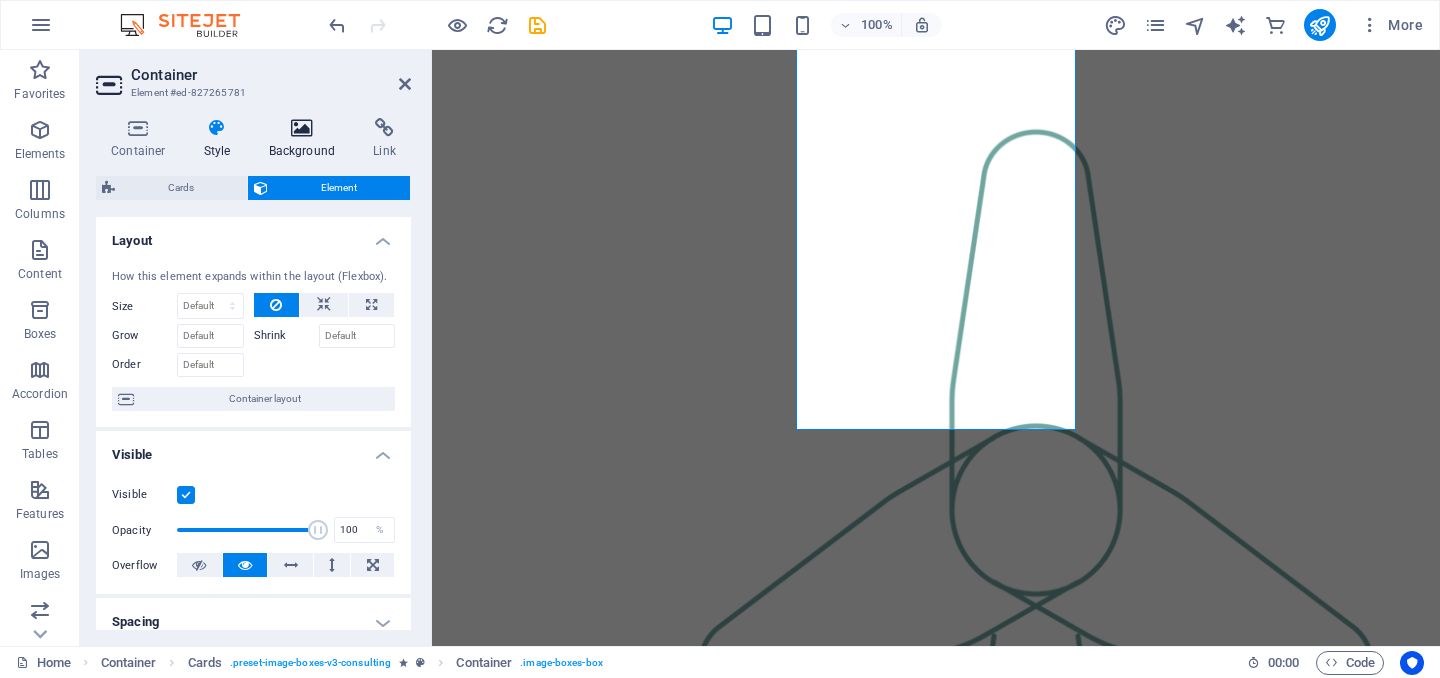 click at bounding box center [302, 128] 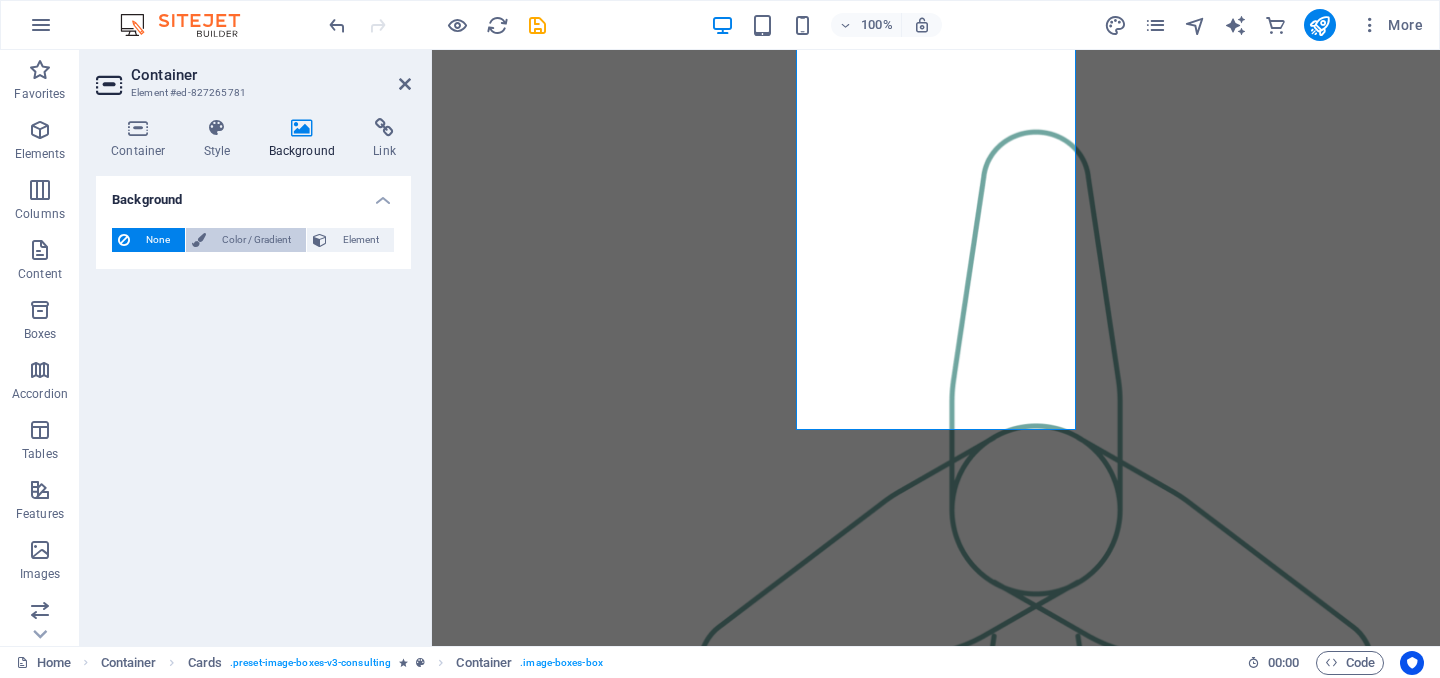 click on "Color / Gradient" at bounding box center [256, 240] 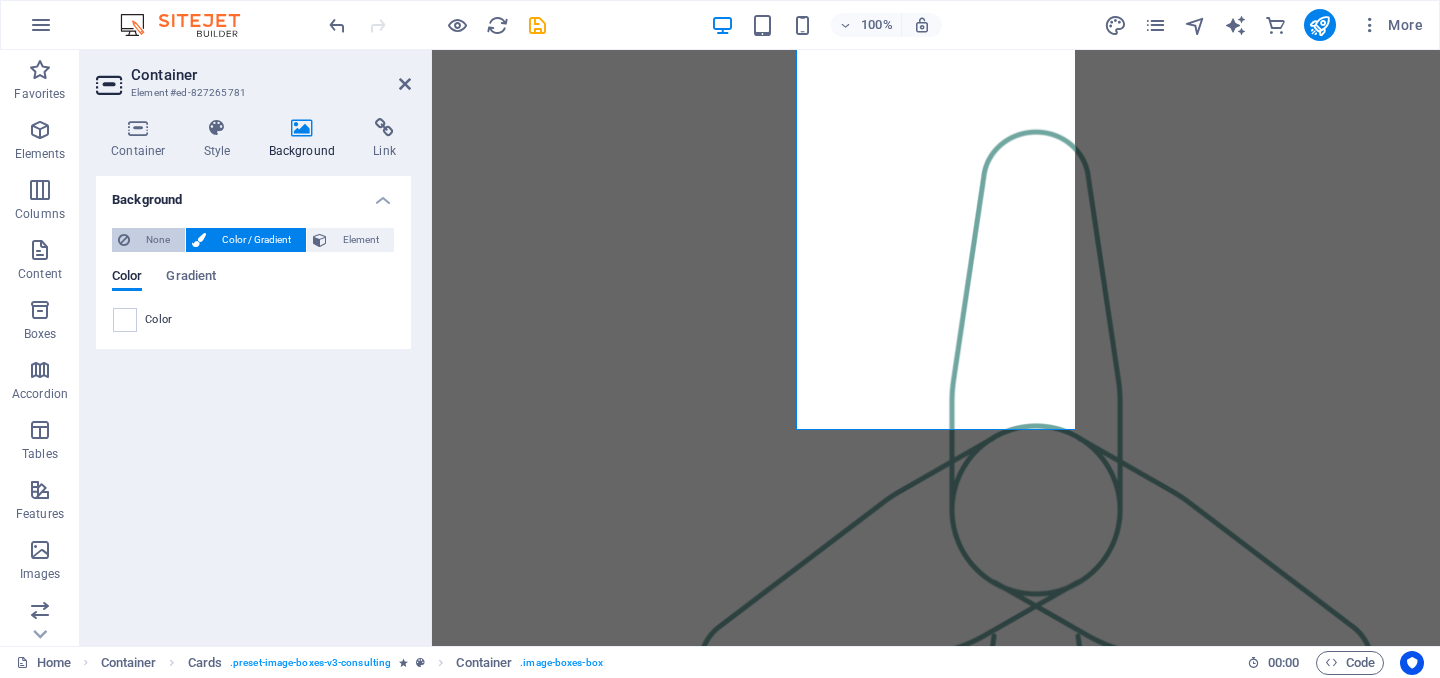 click on "None" at bounding box center (157, 240) 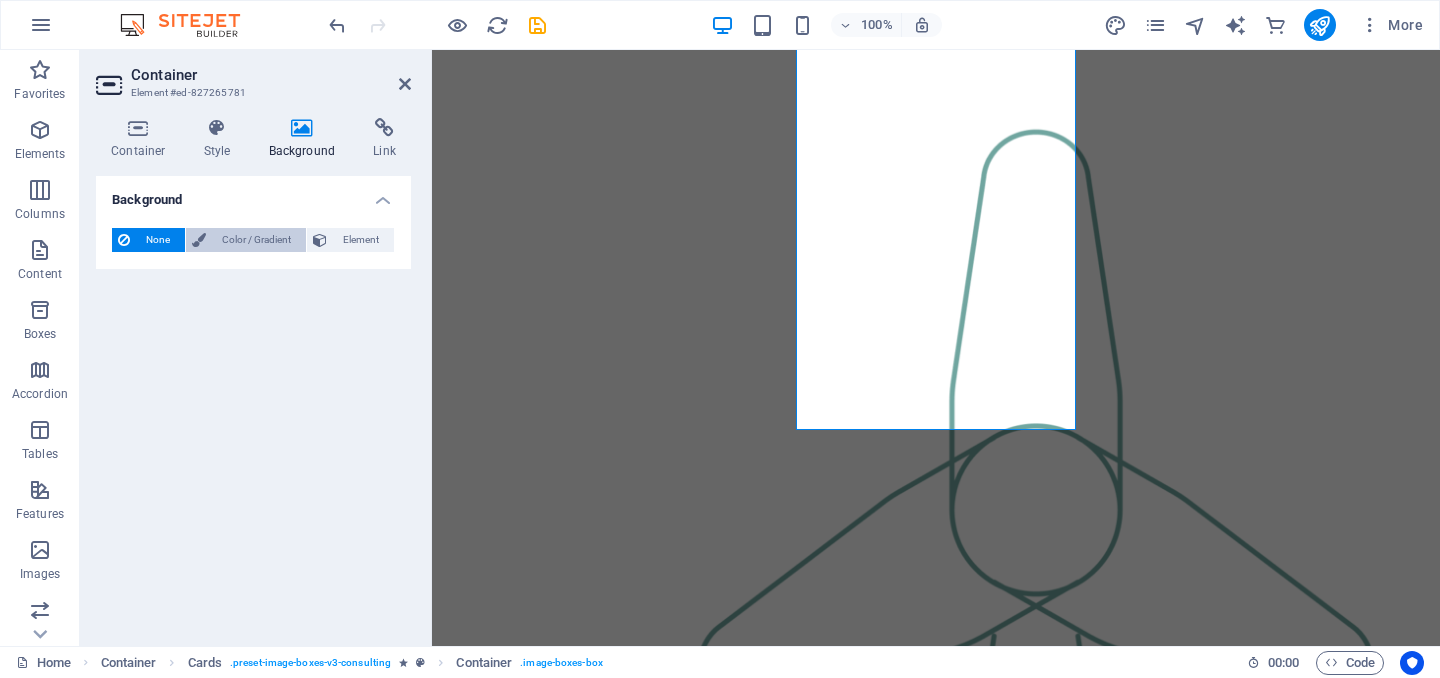 click on "Color / Gradient" at bounding box center [256, 240] 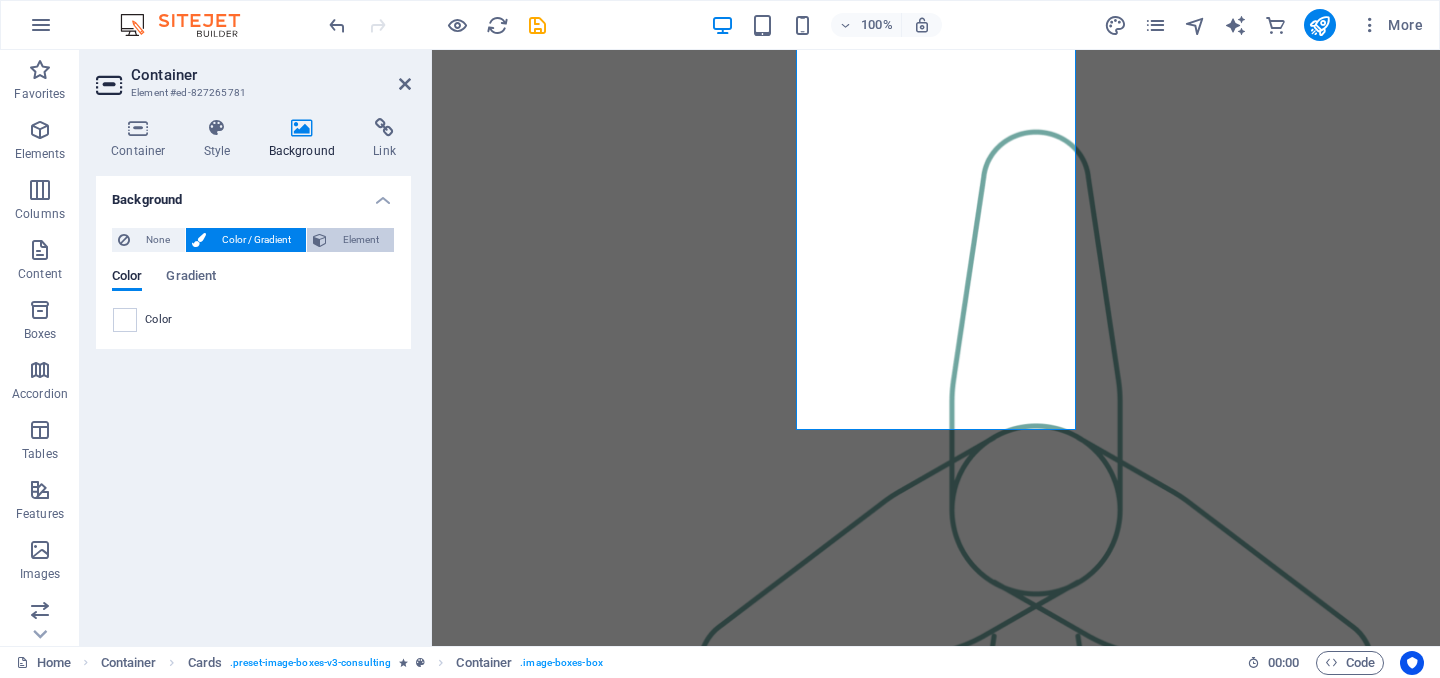 click on "Element" at bounding box center [360, 240] 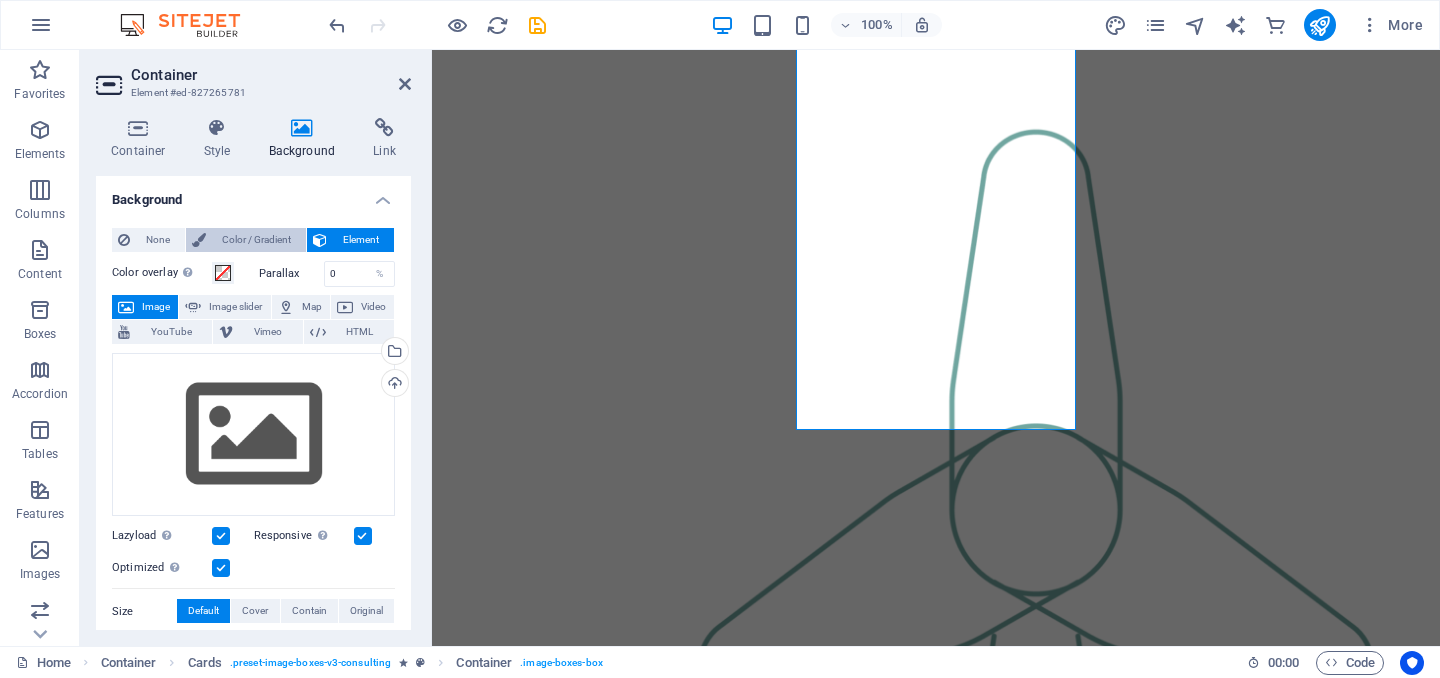 click on "Color / Gradient" at bounding box center [256, 240] 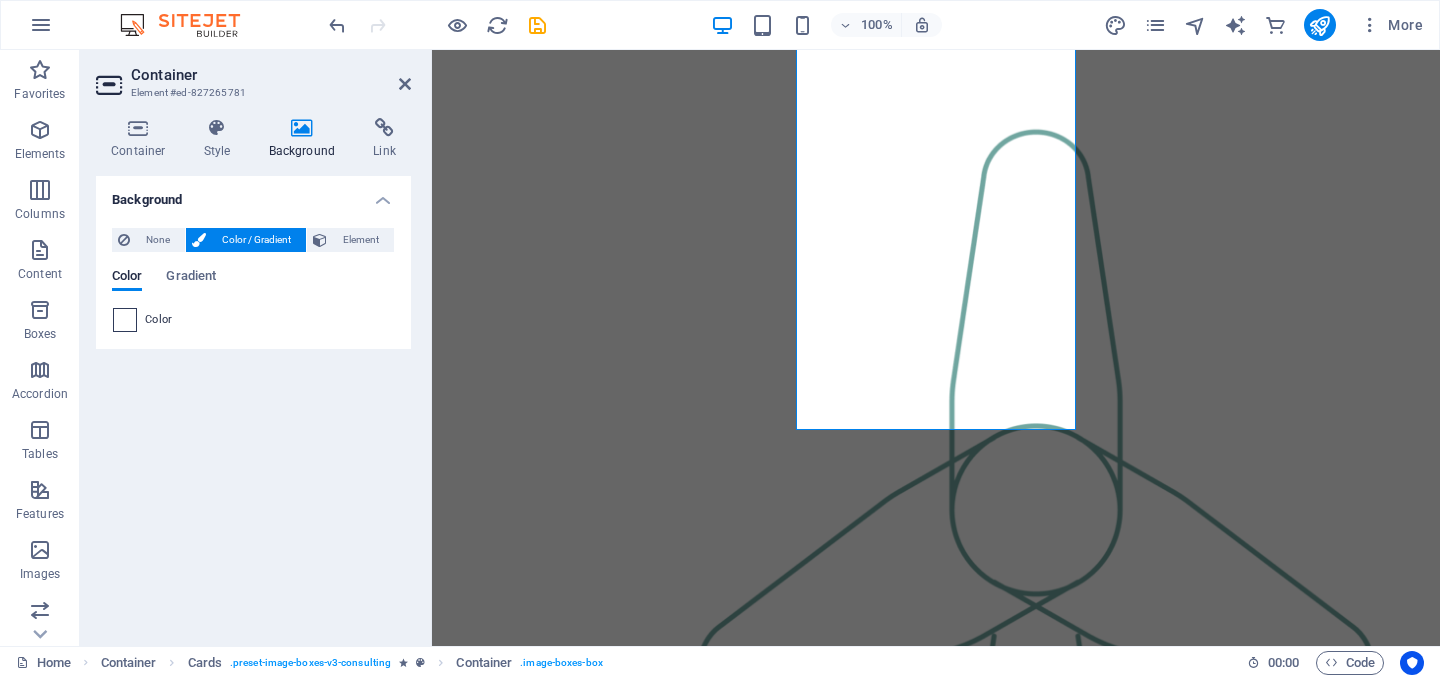 click at bounding box center (125, 320) 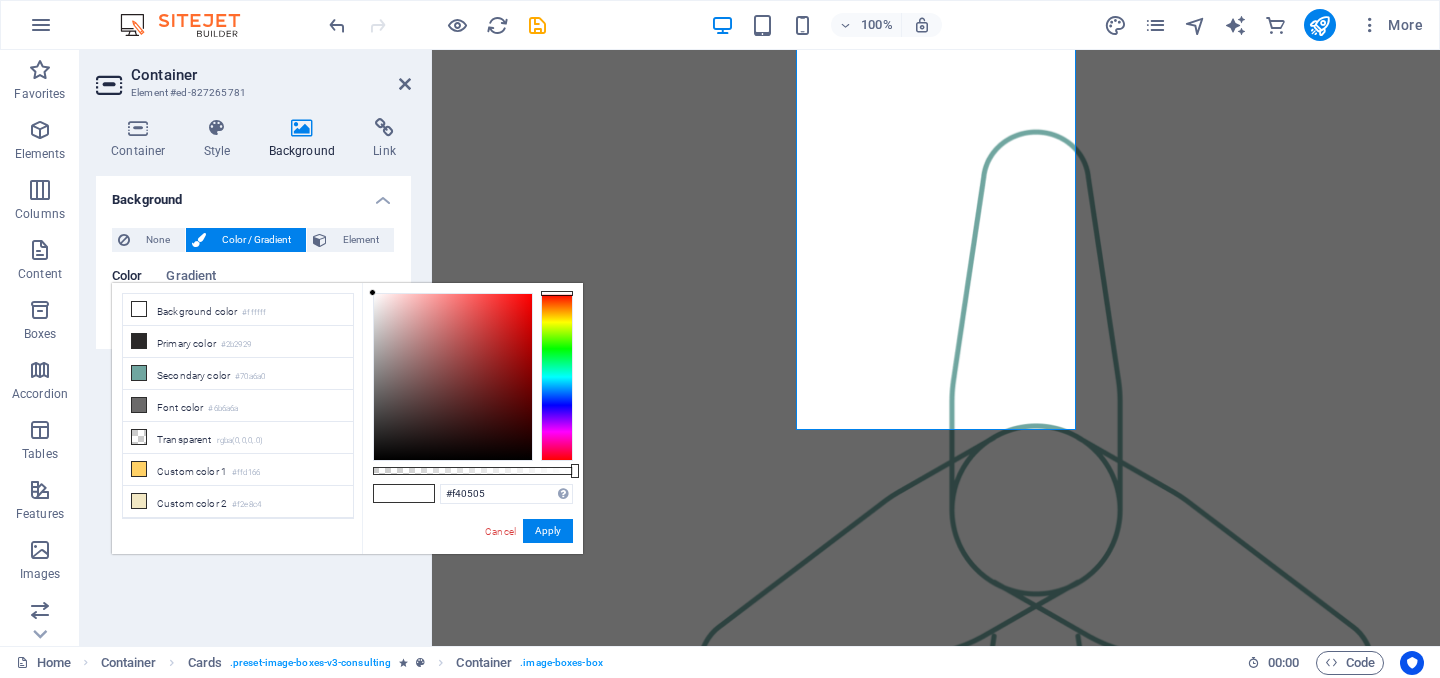 click at bounding box center (453, 377) 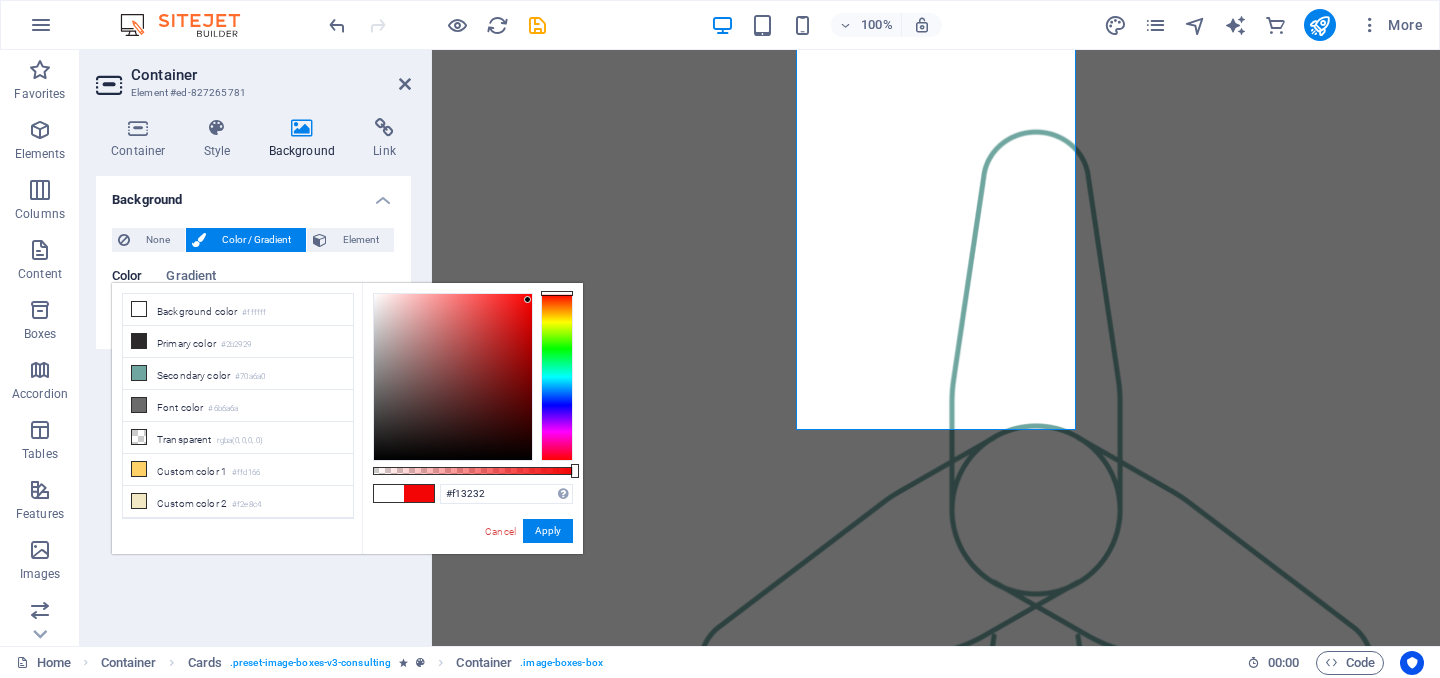 click at bounding box center [453, 377] 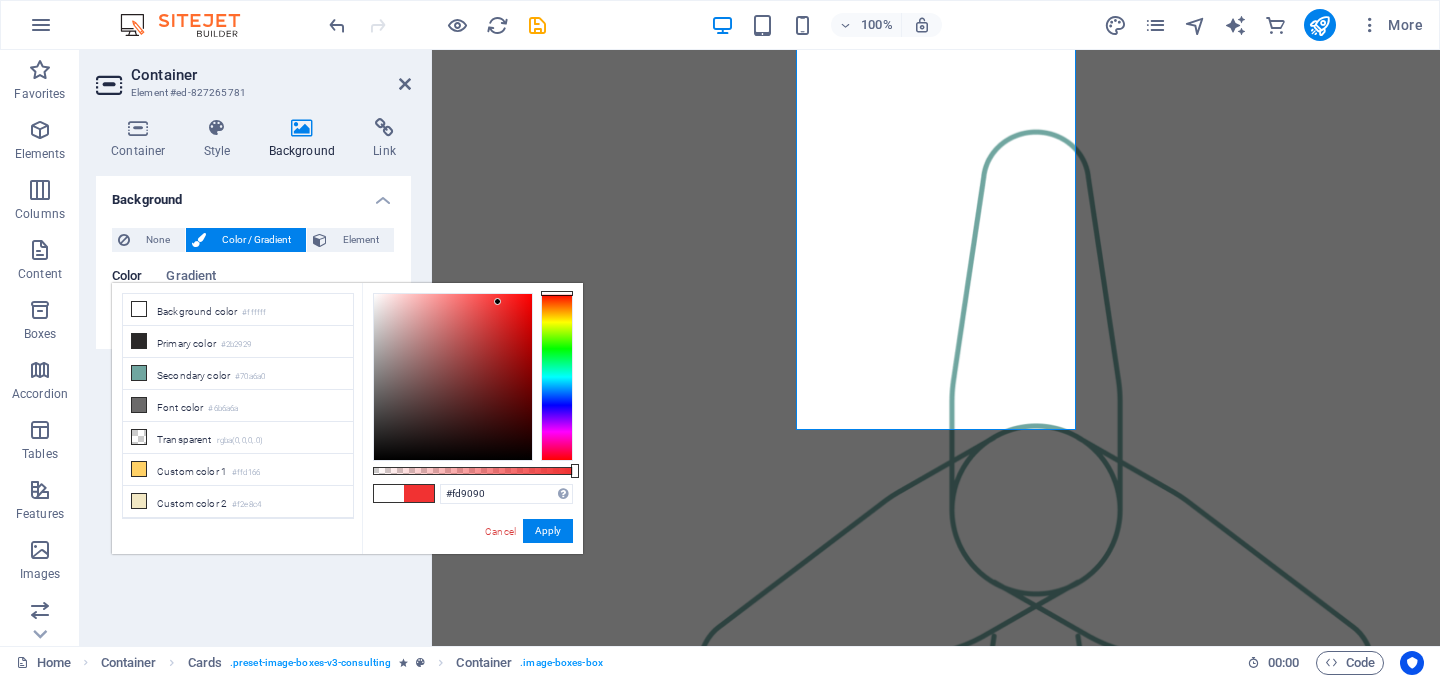 click at bounding box center (453, 377) 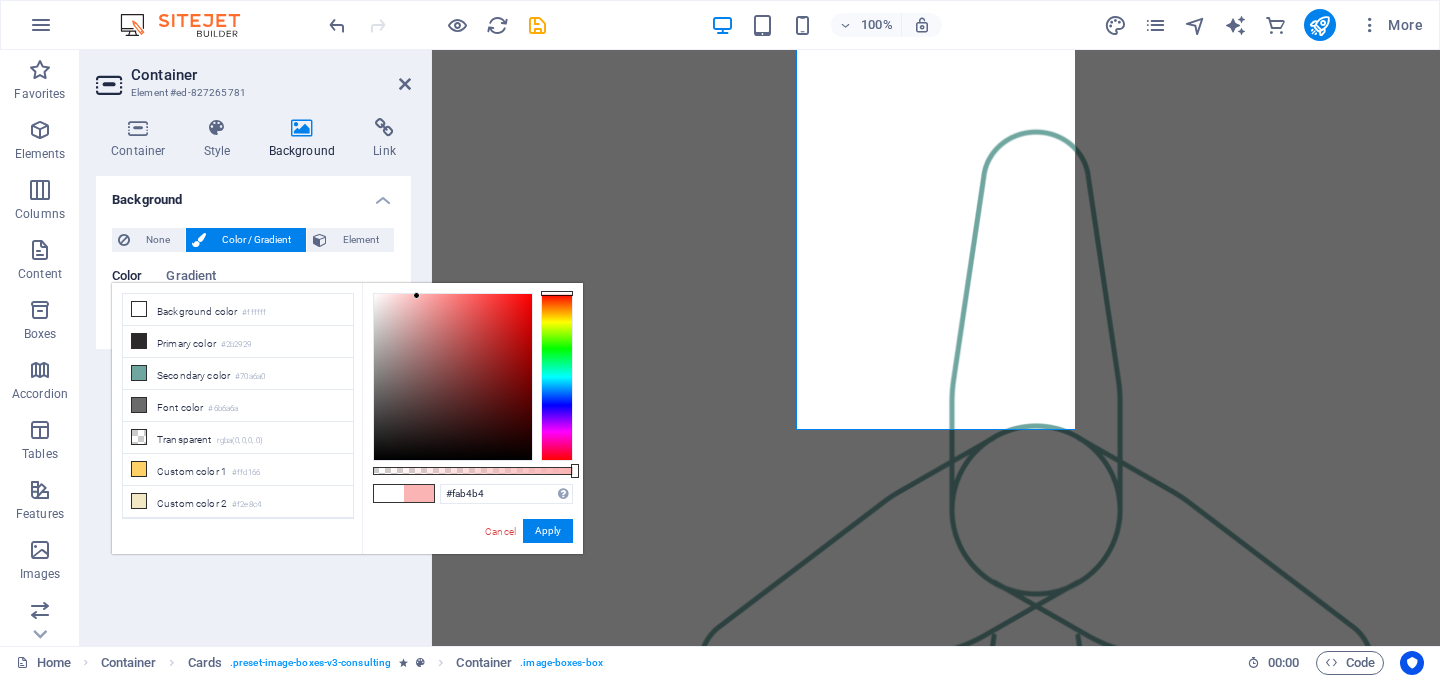 click at bounding box center (453, 377) 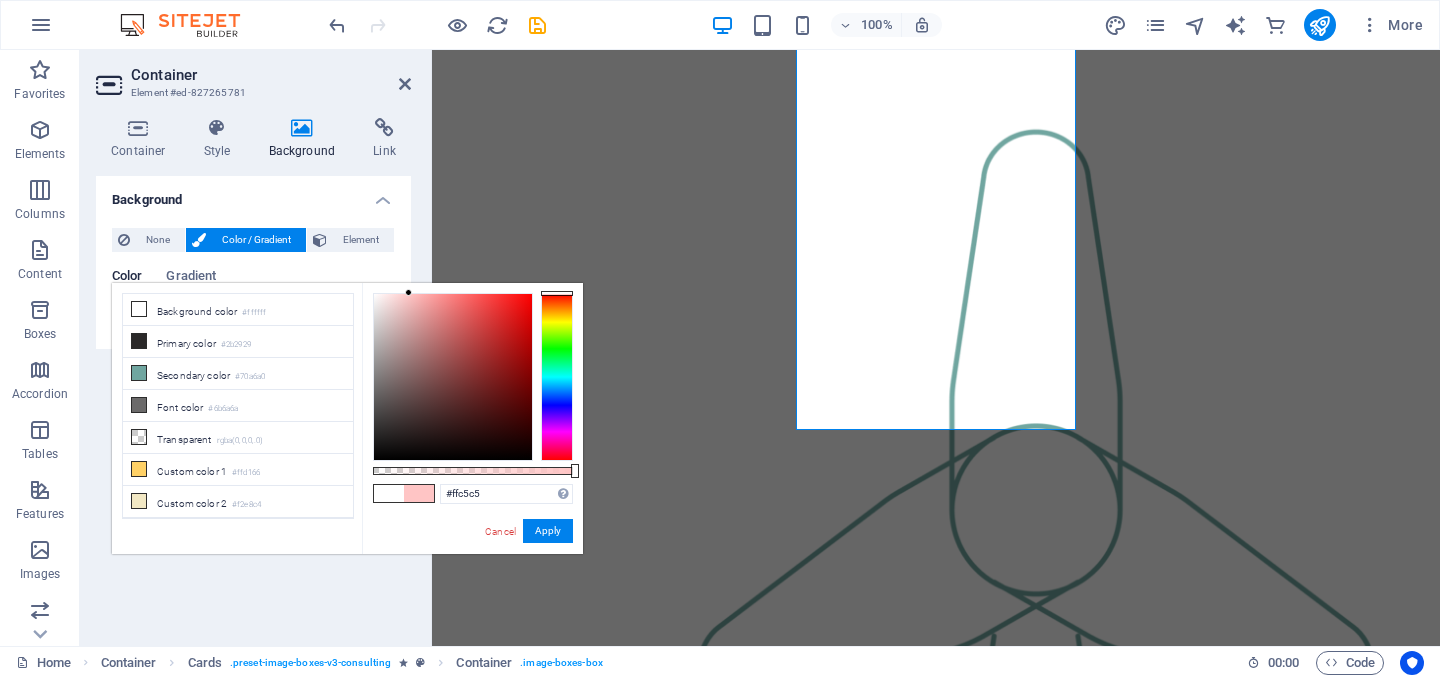 type on "#ffc7c7" 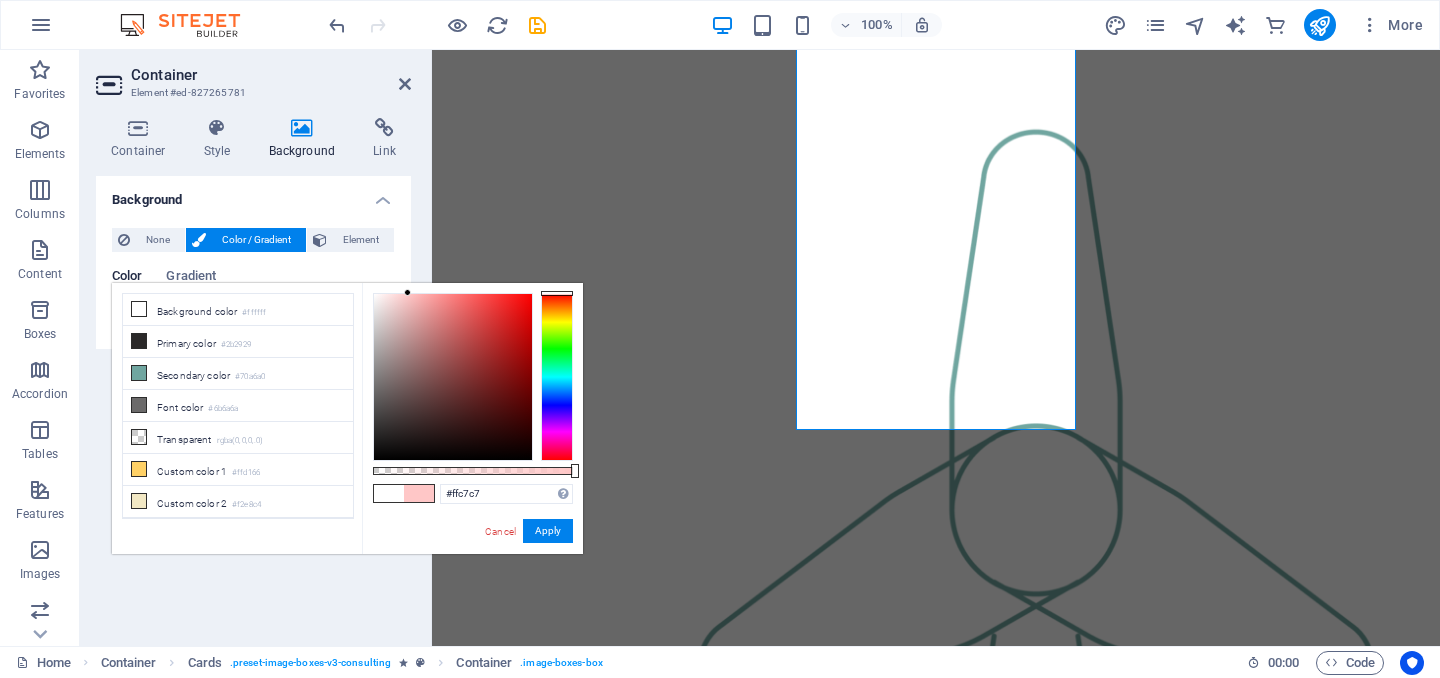 drag, startPoint x: 417, startPoint y: 296, endPoint x: 408, endPoint y: 291, distance: 10.29563 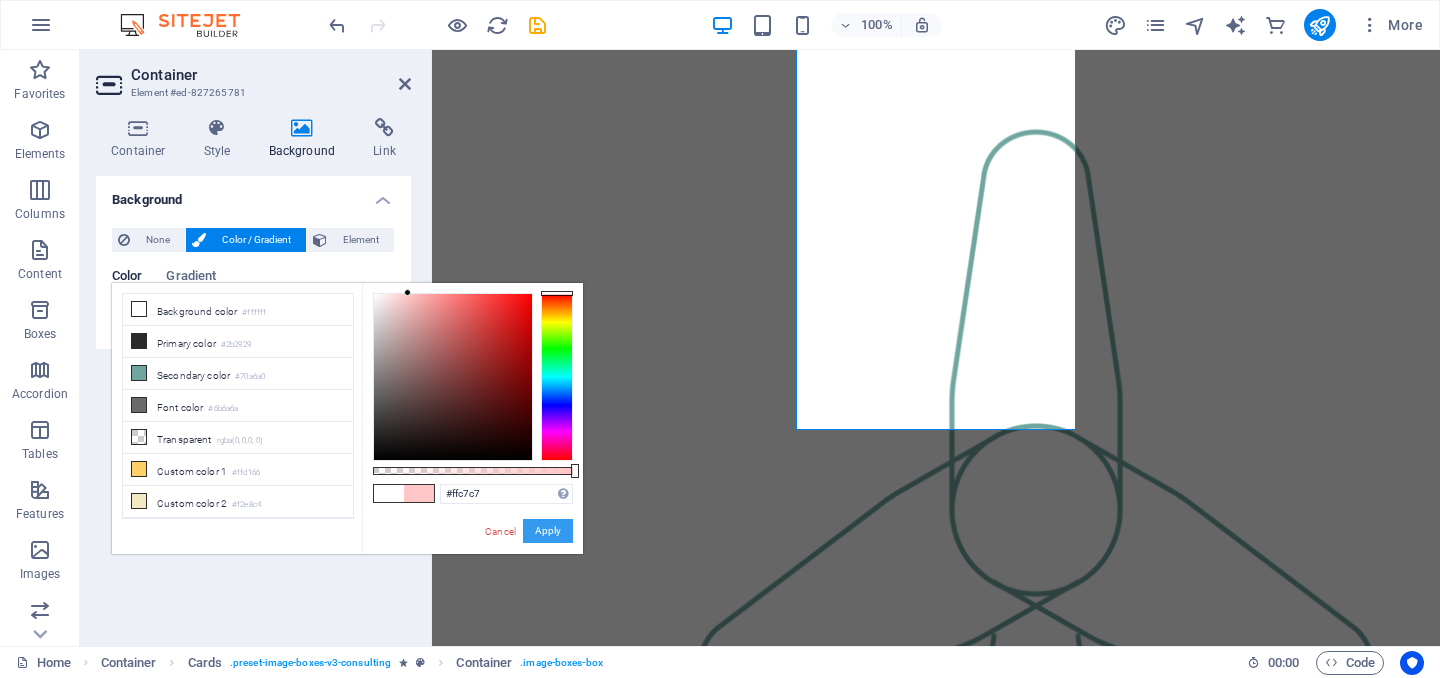 click on "Apply" at bounding box center (548, 531) 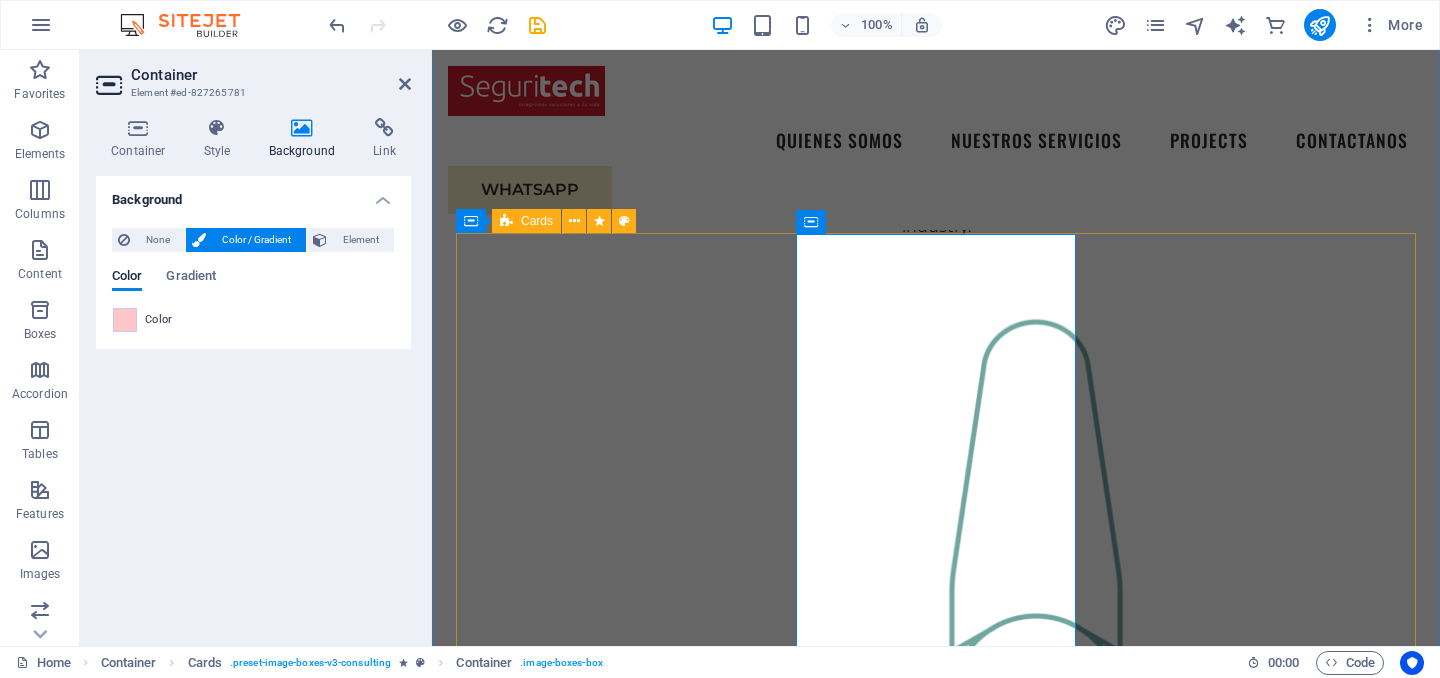 scroll, scrollTop: 1733, scrollLeft: 0, axis: vertical 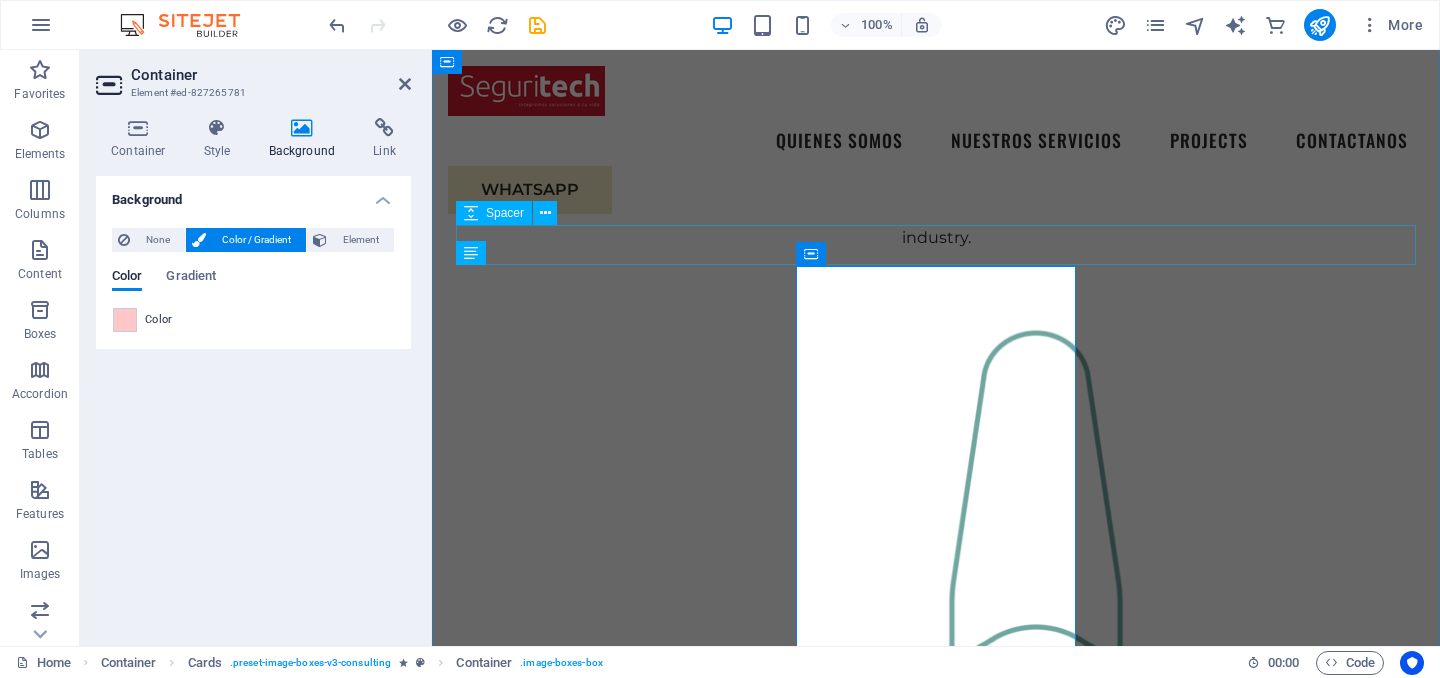 click at bounding box center (936, 1721) 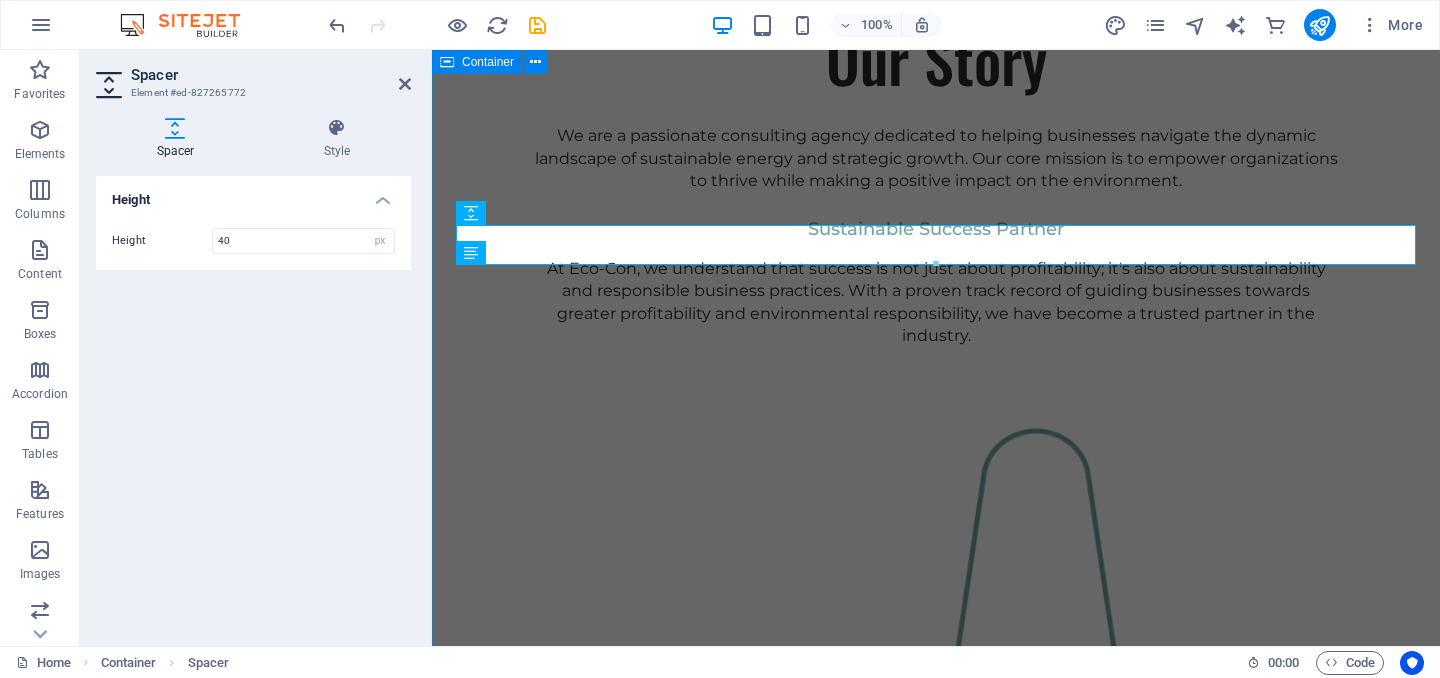 click on "Our Team Our dedicated team is here to guide you through every step of your journey towards sustainable success. Together, we will create a strategy that aligns your business goals with a greener and more prosperous future. [NAME] Gerente Nuestro CEO cuenta con mas de 15 años de experiencia en el sector de la seguridad electronica" at bounding box center (936, 1961) 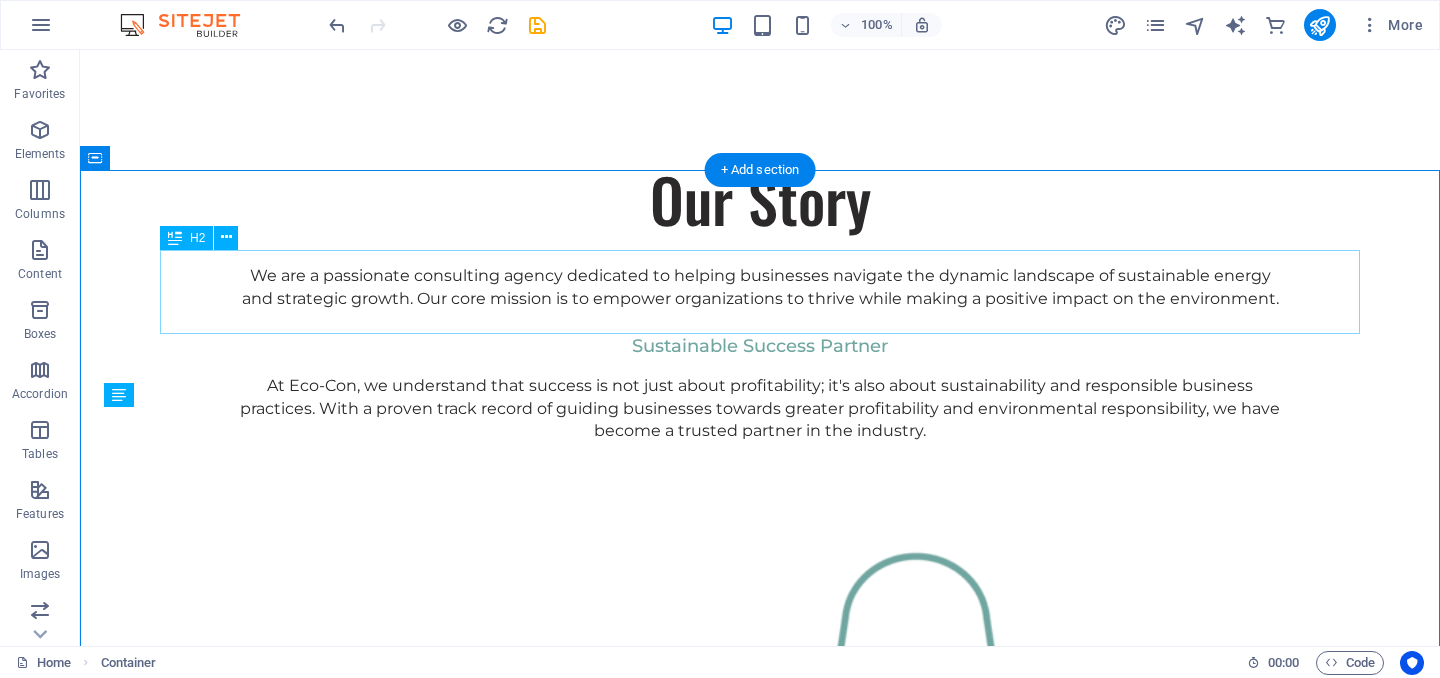scroll, scrollTop: 1594, scrollLeft: 0, axis: vertical 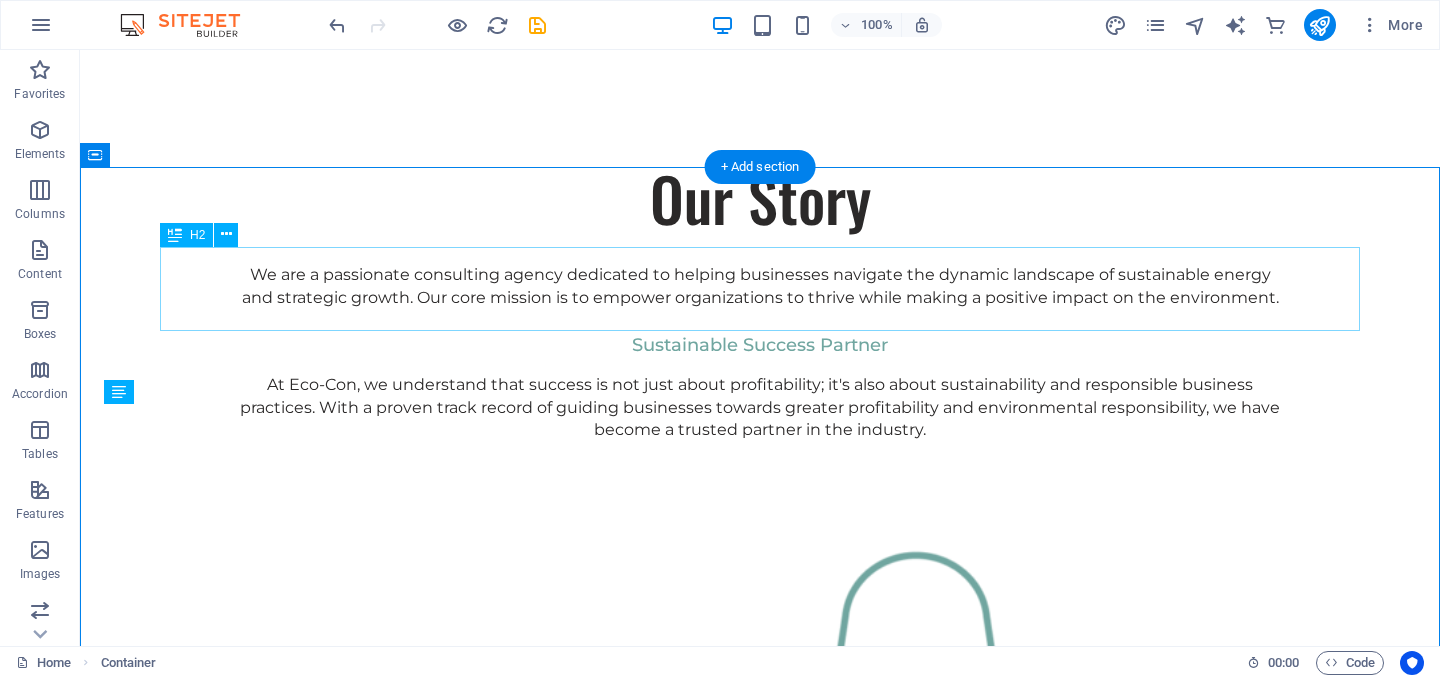 click on "Our Team" at bounding box center [760, 2112] 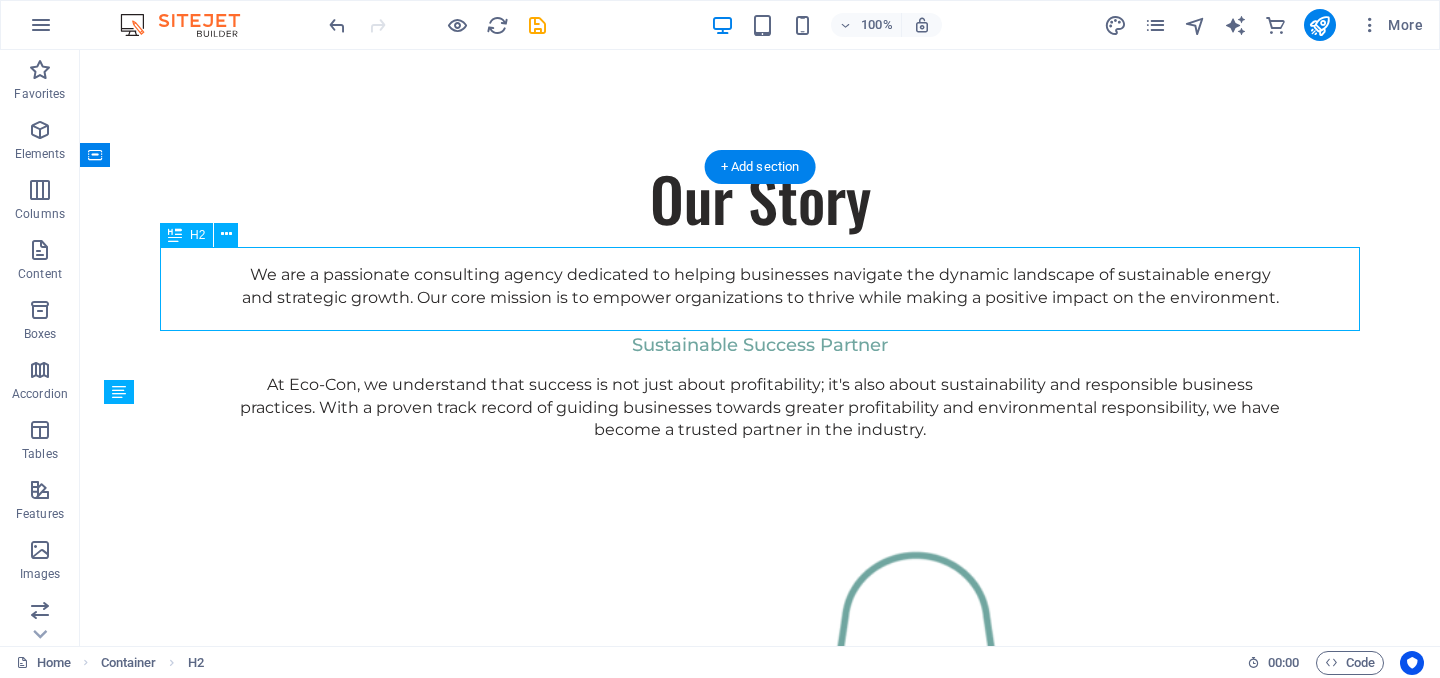 click on "Our Team" at bounding box center [760, 2112] 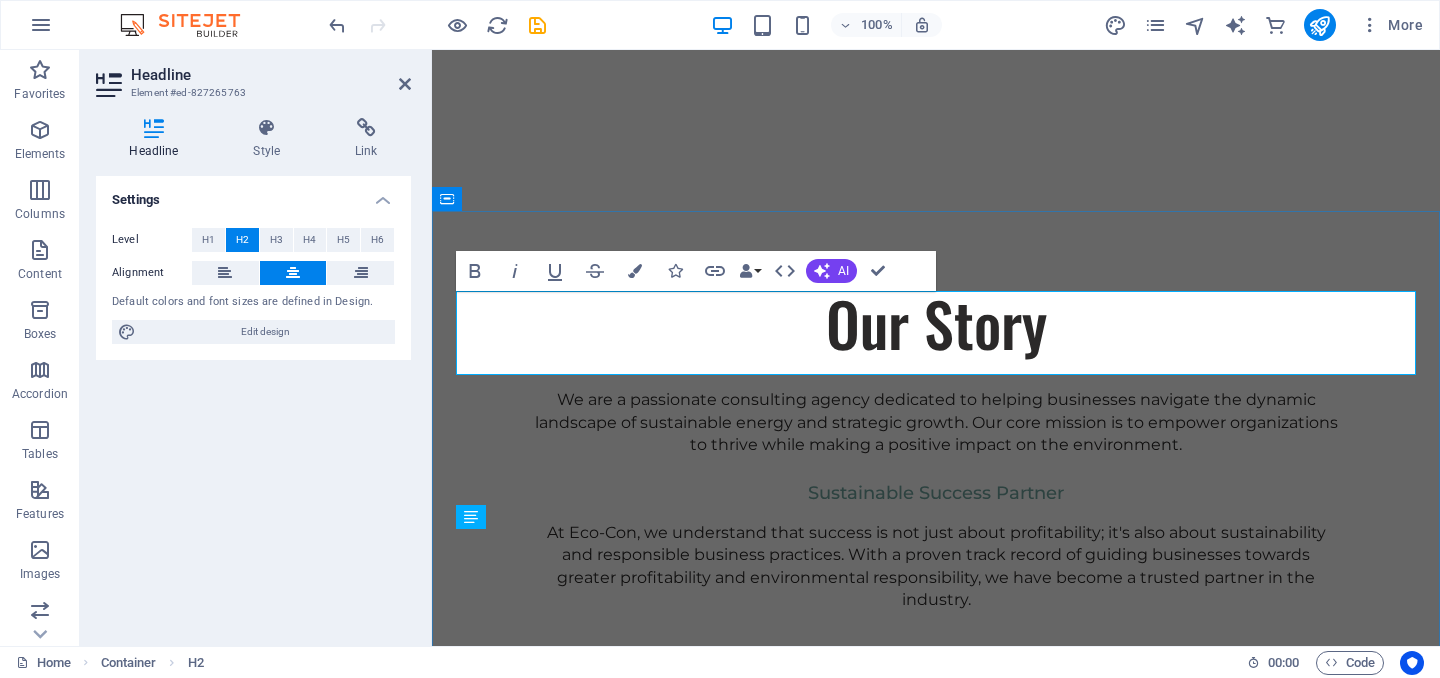 type 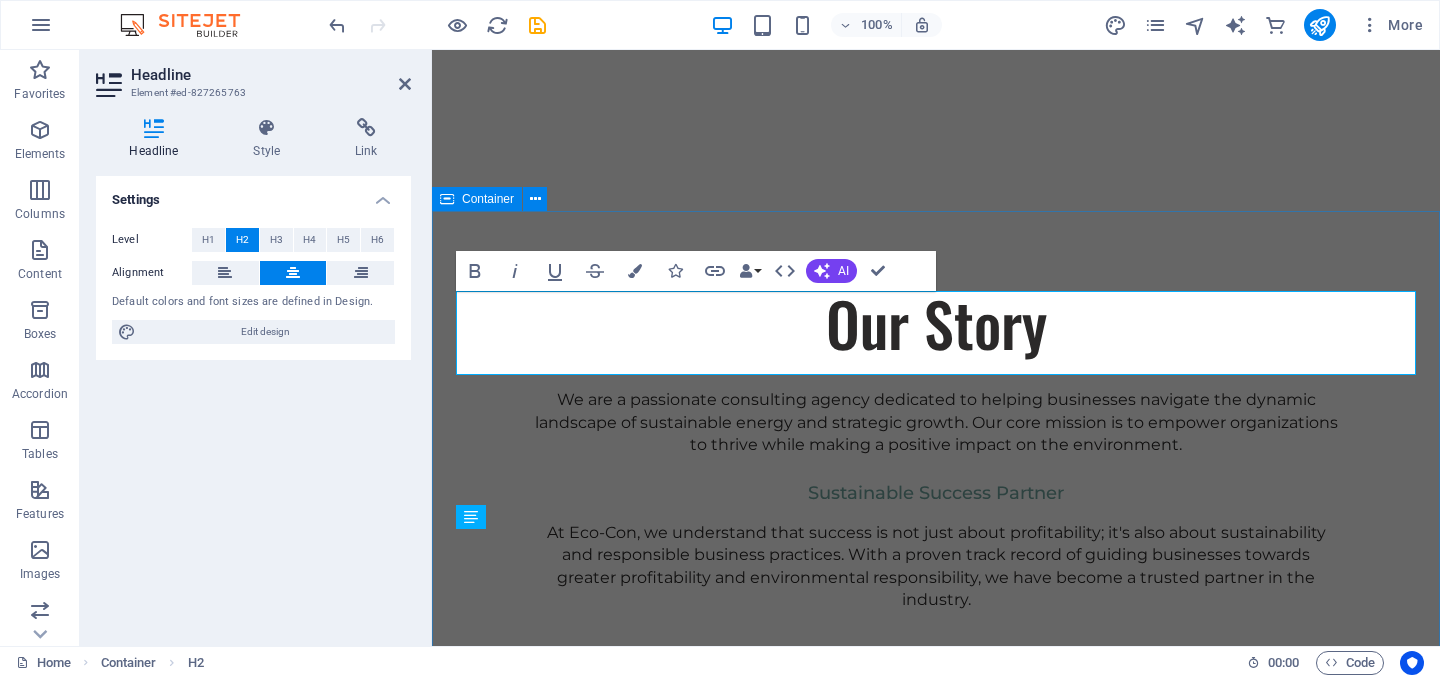 click on "CEO Our dedicated team is here to guide you through every step of your journey towards sustainable success. Together, we will create a strategy that aligns your business goals with a greener and more prosperous future. [NAME] Gerente Nuestro CEO cuenta con mas de 15 años de experiencia en el sector de la seguridad electronica" at bounding box center (936, 2225) 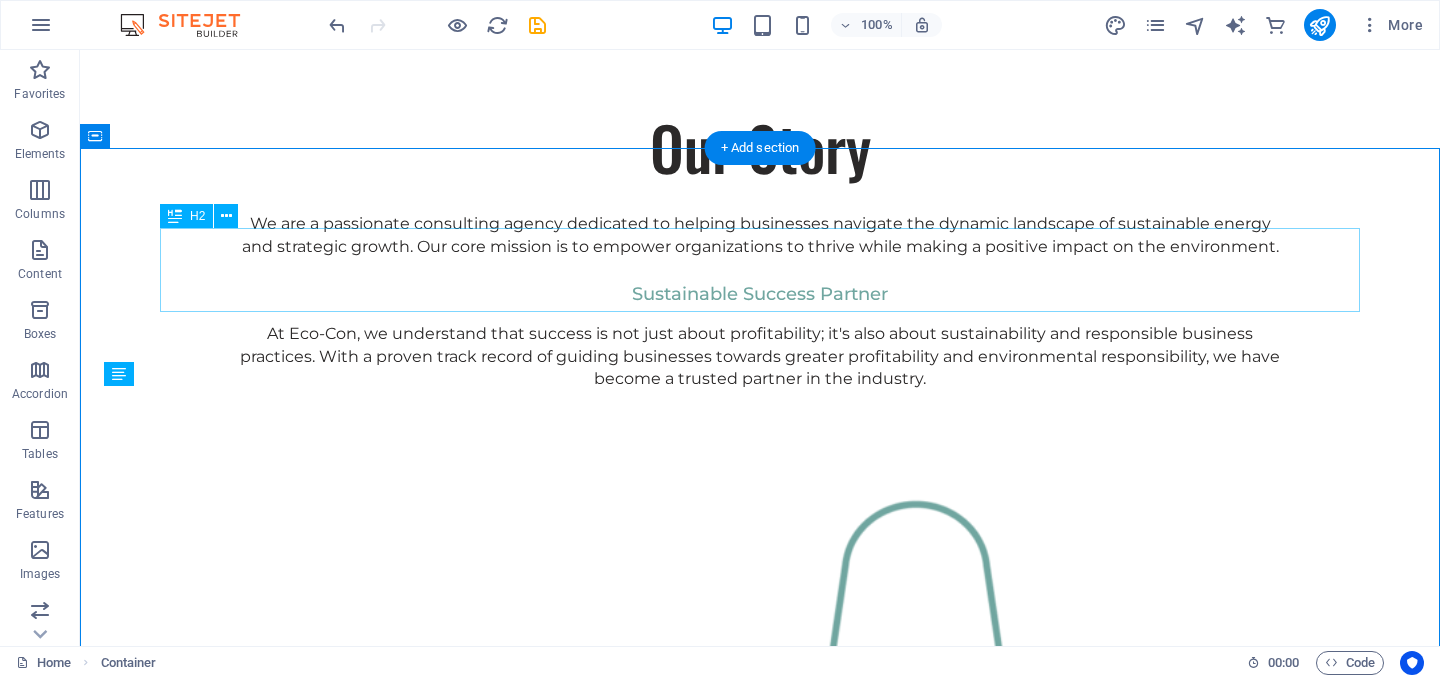 scroll, scrollTop: 1654, scrollLeft: 0, axis: vertical 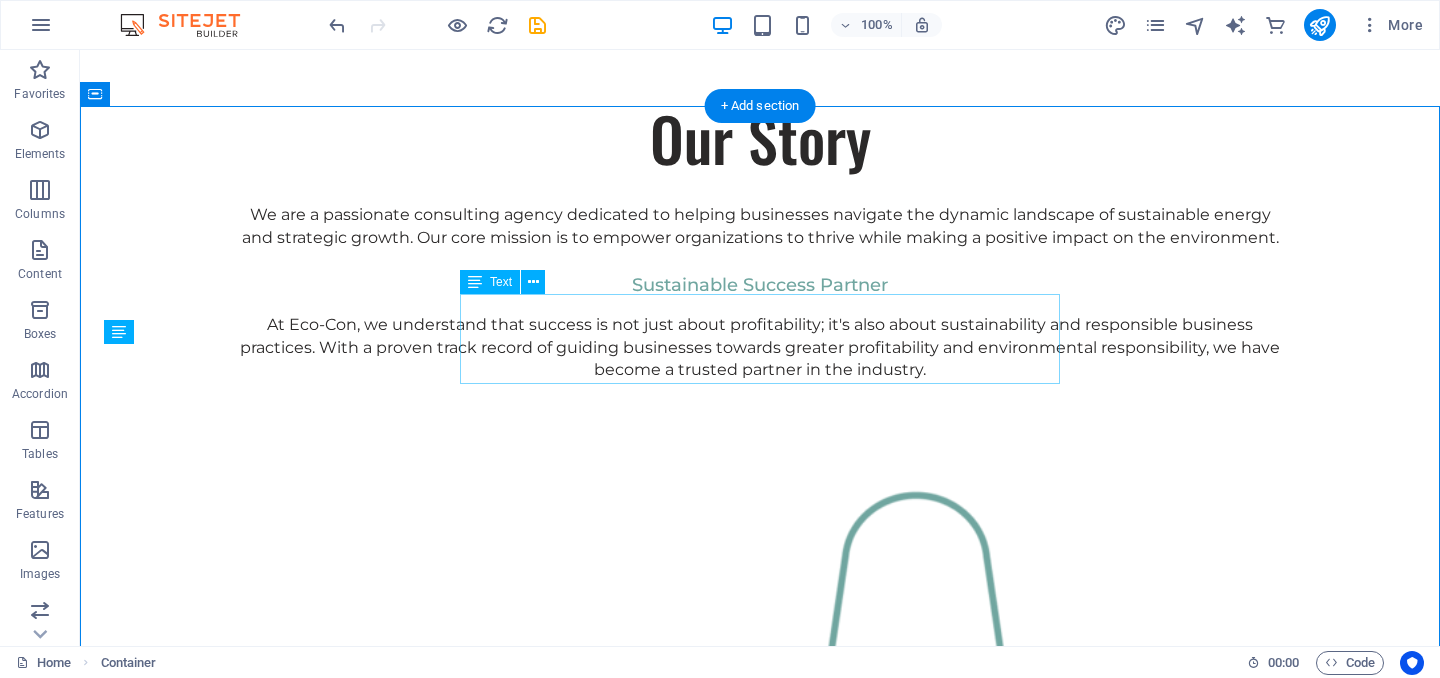 click on "Our dedicated team is here to guide you through every step of your journey towards sustainable success. Together, we will create a strategy that aligns your business goals with a greener and more prosperous future." at bounding box center [760, 2140] 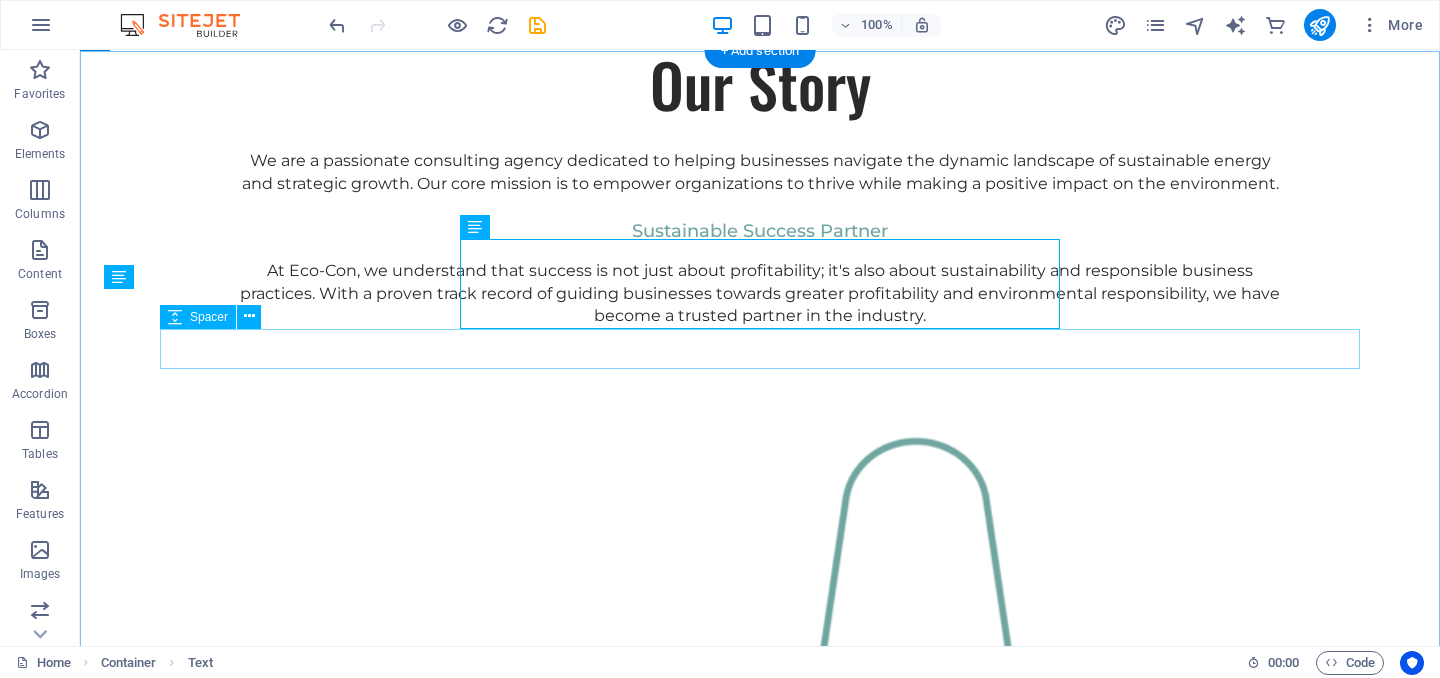 scroll, scrollTop: 1709, scrollLeft: 0, axis: vertical 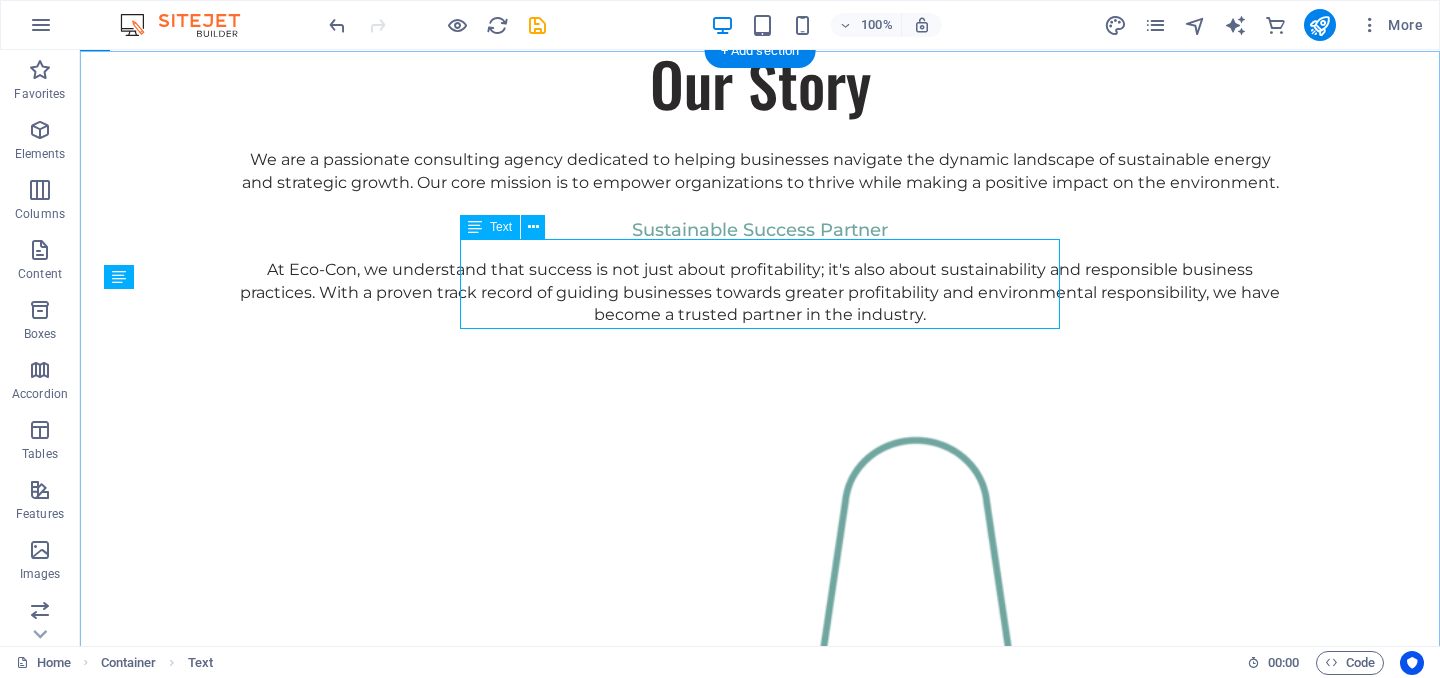 click on "Our dedicated team is here to guide you through every step of your journey towards sustainable success. Together, we will create a strategy that aligns your business goals with a greener and more prosperous future." at bounding box center (760, 2085) 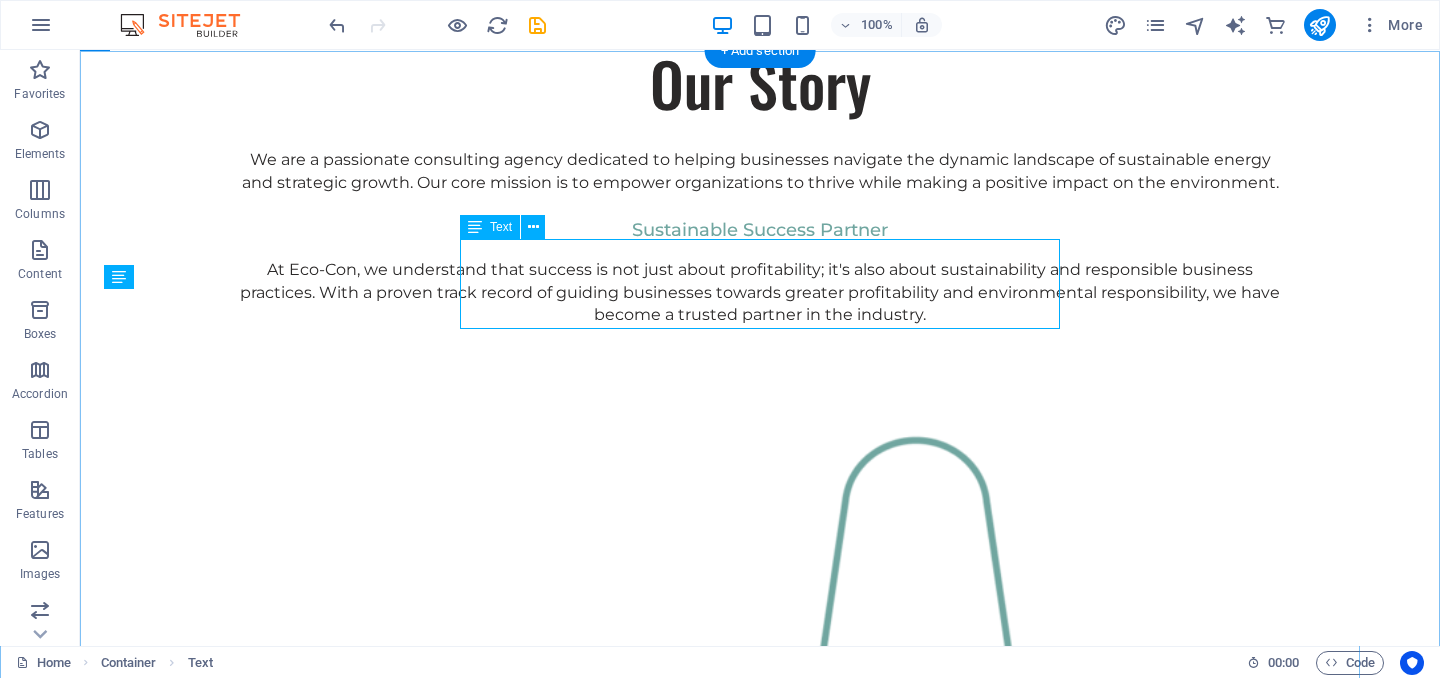 click on "Our dedicated team is here to guide you through every step of your journey towards sustainable success. Together, we will create a strategy that aligns your business goals with a greener and more prosperous future." at bounding box center [760, 2085] 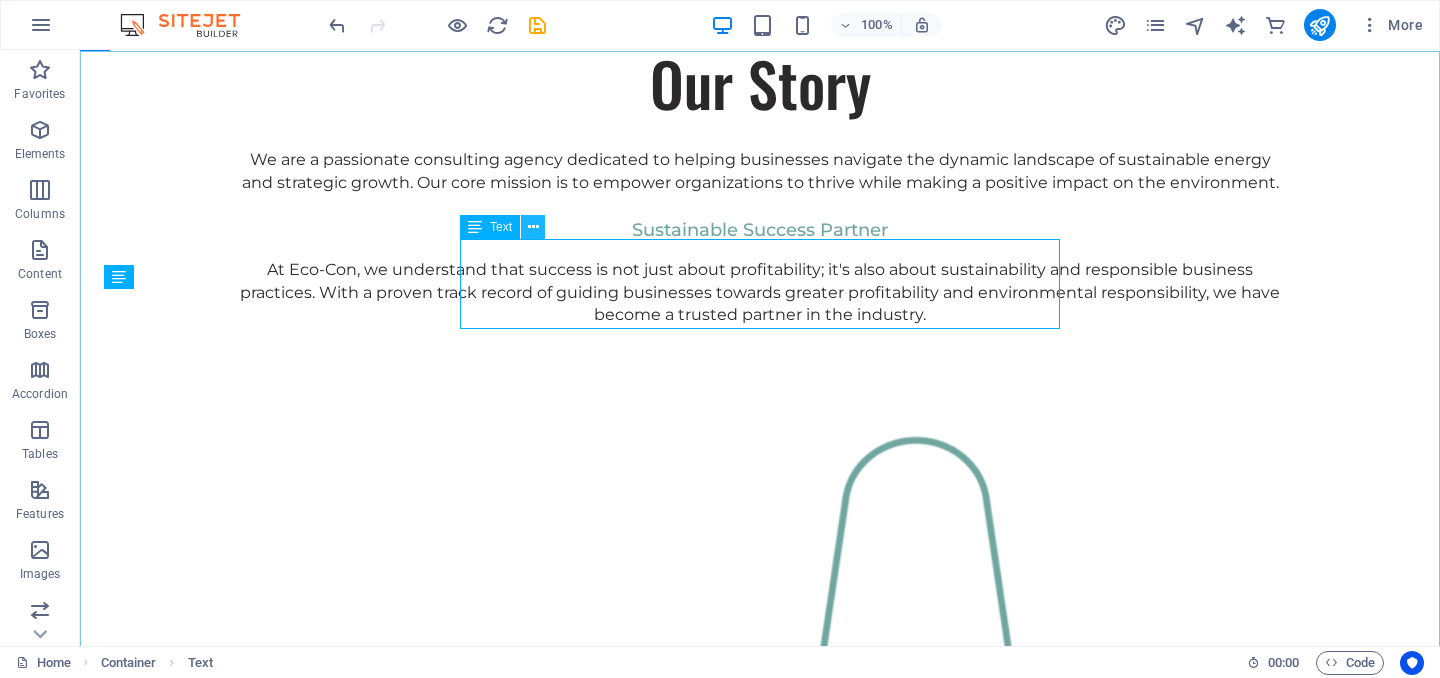 click at bounding box center (533, 227) 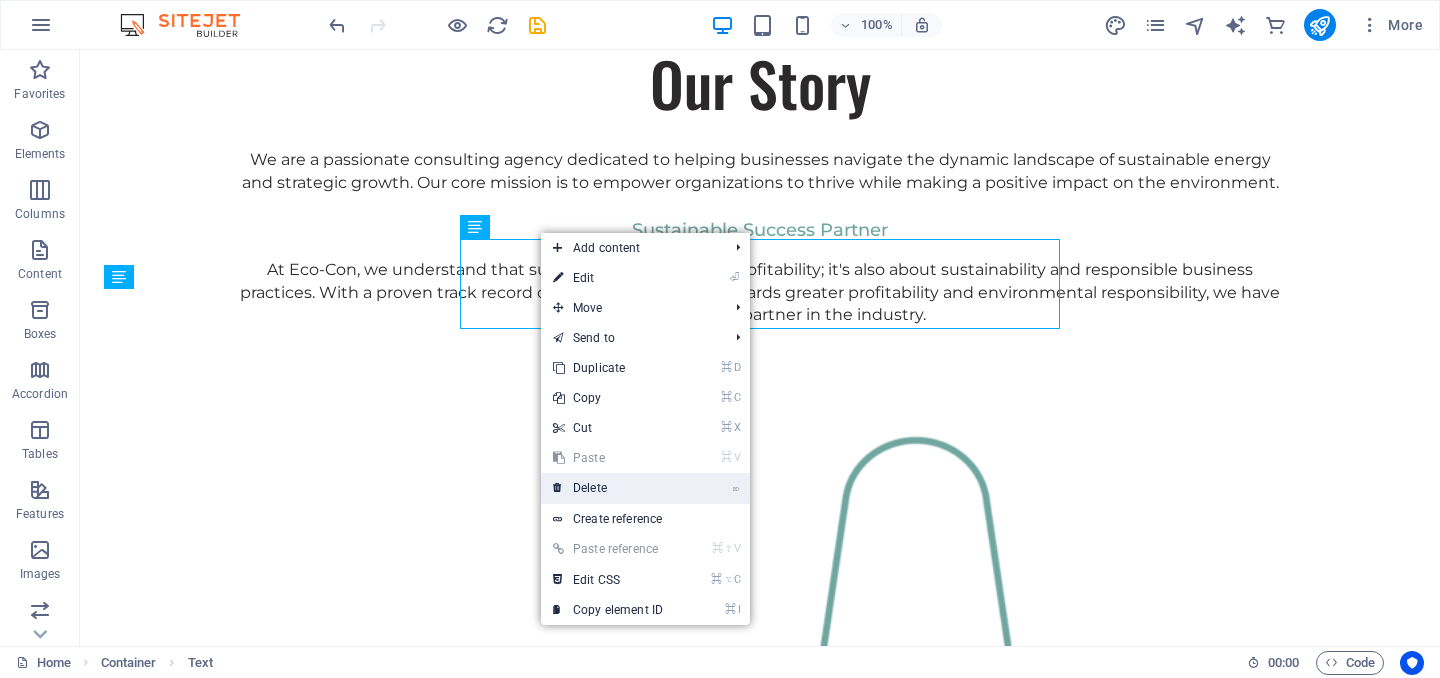 click on "⌦  Delete" at bounding box center (608, 488) 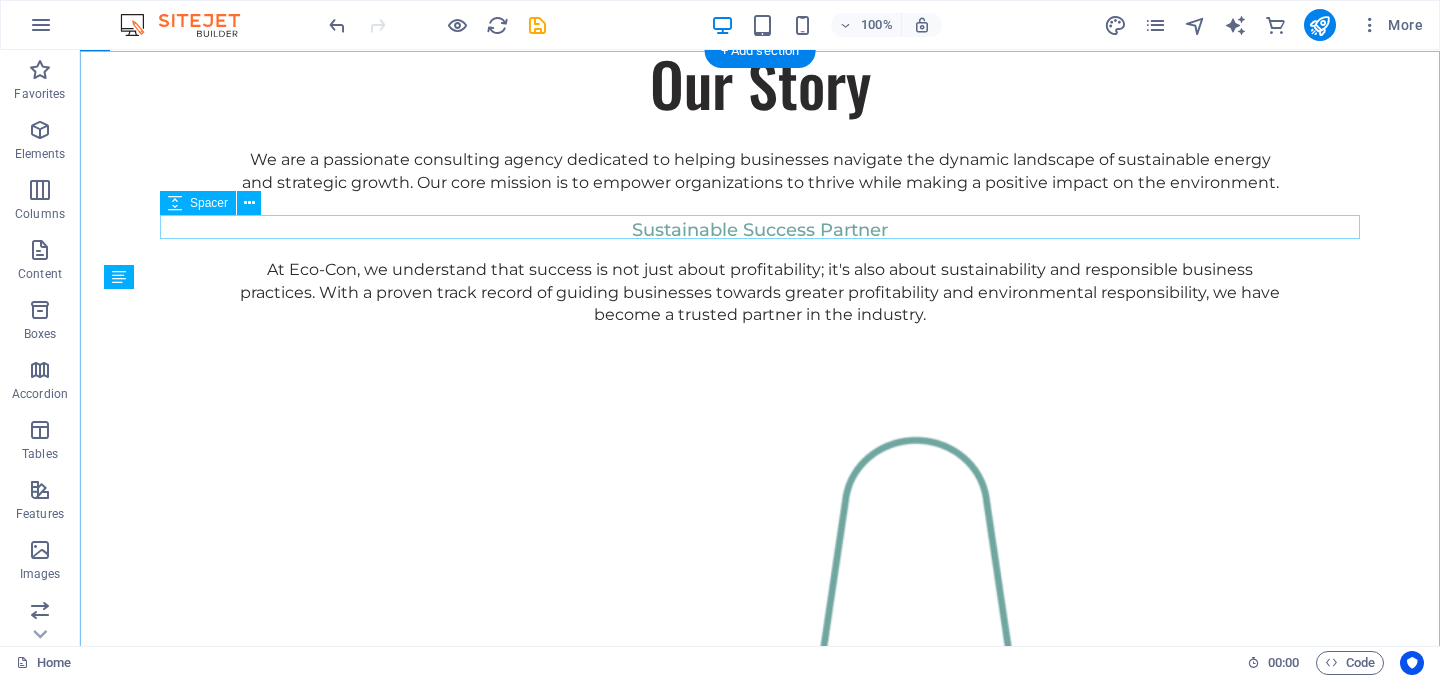 click at bounding box center (760, 2051) 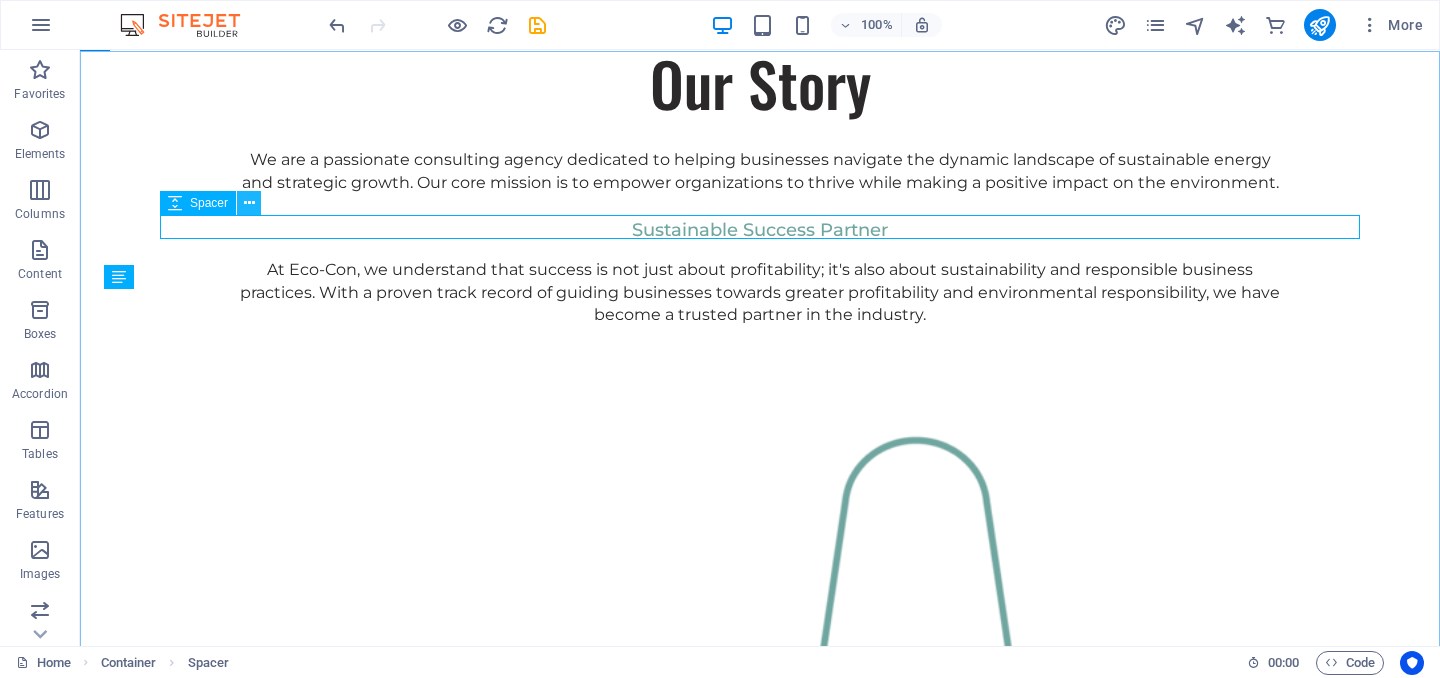 click at bounding box center [249, 203] 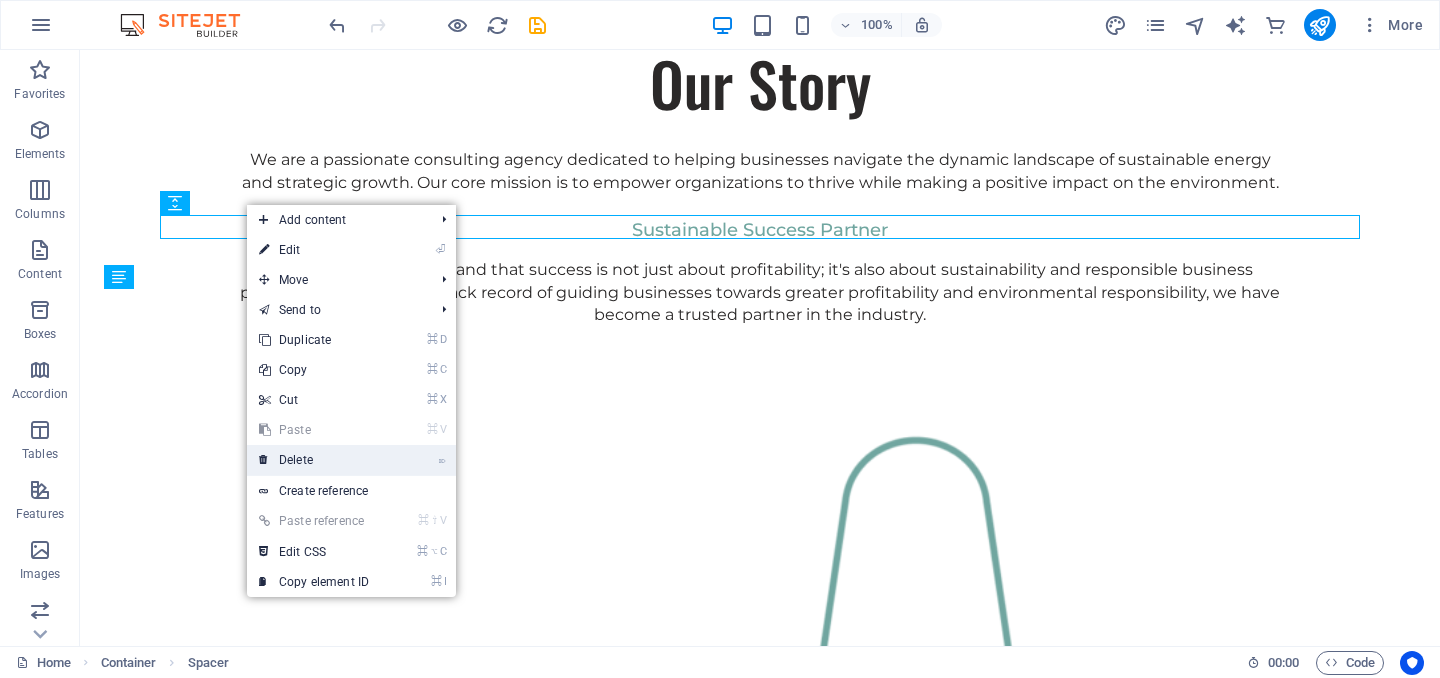 click on "⌦  Delete" at bounding box center [314, 460] 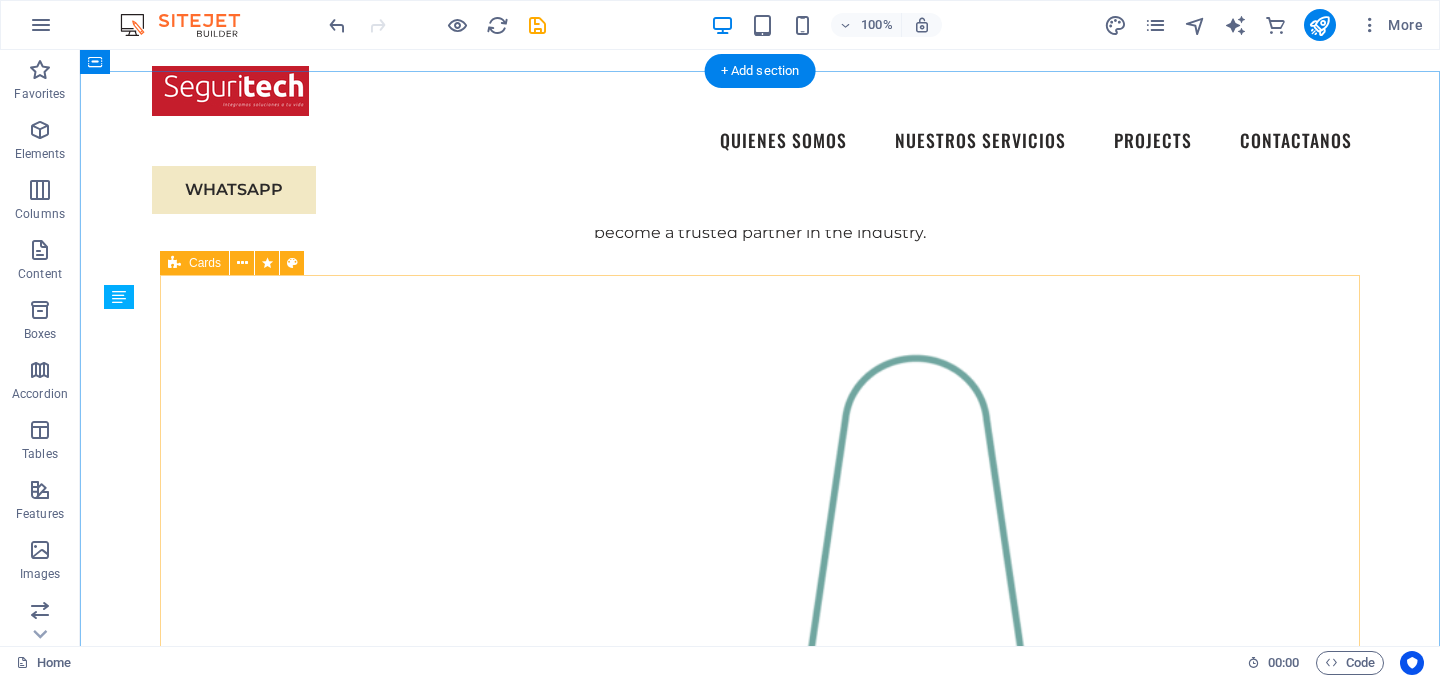 scroll, scrollTop: 1689, scrollLeft: 0, axis: vertical 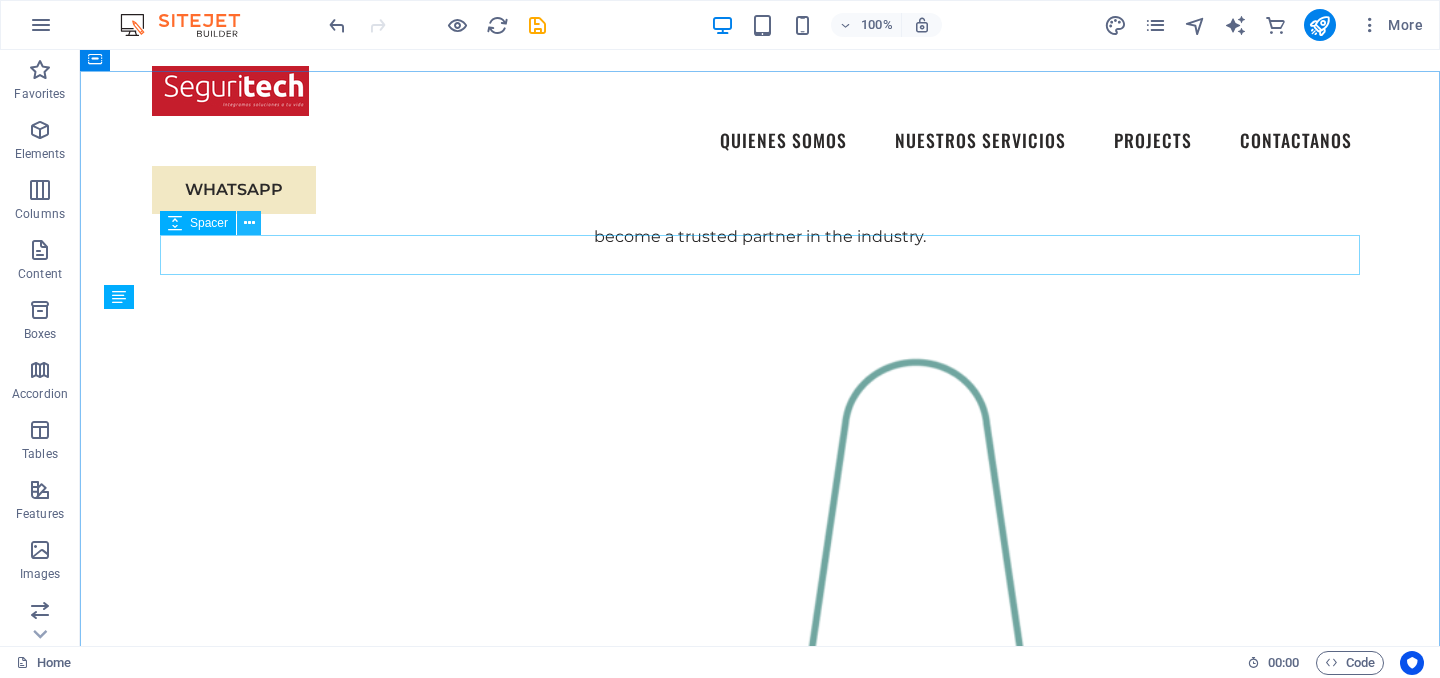 click at bounding box center (249, 223) 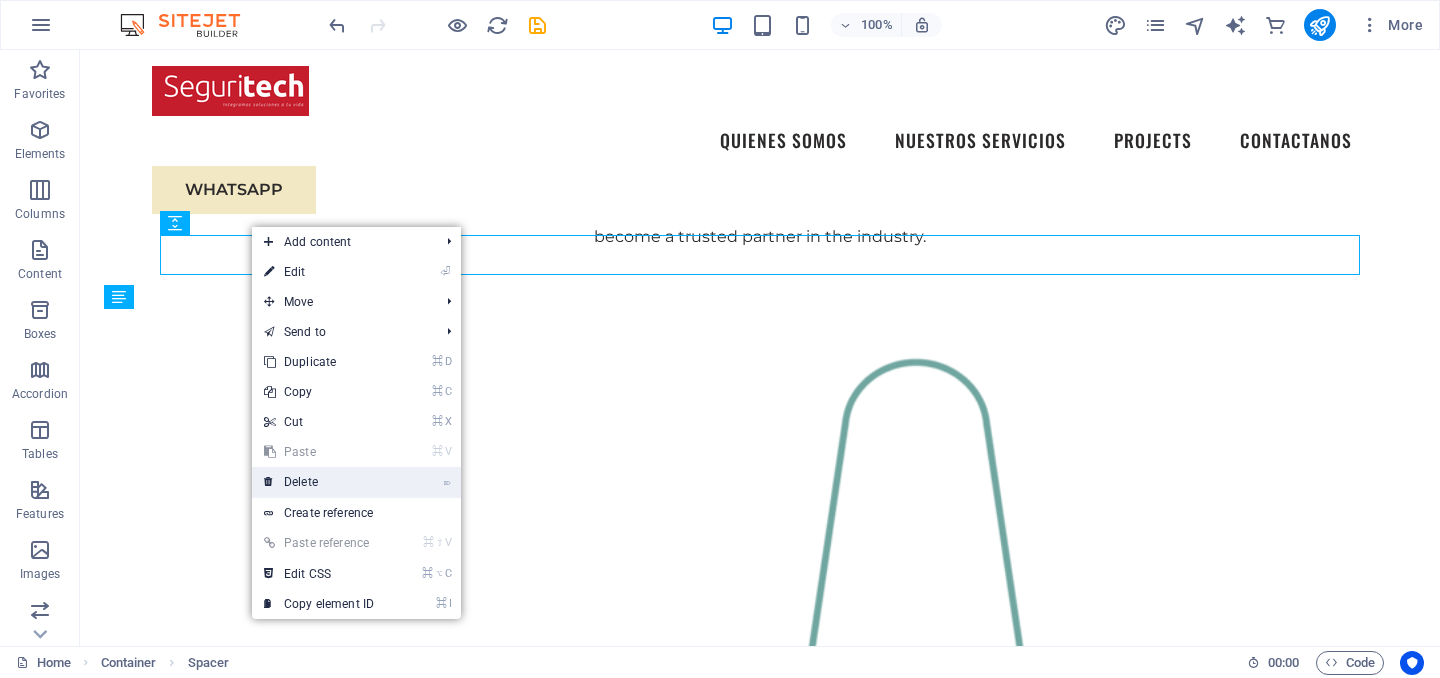 click on "⌦  Delete" at bounding box center [319, 482] 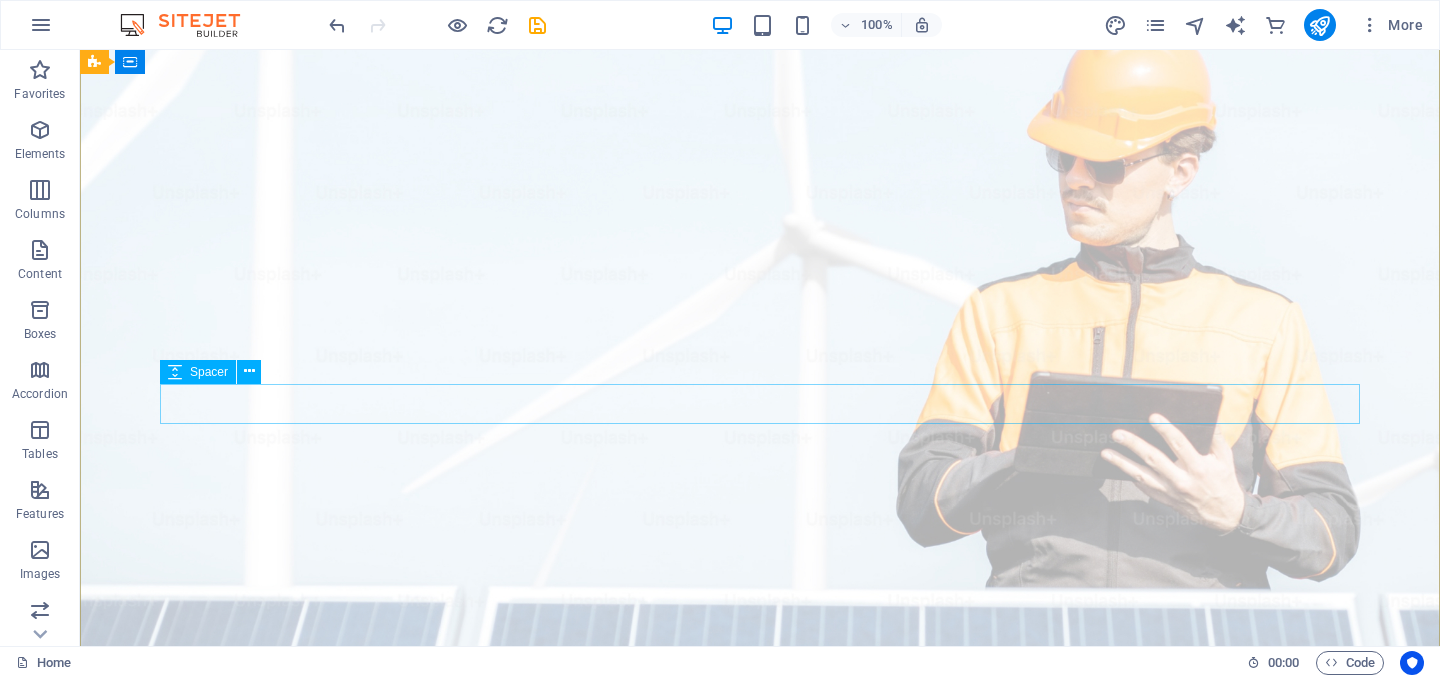 scroll, scrollTop: 0, scrollLeft: 0, axis: both 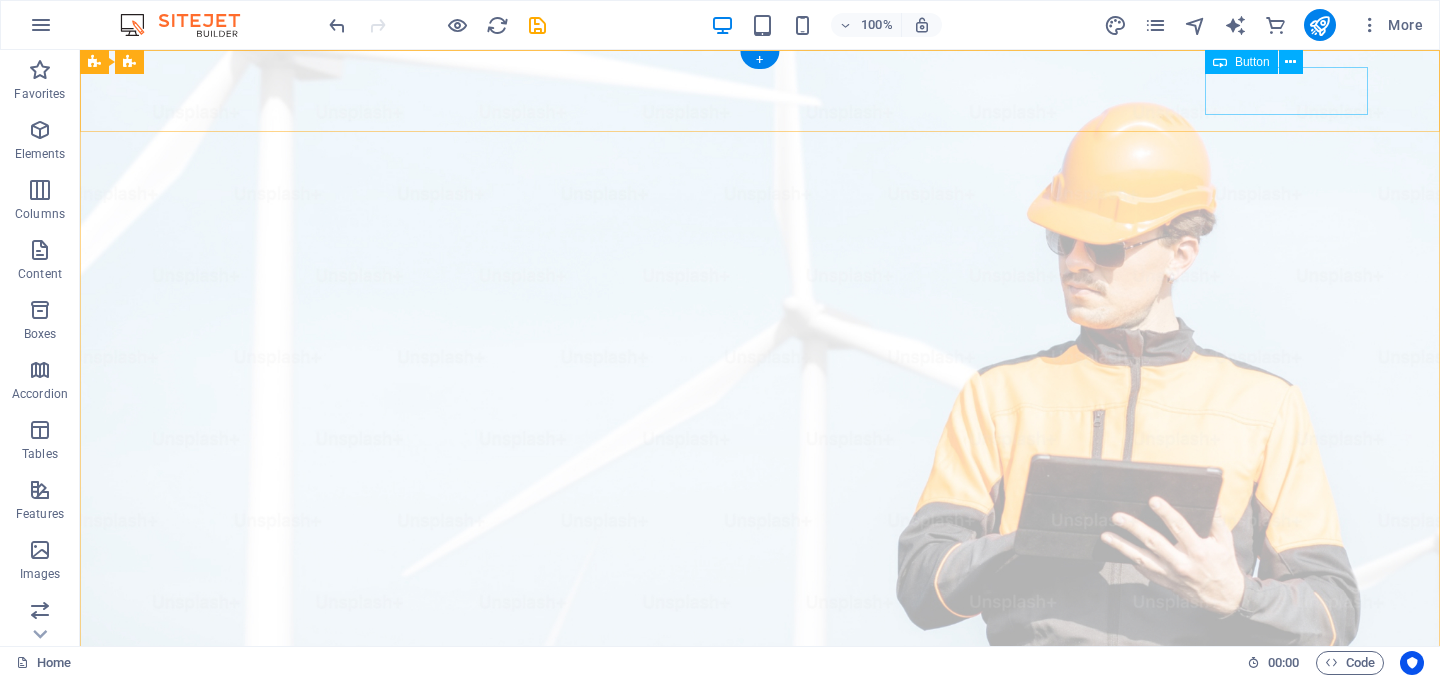 click on "WHATSAPP" at bounding box center (760, 1090) 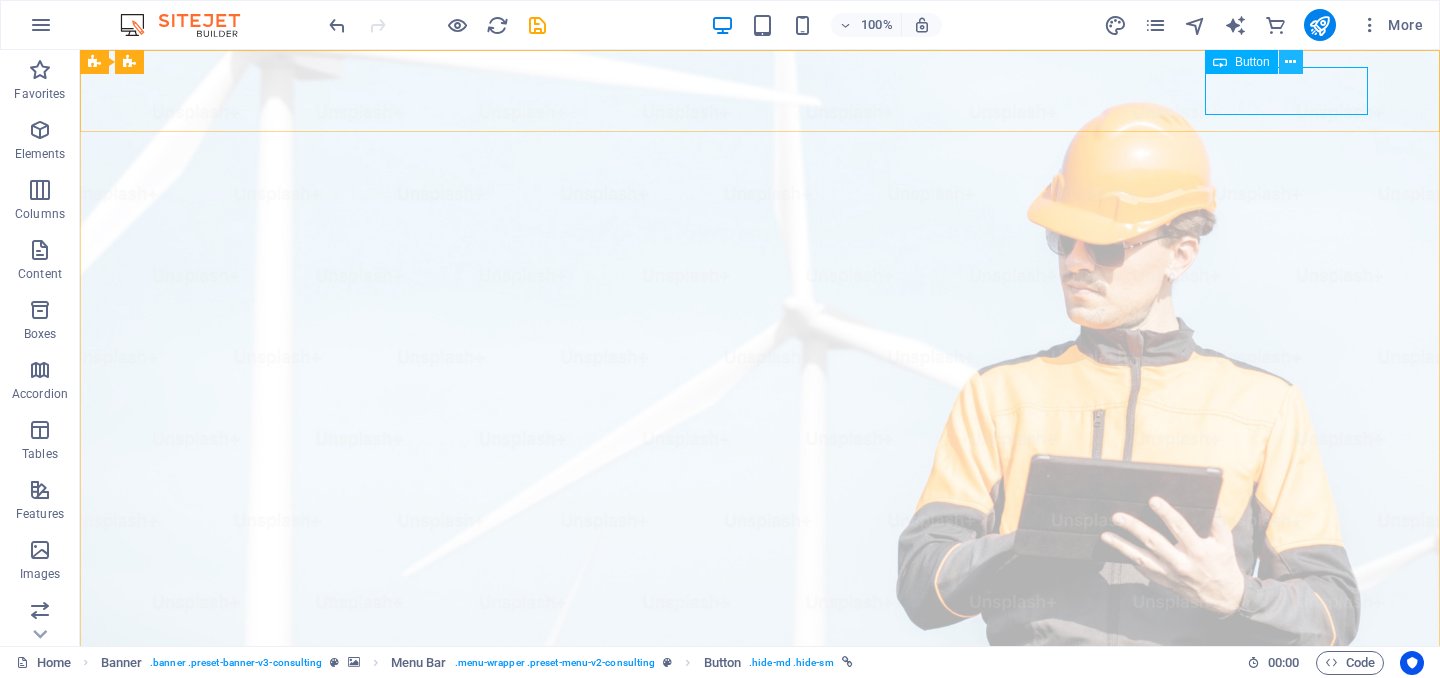 click at bounding box center [1291, 62] 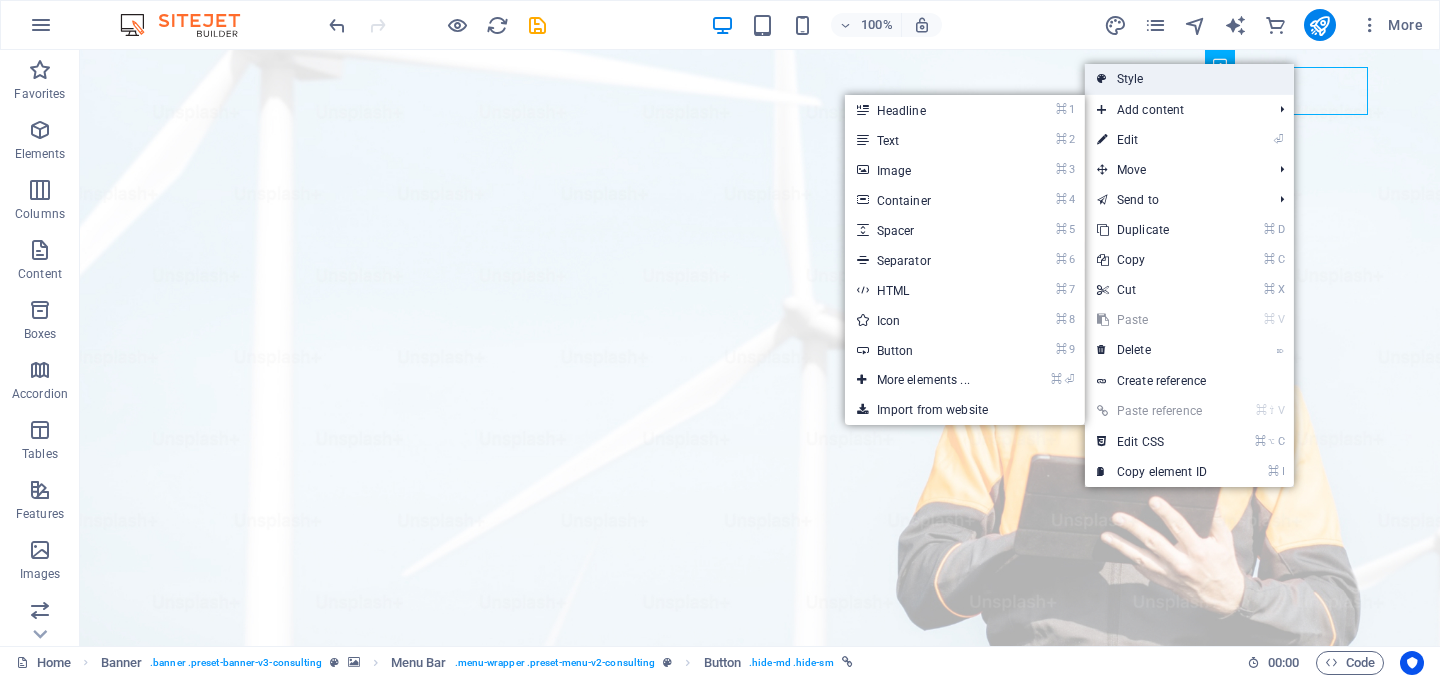 click on "Style" at bounding box center [1189, 79] 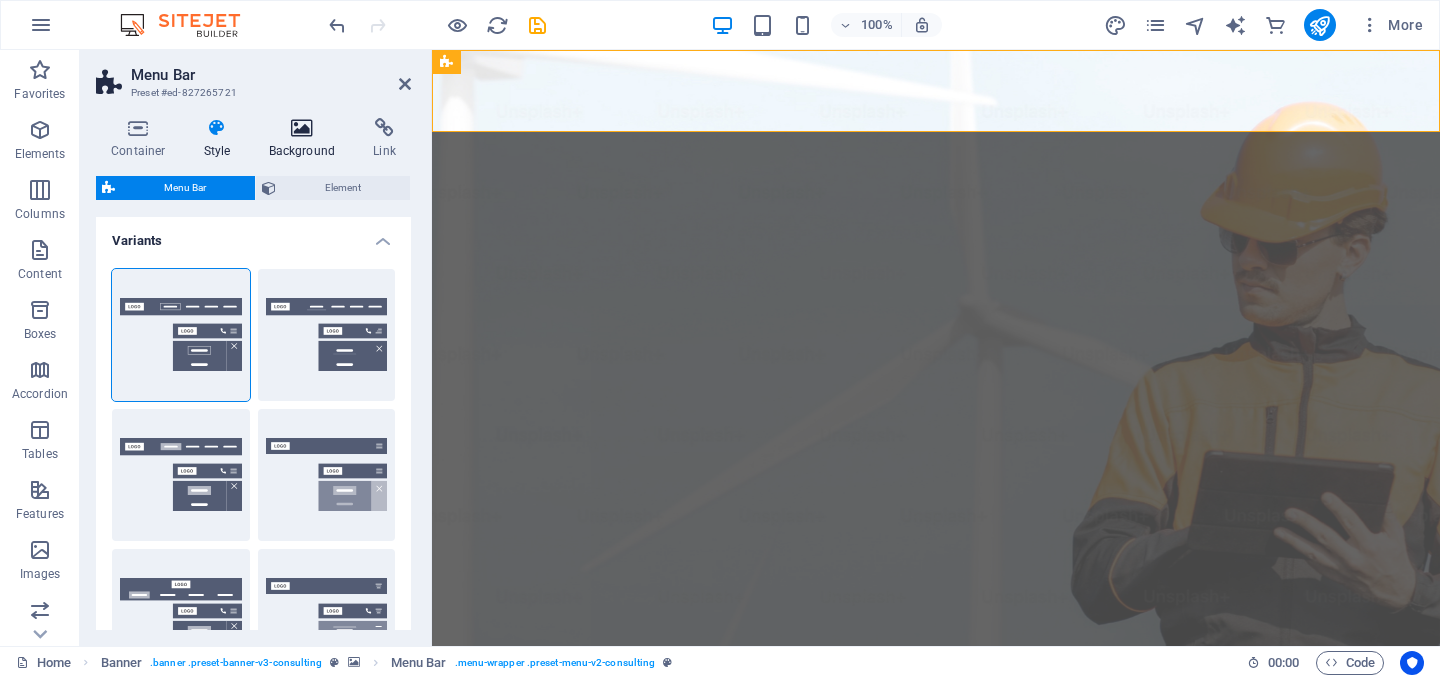 click at bounding box center [302, 128] 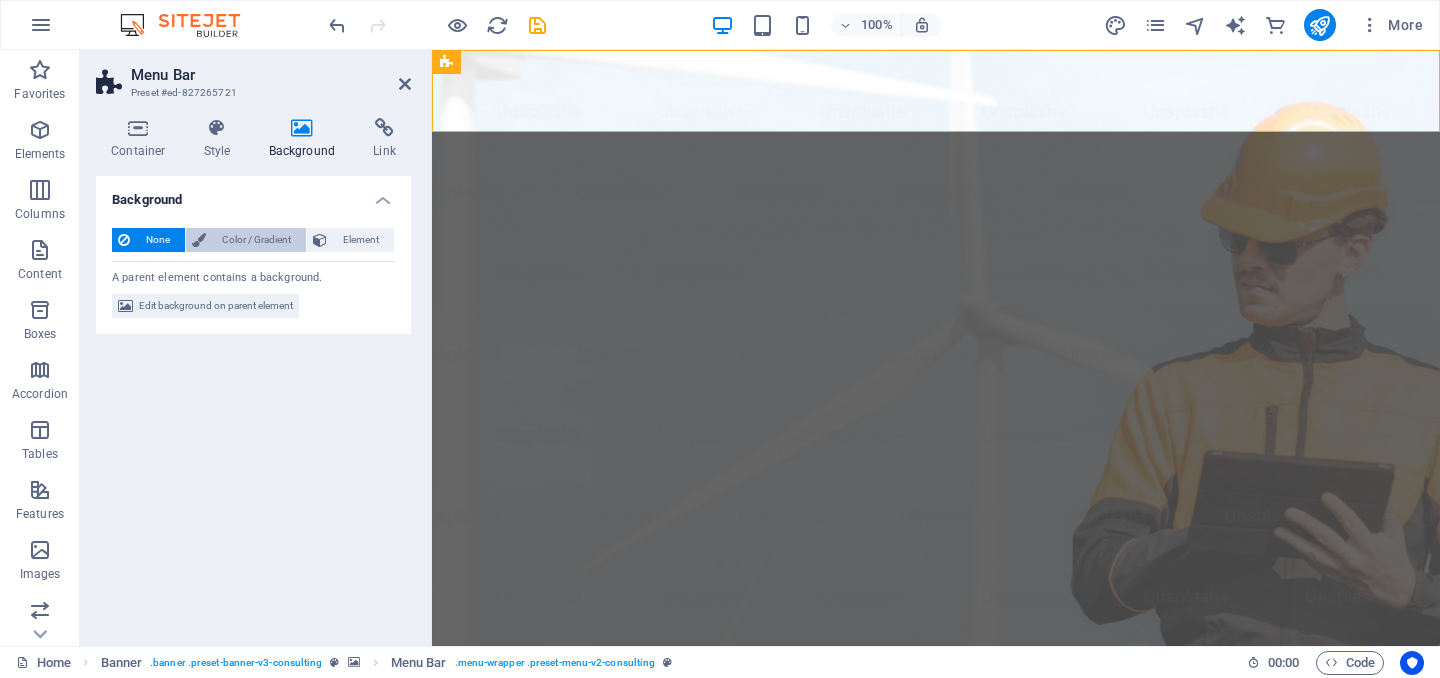 click on "Color / Gradient" at bounding box center (256, 240) 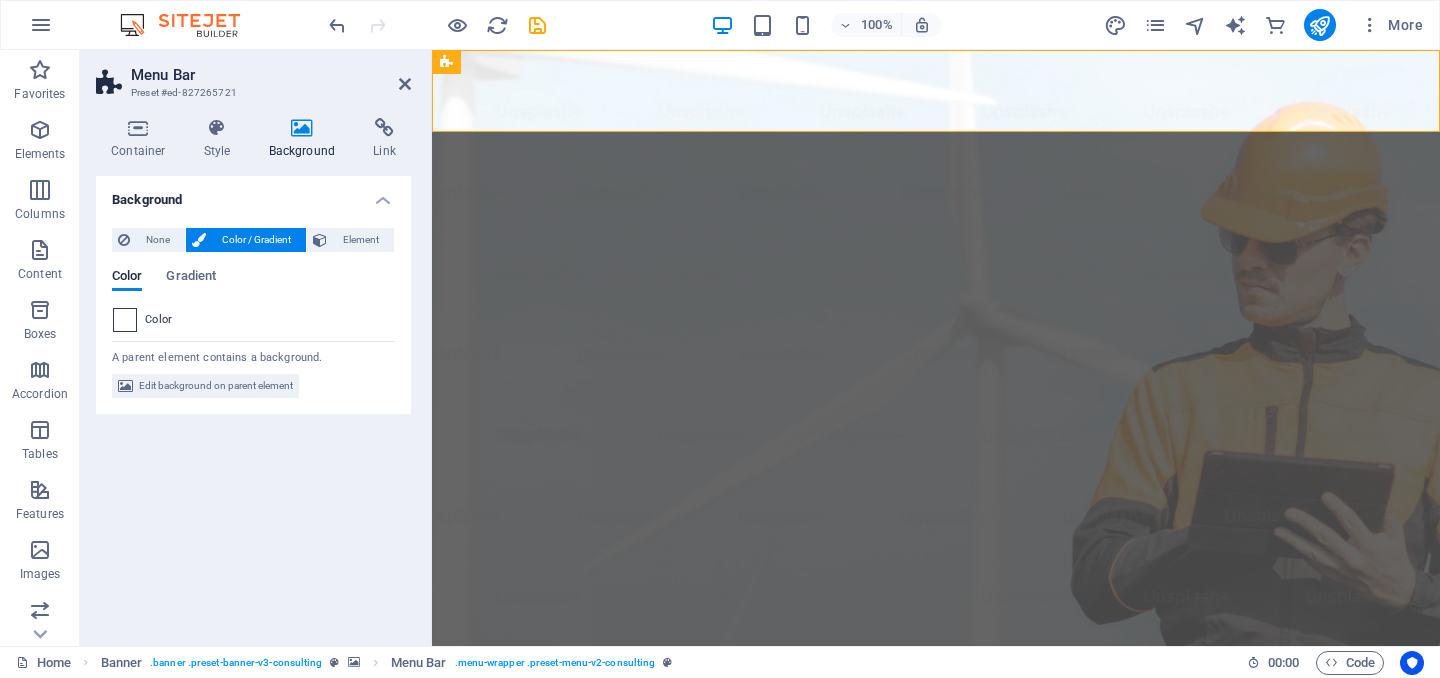 click at bounding box center [125, 320] 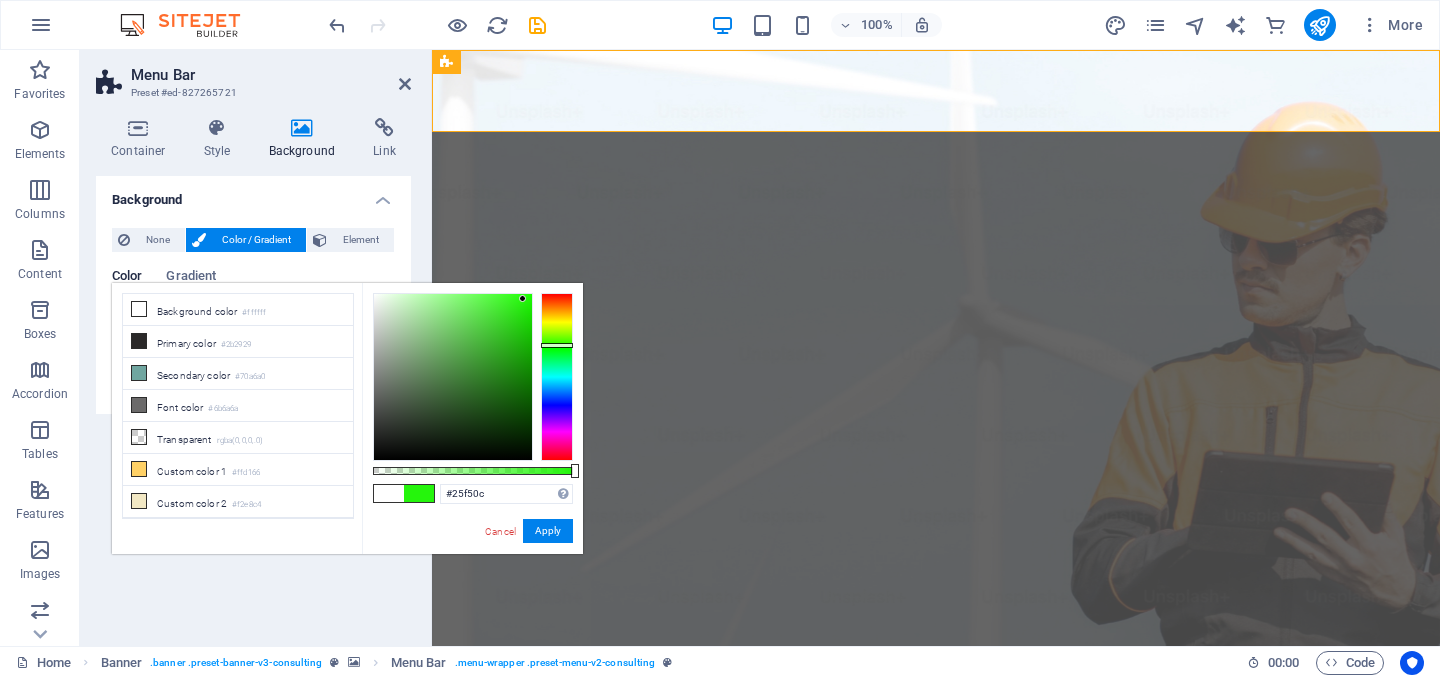 click at bounding box center (453, 377) 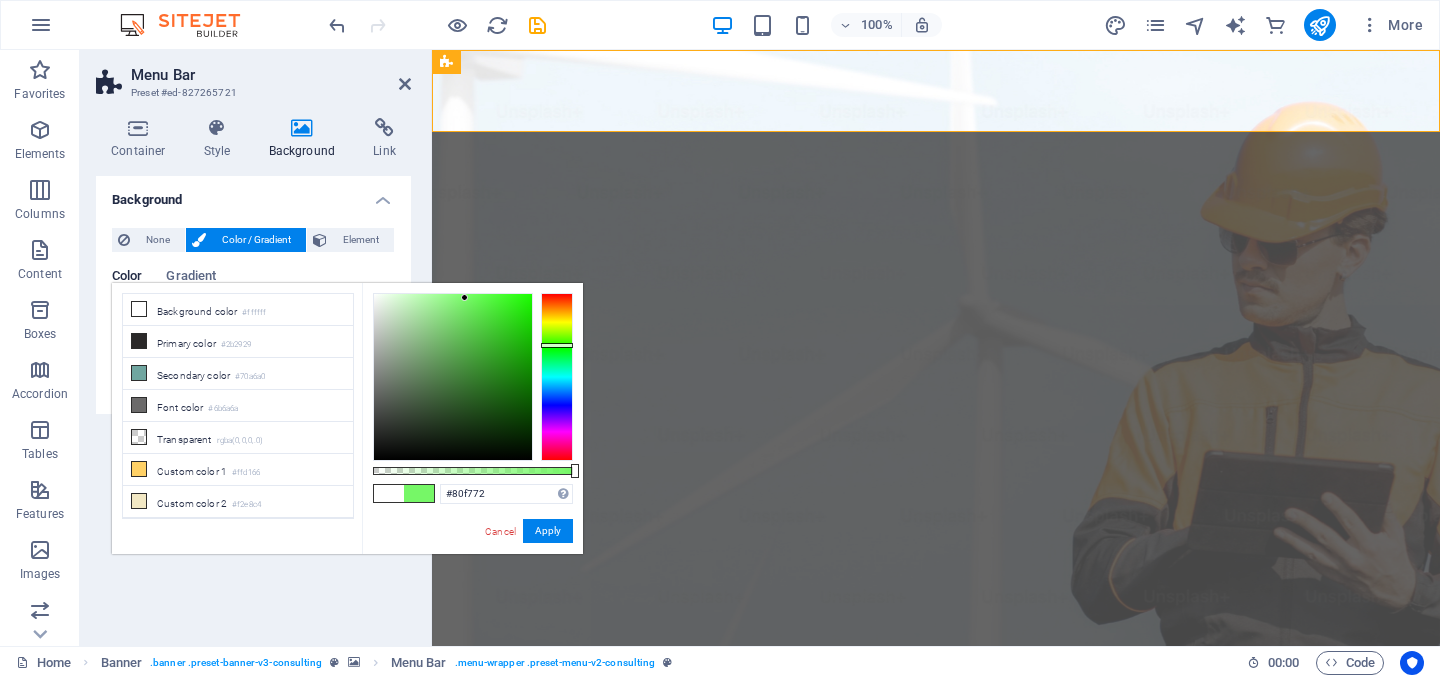 click at bounding box center (453, 377) 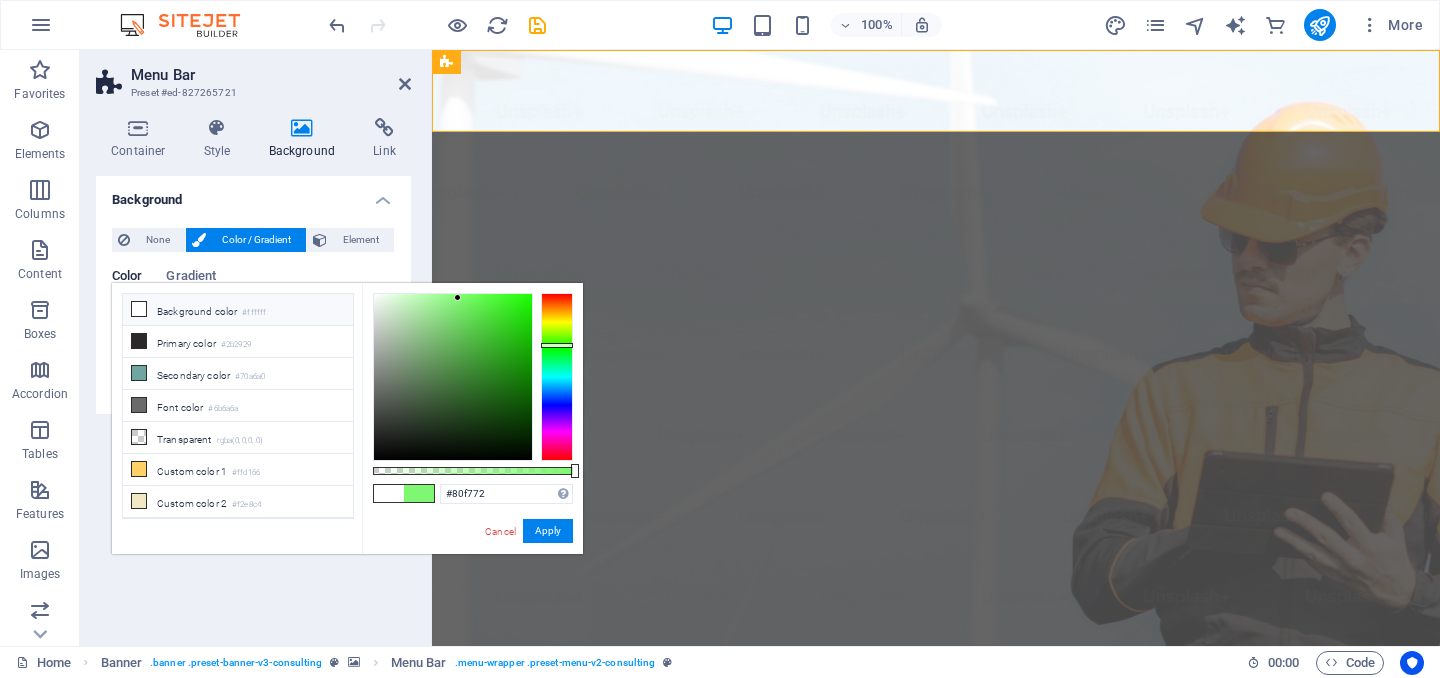 click on "Background color
#ffffff" at bounding box center [238, 310] 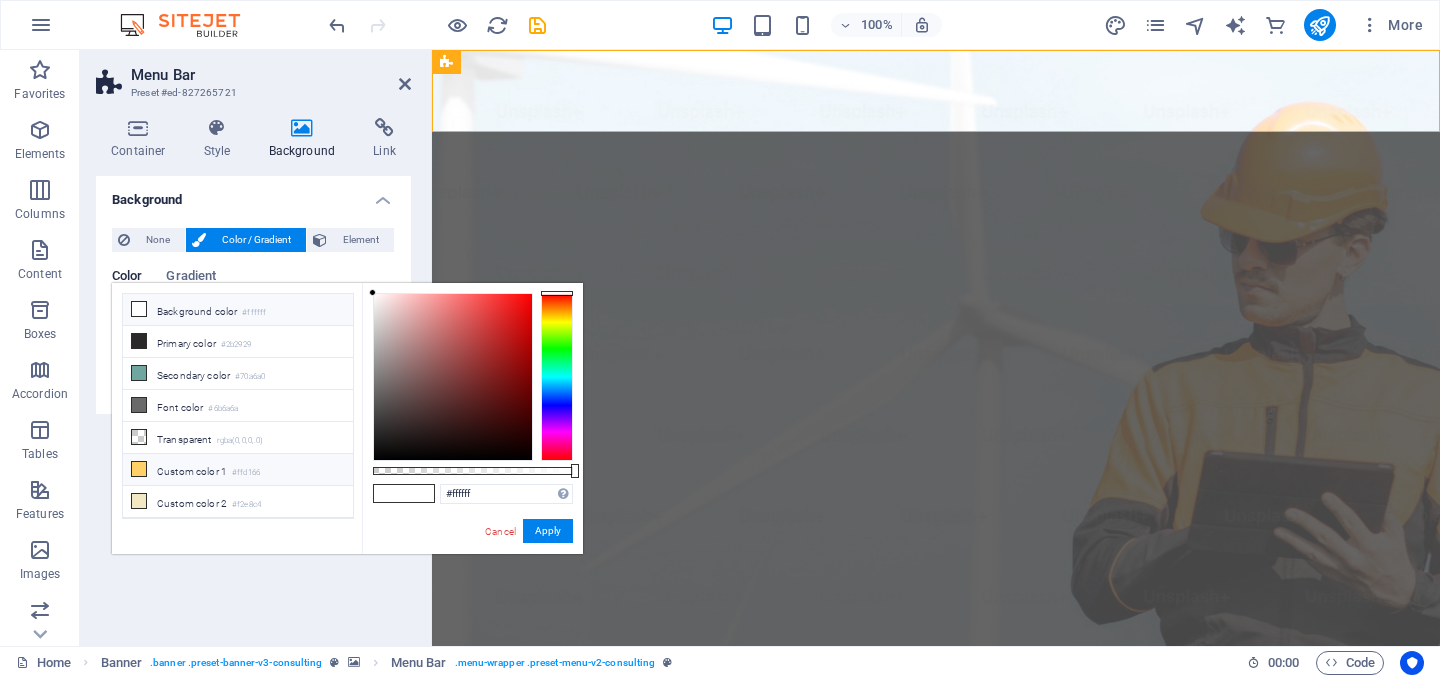 click on "Custom color 1
#ffd166" at bounding box center (238, 470) 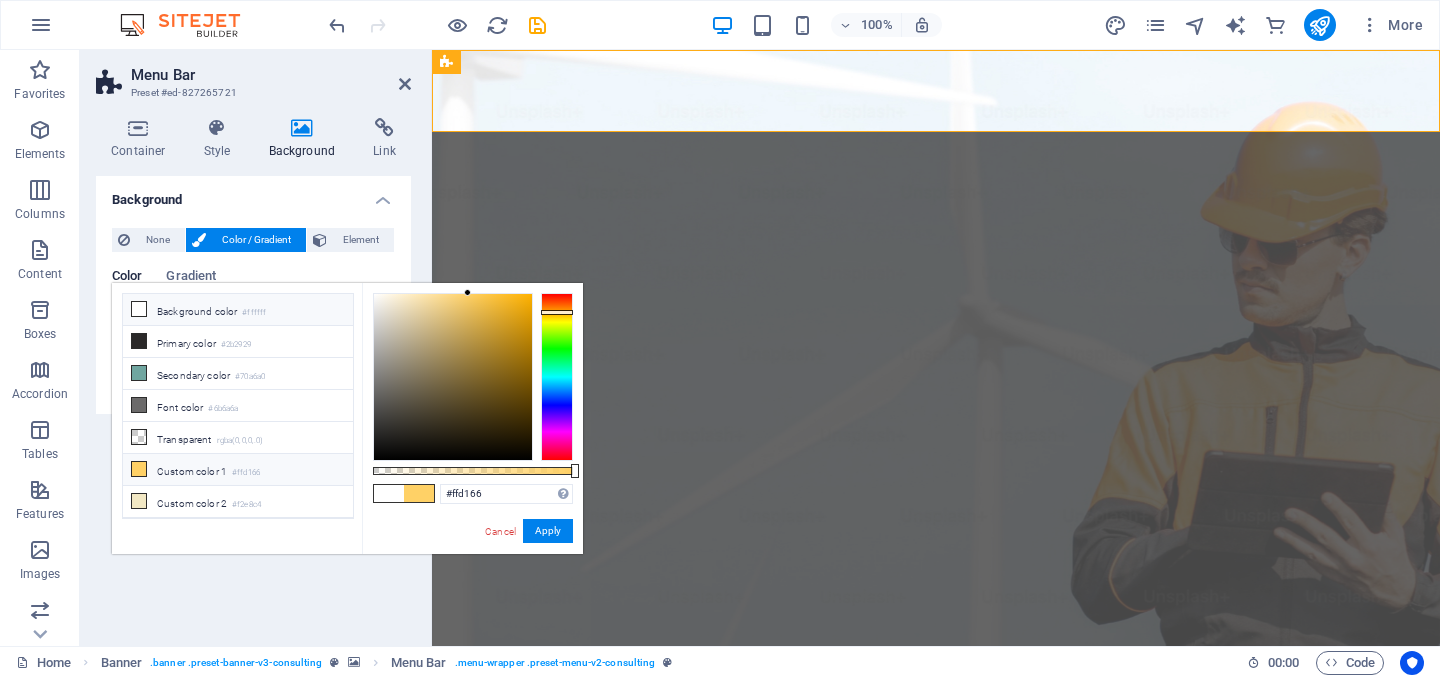 click on "Background color
#ffffff" at bounding box center (238, 310) 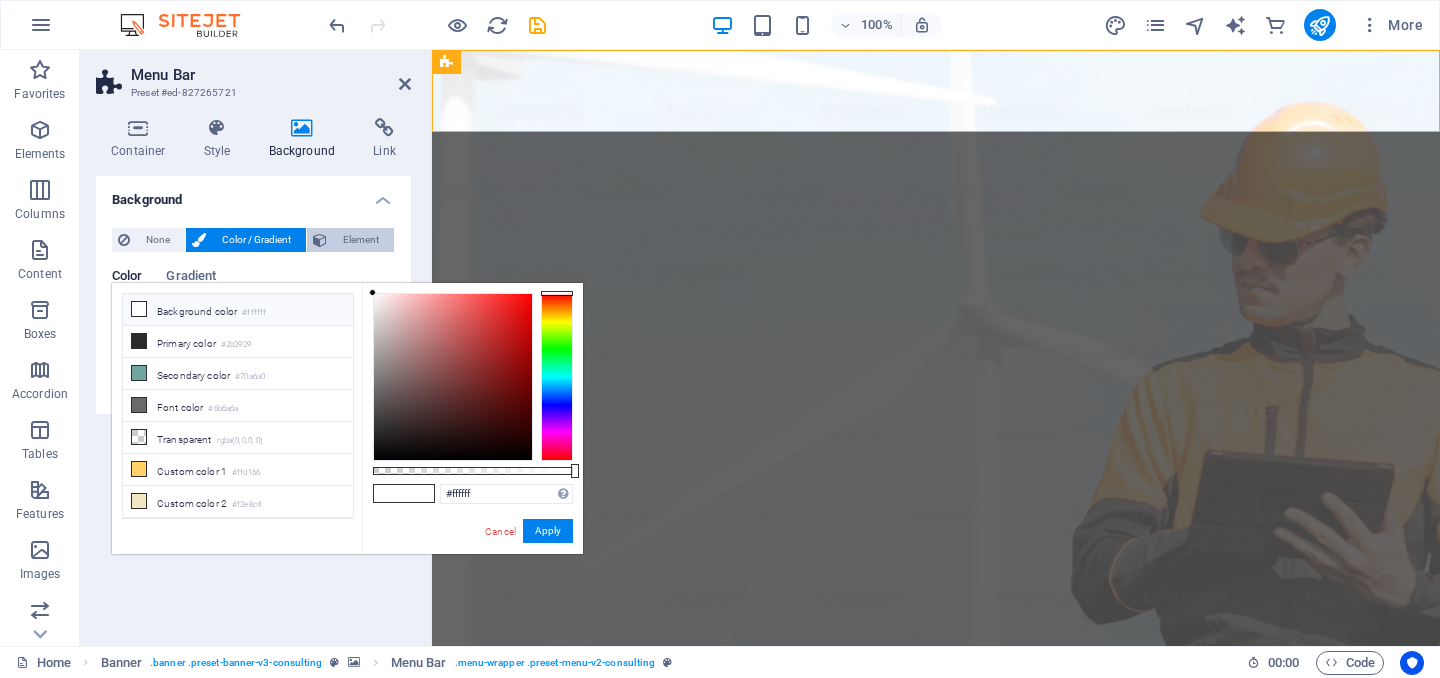 click on "Element" at bounding box center [360, 240] 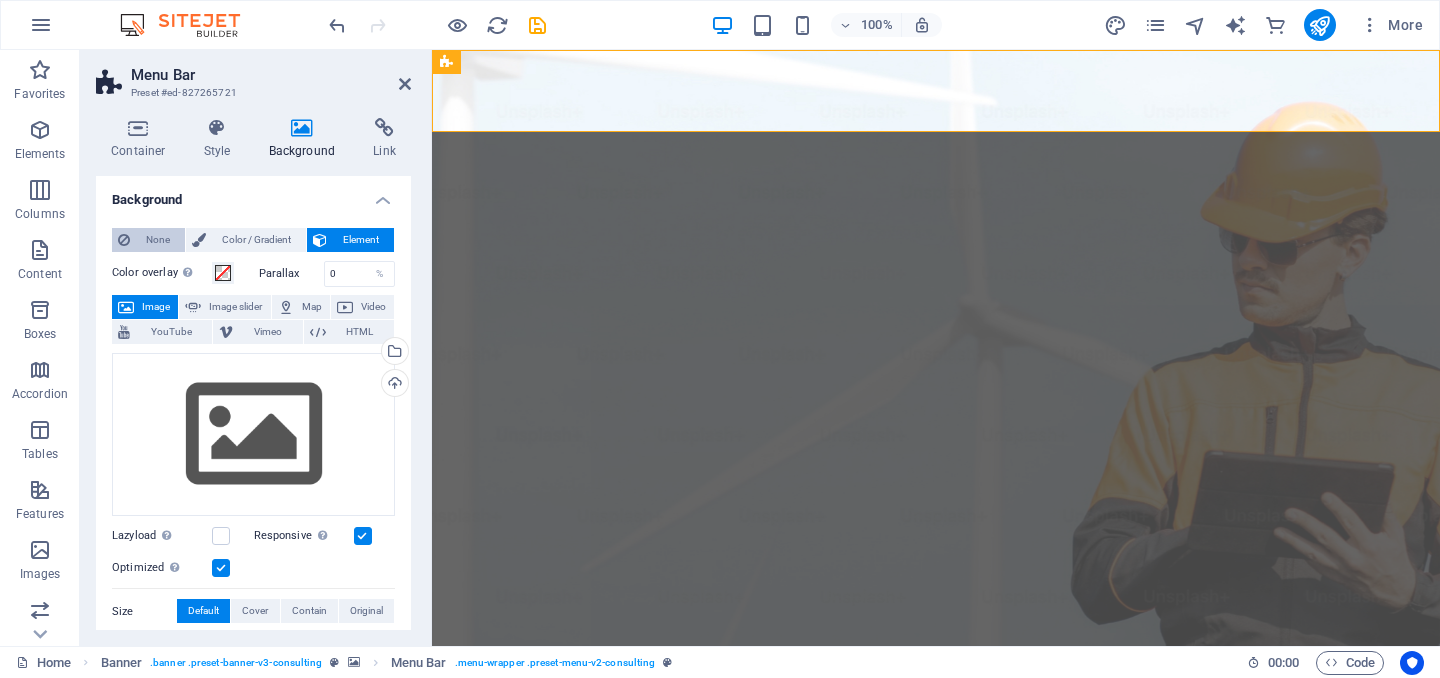 click on "None" at bounding box center [157, 240] 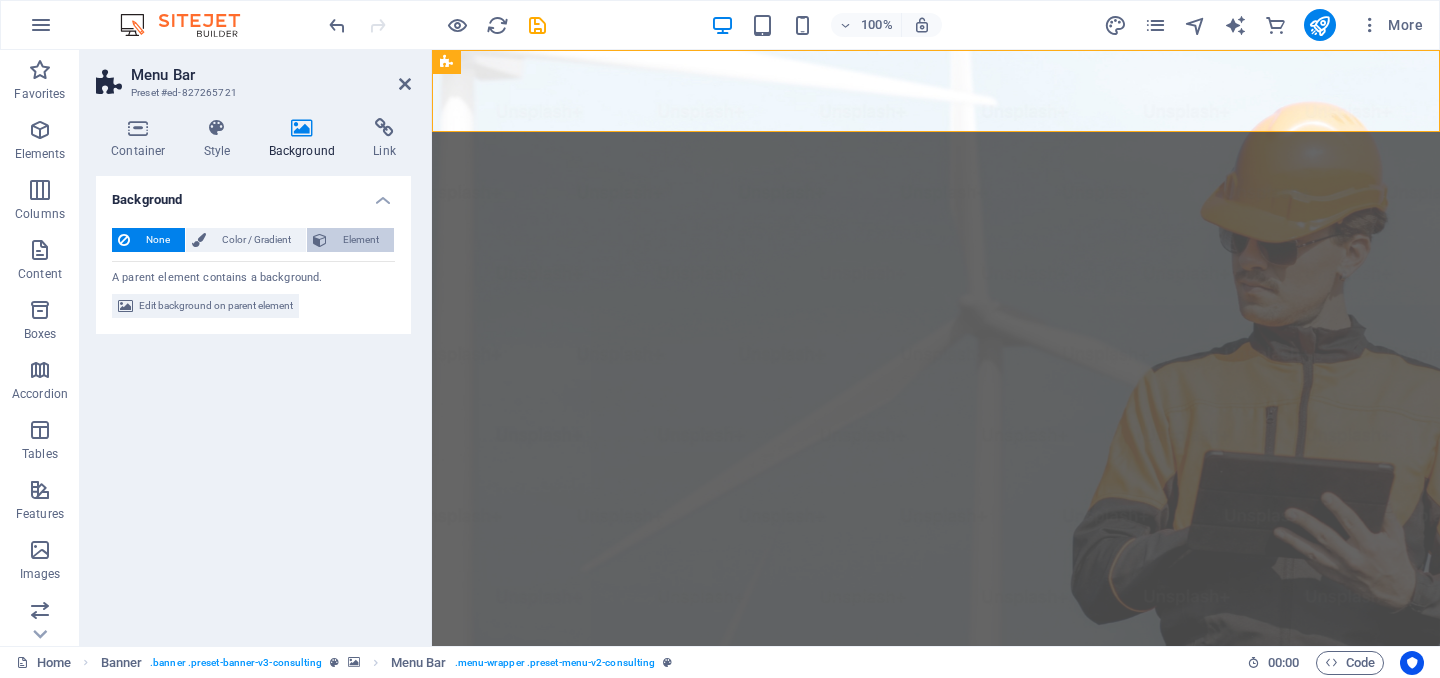 click on "Element" at bounding box center (360, 240) 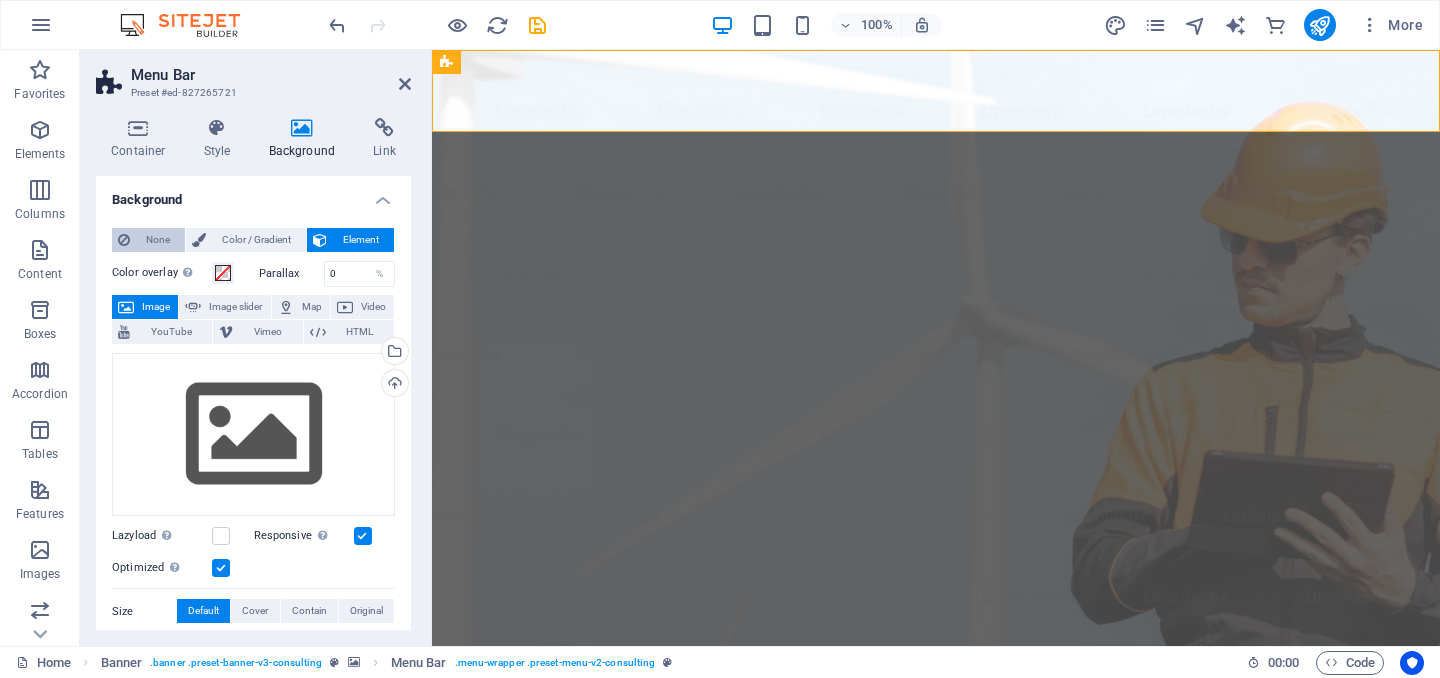click on "None" at bounding box center (157, 240) 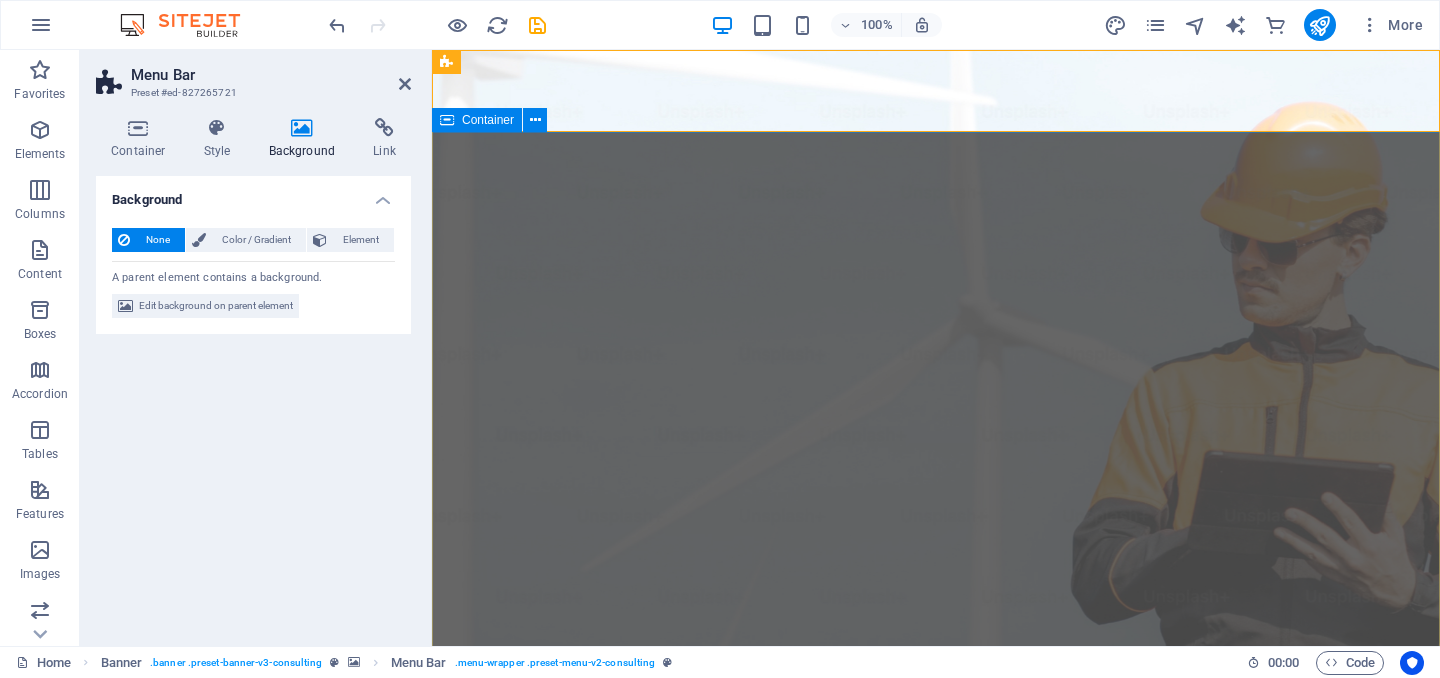 click on "SOMOS TU MEJOR OPCION EN SEGURIDAD ELECTRONICA CCTV, ALARMA, CONTROL DE ACCESO, DETECCION DE INCENDIO, PANELES SOLARES Y CENTRALES DE MONITOREO Get Started" at bounding box center [936, 1360] 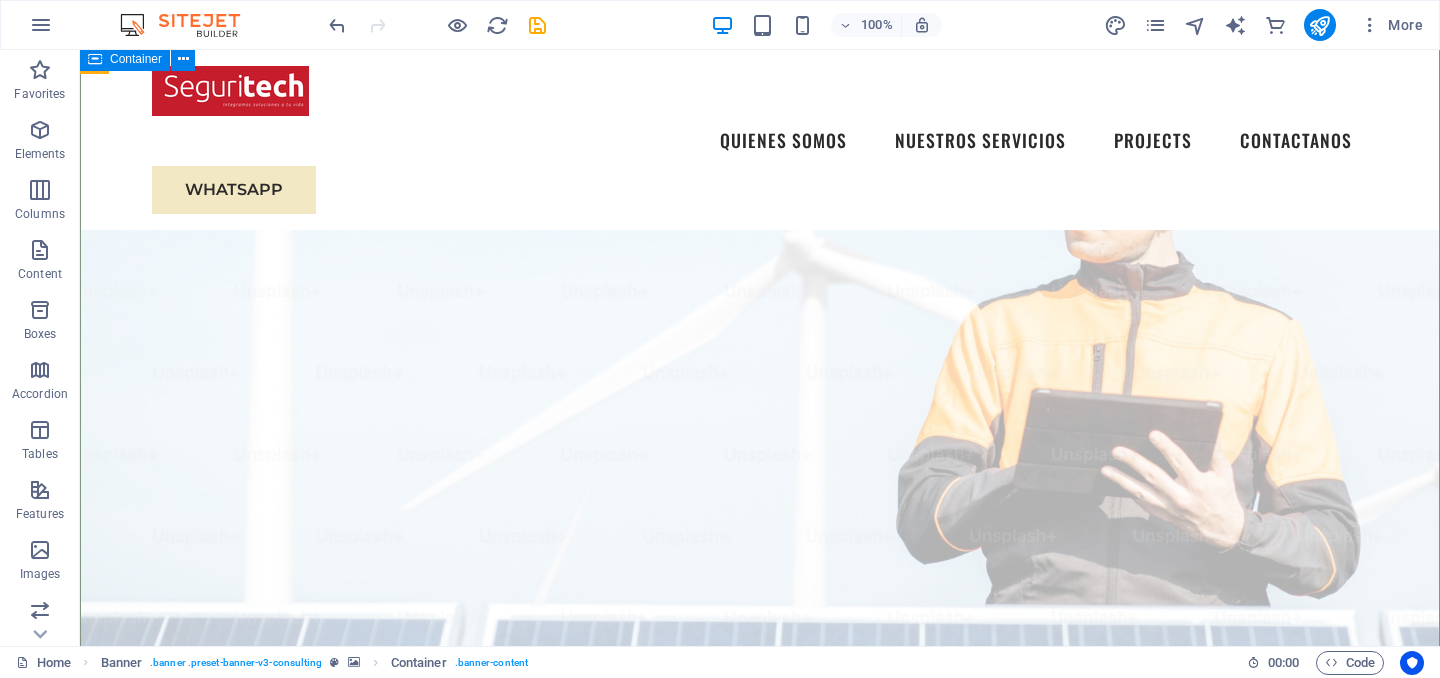 scroll, scrollTop: 61, scrollLeft: 0, axis: vertical 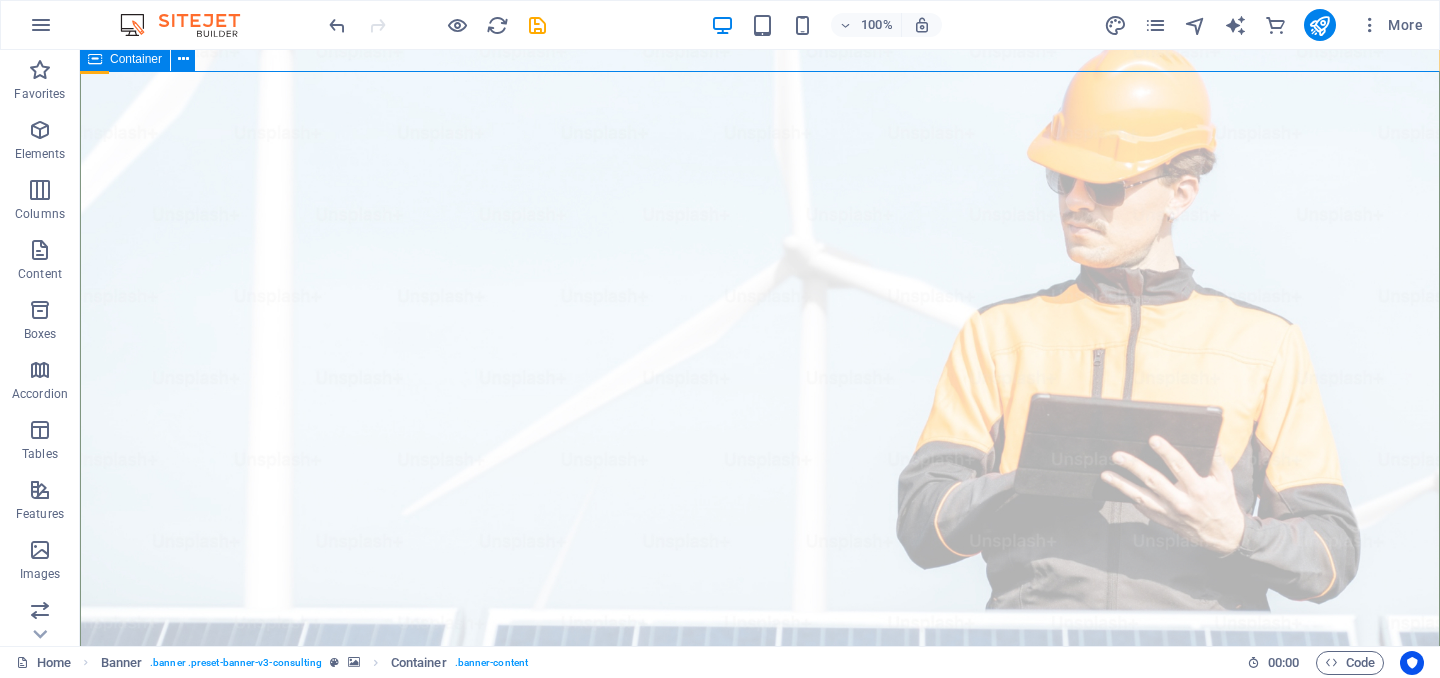 click on "SOMOS TU MEJOR OPCION EN SEGURIDAD ELECTRONICA CCTV, ALARMA, CONTROL DE ACCESO, DETECCION DE INCENDIO, PANELES SOLARES Y CENTRALES DE MONITOREO Get Started" at bounding box center [760, 1299] 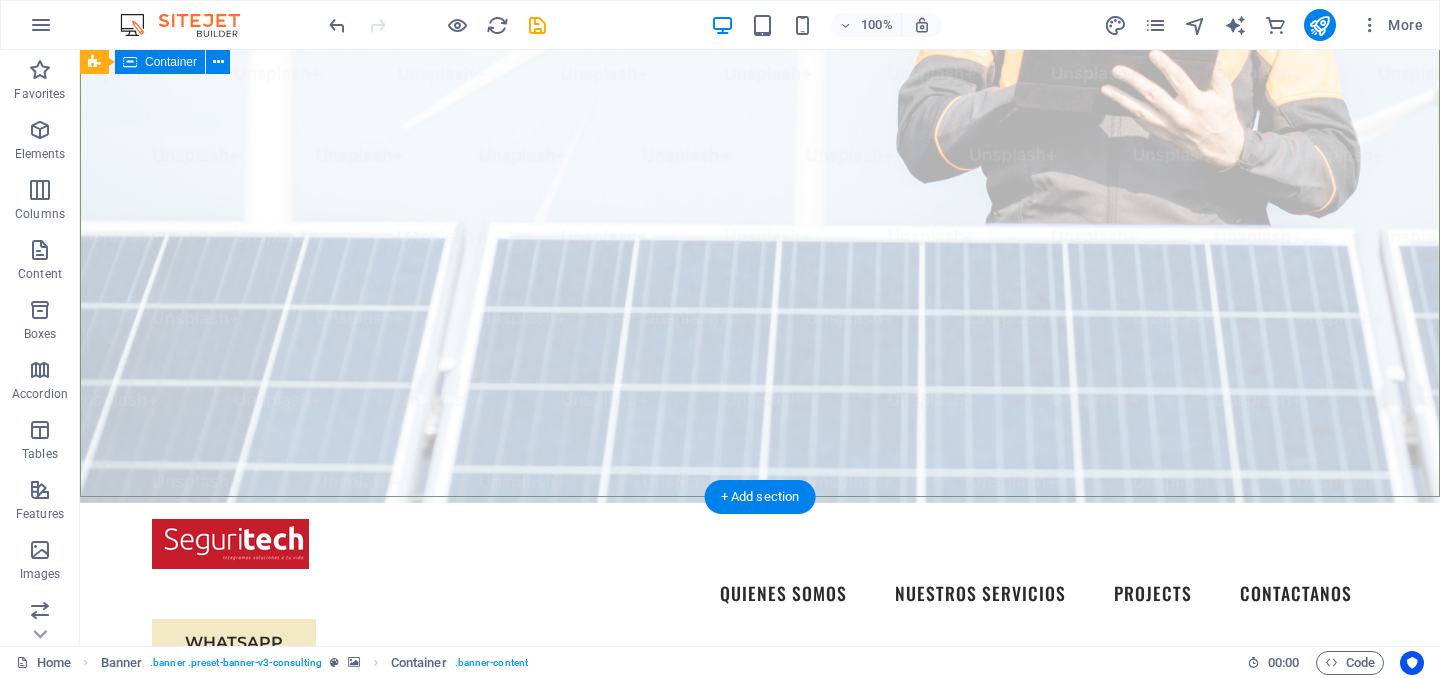 scroll, scrollTop: 453, scrollLeft: 0, axis: vertical 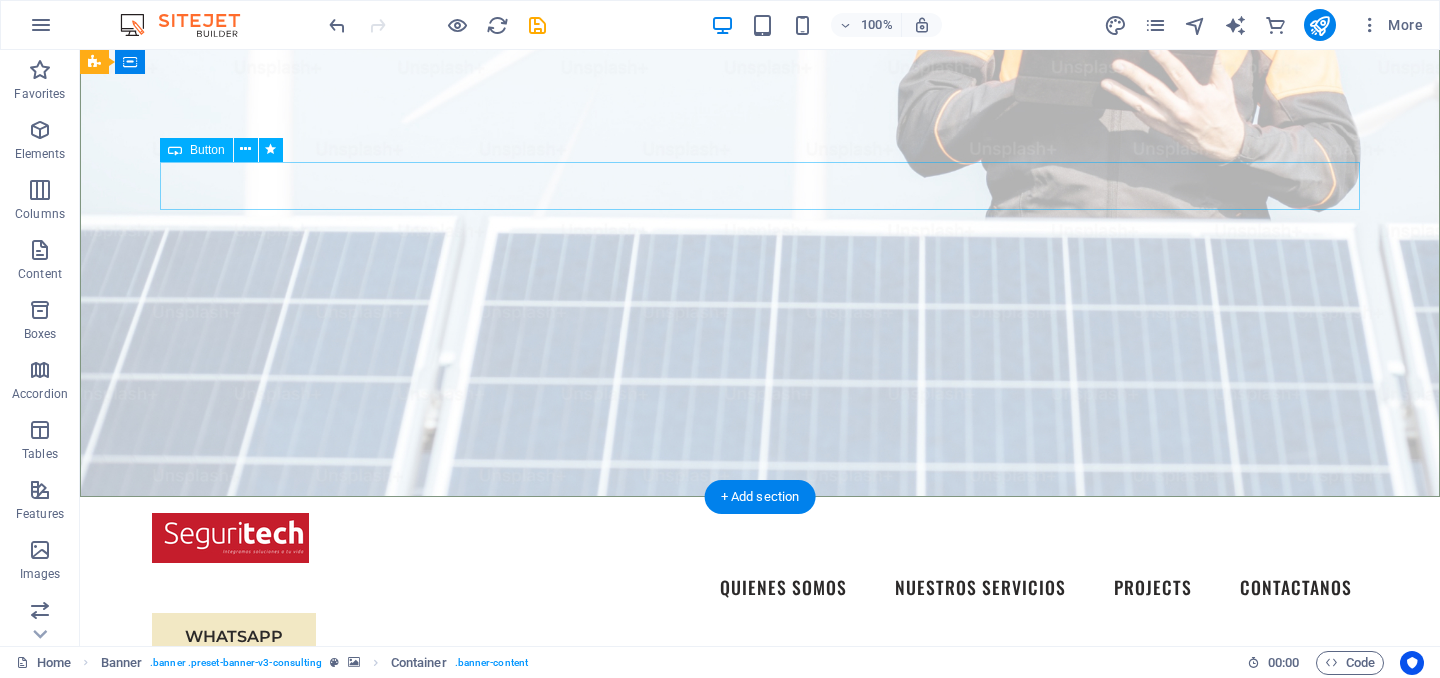 click on "Get Started" at bounding box center (760, 1005) 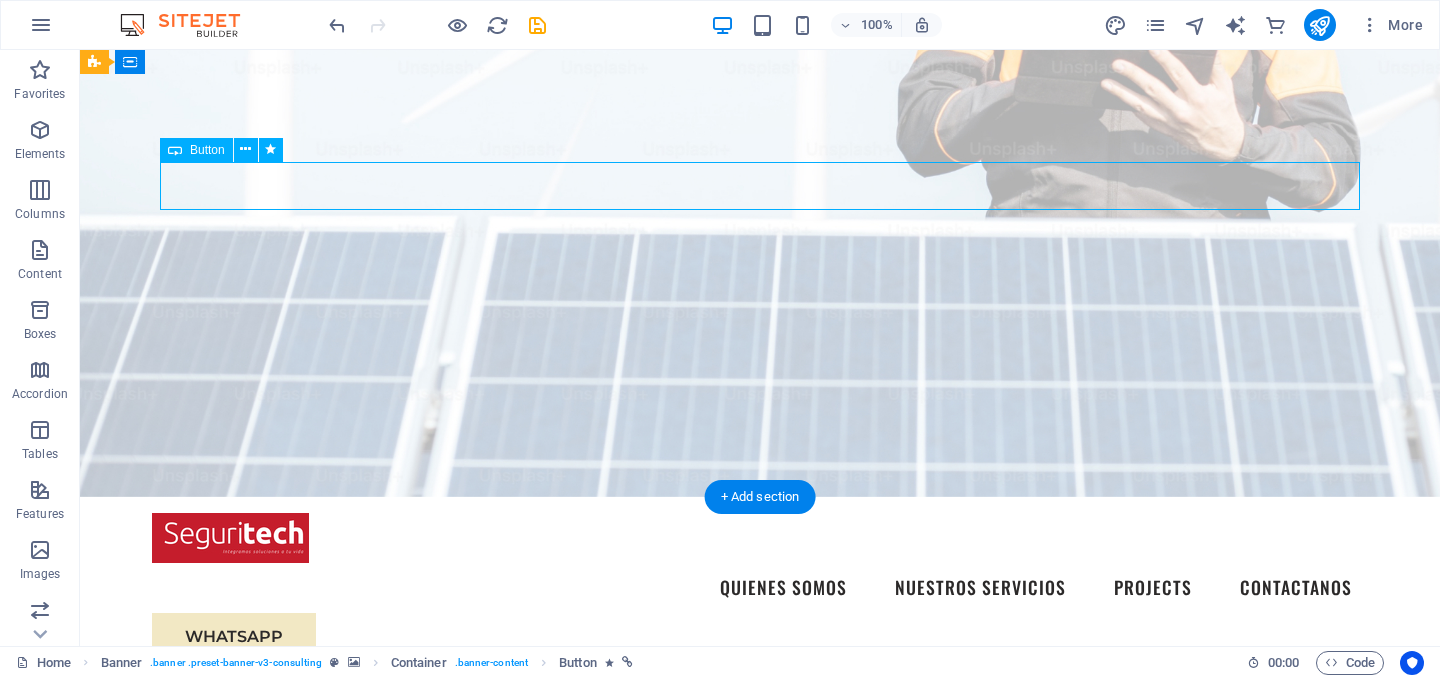 click on "Get Started" at bounding box center [760, 1005] 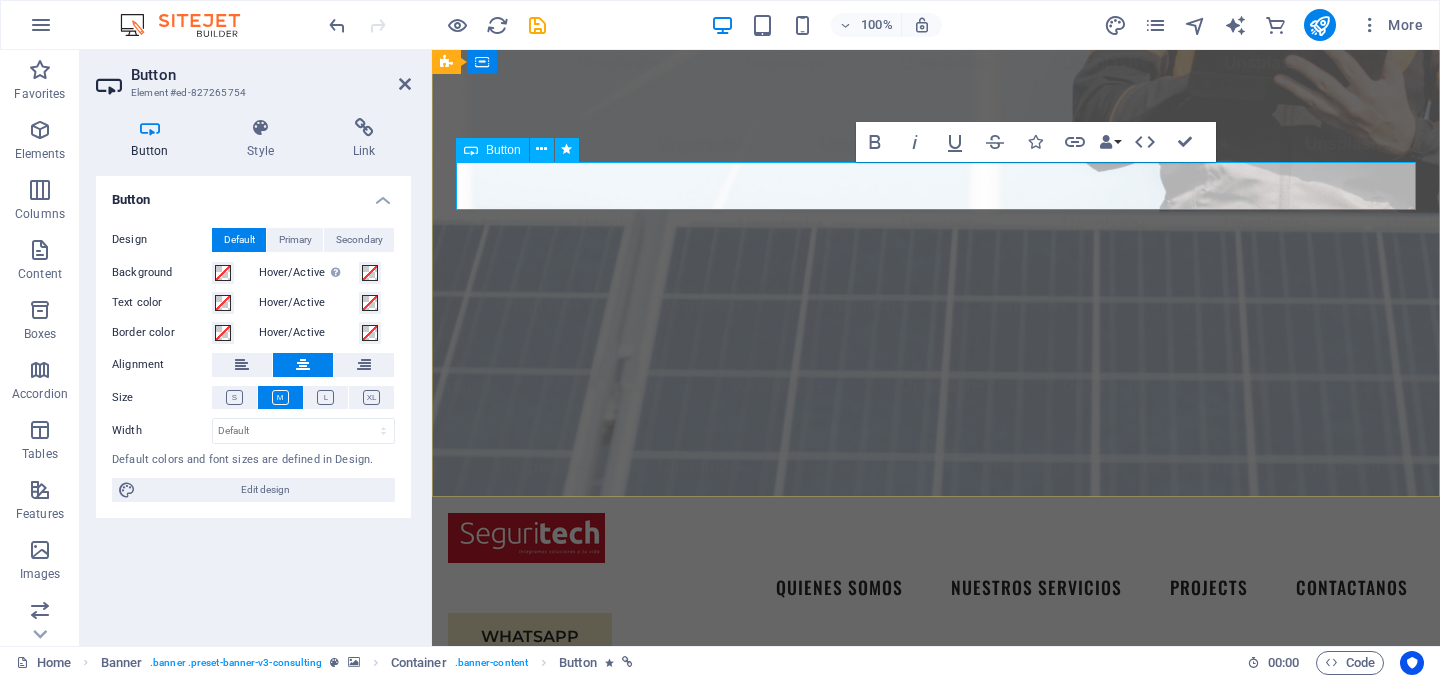 type 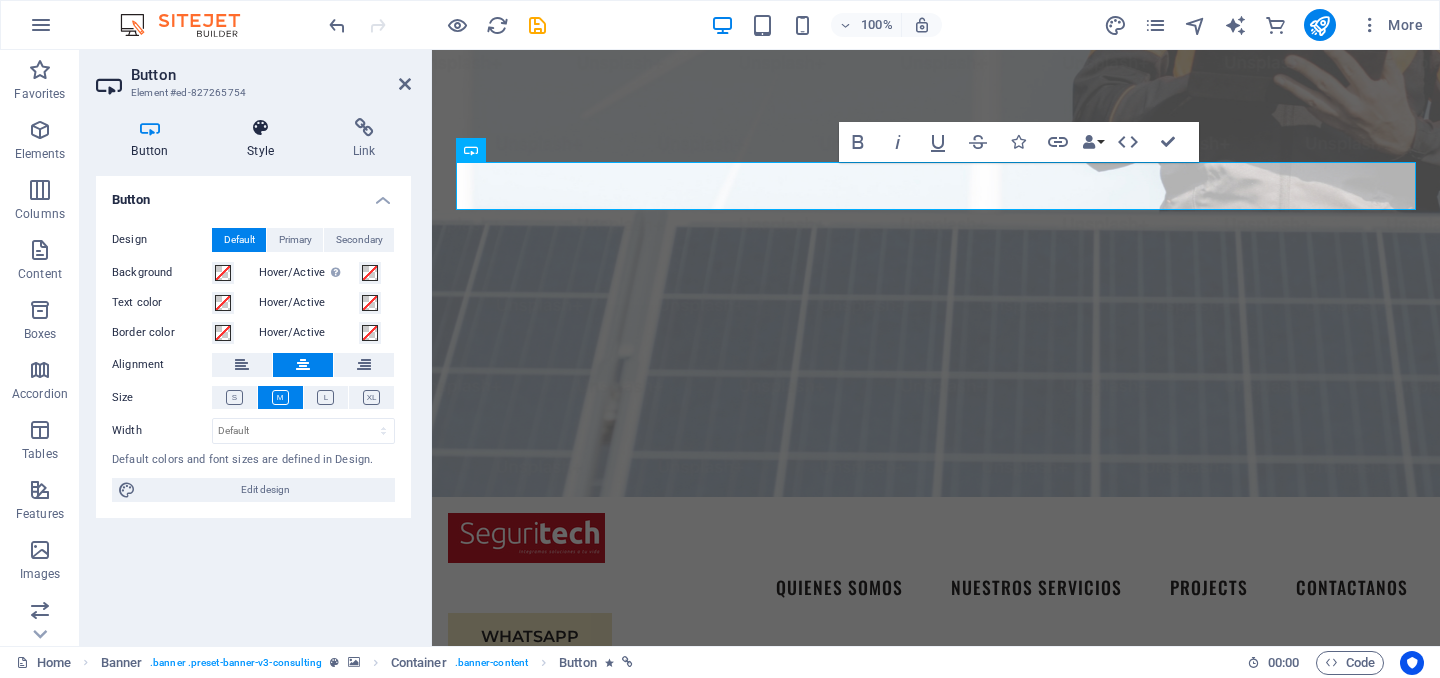 click at bounding box center (261, 128) 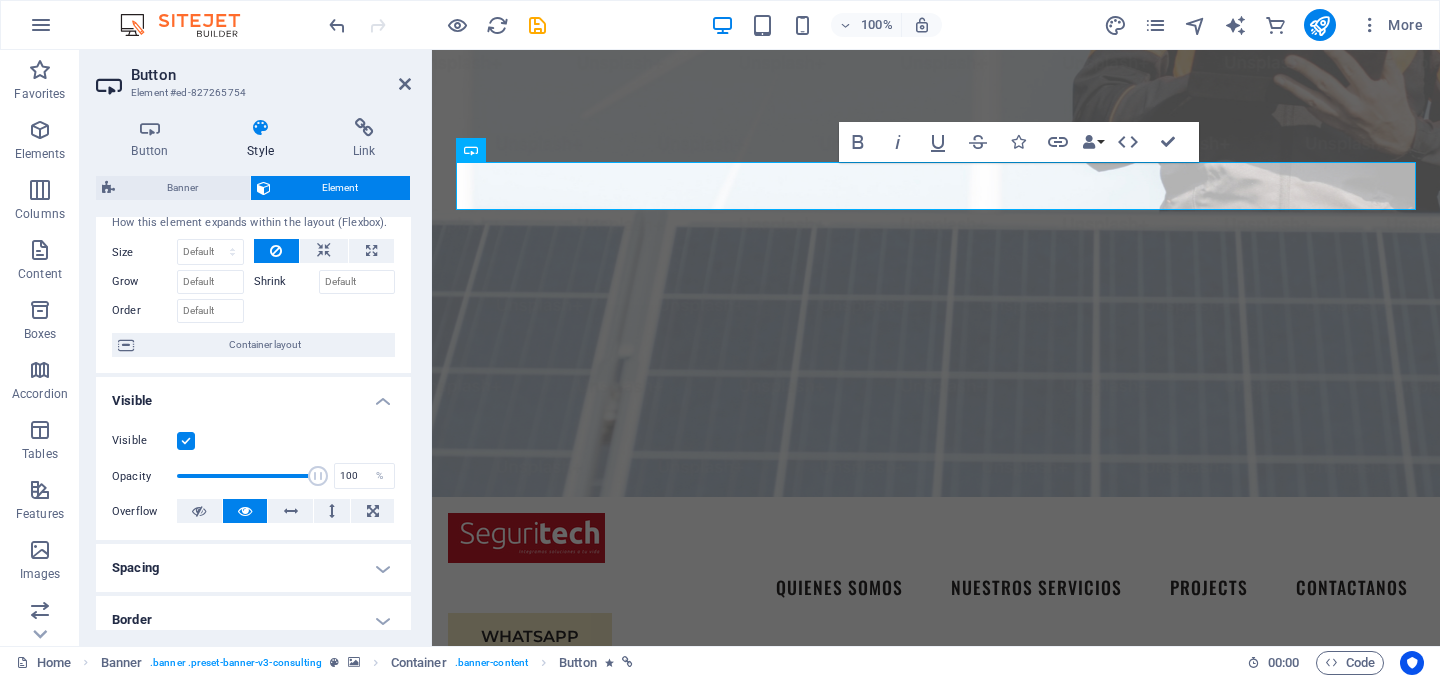 scroll, scrollTop: 0, scrollLeft: 0, axis: both 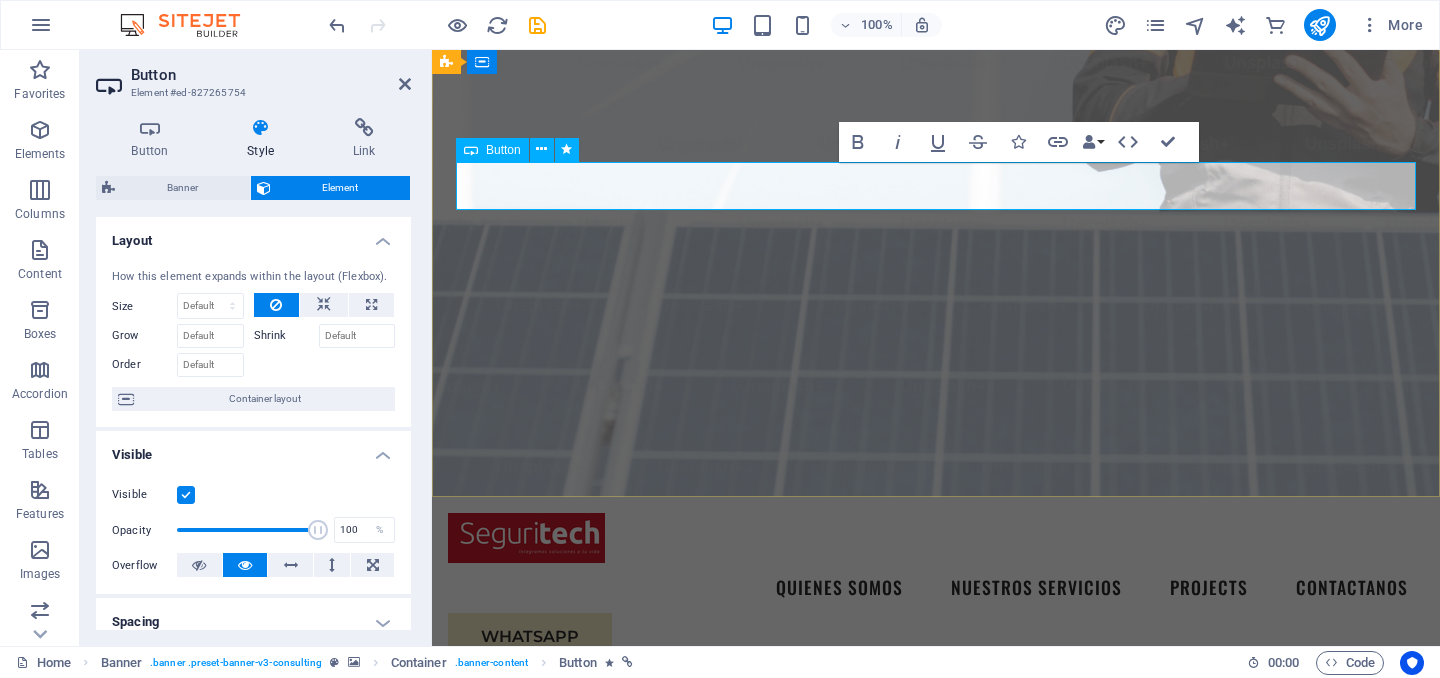 click on "CONTACTANOS" at bounding box center [936, 1005] 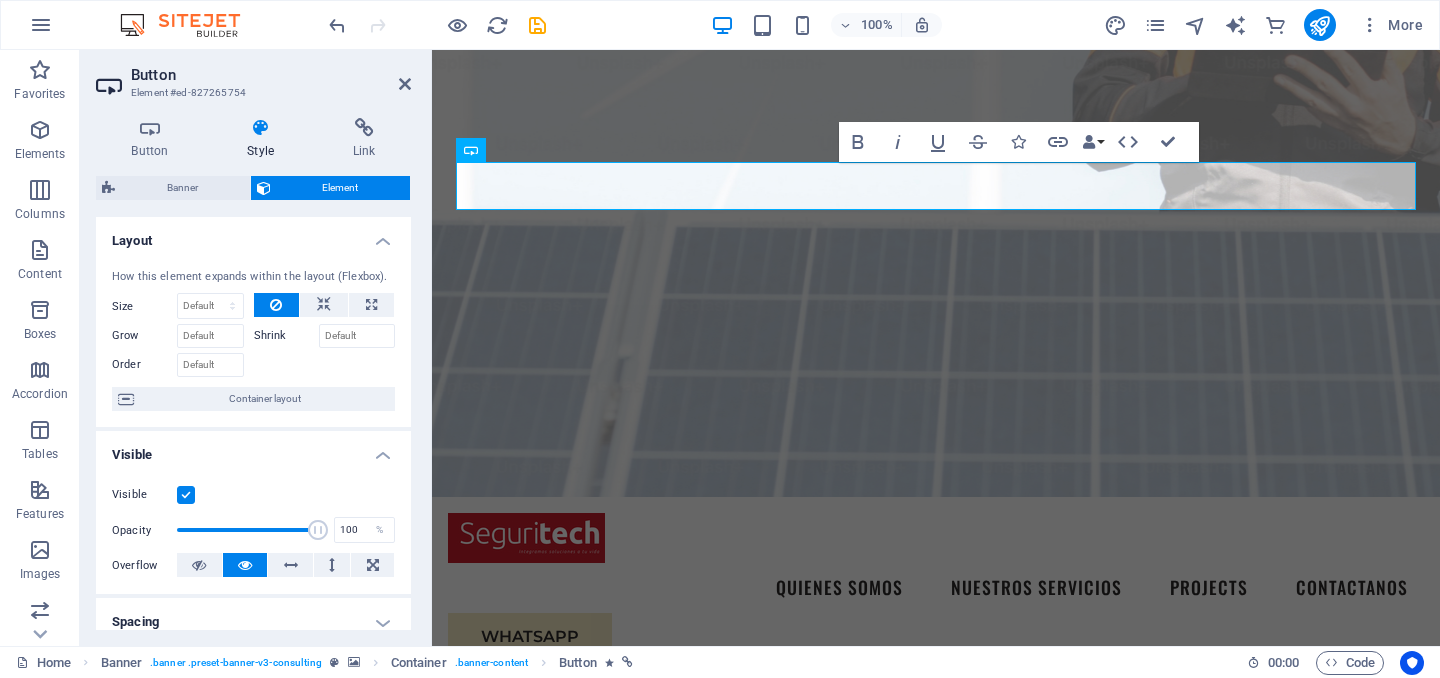 click on "Button Element #ed-827265754 Button Style Link Button Design Default Primary Secondary Background Hover/Active Switch to preview mode to test the active/hover state Text color Hover/Active Border color Hover/Active Alignment Size Width Default px rem % em vh vw Default colors and font sizes are defined in Design. Edit design Banner Element Layout How this element expands within the layout (Flexbox). Size Default auto px % 1/1 1/2 1/3 1/4 1/5 1/6 1/7 1/8 1/9 1/10 Grow Shrink Order Container layout Visible Visible Opacity 100 % Overflow Spacing Margin Default auto px % rem vw vh Custom Custom auto px % rem vw vh auto px % rem vw vh auto px % rem vw vh auto px % rem vw vh Padding Default px rem % vh vw Custom Custom px rem % vh vw px rem % vh vw px rem % vh vw px rem % vh vw Border Style              - Width 1 auto px rem % vh vw Custom Custom 1 auto px rem % vh vw 1 auto px rem % vh vw 1 auto px rem % vh vw 1 auto px rem % vh vw  - Color Round corners Default px rem % vh vw Custom Custom px rem % vh %" at bounding box center (256, 348) 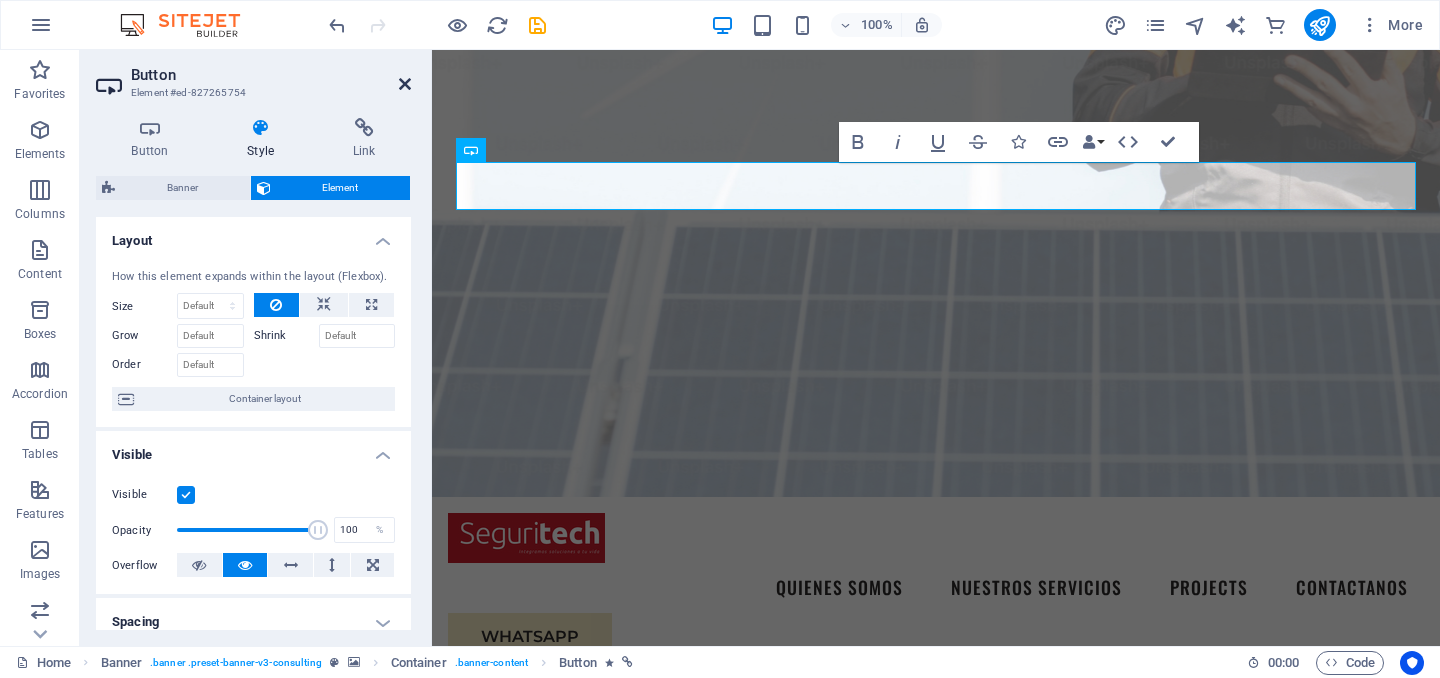 click at bounding box center [405, 84] 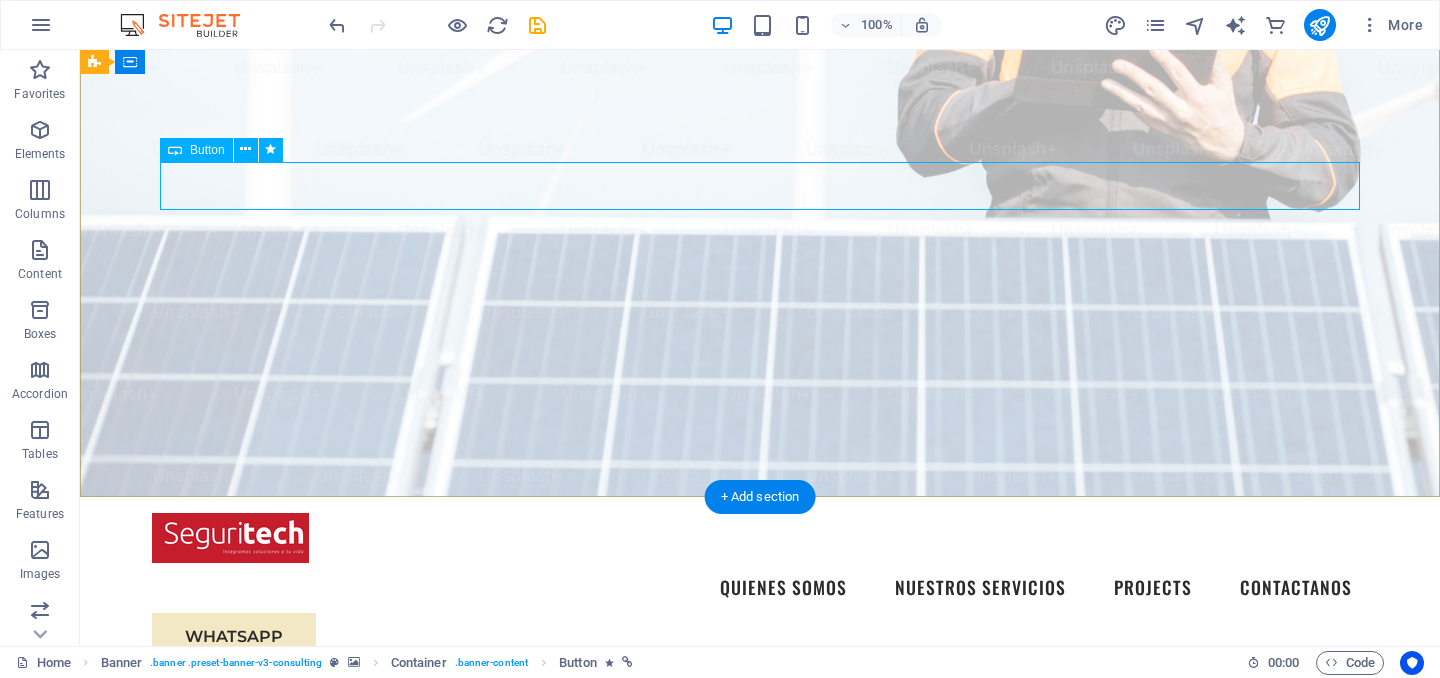 click on "CONTACTANOS" at bounding box center (760, 1005) 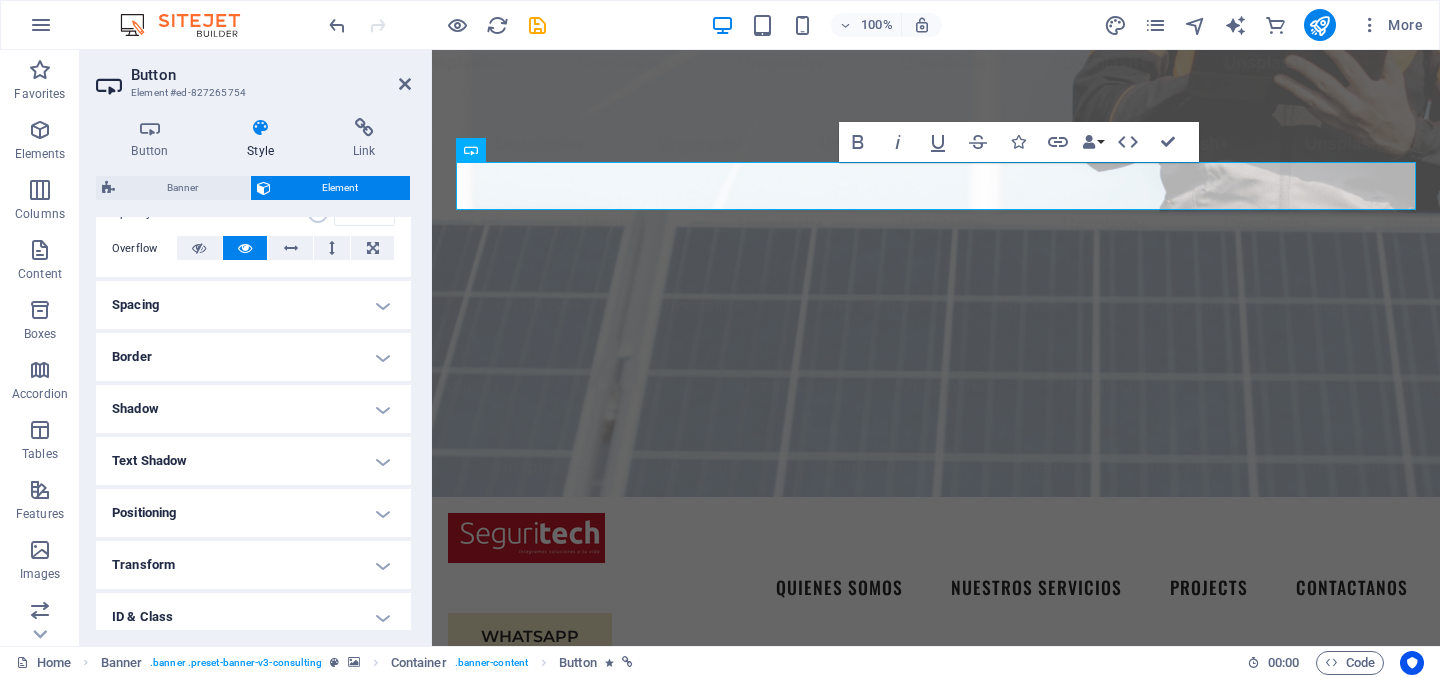 scroll, scrollTop: 335, scrollLeft: 0, axis: vertical 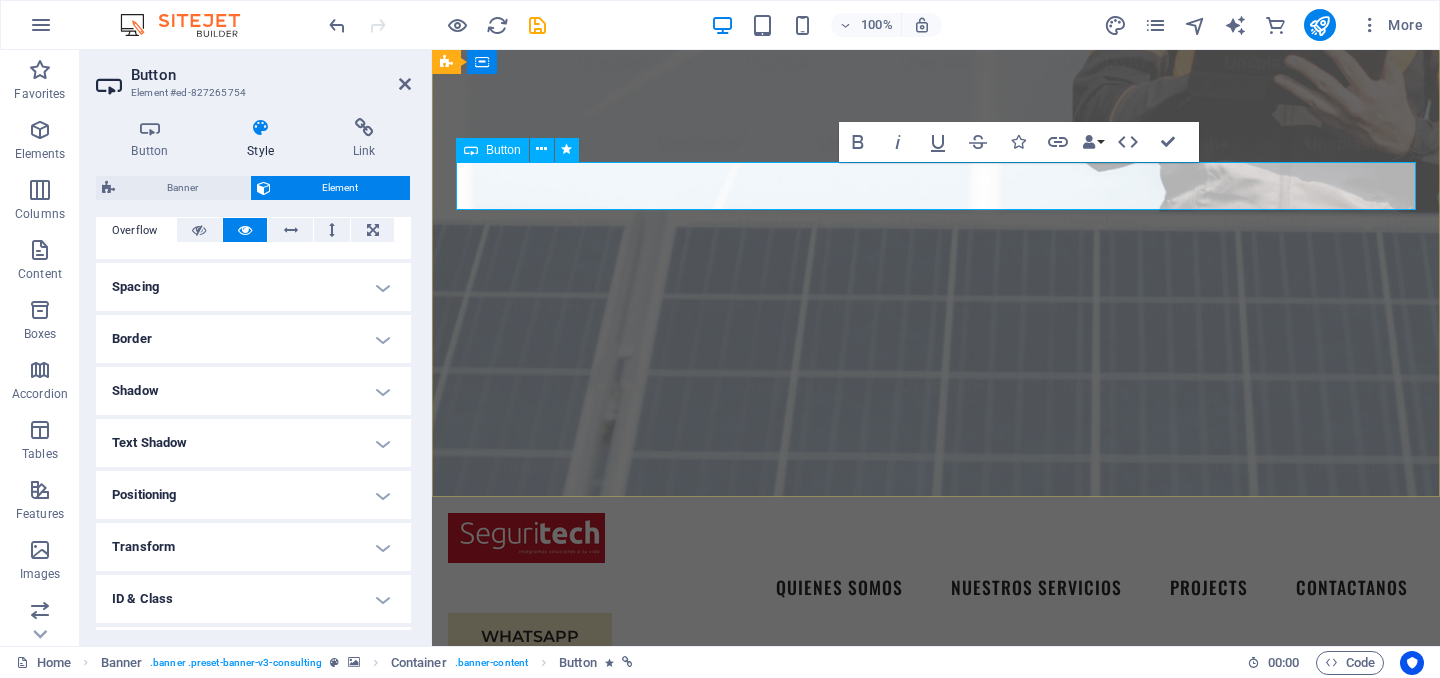 click on "CONTACTANOS" at bounding box center [936, 1005] 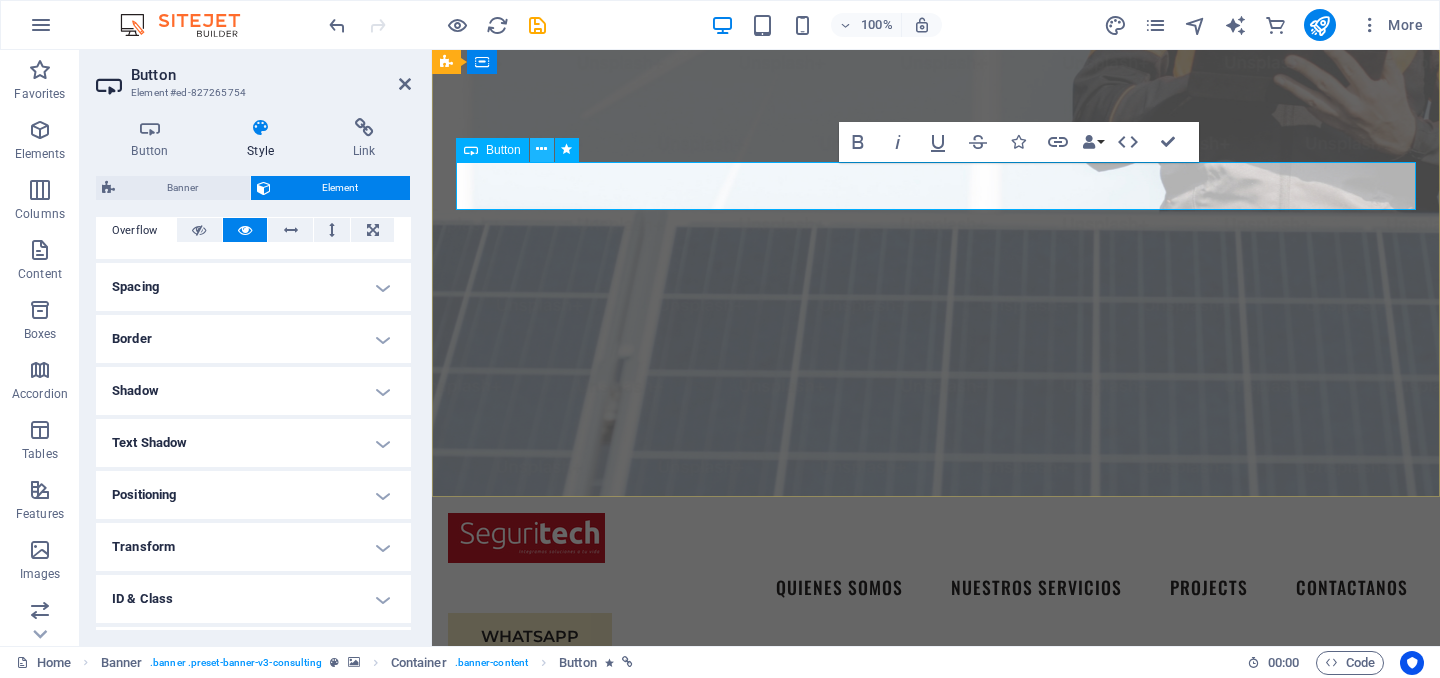 click at bounding box center [541, 149] 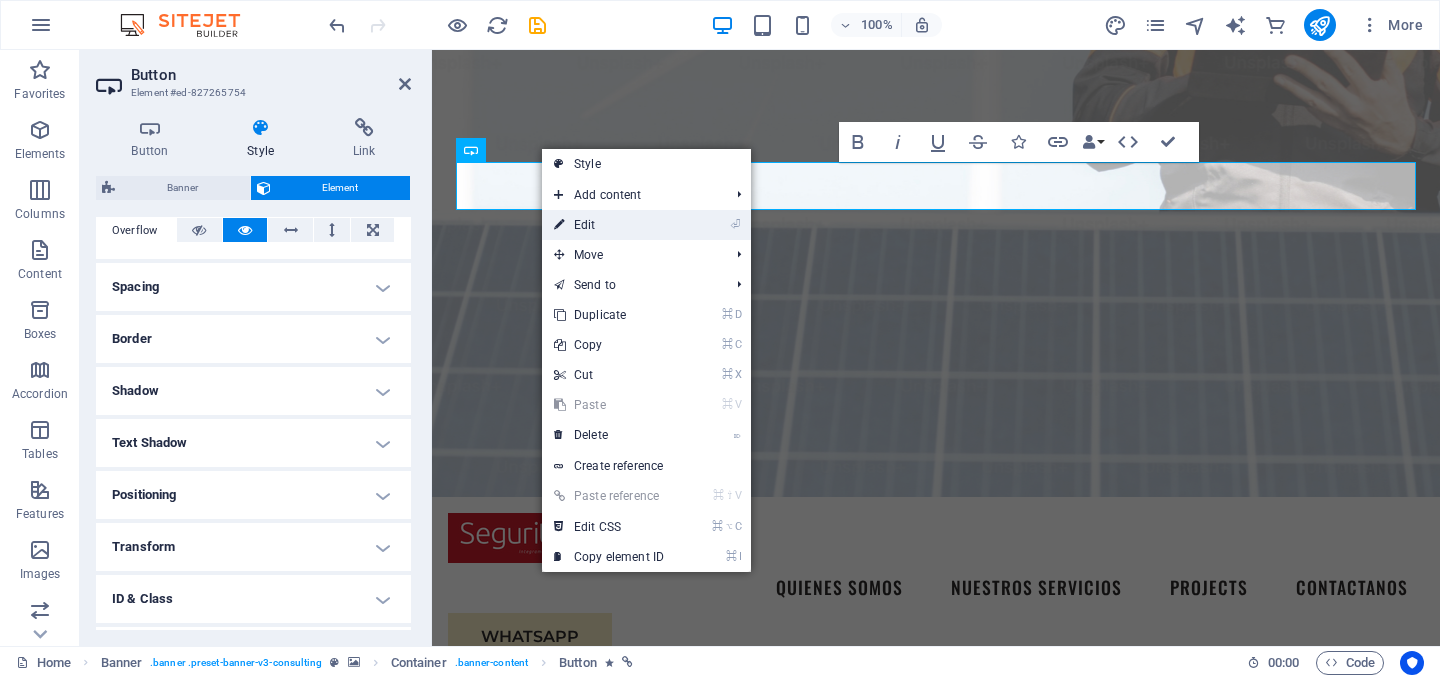 click on "⏎  Edit" at bounding box center [609, 225] 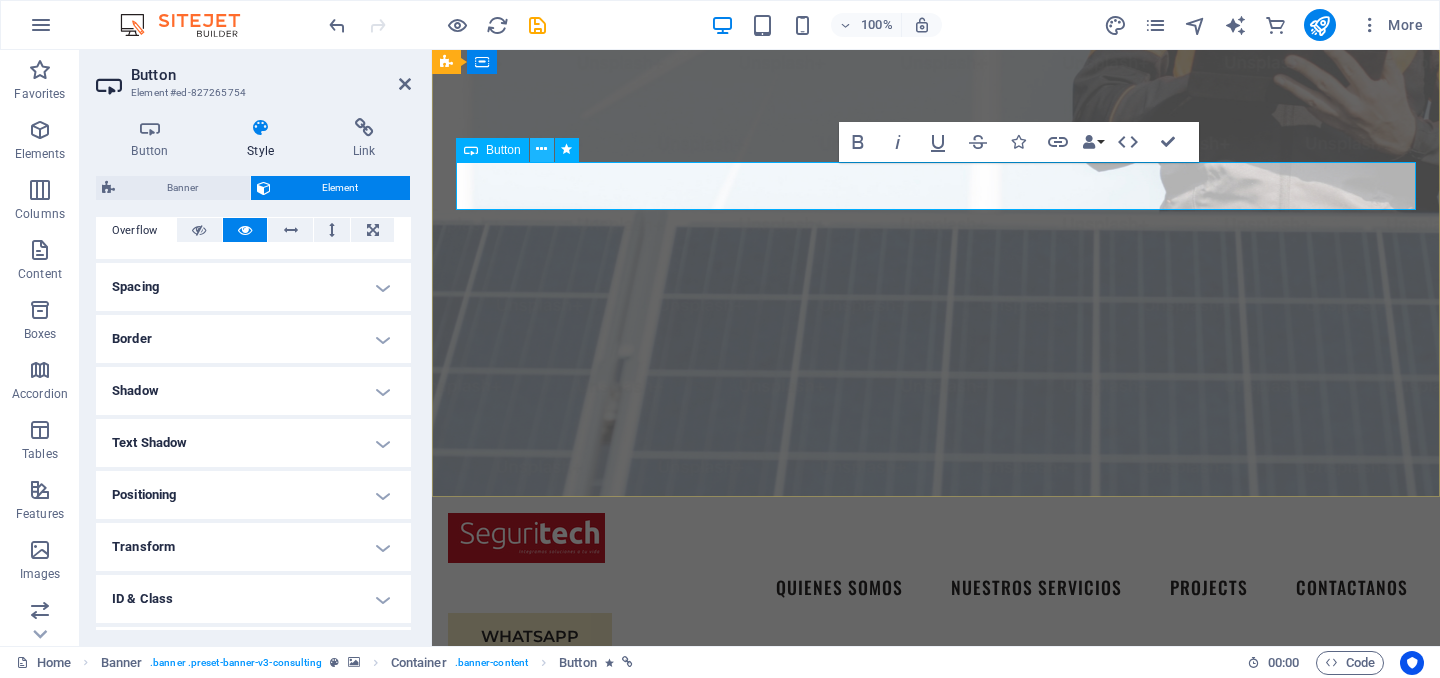 click at bounding box center [541, 149] 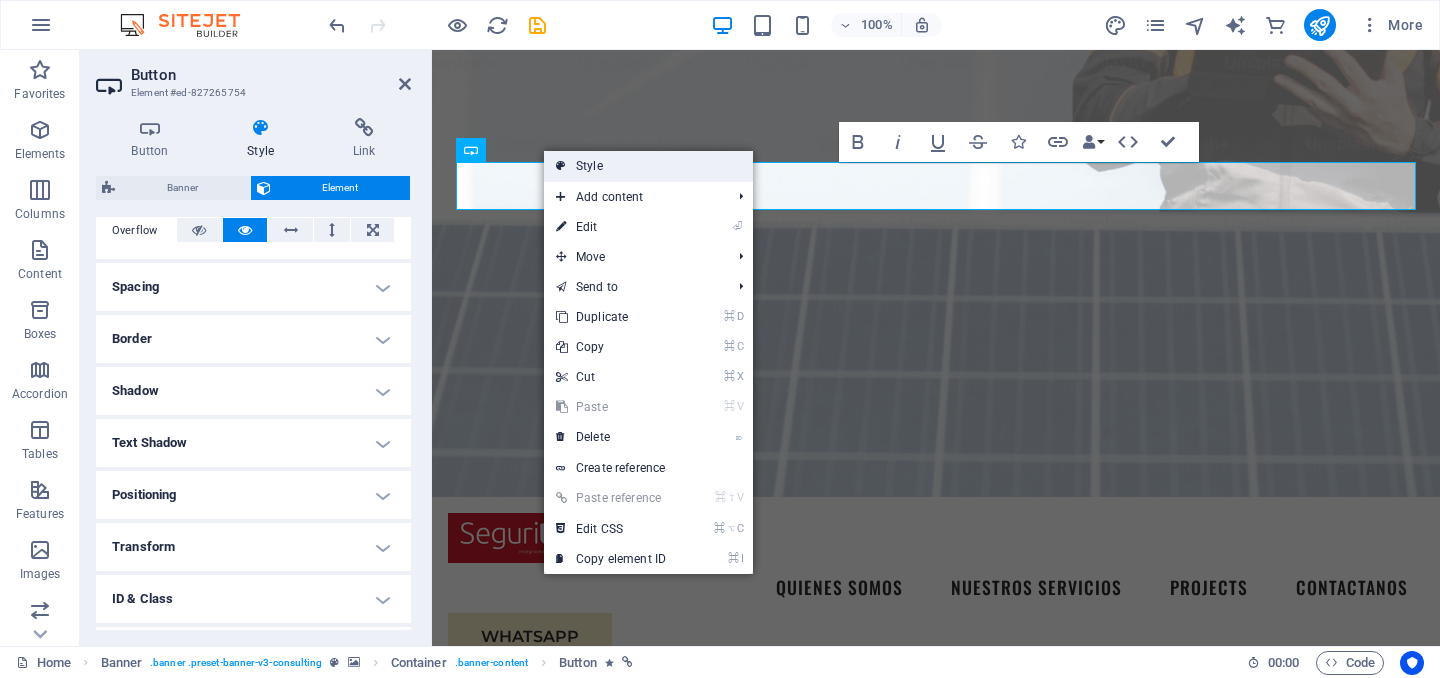 click on "Style" at bounding box center [648, 166] 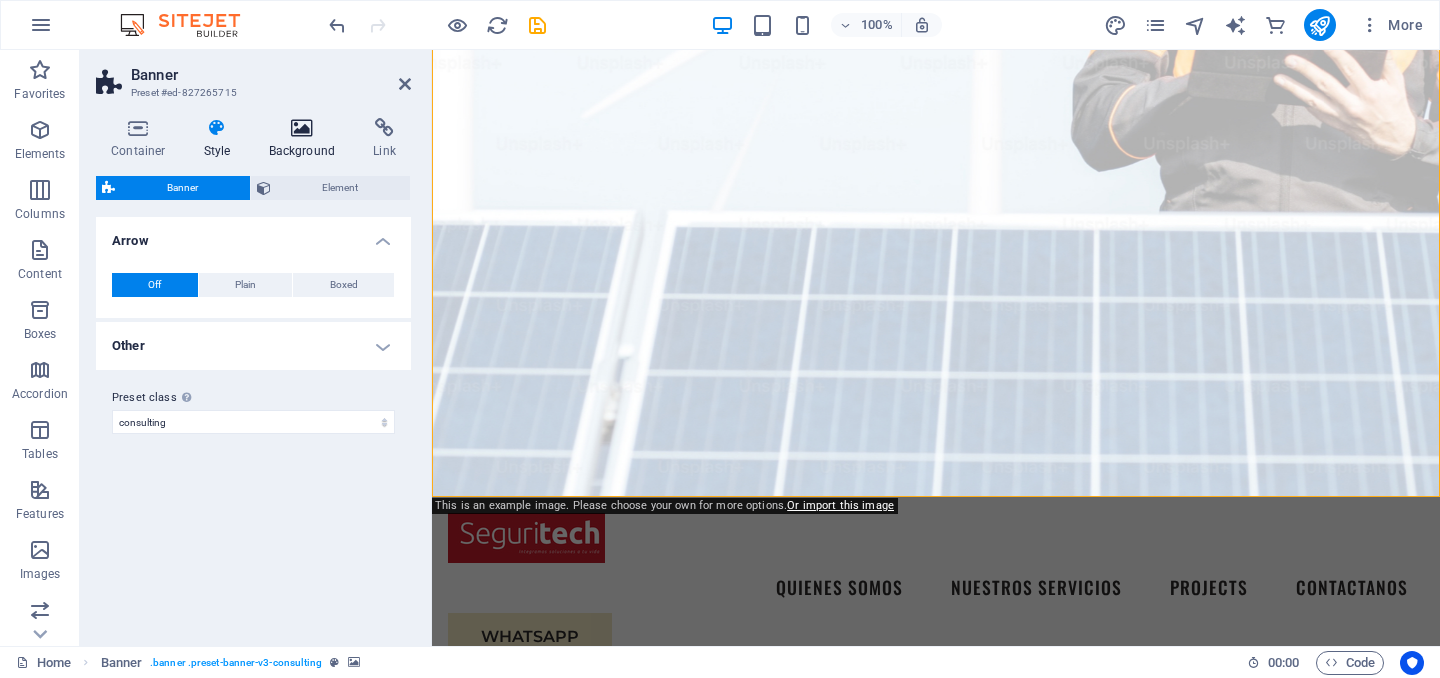 click at bounding box center (302, 128) 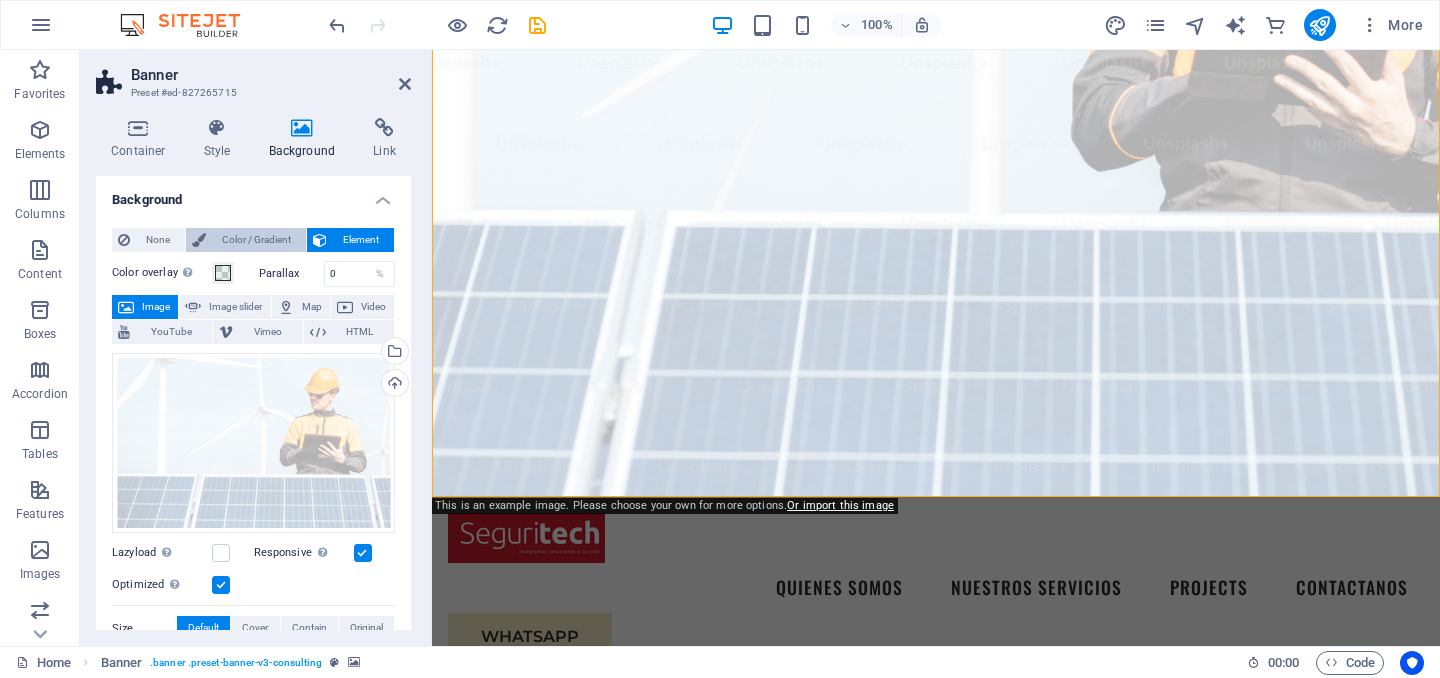 click on "Color / Gradient" at bounding box center [256, 240] 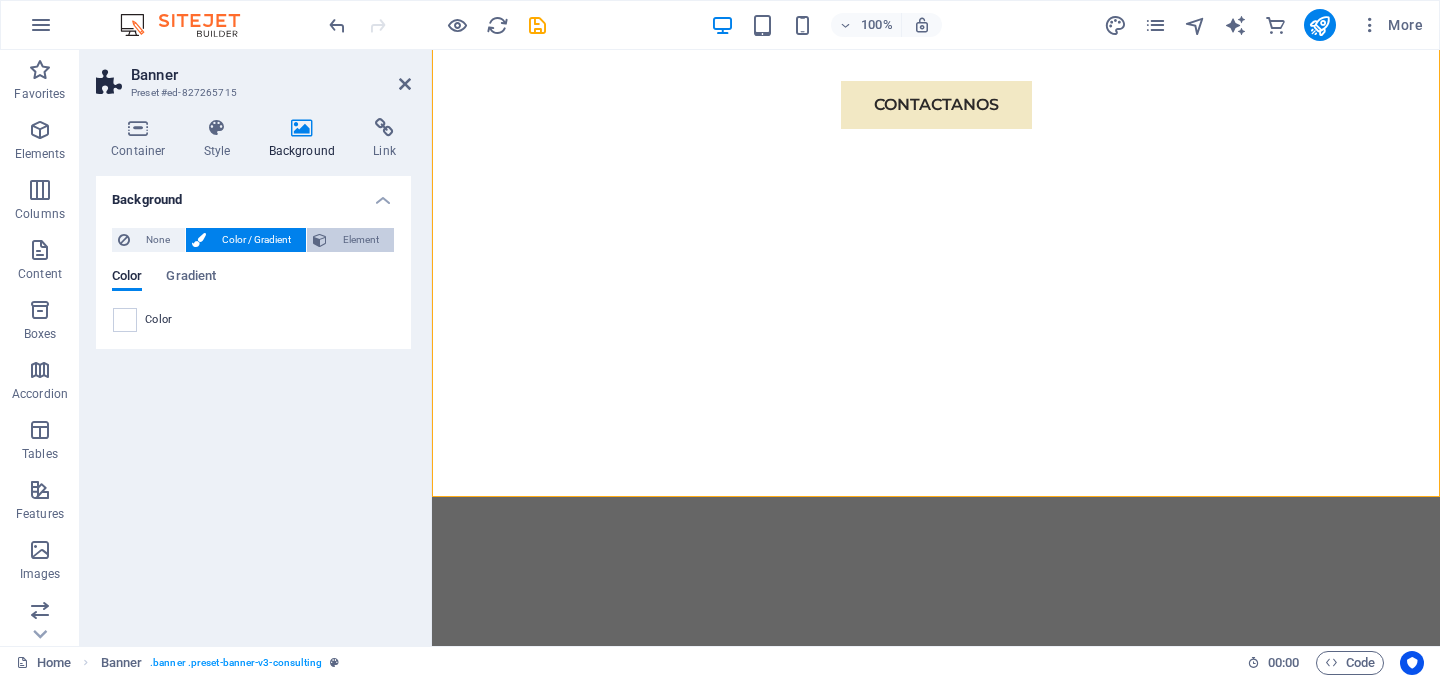 click on "Element" at bounding box center [360, 240] 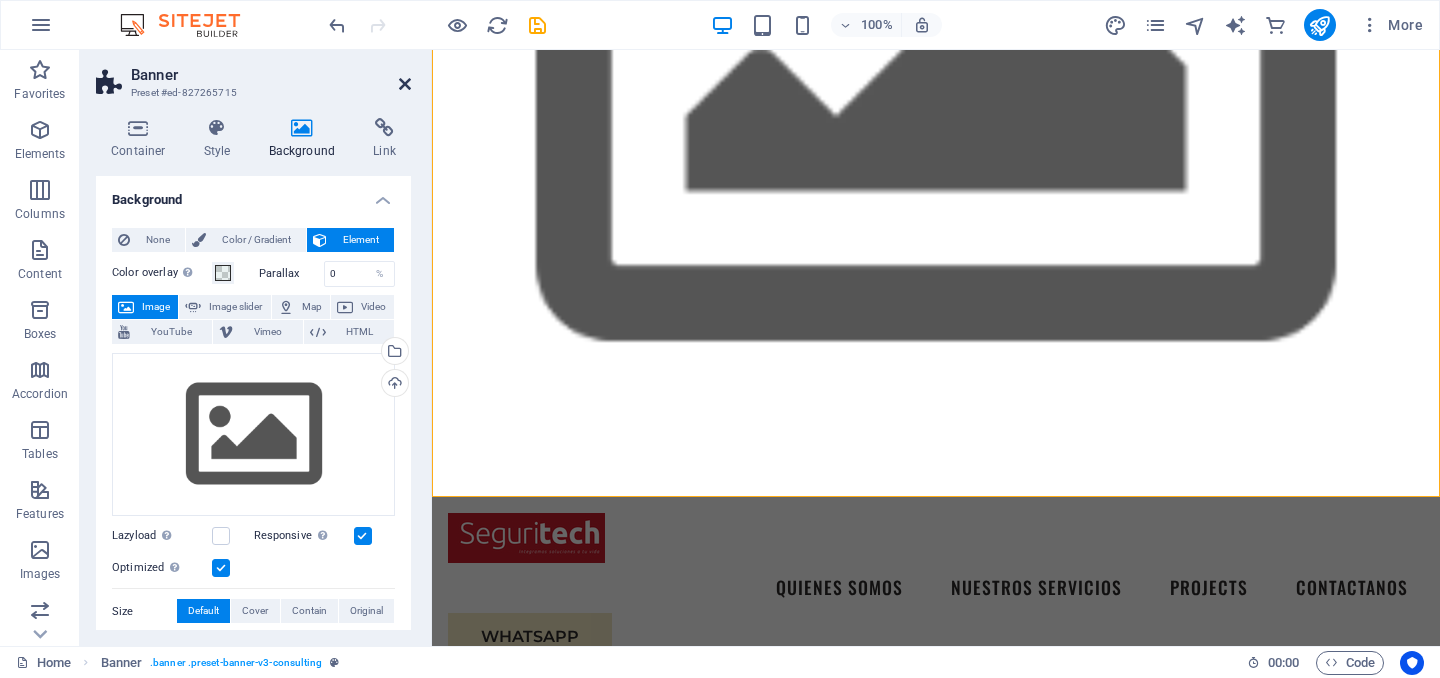 click at bounding box center [405, 84] 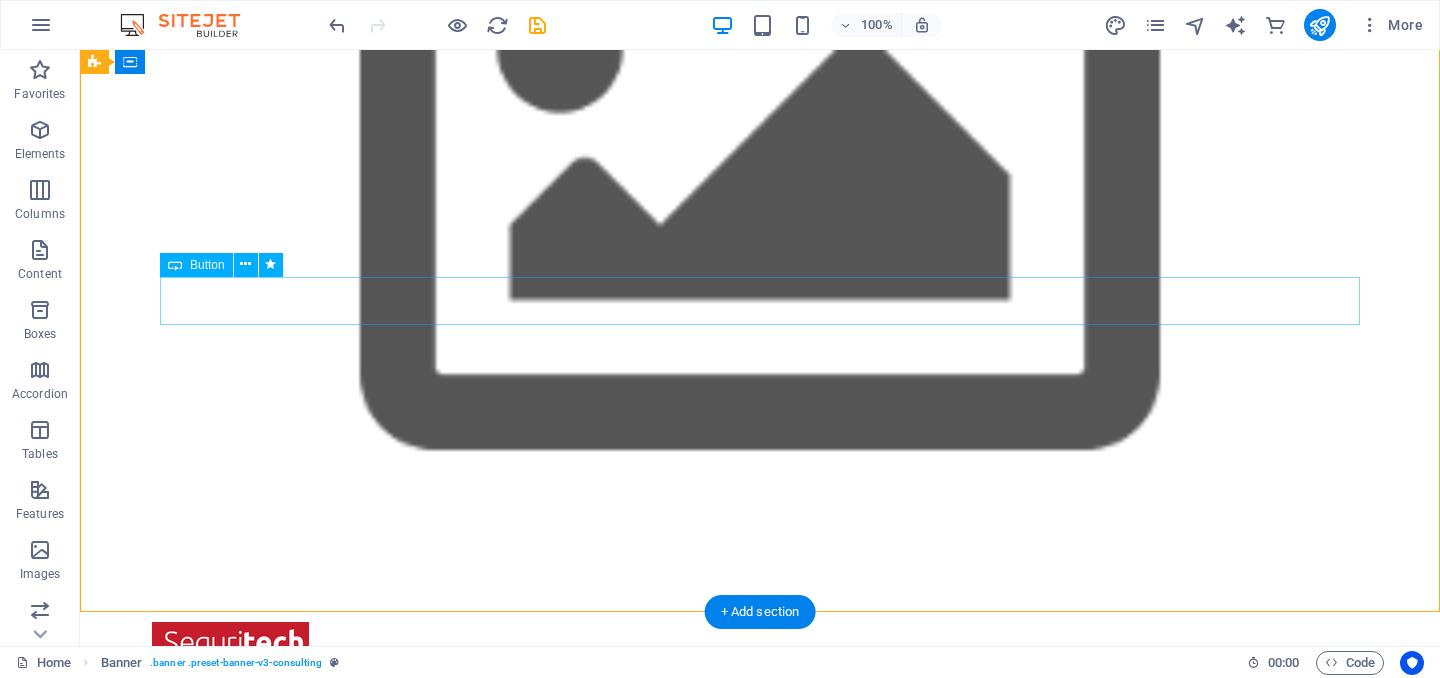 scroll, scrollTop: 359, scrollLeft: 0, axis: vertical 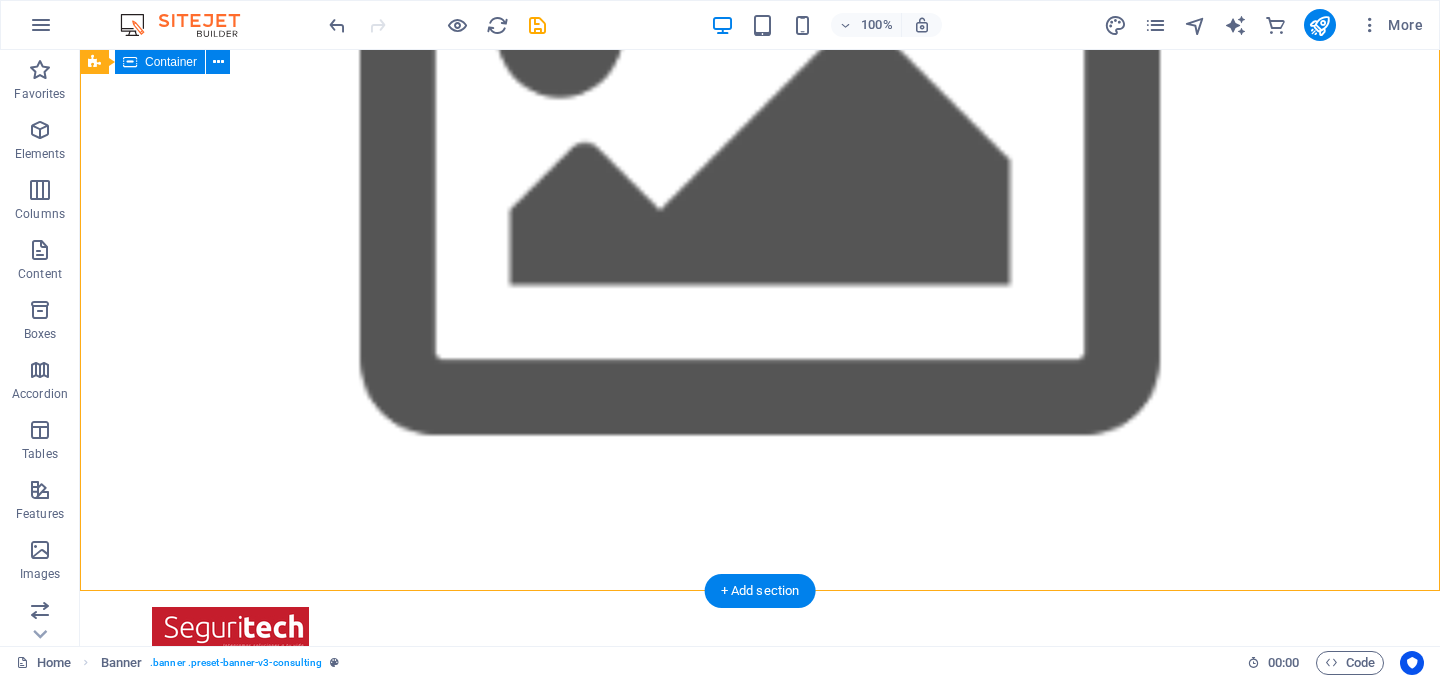 click on "SOMOS TU MEJOR OPCION EN SEGURIDAD ELECTRONICA CCTV, ALARMA, CONTROL DE ACCESO, DETECCION DE INCENDIO, PANELES SOLARES Y CENTRALES DE MONITOREO CONTACTANOS" at bounding box center [760, 1001] 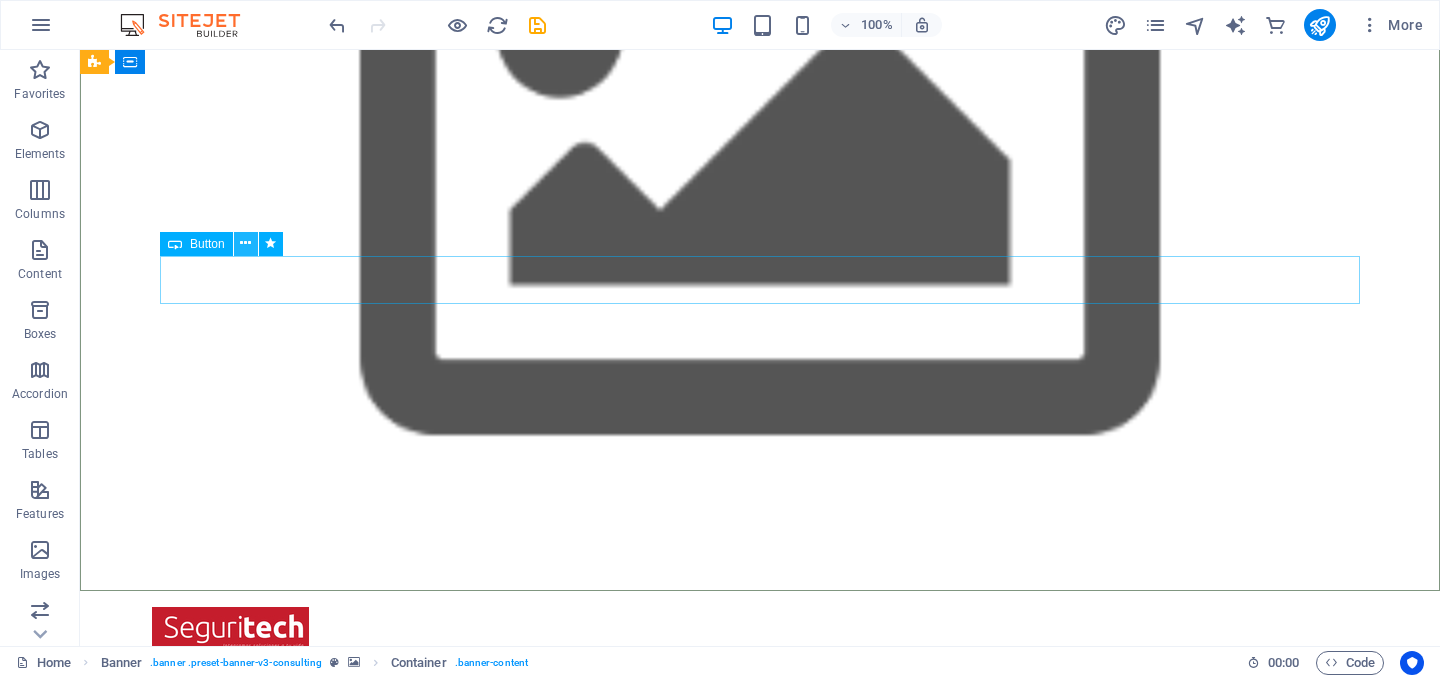 click at bounding box center (245, 243) 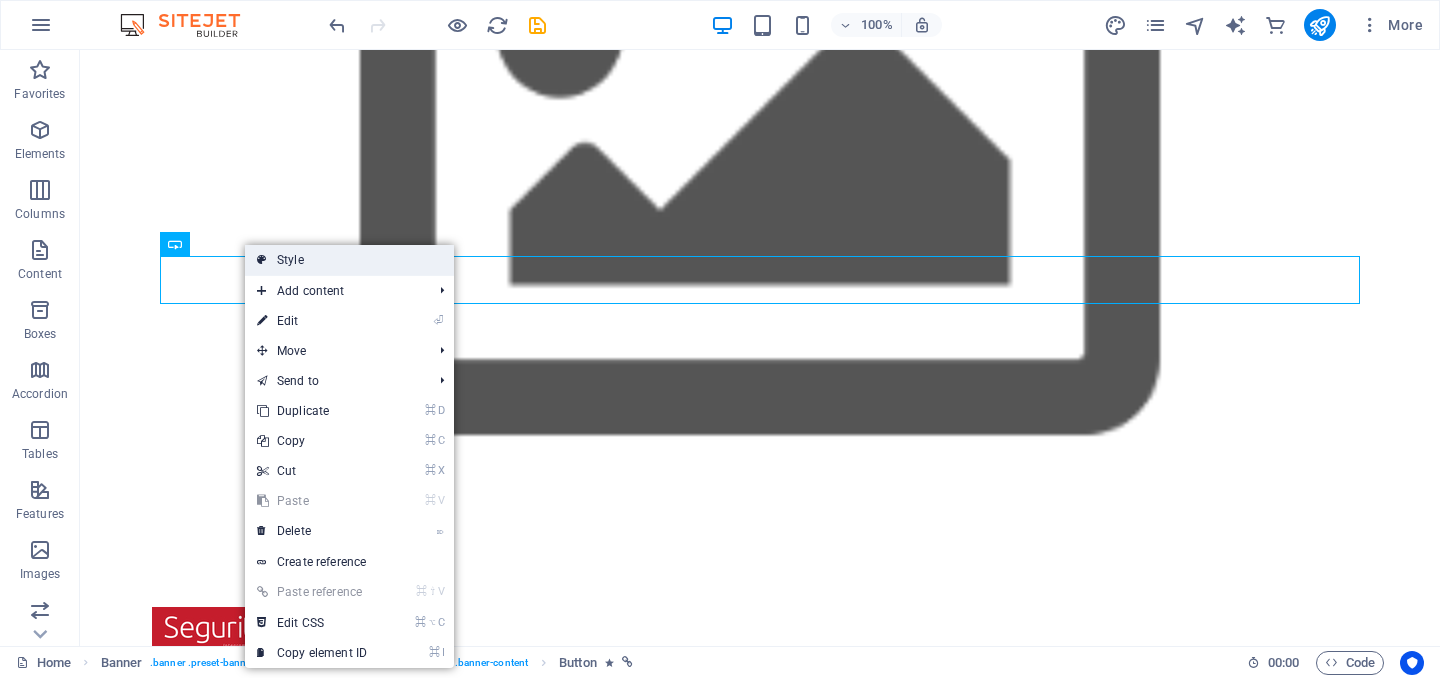 click on "Style" at bounding box center [349, 260] 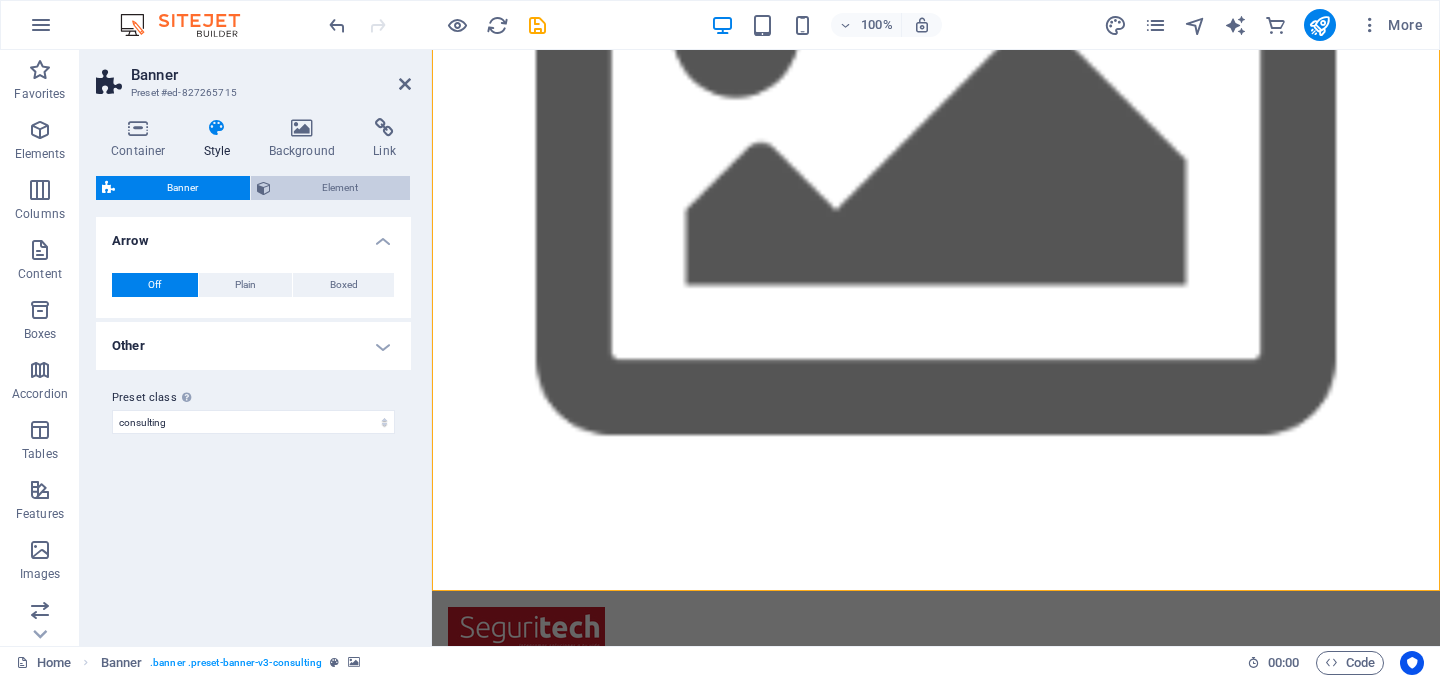 click on "Element" at bounding box center (341, 188) 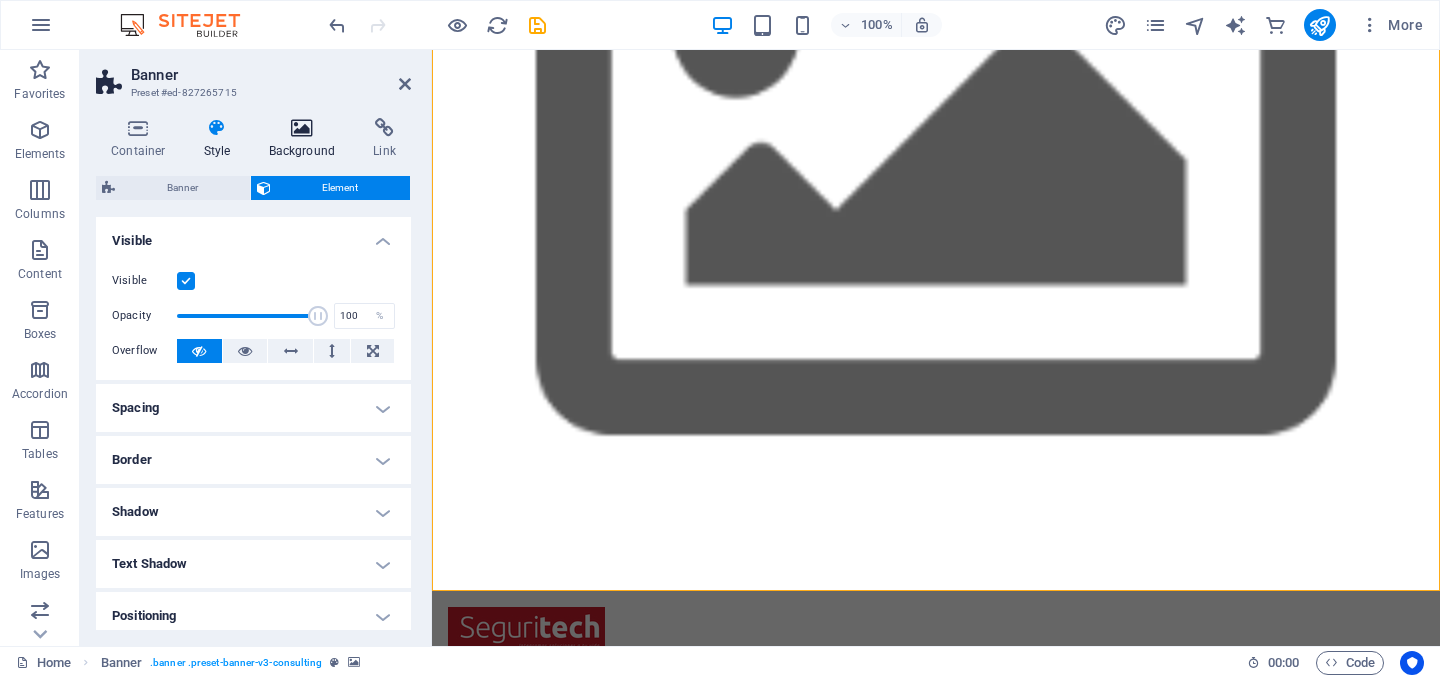 click at bounding box center [302, 128] 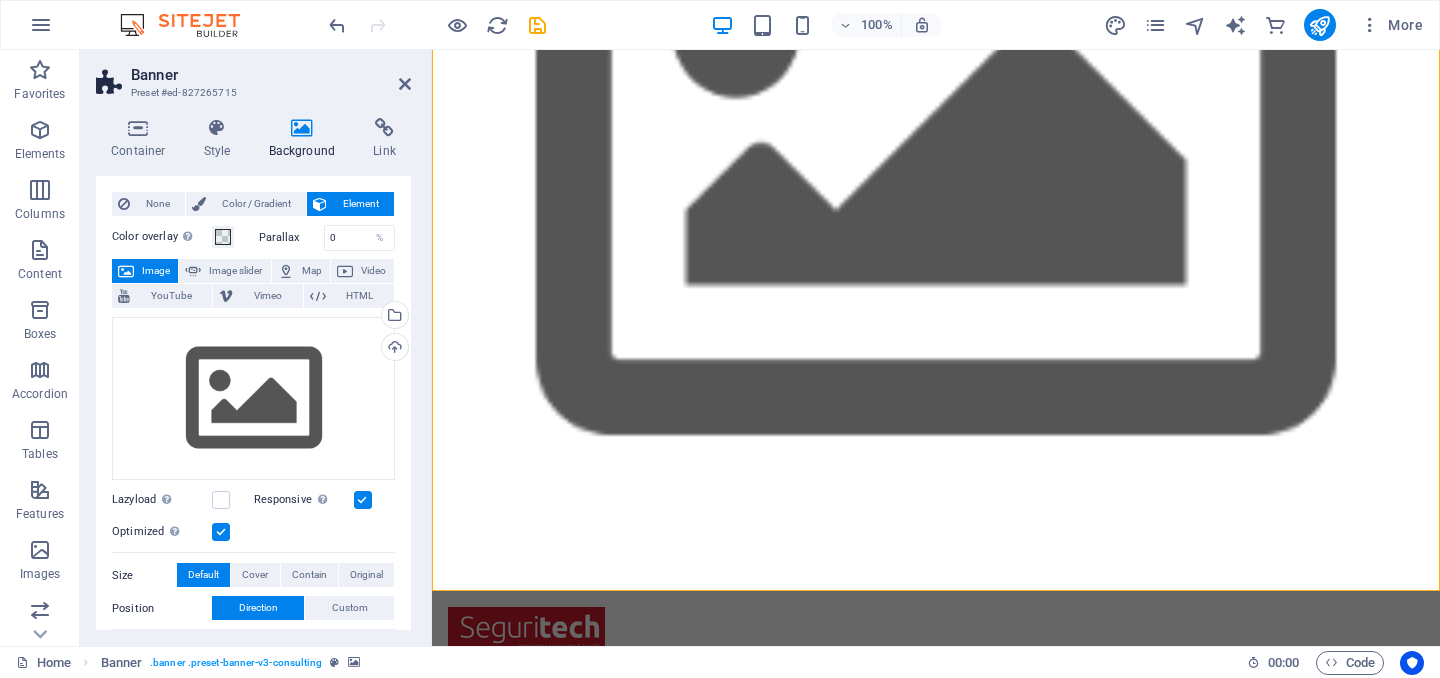 scroll, scrollTop: 24, scrollLeft: 0, axis: vertical 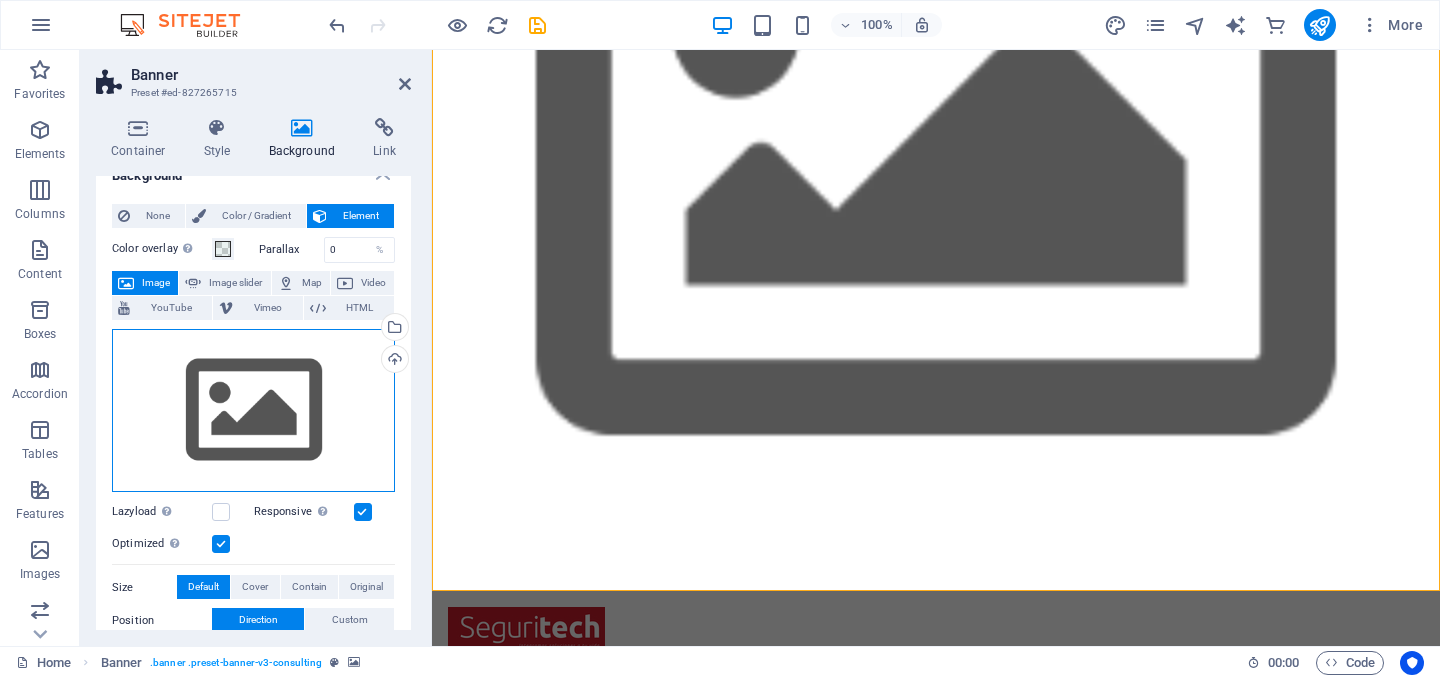click on "Drag files here, click to choose files or select files from Files or our free stock photos & videos" at bounding box center [253, 411] 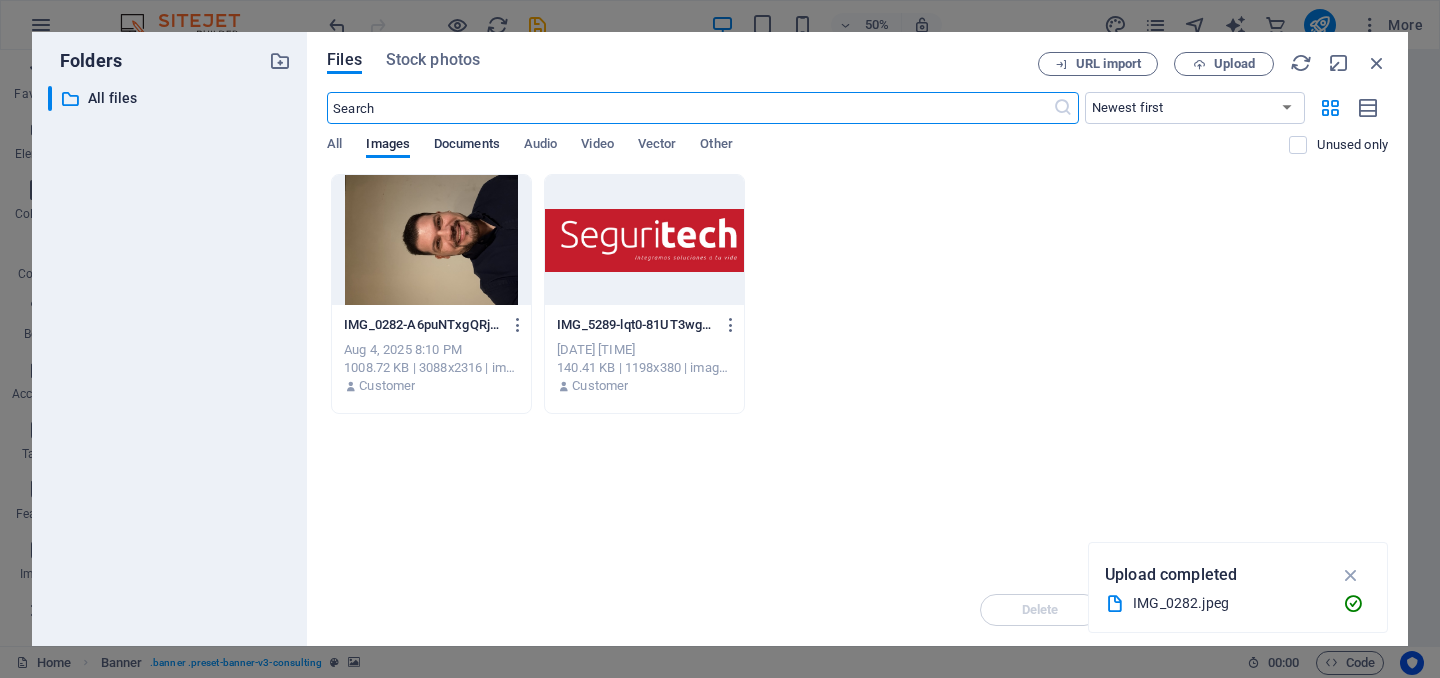 click on "Documents" at bounding box center [467, 146] 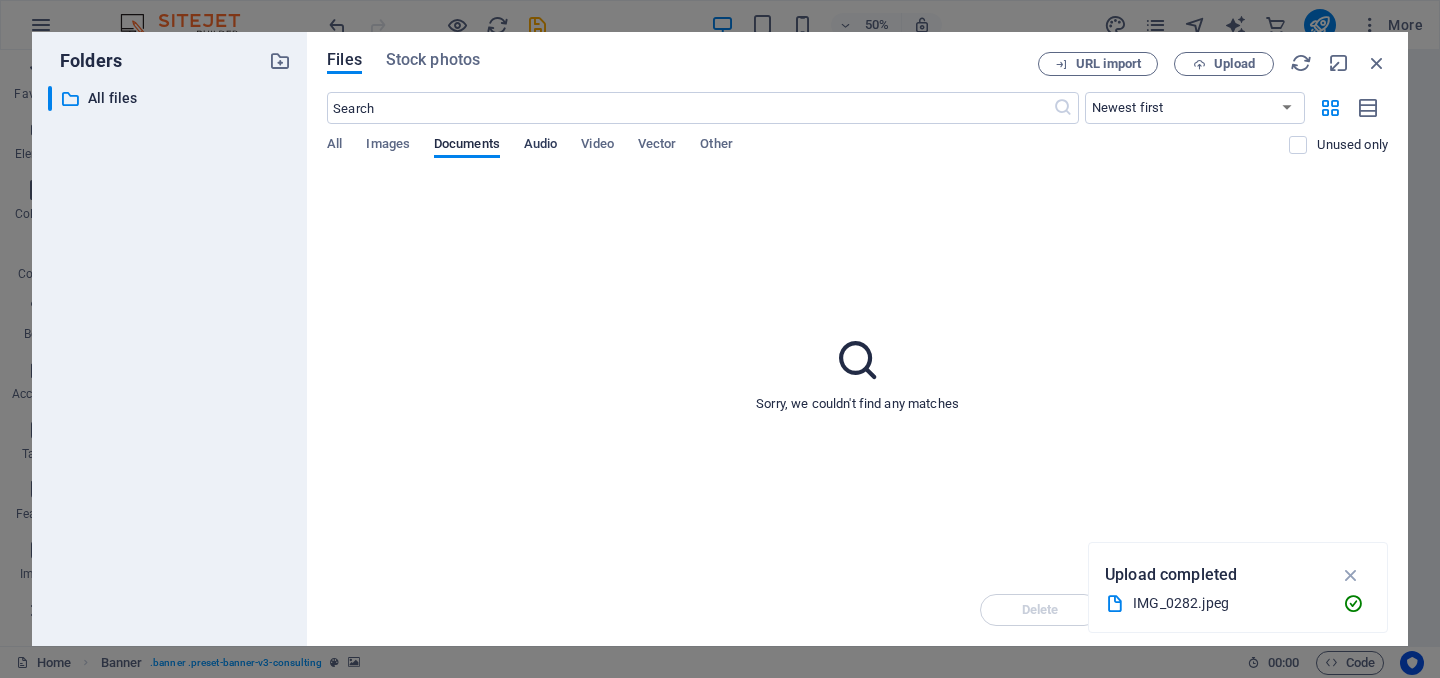click on "Audio" at bounding box center [540, 146] 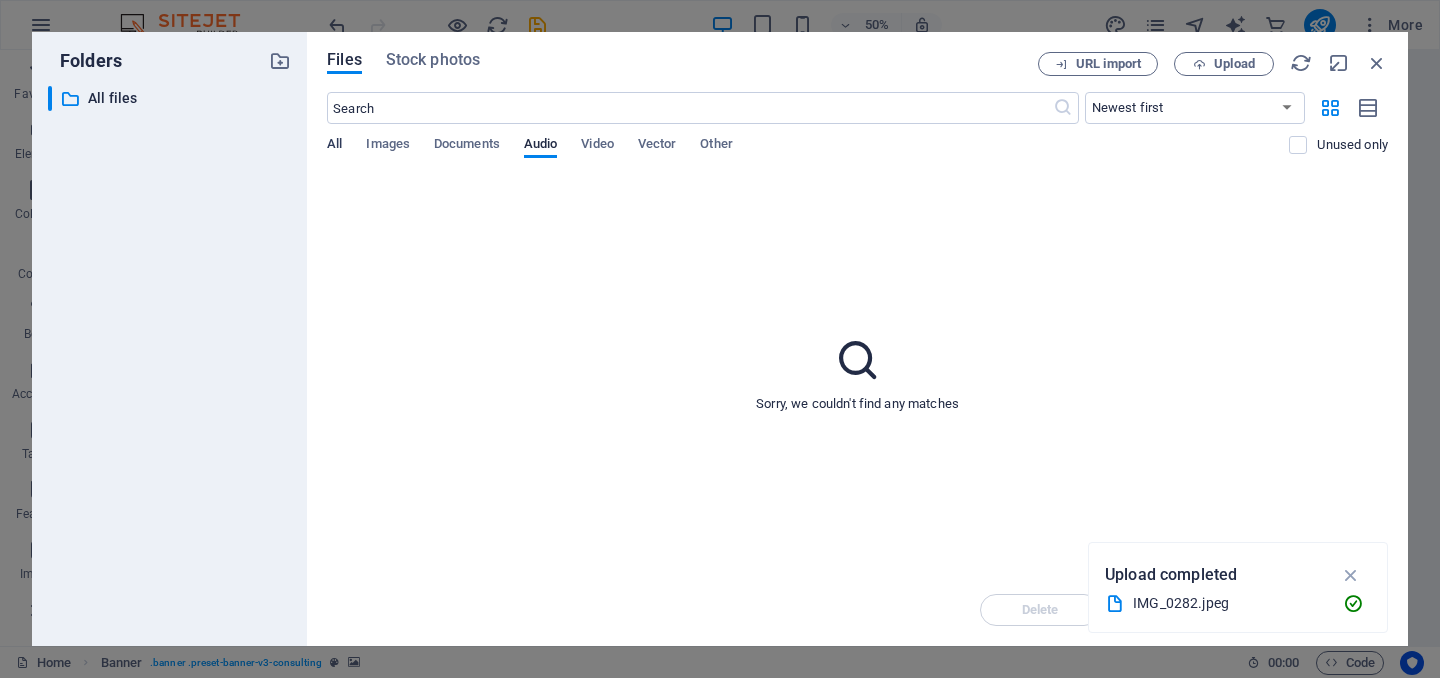click on "All" at bounding box center [334, 146] 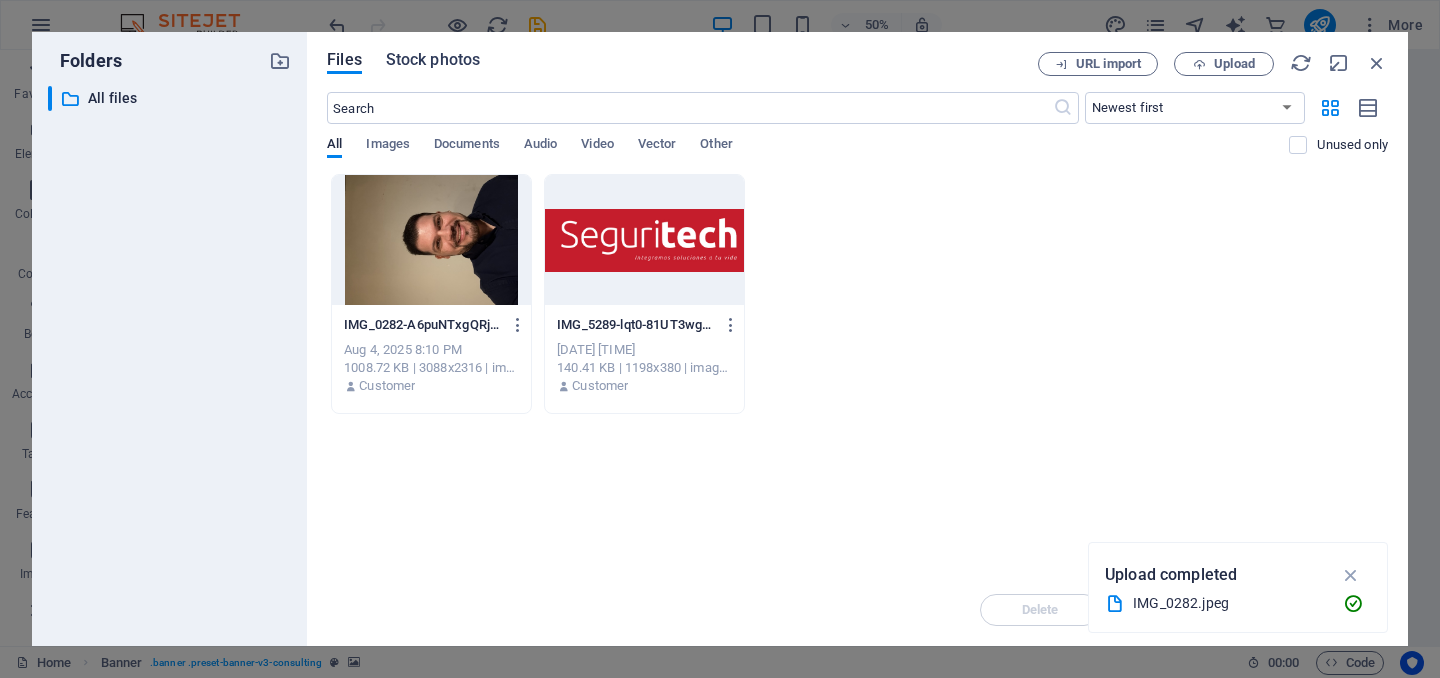 click on "Stock photos" at bounding box center [433, 60] 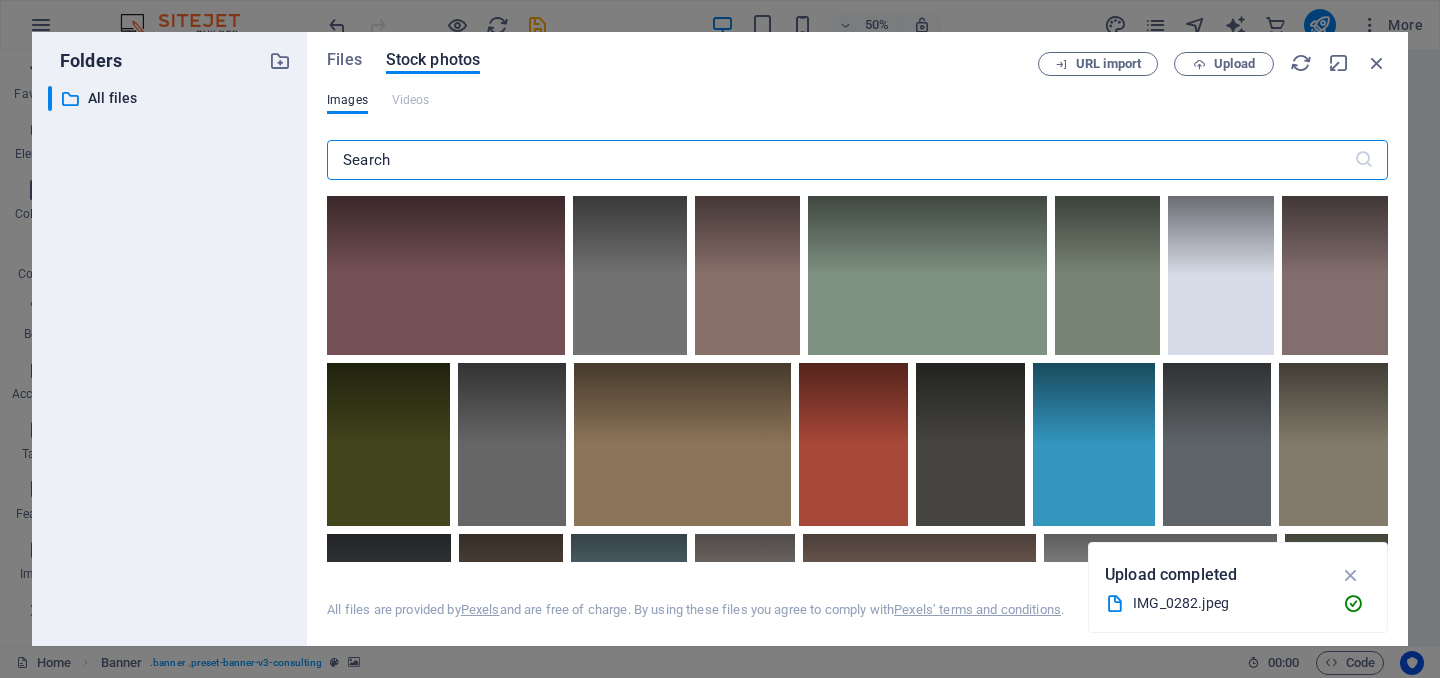 click at bounding box center [840, 160] 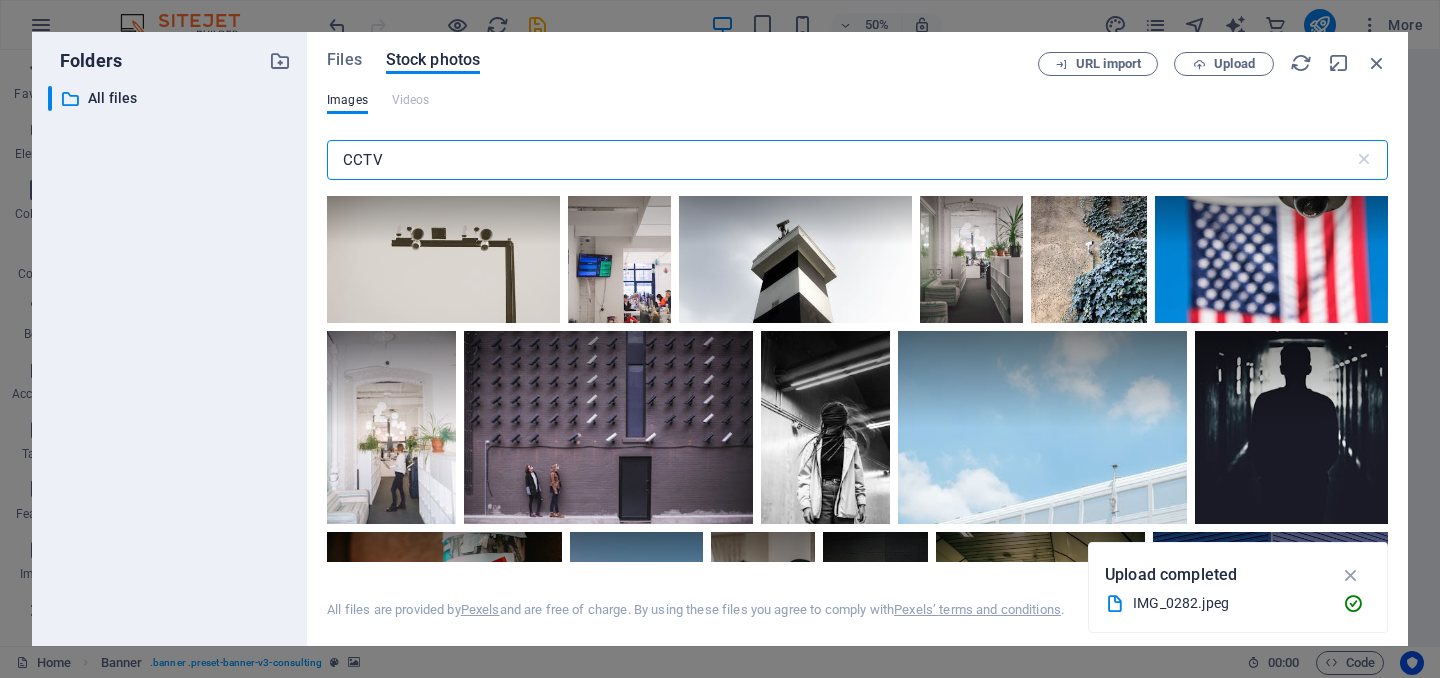 scroll, scrollTop: 0, scrollLeft: 0, axis: both 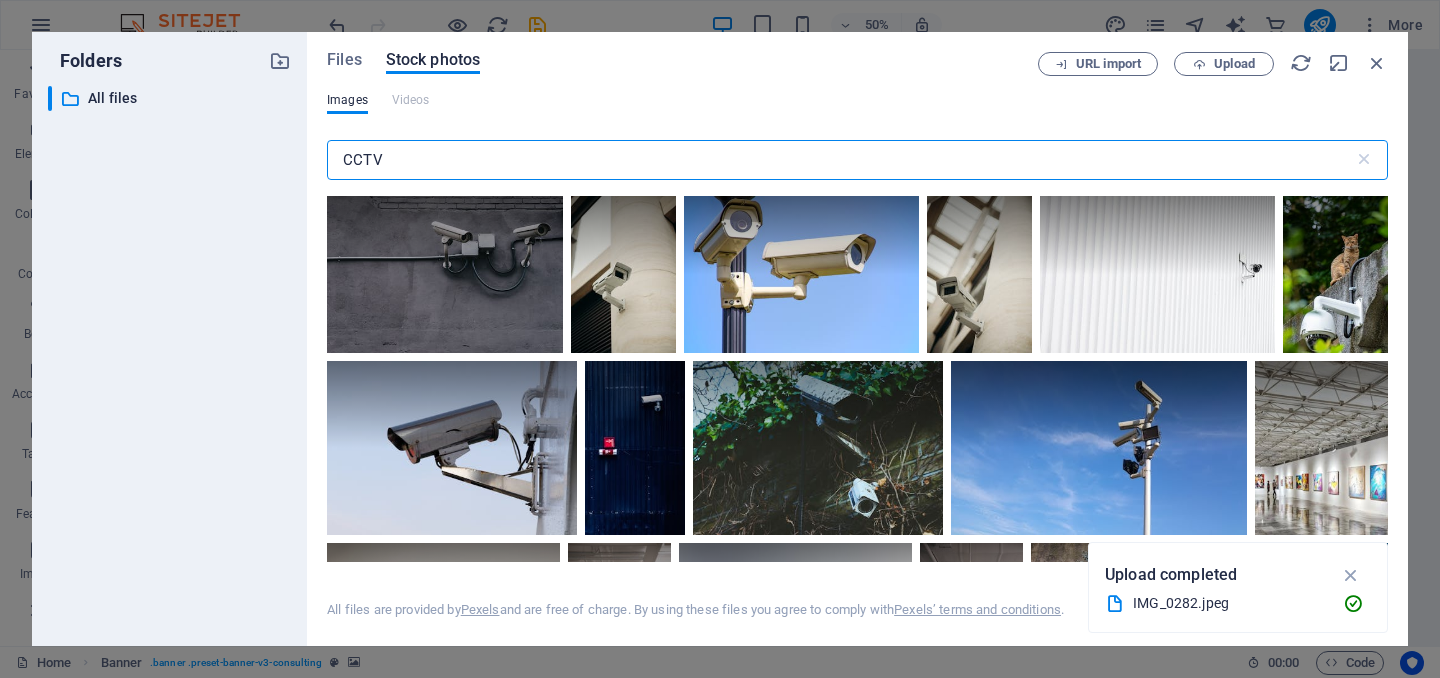 click on "CCTV" at bounding box center (840, 160) 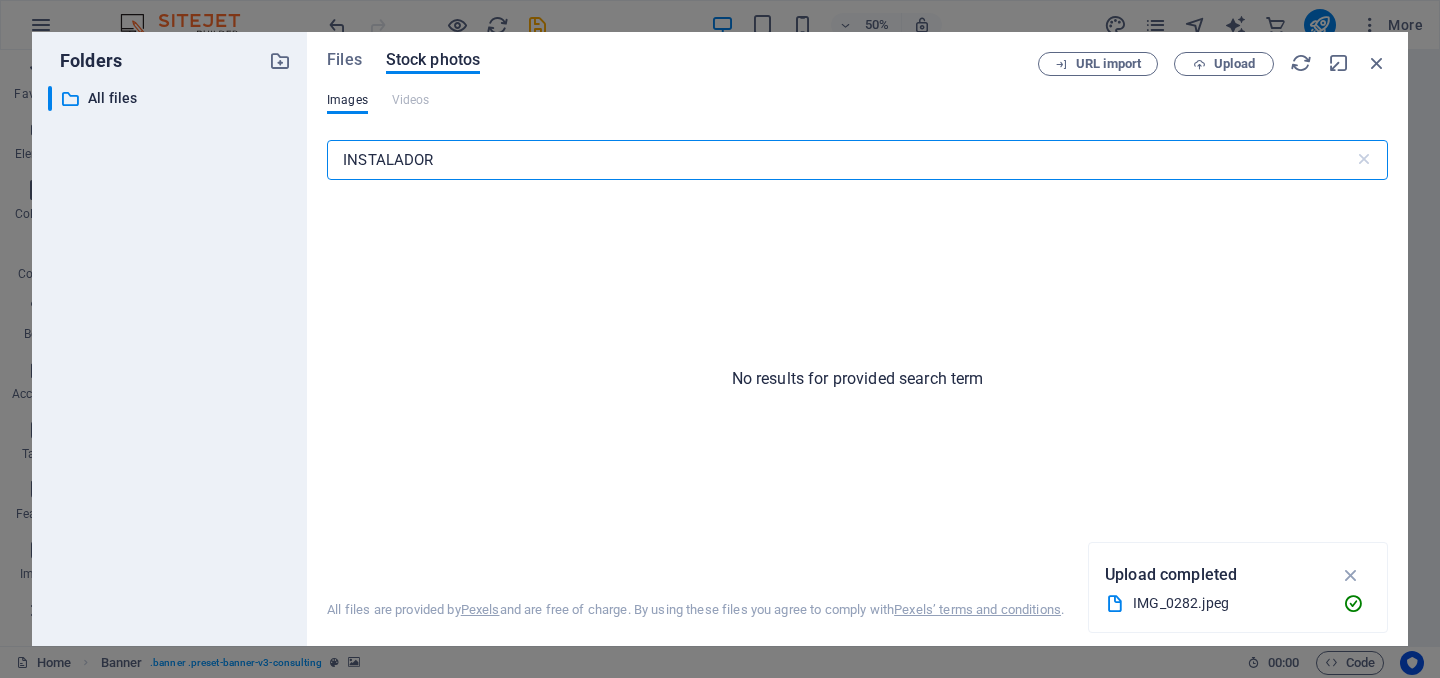 click on "INSTALADOR" at bounding box center (840, 160) 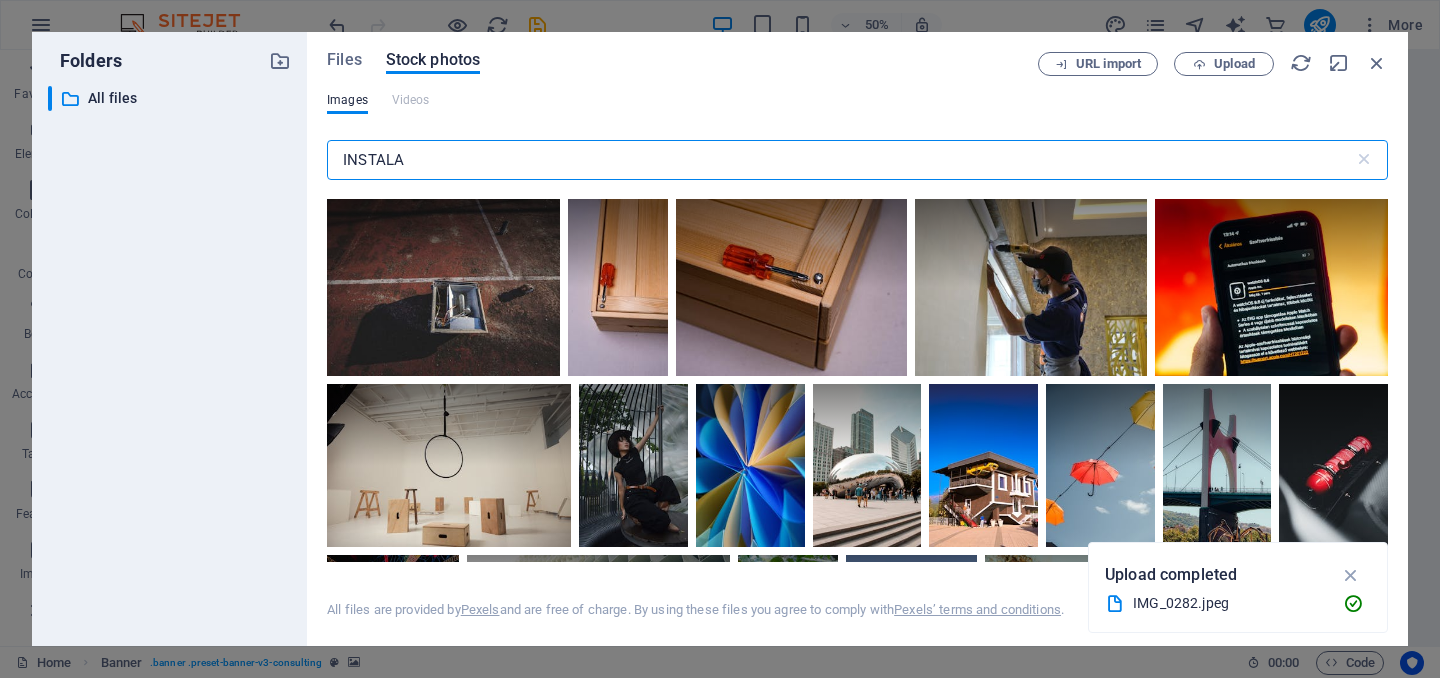 scroll, scrollTop: 1367, scrollLeft: 0, axis: vertical 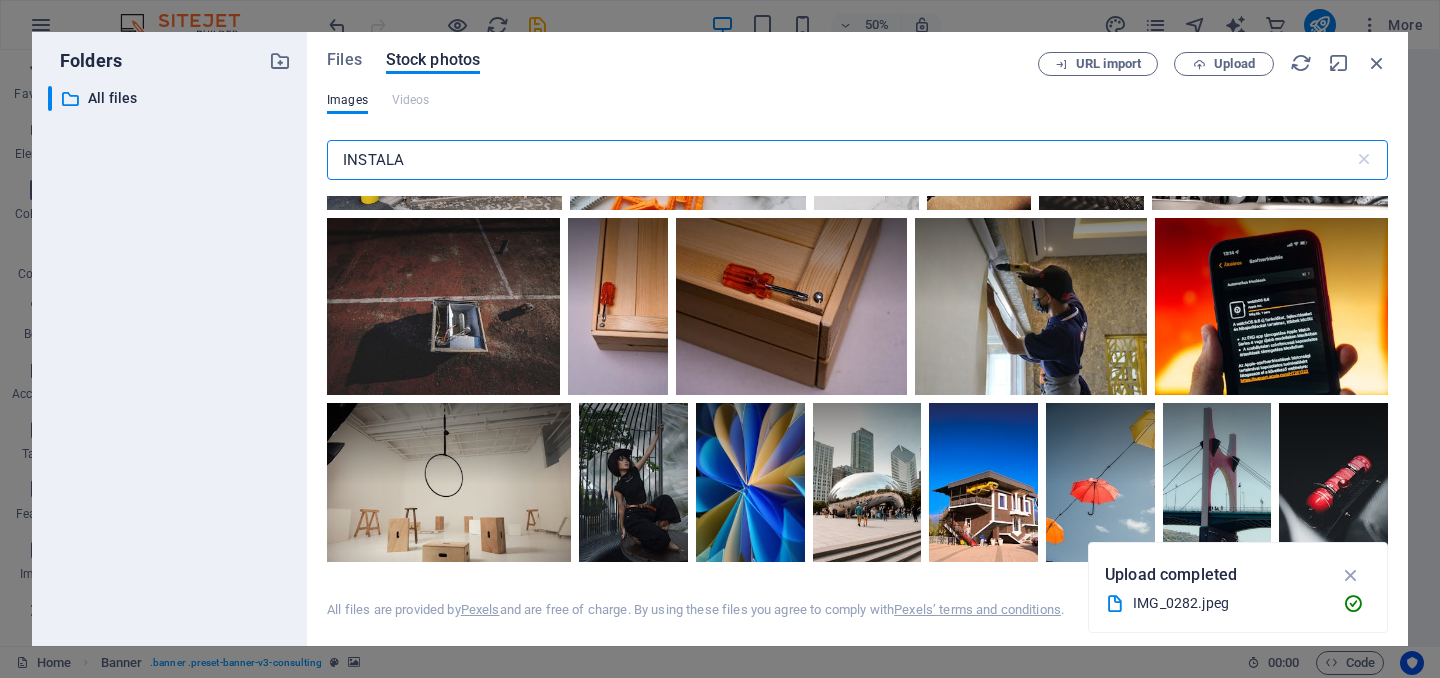 click on "INSTALA" at bounding box center (840, 160) 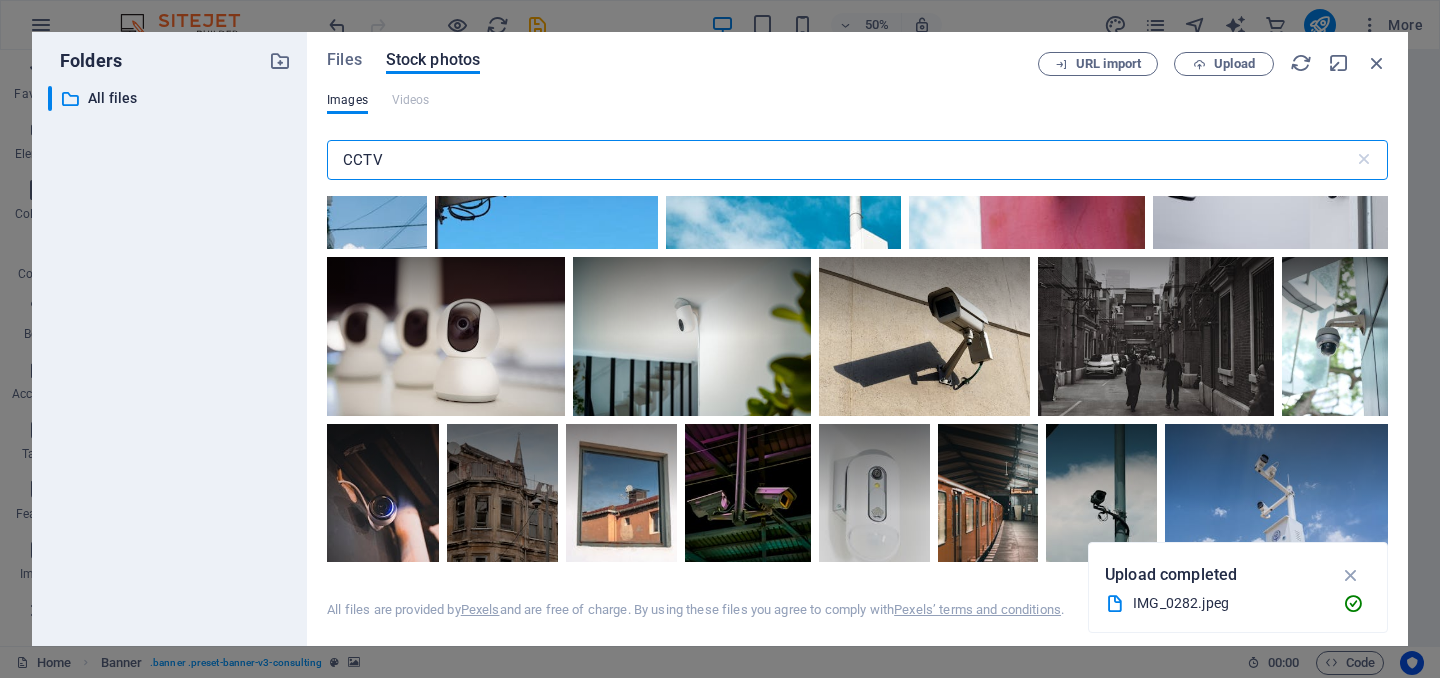 scroll, scrollTop: 2424, scrollLeft: 0, axis: vertical 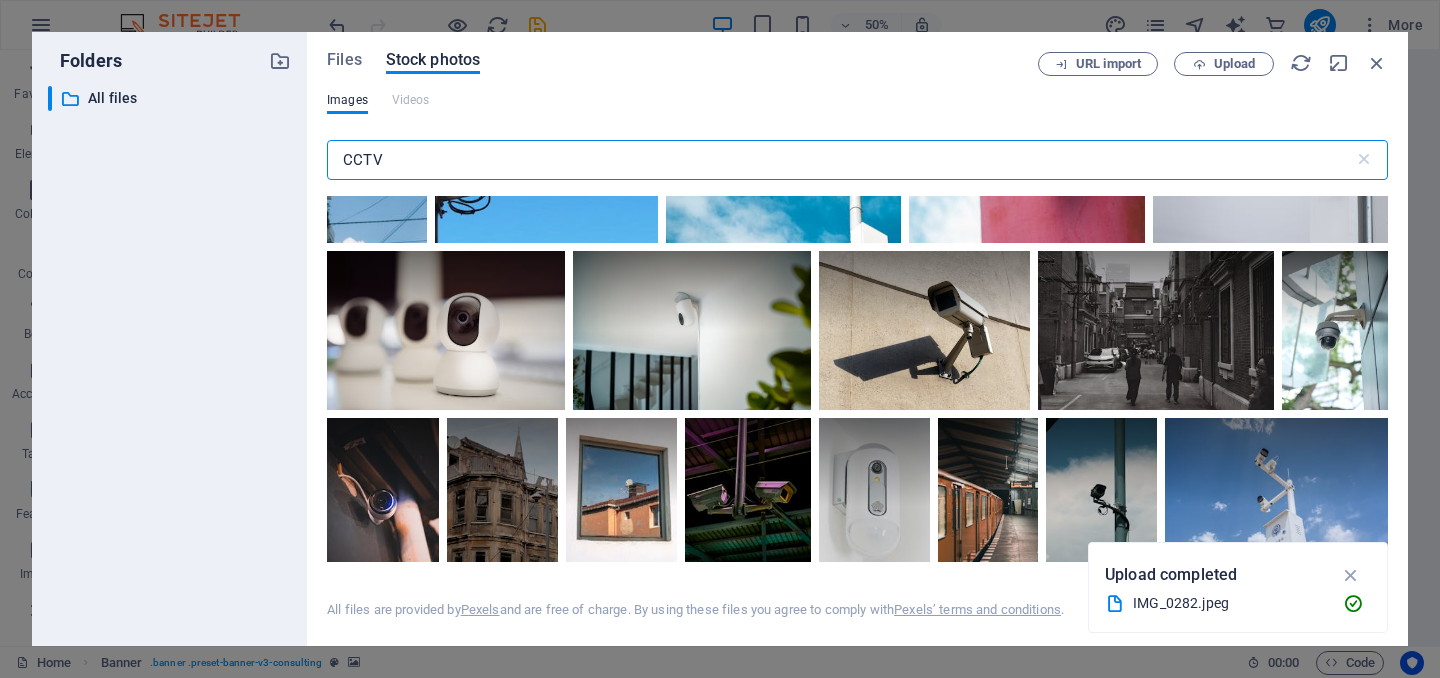 type on "CCTV" 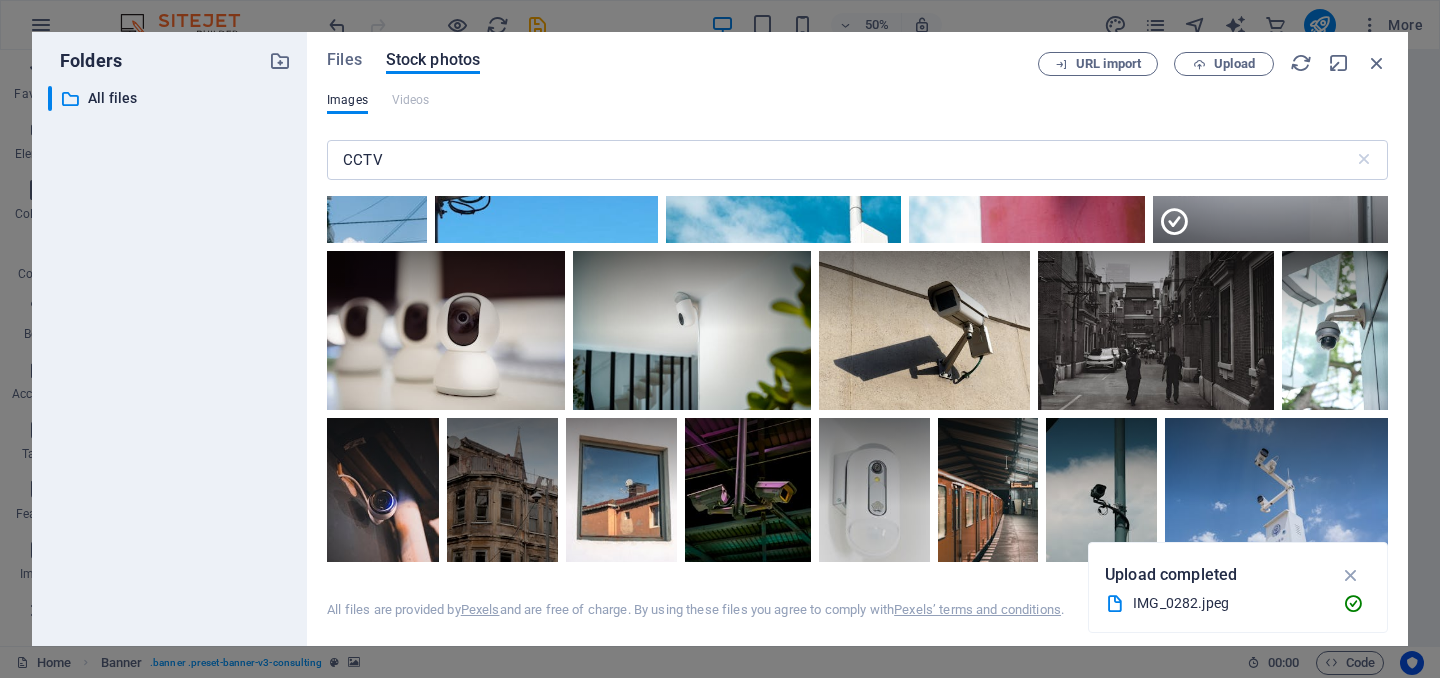 click at bounding box center (1270, 193) 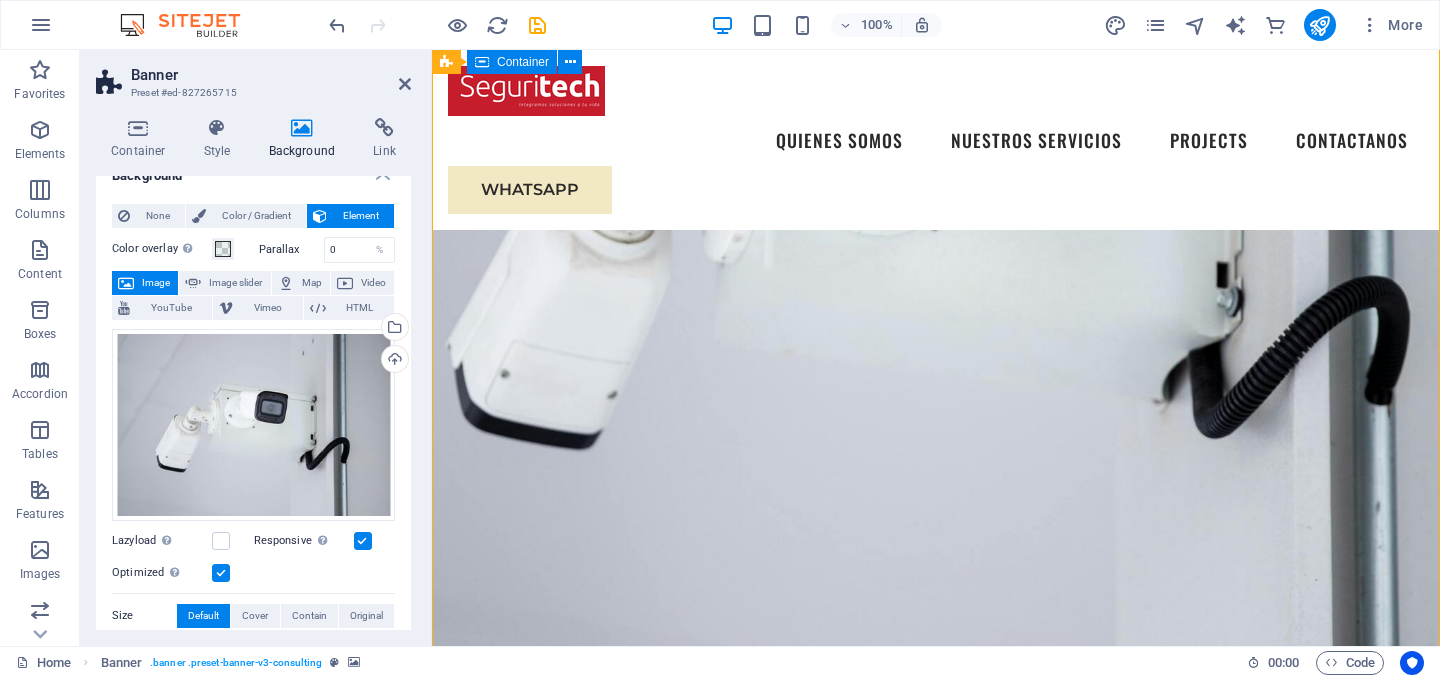 scroll, scrollTop: 279, scrollLeft: 0, axis: vertical 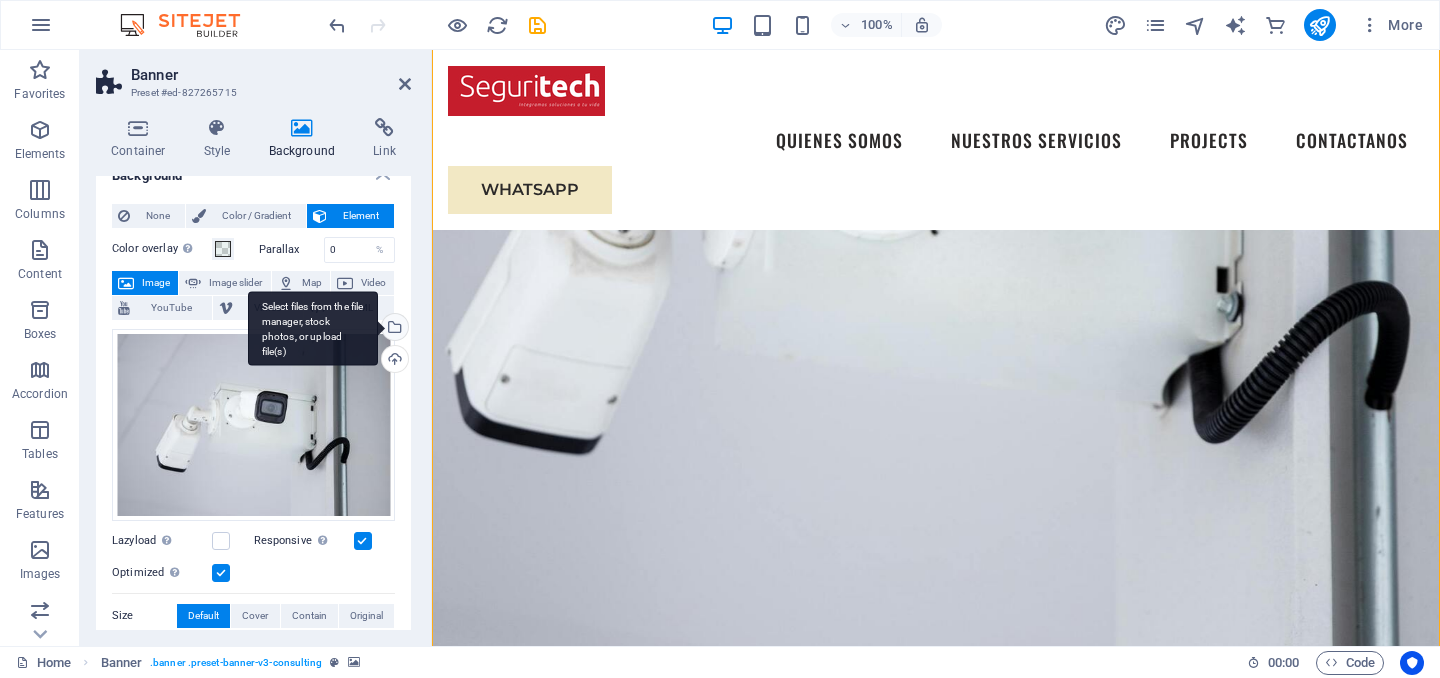 click on "Select files from the file manager, stock photos, or upload file(s)" at bounding box center (393, 329) 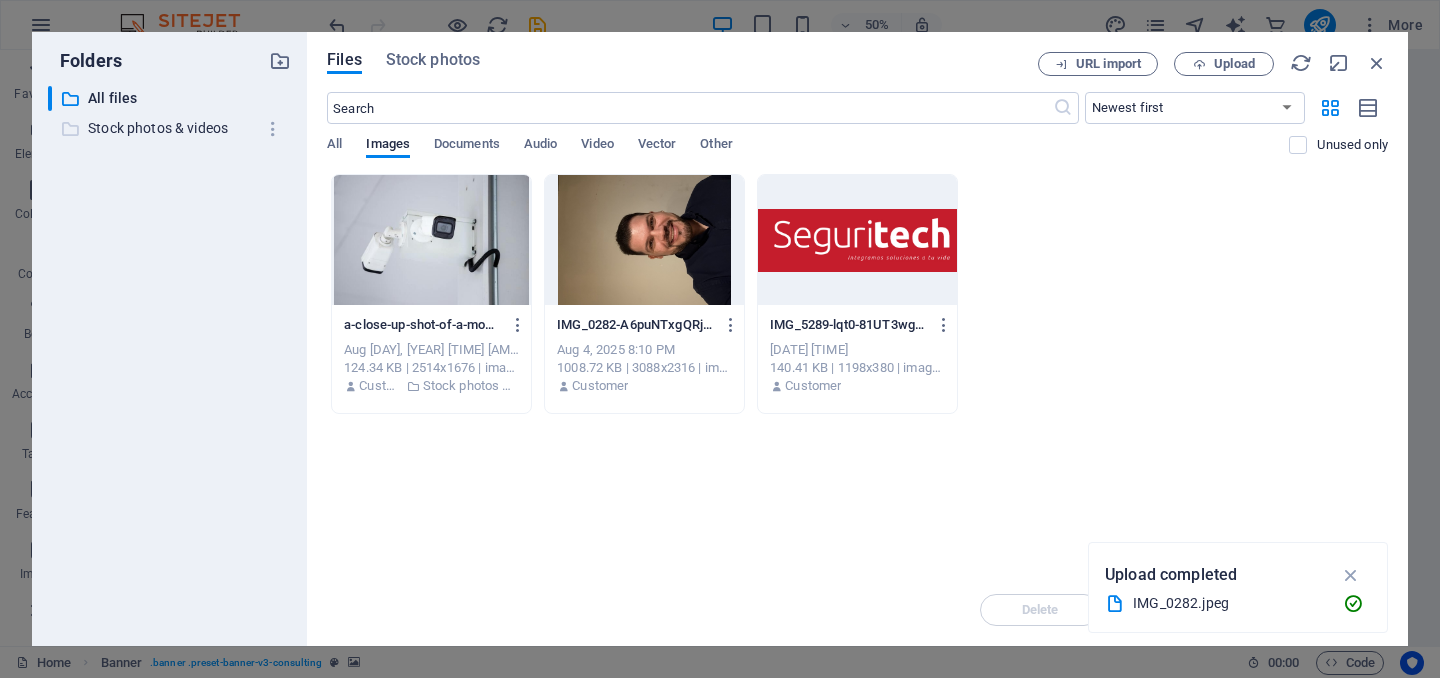 click on "Stock photos & videos" at bounding box center (171, 128) 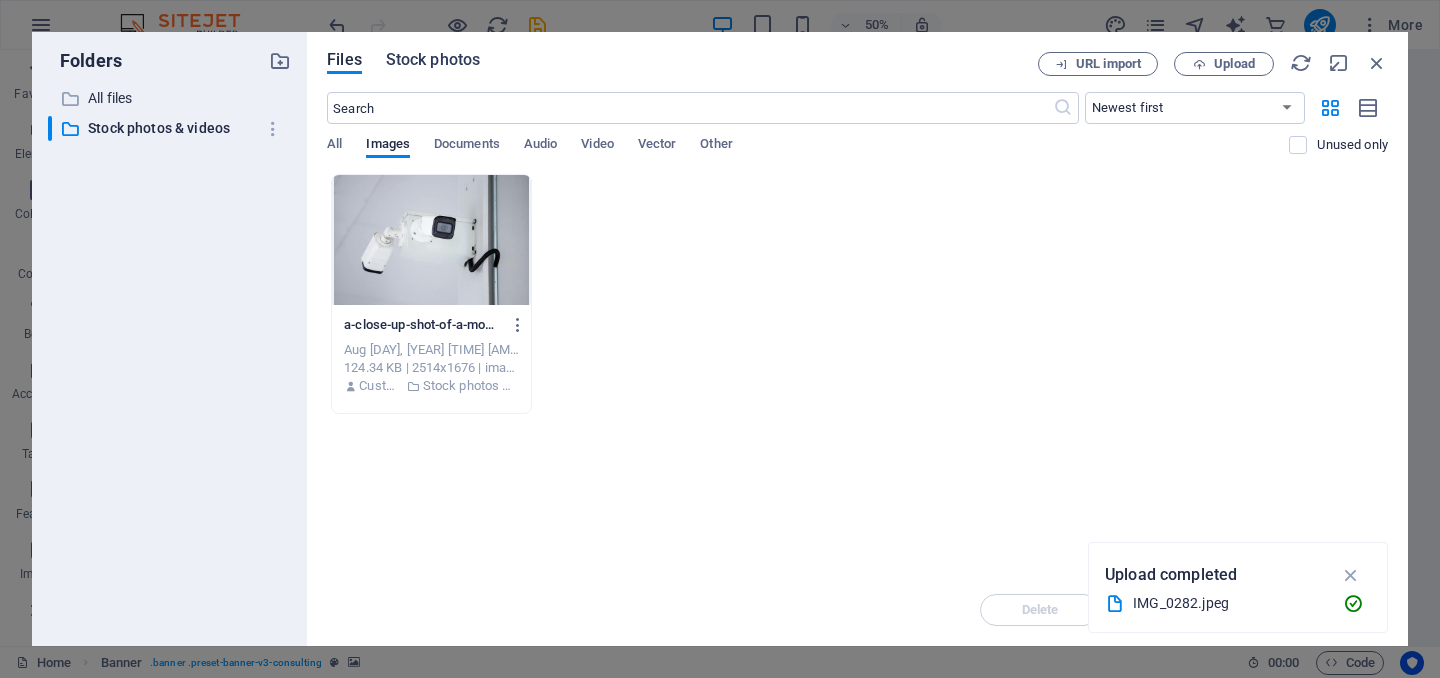 click on "Stock photos" at bounding box center (433, 60) 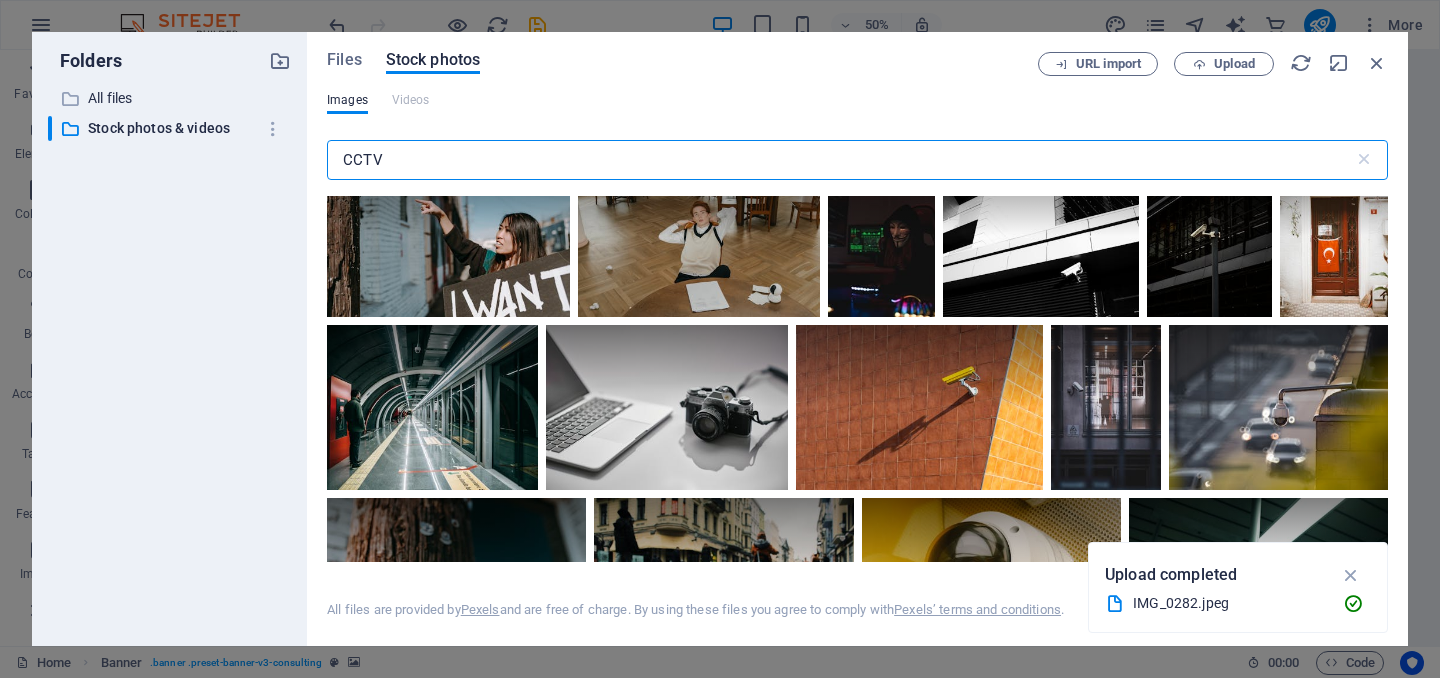 scroll, scrollTop: 1123, scrollLeft: 0, axis: vertical 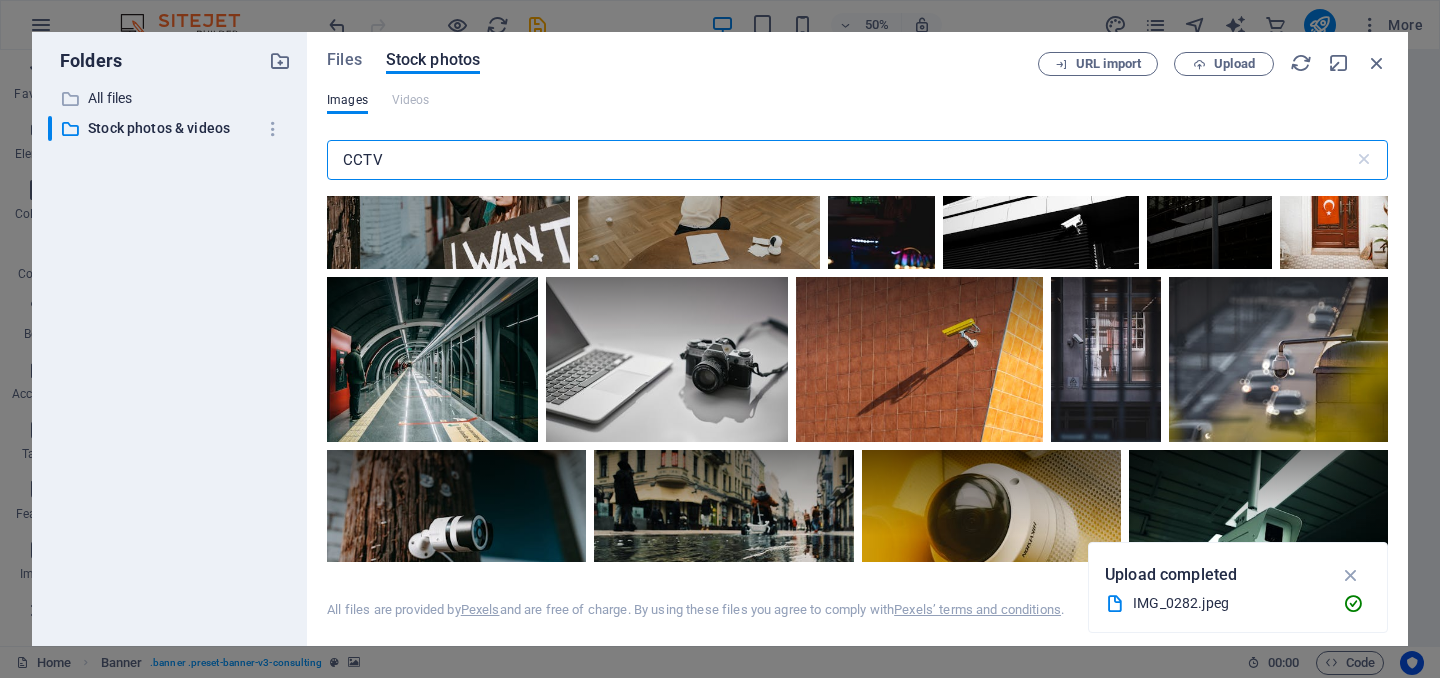 click on "CCTV" at bounding box center (840, 160) 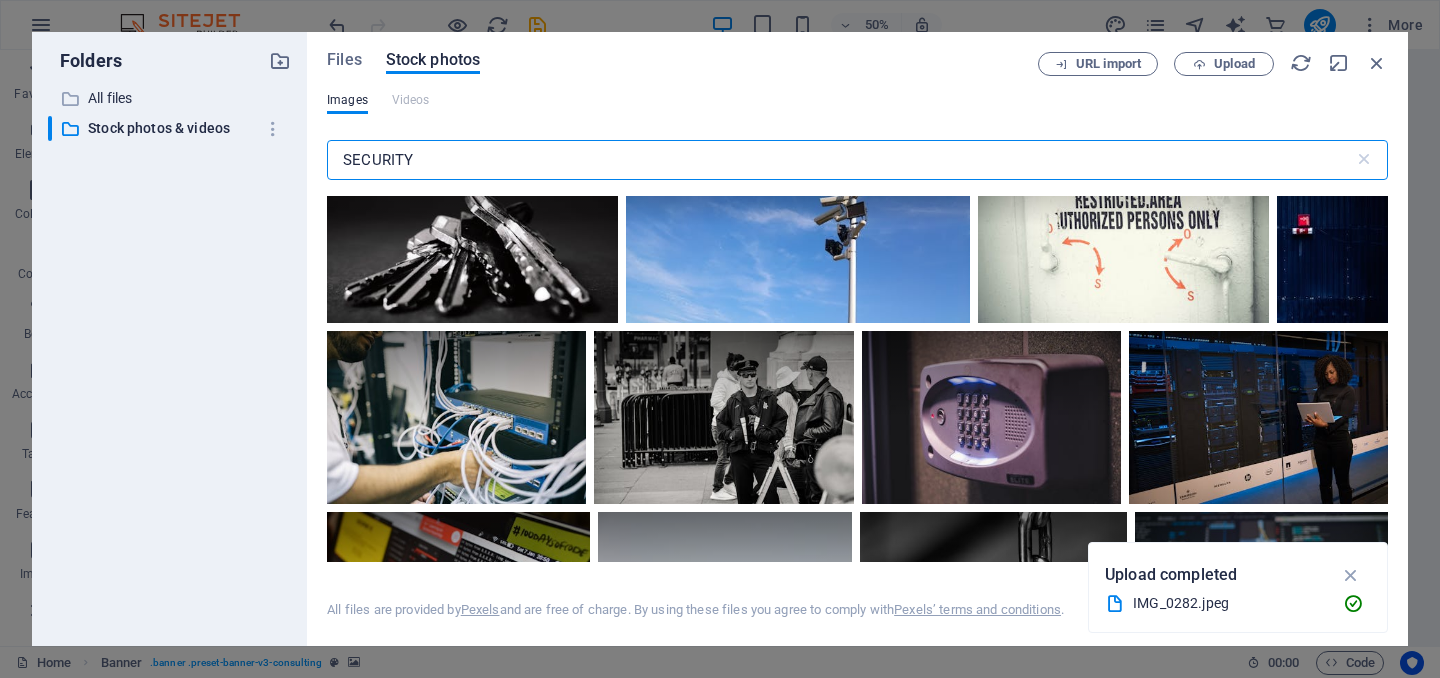 scroll, scrollTop: 577, scrollLeft: 0, axis: vertical 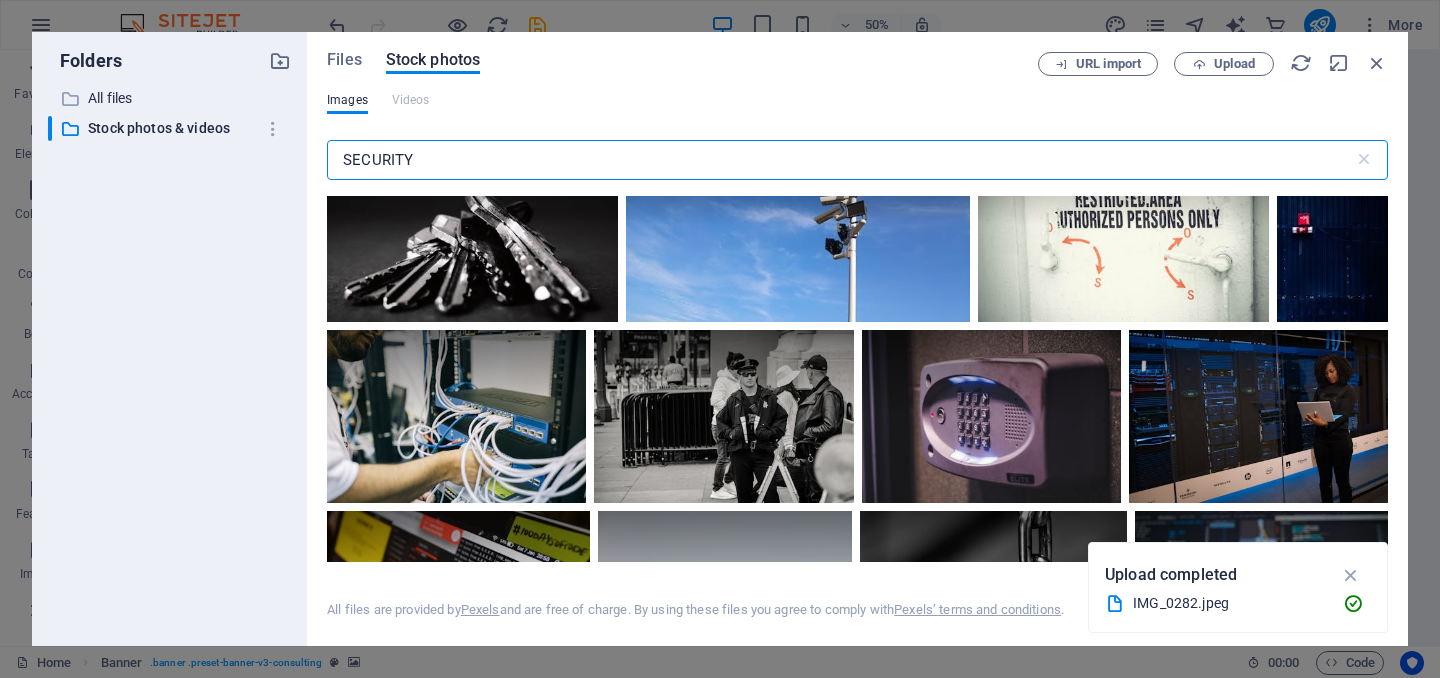 click on "SECURITY" at bounding box center (840, 160) 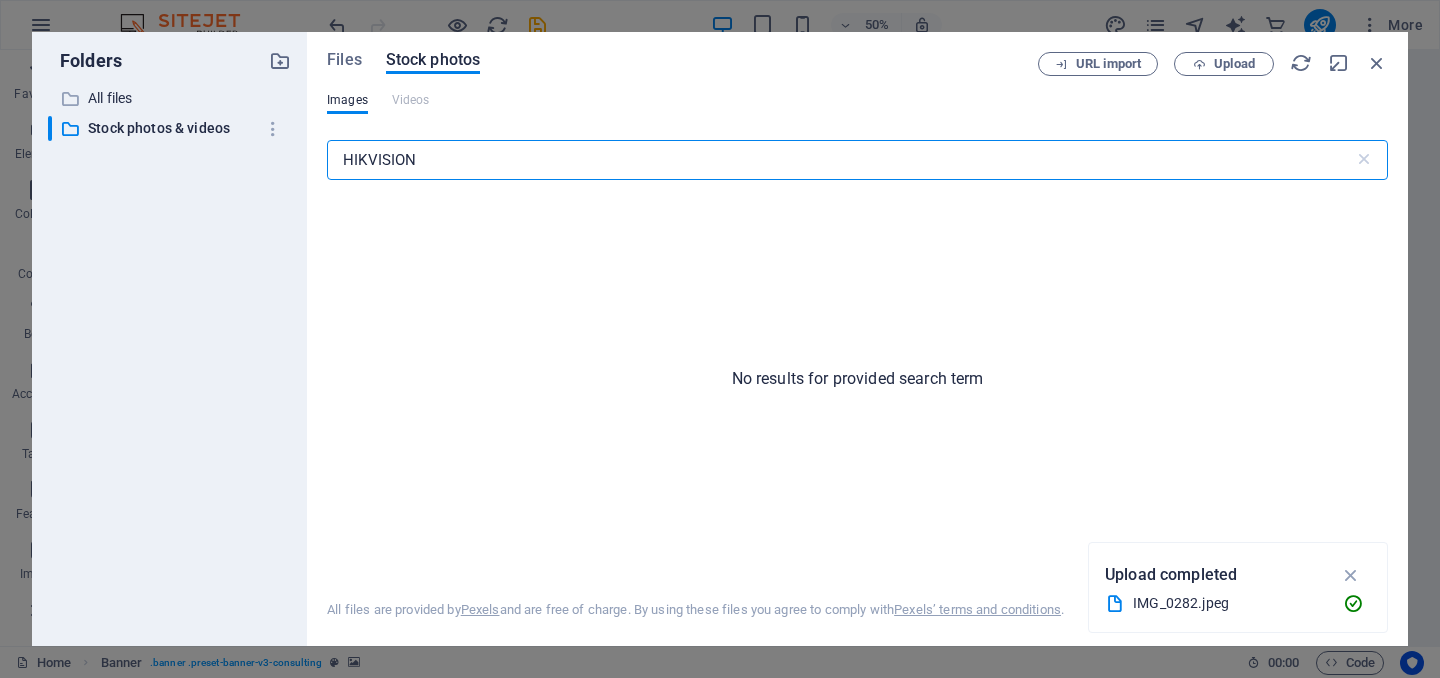 click on "HIKVISION" at bounding box center (840, 160) 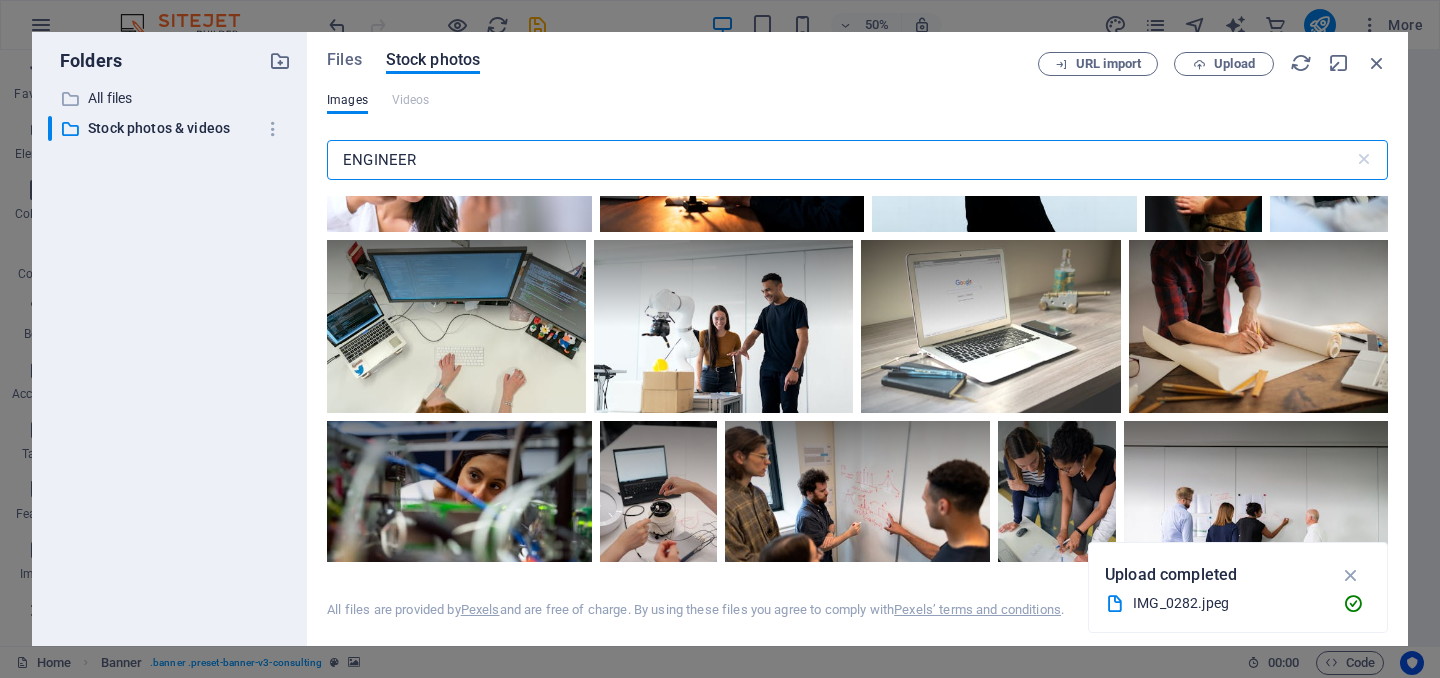 scroll, scrollTop: 2605, scrollLeft: 0, axis: vertical 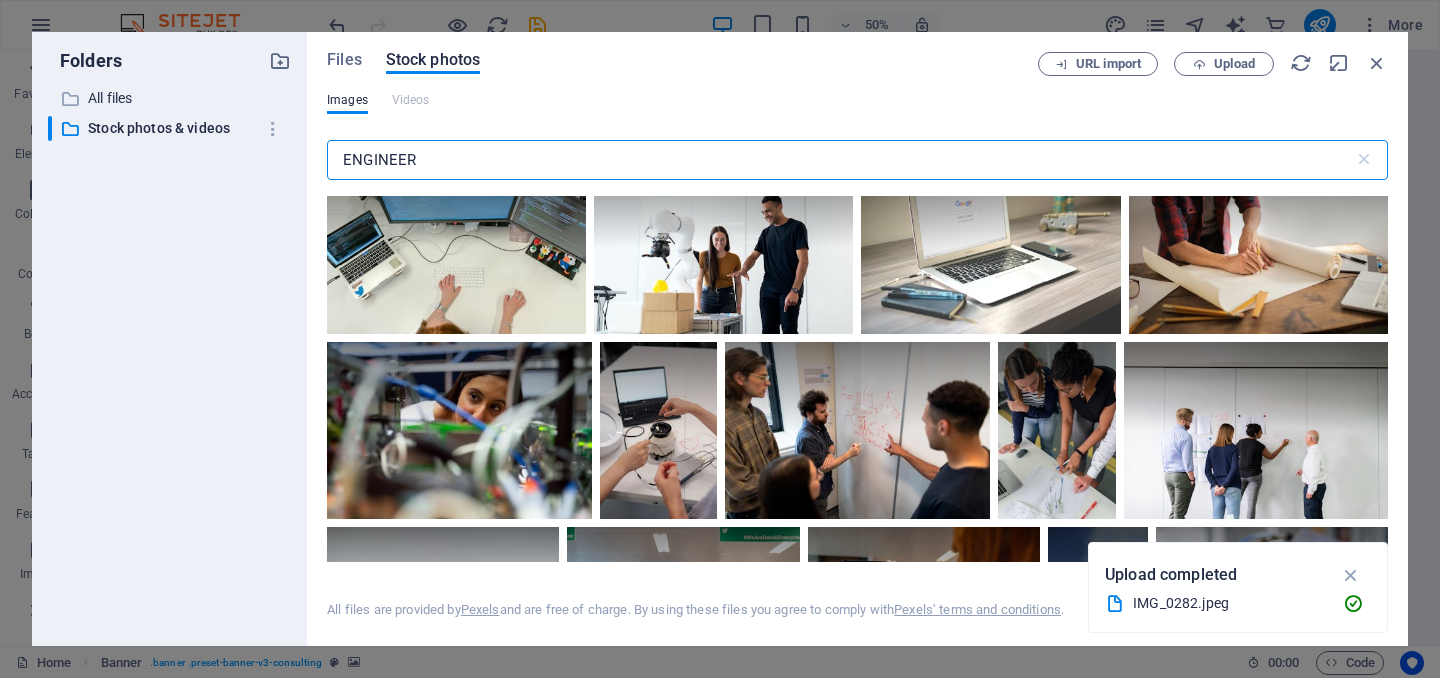 click on "ENGINEER" at bounding box center (840, 160) 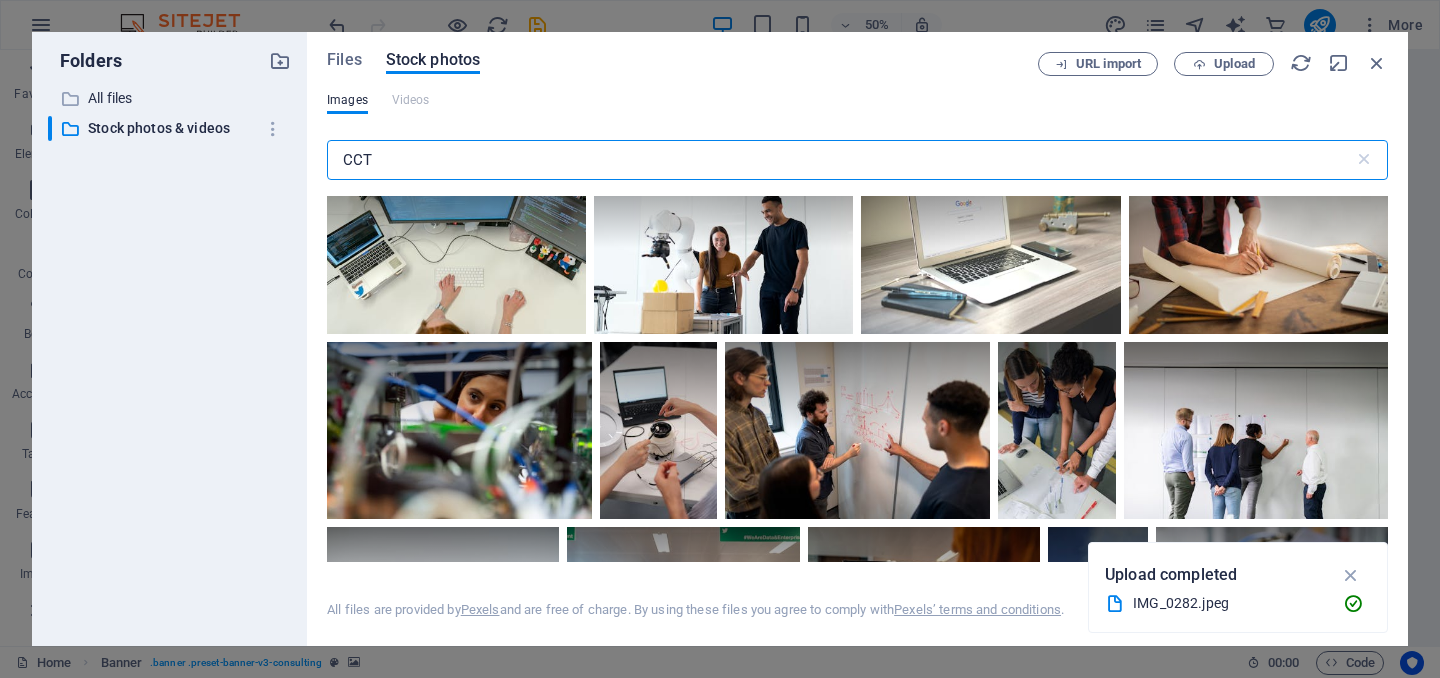 type on "CCTV" 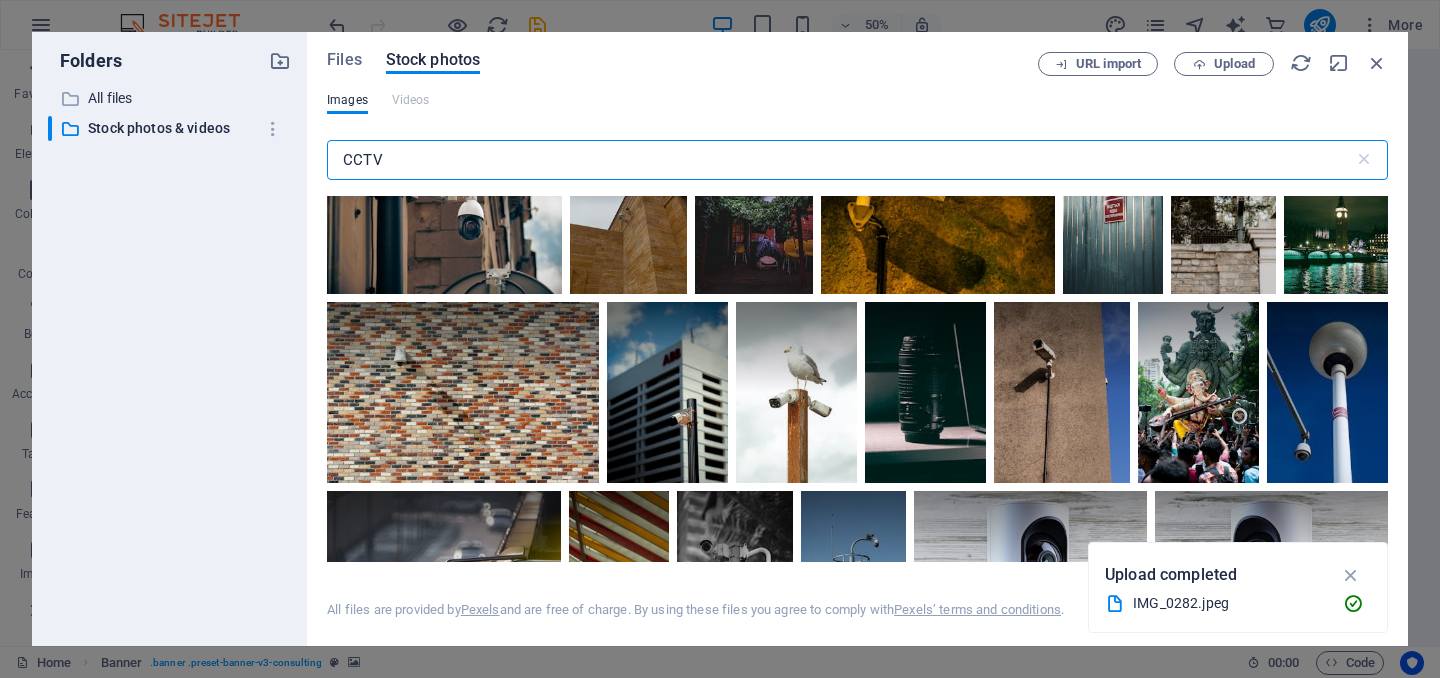 scroll, scrollTop: 3610, scrollLeft: 0, axis: vertical 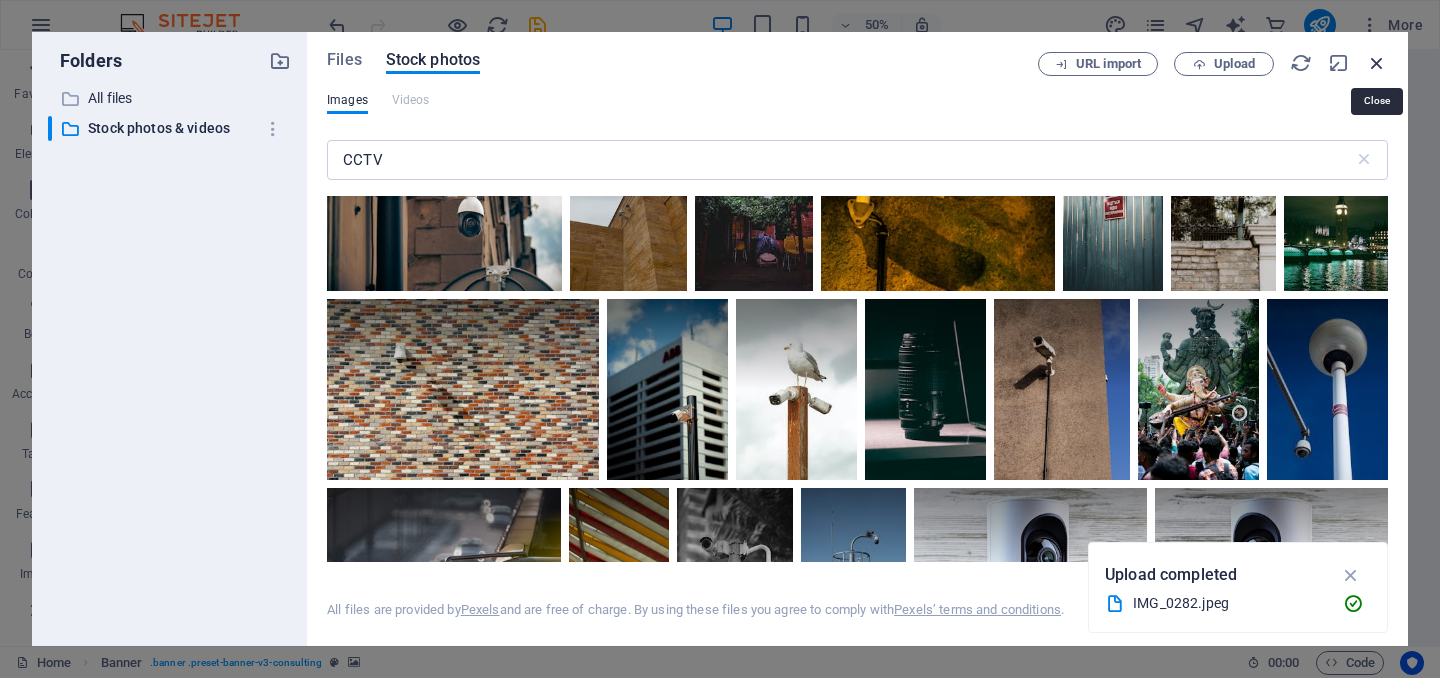 click at bounding box center (1377, 63) 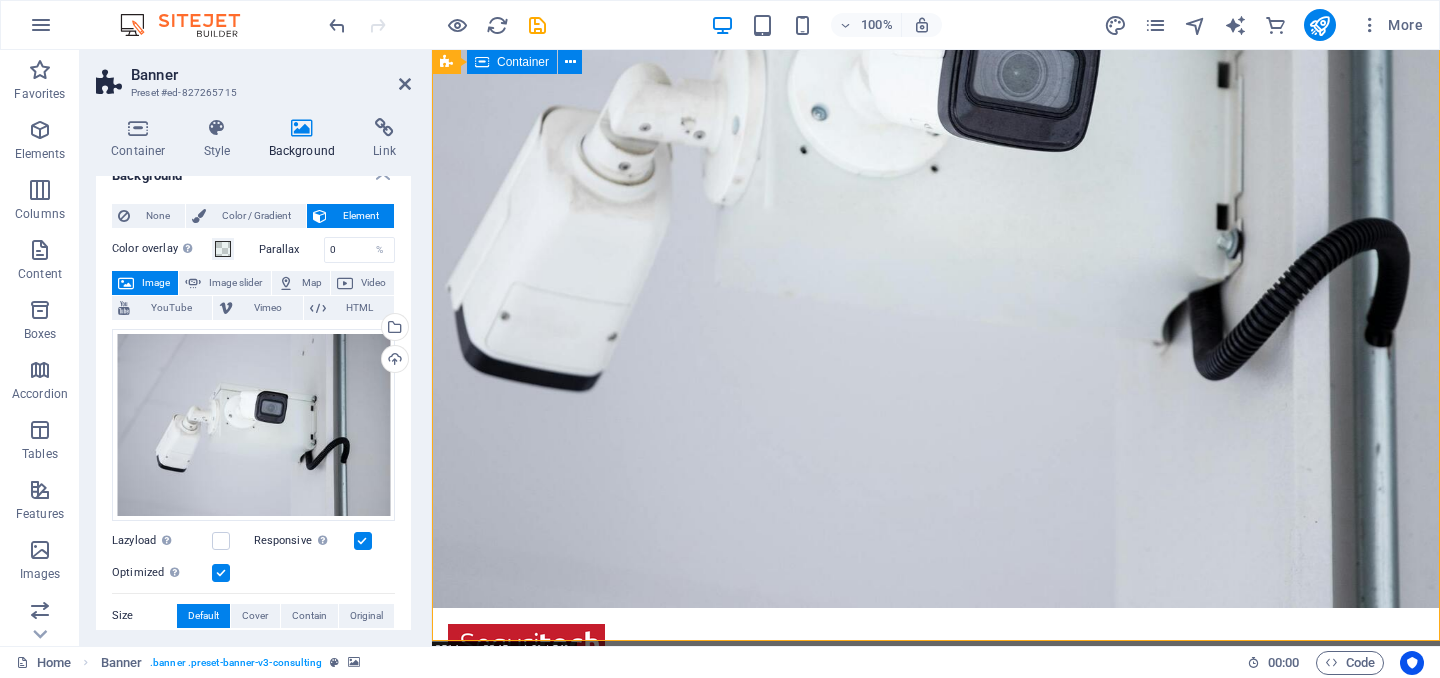 scroll, scrollTop: 352, scrollLeft: 0, axis: vertical 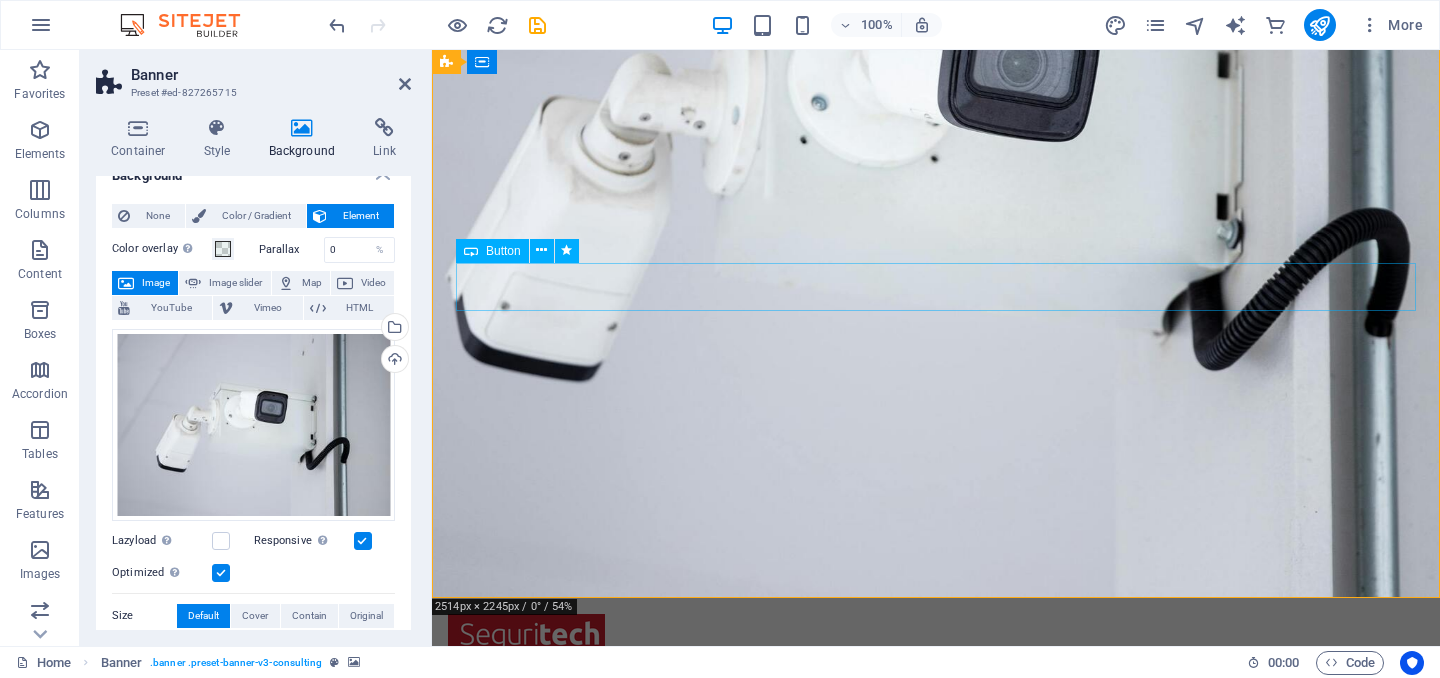 click on "CONTACTANOS" at bounding box center [936, 1106] 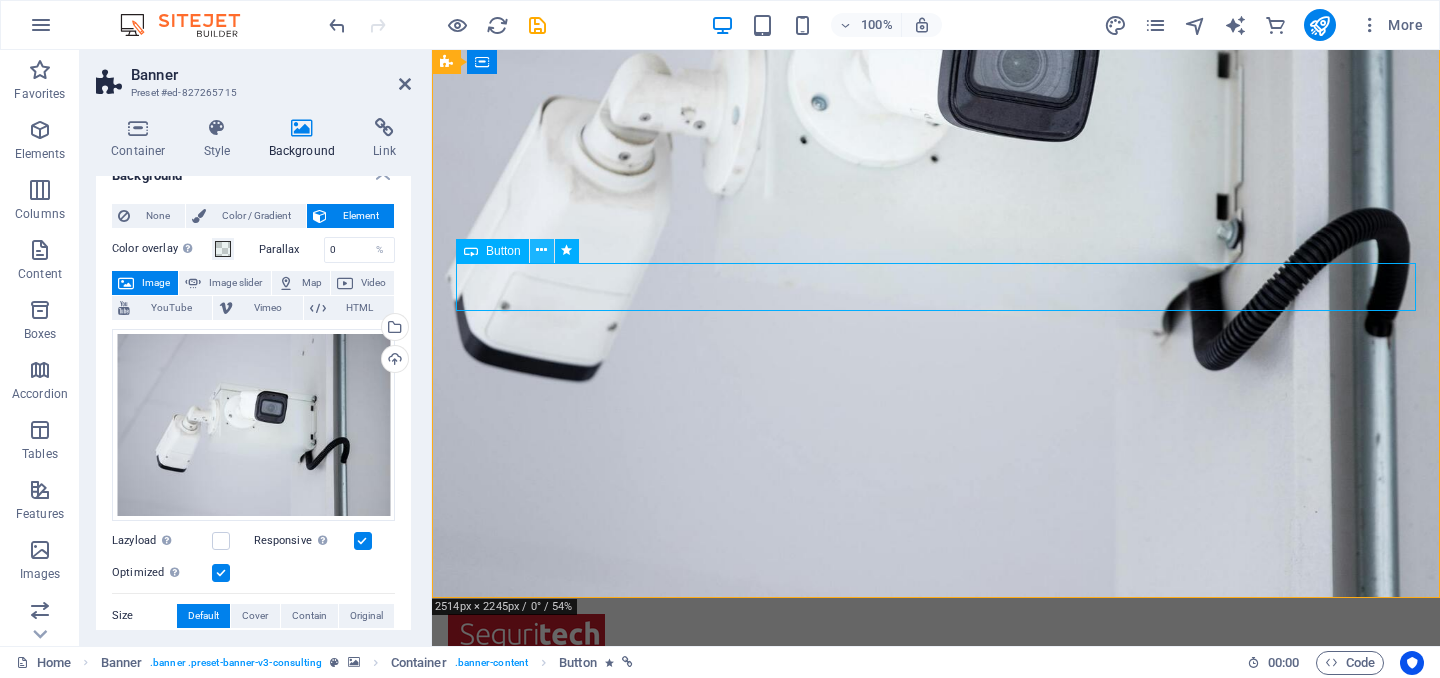click at bounding box center [541, 250] 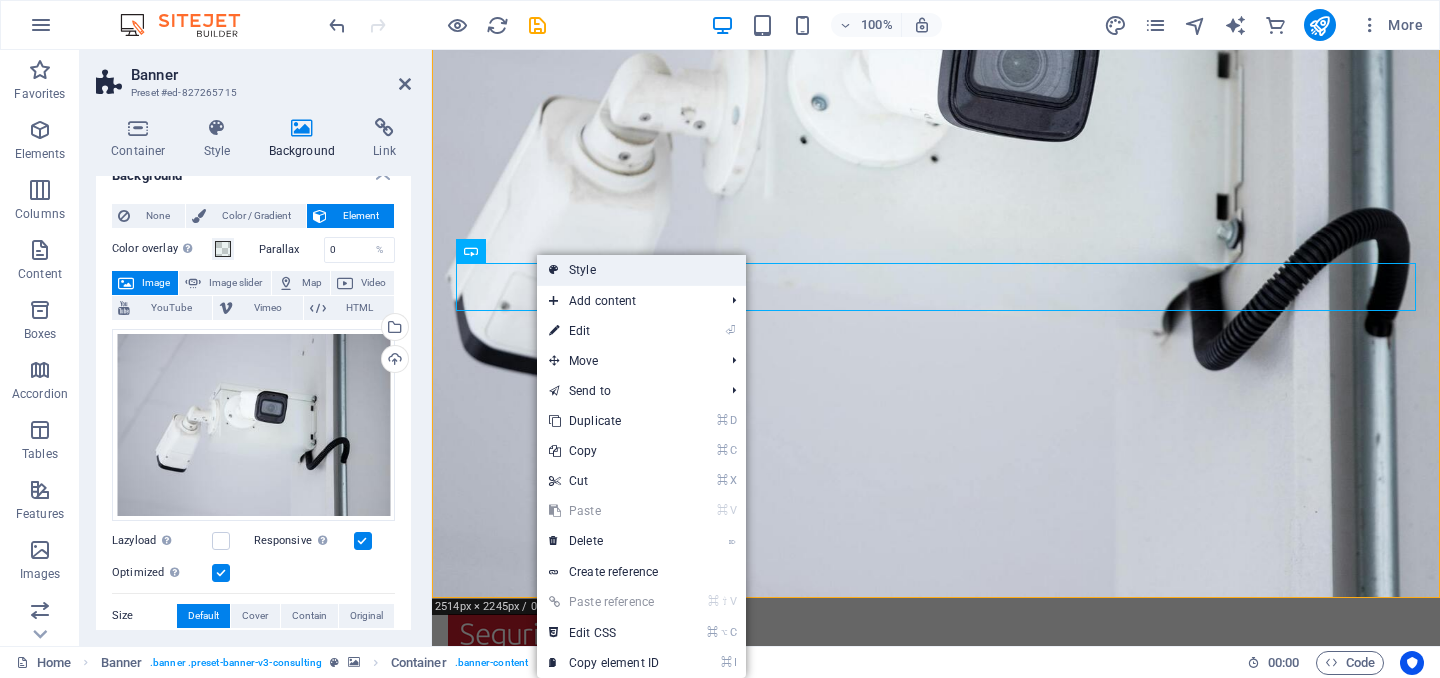 click on "Style" at bounding box center [641, 270] 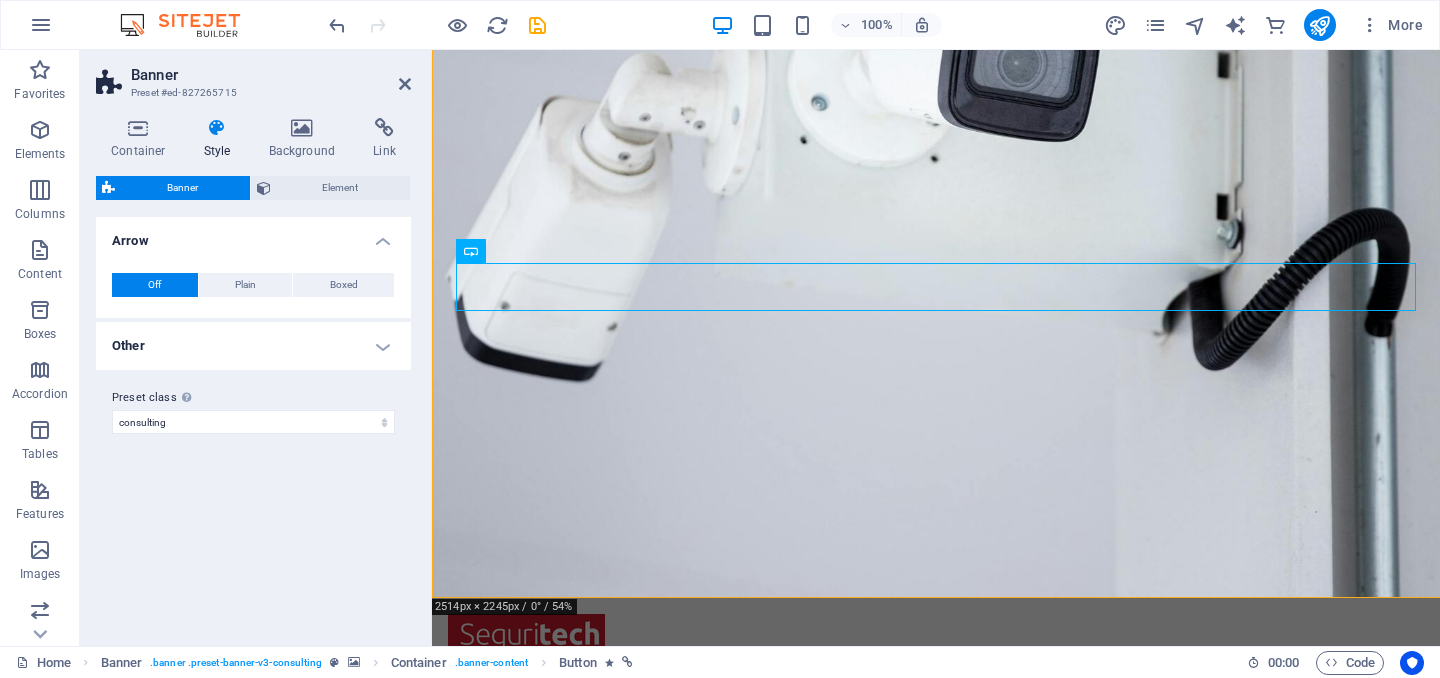 click on "Other" at bounding box center (253, 346) 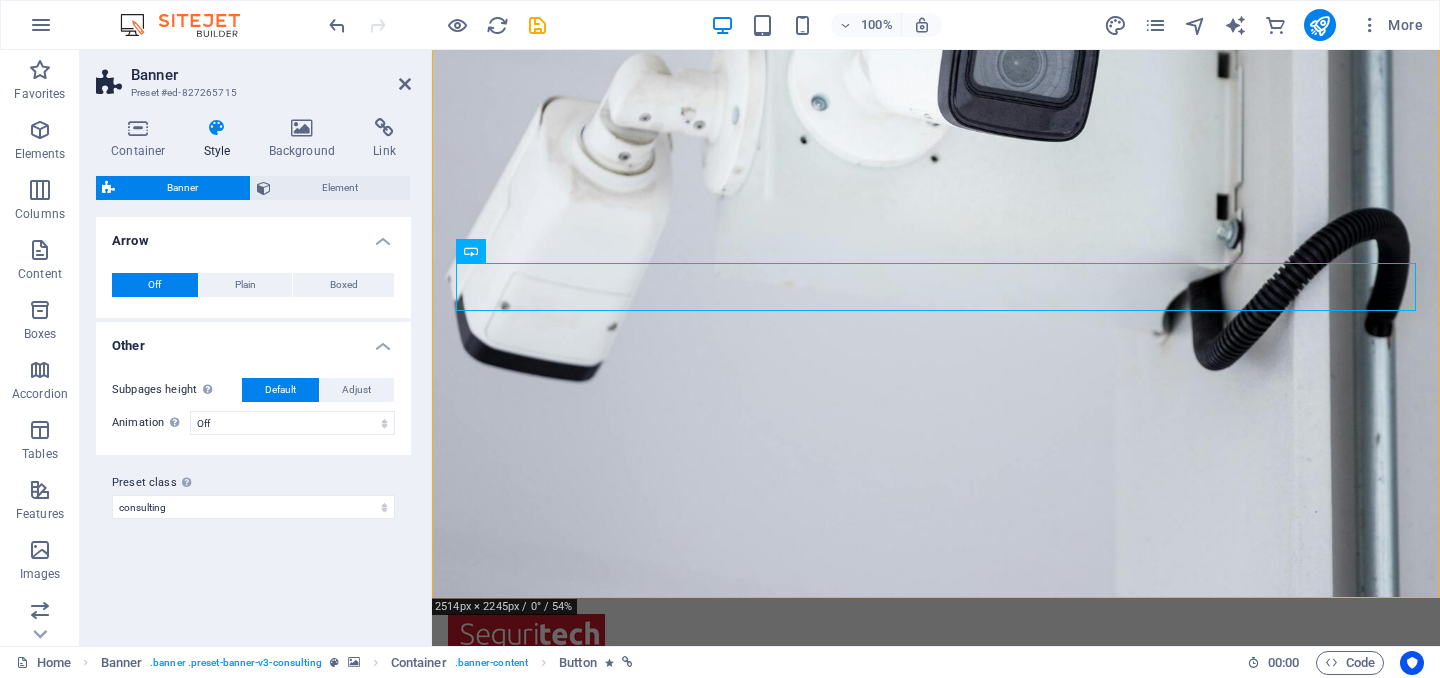 click on "Other" at bounding box center (253, 340) 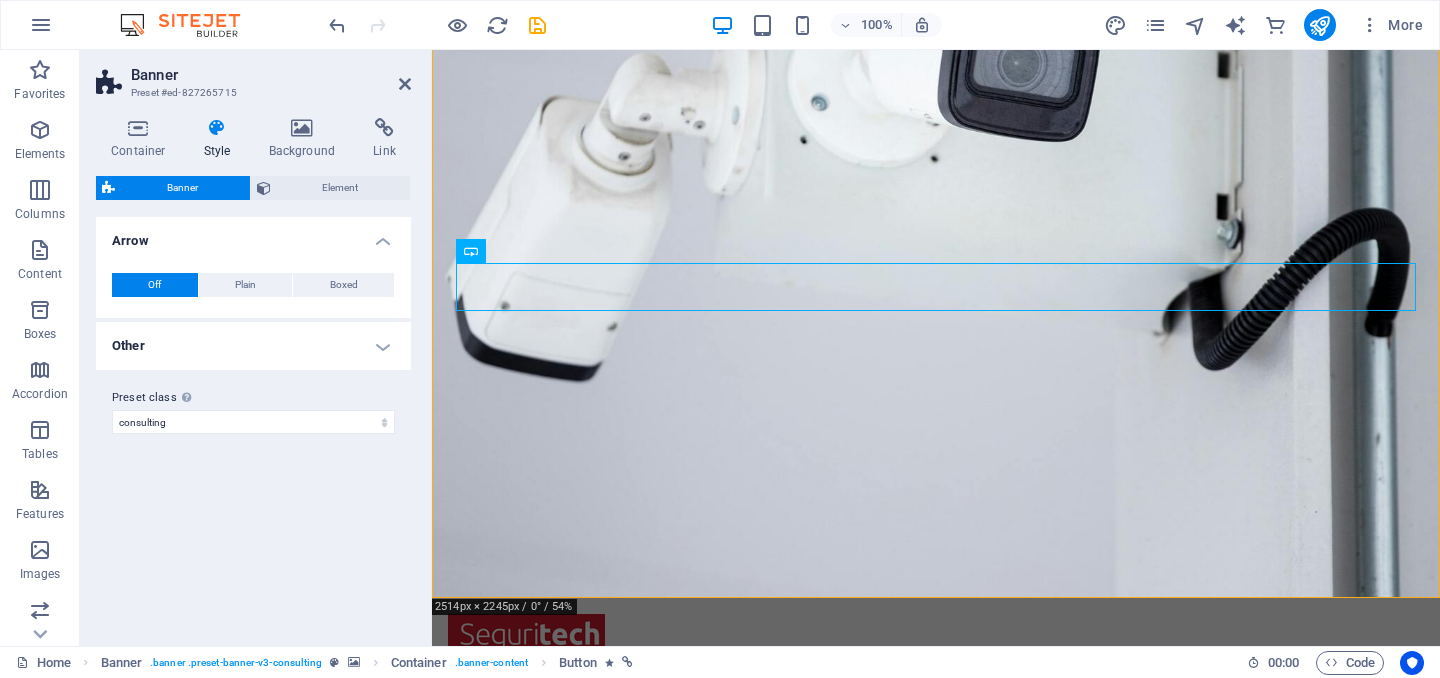 click on "Banner Element Layout How this element expands within the layout (Flexbox). Size Default auto px % 1/1 1/2 1/3 1/4 1/5 1/6 1/7 1/8 1/9 1/10 Grow Shrink Order Container layout Visible Visible Opacity 100 % Overflow Spacing Margin Default auto px % rem vw vh Custom Custom auto px % rem vw vh auto px % rem vw vh auto px % rem vw vh auto px % rem vw vh Padding Default px rem % vh vw Custom Custom px rem % vh vw px rem % vh vw px rem % vh vw px rem % vh vw Border Style              - Width 1 auto px rem % vh vw Custom Custom 1 auto px rem % vh vw 1 auto px rem % vh vw 1 auto px rem % vh vw 1 auto px rem % vh vw  - Color Round corners For background overlay and background images, the overflow must be hidden so that the round corners are visible Default px rem % vh vw Custom Custom px rem % vh vw px rem % vh vw px rem % vh vw px rem % vh vw Shadow Default None Outside Inside Color X offset 0 px rem vh vw Y offset 0 px rem vh vw Blur 0 px rem % vh vw Spread 0 px rem vh vw Text Shadow Default None Outside 0" at bounding box center [253, 403] 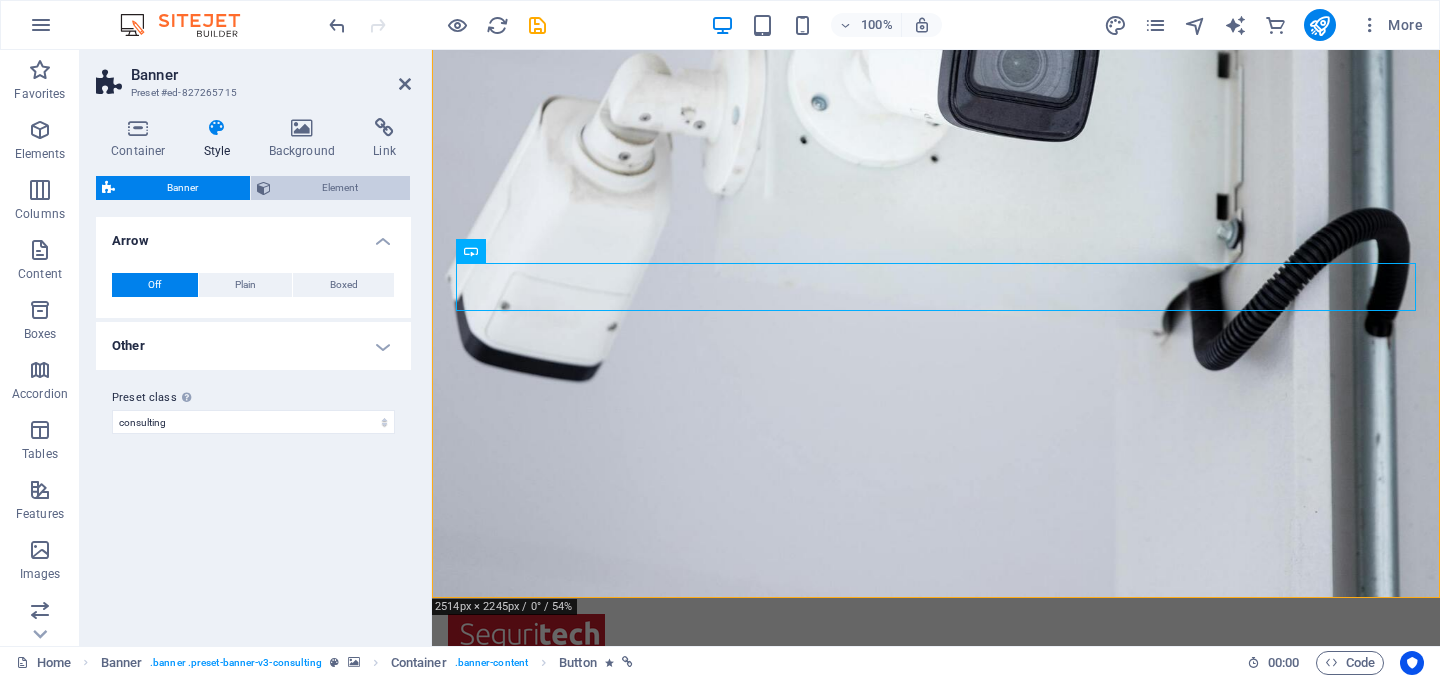 click on "Element" at bounding box center [341, 188] 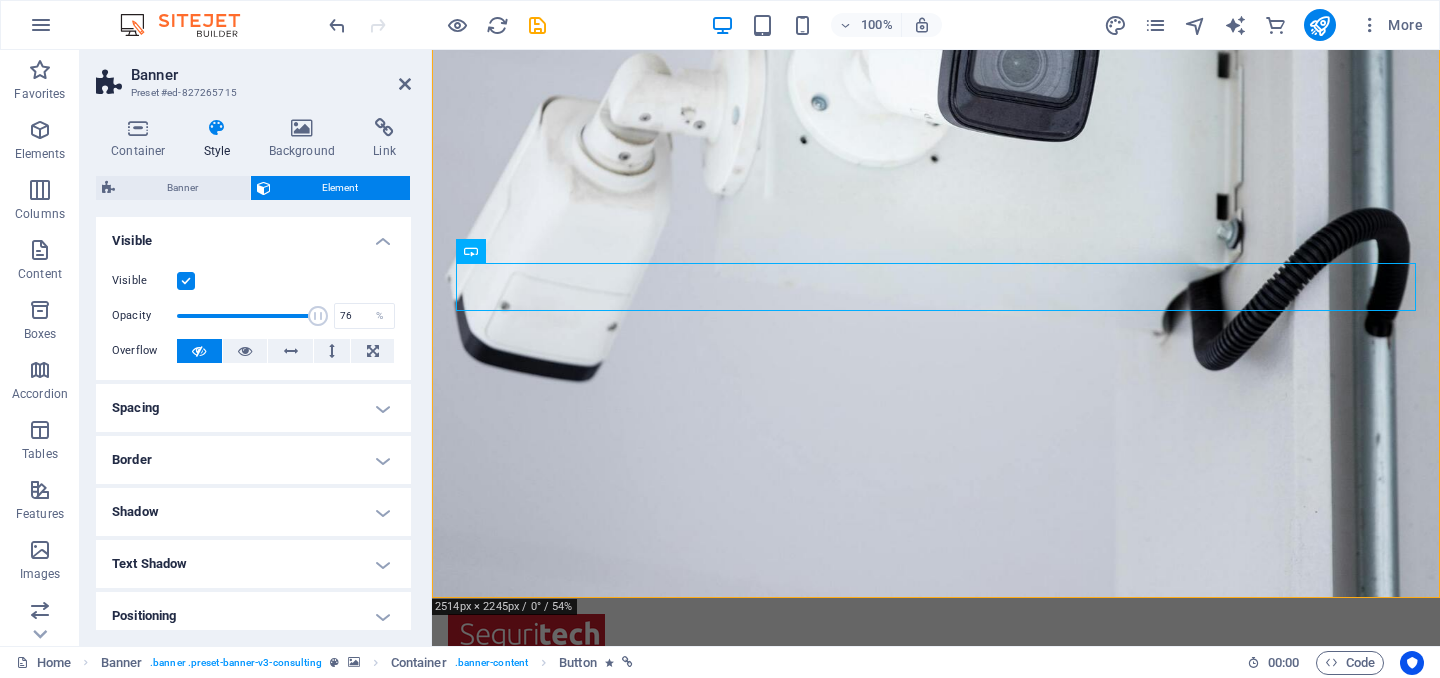 click at bounding box center [247, 316] 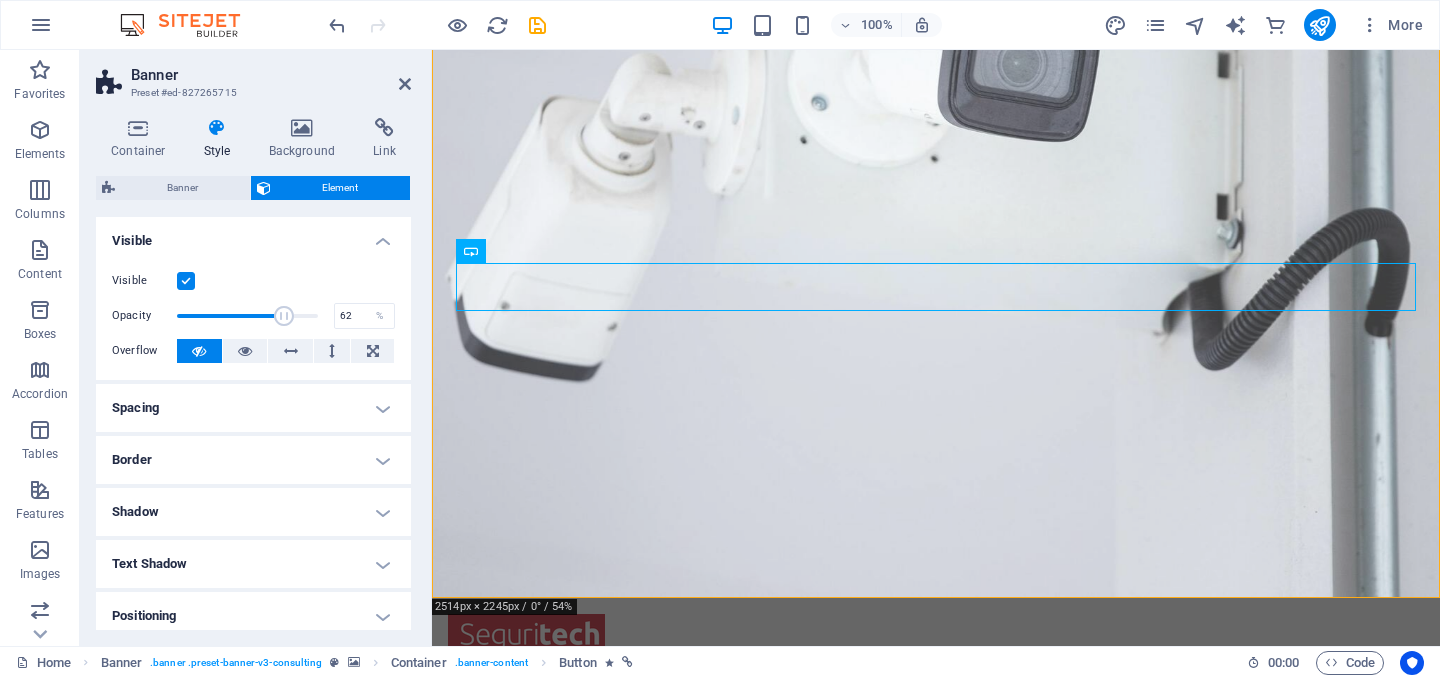 click at bounding box center [247, 316] 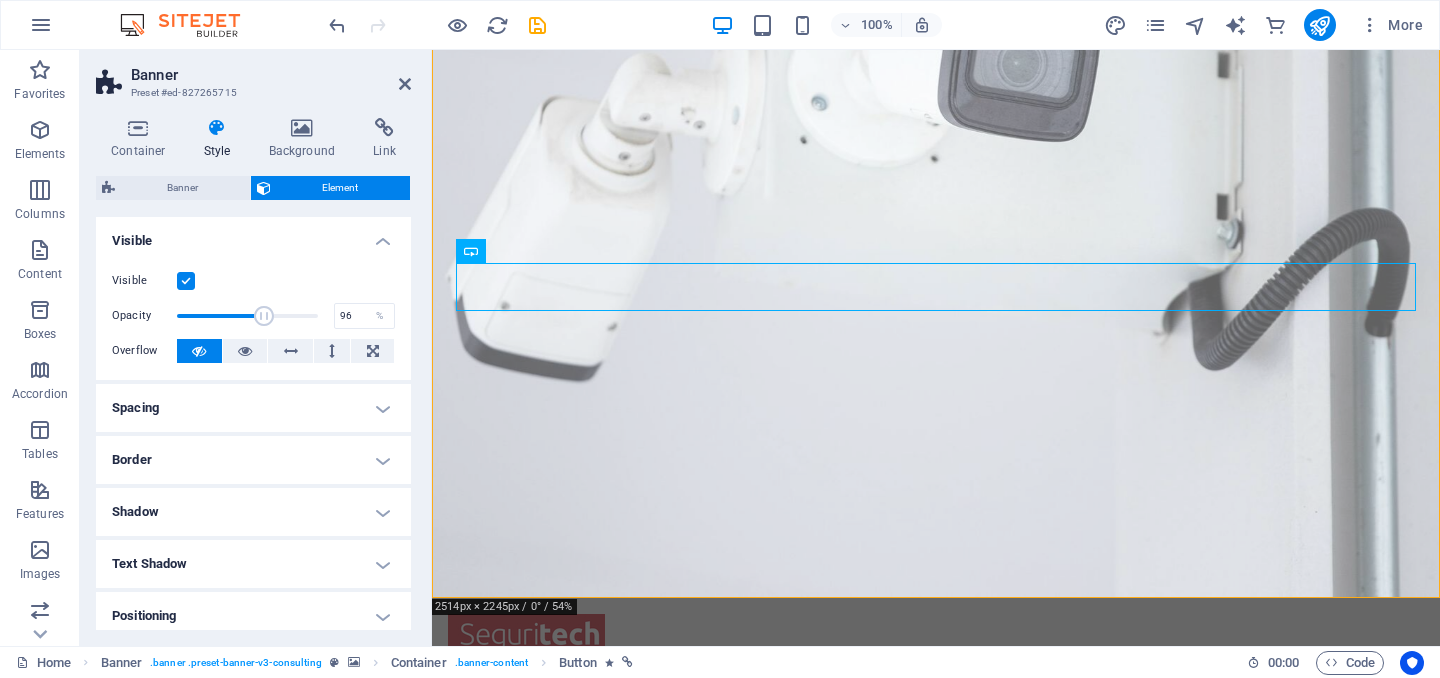click at bounding box center (247, 316) 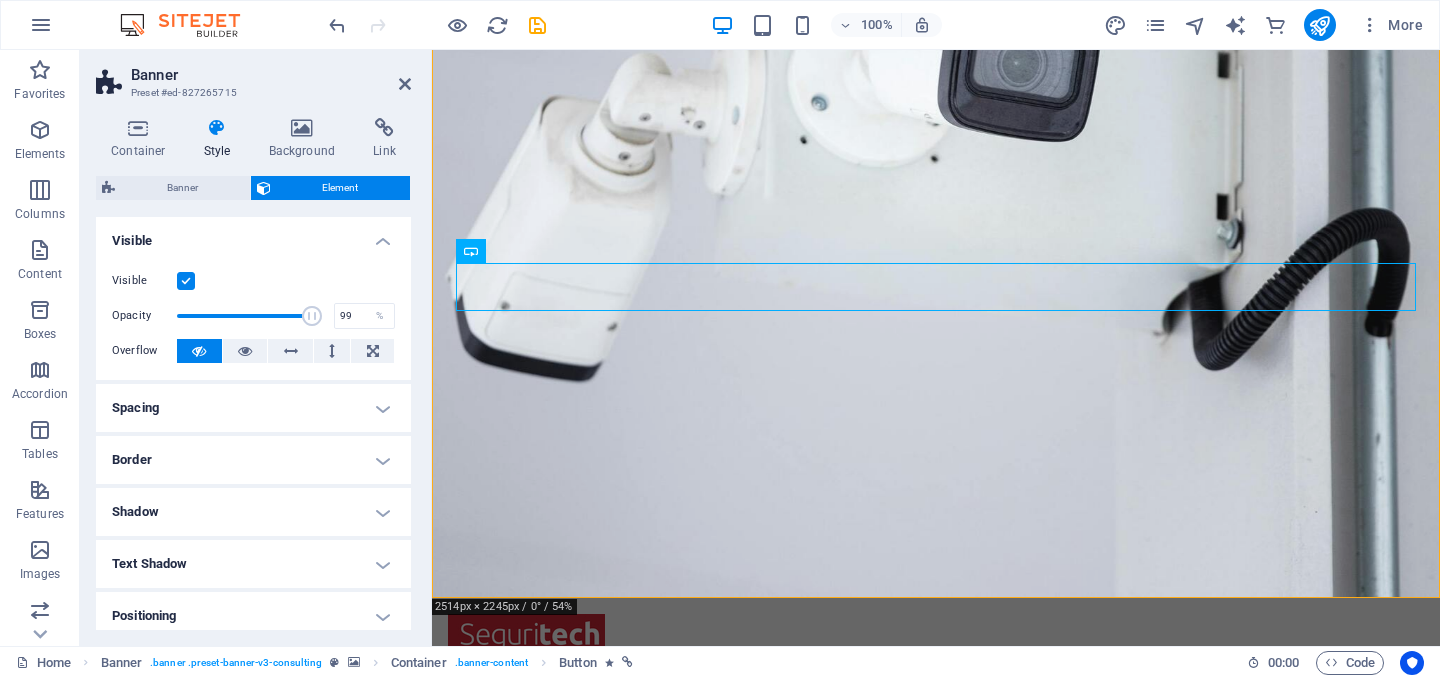 type on "100" 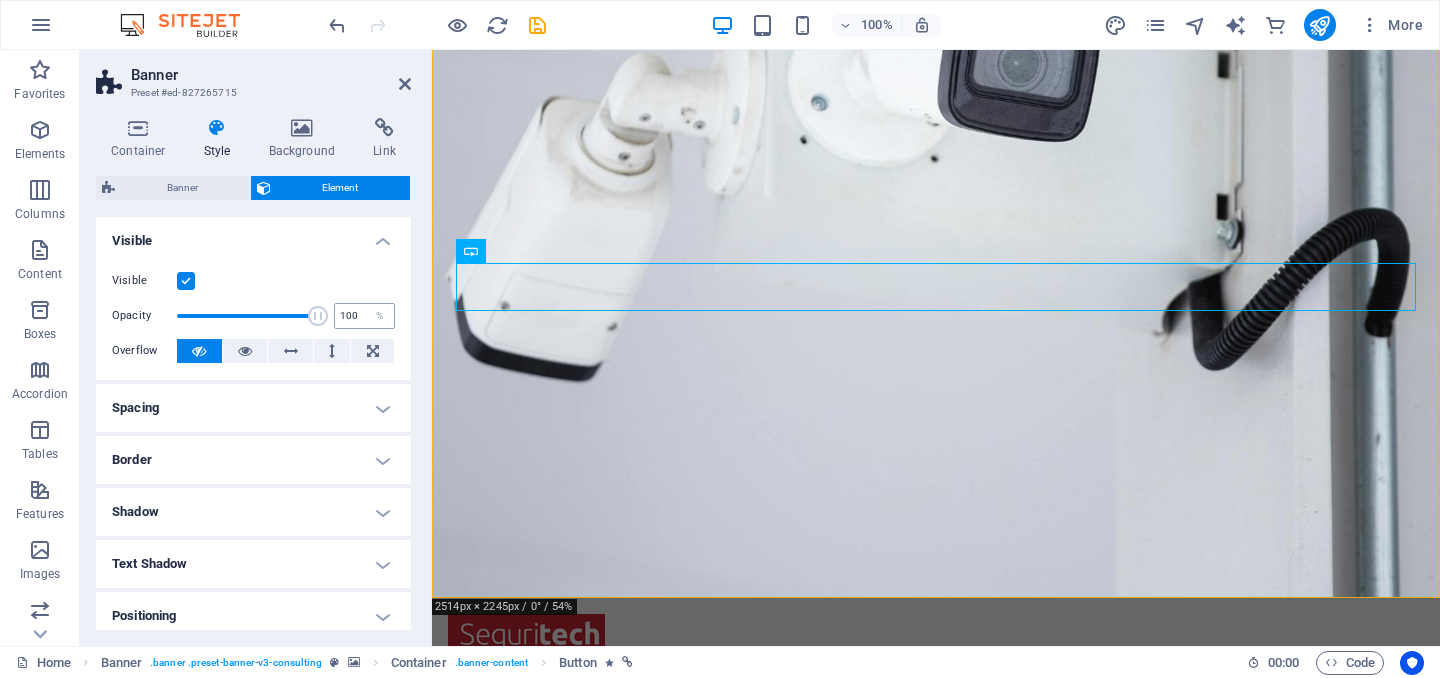 drag, startPoint x: 308, startPoint y: 314, endPoint x: 332, endPoint y: 315, distance: 24.020824 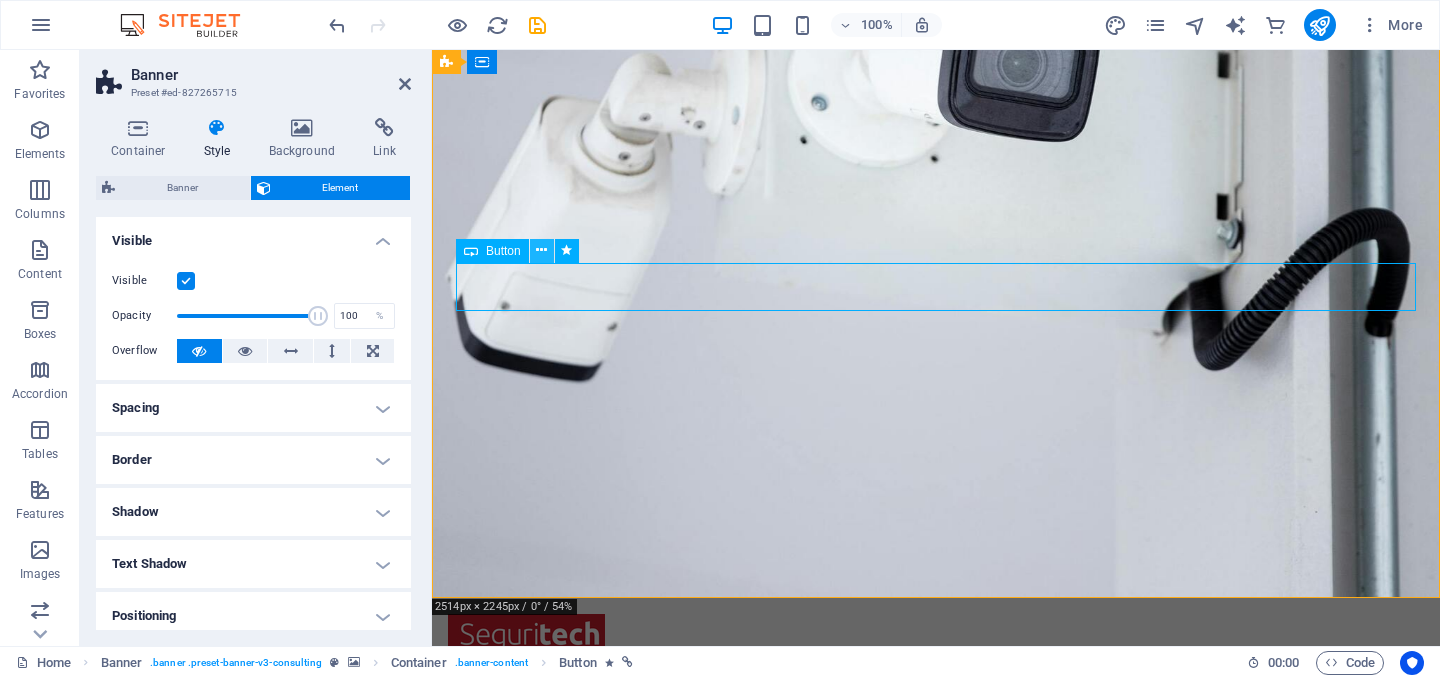 click at bounding box center [541, 250] 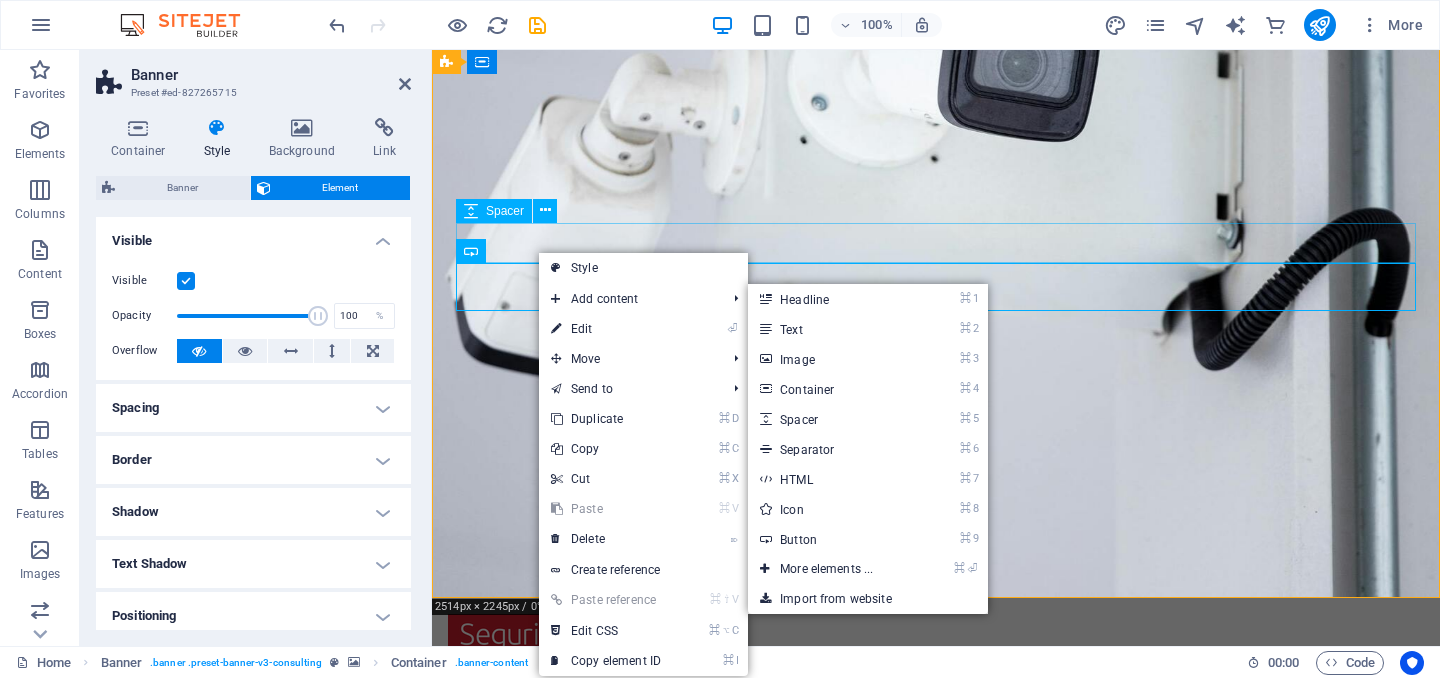 click at bounding box center (936, 1062) 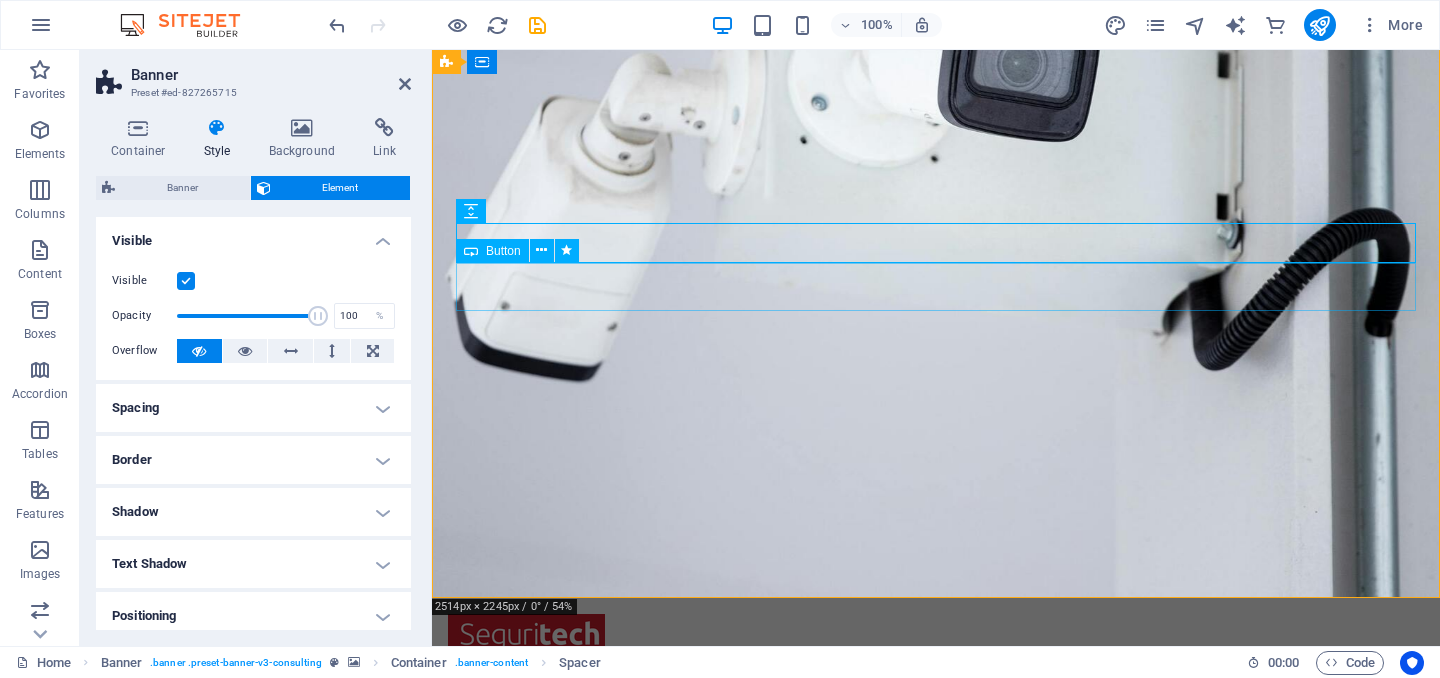 click on "SOMOS TU MEJOR OPCION EN SEGURIDAD ELECTRONICA CCTV, ALARMA, CONTROL DE ACCESO, DETECCION DE INCENDIO, PANELES SOLARES Y CENTRALES DE MONITOREO CONTACTANOS" at bounding box center [936, 1008] 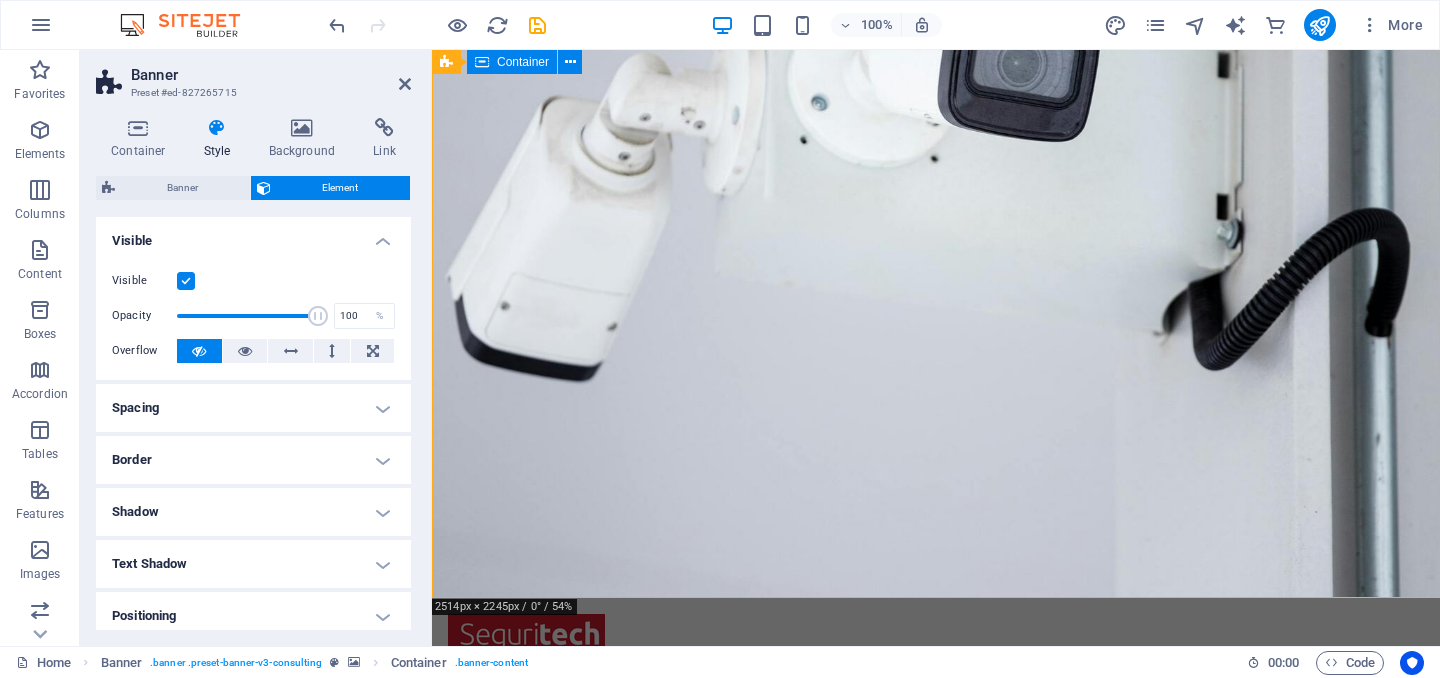 click on "SOMOS TU MEJOR OPCION EN SEGURIDAD ELECTRONICA CCTV, ALARMA, CONTROL DE ACCESO, DETECCION DE INCENDIO, PANELES SOLARES Y CENTRALES DE MONITOREO CONTACTANOS" at bounding box center (936, 1008) 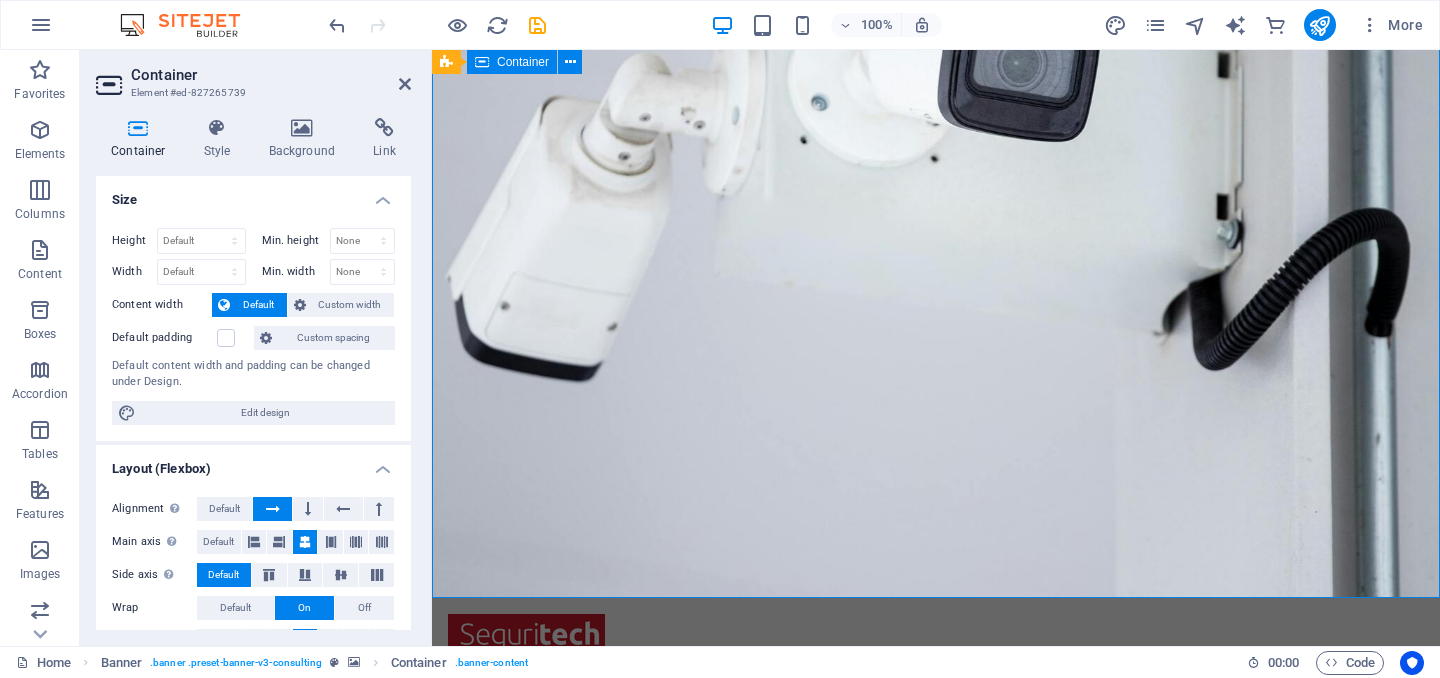 click on "SOMOS TU MEJOR OPCION EN SEGURIDAD ELECTRONICA CCTV, ALARMA, CONTROL DE ACCESO, DETECCION DE INCENDIO, PANELES SOLARES Y CENTRALES DE MONITOREO CONTACTANOS" at bounding box center (936, 1008) 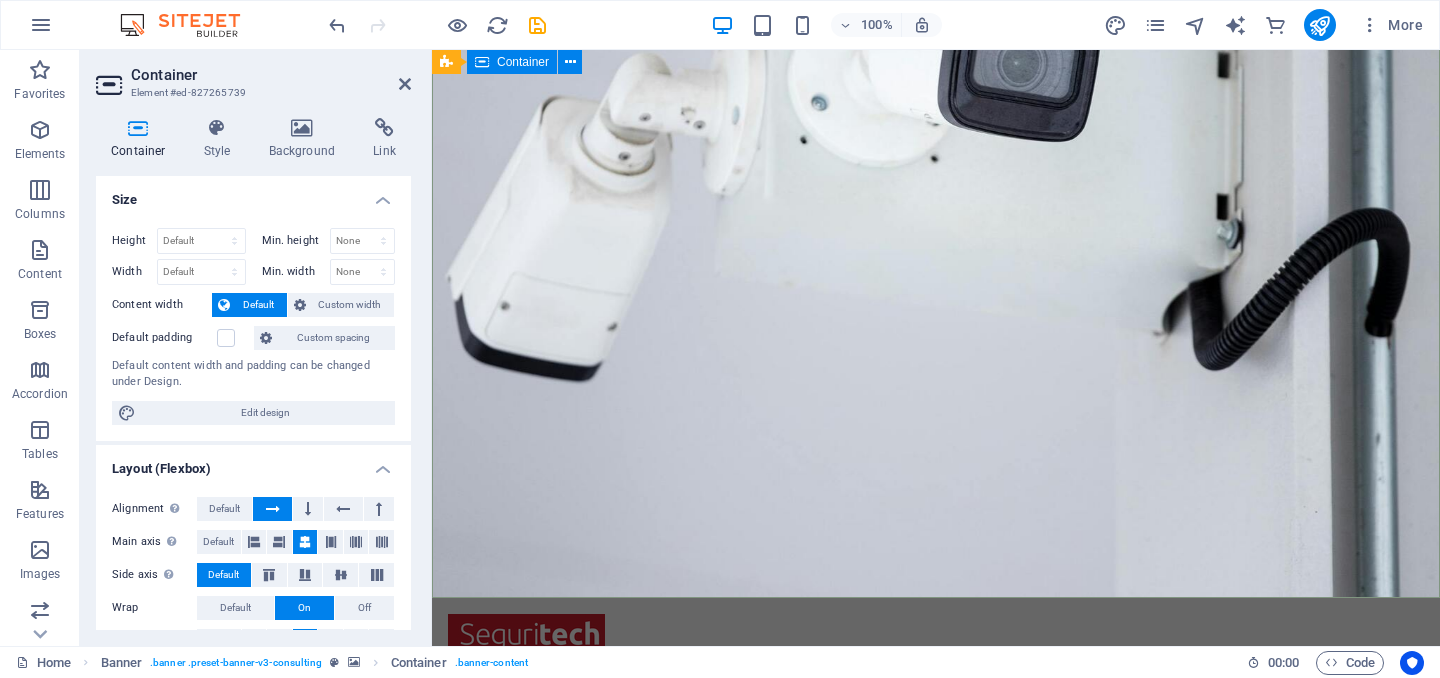 click on "SOMOS TU MEJOR OPCION EN SEGURIDAD ELECTRONICA CCTV, ALARMA, CONTROL DE ACCESO, DETECCION DE INCENDIO, PANELES SOLARES Y CENTRALES DE MONITOREO CONTACTANOS" at bounding box center (936, 1008) 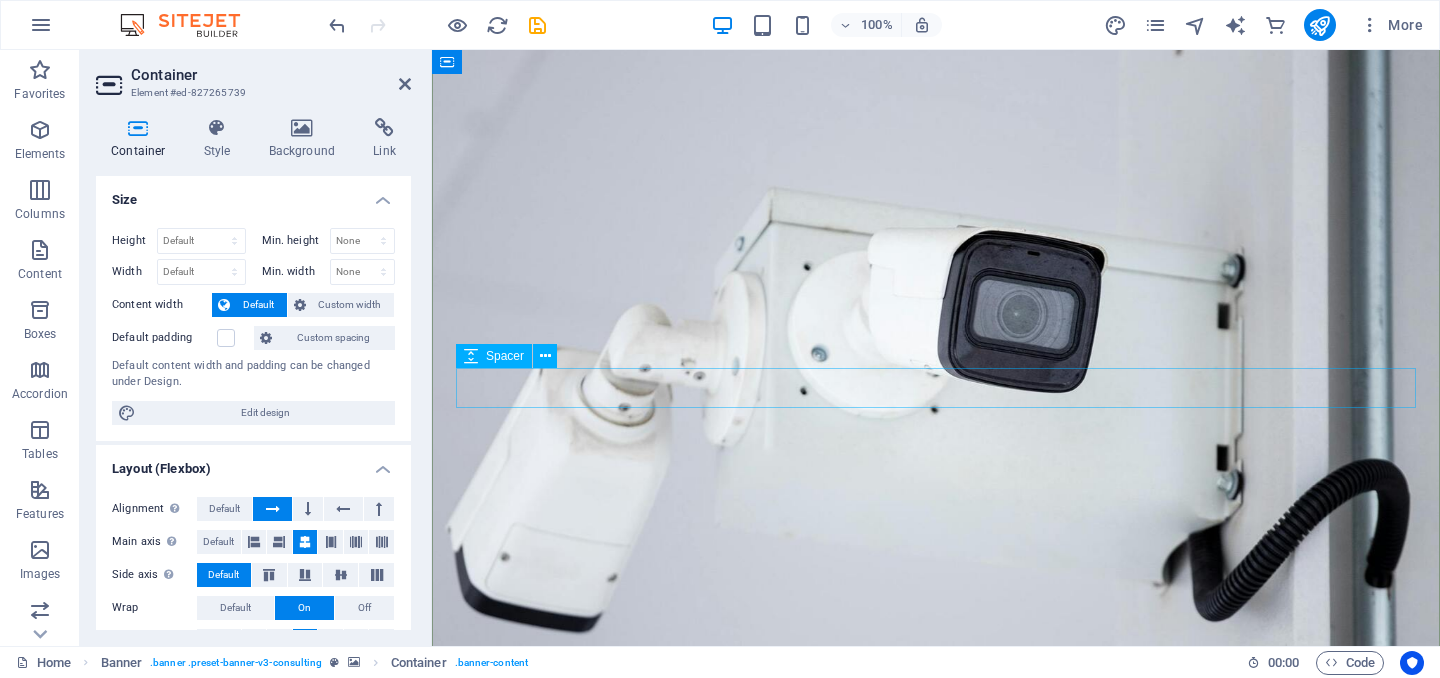 scroll, scrollTop: 201, scrollLeft: 0, axis: vertical 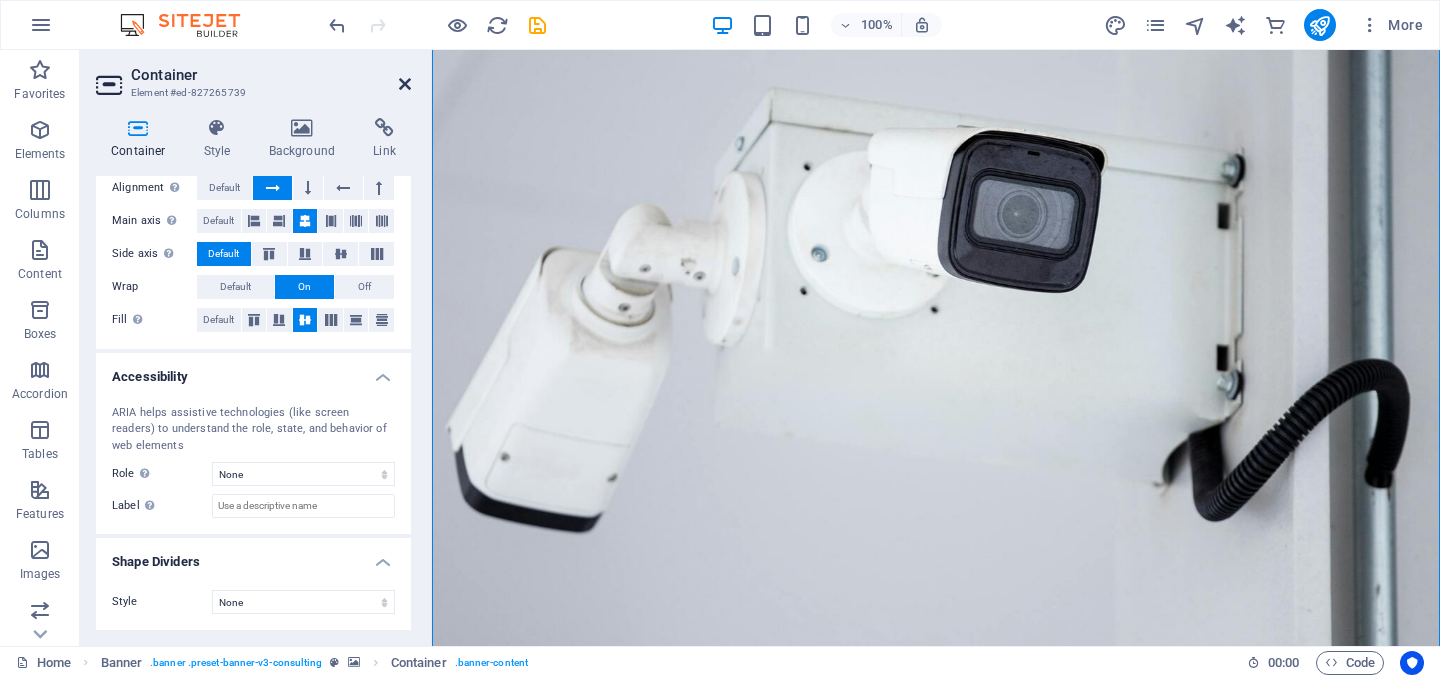click at bounding box center (405, 84) 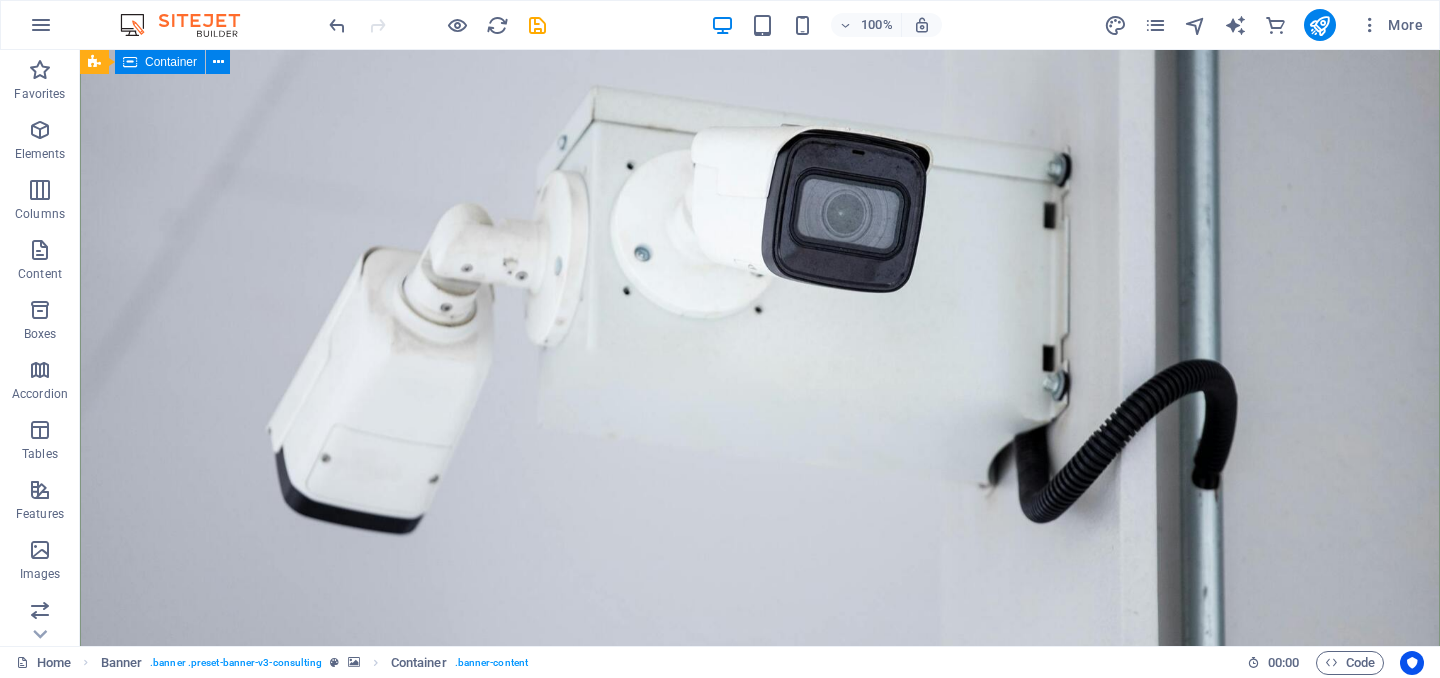 click on "SOMOS TU MEJOR OPCION EN SEGURIDAD ELECTRONICA CCTV, ALARMA, CONTROL DE ACCESO, DETECCION DE INCENDIO, PANELES SOLARES Y CENTRALES DE MONITOREO CONTACTANOS" at bounding box center [760, 1159] 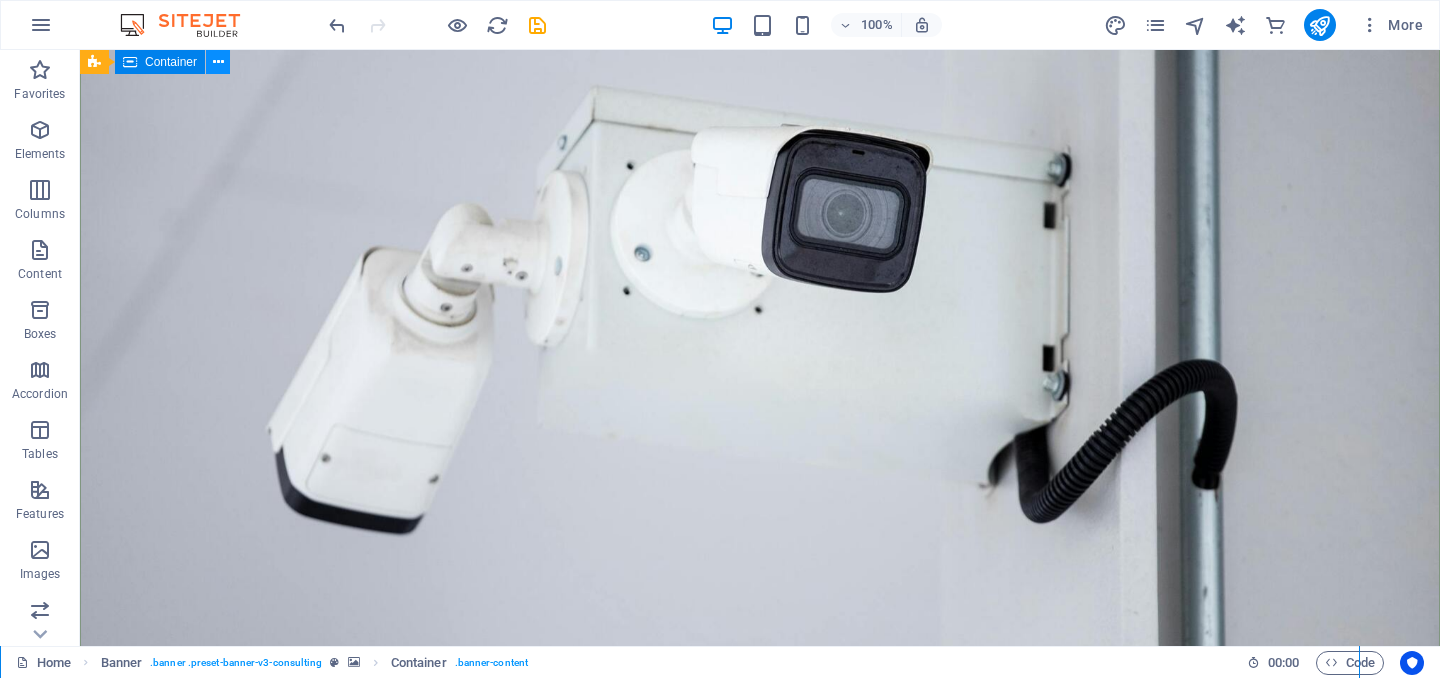 click at bounding box center (218, 62) 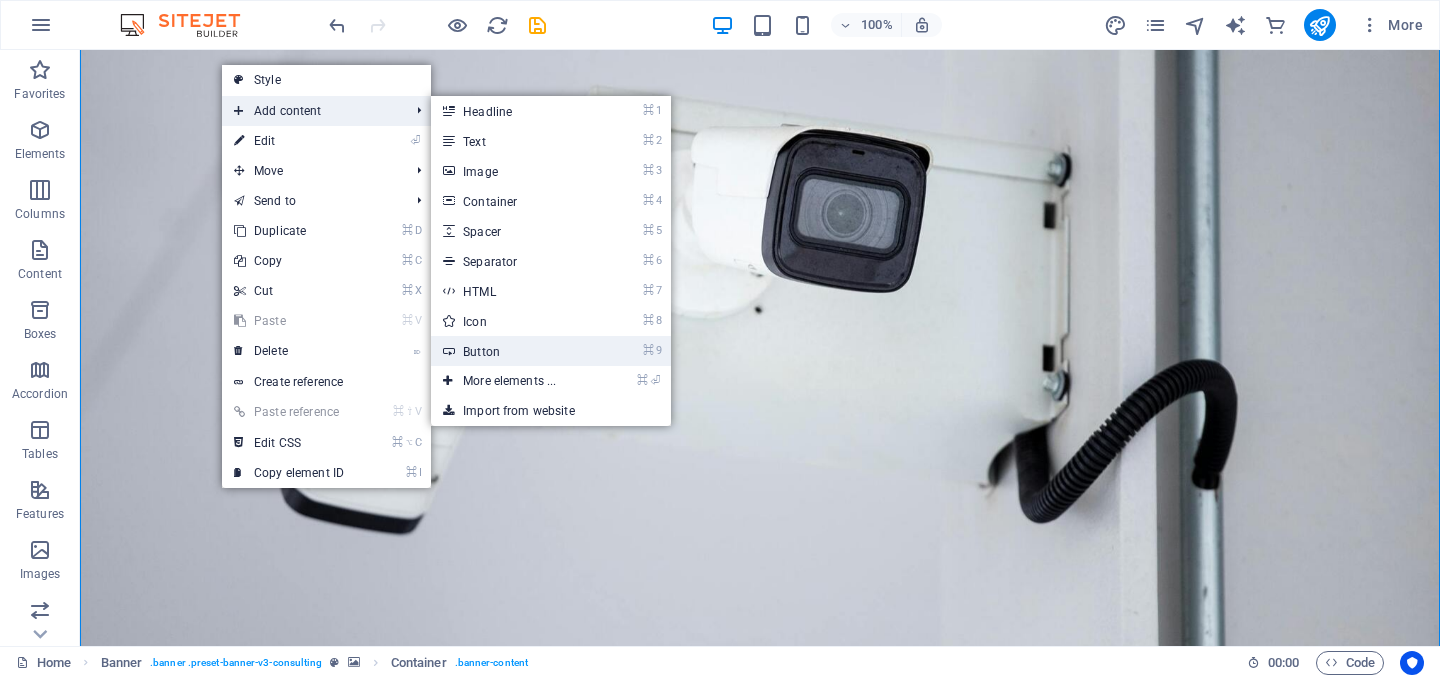 click on "⌘ 9  Button" at bounding box center (513, 351) 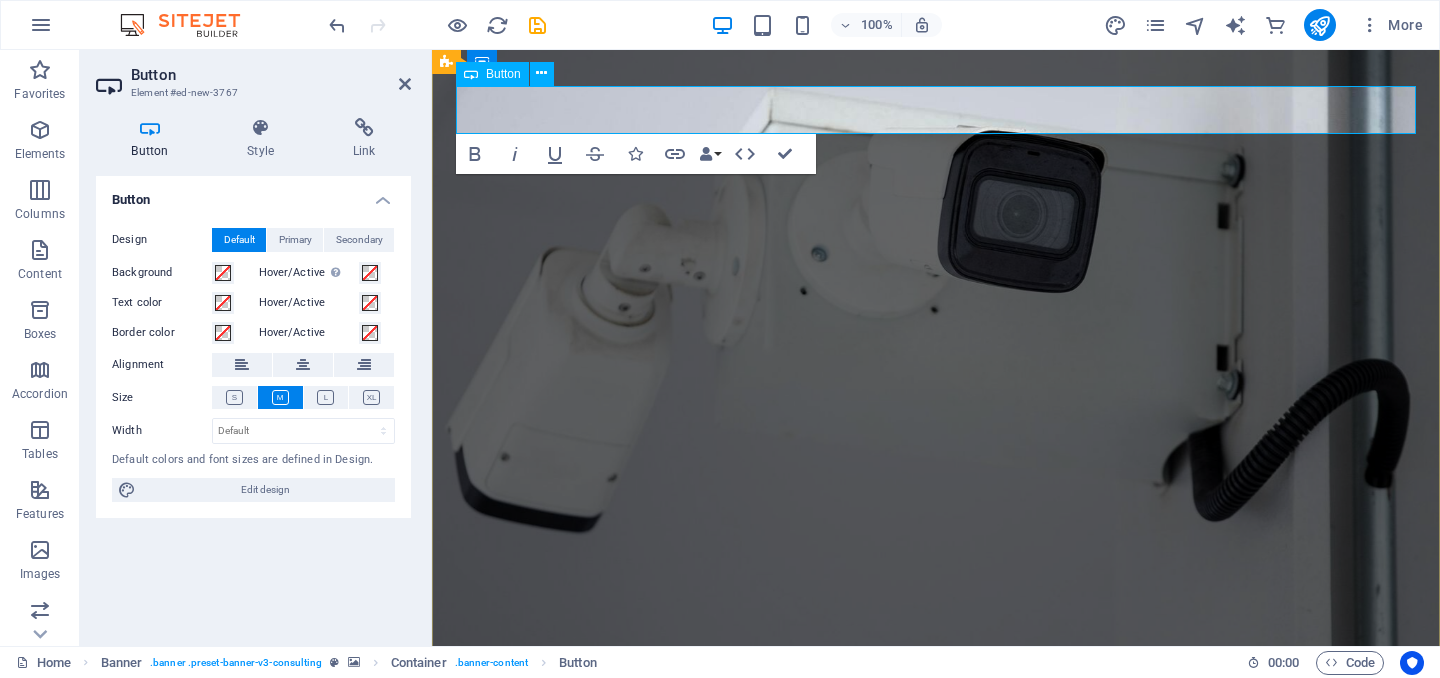 click on "Button label" at bounding box center (540, 953) 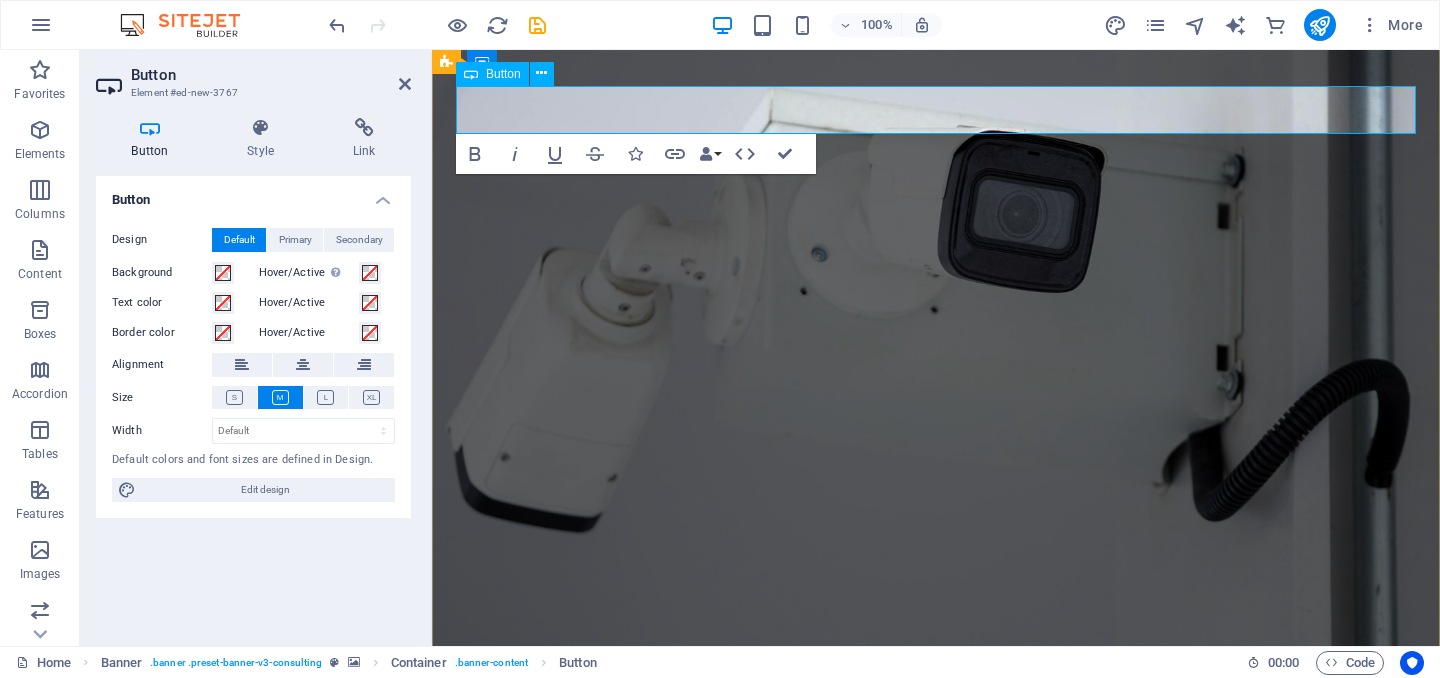 type 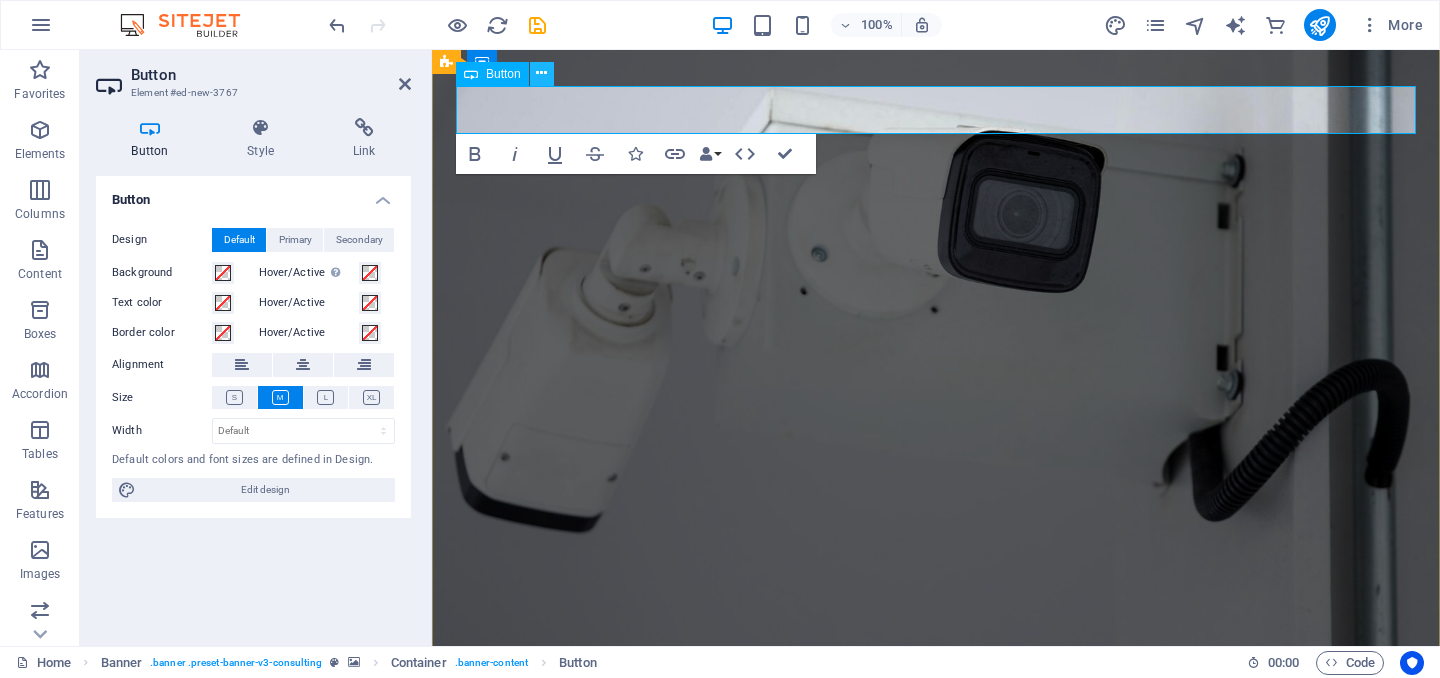 click at bounding box center [541, 73] 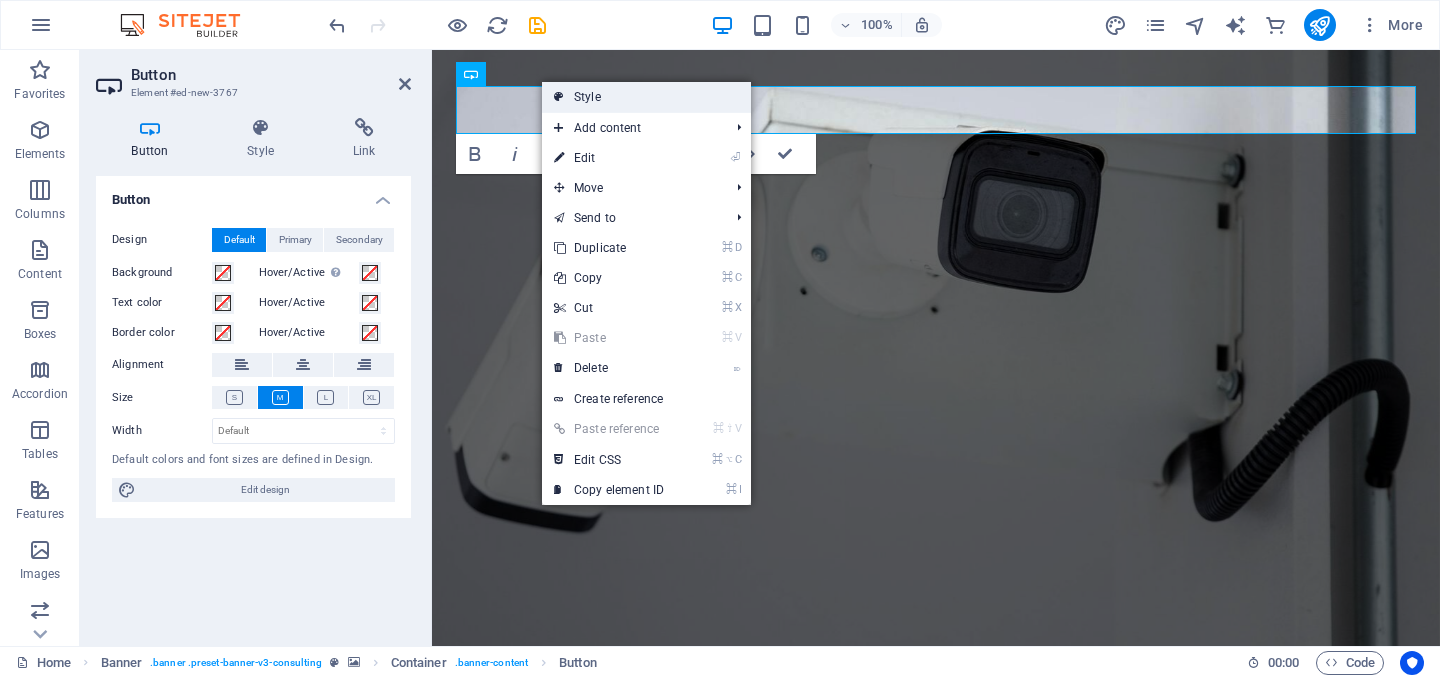 click on "Style" at bounding box center (646, 97) 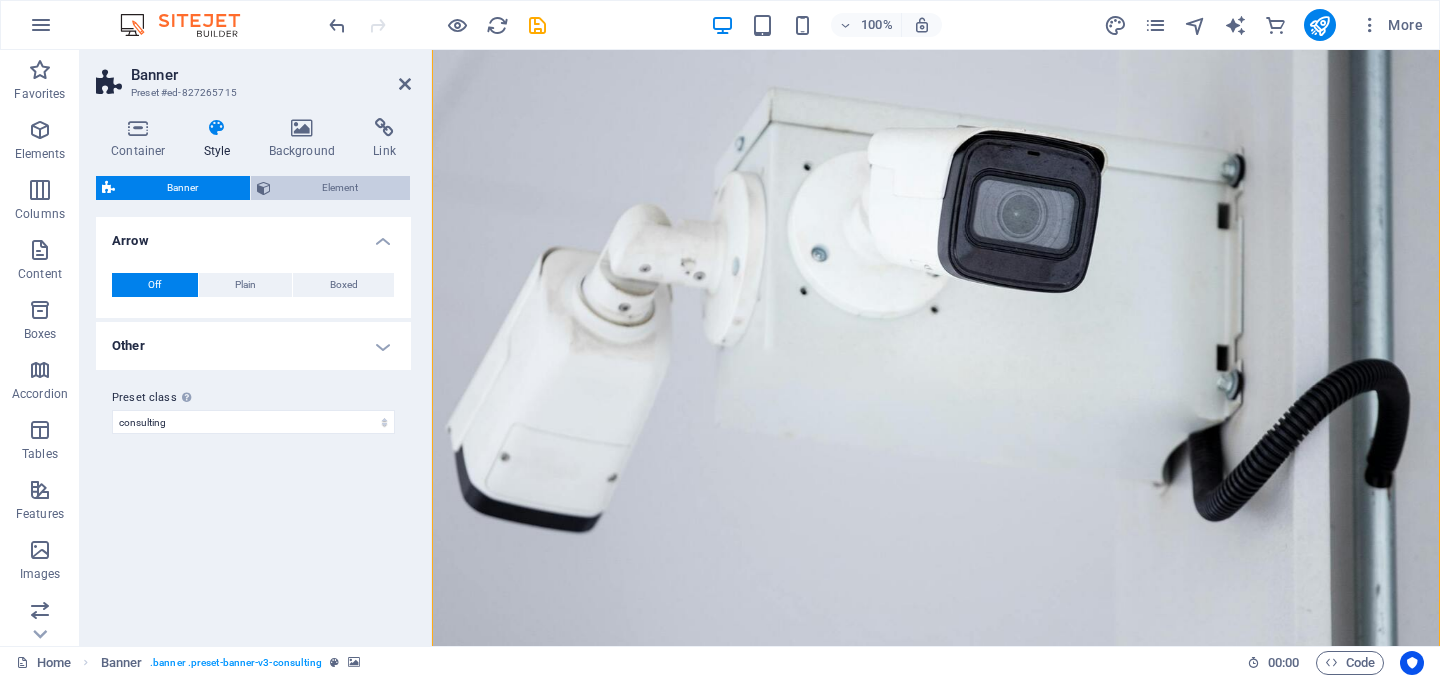 click on "Element" at bounding box center (341, 188) 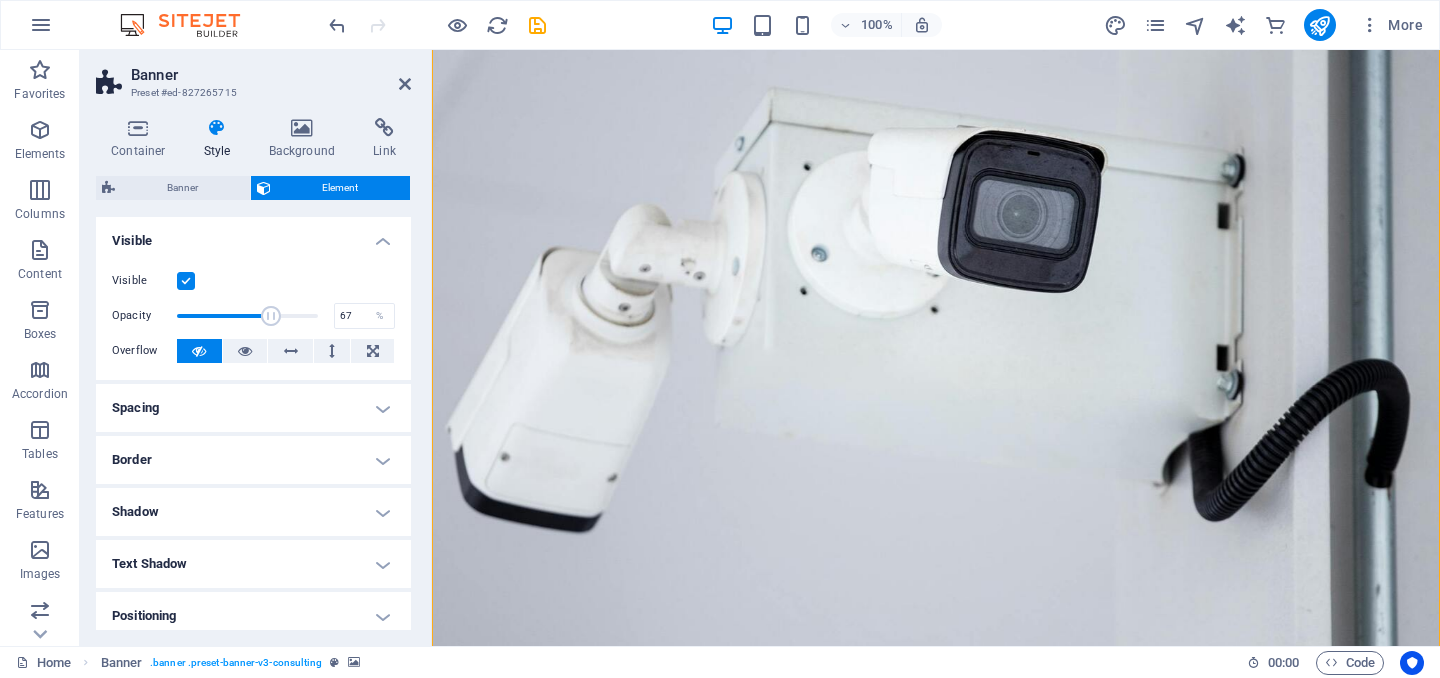 click at bounding box center (247, 316) 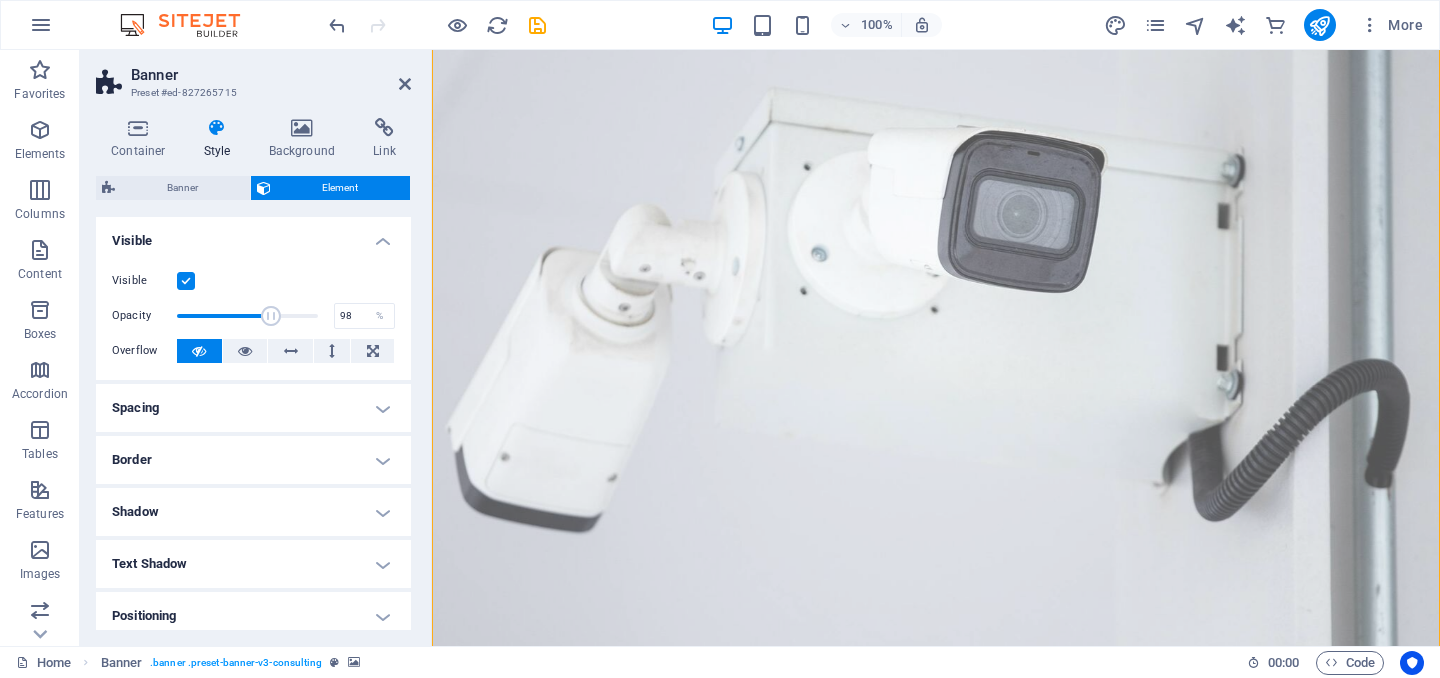 click at bounding box center [247, 316] 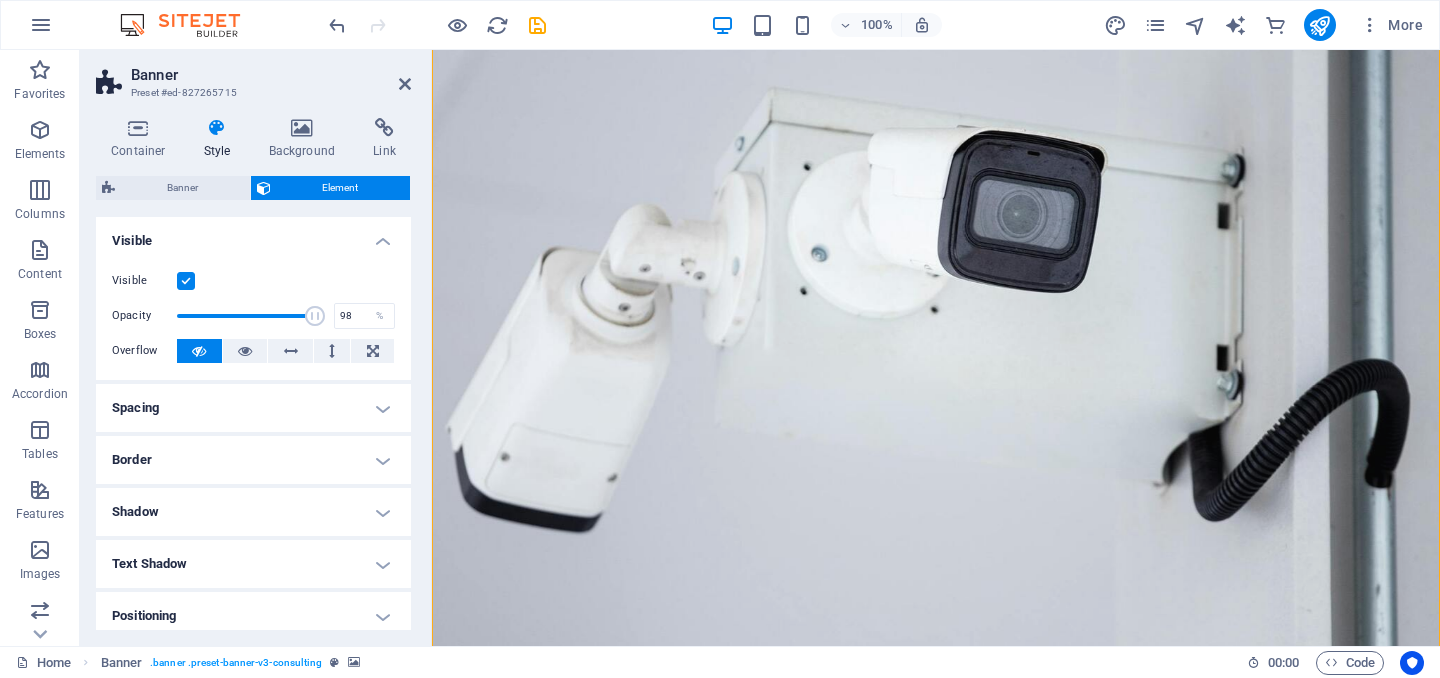 type on "100" 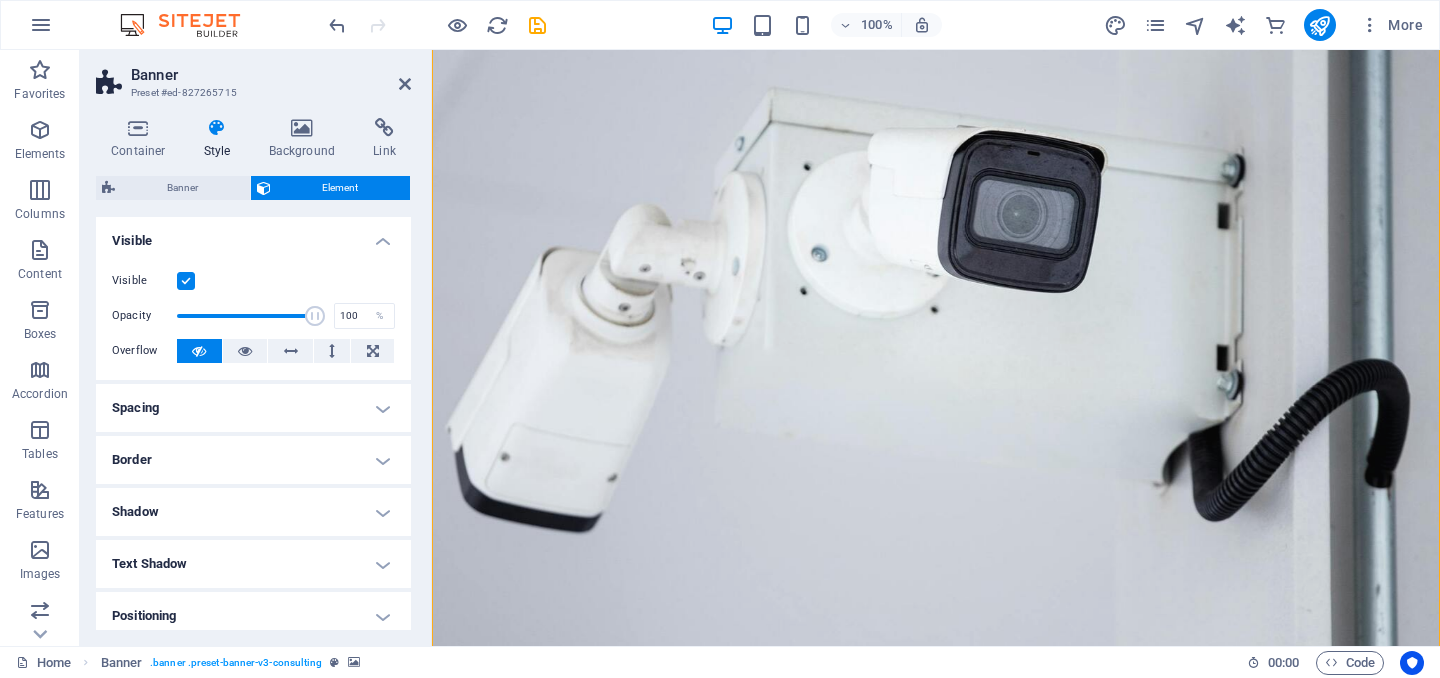 click at bounding box center (315, 316) 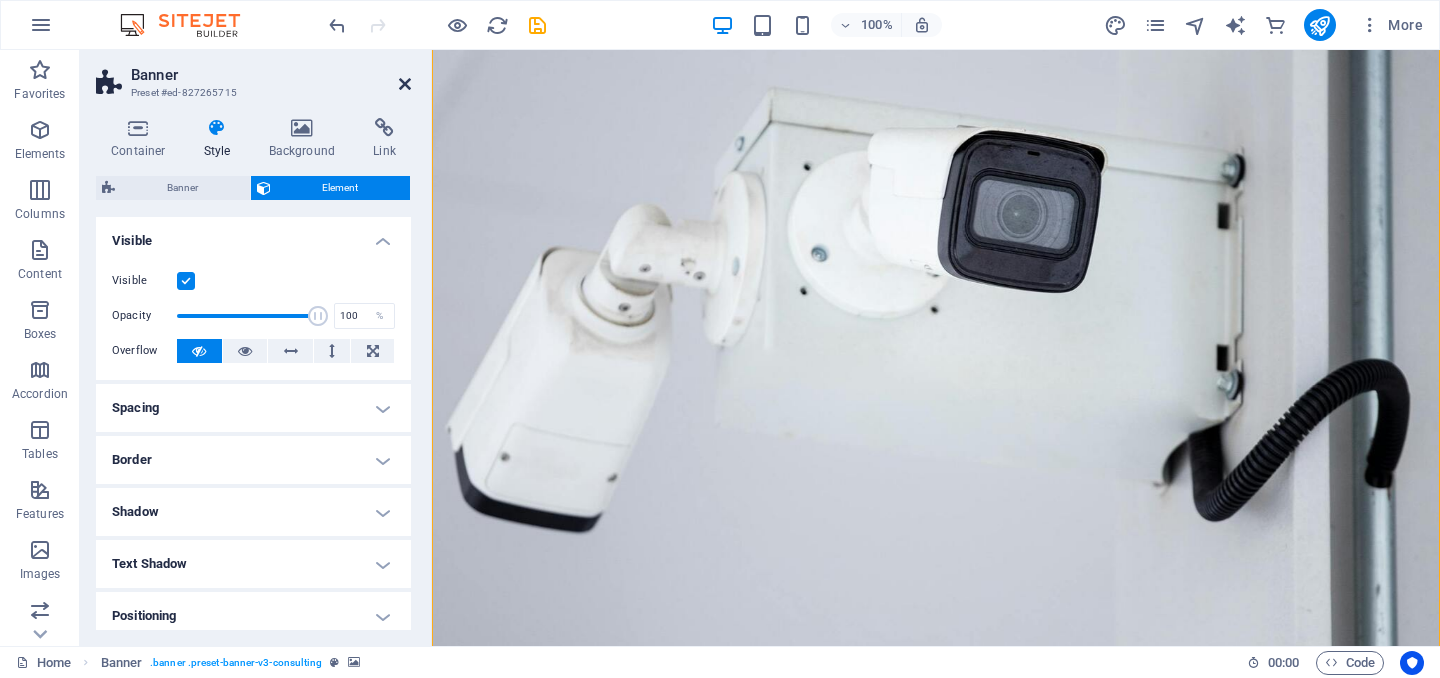 click at bounding box center (405, 84) 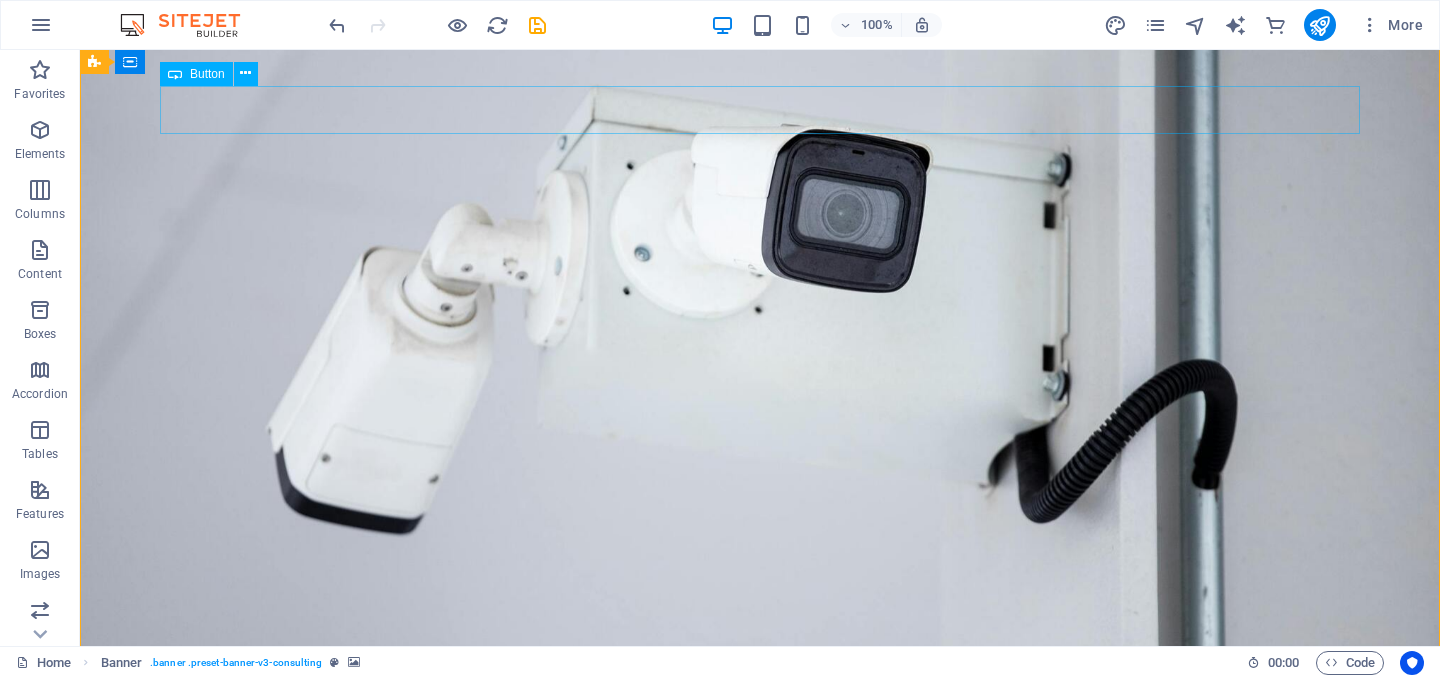 click on "CONTACTANOS" at bounding box center (760, 953) 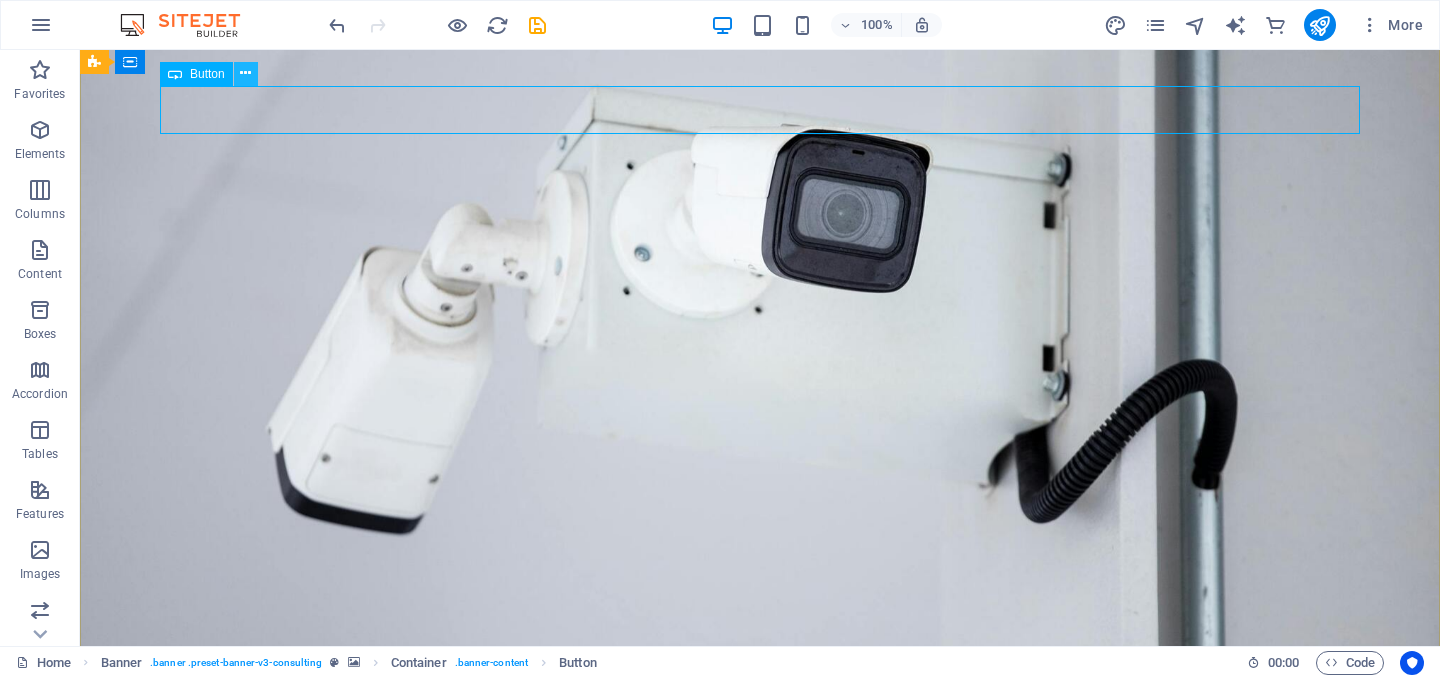 click at bounding box center [245, 73] 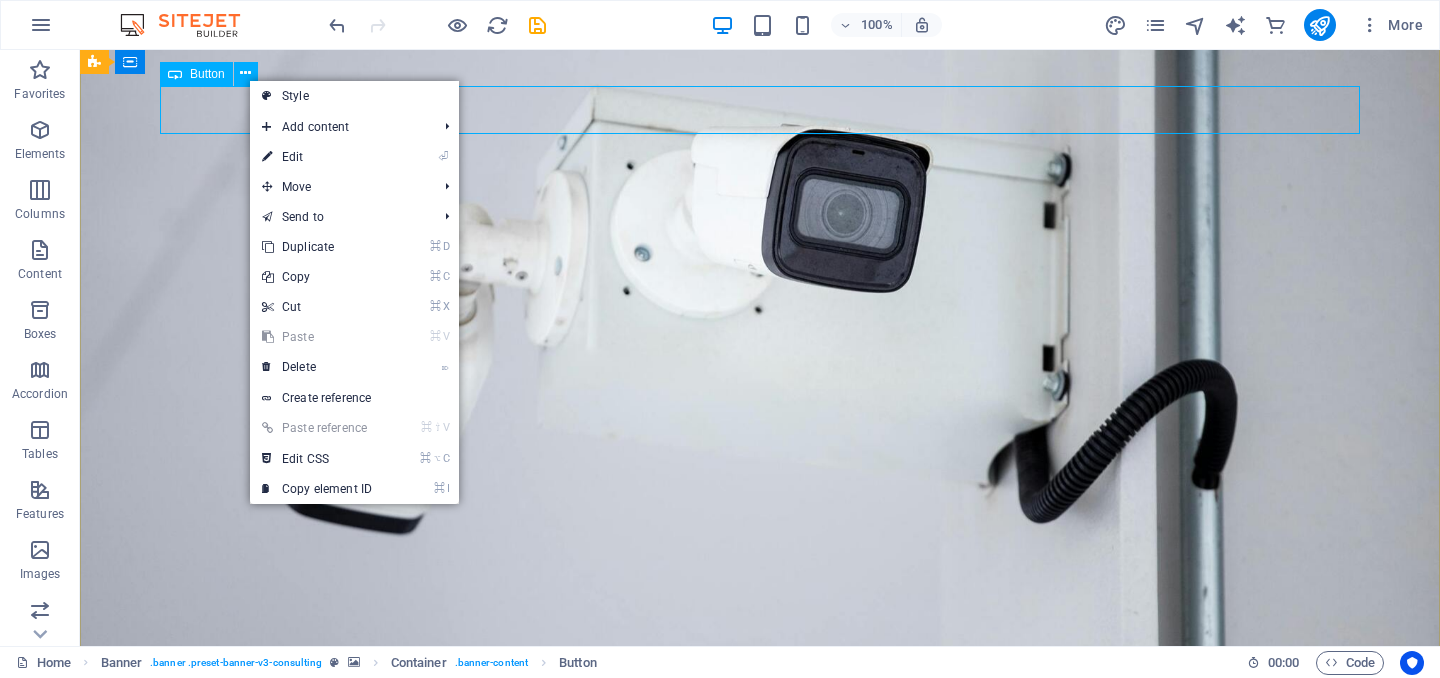 click on "CONTACTANOS" at bounding box center [760, 953] 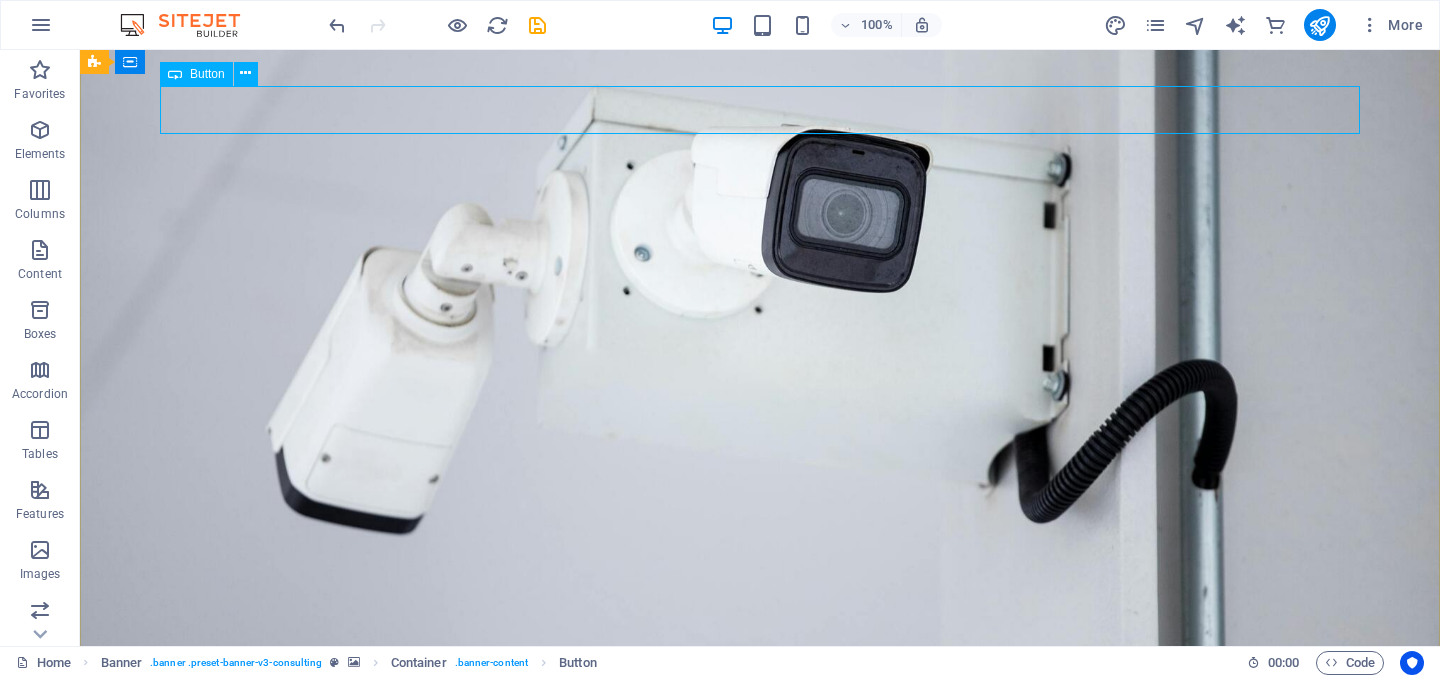click on "Button" at bounding box center [207, 74] 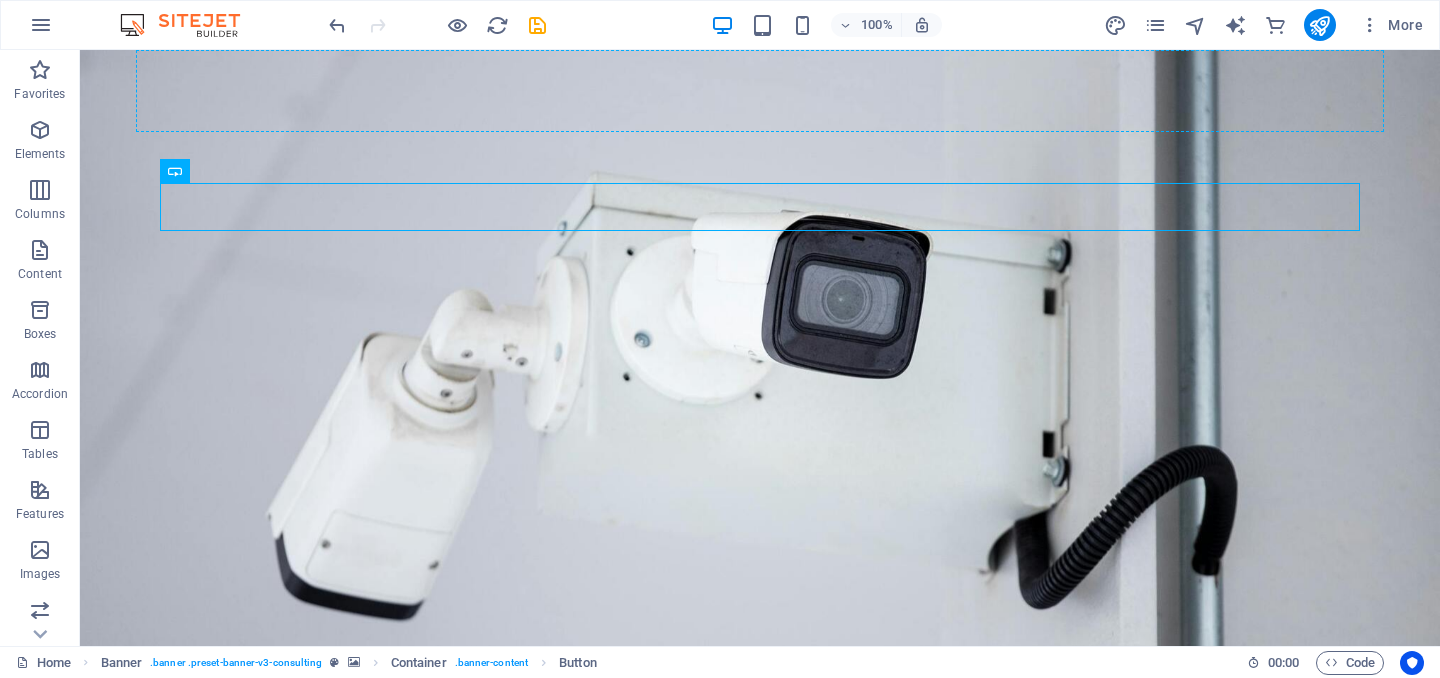 scroll, scrollTop: 0, scrollLeft: 0, axis: both 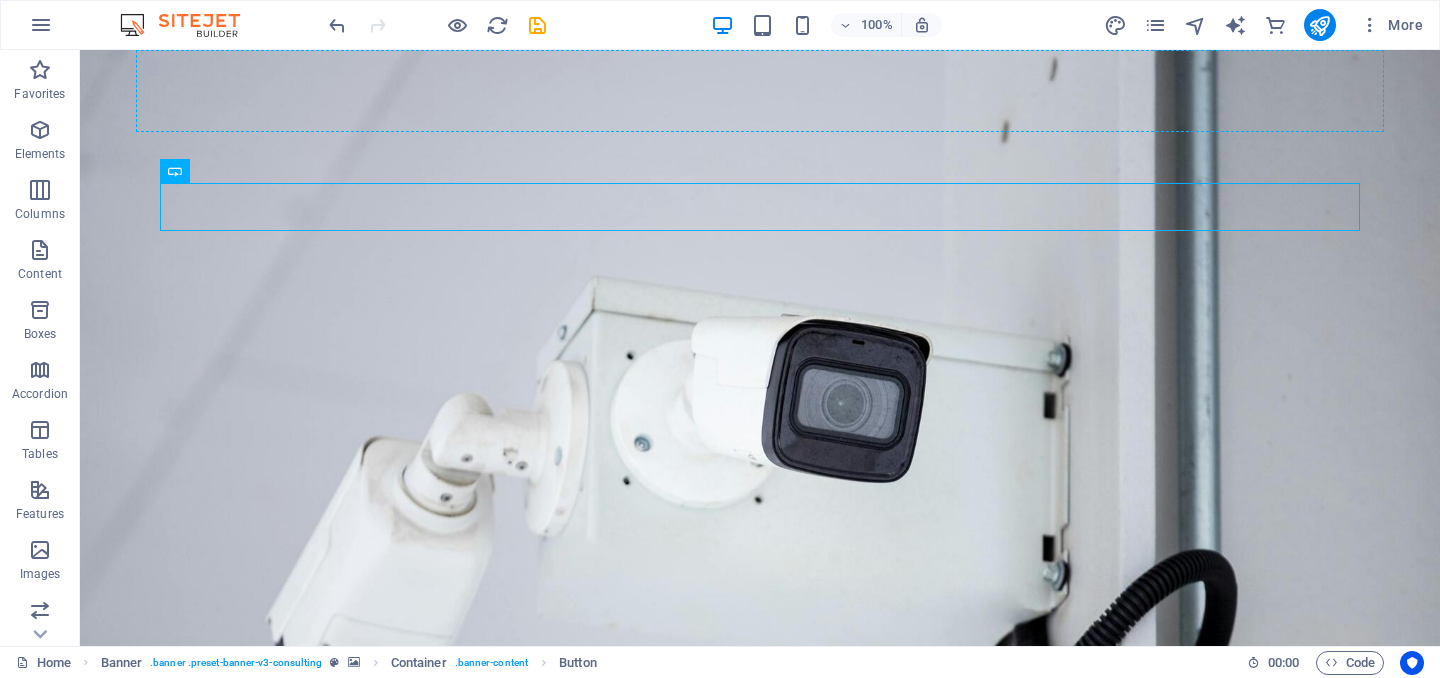 drag, startPoint x: 280, startPoint y: 125, endPoint x: 243, endPoint y: 82, distance: 56.727417 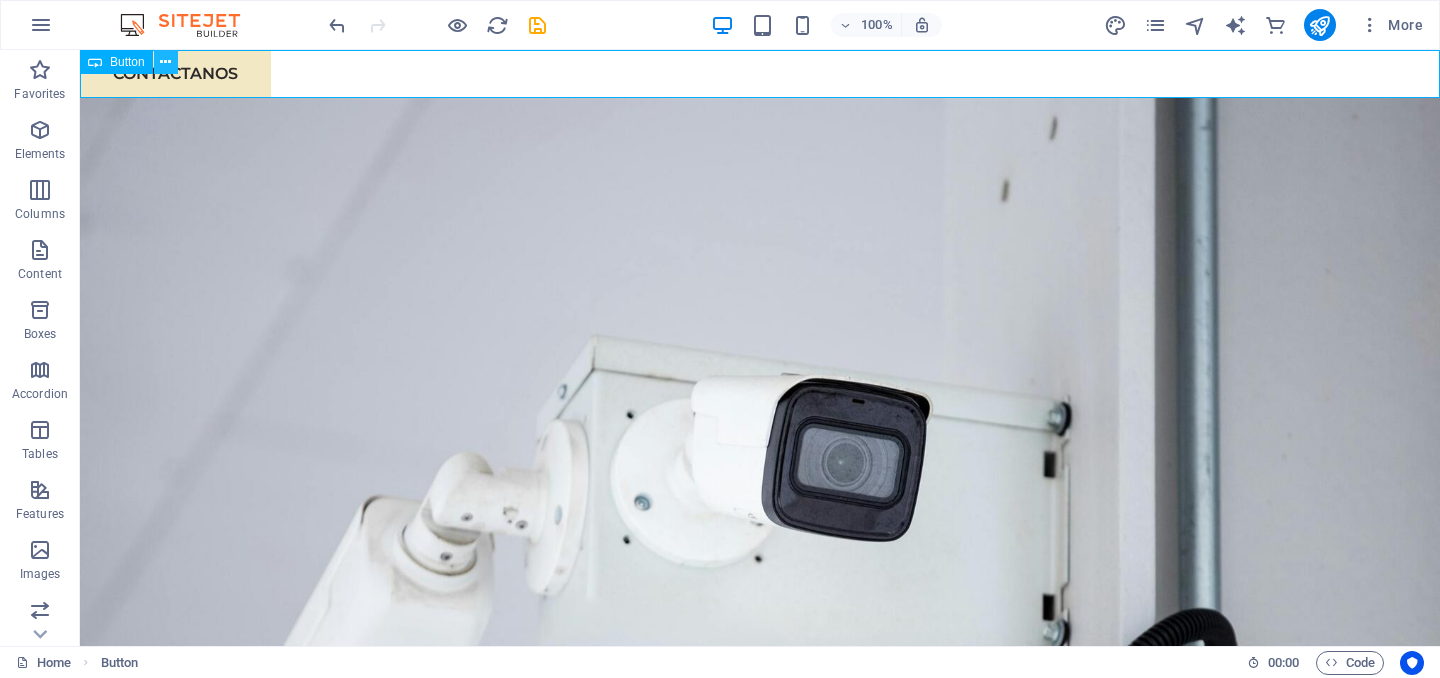 click at bounding box center (165, 62) 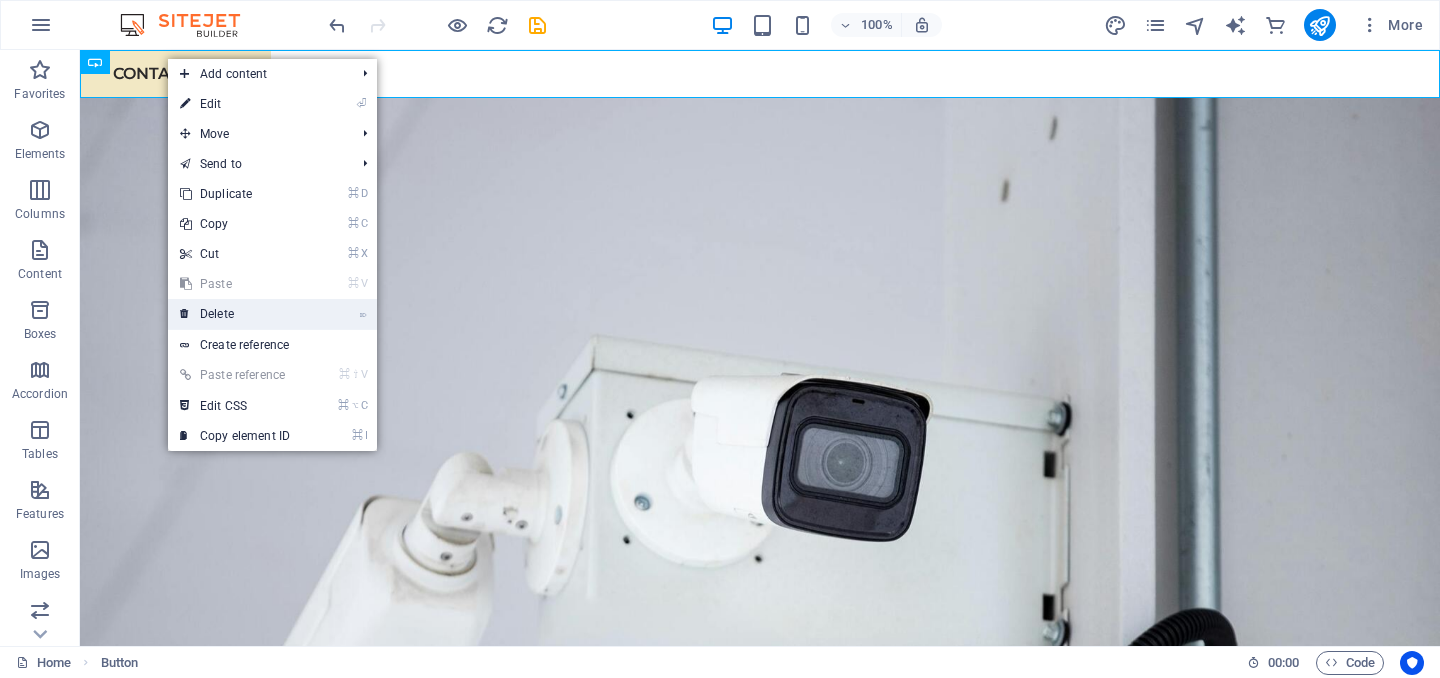 click on "⌦  Delete" at bounding box center [235, 314] 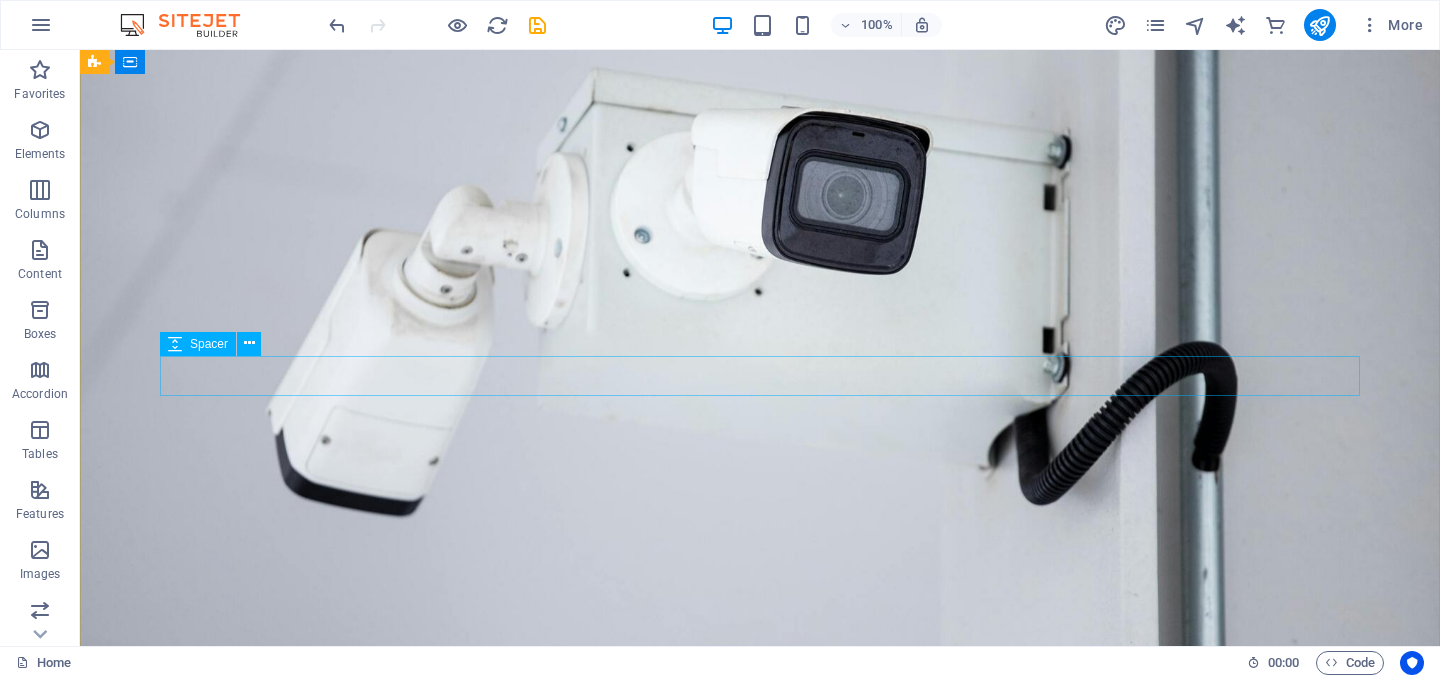 scroll, scrollTop: 342, scrollLeft: 0, axis: vertical 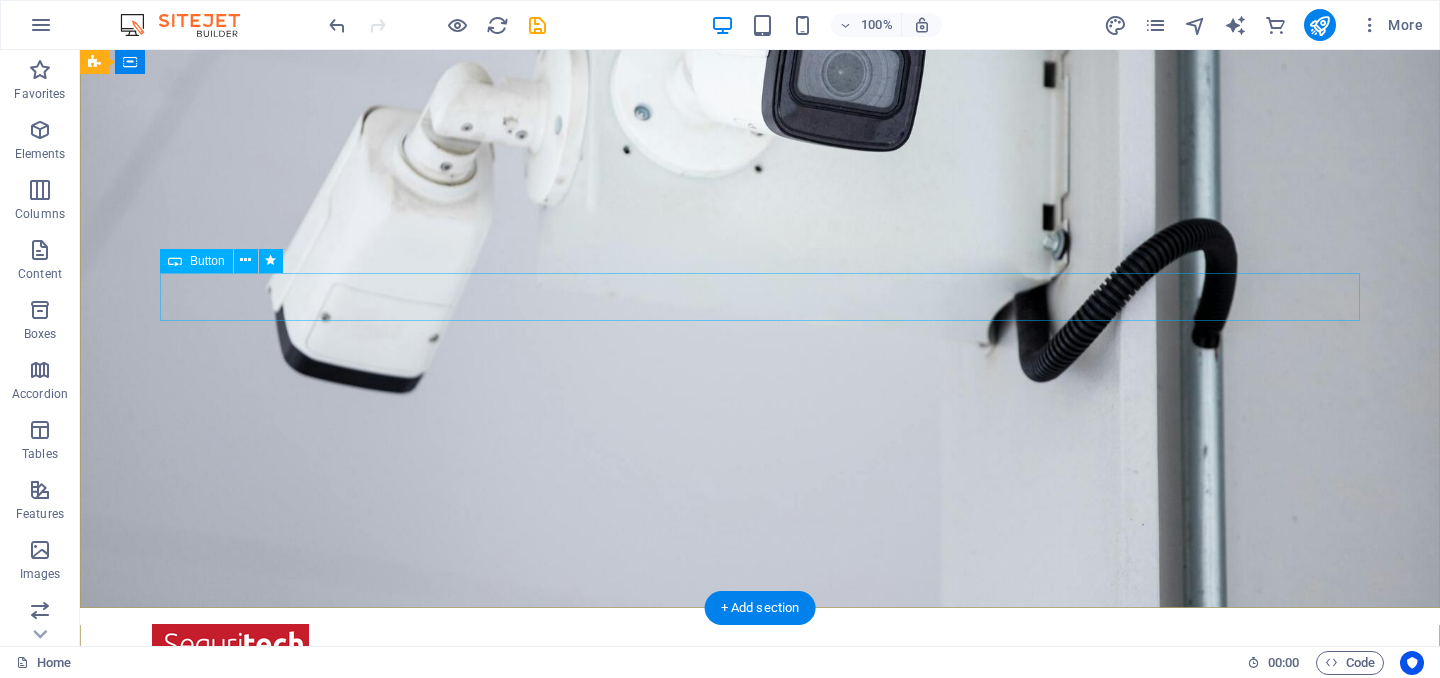 click on "CONTACTANOS" at bounding box center (760, 1116) 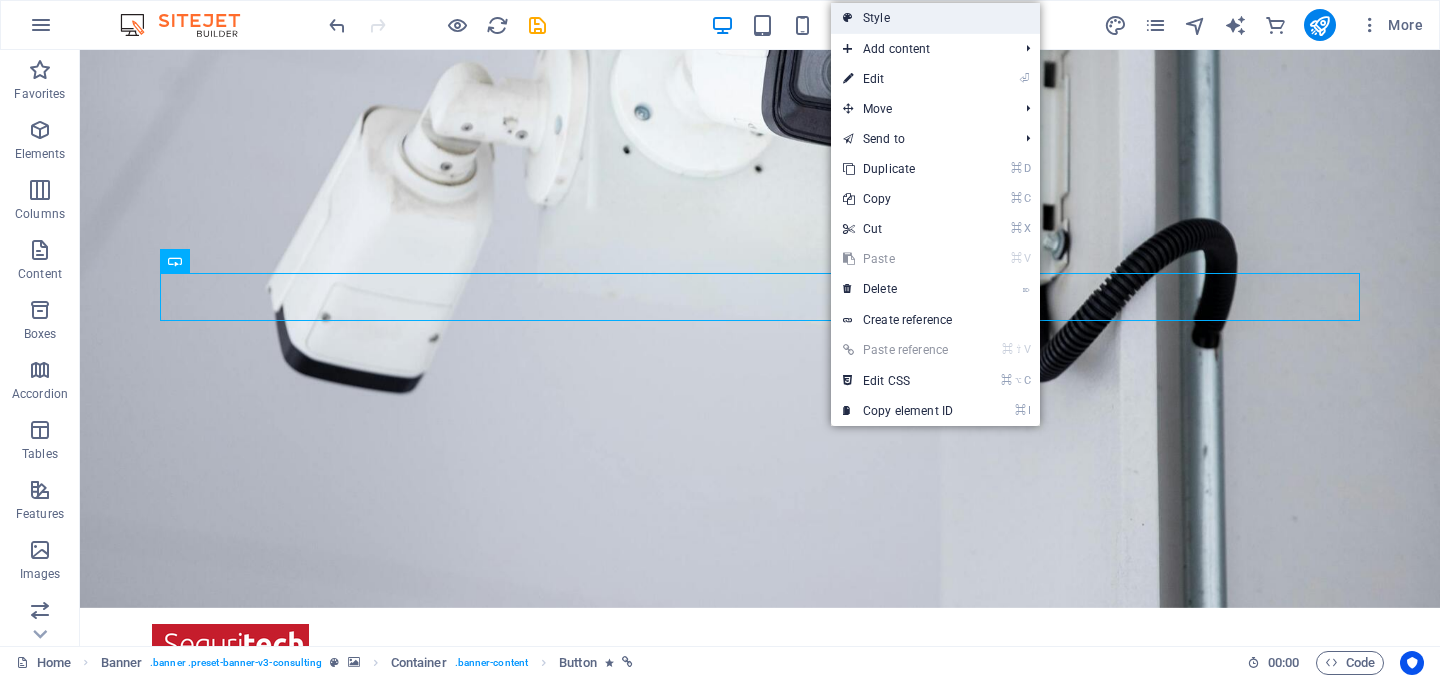 click on "Style" at bounding box center [935, 18] 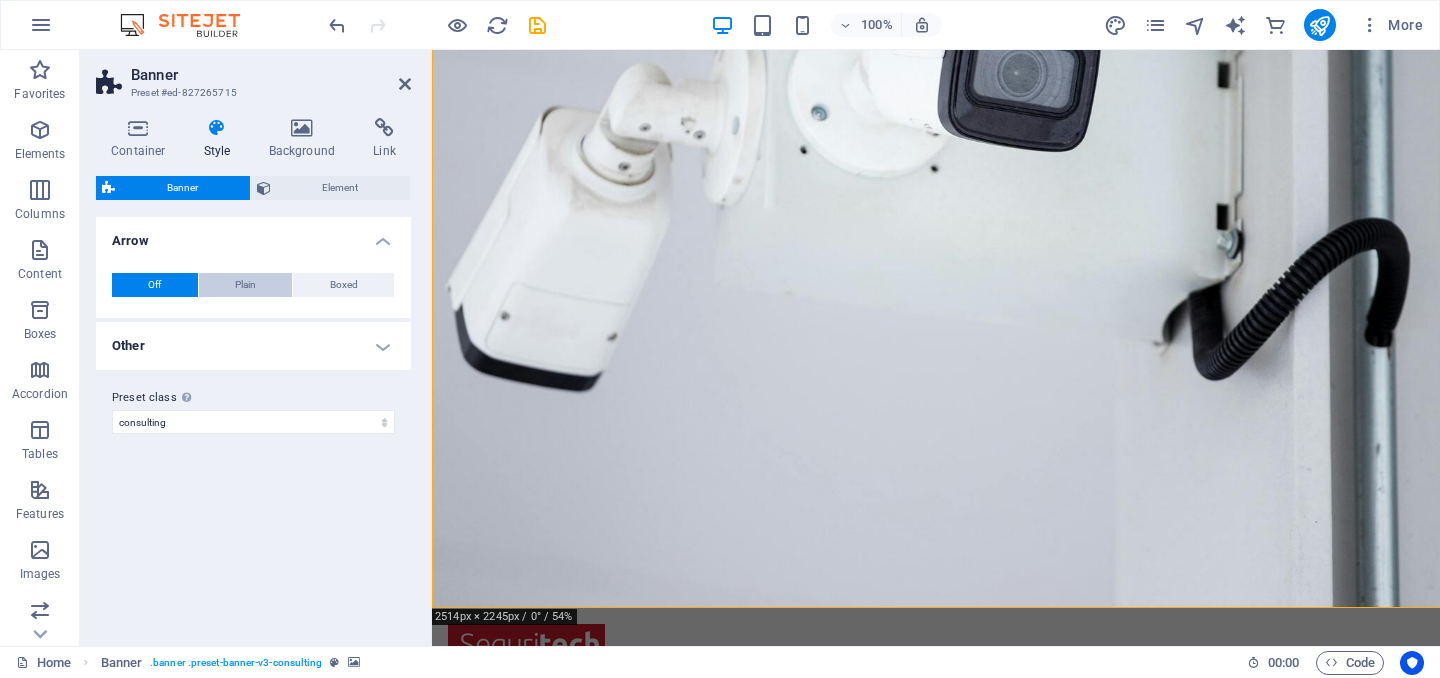 click on "Plain" at bounding box center [245, 285] 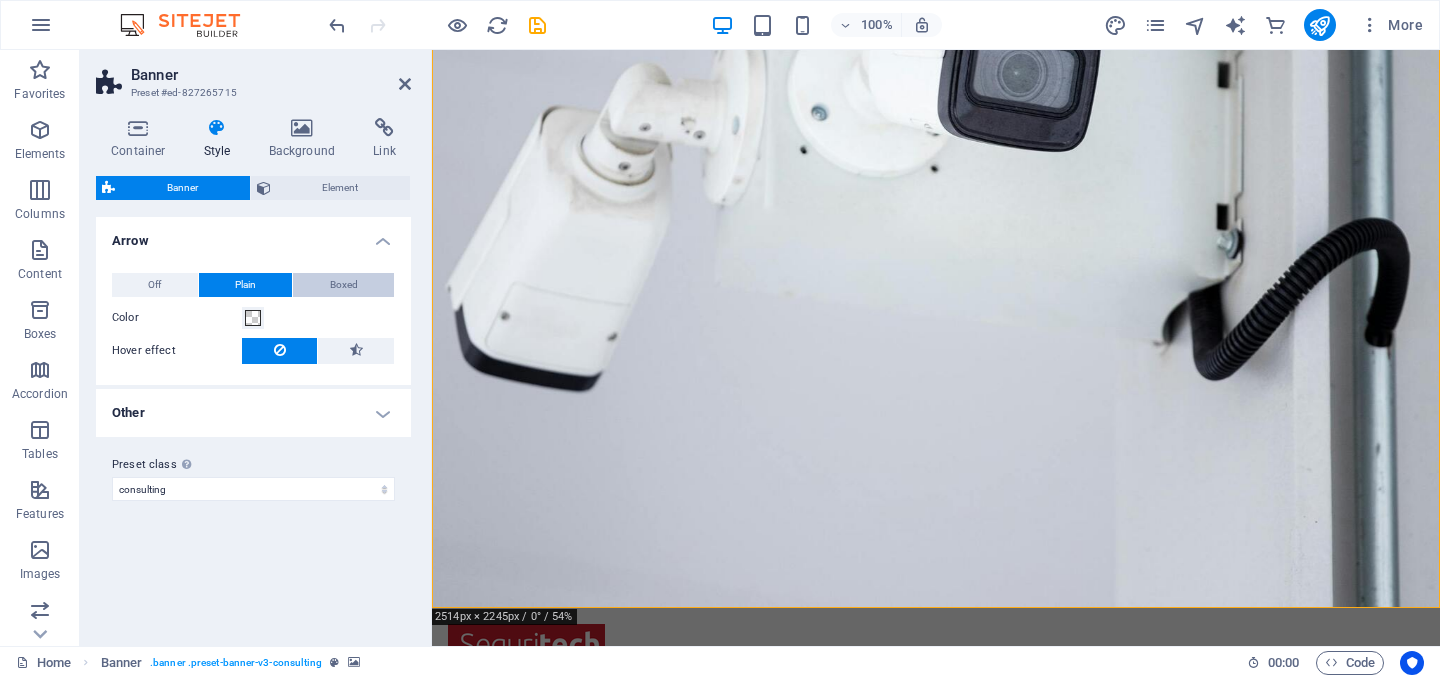 click on "Boxed" at bounding box center (344, 285) 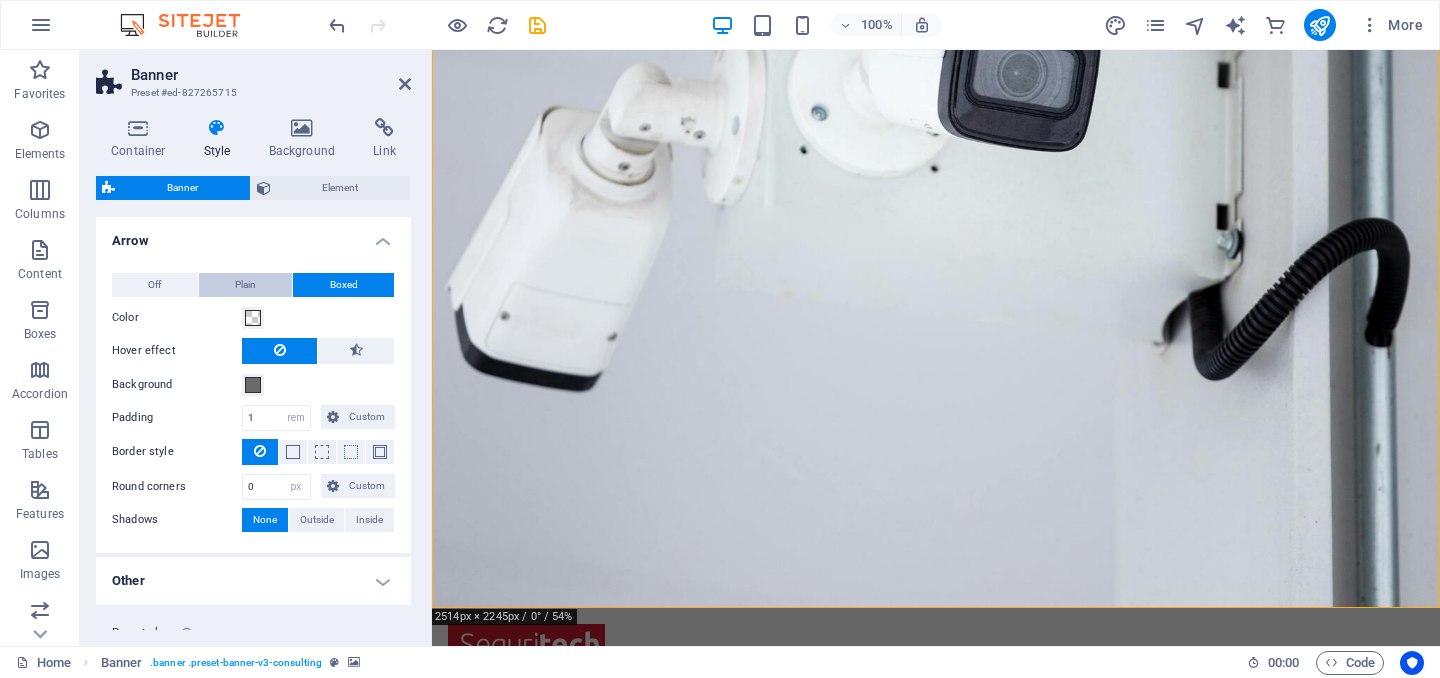 click on "Plain" at bounding box center [246, 285] 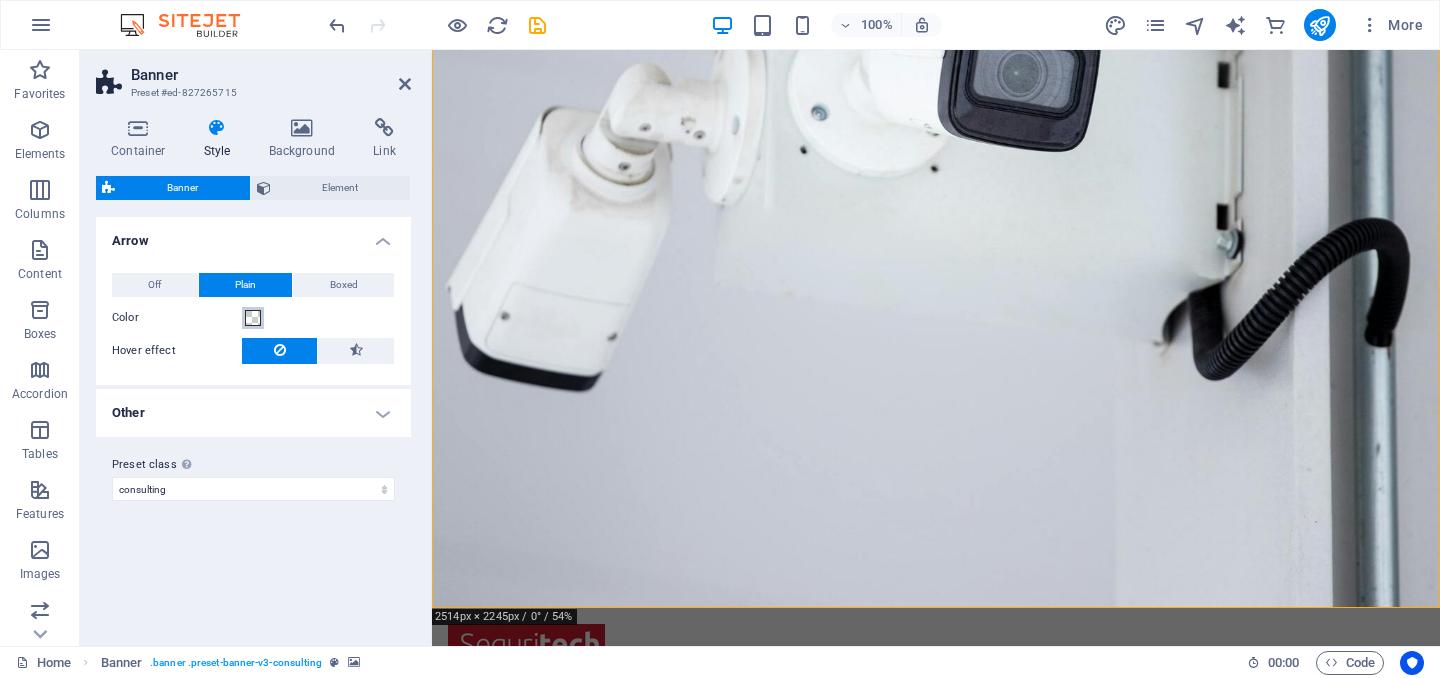 click at bounding box center [253, 318] 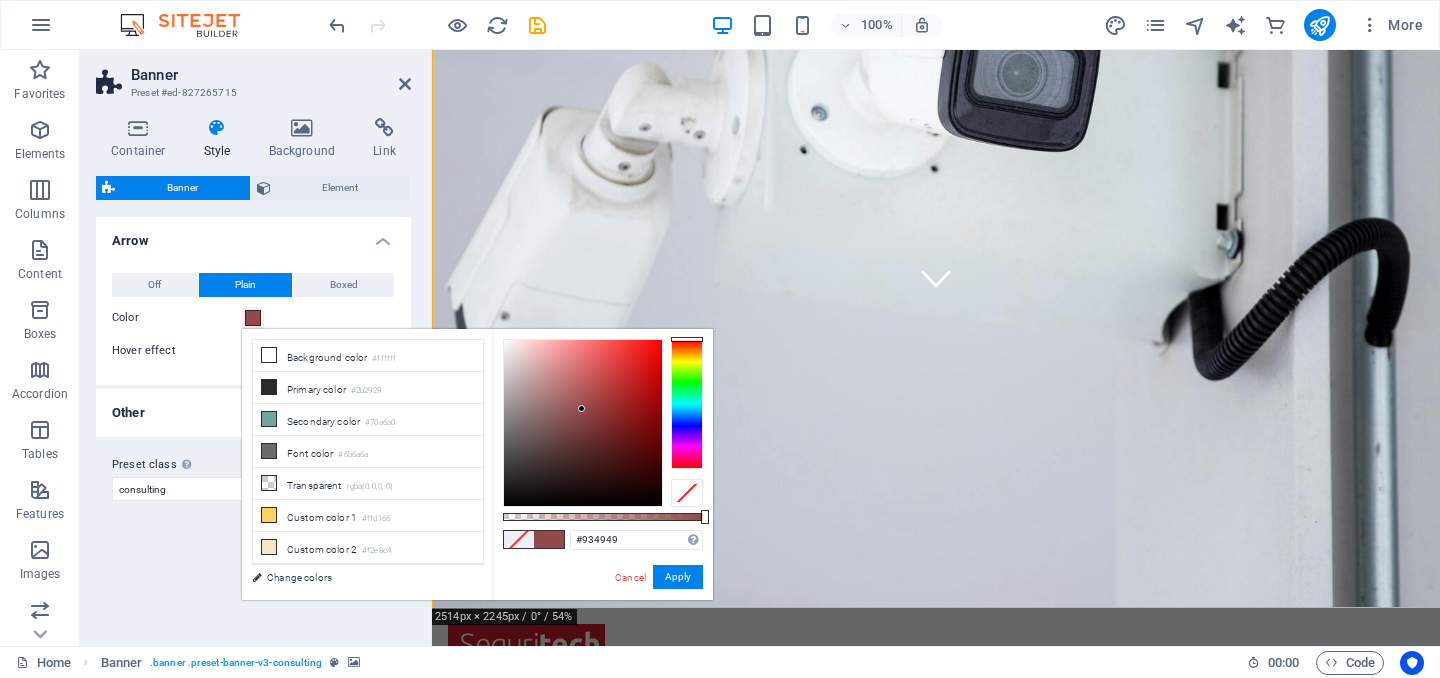 click at bounding box center (583, 423) 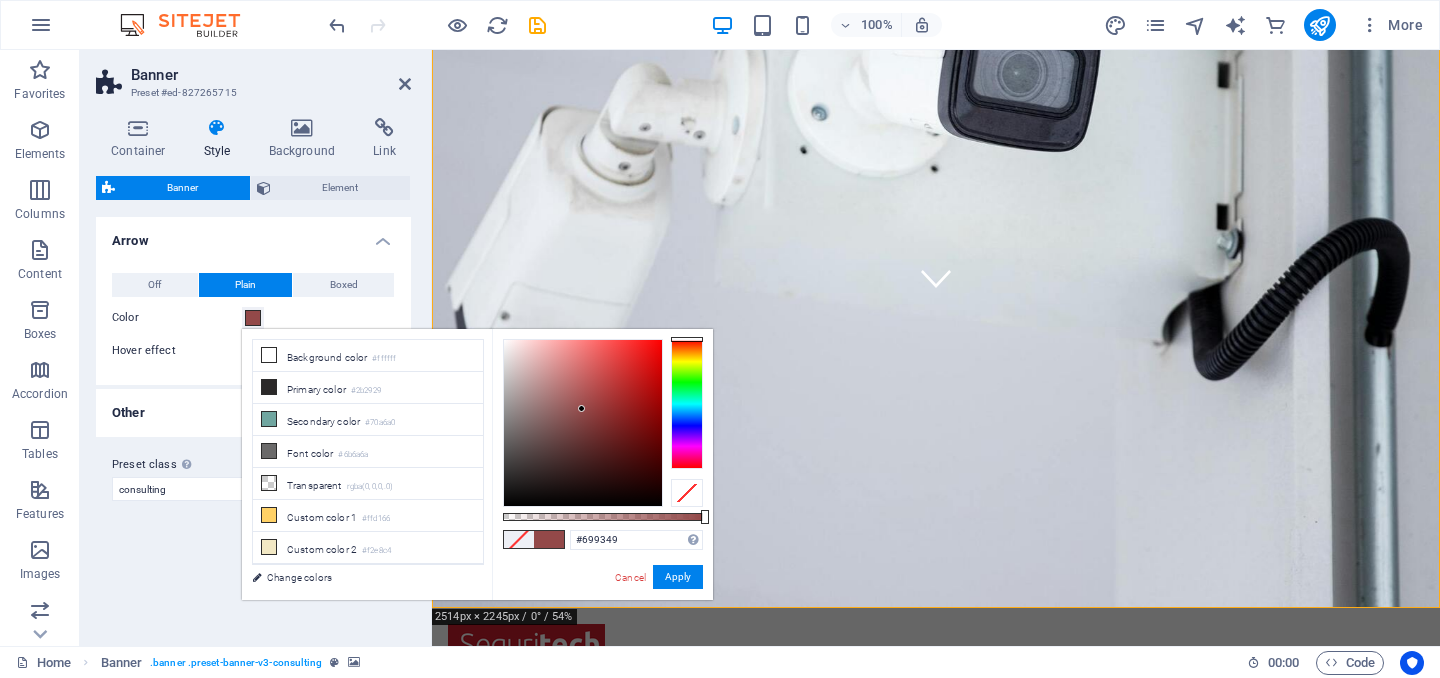 click at bounding box center (687, 404) 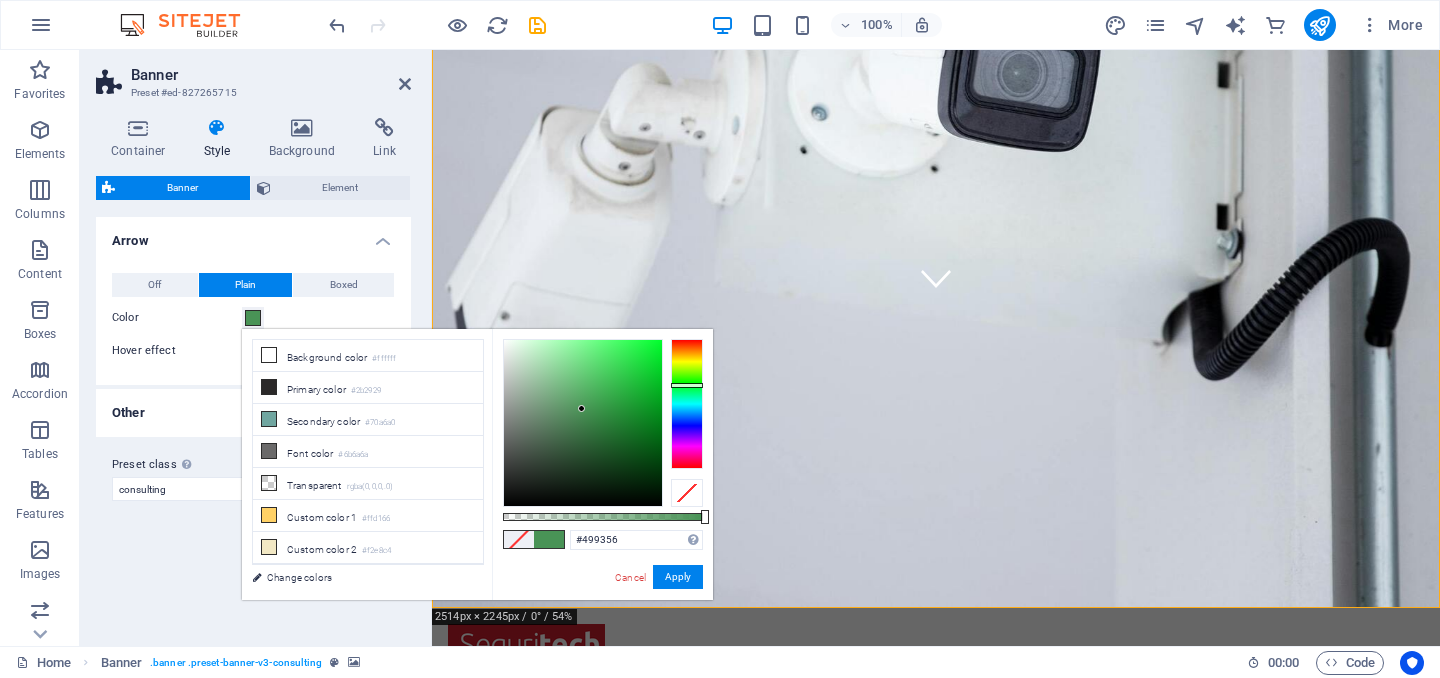 click at bounding box center (687, 404) 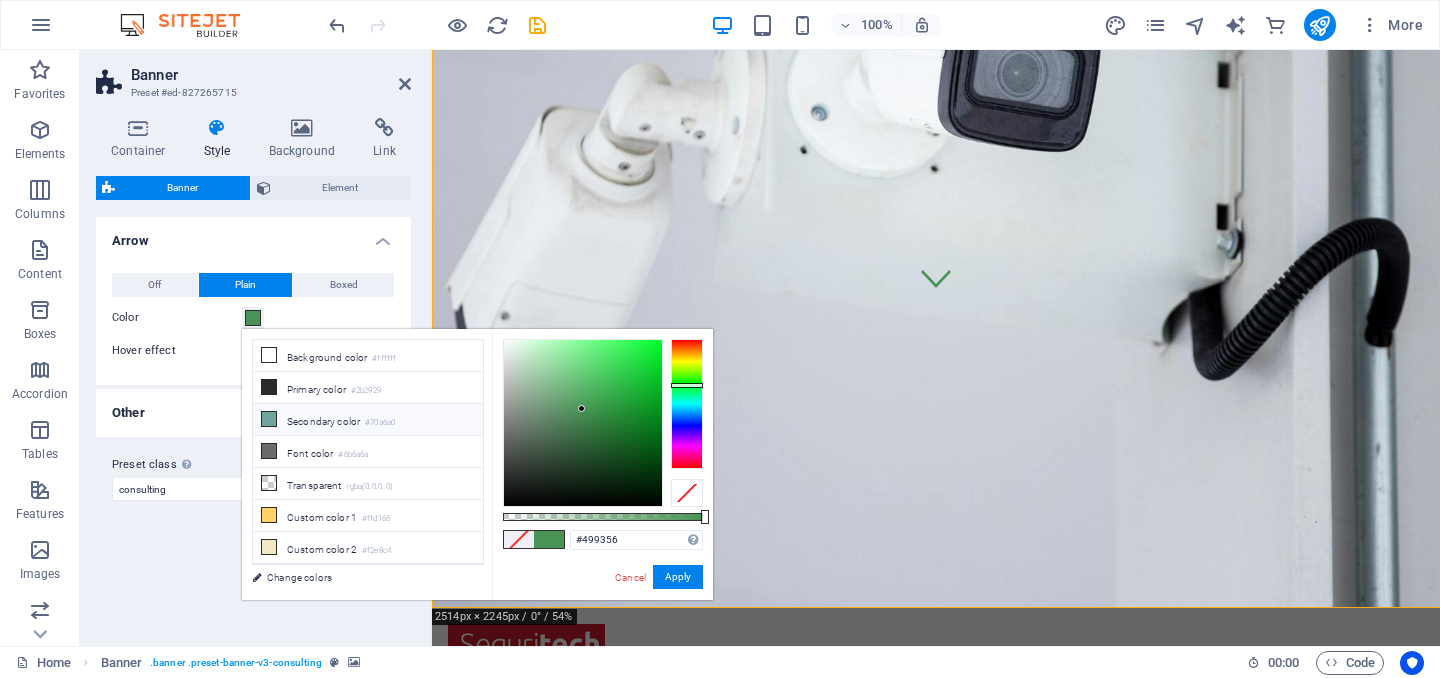 click on "Secondary color
#70a6a0" at bounding box center (368, 420) 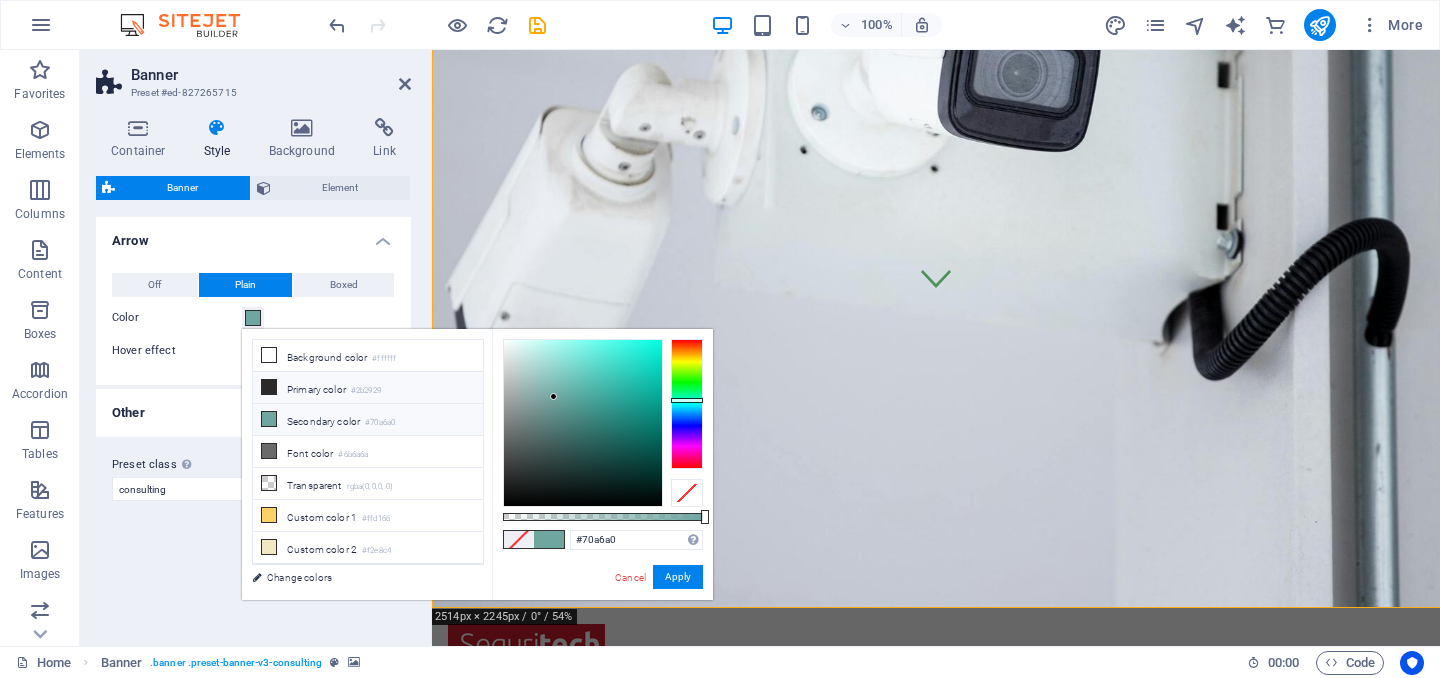 click on "Primary color
#2b2929" at bounding box center [368, 388] 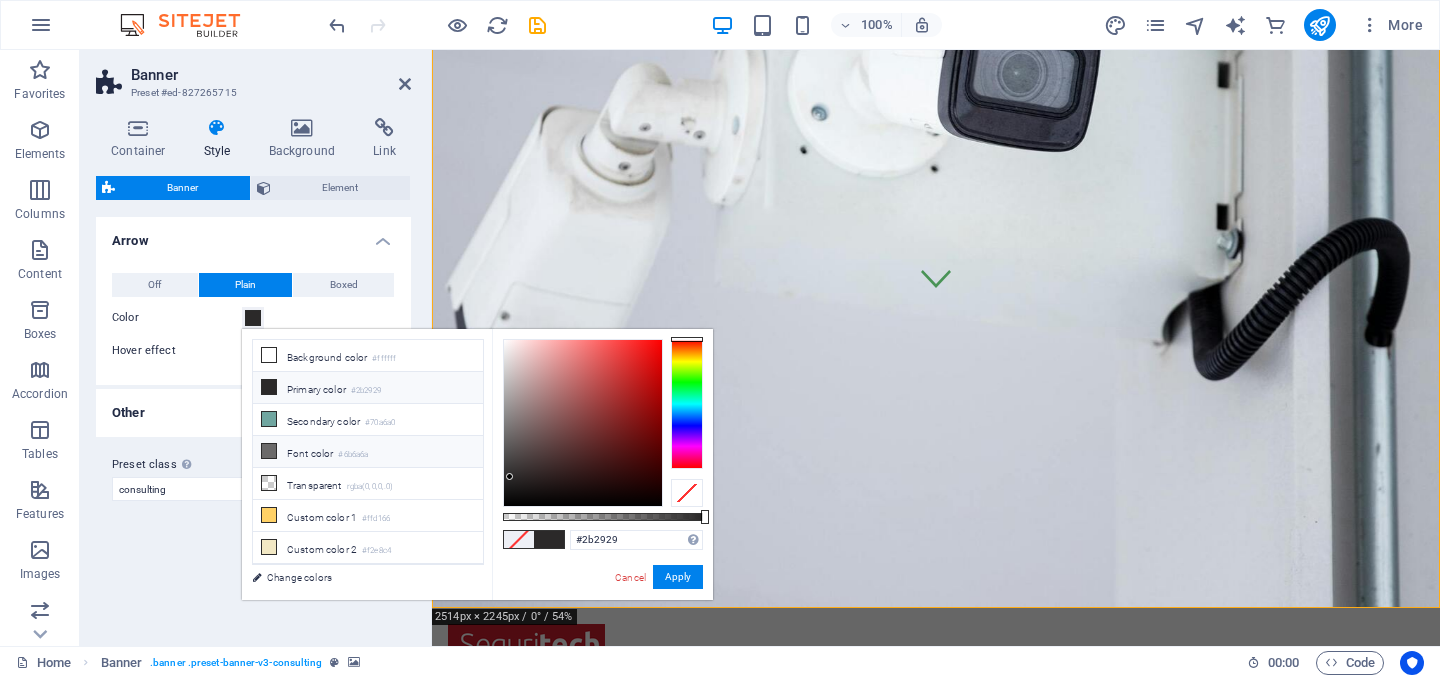 click on "Font color
#6b6a6a" at bounding box center [368, 452] 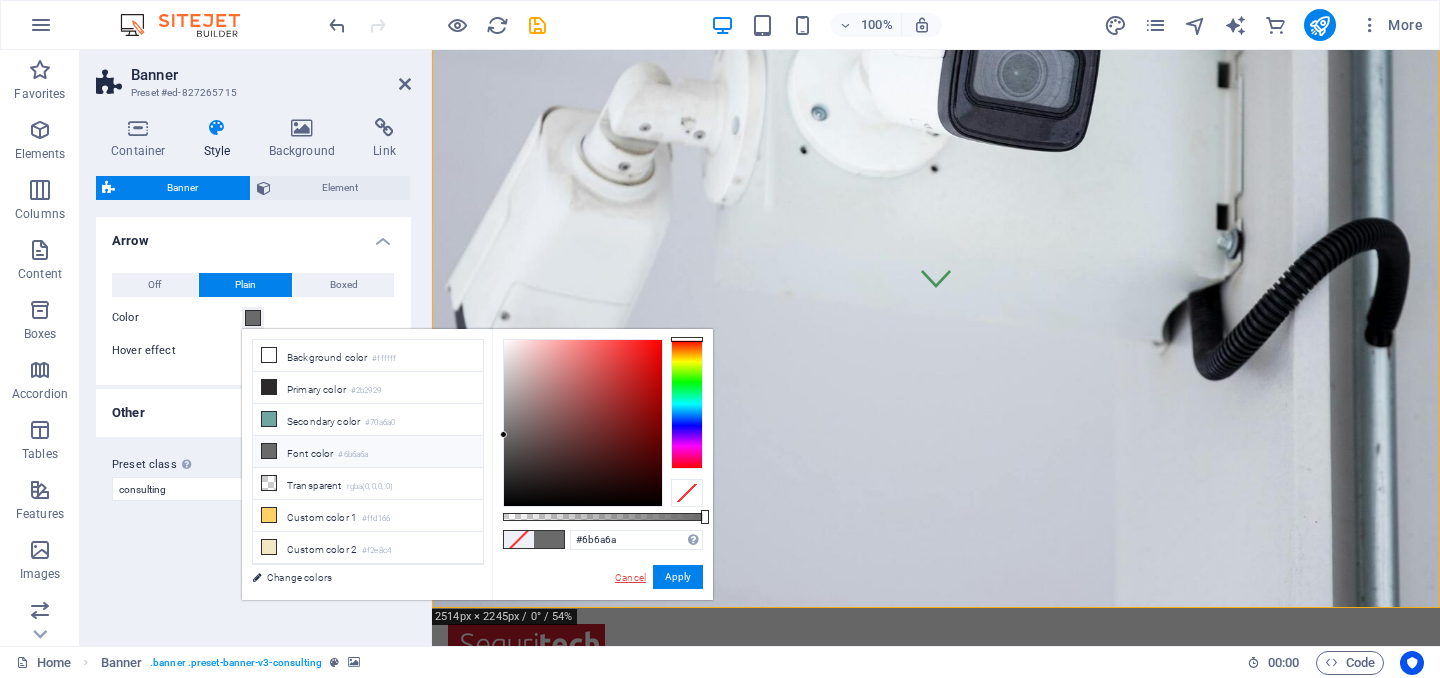 click on "Cancel" at bounding box center (630, 577) 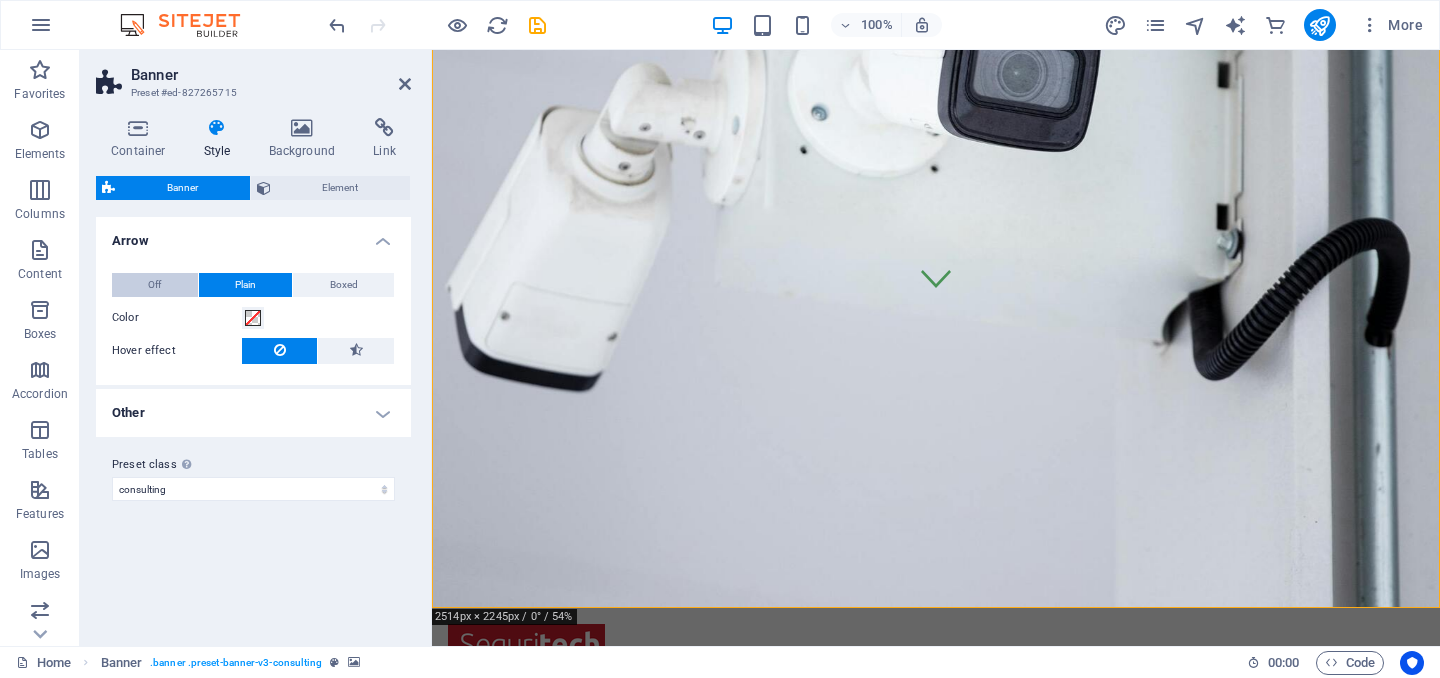 click on "Off" at bounding box center (155, 285) 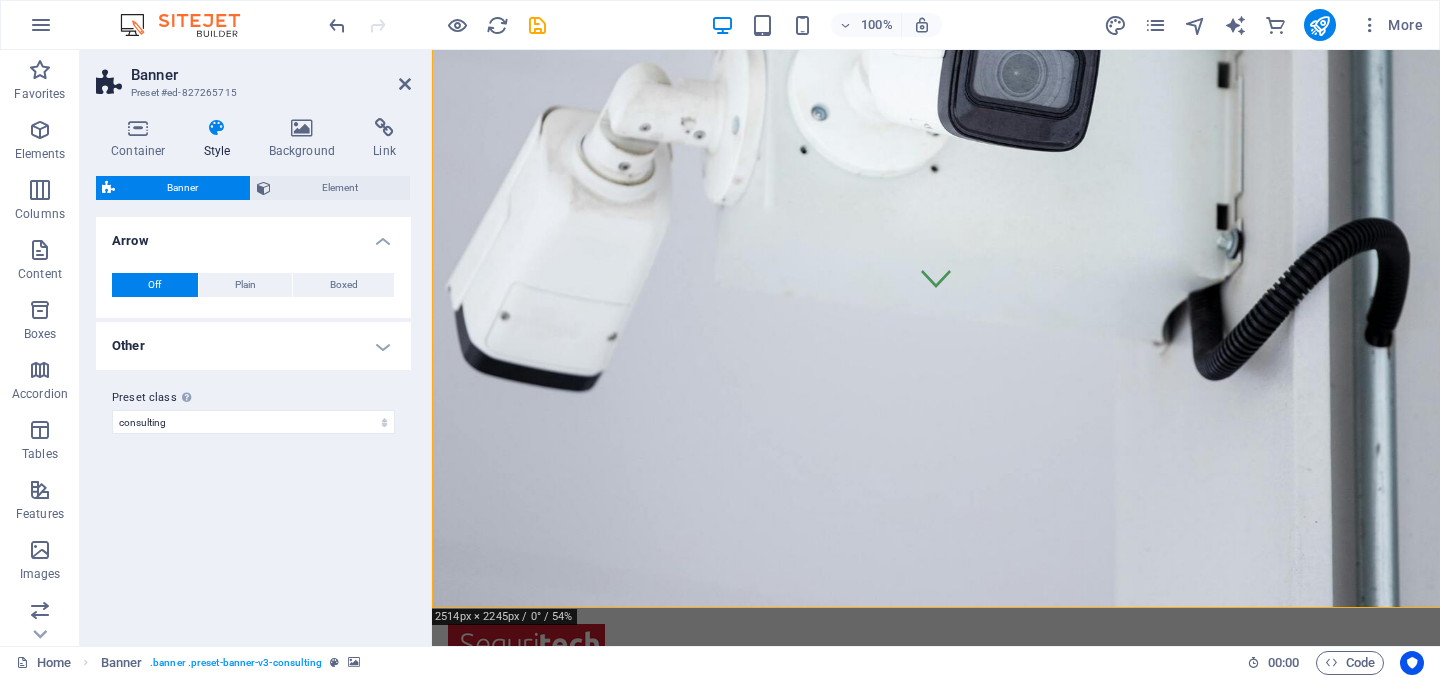 click on "Other" at bounding box center [253, 346] 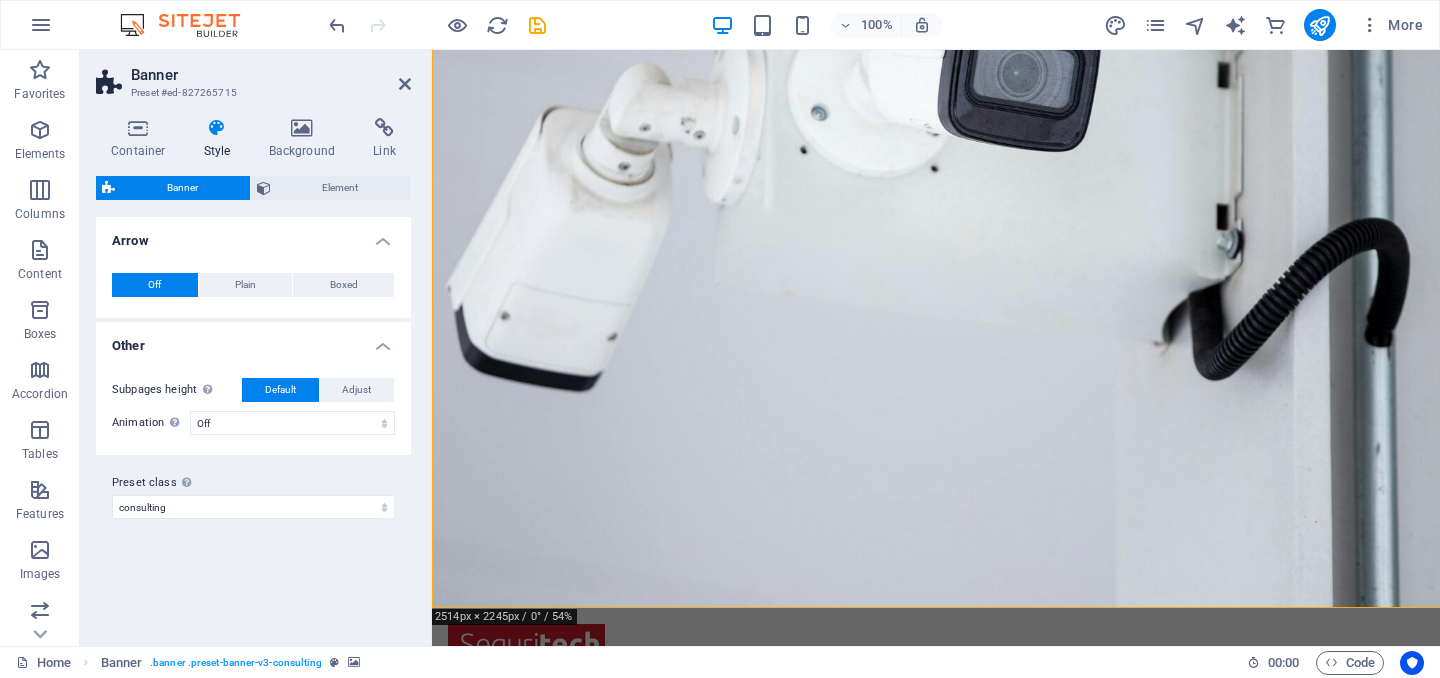 click on "Other" at bounding box center (253, 340) 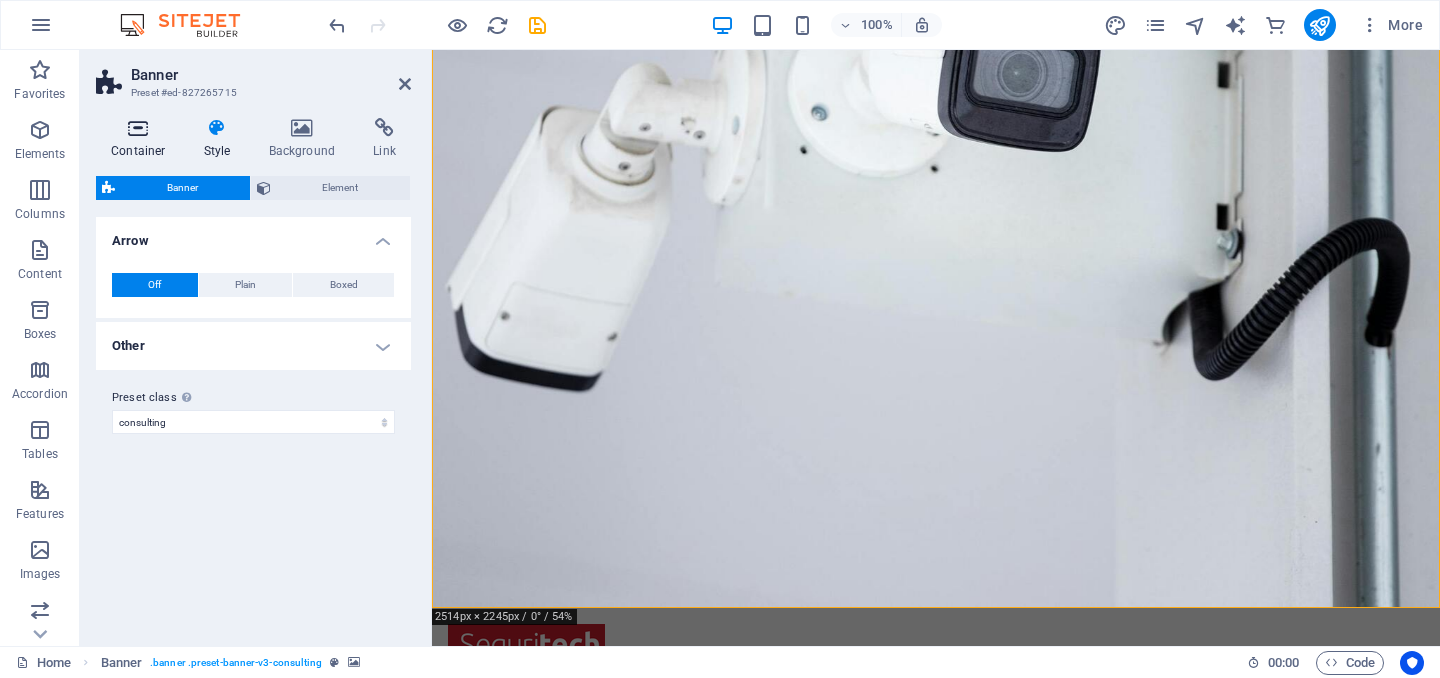 click at bounding box center [138, 128] 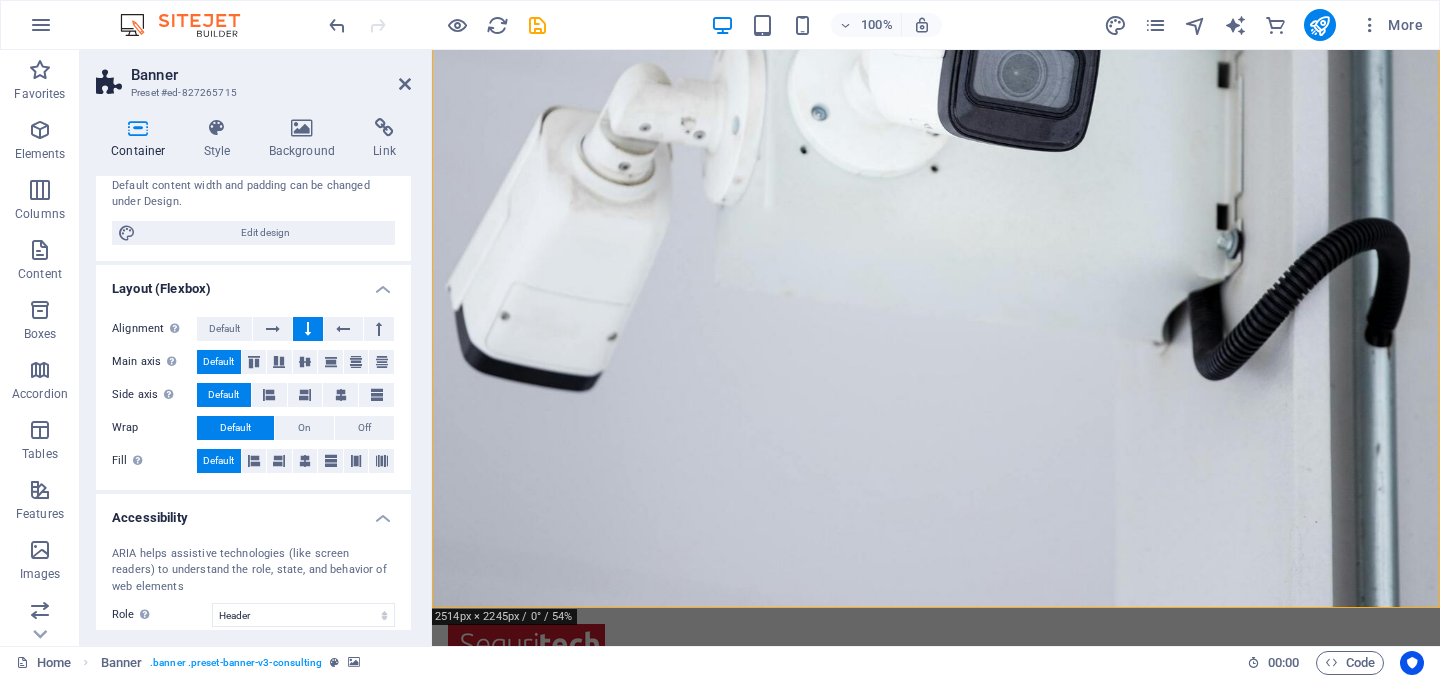 scroll, scrollTop: 355, scrollLeft: 0, axis: vertical 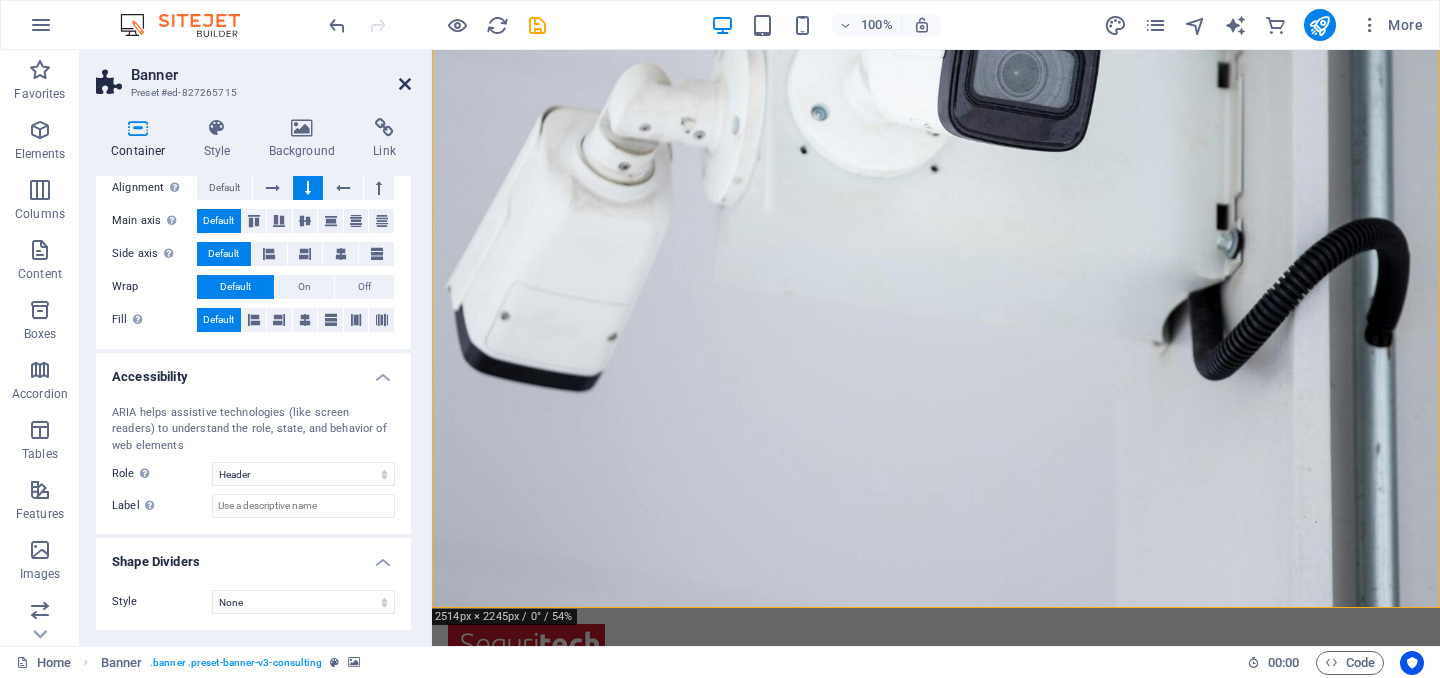 click at bounding box center (405, 84) 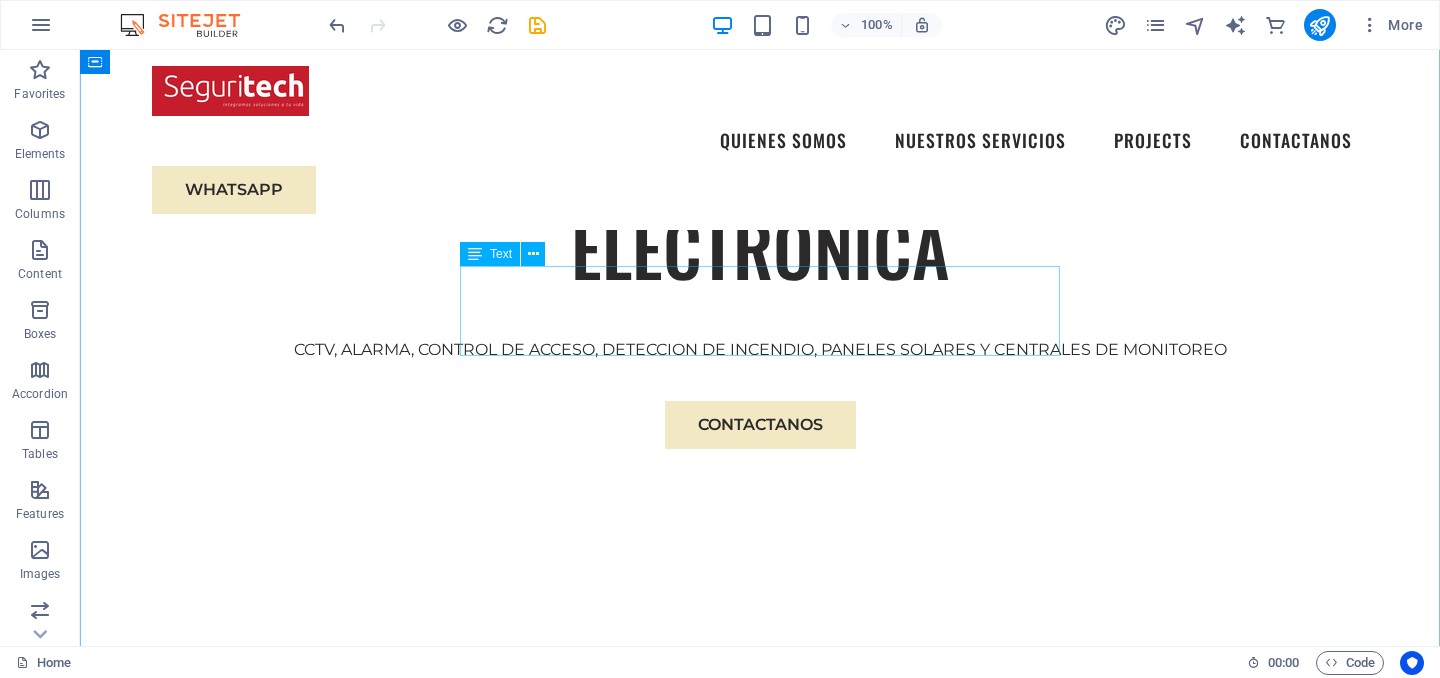 scroll, scrollTop: 931, scrollLeft: 0, axis: vertical 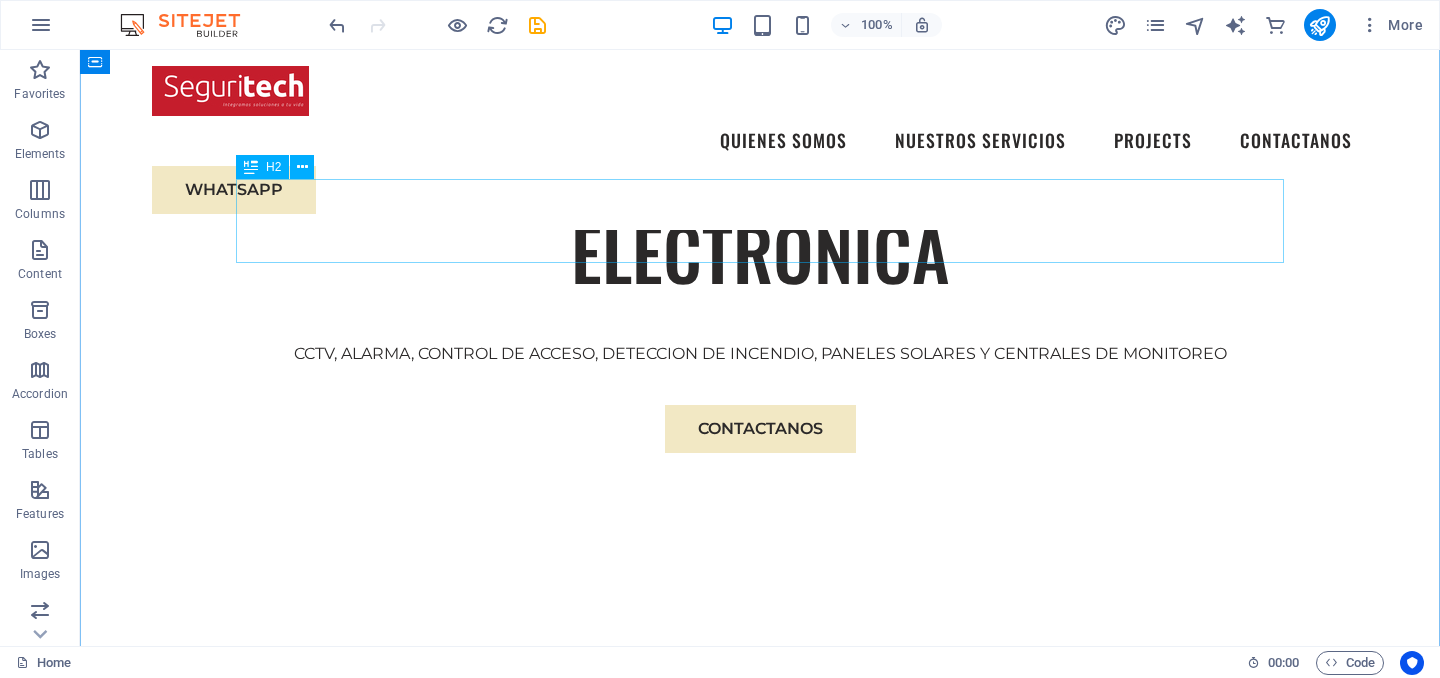 click on "Our Story" at bounding box center [760, 763] 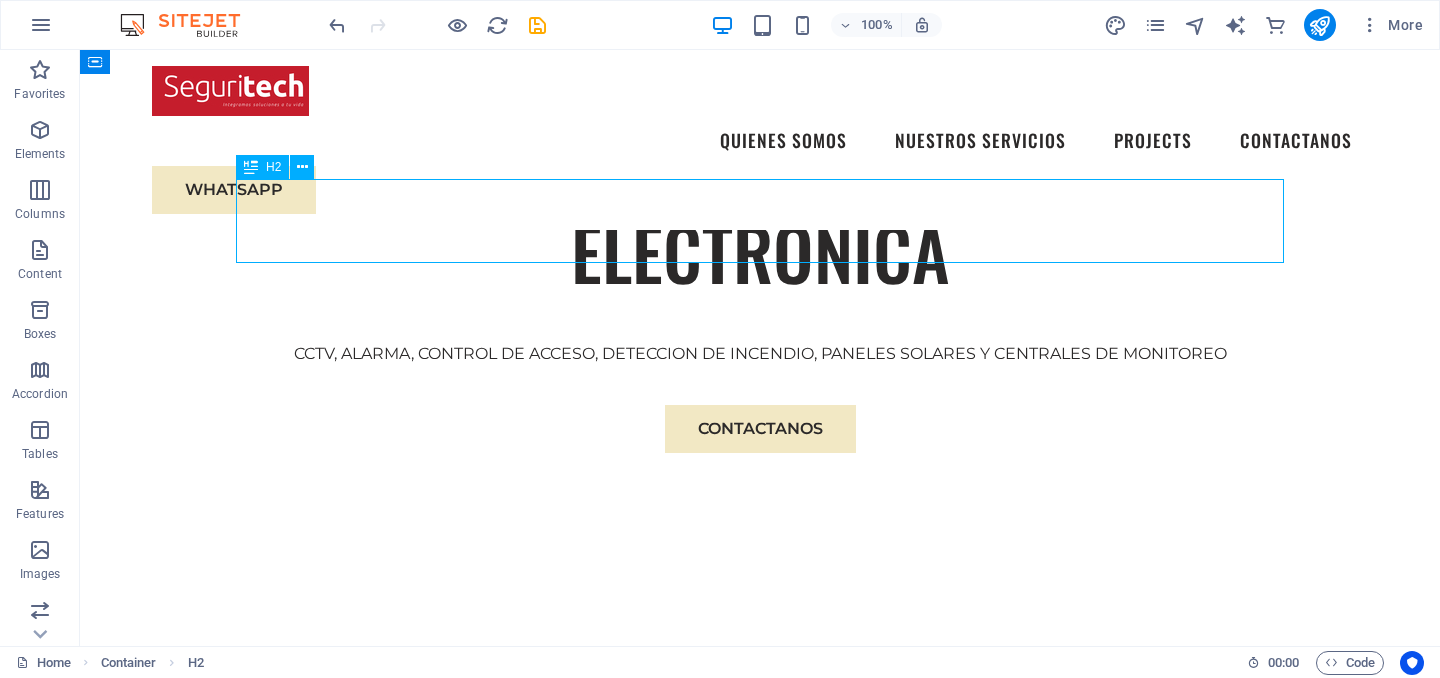 click on "Our Story" at bounding box center [760, 763] 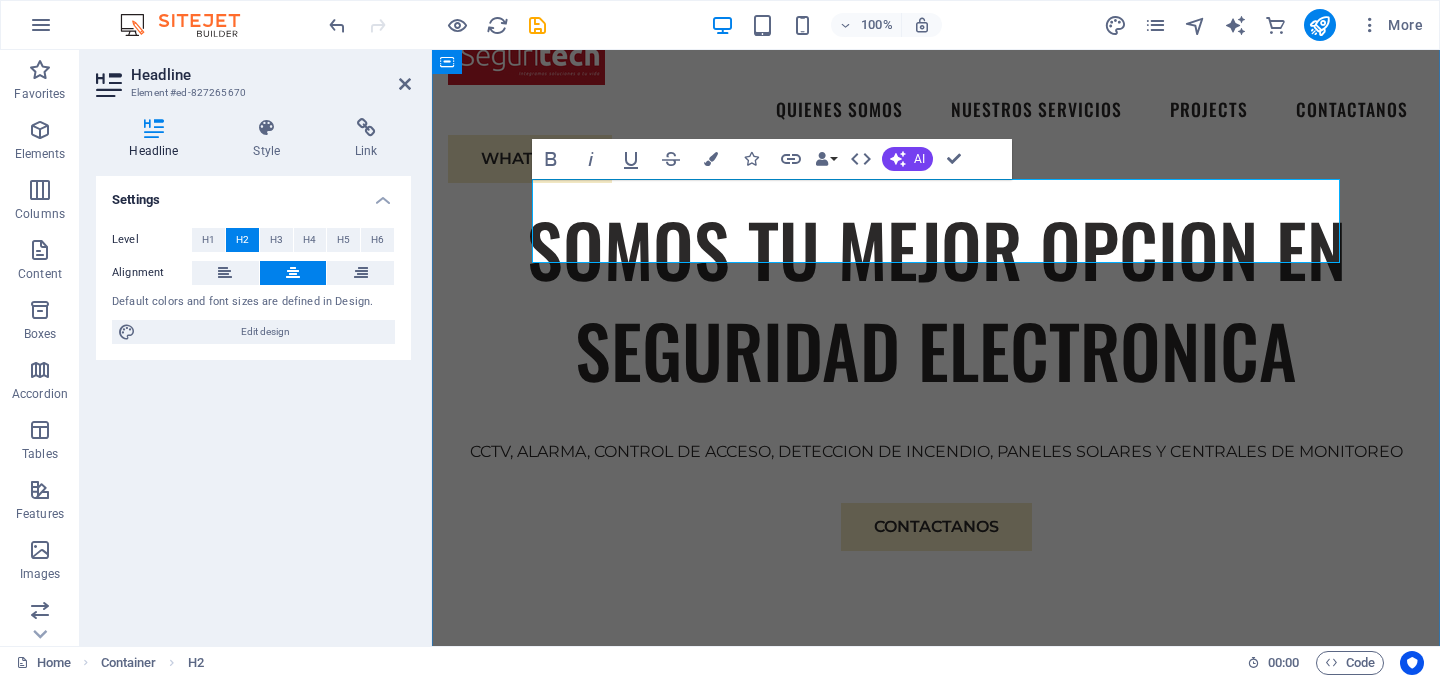 type 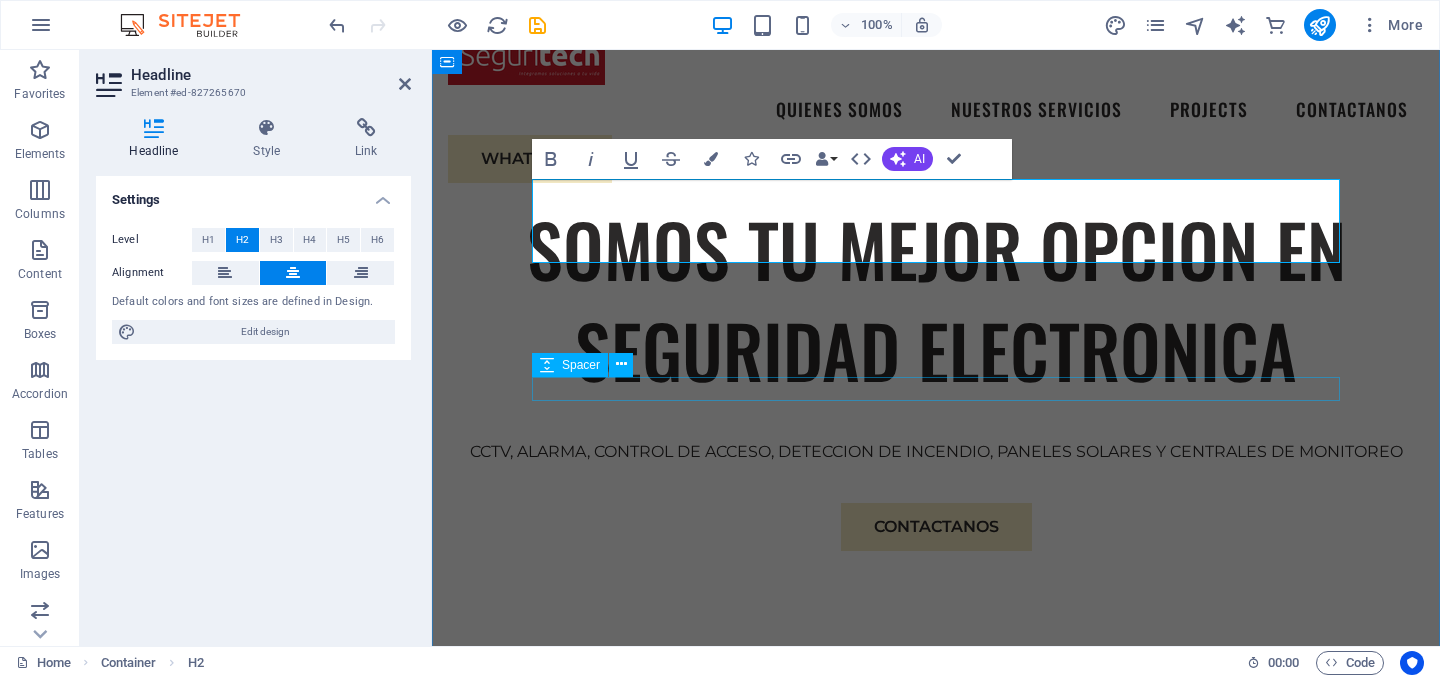 click at bounding box center [936, 1007] 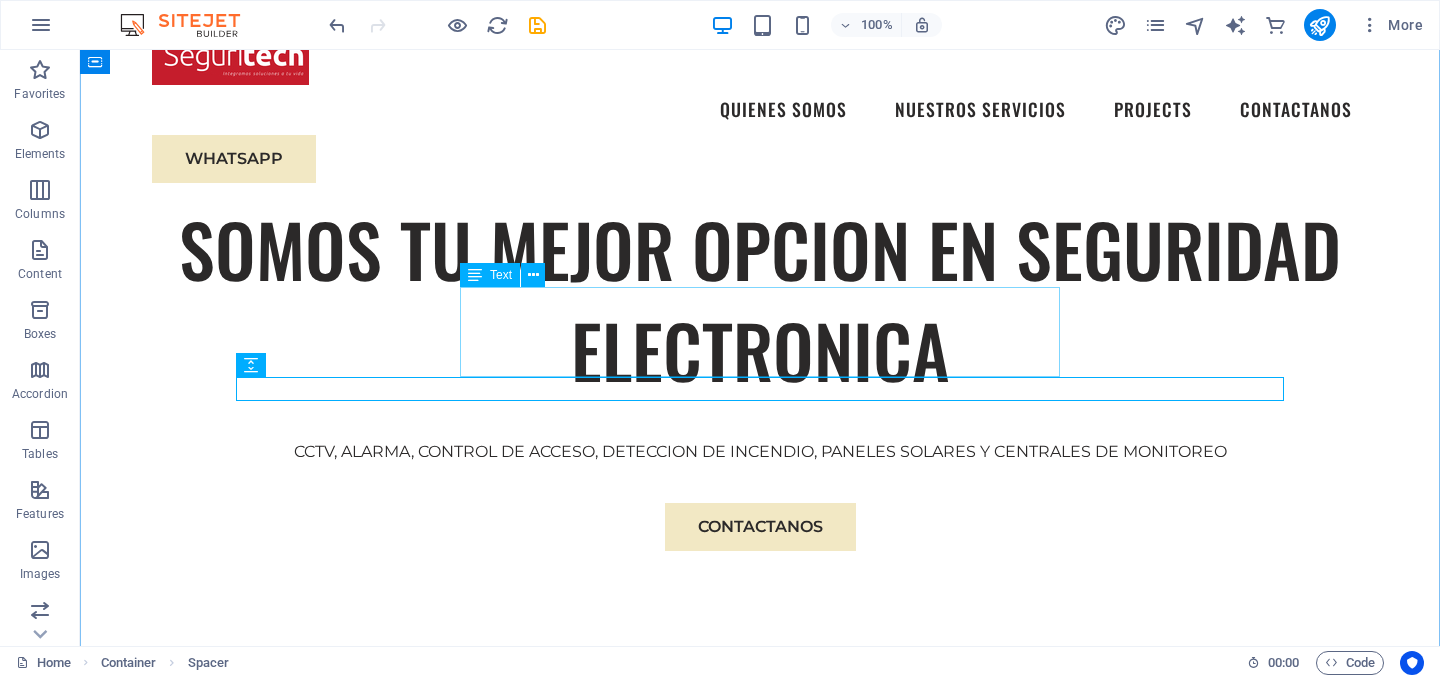 click on "We are a passionate consulting agency dedicated to helping businesses navigate the dynamic landscape of sustainable energy and strategic growth. Our core mission is to empower organizations to thrive while making a positive impact on the environment." at bounding box center (760, 949) 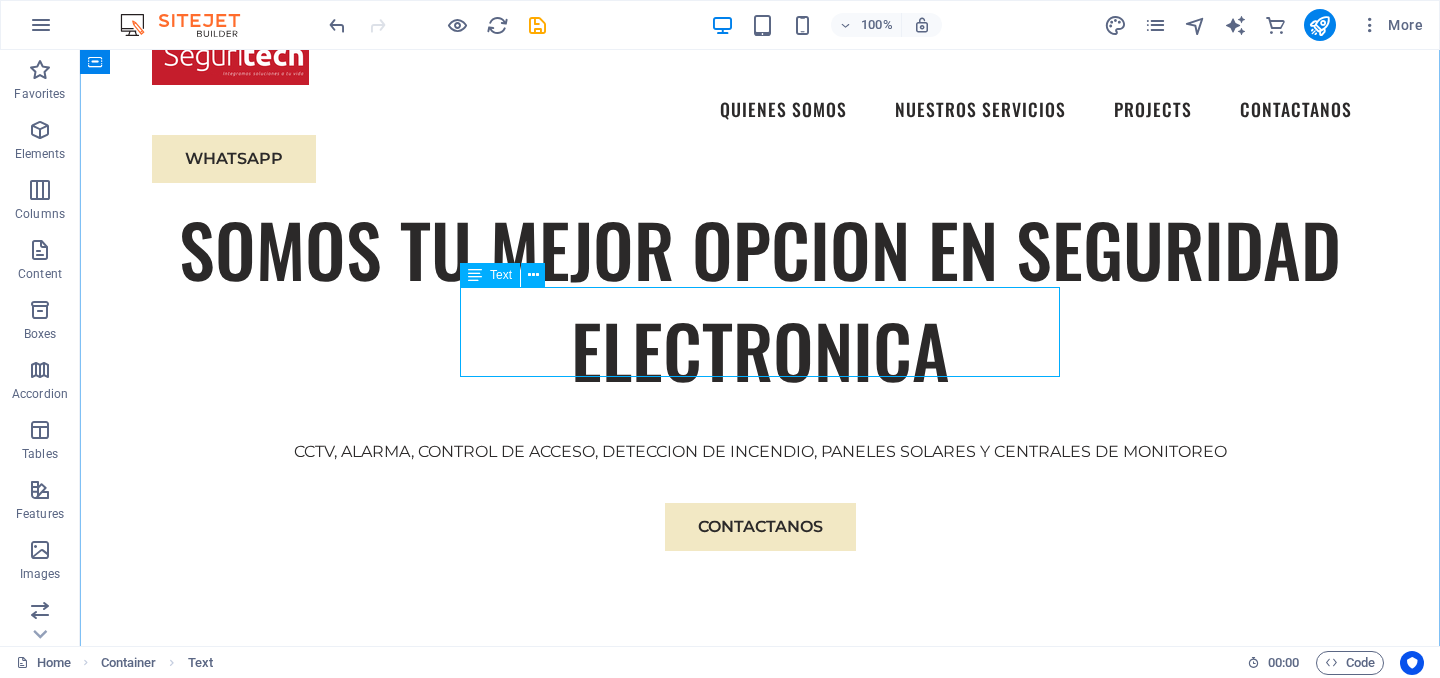 click on "We are a passionate consulting agency dedicated to helping businesses navigate the dynamic landscape of sustainable energy and strategic growth. Our core mission is to empower organizations to thrive while making a positive impact on the environment." at bounding box center (760, 949) 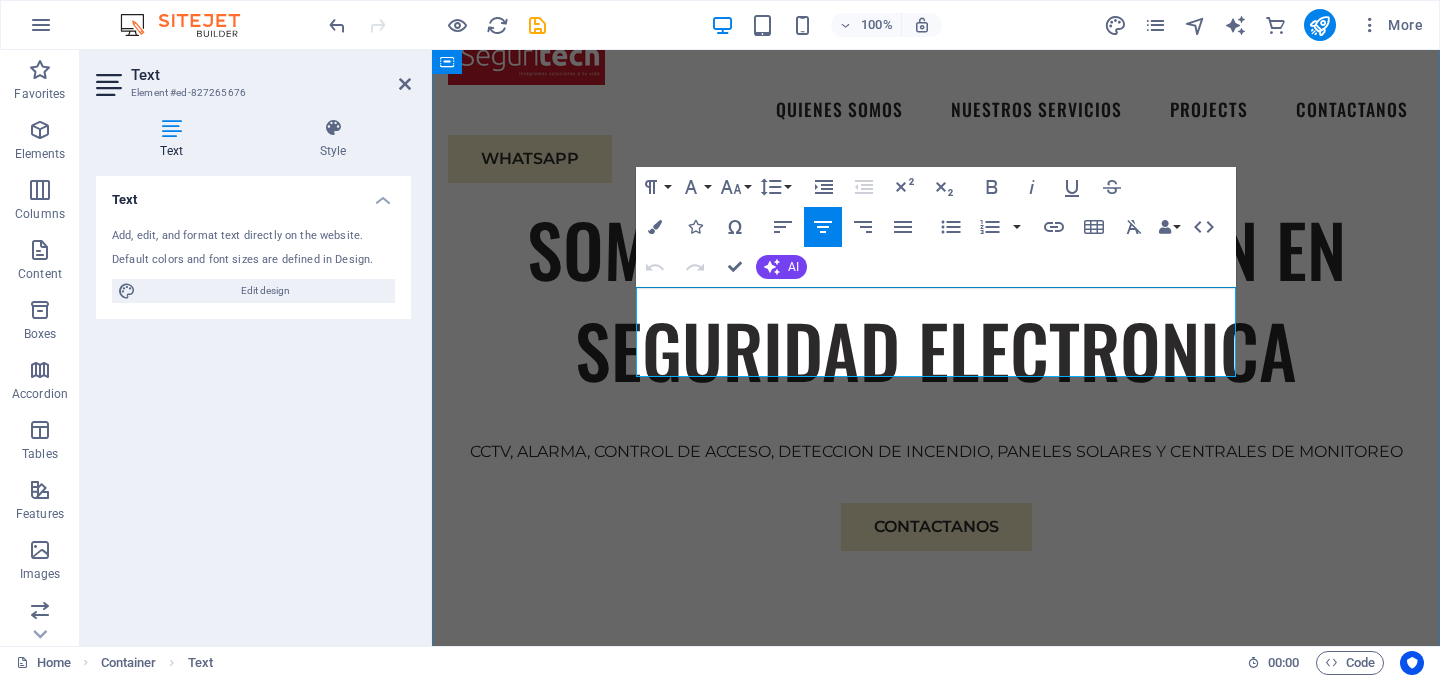 click on "We are a passionate consulting agency dedicated to helping businesses navigate the dynamic landscape of sustainable energy and strategic growth. Our core mission is to empower organizations to thrive while making a positive impact on the environment." at bounding box center [936, 960] 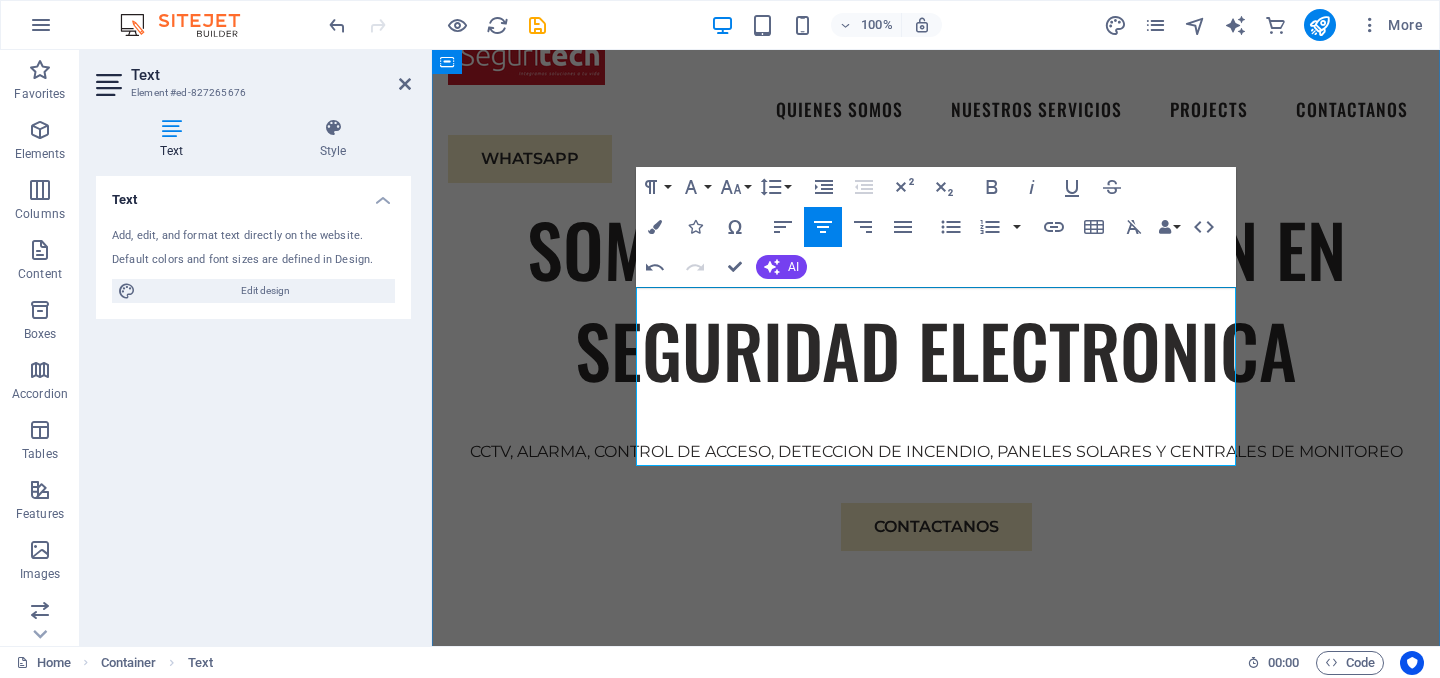 drag, startPoint x: 809, startPoint y: 427, endPoint x: 1108, endPoint y: 450, distance: 299.8833 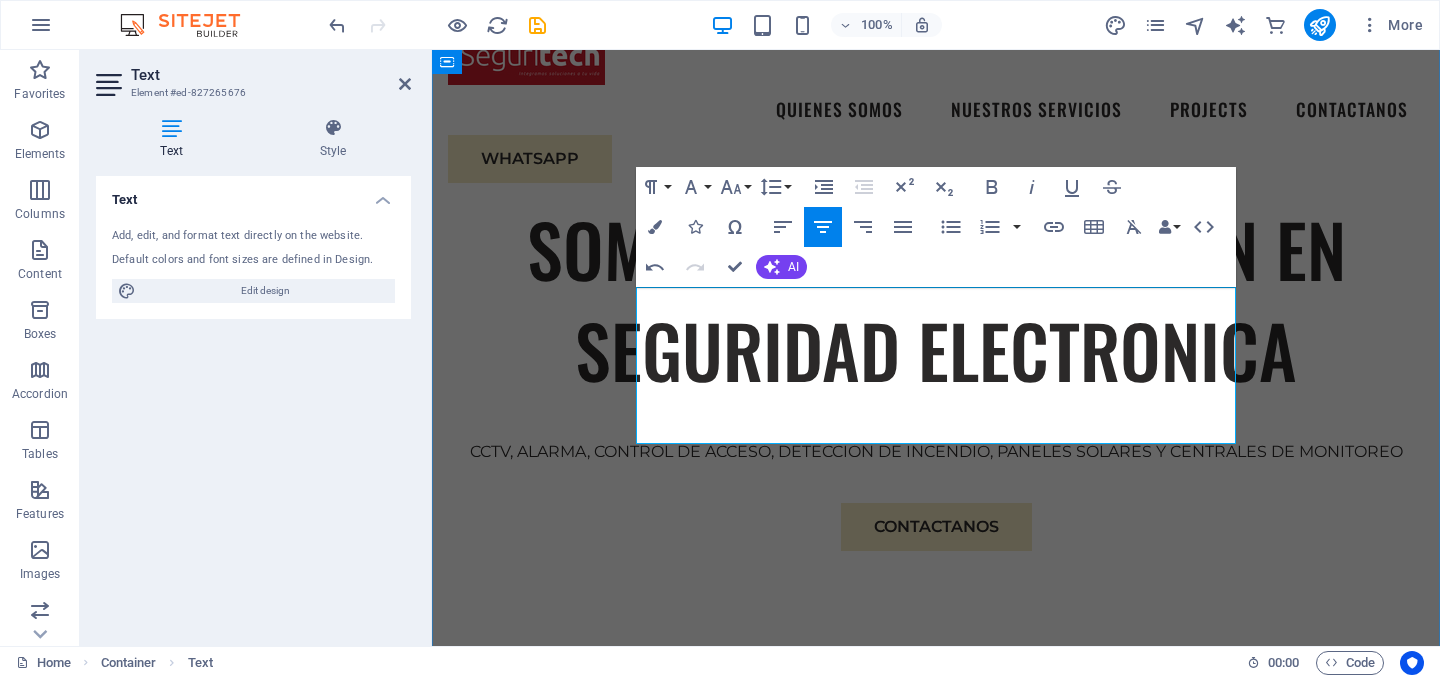 click on "SEGURITECH  es una empresa especializada en soluciones de seguridad electrónica con más de 15 años de experiencia en el sector. Nos dedicamos al diseño, instalación y mantenimiento de sistemas integrales de videovigilancia, control de acceso, alarmas, cercas eléctricas y monitoreo remoto. Atendemos sectores empresariales, industriales y residenciales, brindando tecnología de punta, respaldo técnico y un equipo humano altamente calificado. cliente." at bounding box center (936, 983) 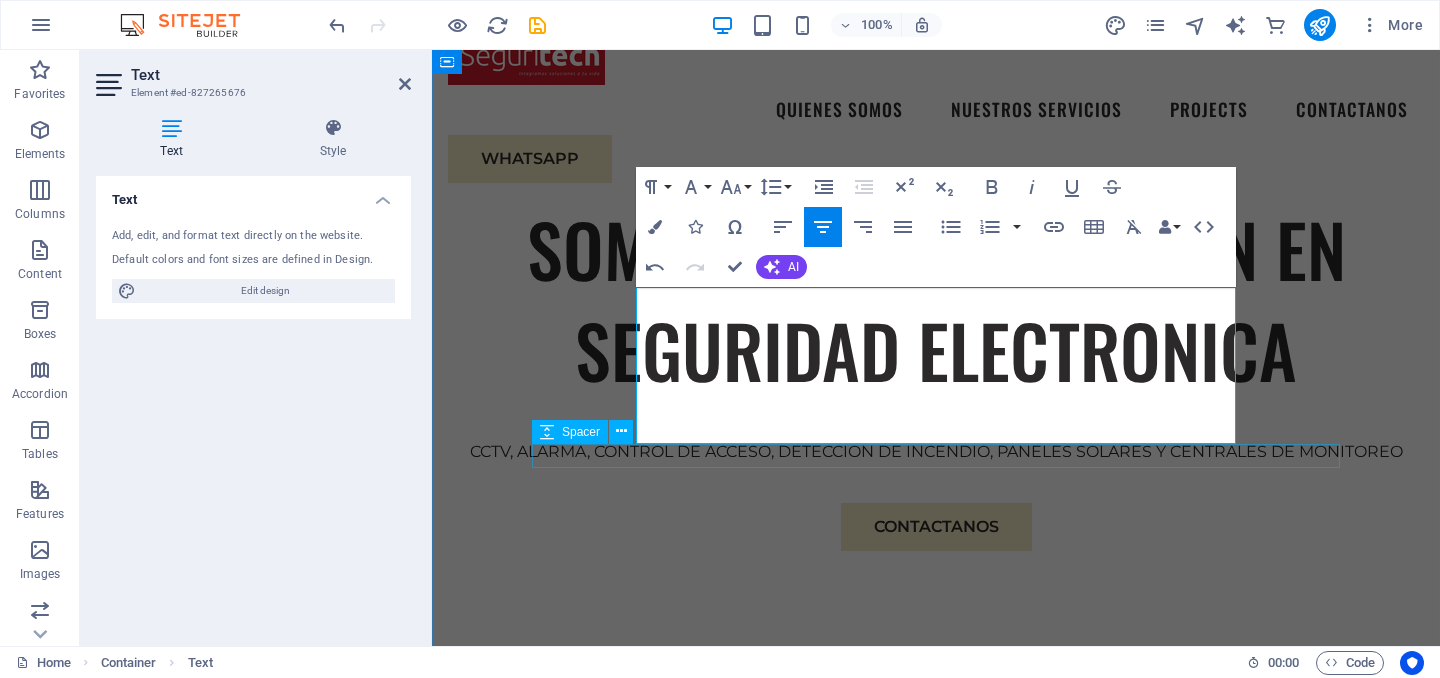 drag, startPoint x: 717, startPoint y: 381, endPoint x: 1065, endPoint y: 449, distance: 354.58145 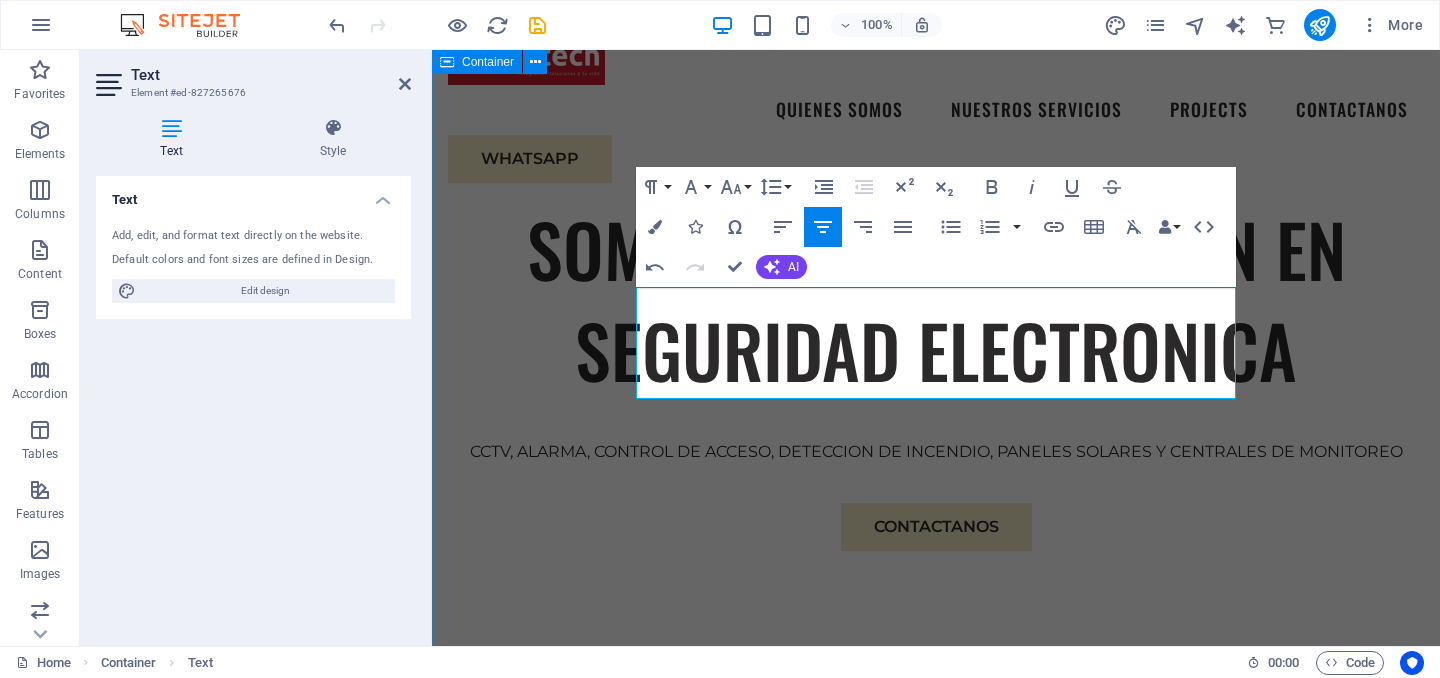 click on "EXPERIENCIA SEGURITECH es una empresa especializada en soluciones de seguridad electrónica con más de 15 años de experiencia en el sector. Nos dedicamos al diseño, instalación y mantenimiento de sistemas integrales de videovigilancia, control de acceso, alarmas, cercas eléctricas y monitoreo remoto. Sustainable Success Partner At Eco-Con, we understand that success is not just about profitability; it's also about sustainability and responsible business practices. With a proven track record of guiding businesses towards greater profitability and environmental responsibility, we have become a trusted partner in the industry. Expertise For Results At Eco-Con, we understand that success is not just about profitability; it's also about sustainability and responsible business practices. With a proven track record of guiding businesses towards greater profitability and environmental responsibility, we have become a trusted partner in the industry." at bounding box center (936, 1513) 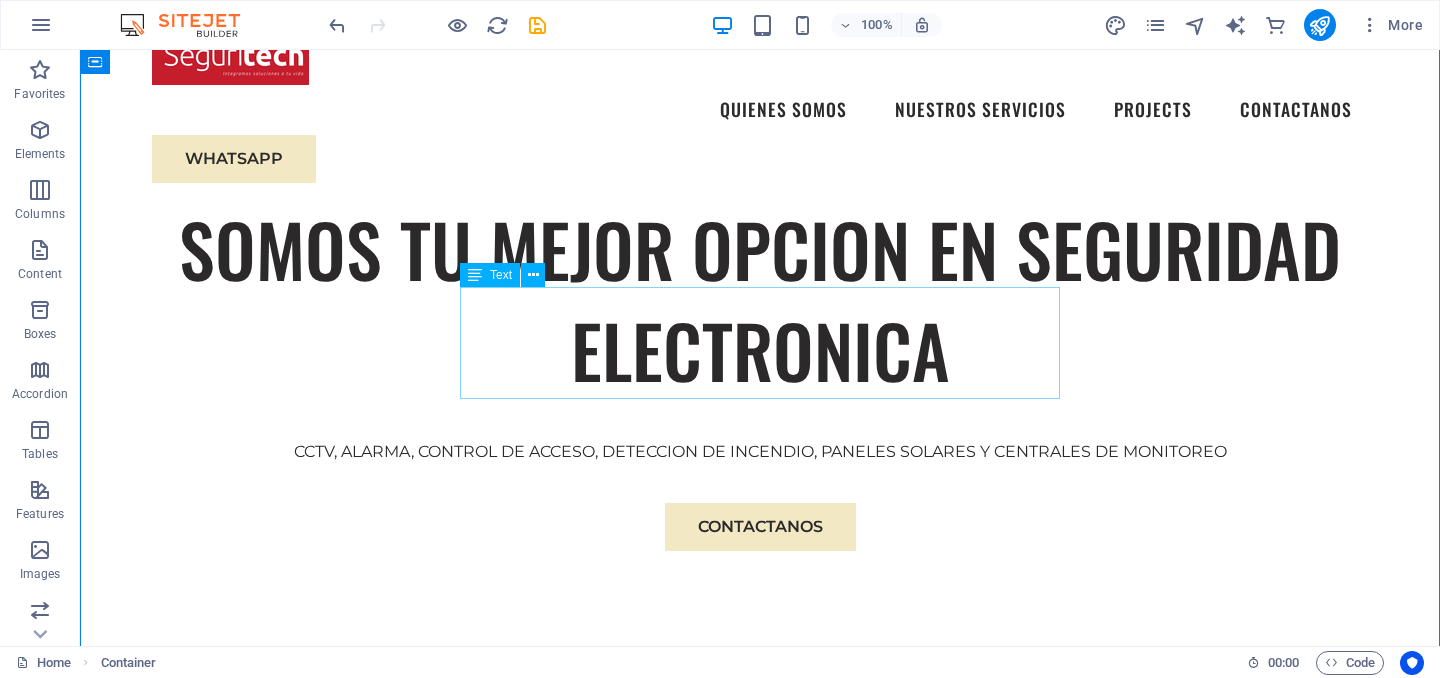 click on "SEGURITECH  es una empresa especializada en soluciones de seguridad electrónica con más de 15 años de experiencia en el sector. Nos dedicamos al diseño, instalación y mantenimiento de sistemas integrales de videovigilancia, control de acceso, alarmas, cercas eléctricas y monitoreo remoto." at bounding box center [760, 960] 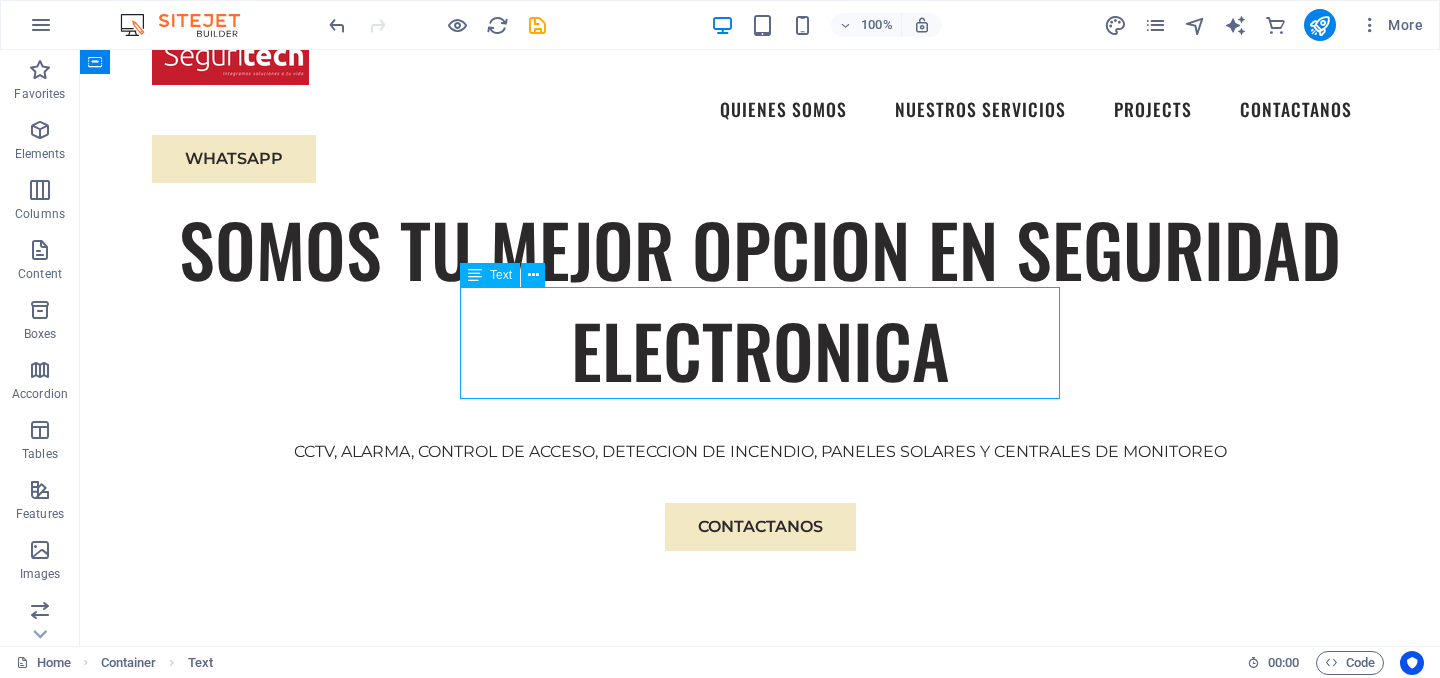 click on "SEGURITECH  es una empresa especializada en soluciones de seguridad electrónica con más de 15 años de experiencia en el sector. Nos dedicamos al diseño, instalación y mantenimiento de sistemas integrales de videovigilancia, control de acceso, alarmas, cercas eléctricas y monitoreo remoto." at bounding box center (760, 960) 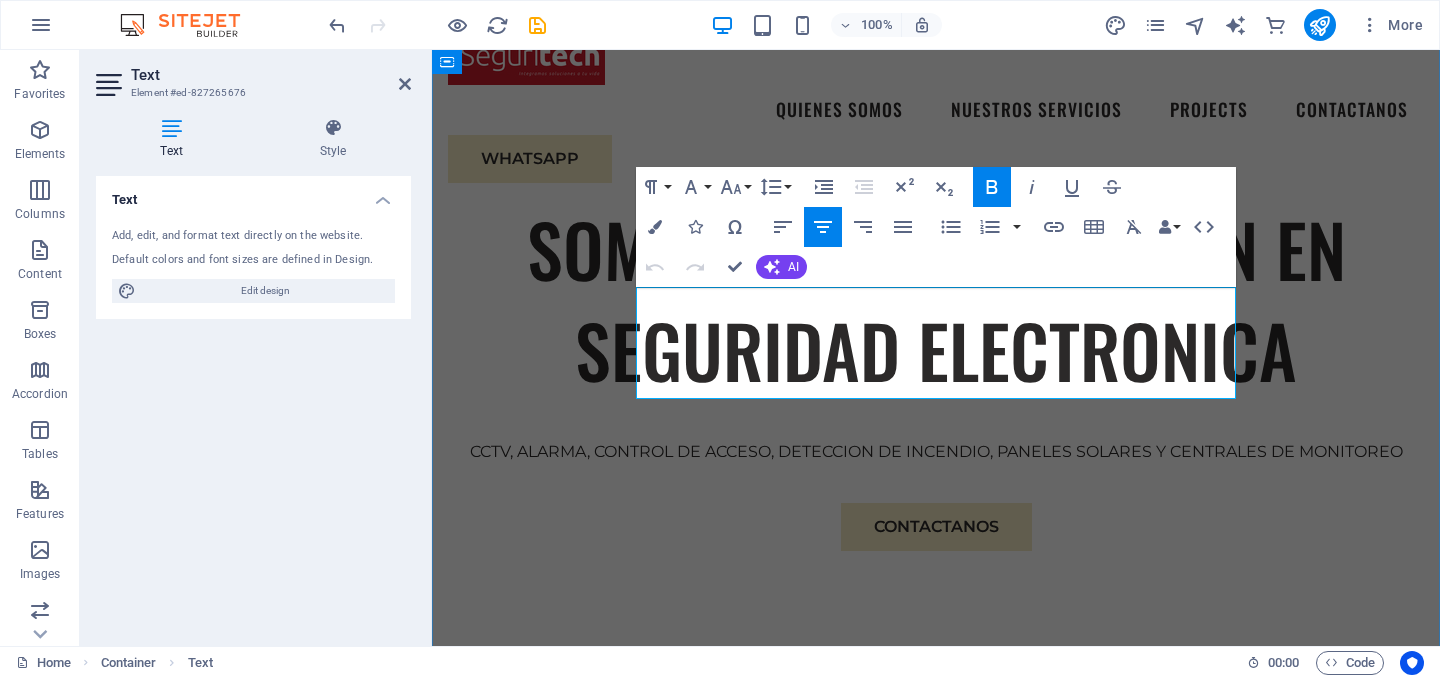 click on "SEGURITECH  es una empresa especializada en soluciones de seguridad electrónica con más de 15 años de experiencia en el sector. Nos dedicamos al diseño, instalación y mantenimiento de sistemas integrales de videovigilancia, control de acceso, alarmas, cercas eléctricas y monitoreo remoto." at bounding box center [936, 960] 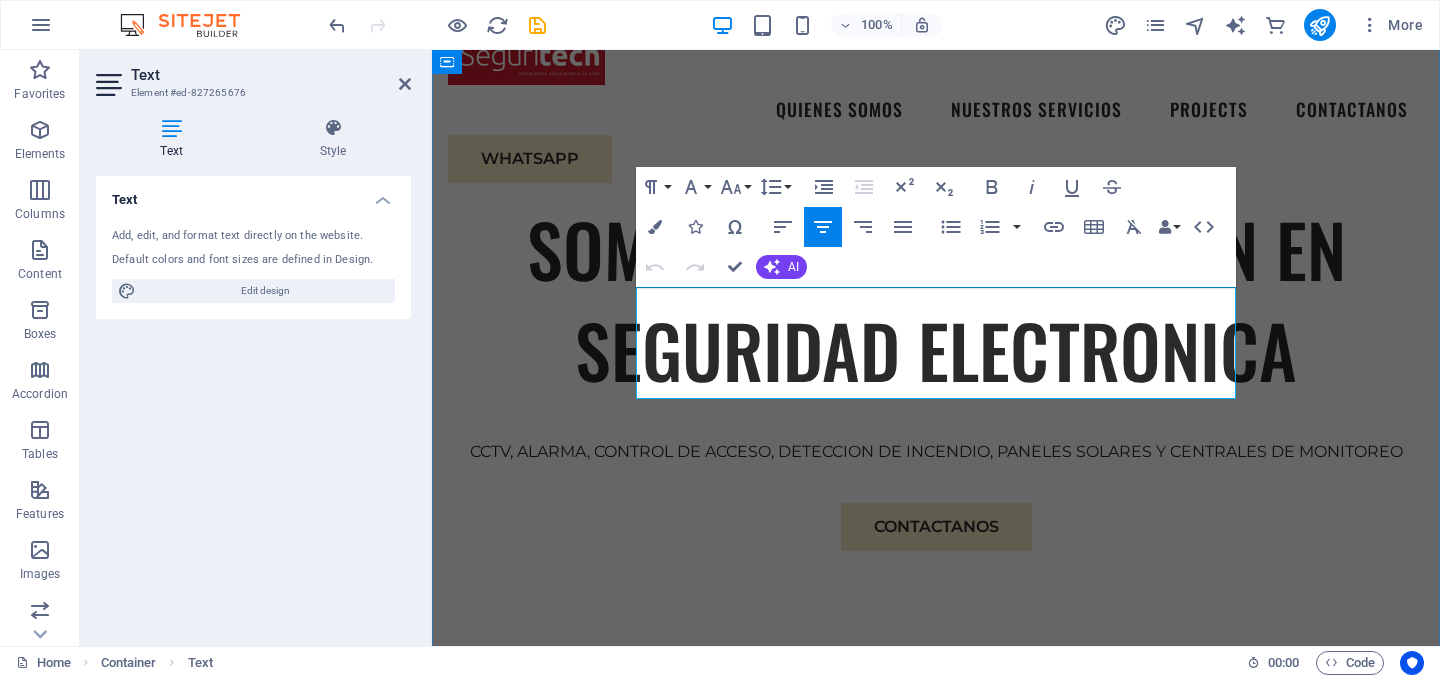 click on "SEGURITECH  es una empresa especializada en soluciones de seguridad electrónica con más de 15 años de experiencia en el sector. Nos dedicamos al diseño, instalación y mantenimiento de sistemas integrales de videovigilancia, control de acceso, alarmas, cercas eléctricas y monitoreo remoto." at bounding box center (936, 960) 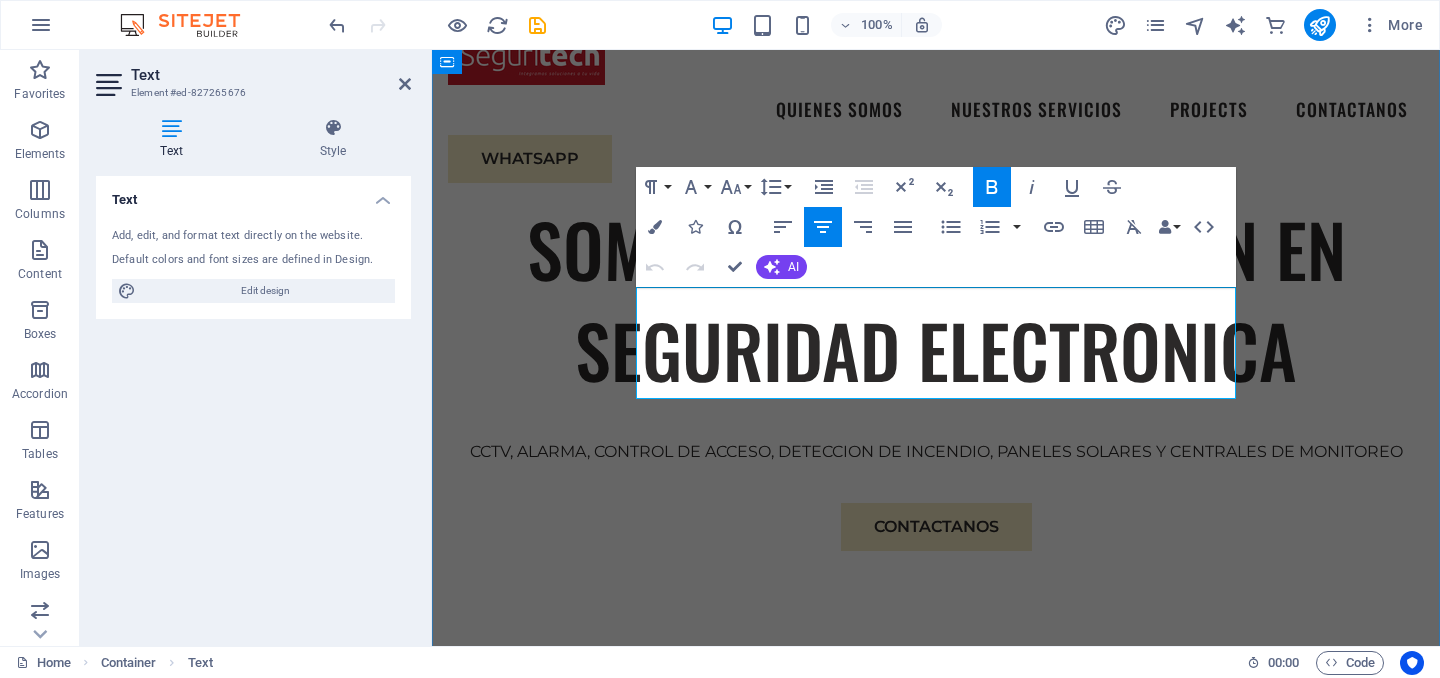 click on "SEGURITECH" at bounding box center [600, 937] 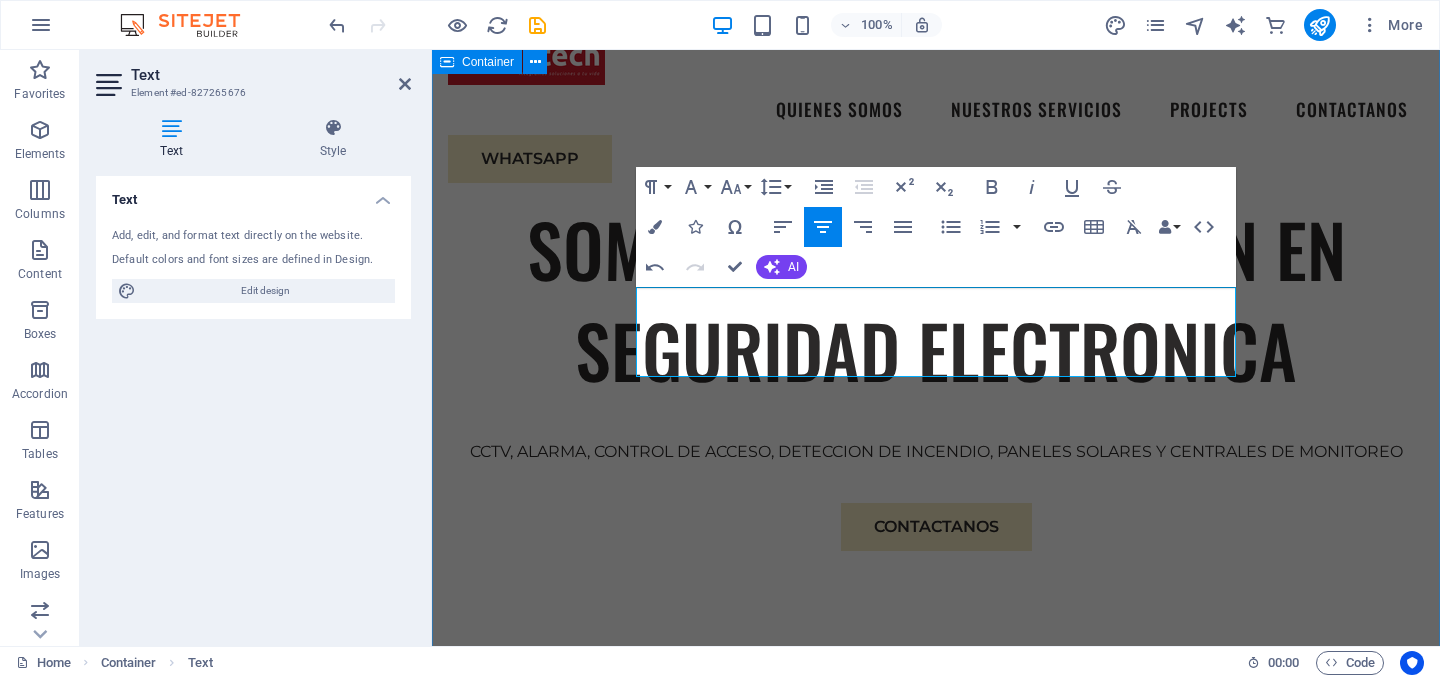 click on "EXPERIENCIA Somos una empresa especializada en soluciones de seguridad electrónica con más de 15 años de experiencia en el sector. Nos dedicamos al diseño, instalación y mantenimiento de sistemas integrales de videovigilancia, control de acceso, alarmas, cercas eléctricas y monitoreo remoto.  Sustainable Success Partner At Eco-Con, we understand that success is not just about profitability; it's also about sustainability and responsible business practices. With a proven track record of guiding businesses towards greater profitability and environmental responsibility, we have become a trusted partner in the industry. Expertise For Results At Eco-Con, we understand that success is not just about profitability; it's also about sustainability and responsible business practices. With a proven track record of guiding businesses towards greater profitability and environmental responsibility, we have become a trusted partner in the industry." at bounding box center [936, 1513] 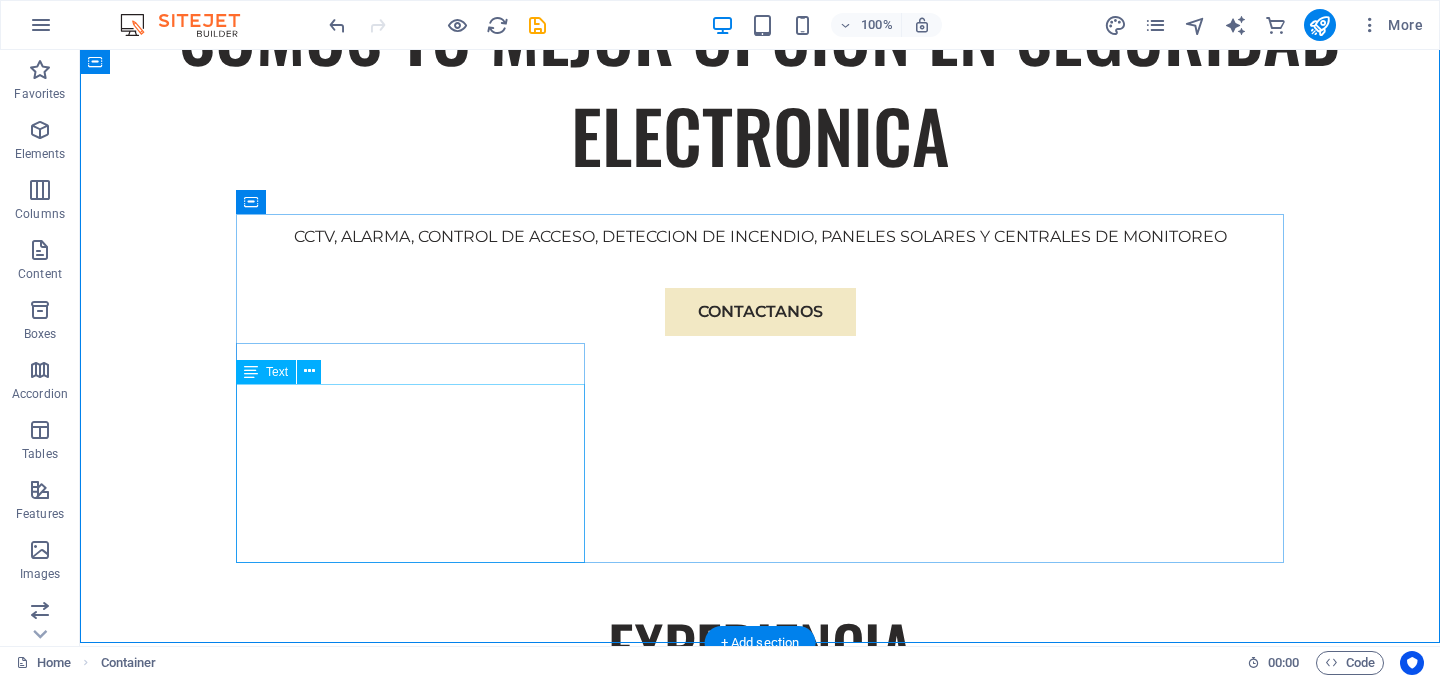 scroll, scrollTop: 1154, scrollLeft: 0, axis: vertical 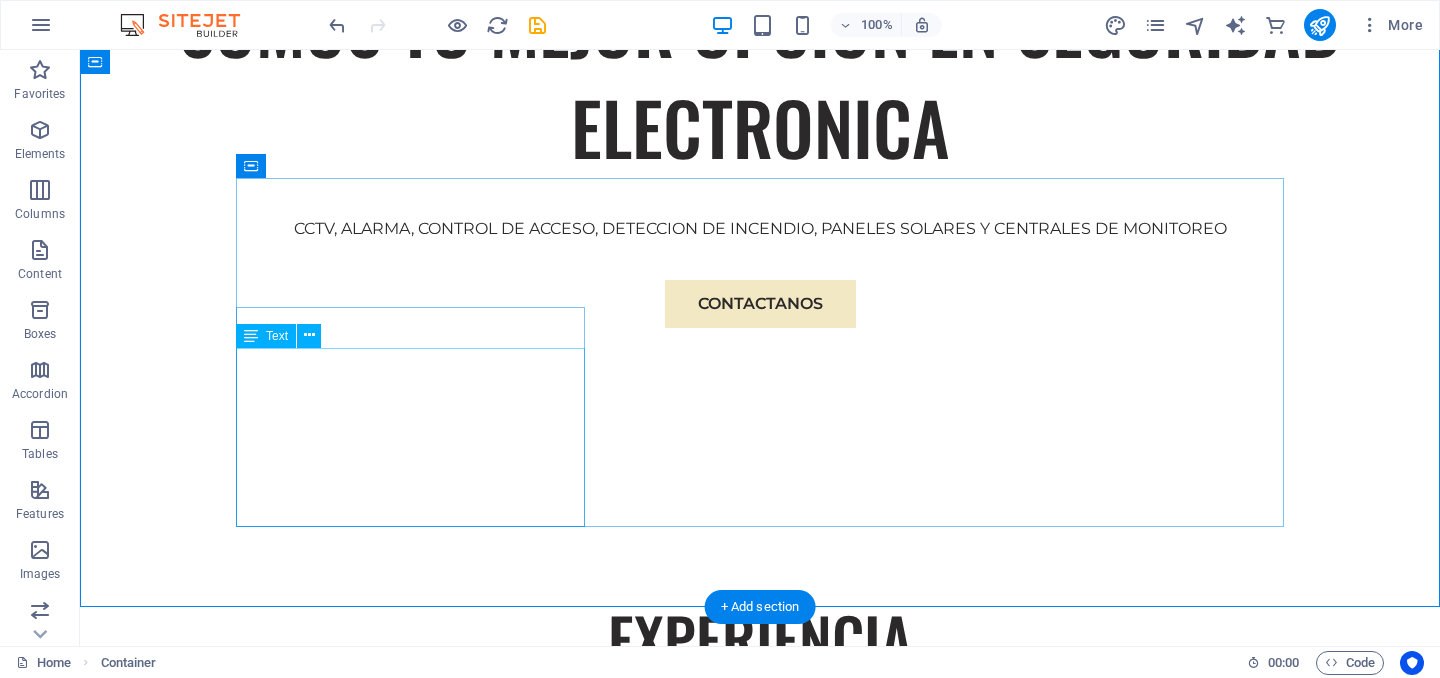 click on "At Eco-Con, we understand that success is not just about profitability; it's also about sustainability and responsible business practices. With a proven track record of guiding businesses towards greater profitability and environmental responsibility, we have become a trusted partner in the industry." at bounding box center [760, 870] 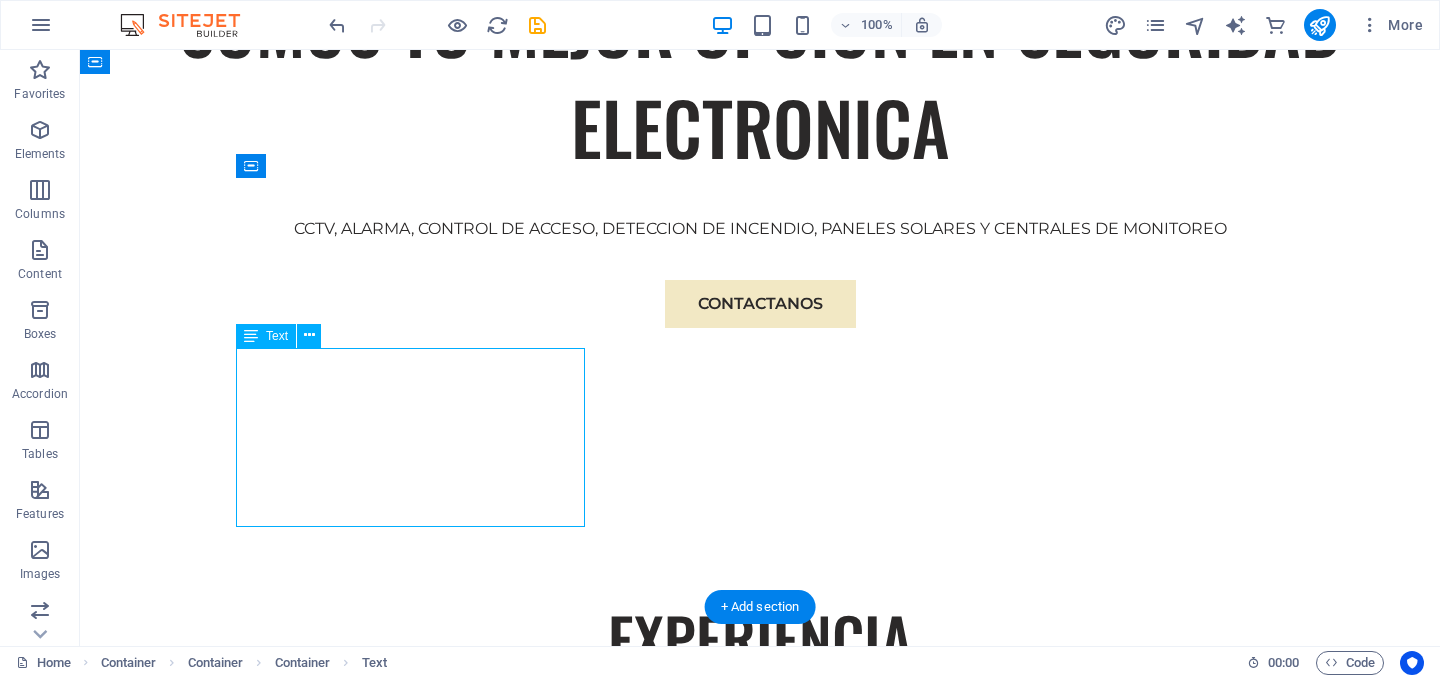 click on "At Eco-Con, we understand that success is not just about profitability; it's also about sustainability and responsible business practices. With a proven track record of guiding businesses towards greater profitability and environmental responsibility, we have become a trusted partner in the industry." at bounding box center (760, 870) 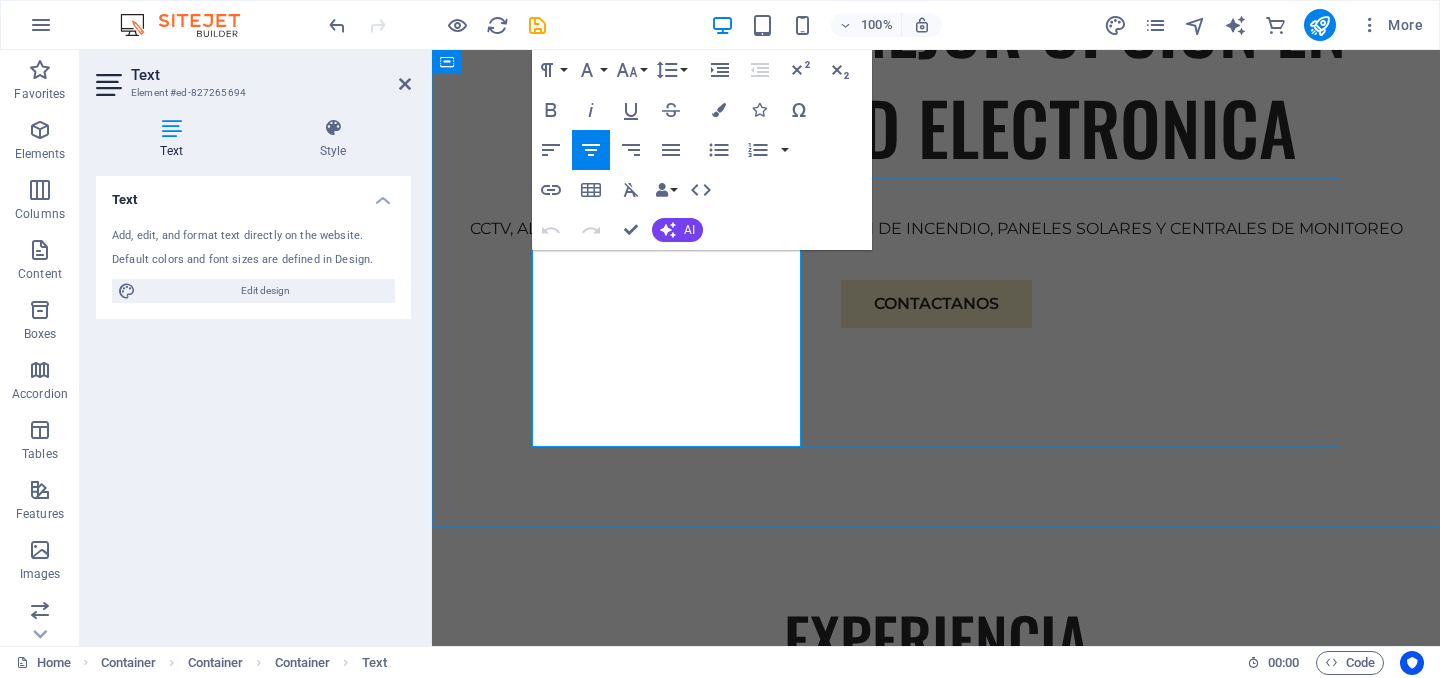drag, startPoint x: 796, startPoint y: 437, endPoint x: 582, endPoint y: 261, distance: 277.0776 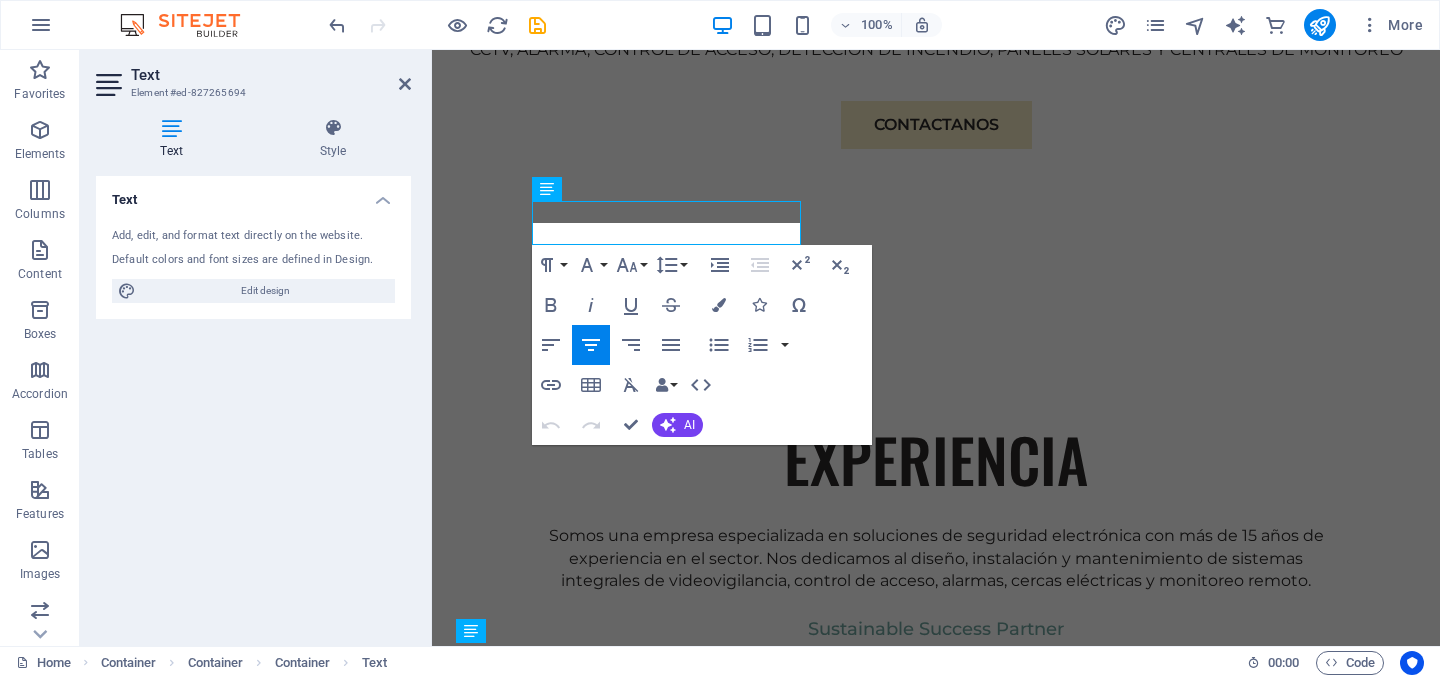 scroll, scrollTop: 1355, scrollLeft: 0, axis: vertical 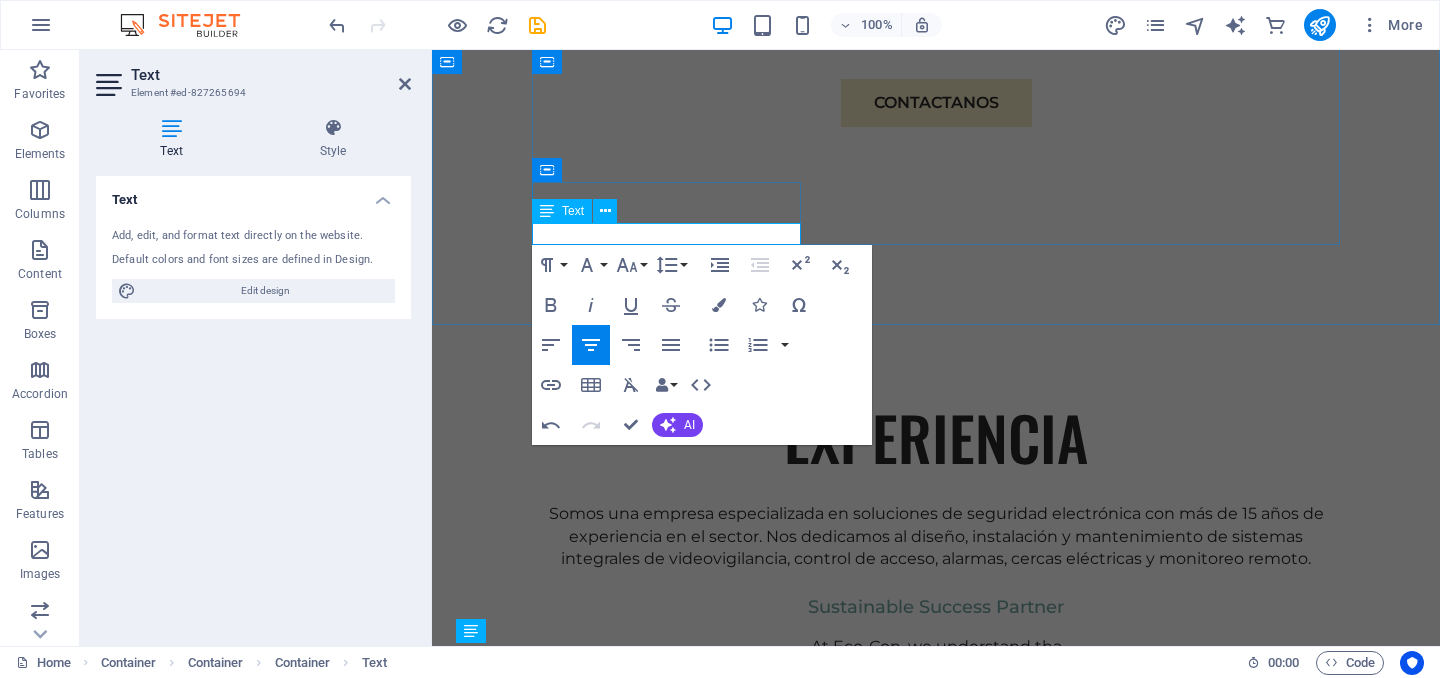 click on "At Eco-Con, we understand tha" at bounding box center (936, 647) 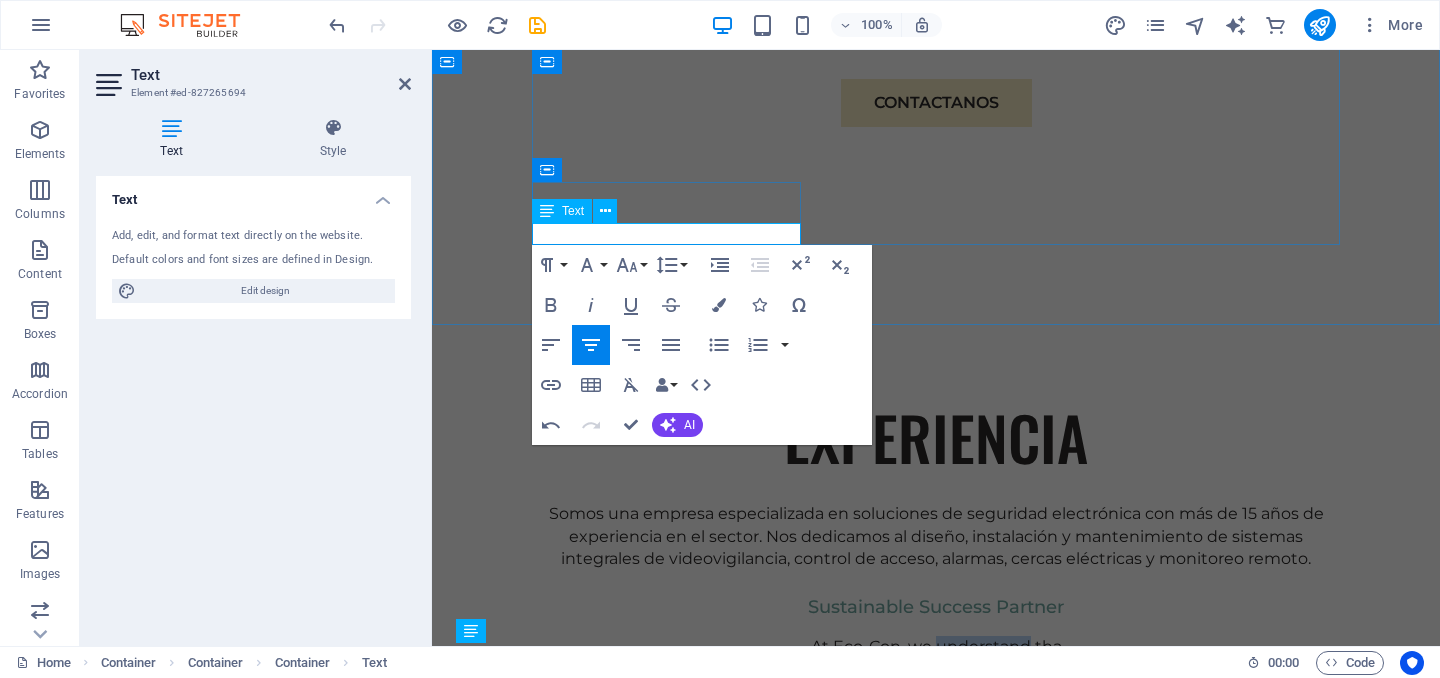 click on "At Eco-Con, we understand tha" at bounding box center (936, 647) 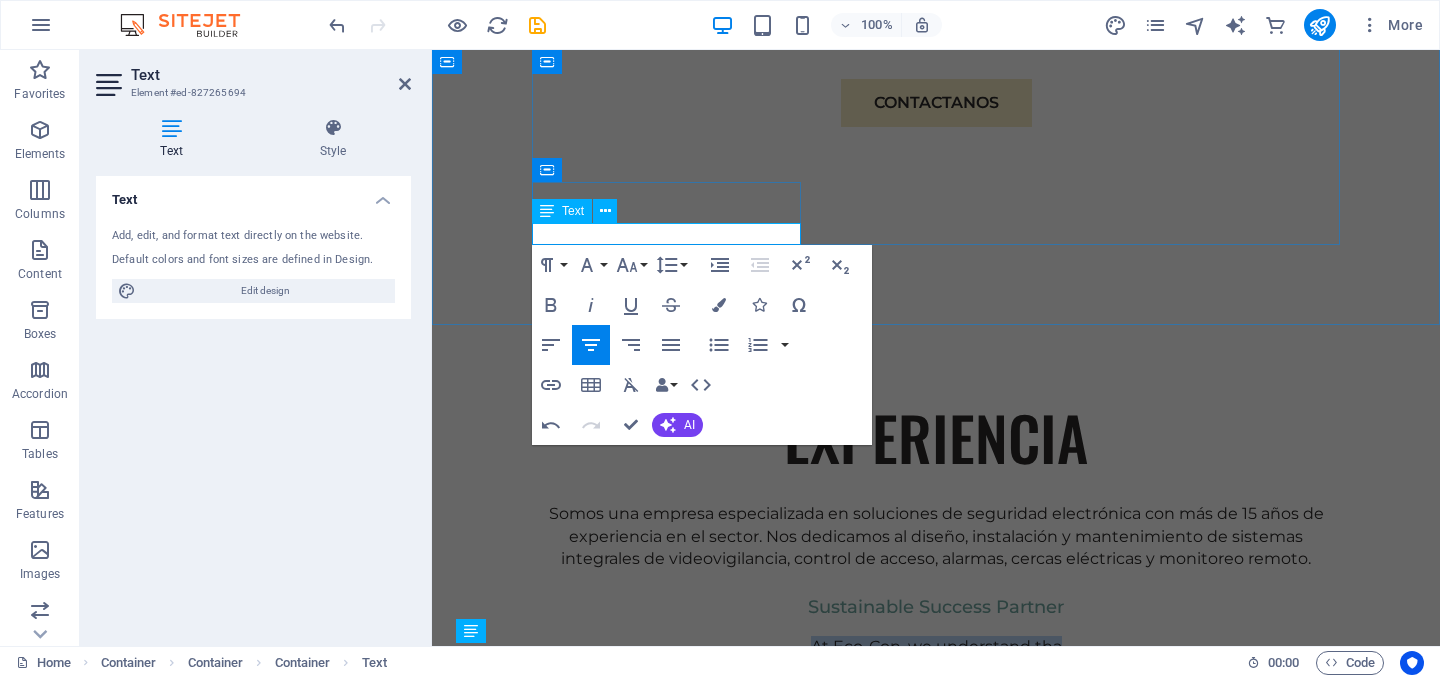 click on "At Eco-Con, we understand tha" at bounding box center [936, 647] 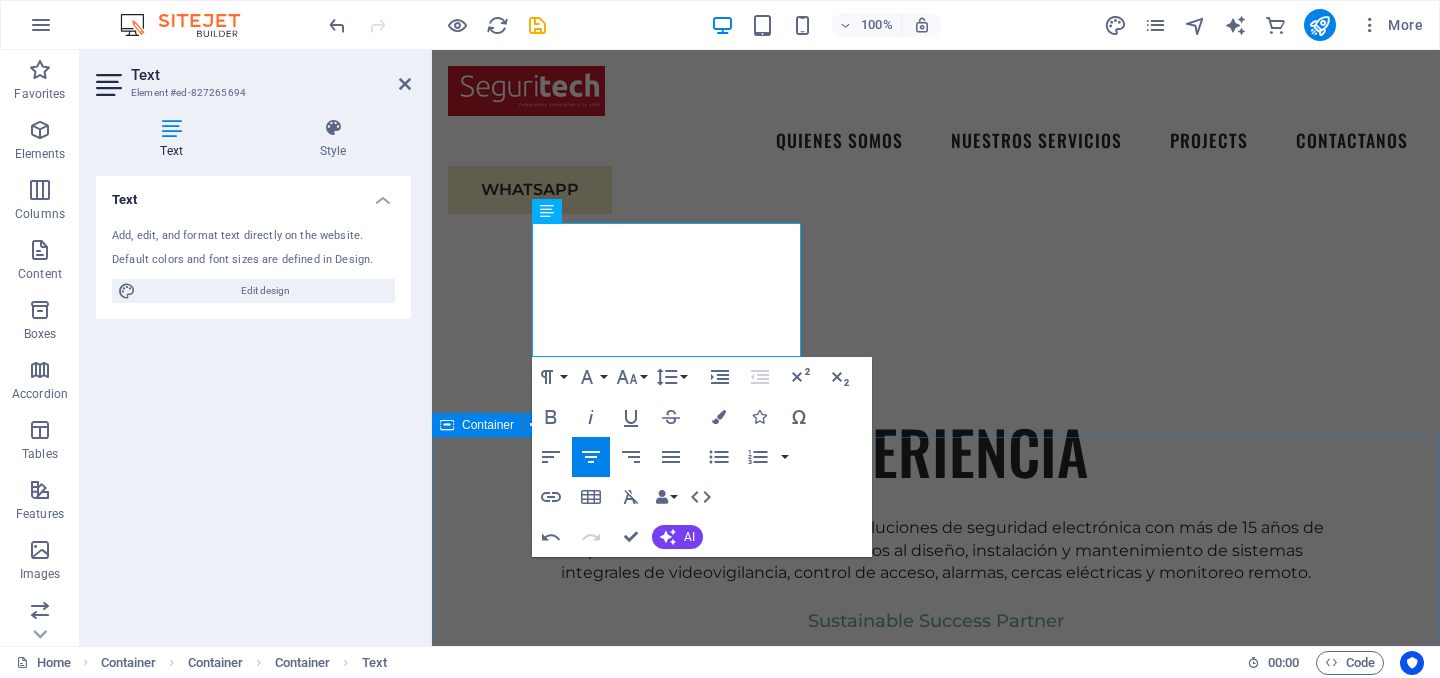 click on "CEO [FIRST] [LAST] Gerente Nuestro CEO cuenta con mas de 15 años de experiencia en el sector de la seguridad electronica," at bounding box center [936, 2254] 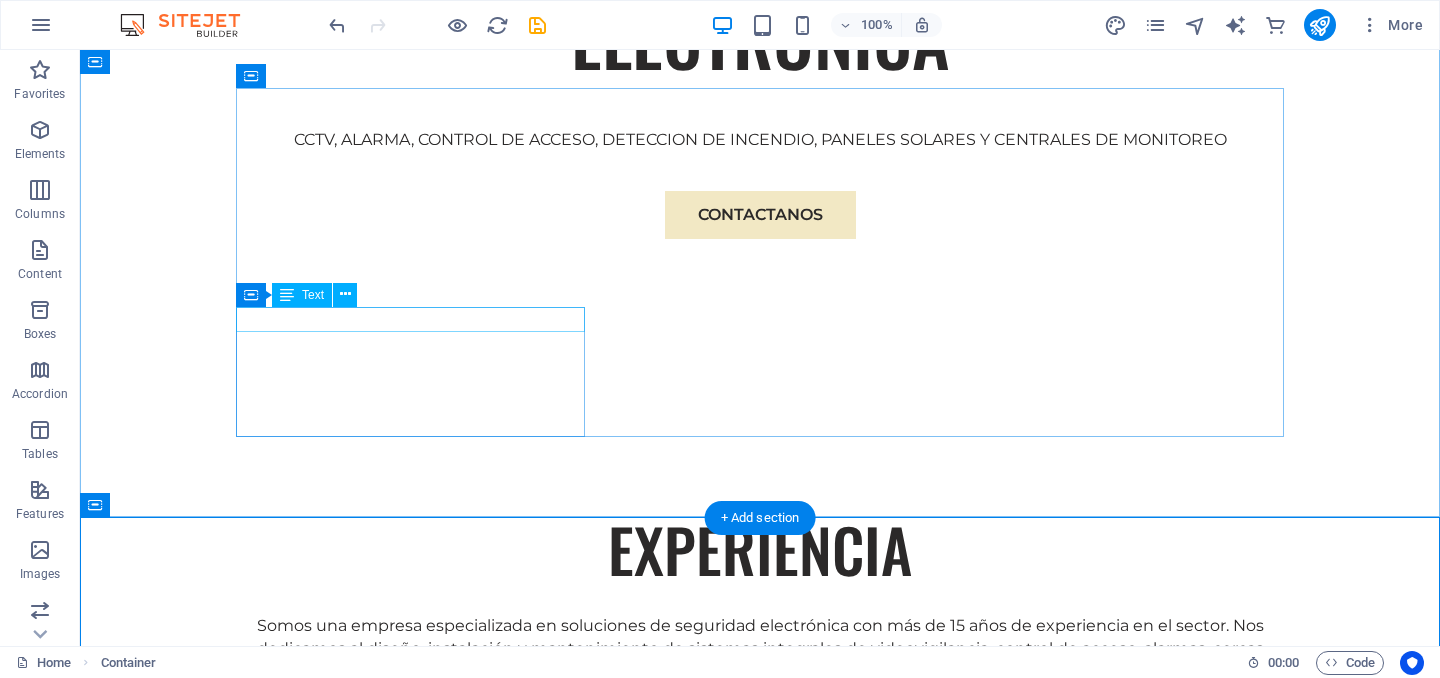 click on "Sustainable Success Partner" at bounding box center (760, 719) 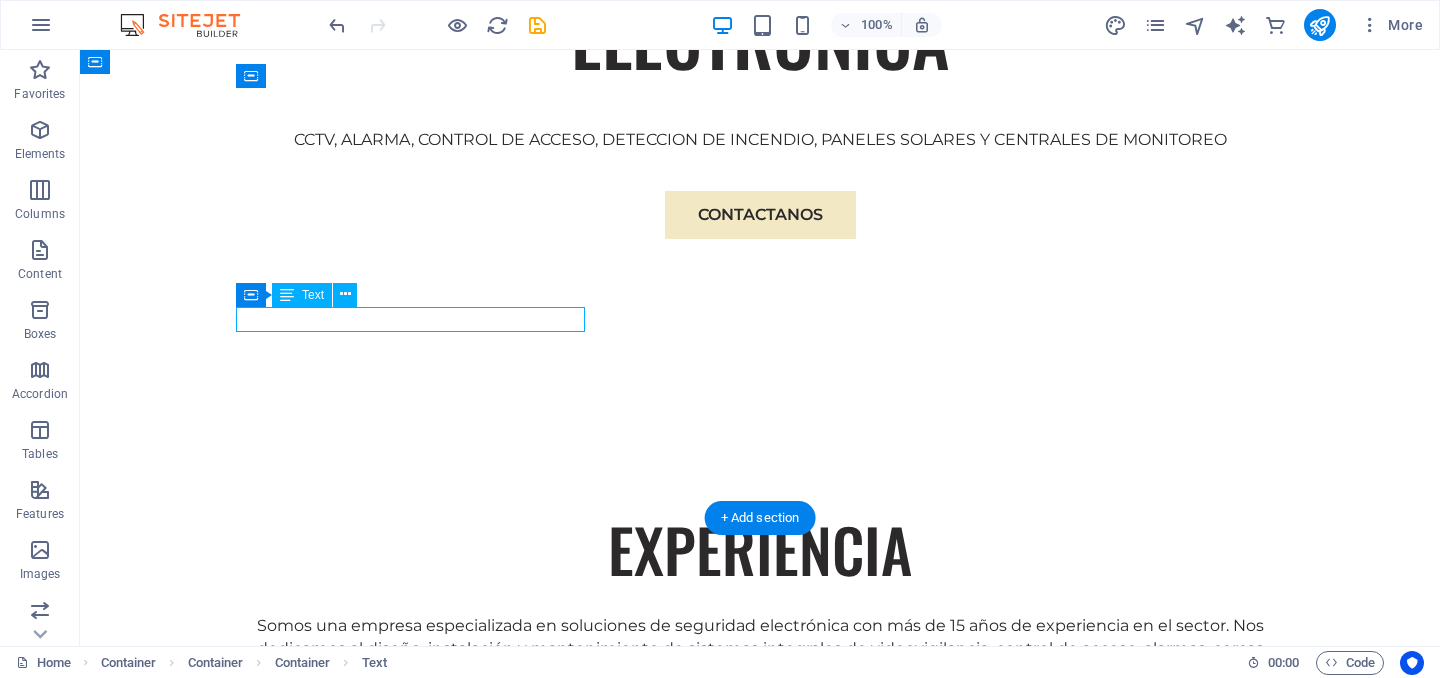 click on "Sustainable Success Partner" at bounding box center [760, 719] 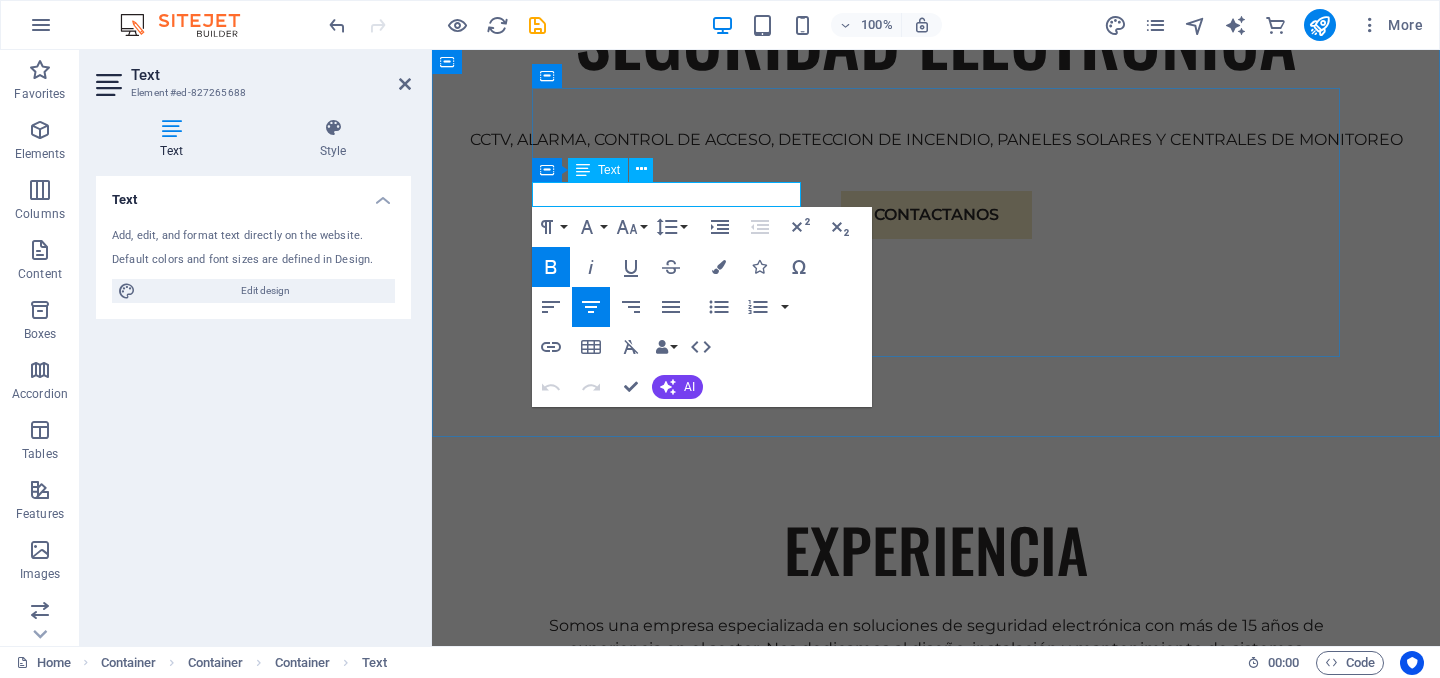 click on "Sustainable Success Partner" at bounding box center (936, 719) 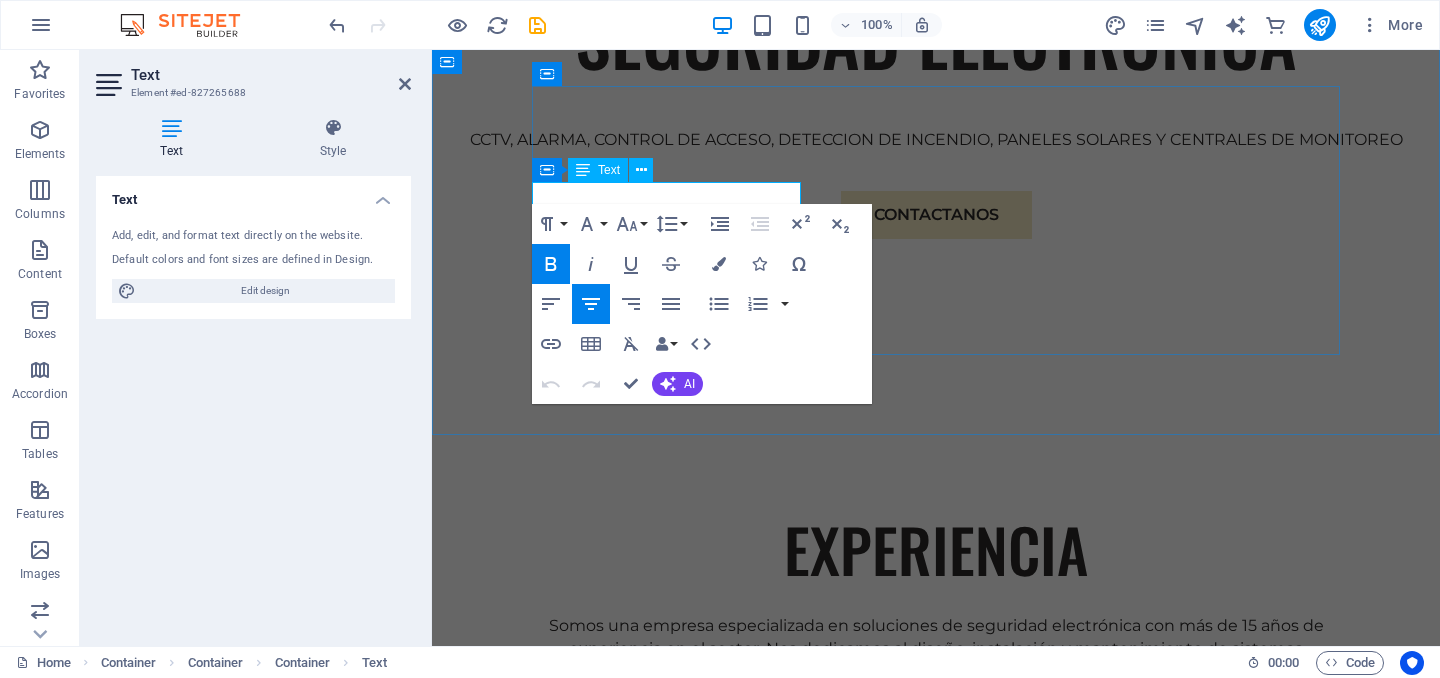 scroll, scrollTop: 1246, scrollLeft: 0, axis: vertical 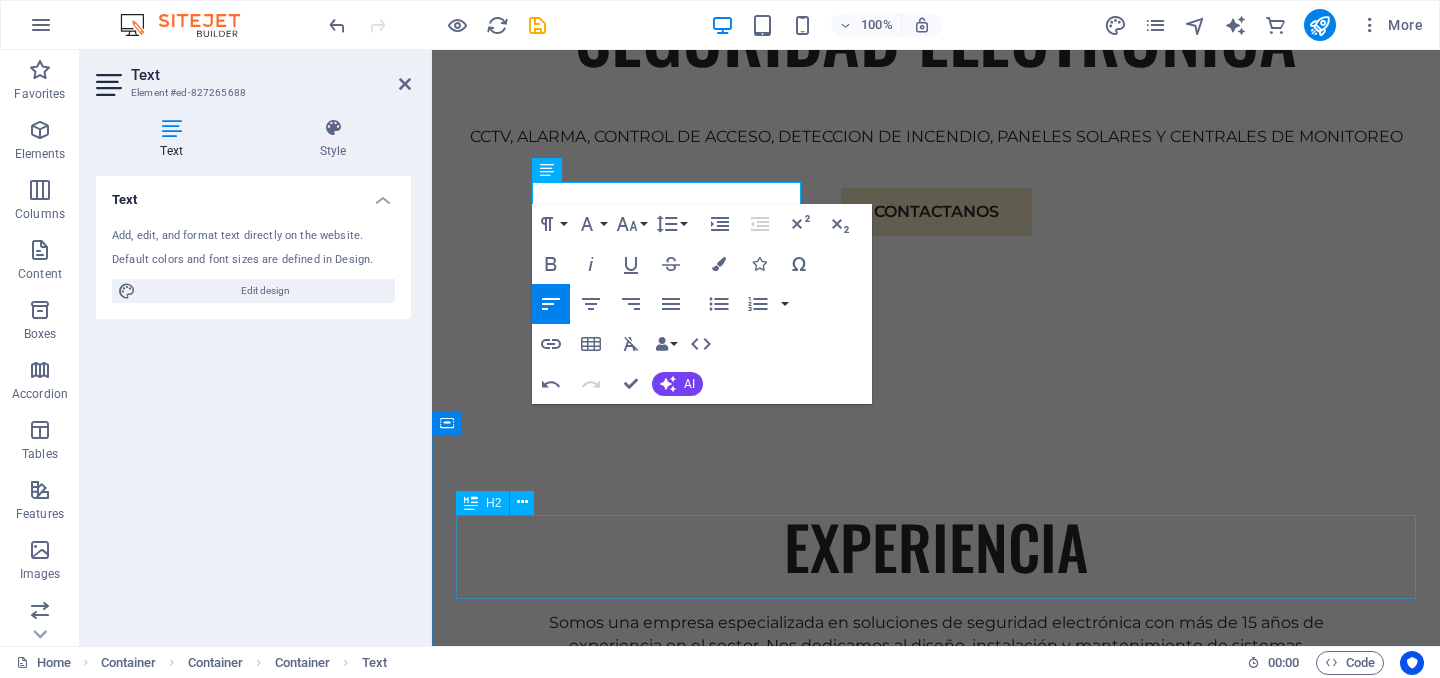 click on "CEO" at bounding box center (936, 2127) 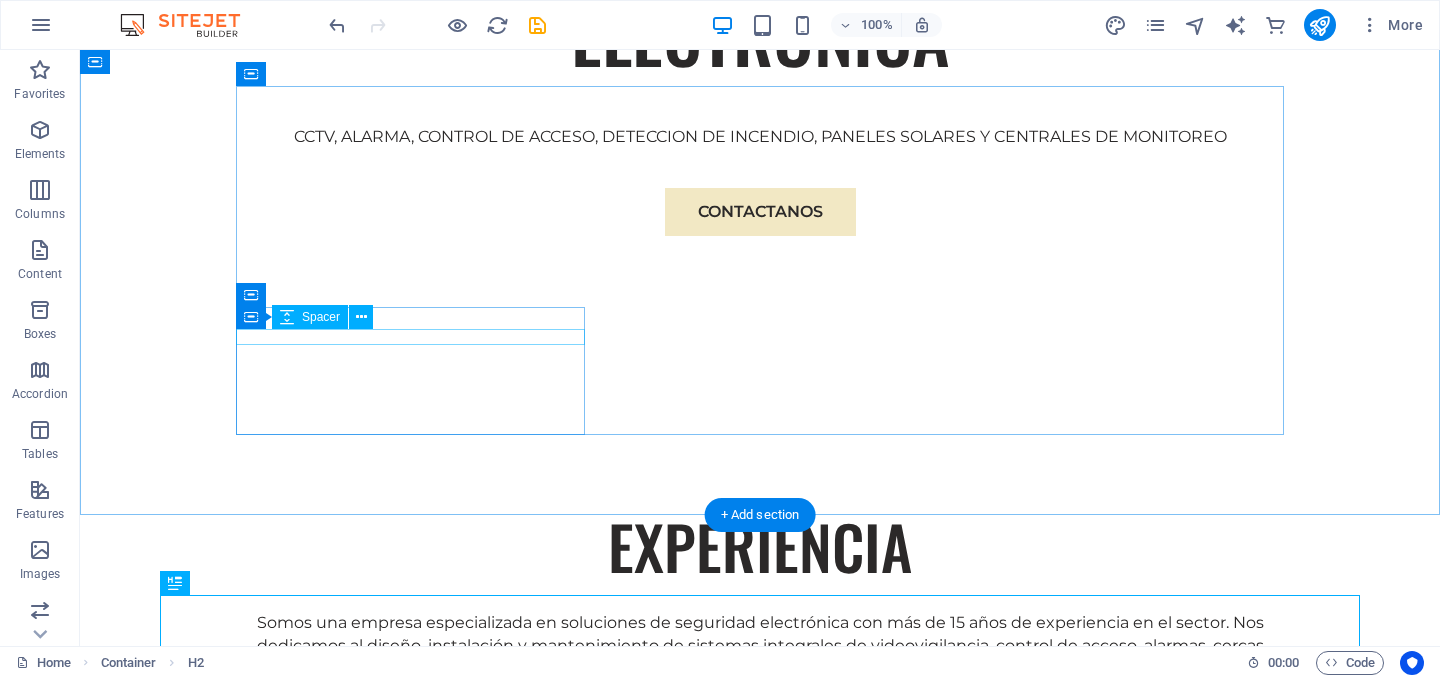 click at bounding box center (760, 734) 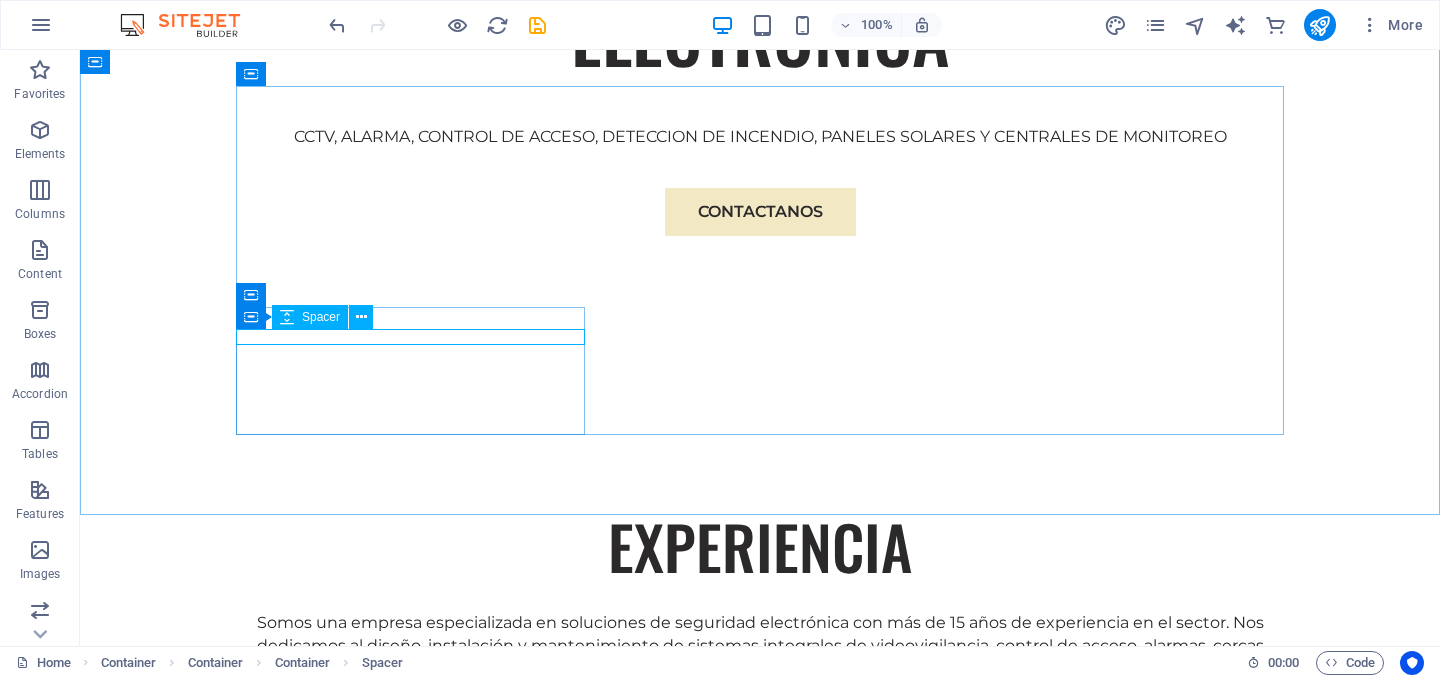 click on "Container   Spacer" at bounding box center [311, 317] 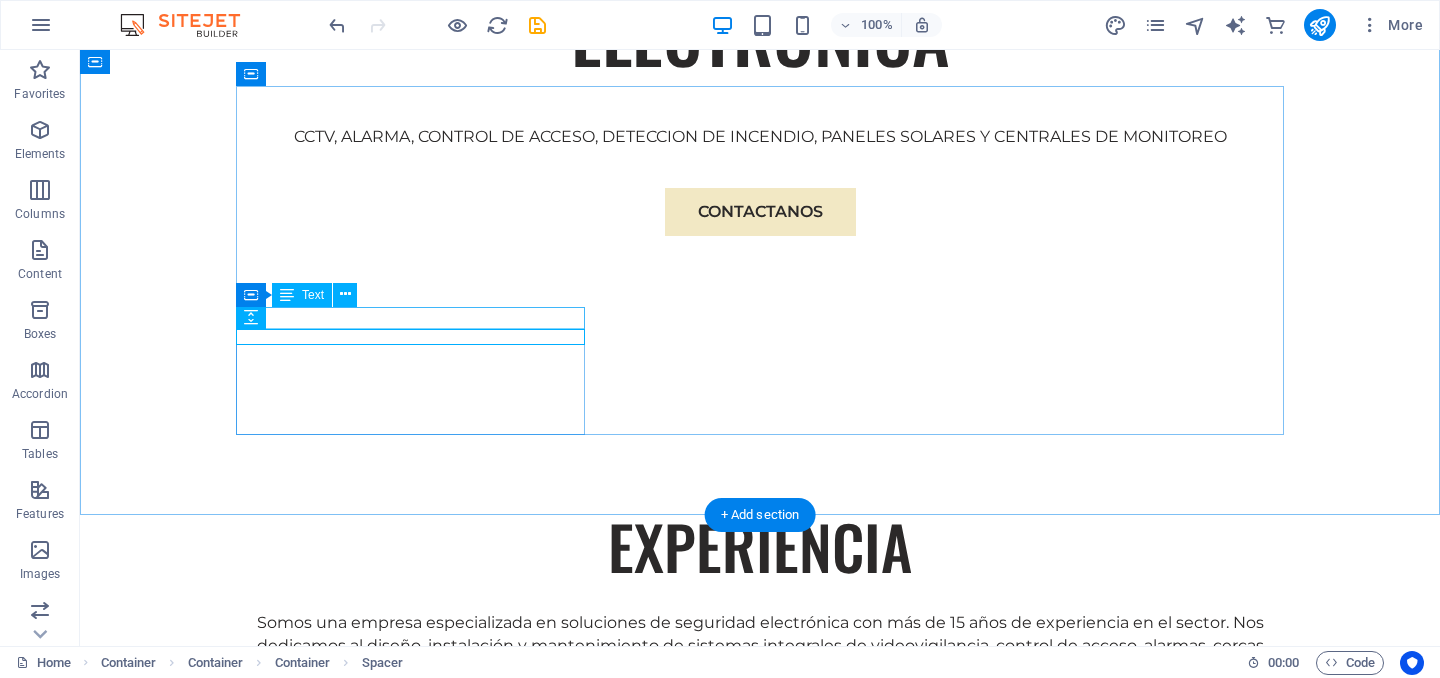 click on "SECTORES" at bounding box center [760, 715] 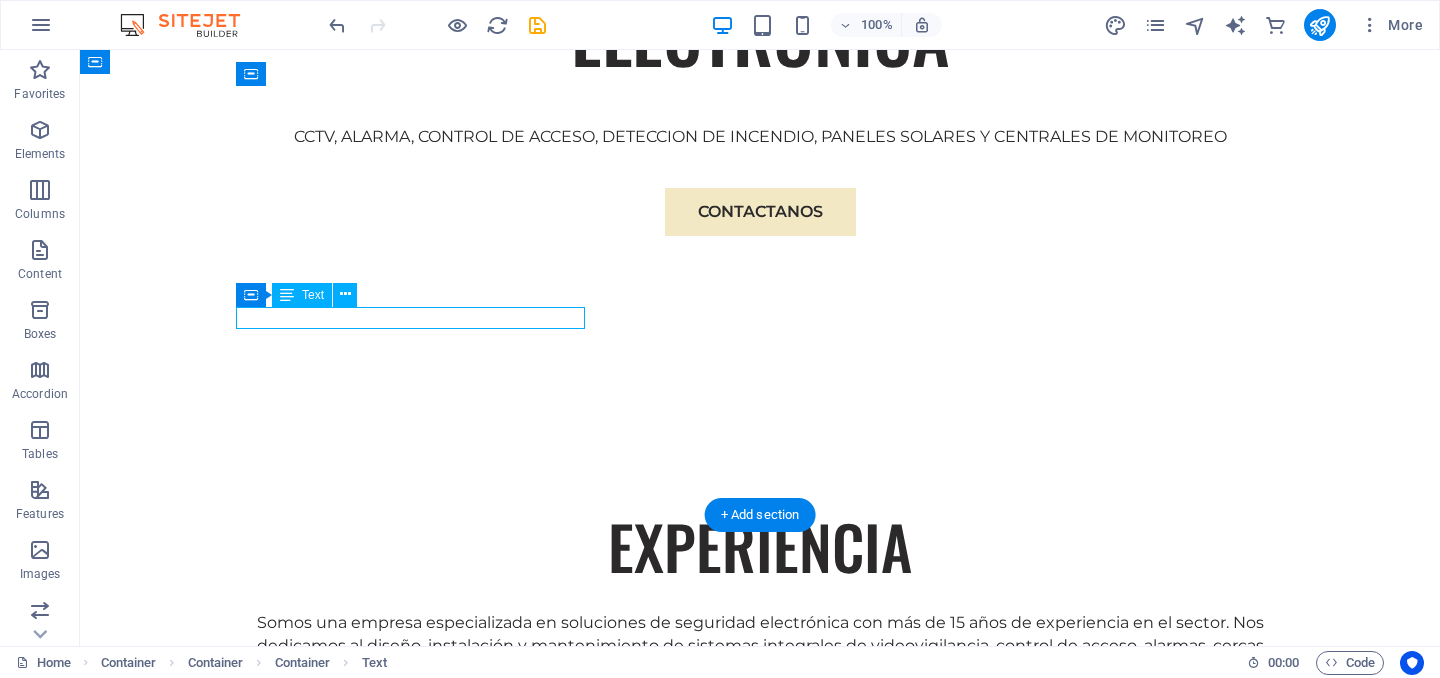 click on "SECTORES" at bounding box center [760, 715] 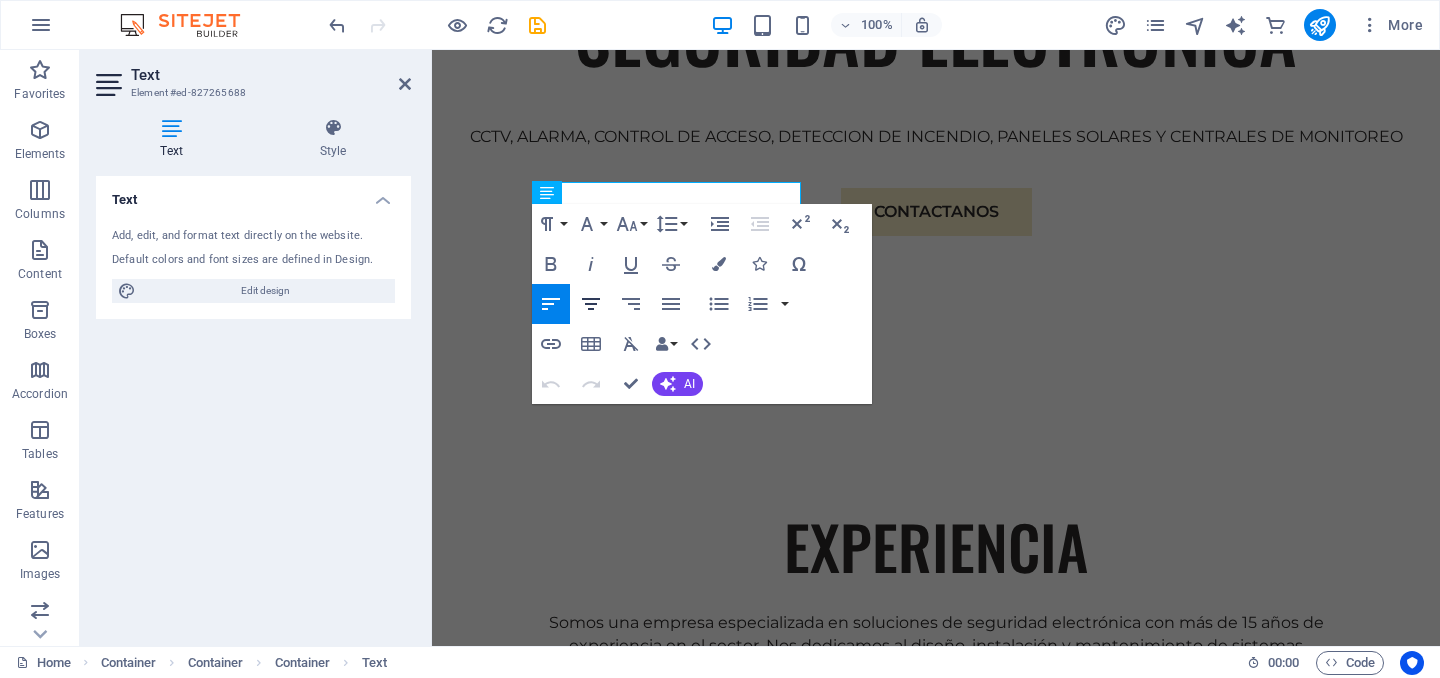 click 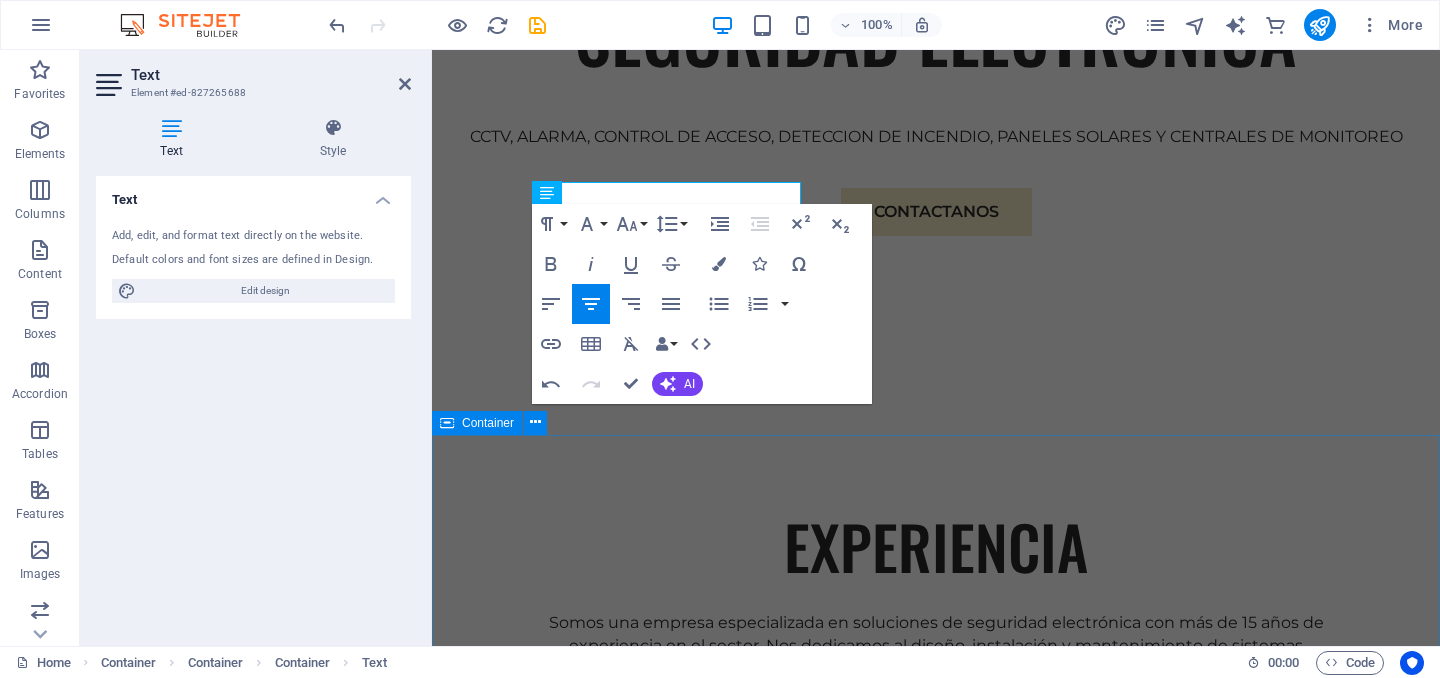 click on "CEO [FIRST] [LAST] Gerente Nuestro CEO cuenta con mas de 15 años de experiencia en el sector de la seguridad electronica," at bounding box center (936, 2346) 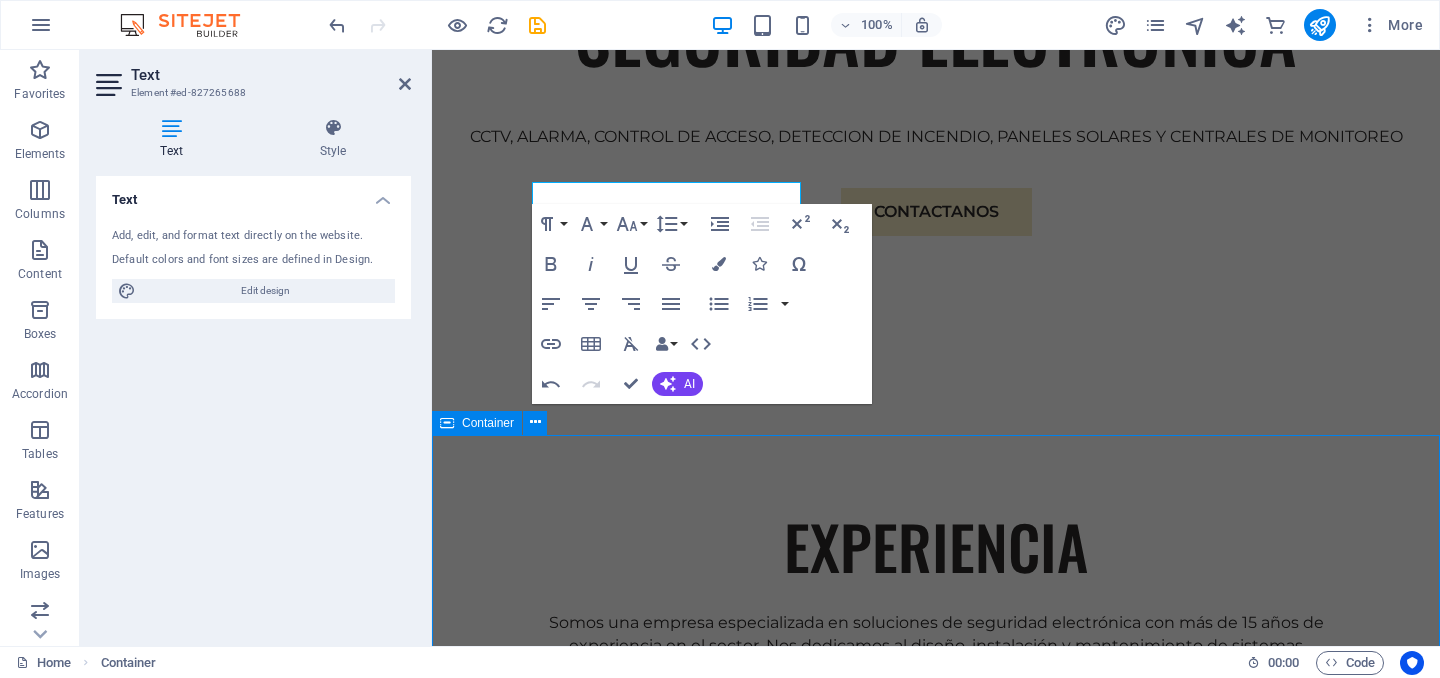 click on "CEO [FIRST] [LAST] Gerente Nuestro CEO cuenta con mas de 15 años de experiencia en el sector de la seguridad electronica," at bounding box center [936, 2346] 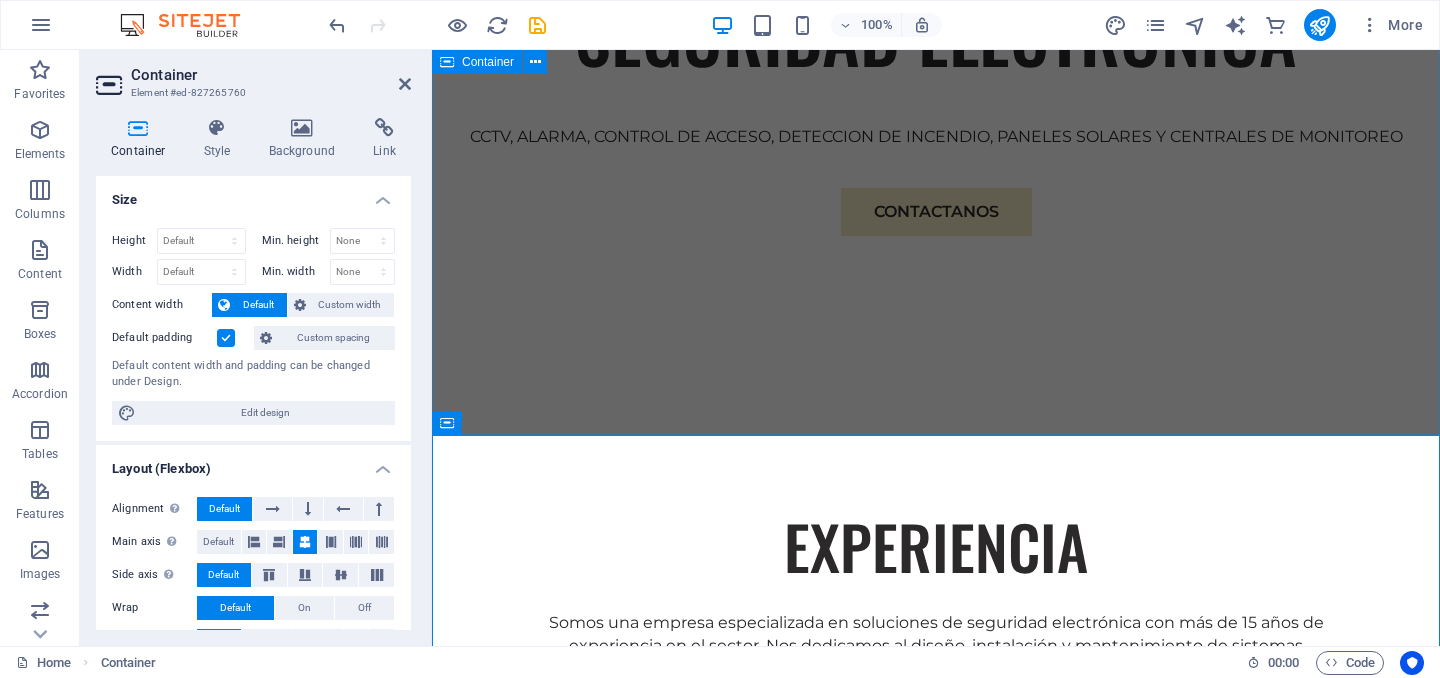 click on "EXPERIENCIA Somos una empresa especializada en soluciones de seguridad electrónica con más de 15 años de experiencia en el sector. Nos dedicamos al diseño, instalación y mantenimiento de sistemas integrales de videovigilancia, control de acceso, alarmas, cercas eléctricas y monitoreo remoto. SECTORES Atendemos sectores empresariales, industriales y residenciales, brindando tecnología de punta, respaldo técnico y un equipo humano altamente calificado. Expertise For Results At Eco-Con, we understand that success is not just about profitability; it's also about sustainability and responsible business practices. With a proven track record of guiding businesses towards greater profitability and environmental responsibility, we have become a trusted partner in the industry." at bounding box center [936, 1174] 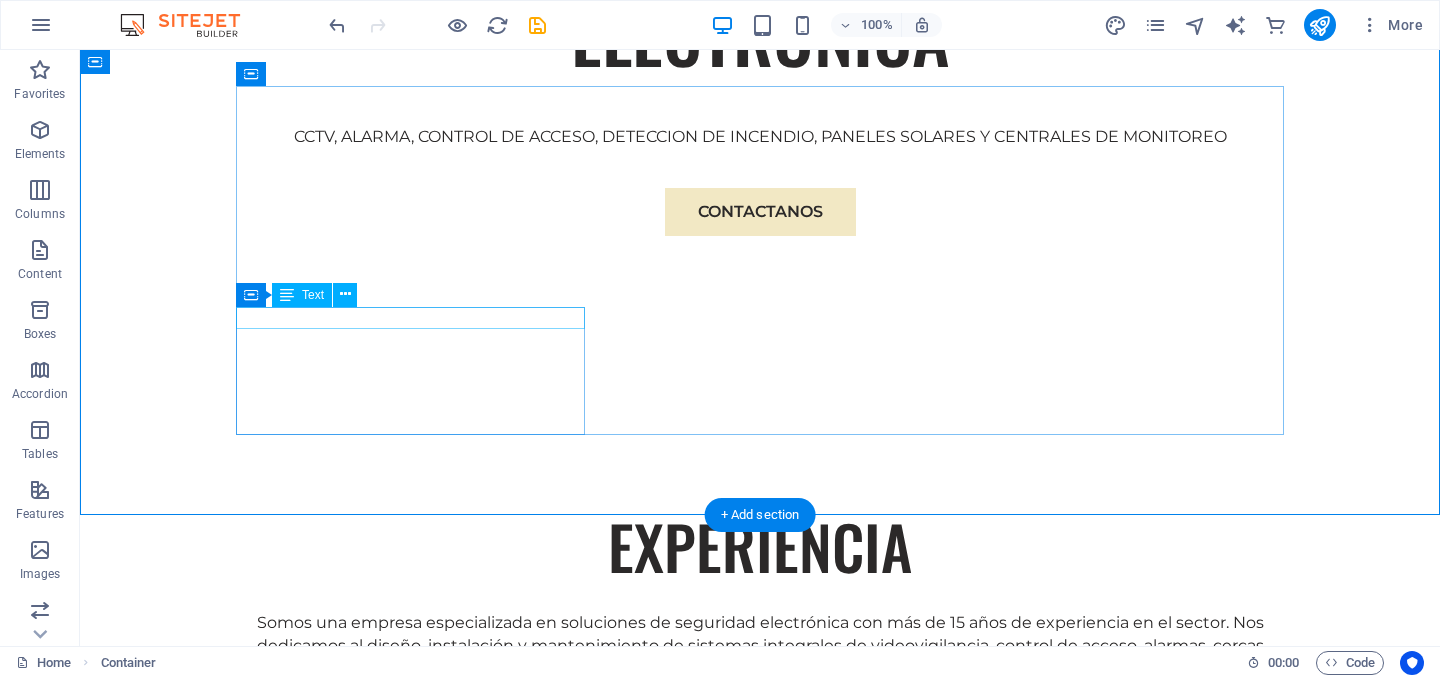 click on "SECTORES" at bounding box center [760, 715] 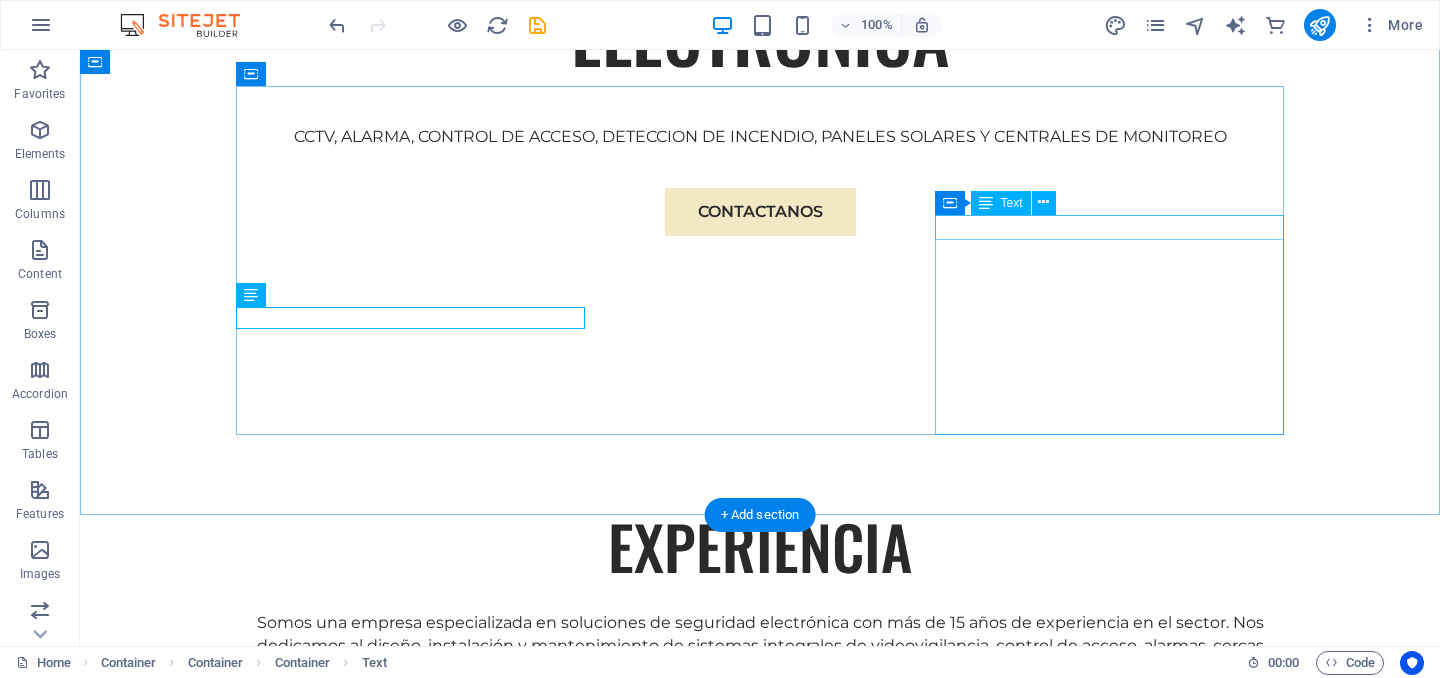 click on "Expertise For Results" at bounding box center [760, 2159] 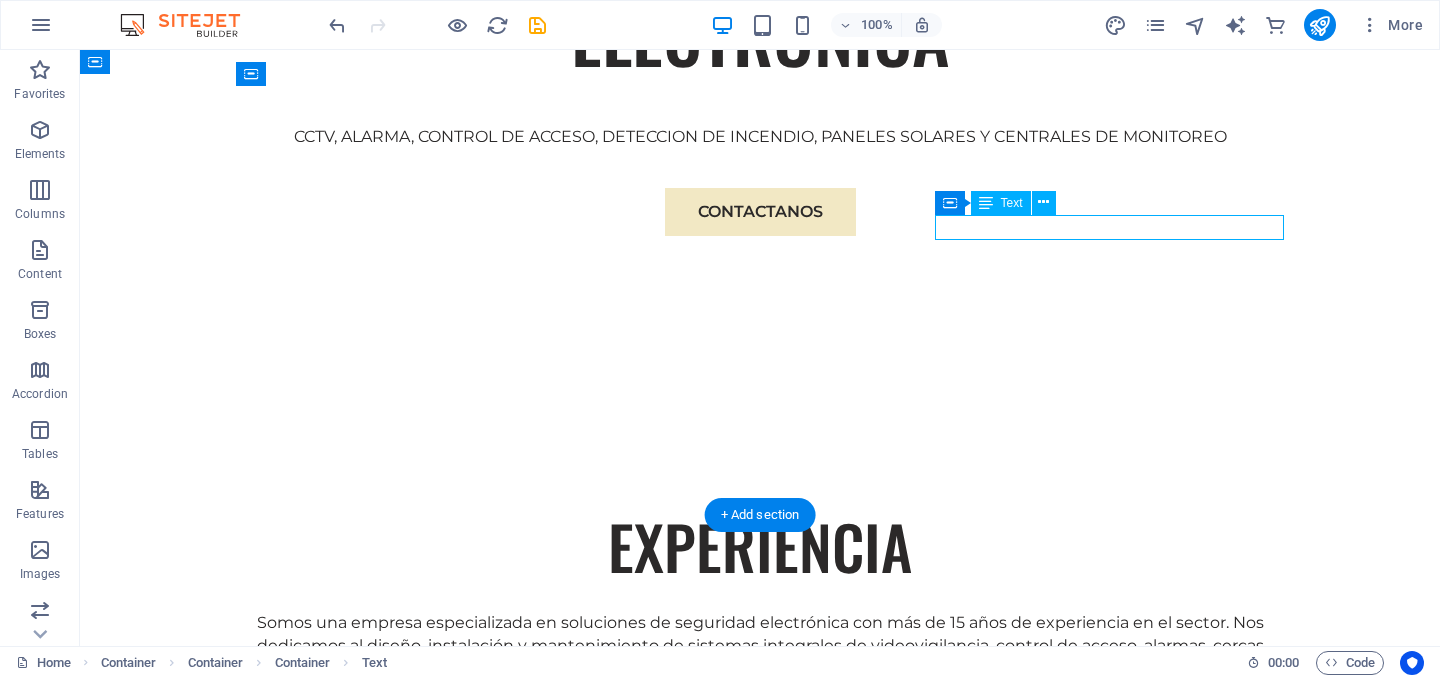 click on "Expertise For Results" at bounding box center [760, 2159] 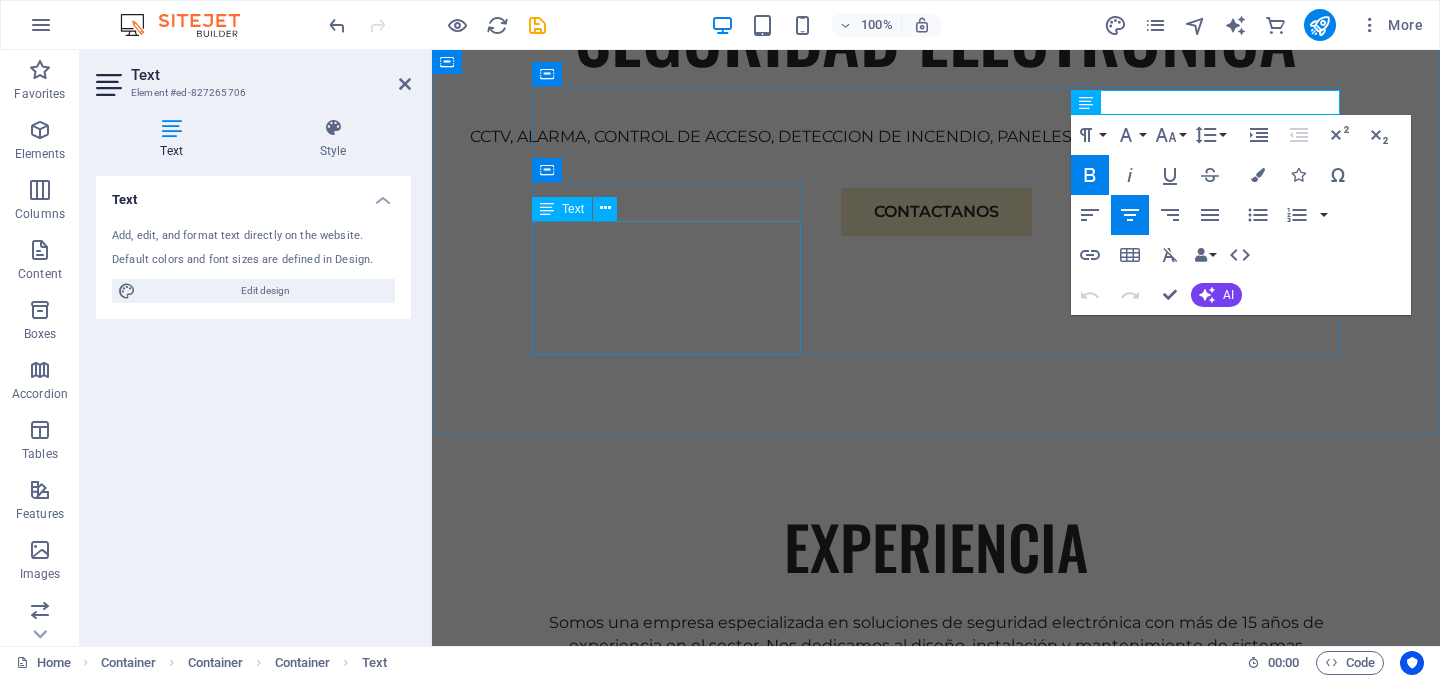 click on "Atendemos sectores empresariales, industriales y residenciales, brindando tecnología de punta, respaldo técnico y un equipo humano altamente calificado." at bounding box center [936, 764] 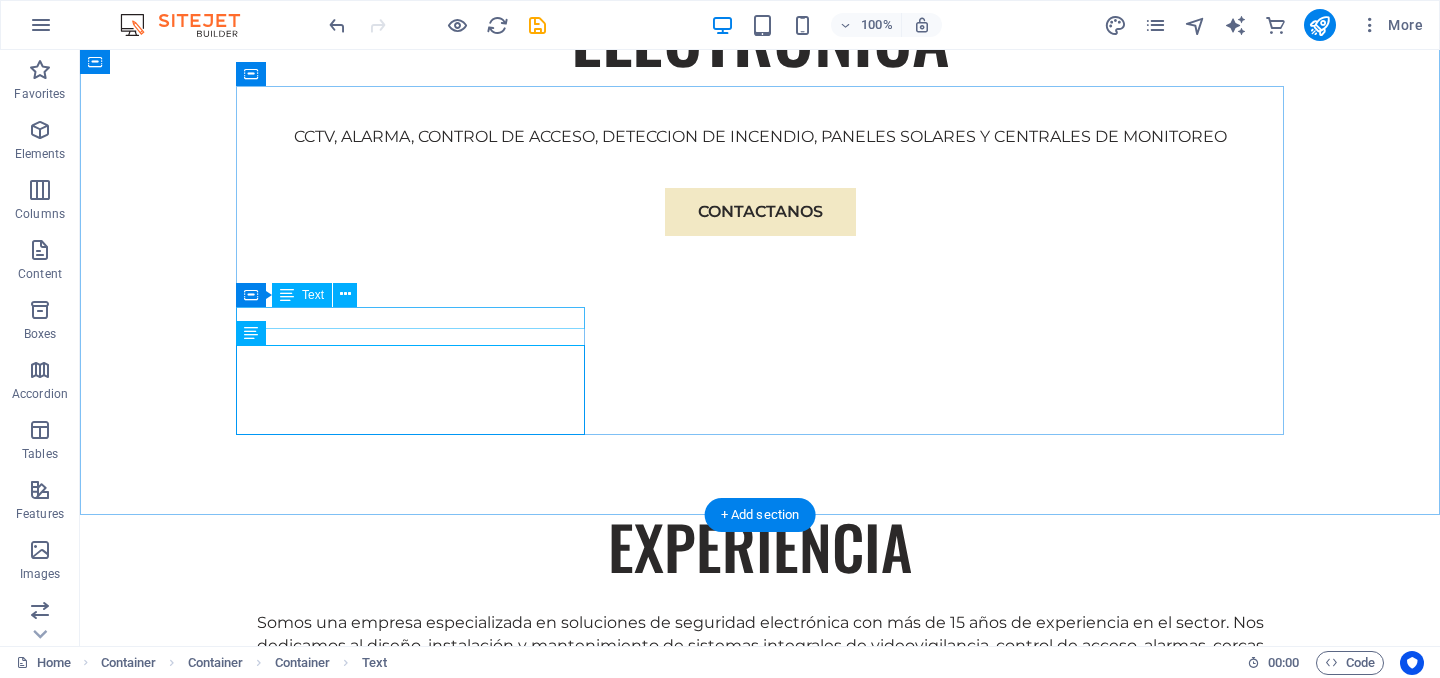 click on "SECTORES" at bounding box center [760, 715] 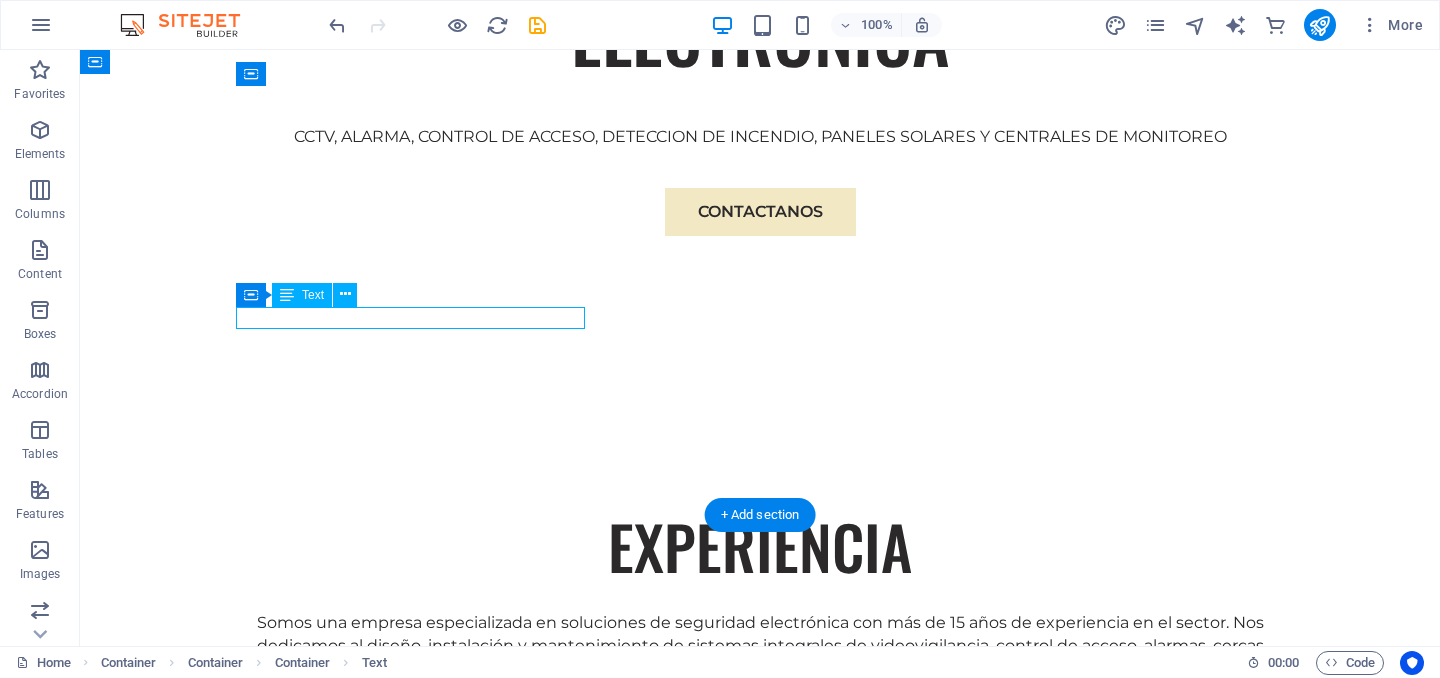 click on "SECTORES" at bounding box center [760, 715] 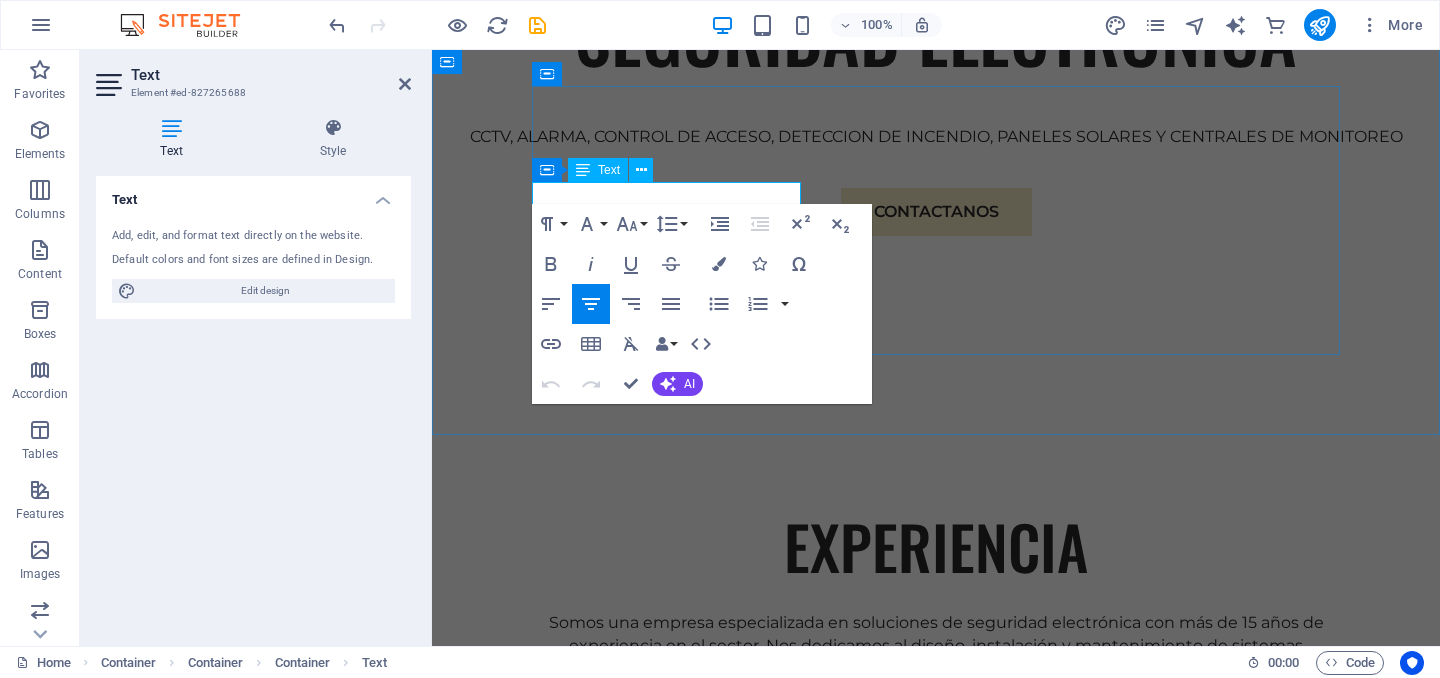 click on "SECTORES" at bounding box center [936, 715] 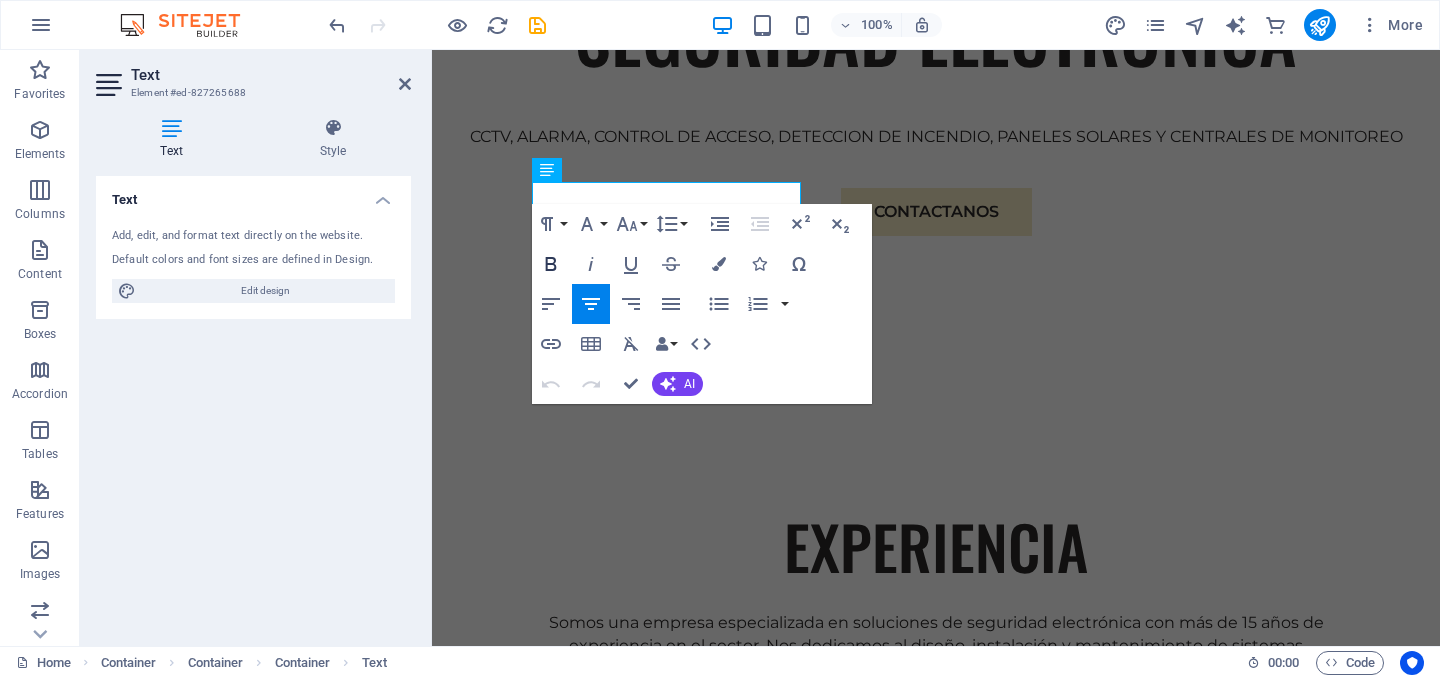 click 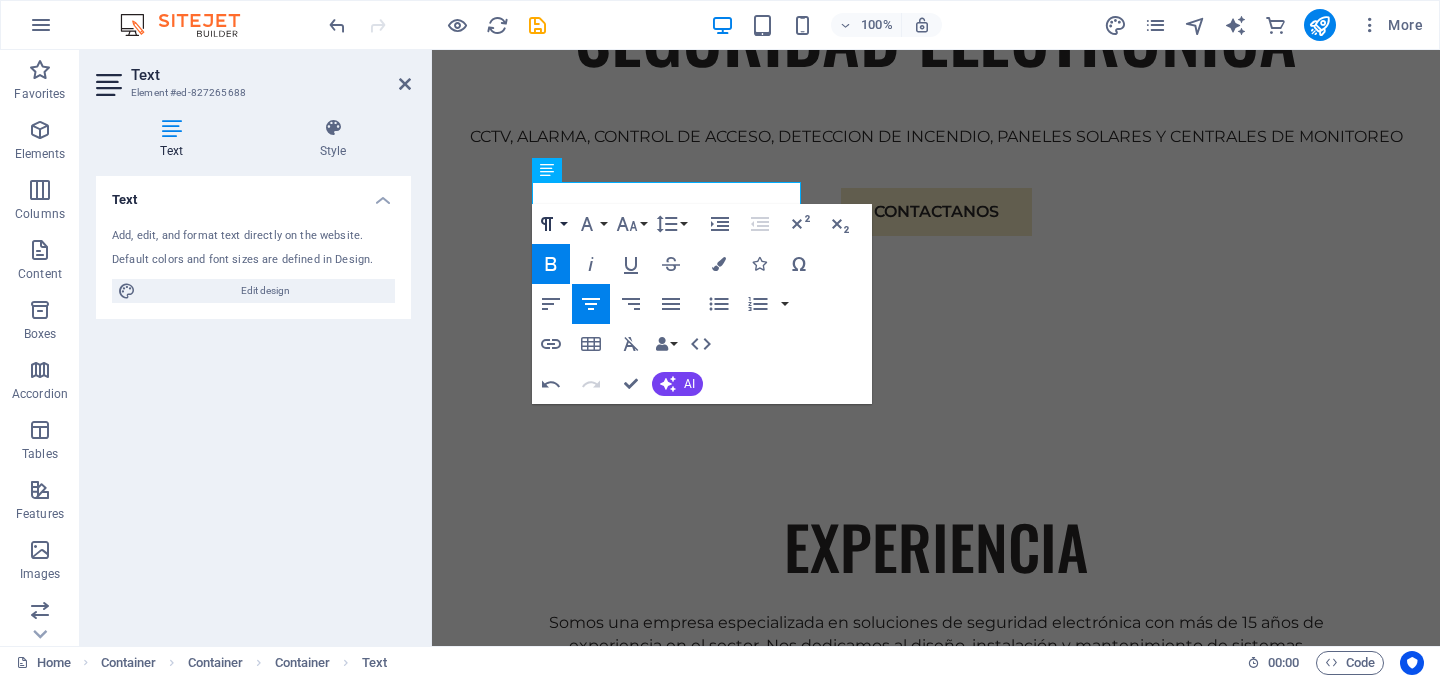click on "Paragraph Format" at bounding box center (551, 224) 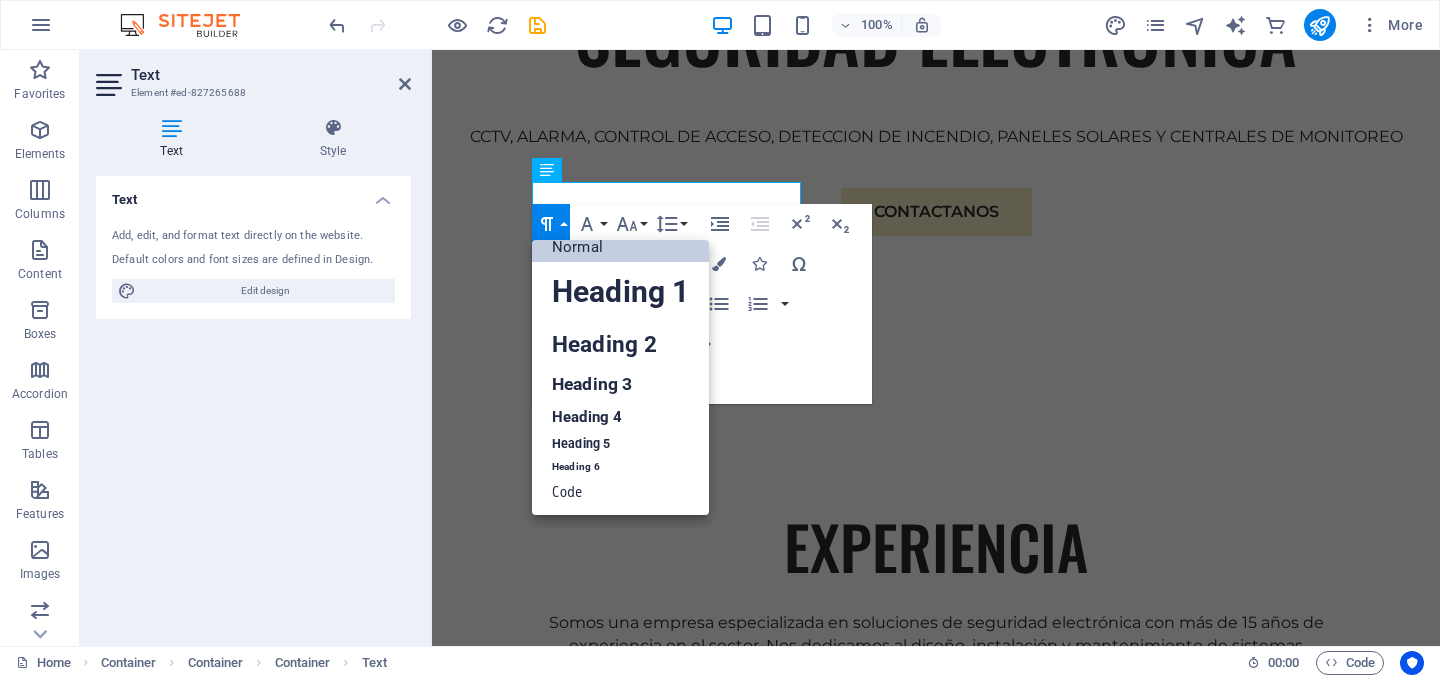 scroll, scrollTop: 16, scrollLeft: 0, axis: vertical 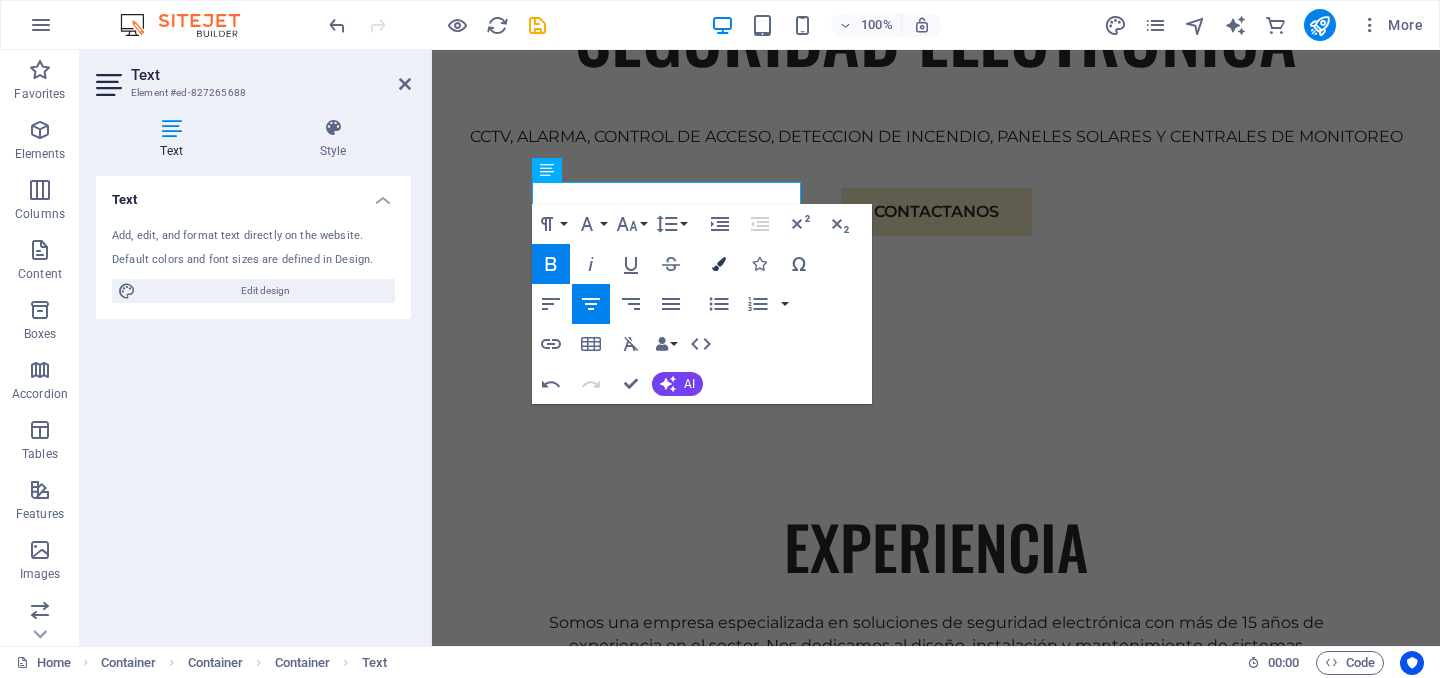 click at bounding box center [719, 264] 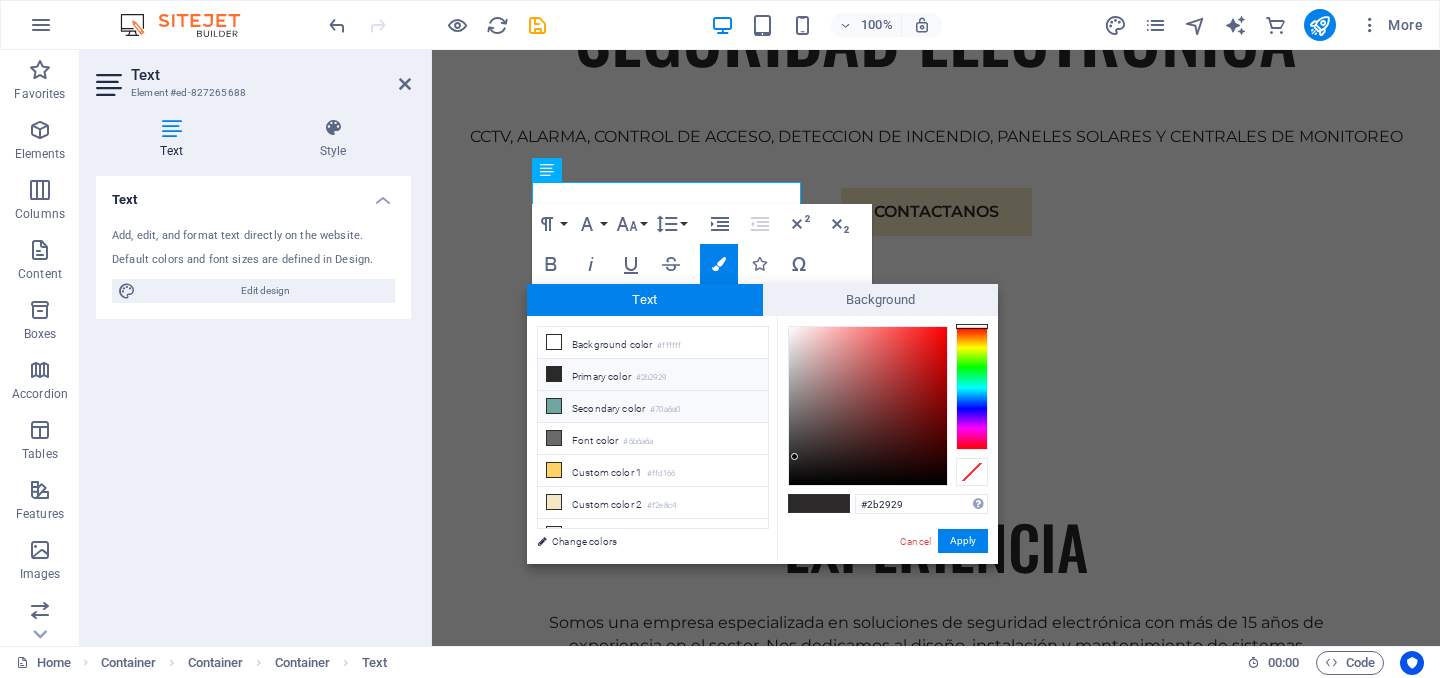 click on "Secondary color
#70a6a0" at bounding box center (653, 407) 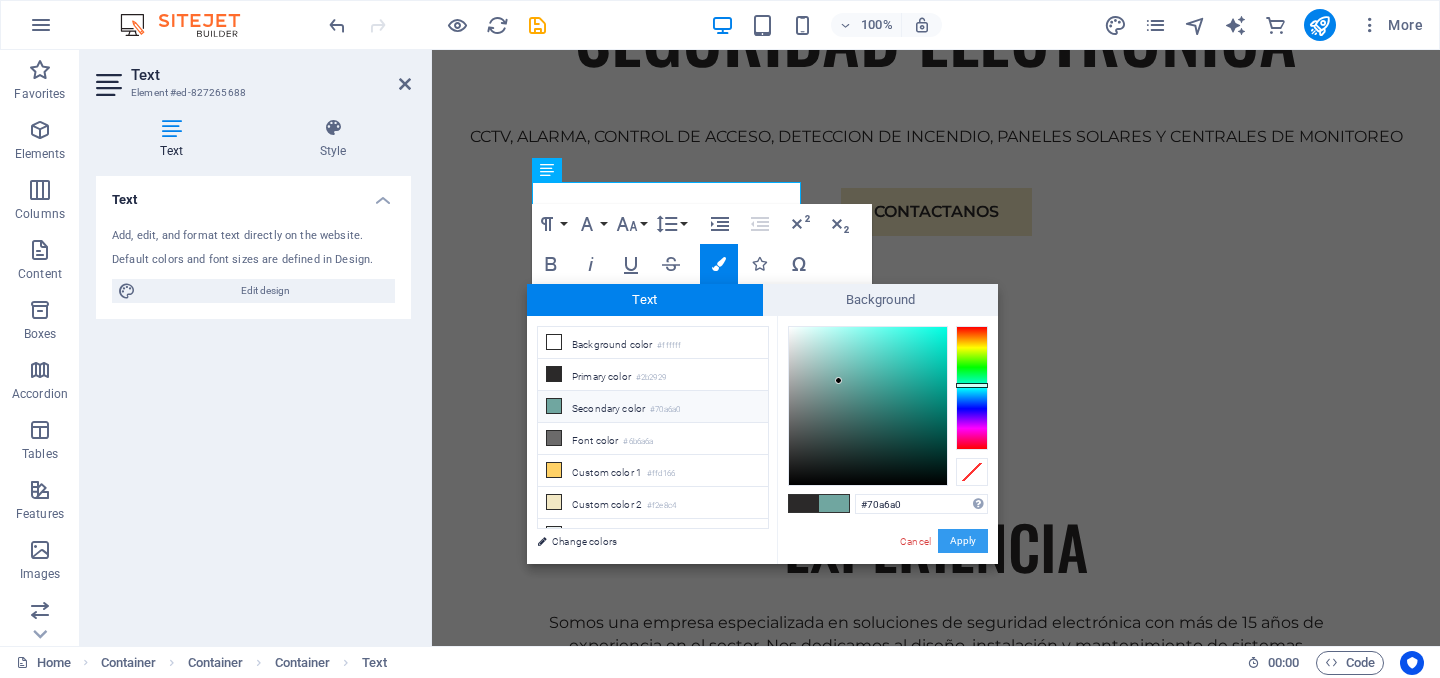 click on "Apply" at bounding box center [963, 541] 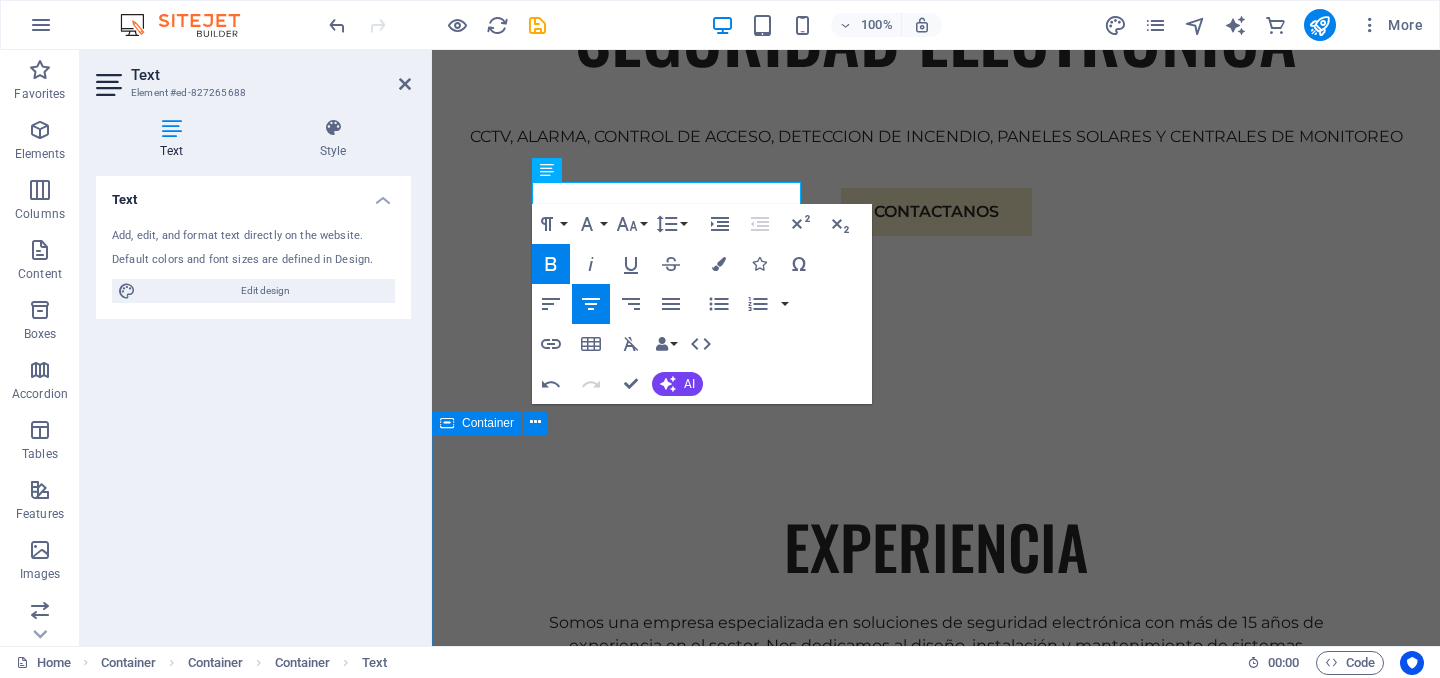click on "CEO [FIRST] [LAST] Gerente Nuestro CEO cuenta con mas de 15 años de experiencia en el sector de la seguridad electronica," at bounding box center [936, 2346] 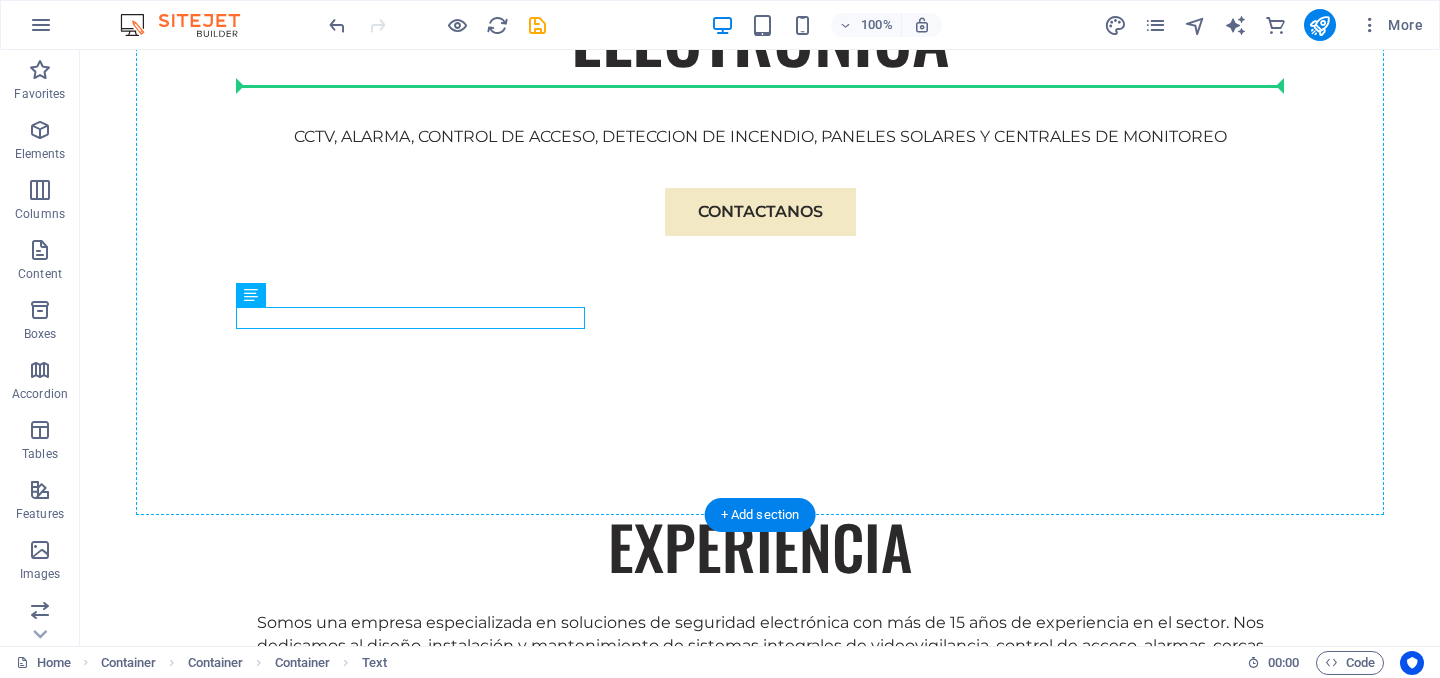 drag, startPoint x: 399, startPoint y: 352, endPoint x: 328, endPoint y: 204, distance: 164.14932 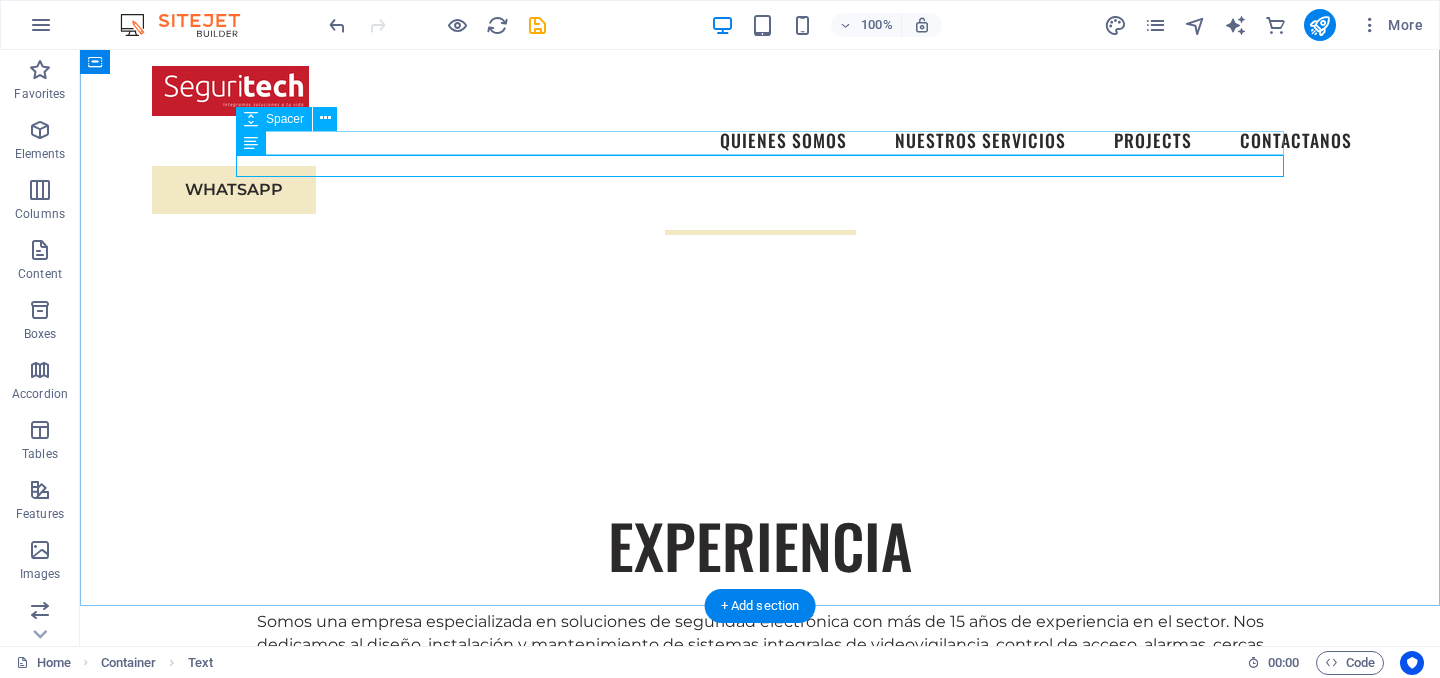 scroll, scrollTop: 1140, scrollLeft: 0, axis: vertical 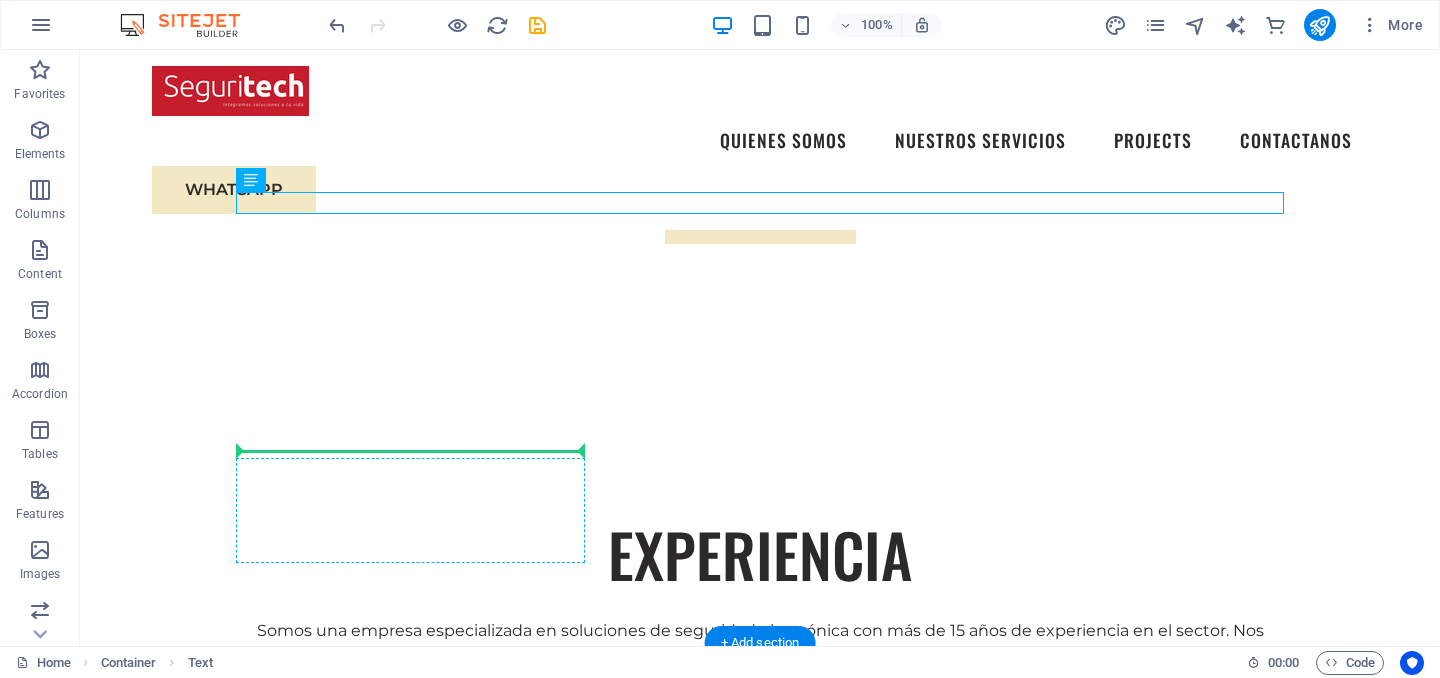 drag, startPoint x: 352, startPoint y: 234, endPoint x: 276, endPoint y: 452, distance: 230.86794 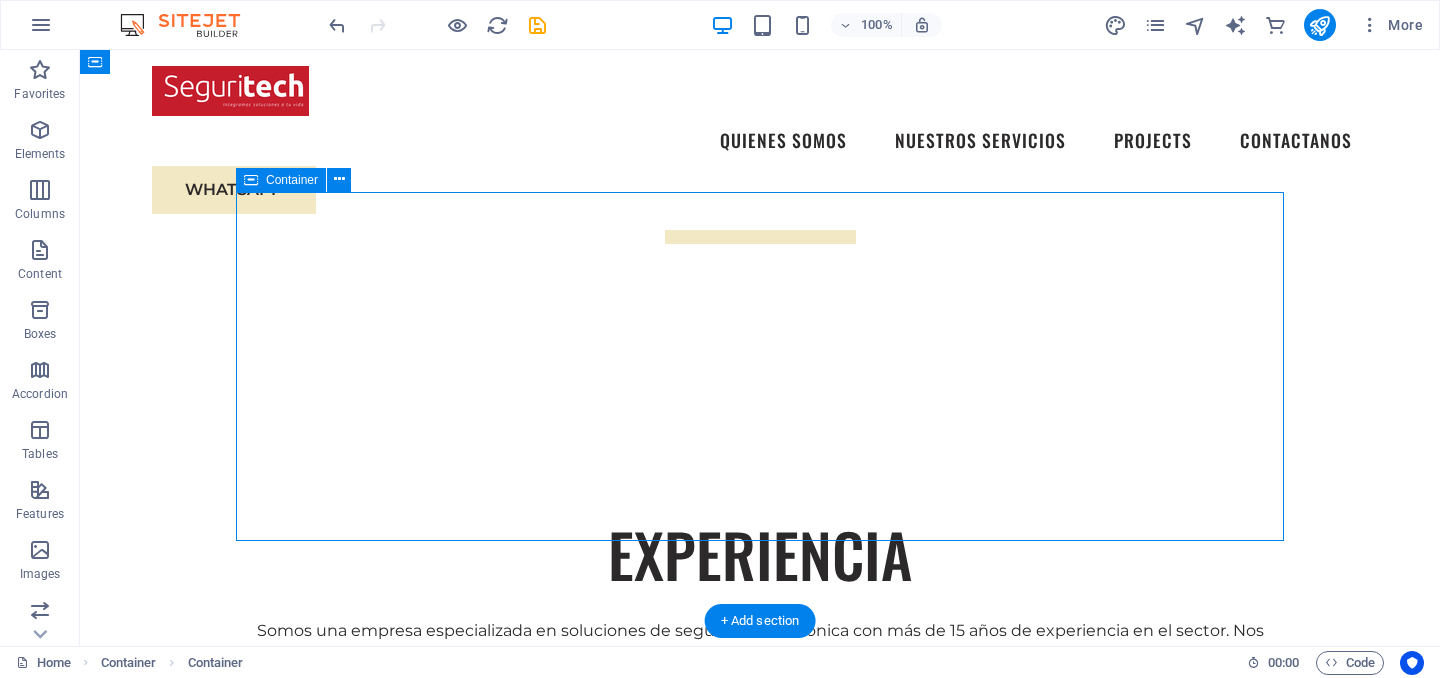 drag, startPoint x: 449, startPoint y: 214, endPoint x: 396, endPoint y: 411, distance: 204.0049 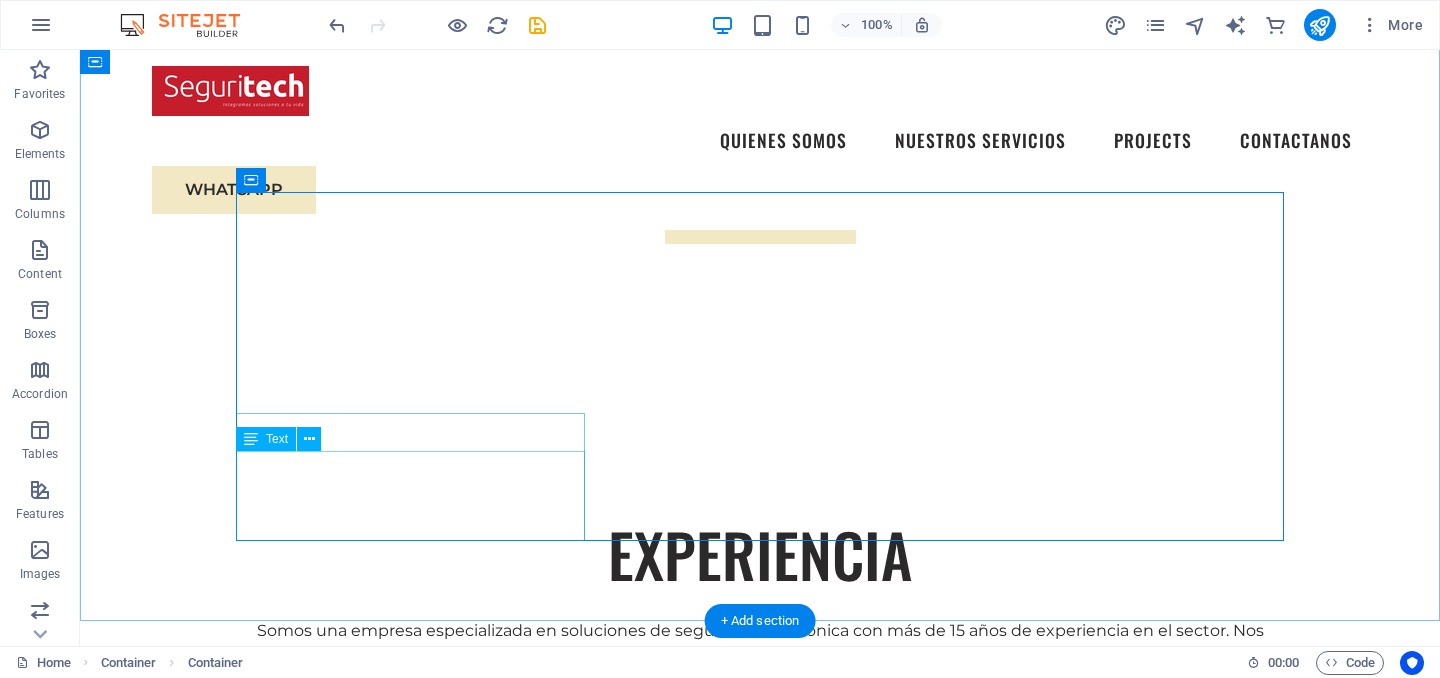 click on "Atendemos sectores empresariales, industriales y residenciales, brindando tecnología de punta, respaldo técnico y un equipo humano altamente calificado." at bounding box center (760, 772) 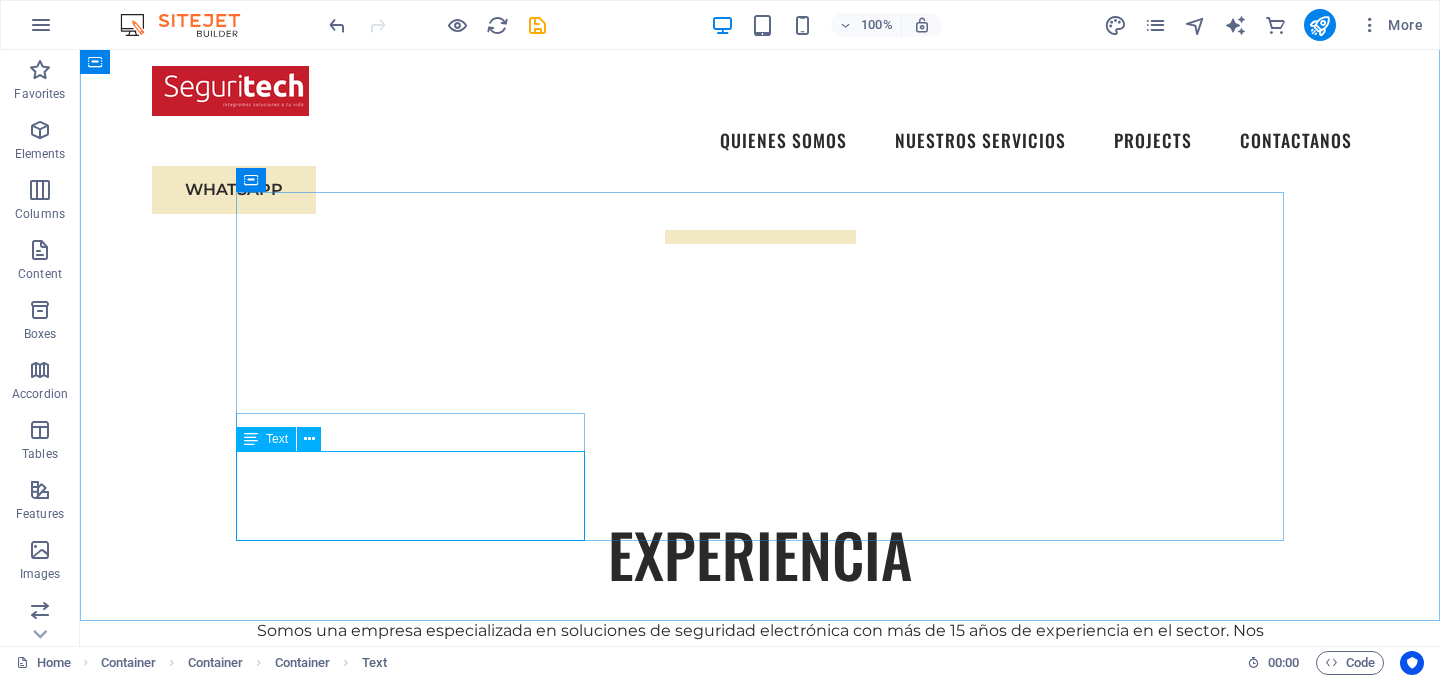 click on "Text" at bounding box center [277, 439] 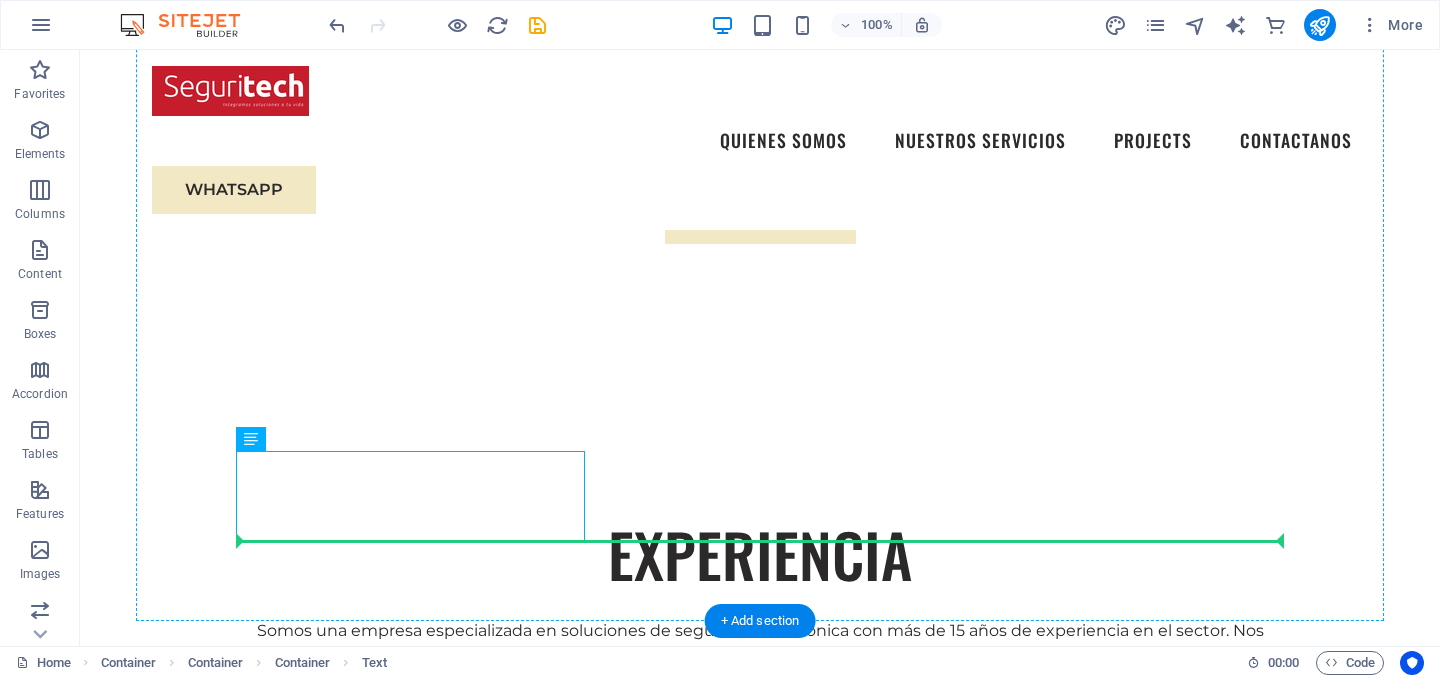 drag, startPoint x: 355, startPoint y: 488, endPoint x: 328, endPoint y: 400, distance: 92.0489 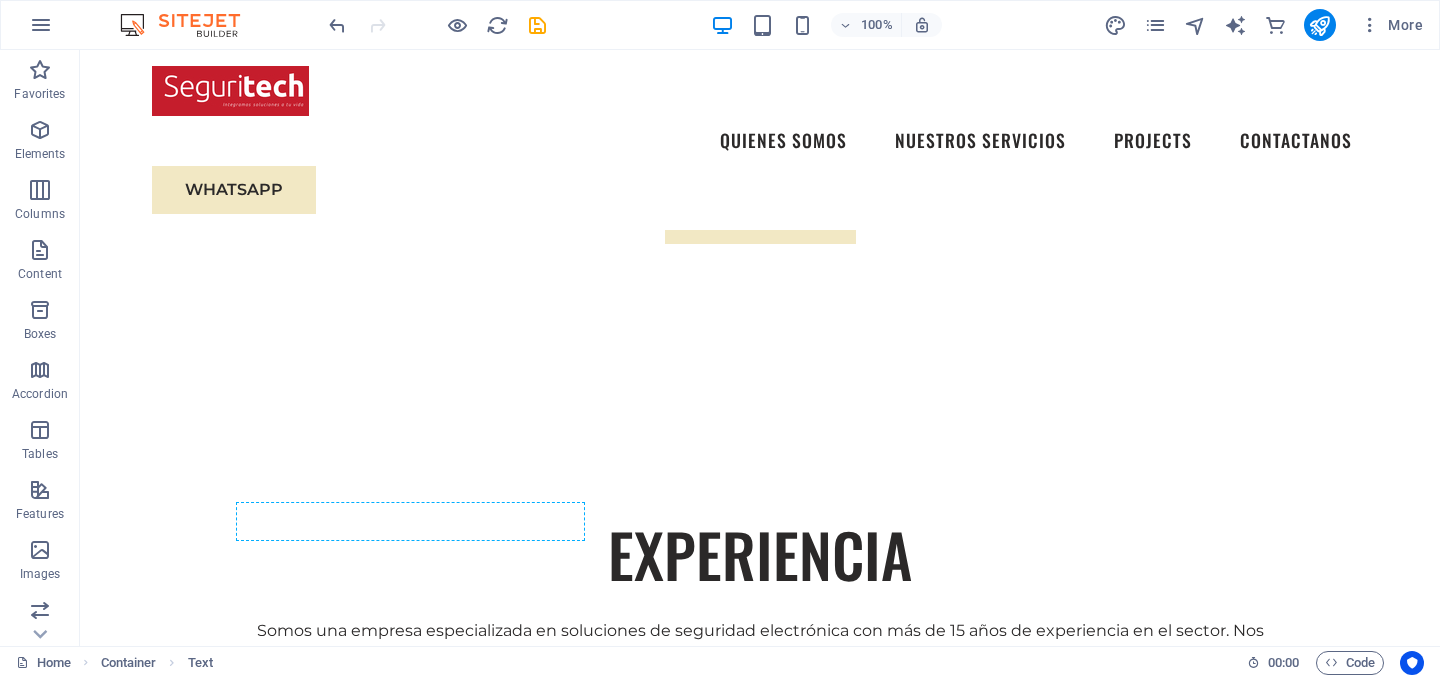 drag, startPoint x: 338, startPoint y: 577, endPoint x: 289, endPoint y: 431, distance: 154.00325 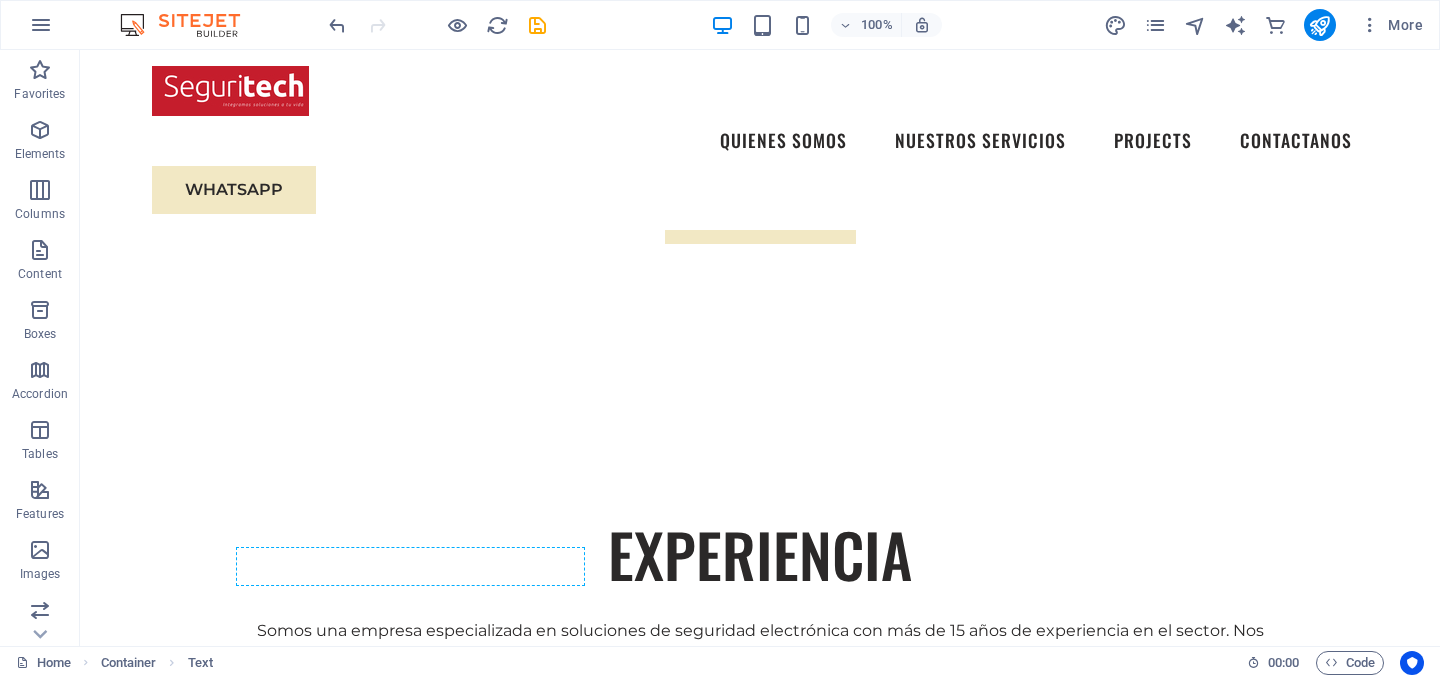 drag, startPoint x: 340, startPoint y: 226, endPoint x: 359, endPoint y: 448, distance: 222.81158 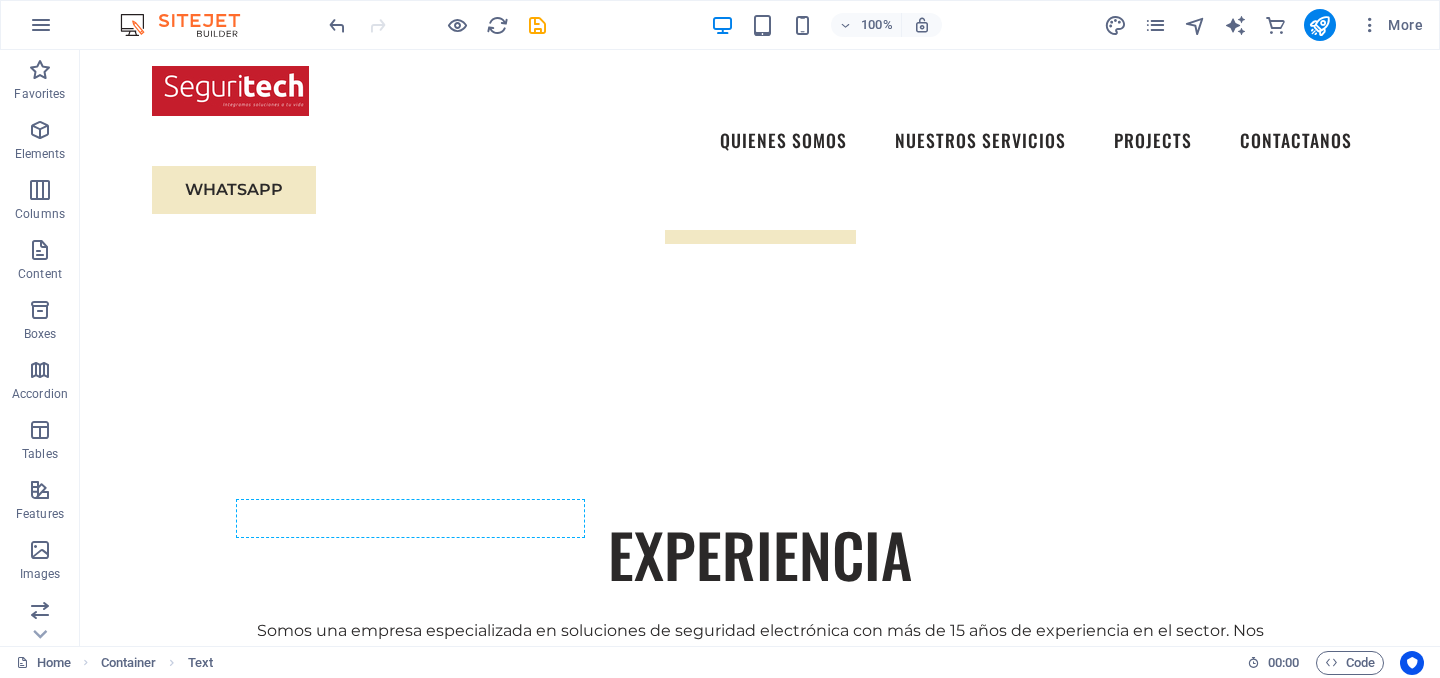 scroll, scrollTop: 1143, scrollLeft: 0, axis: vertical 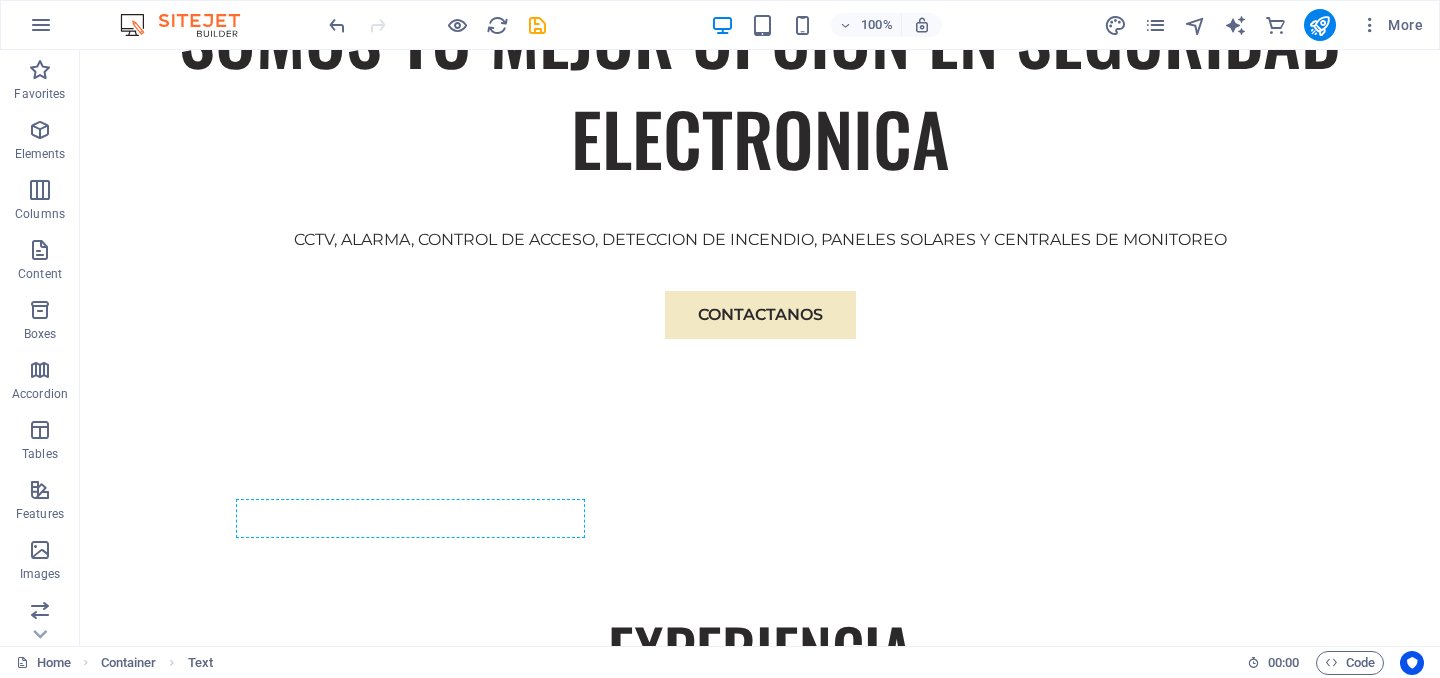 drag, startPoint x: 340, startPoint y: 578, endPoint x: 277, endPoint y: 447, distance: 145.36162 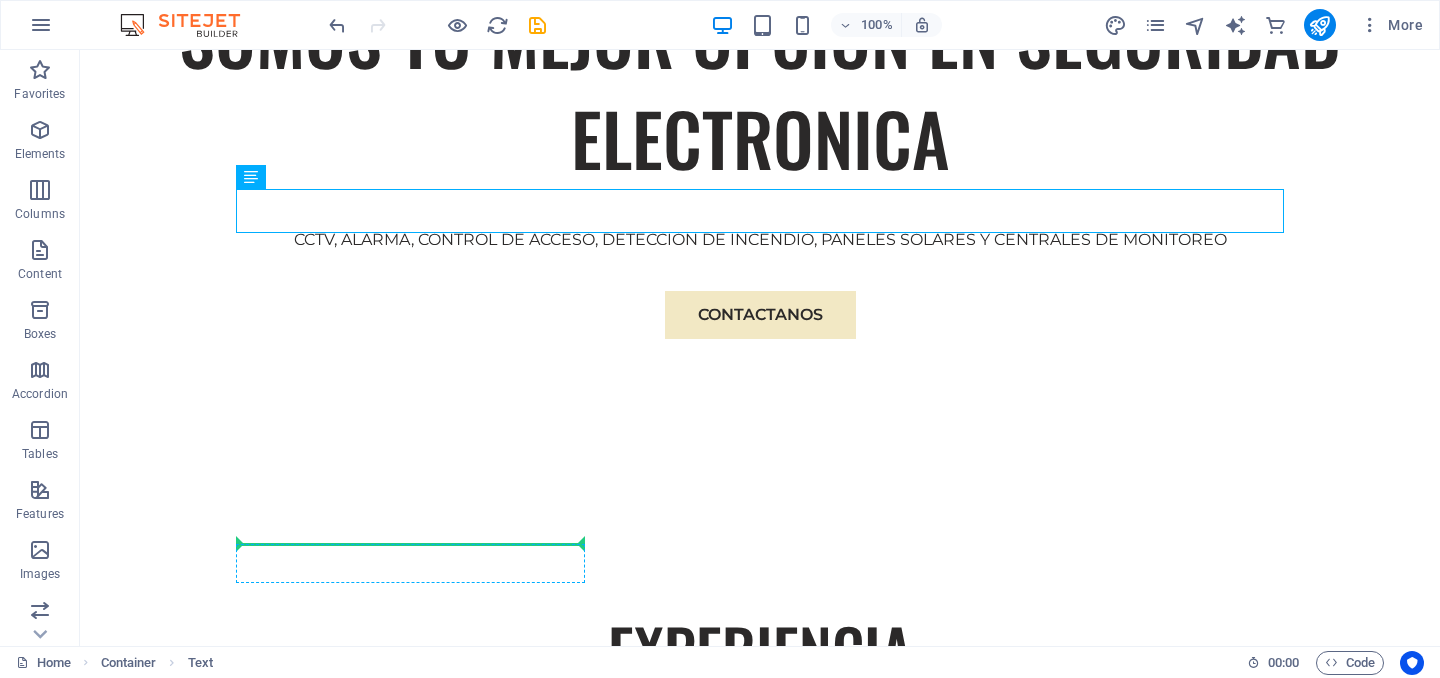 drag, startPoint x: 334, startPoint y: 225, endPoint x: 326, endPoint y: 546, distance: 321.09967 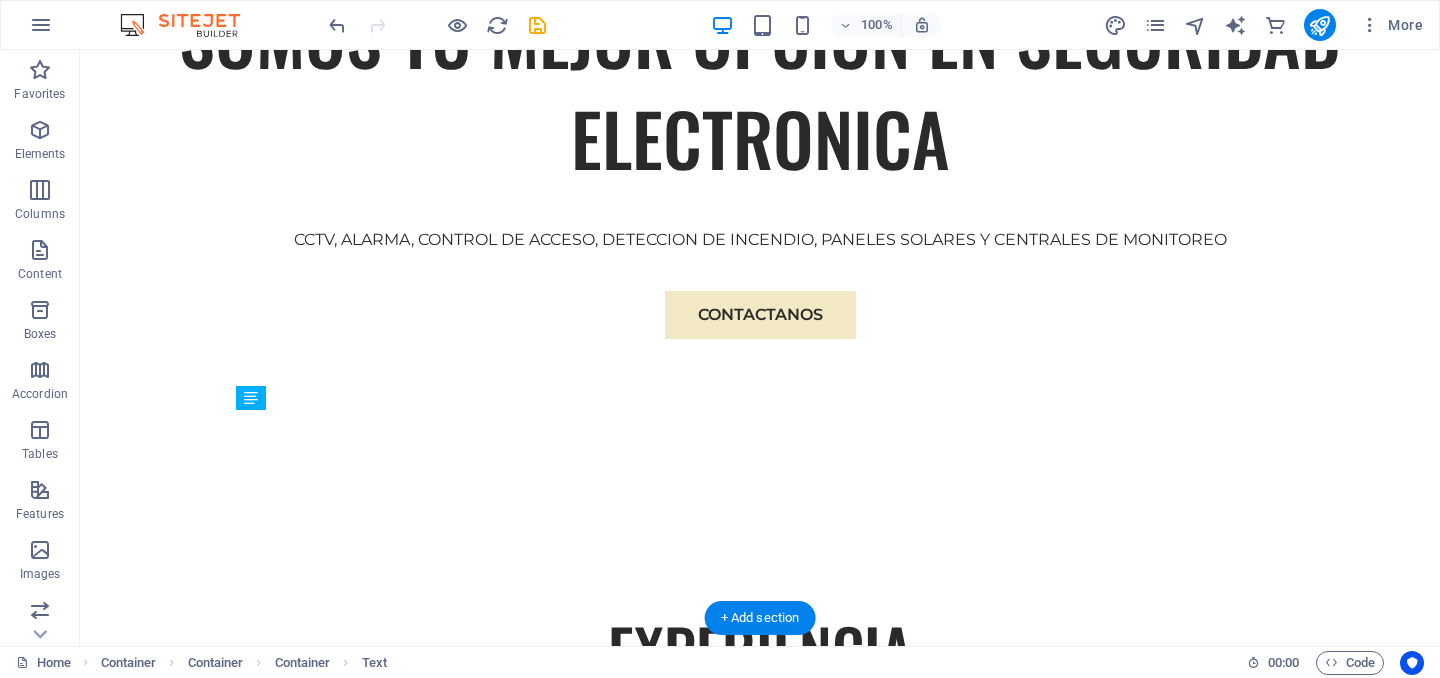 drag, startPoint x: 342, startPoint y: 556, endPoint x: 285, endPoint y: 422, distance: 145.61937 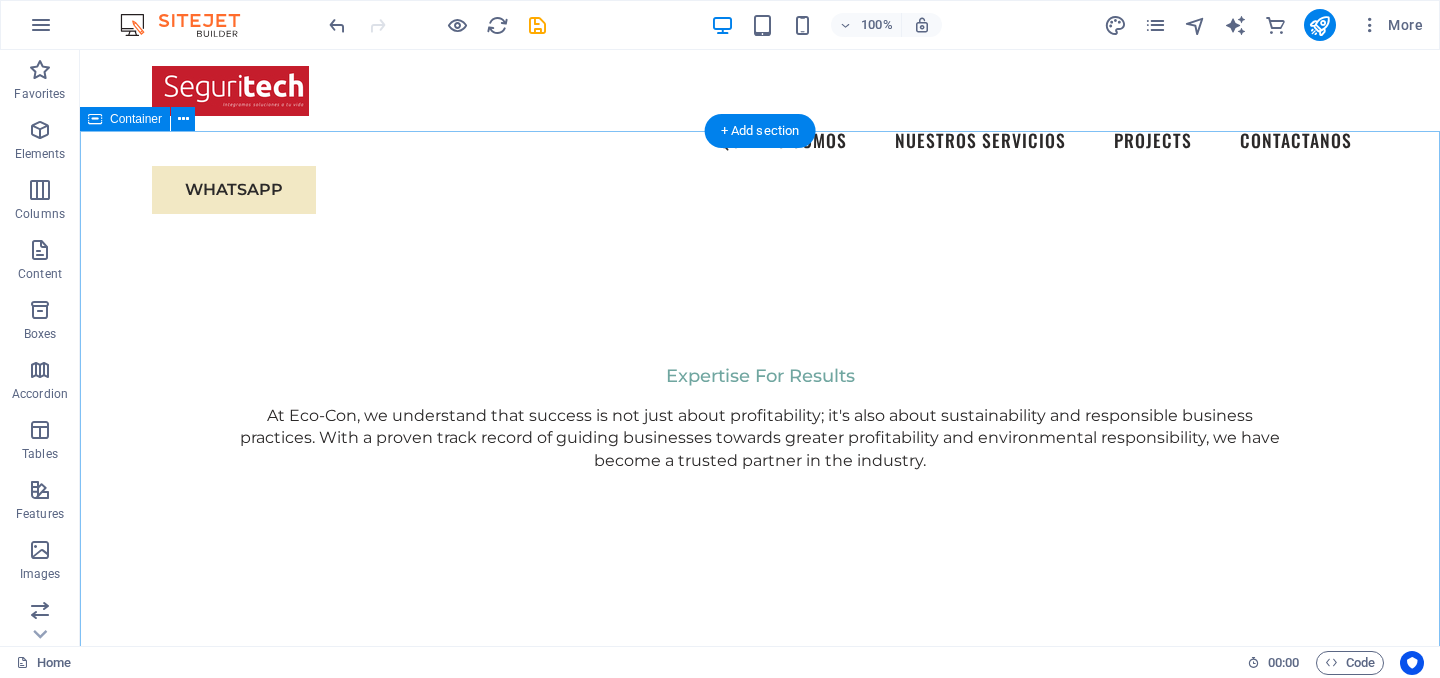 scroll, scrollTop: 2929, scrollLeft: 0, axis: vertical 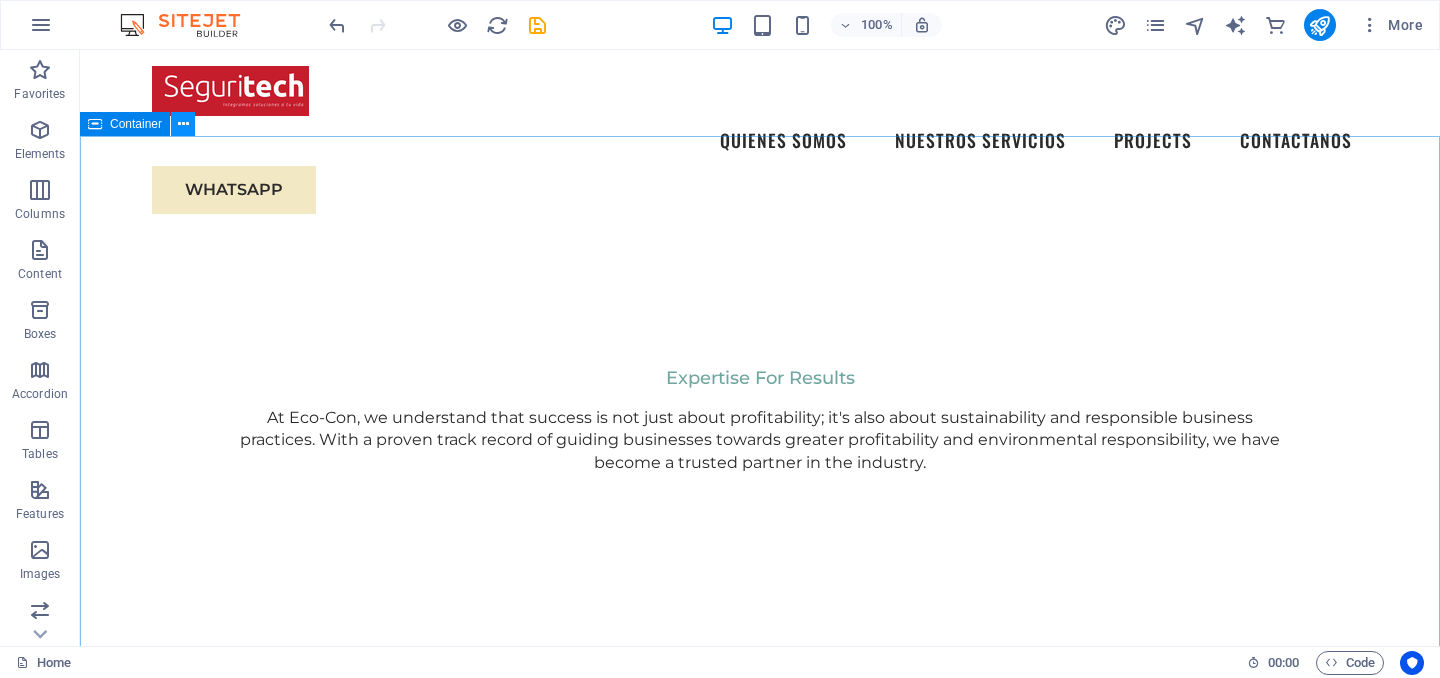 click at bounding box center (183, 124) 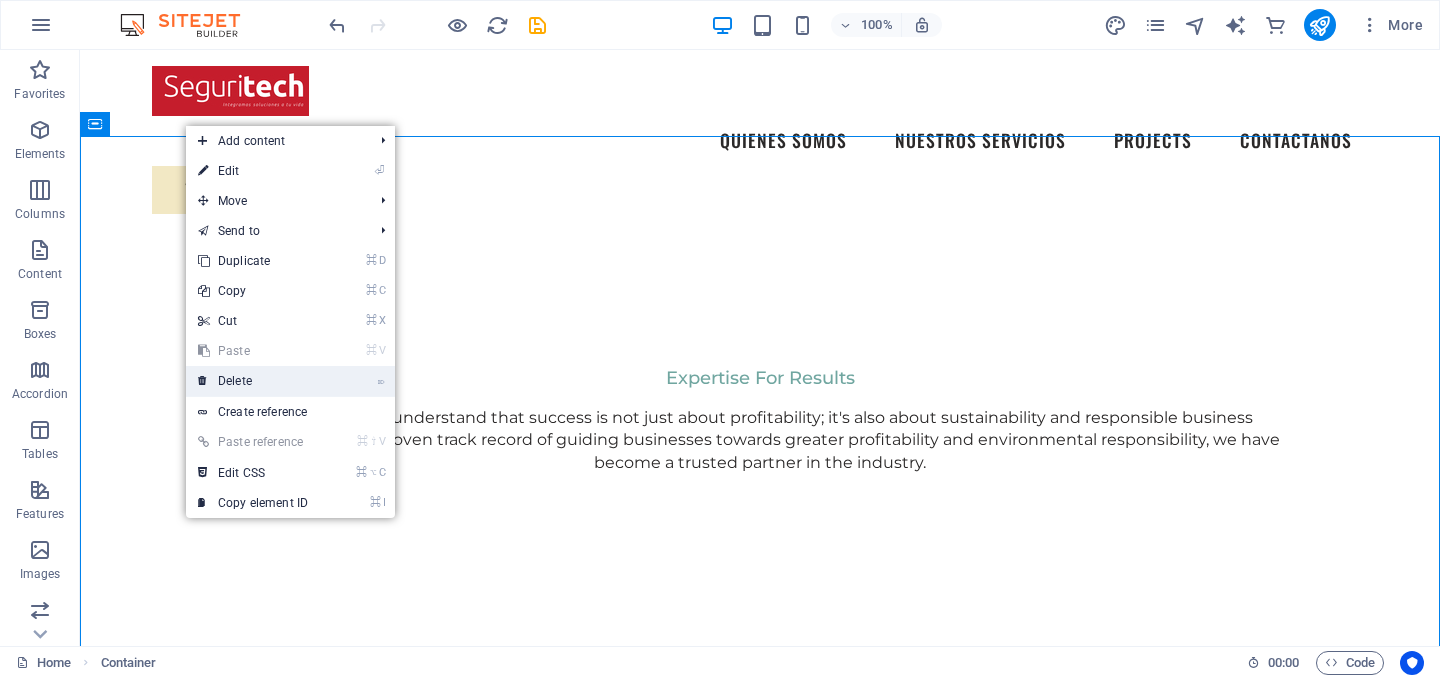 click on "⌦  Delete" at bounding box center [253, 381] 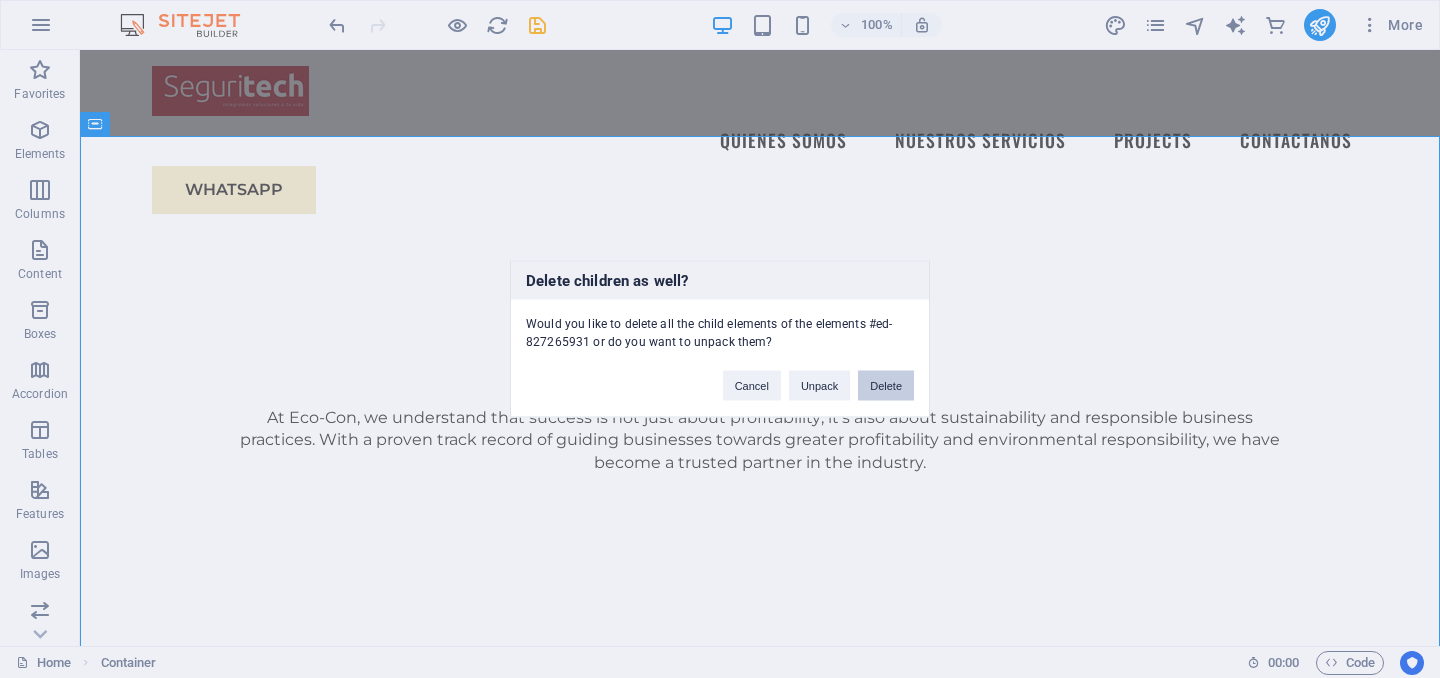 click on "Delete" at bounding box center [886, 386] 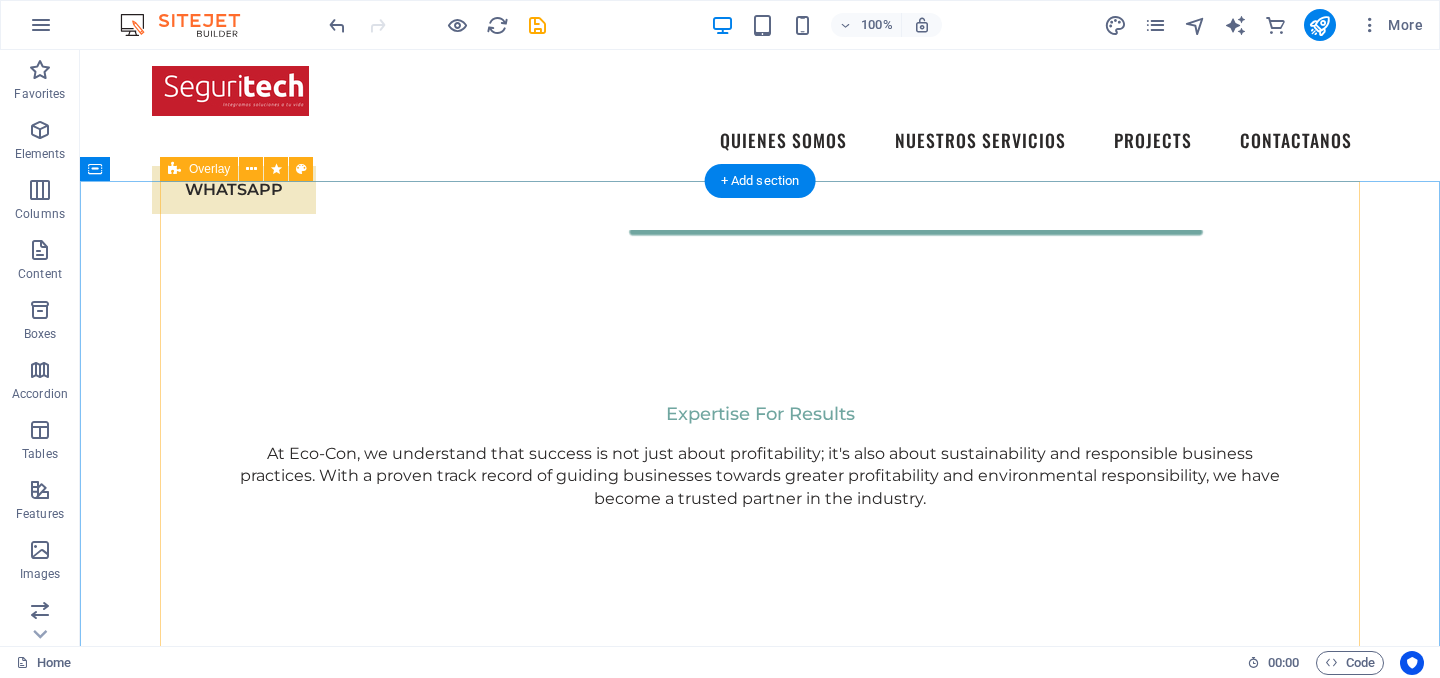 scroll, scrollTop: 2832, scrollLeft: 0, axis: vertical 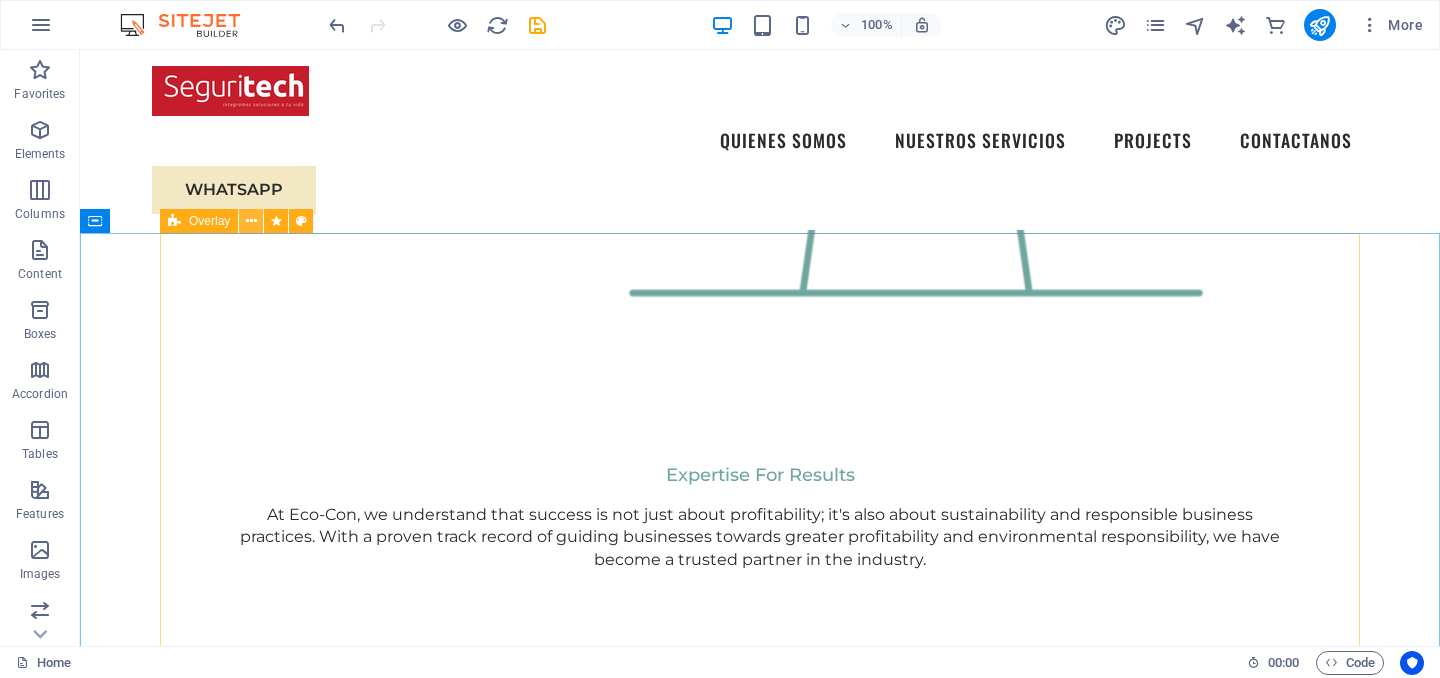 click at bounding box center [251, 221] 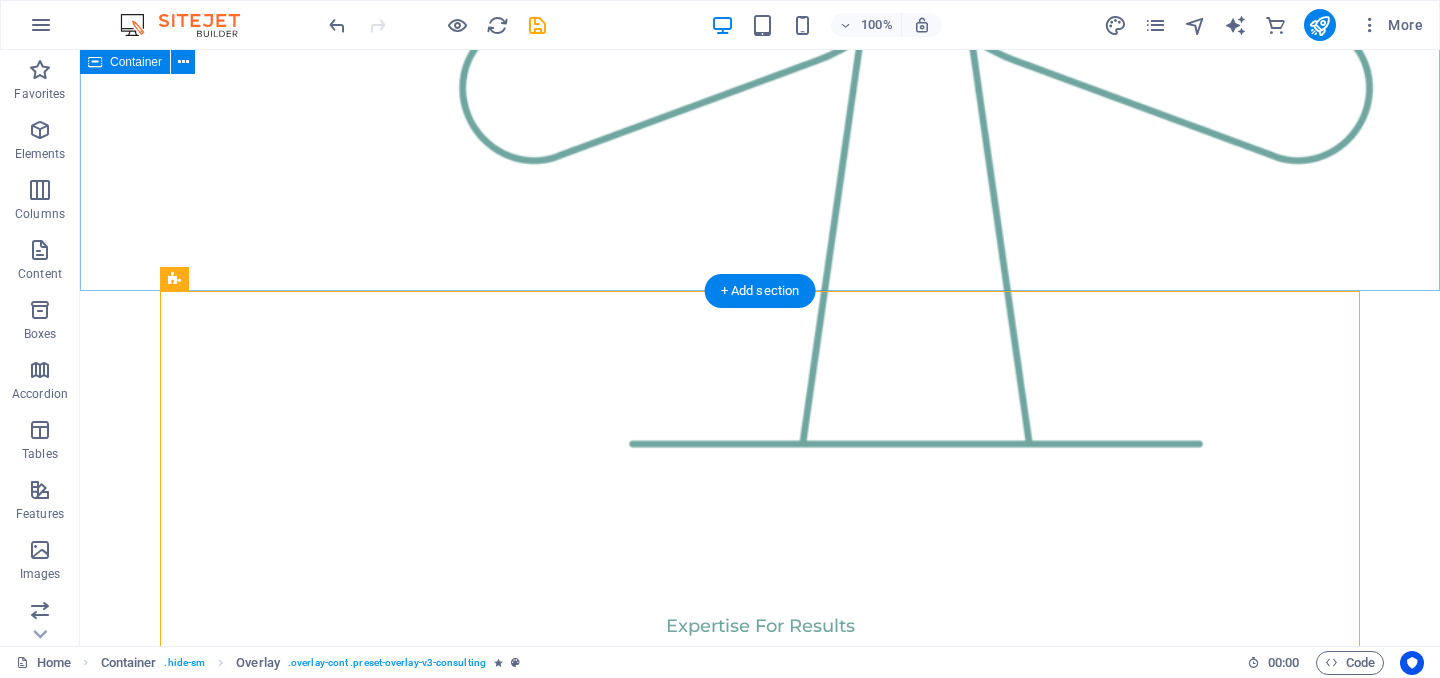 scroll, scrollTop: 2778, scrollLeft: 0, axis: vertical 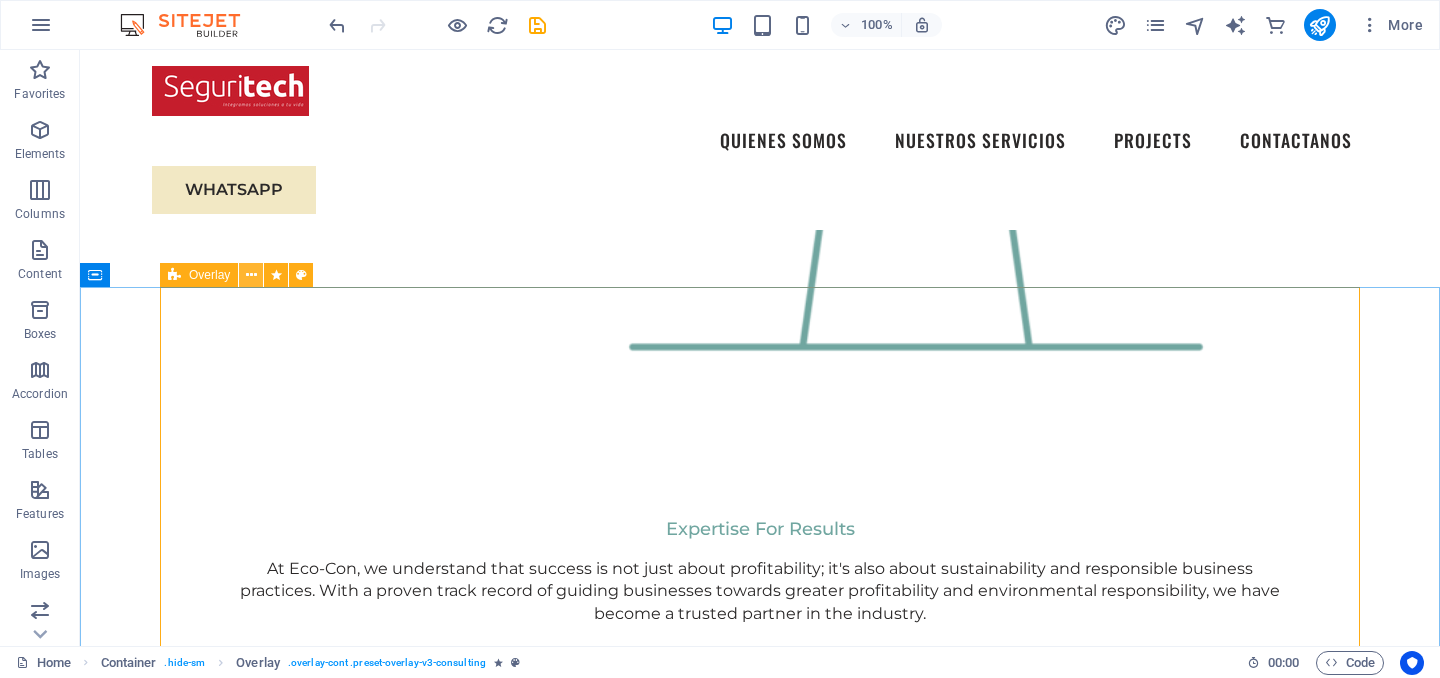 click at bounding box center [251, 275] 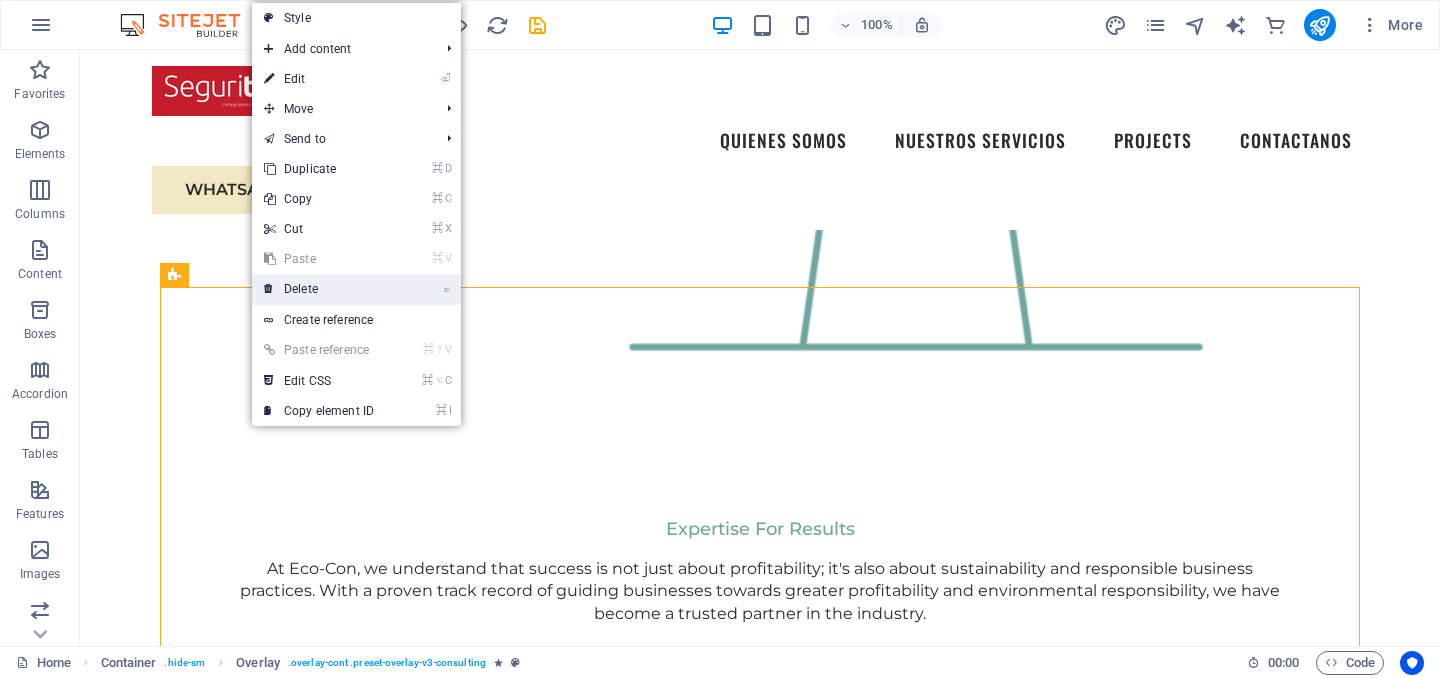 click on "⌦  Delete" at bounding box center (319, 289) 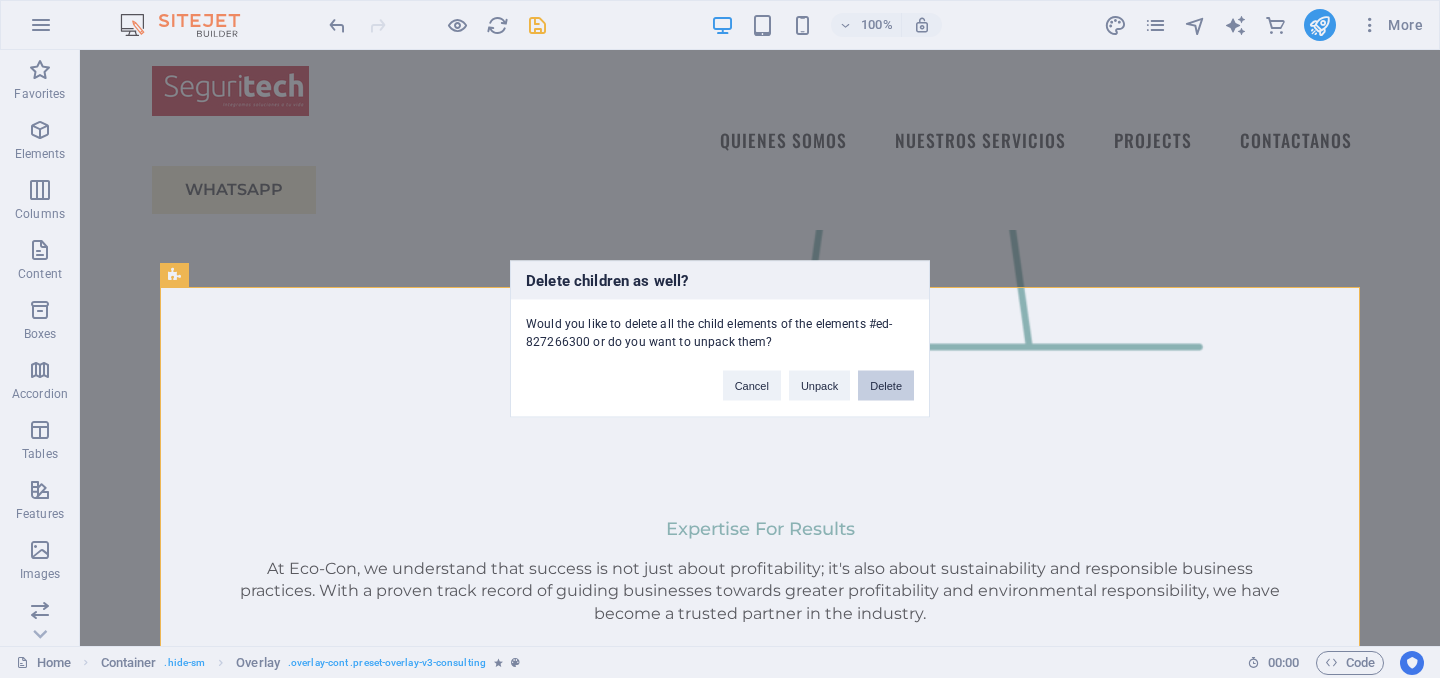 click on "Delete" at bounding box center (886, 386) 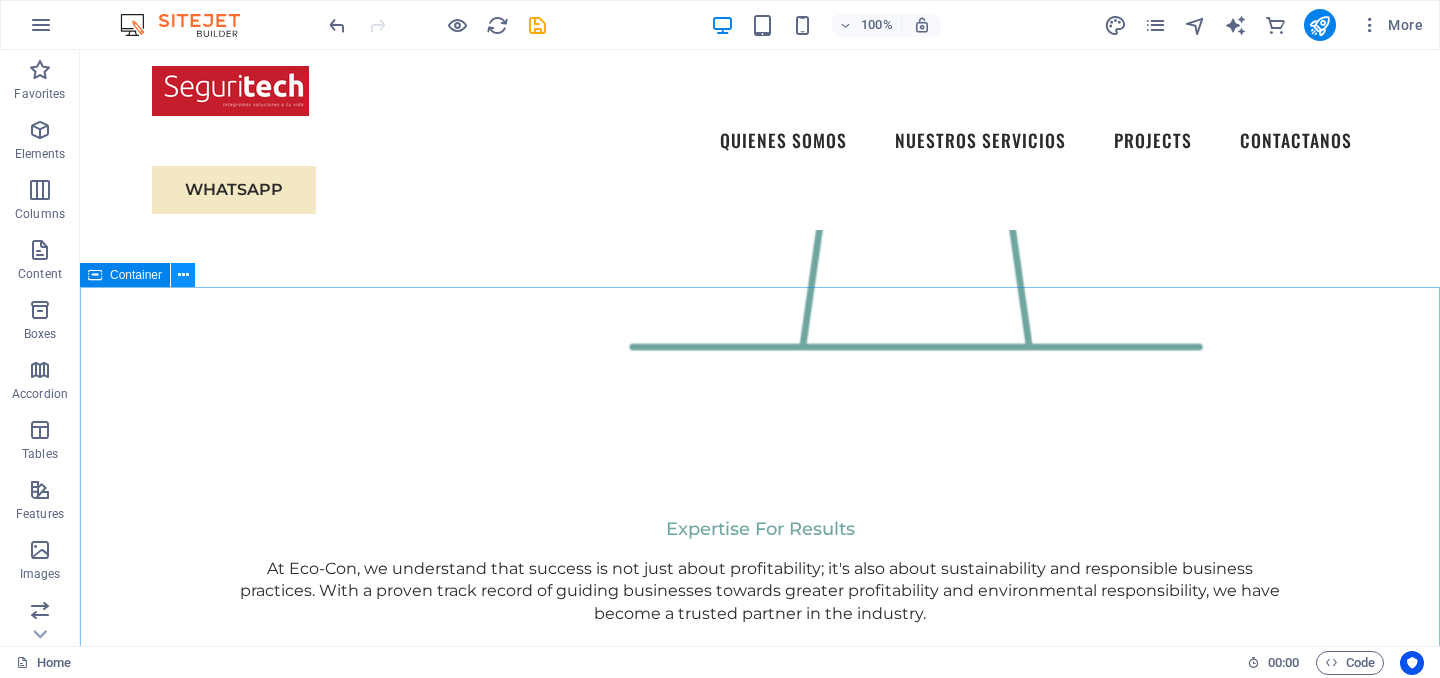 click at bounding box center (183, 275) 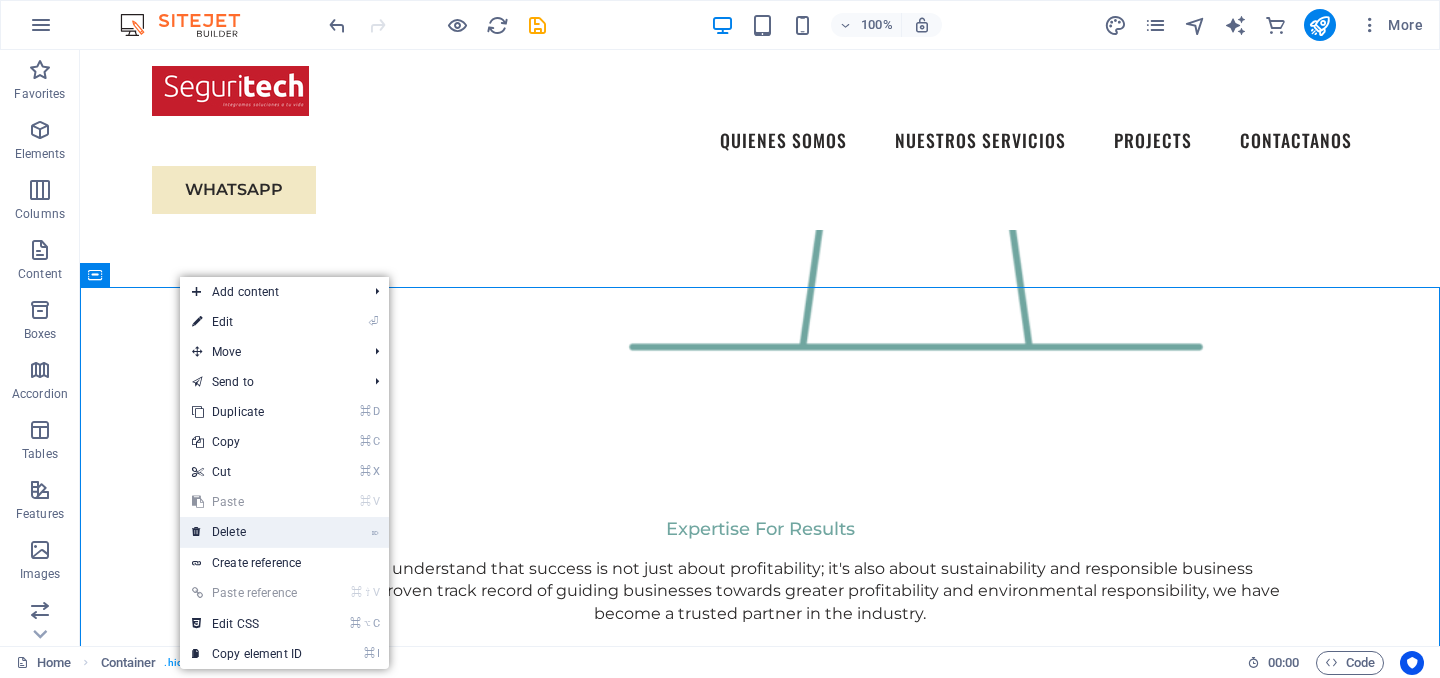 click on "⌦  Delete" at bounding box center (247, 532) 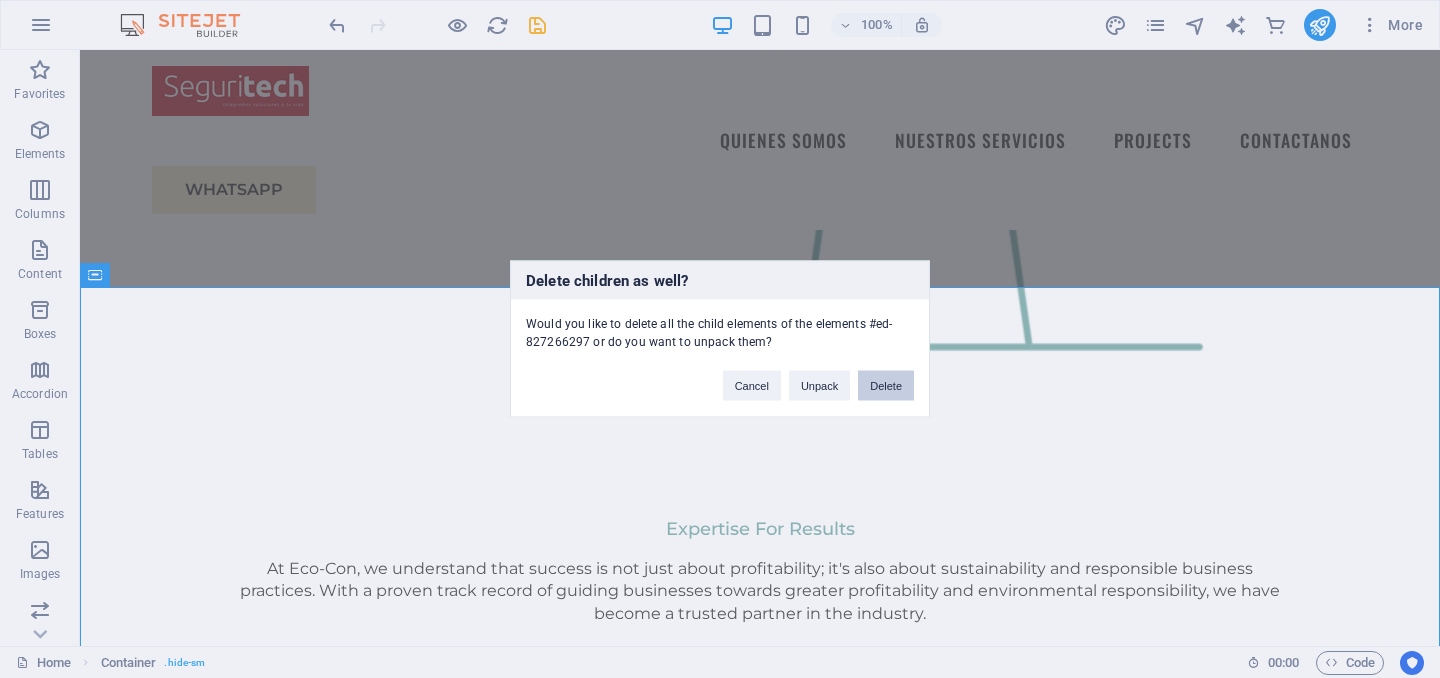 click on "Delete" at bounding box center (886, 386) 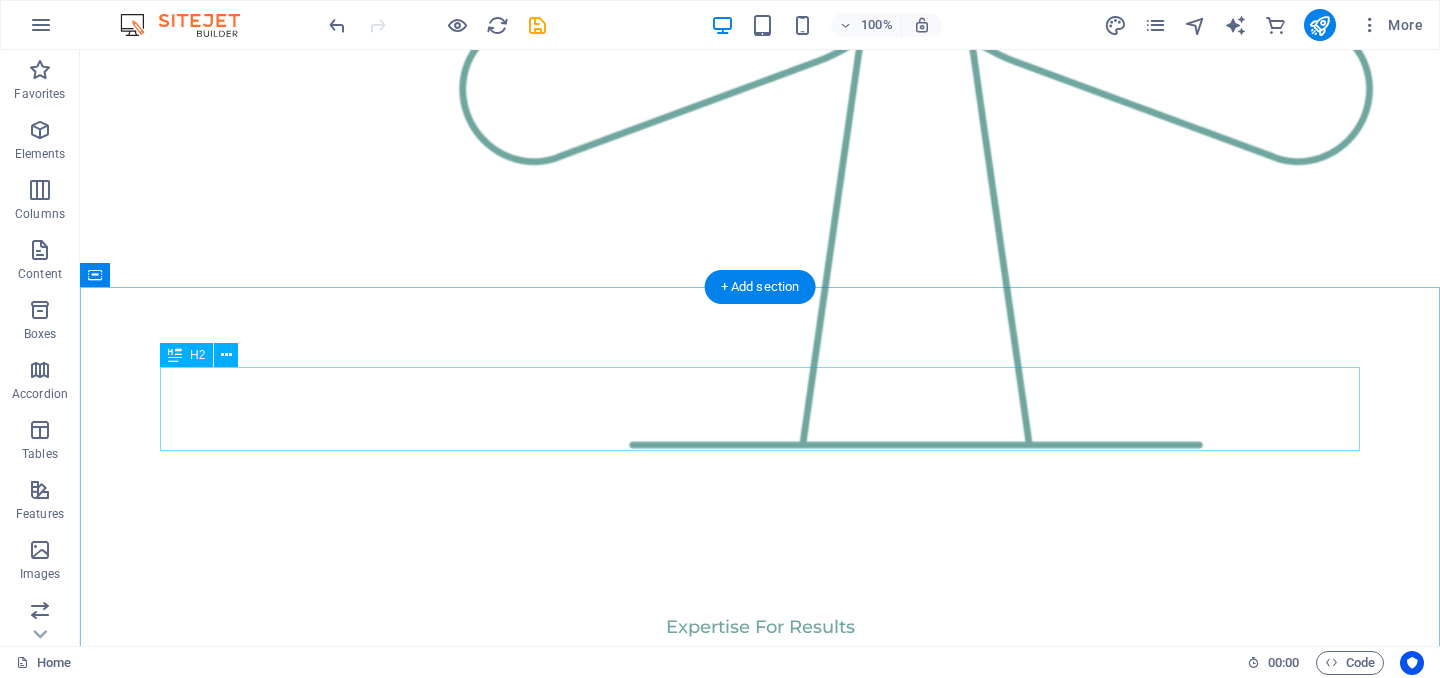 scroll, scrollTop: 2865, scrollLeft: 0, axis: vertical 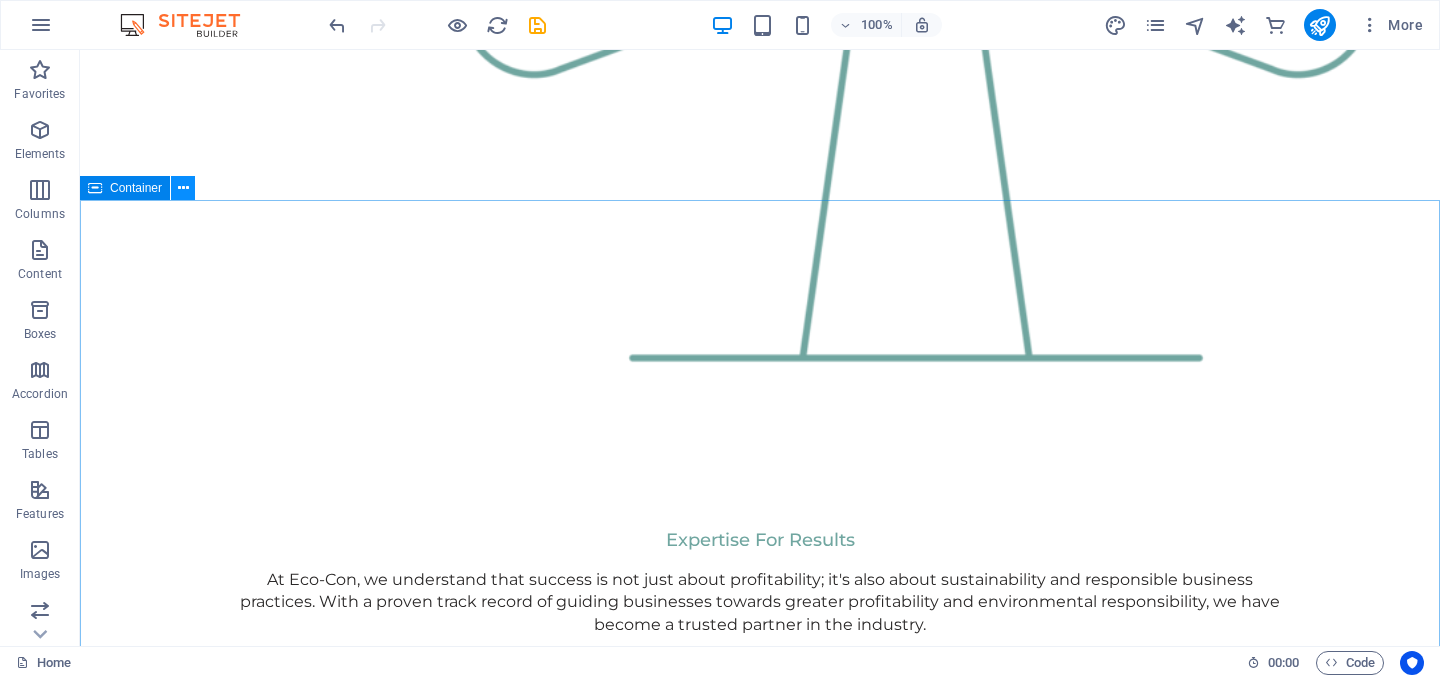 click at bounding box center (183, 188) 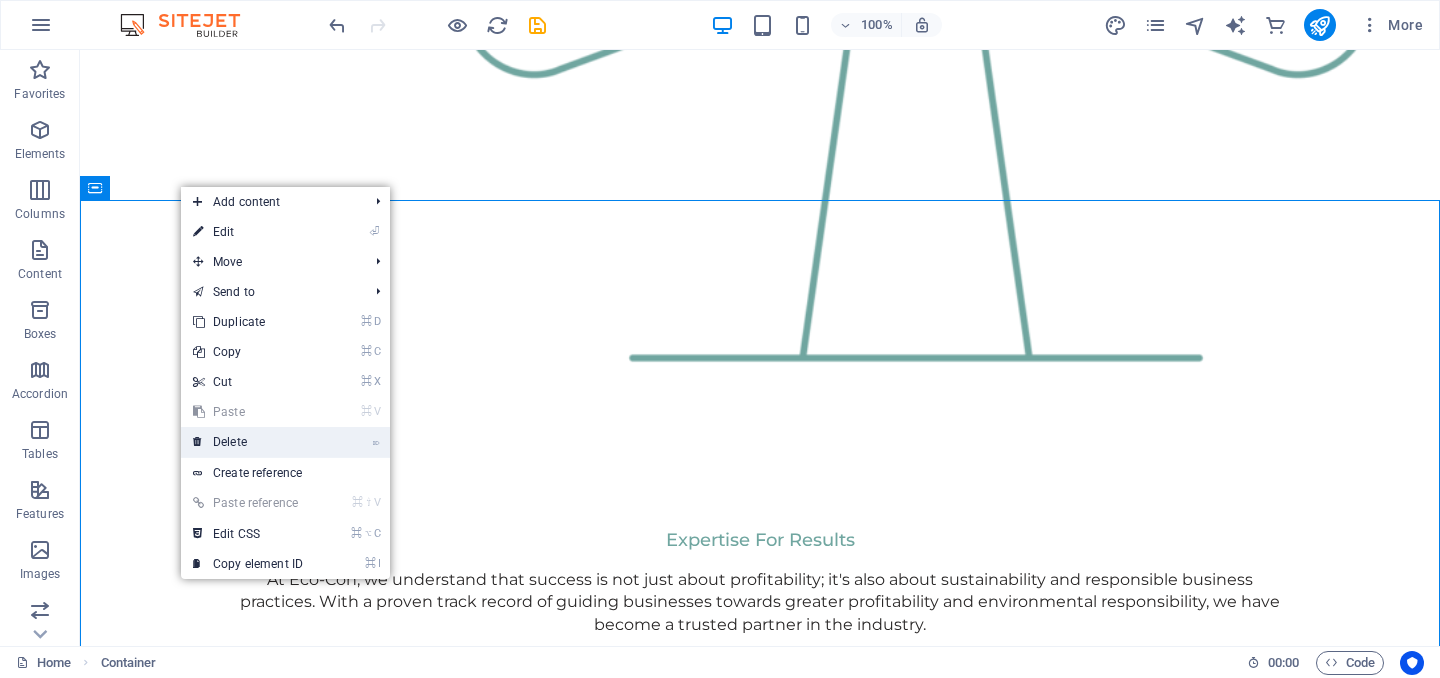 click on "⌦  Delete" at bounding box center (248, 442) 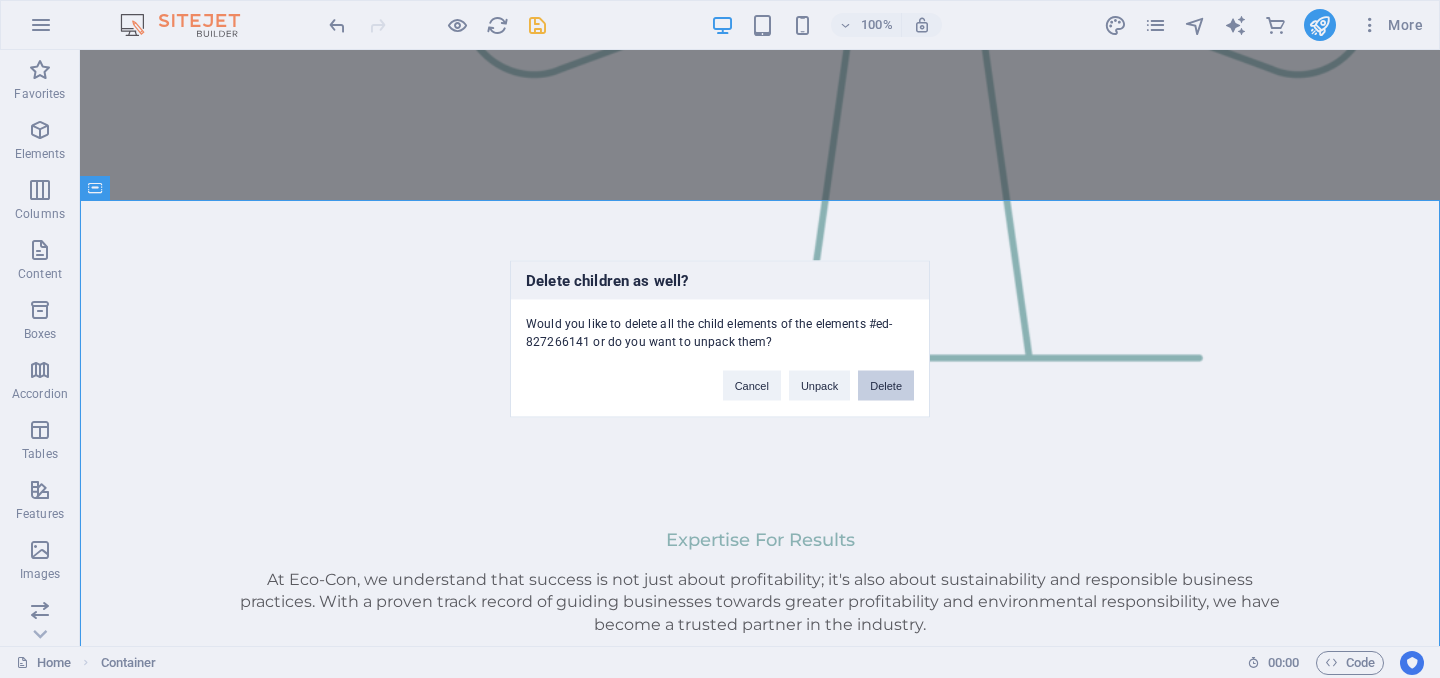 click on "Delete" at bounding box center (886, 386) 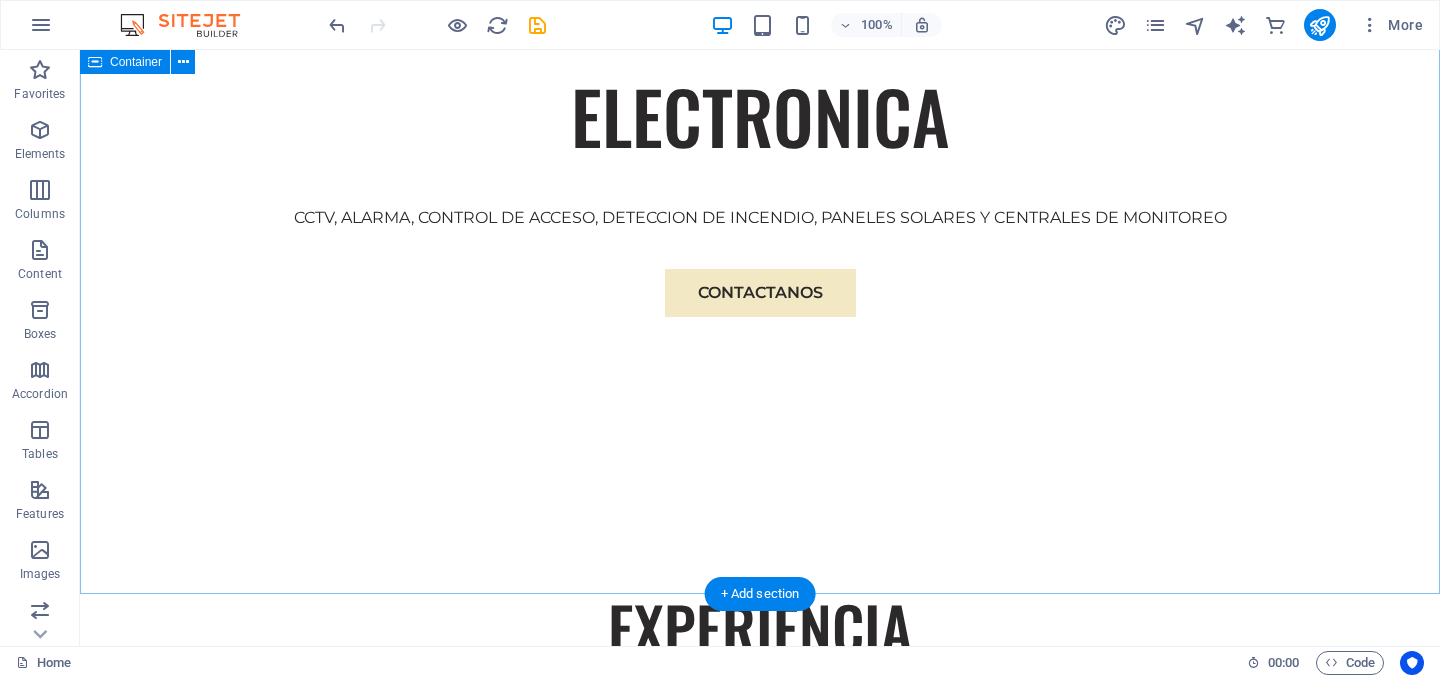 scroll, scrollTop: 1168, scrollLeft: 0, axis: vertical 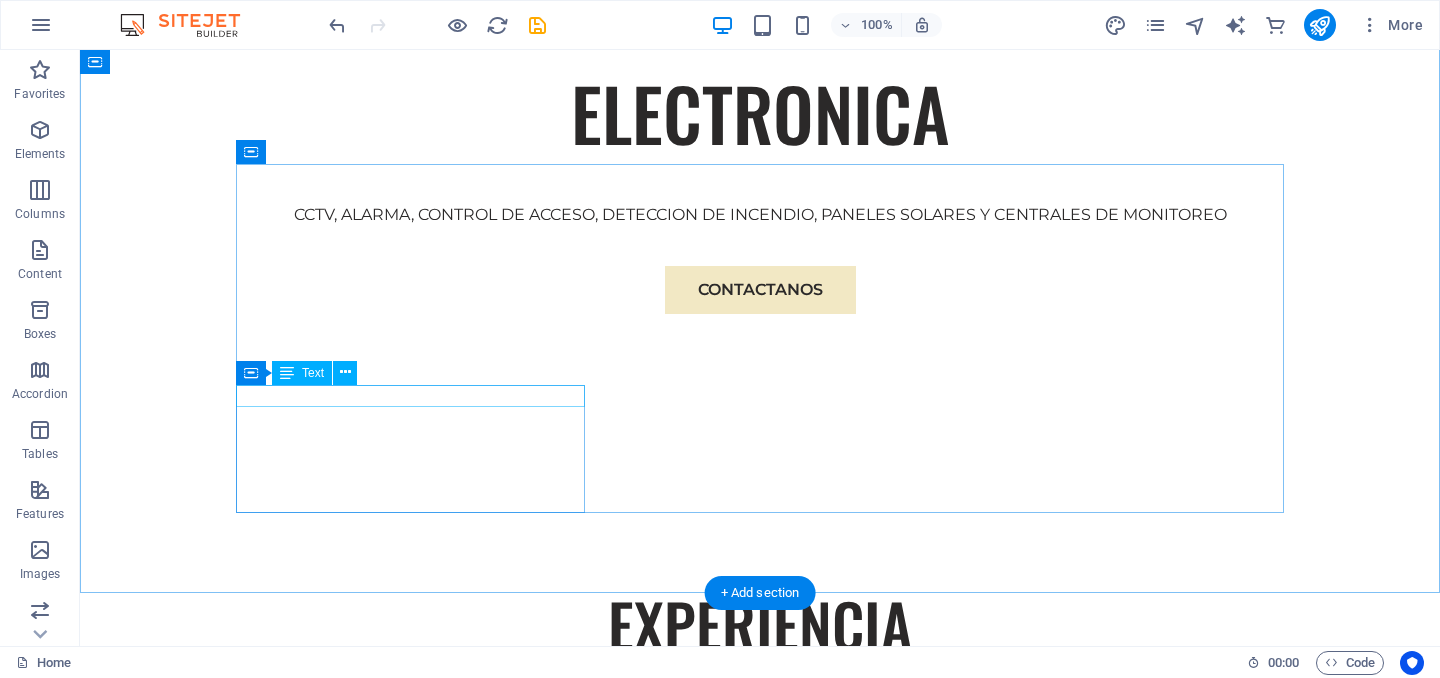 click on "SECTORES" at bounding box center [760, 793] 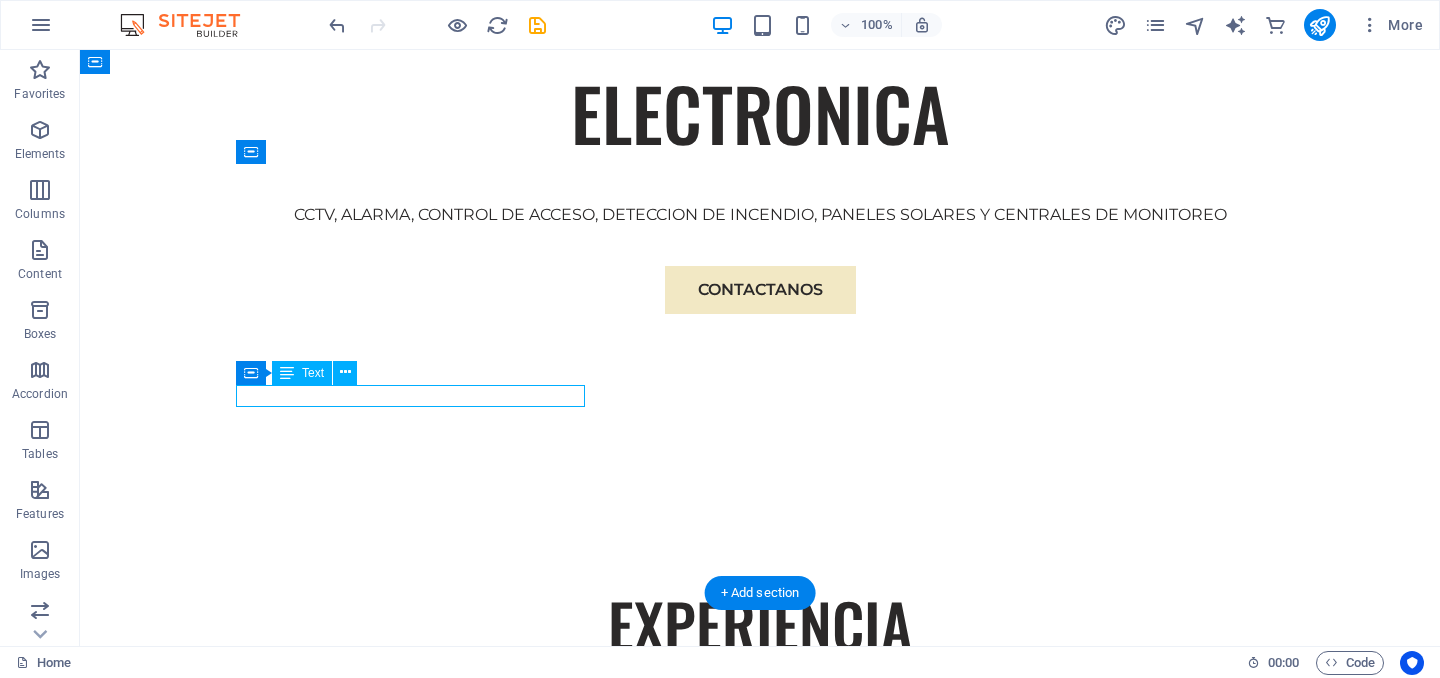 click on "SECTORES" at bounding box center [760, 793] 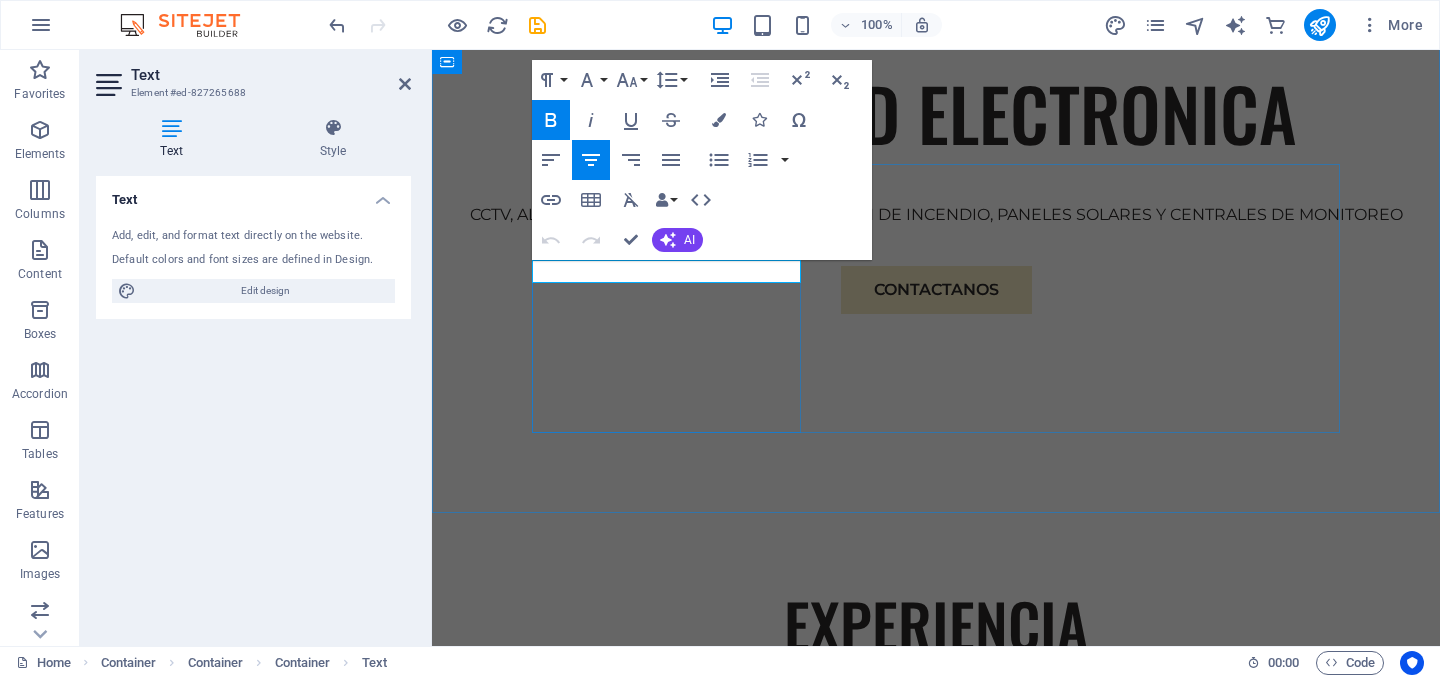 click on "SECTORES" at bounding box center [936, 792] 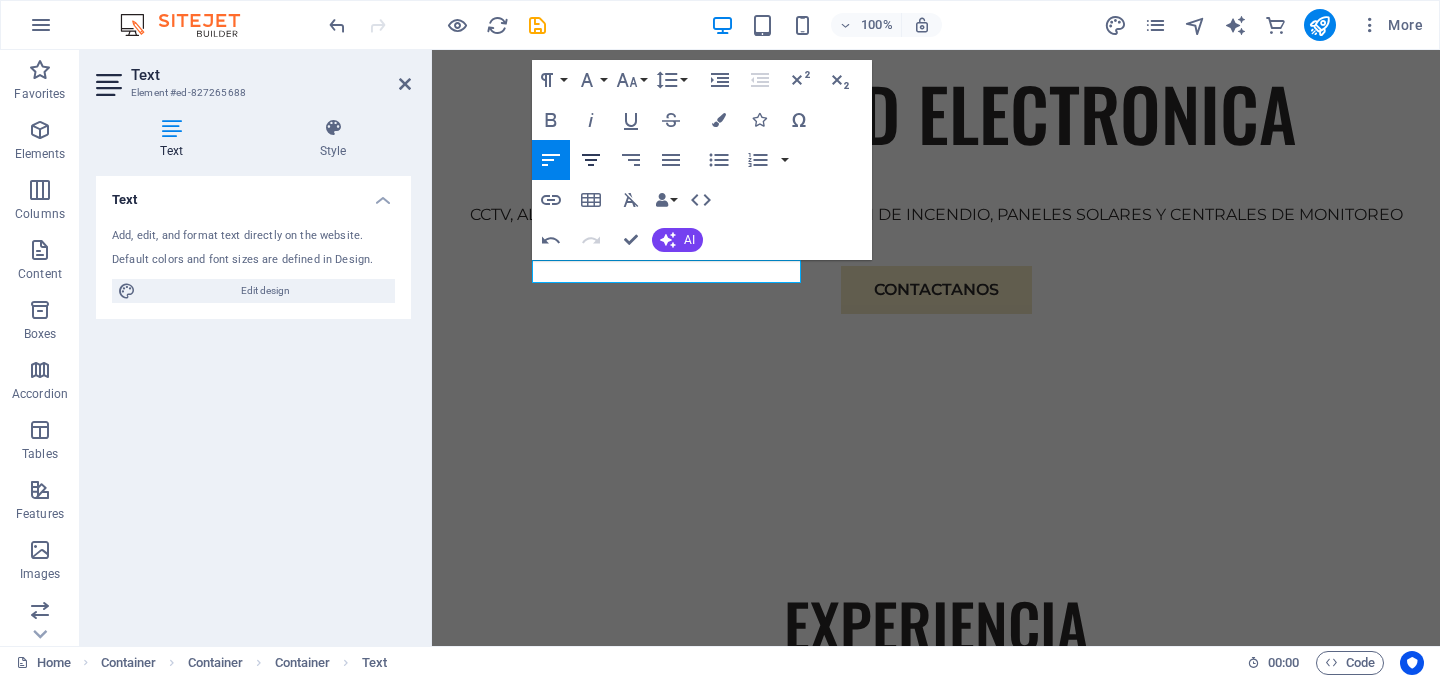 click 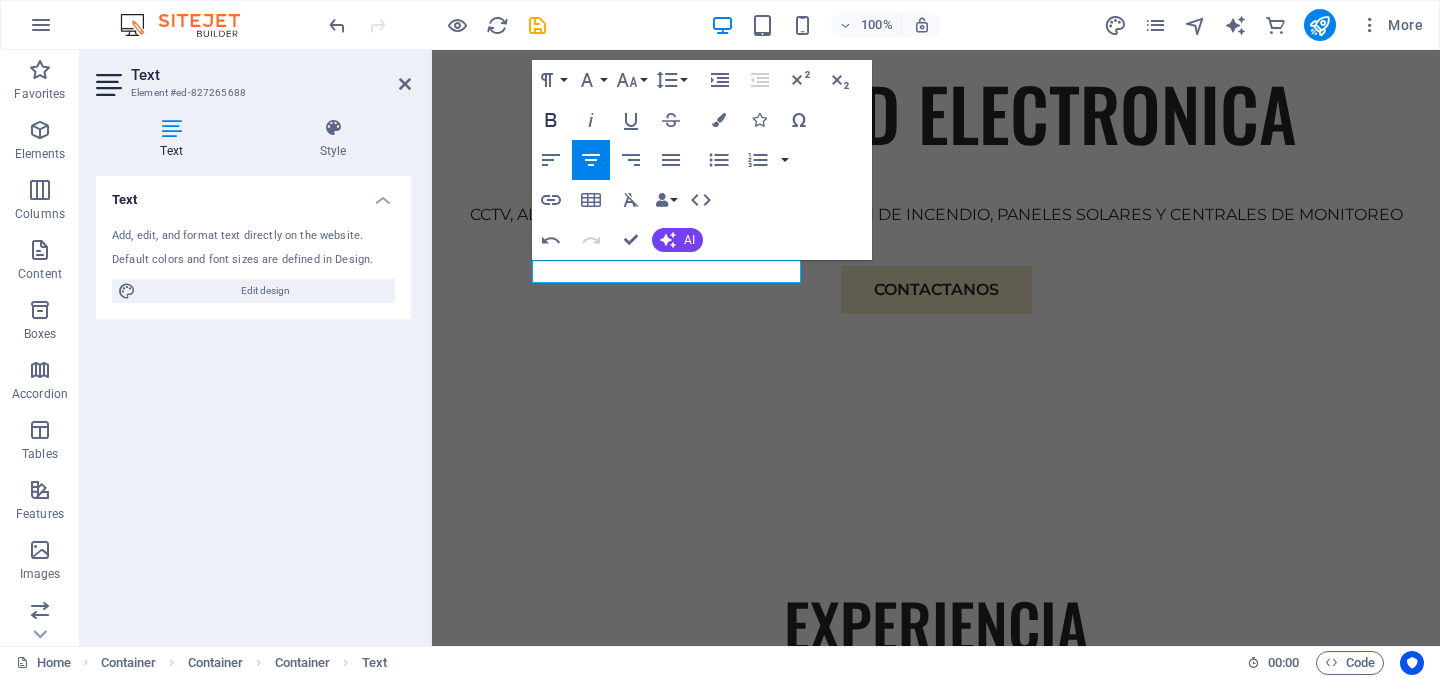 click 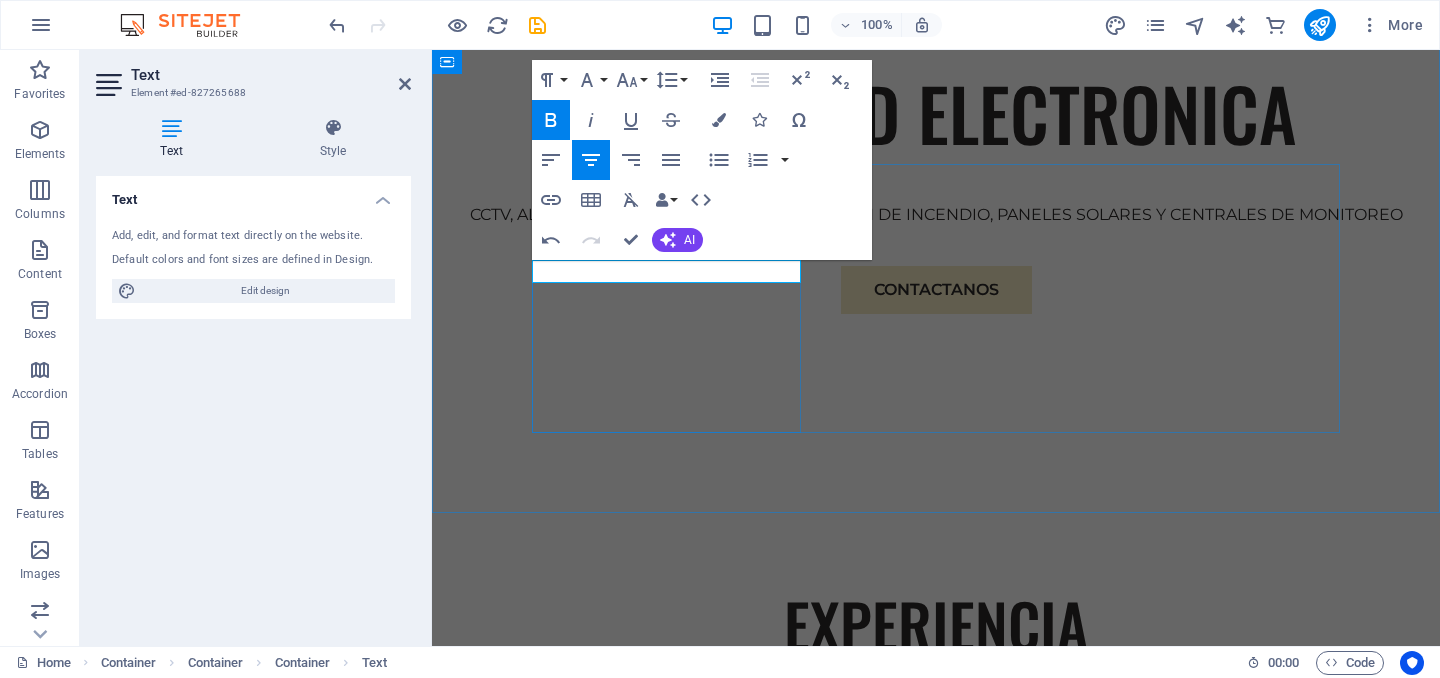 click on "RESIDENCIAL ​" at bounding box center [936, 793] 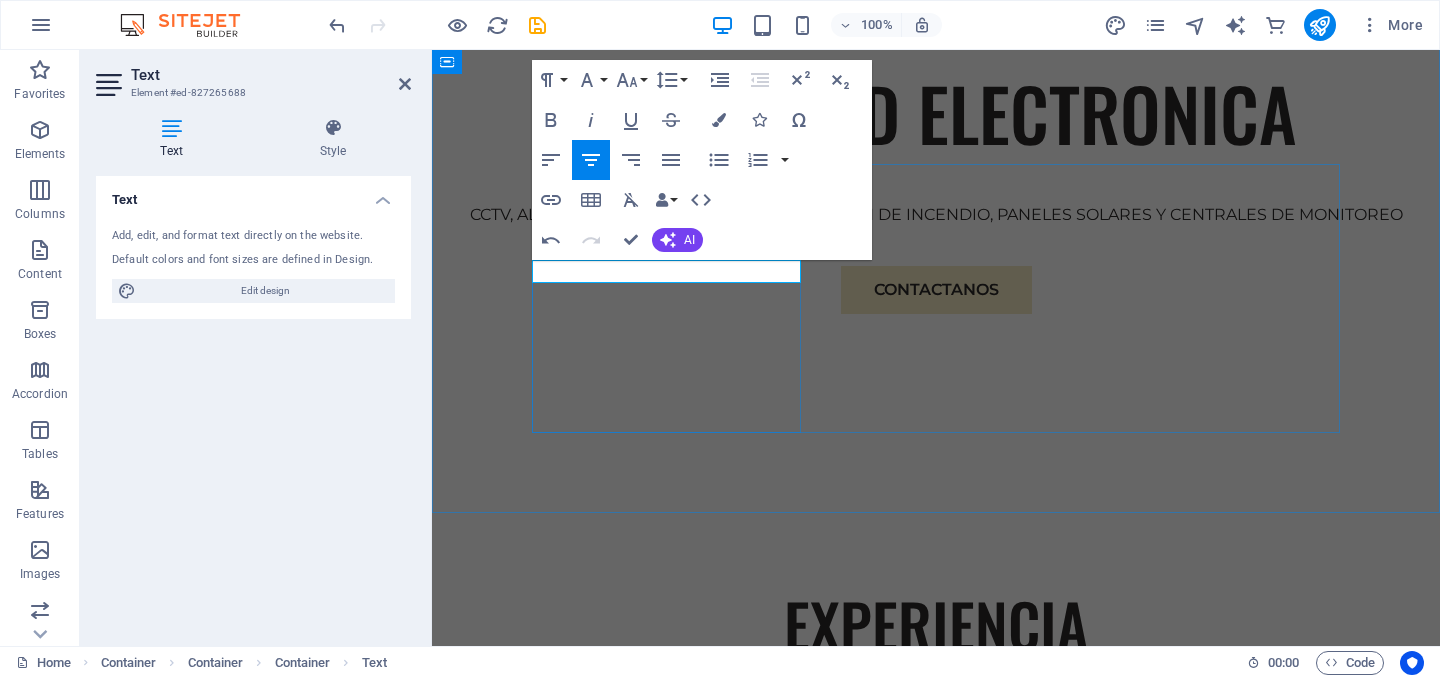 click on "RESIDENCIAL ​" at bounding box center (936, 793) 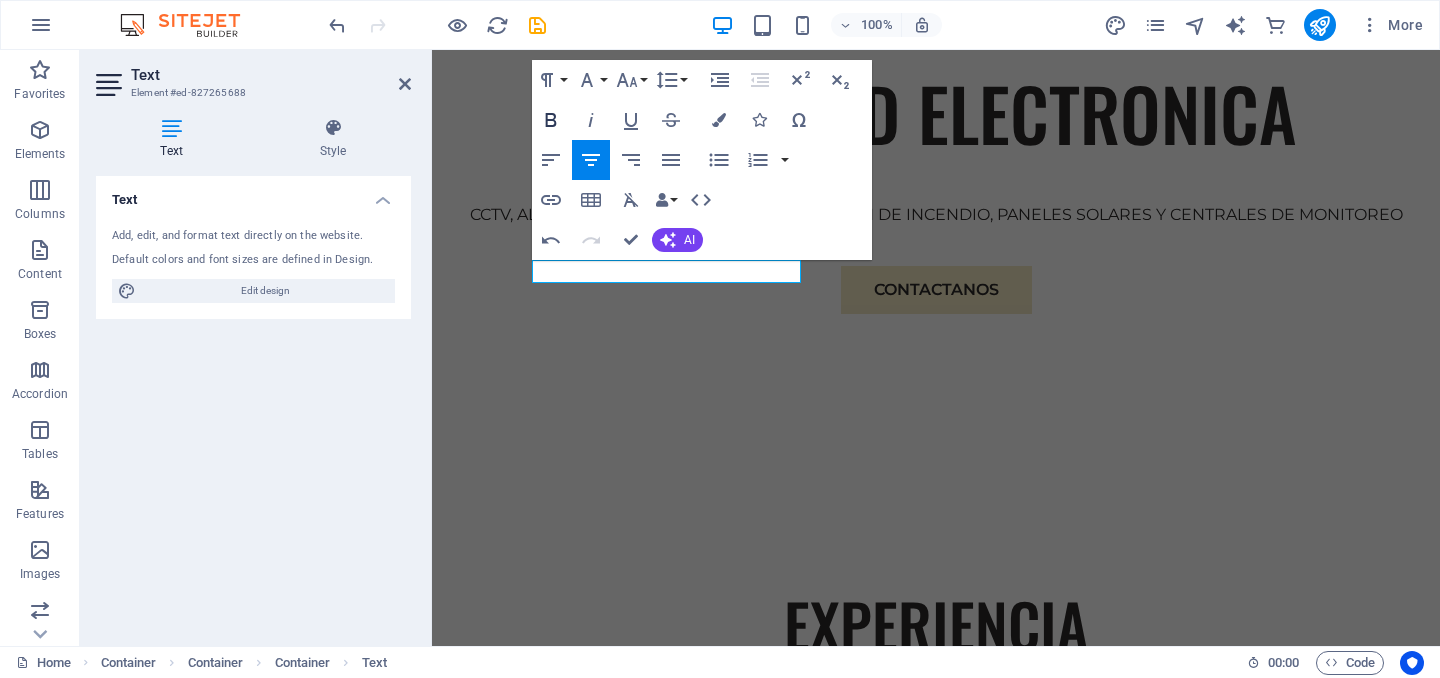 click 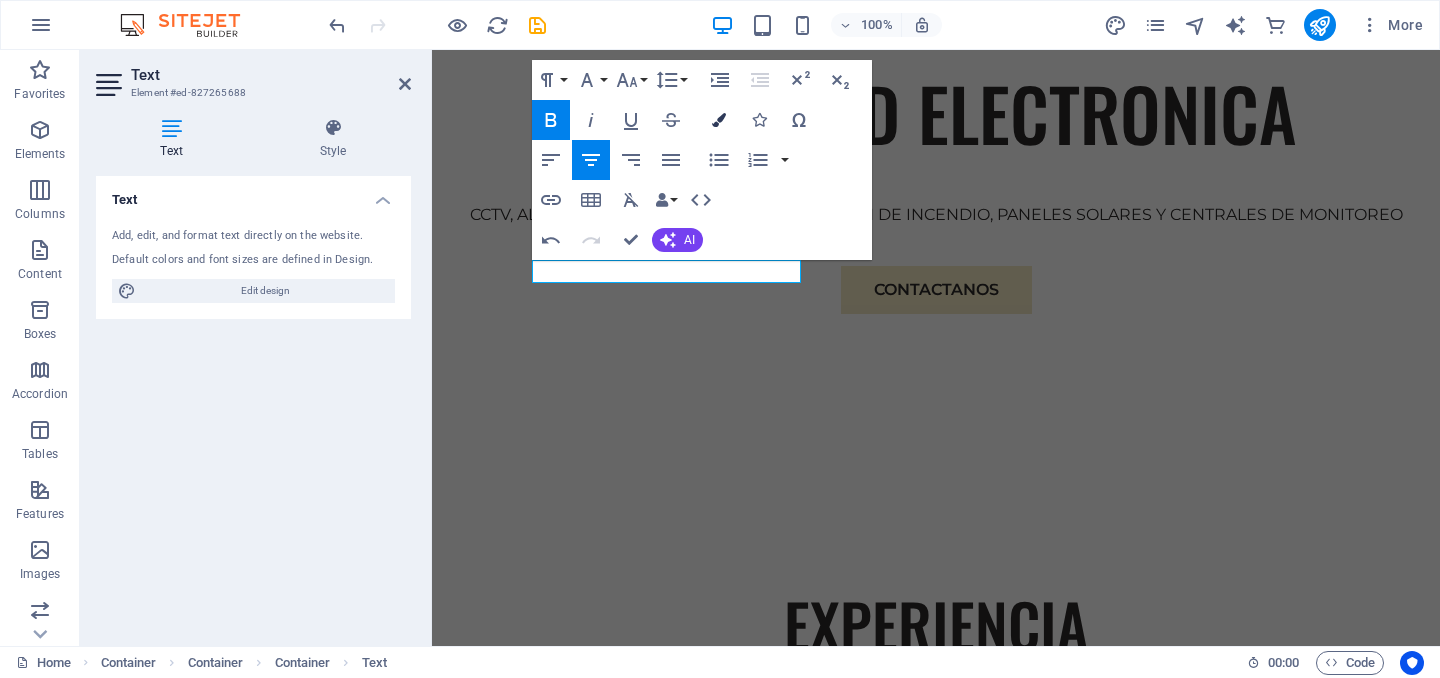 click at bounding box center [719, 120] 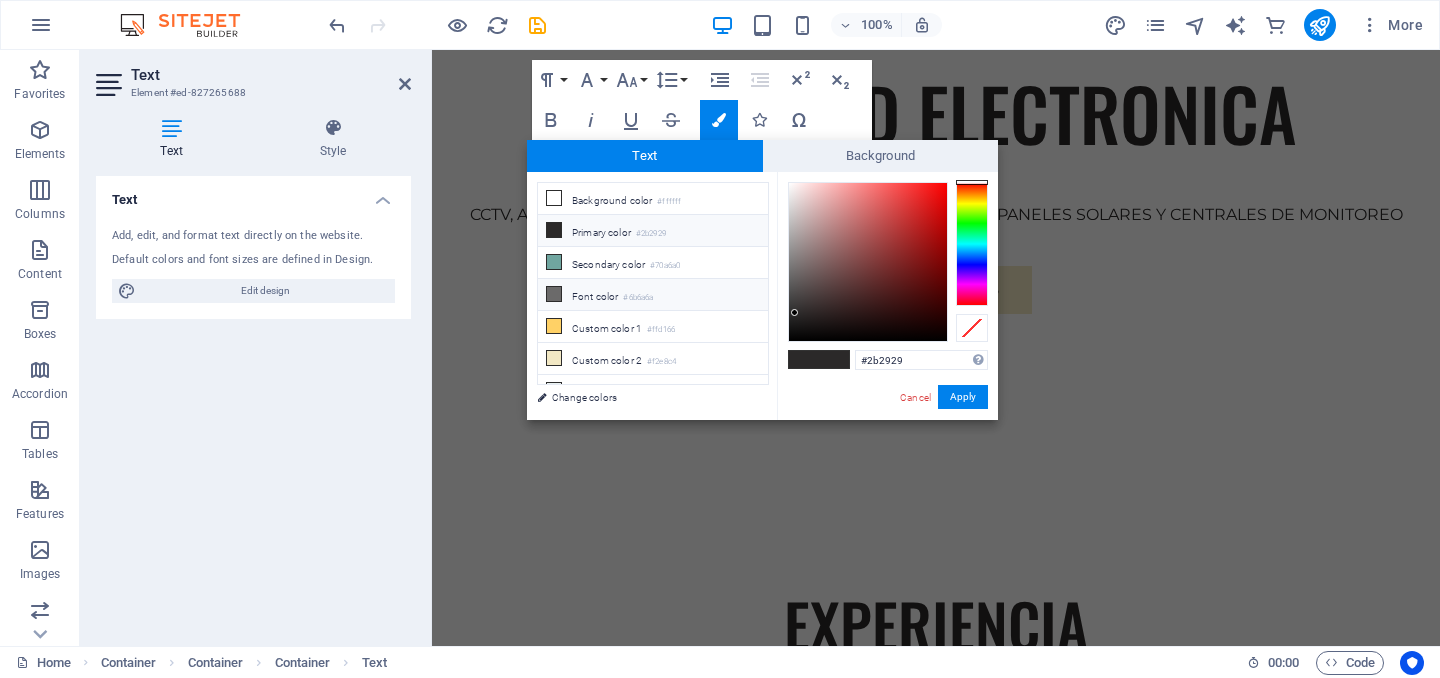 click on "#6b6a6a" at bounding box center [638, 298] 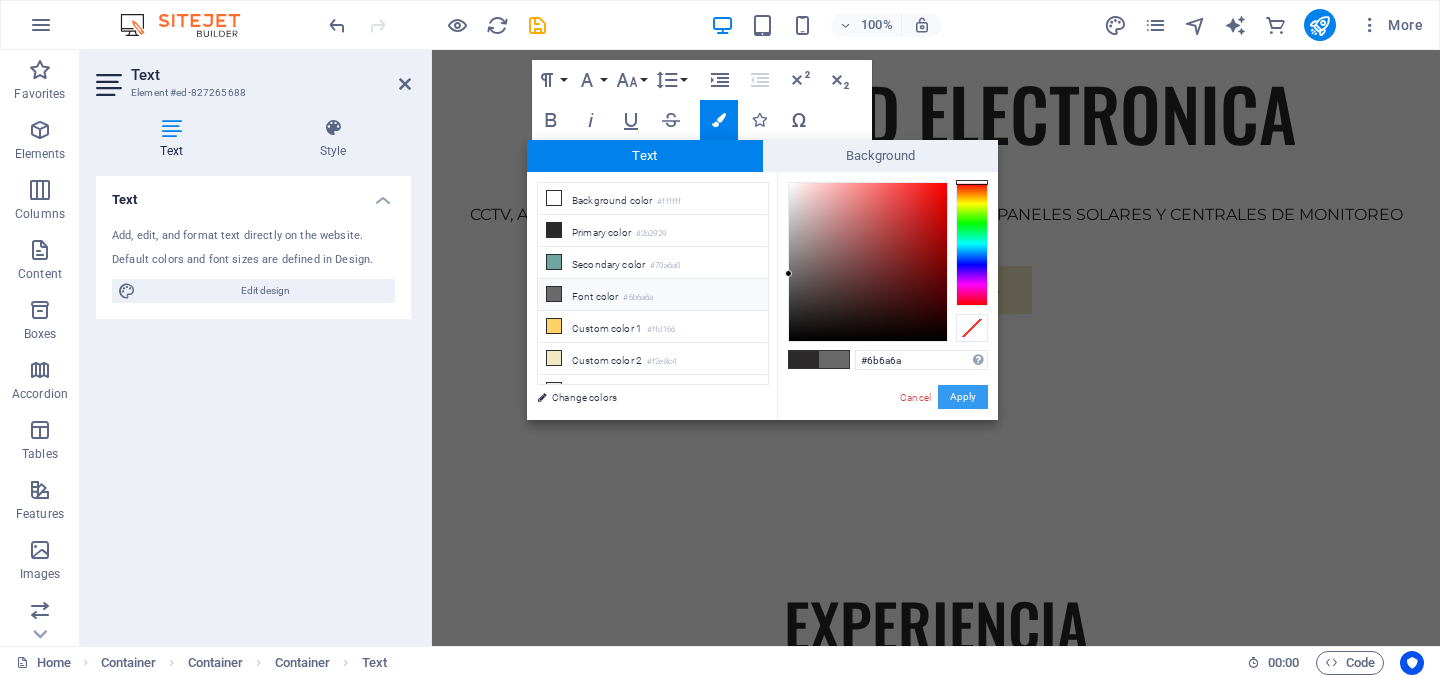 click on "Apply" at bounding box center (963, 397) 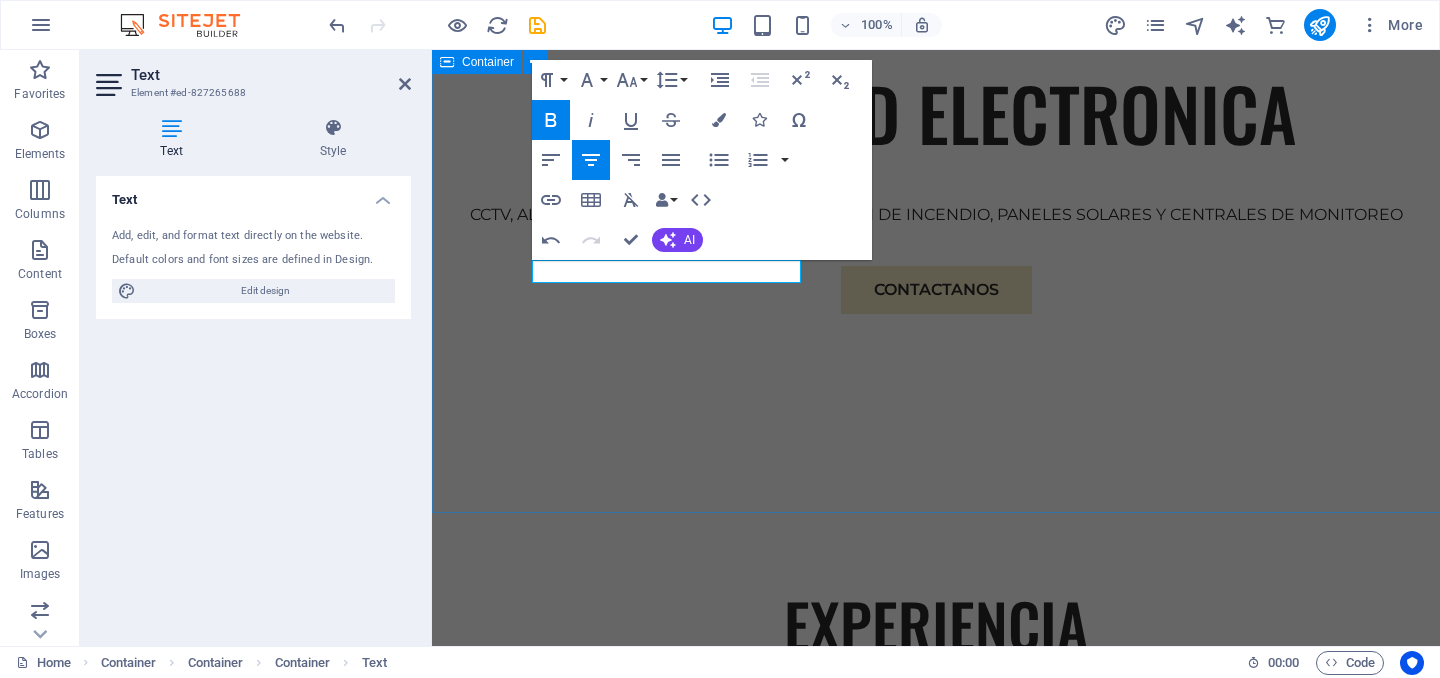 click on "EXPERIENCIA Somos una empresa especializada en soluciones de seguridad electrónica con más de 15 años de experiencia en el sector. Nos dedicamos al diseño, instalación y mantenimiento de sistemas integrales de videovigilancia, control de acceso, alarmas, cercas eléctricas y monitoreo remoto. RESIDENCIAL Atendemos sectores empresariales, industriales y residenciales, brindando tecnología de punta, respaldo técnico y un equipo humano altamente calificado. Expertise For Results At Eco-Con, we understand that success is not just about profitability; it's also about sustainability and responsible business practices. With a proven track record of guiding businesses towards greater profitability and environmental responsibility, we have become a trusted partner in the industry." at bounding box center [936, 1252] 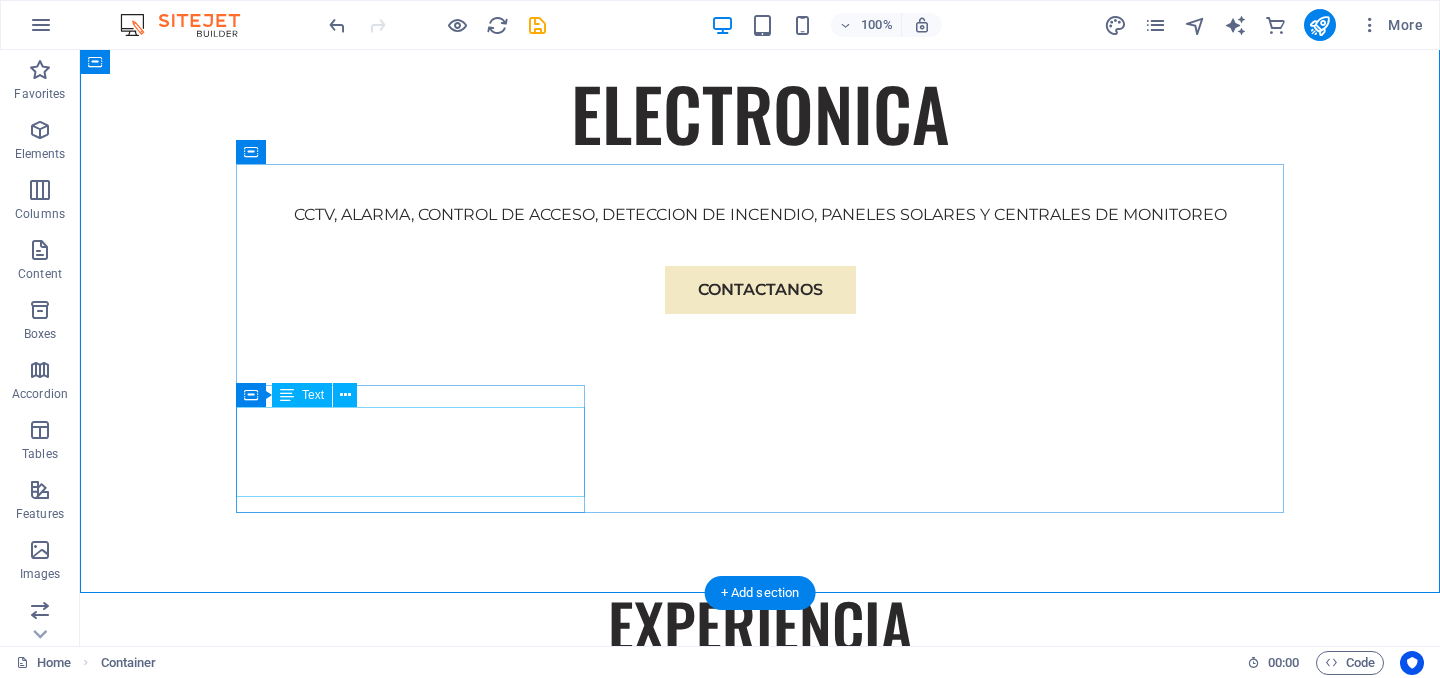 click on "Atendemos sectores empresariales, industriales y residenciales, brindando tecnología de punta, respaldo técnico y un equipo humano altamente calificado." at bounding box center [760, 826] 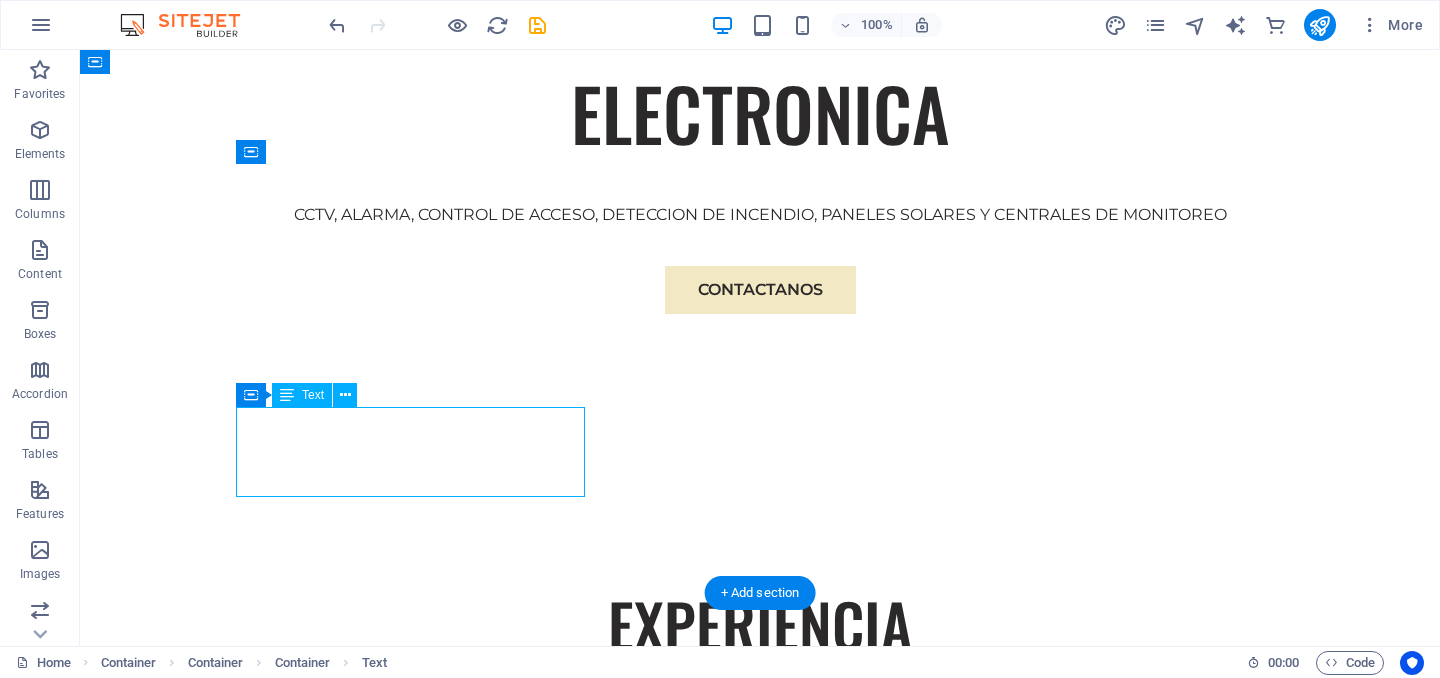 click on "Atendemos sectores empresariales, industriales y residenciales, brindando tecnología de punta, respaldo técnico y un equipo humano altamente calificado." at bounding box center (760, 826) 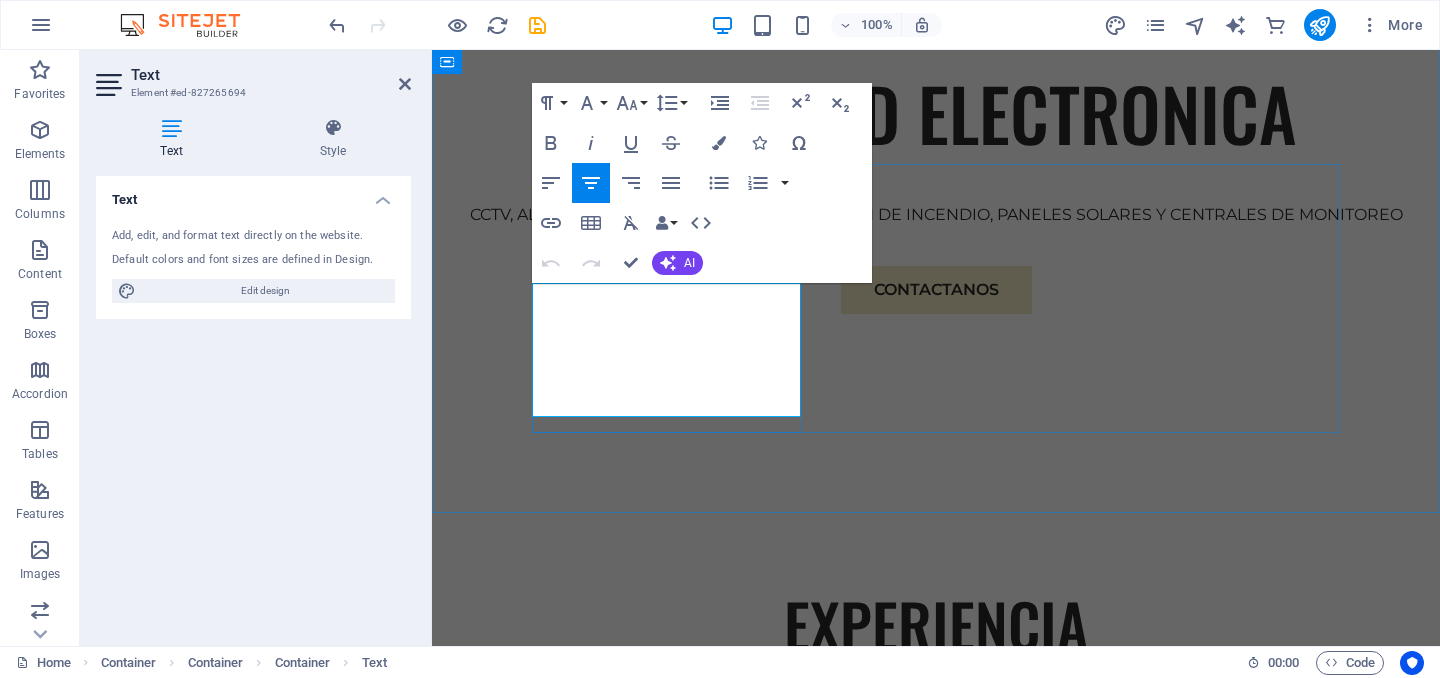 click on "Atendemos sectores empresariales, industriales y residenciales, brindando tecnología de punta, respaldo técnico y un equipo humano altamente calificado." at bounding box center [936, 825] 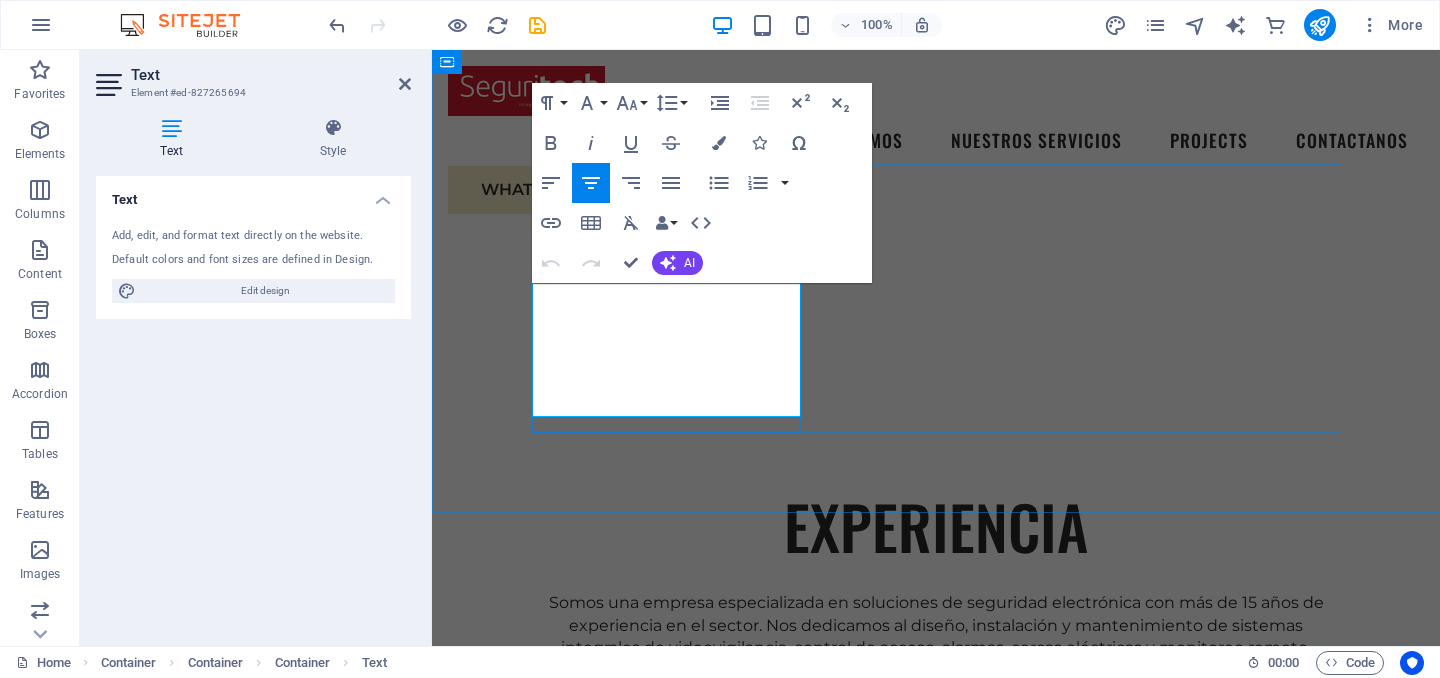 scroll, scrollTop: 1071, scrollLeft: 0, axis: vertical 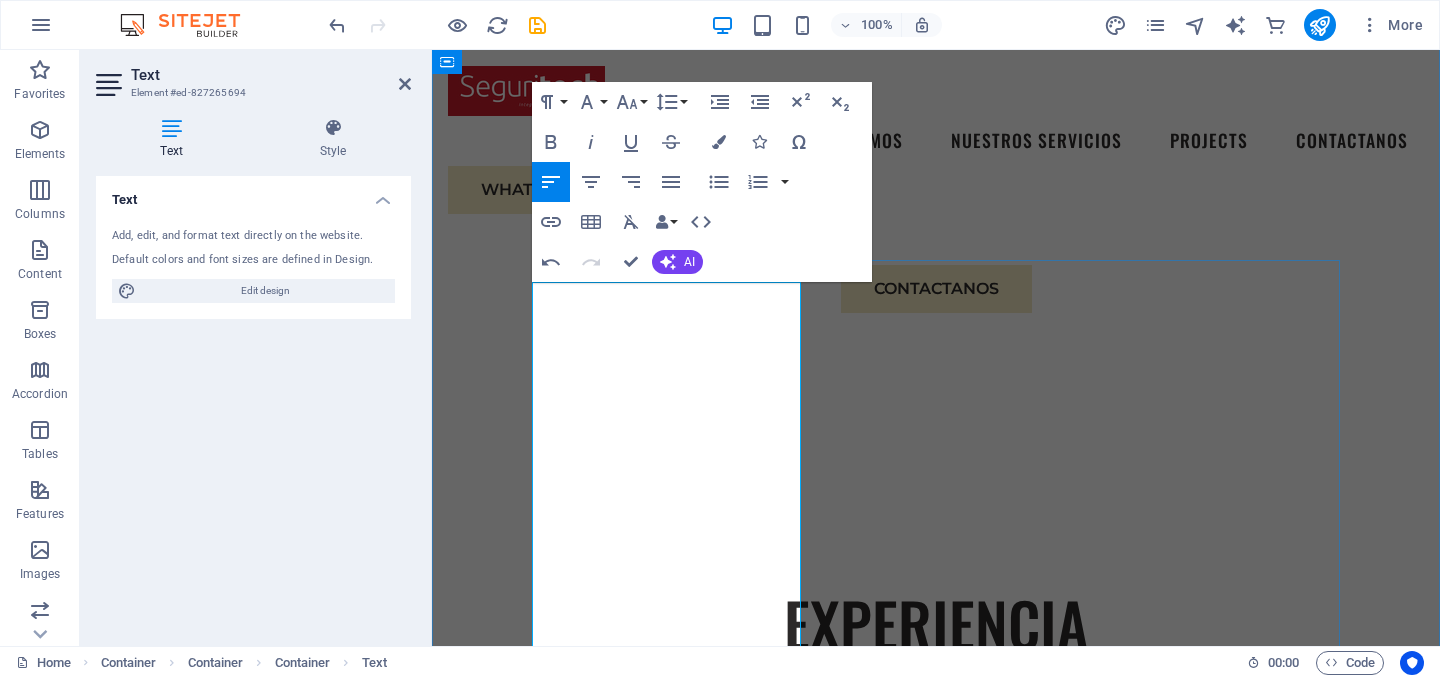 click on "[TYPE] Installation of cameras of videovigilancia (CCTV) with monitoring local or remote from mobile devices. Alarms against intrusion and panic, connected to immediate response centers. Access control pedestrian and vehicular, with cards, biometry or facial recognition. Electric fences and perimeter sensors, that reinforce perimeter protection. Automation of gates and intelligent entry systems. Preventive and corrective maintenance, with personalized technical attention. Expertise For Results At Eco-Con, we understand that success is not just about profitability; it's also about sustainability and responsible business practices. With a proven track record of guiding businesses towards greater profitability and environmental responsibility, we have become a trusted partner in the industry." at bounding box center (936, 1515) 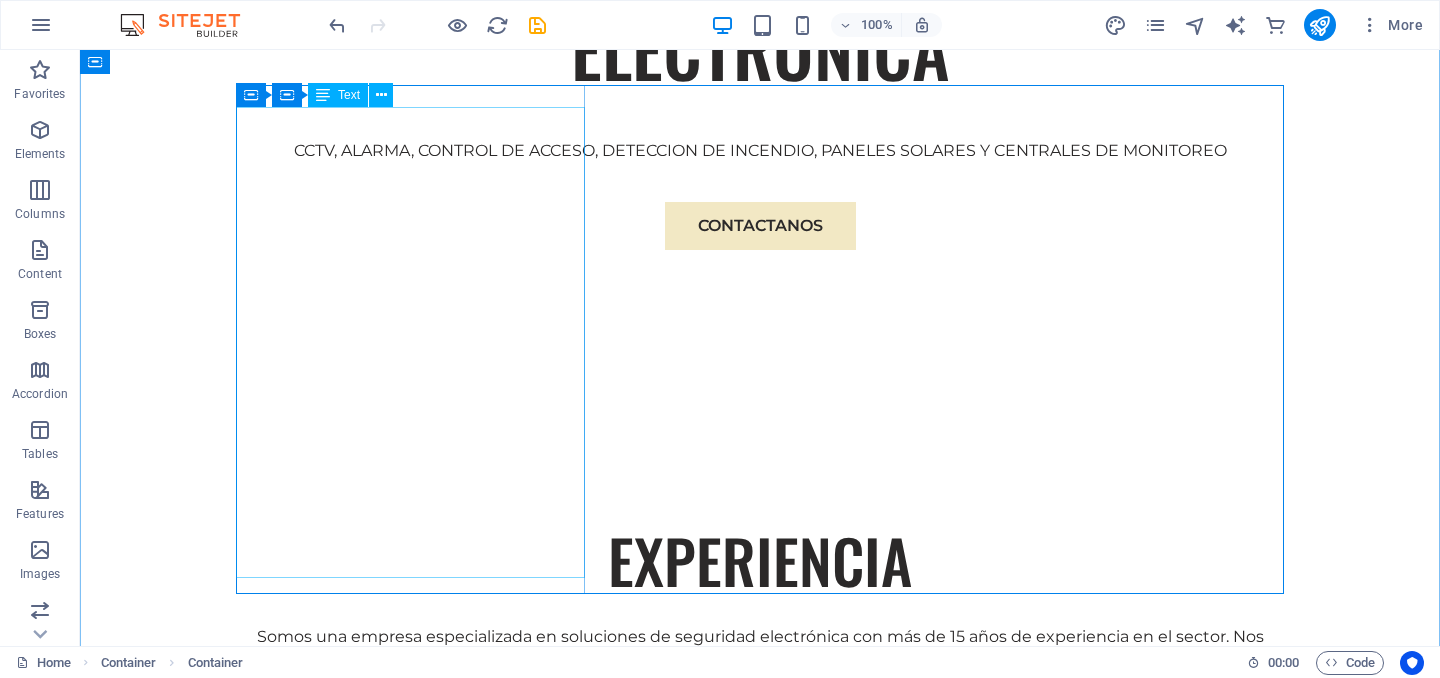 scroll, scrollTop: 1247, scrollLeft: 0, axis: vertical 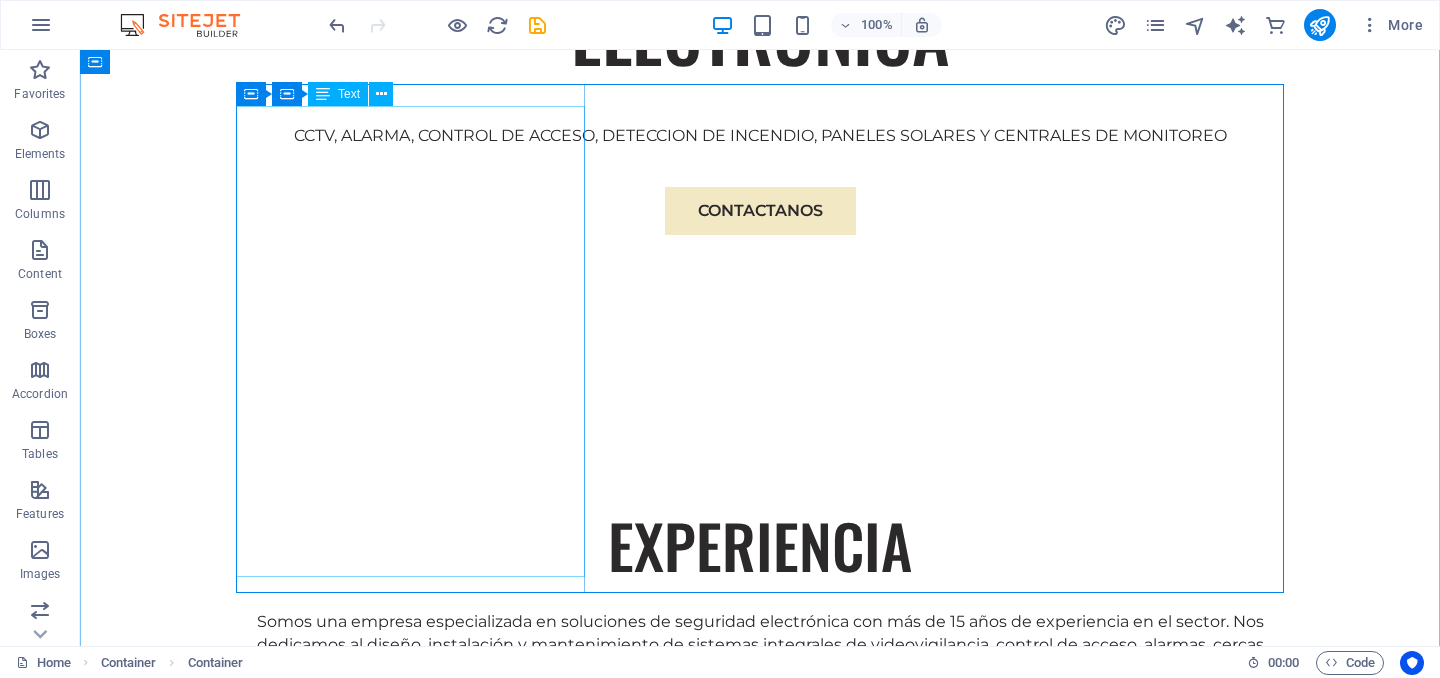 click on "Instalación de cámaras de videovigilancia (CCTV) con monitoreo local o remoto desde dispositivos móviles. Alarmas contra intrusión y pánico , conectadas a centrales de respuesta inmediata. Control de acceso peatonal y vehicular , con tarjetas, biometría o reconocimiento facial. Cercas eléctricas y sensores perimetrales , que refuerzan la protección del perímetro. Automatización de portones y sistemas inteligentes de entrada. Mantenimiento preventivo y correctivo , con atención técnica personalizada." at bounding box center (760, 859) 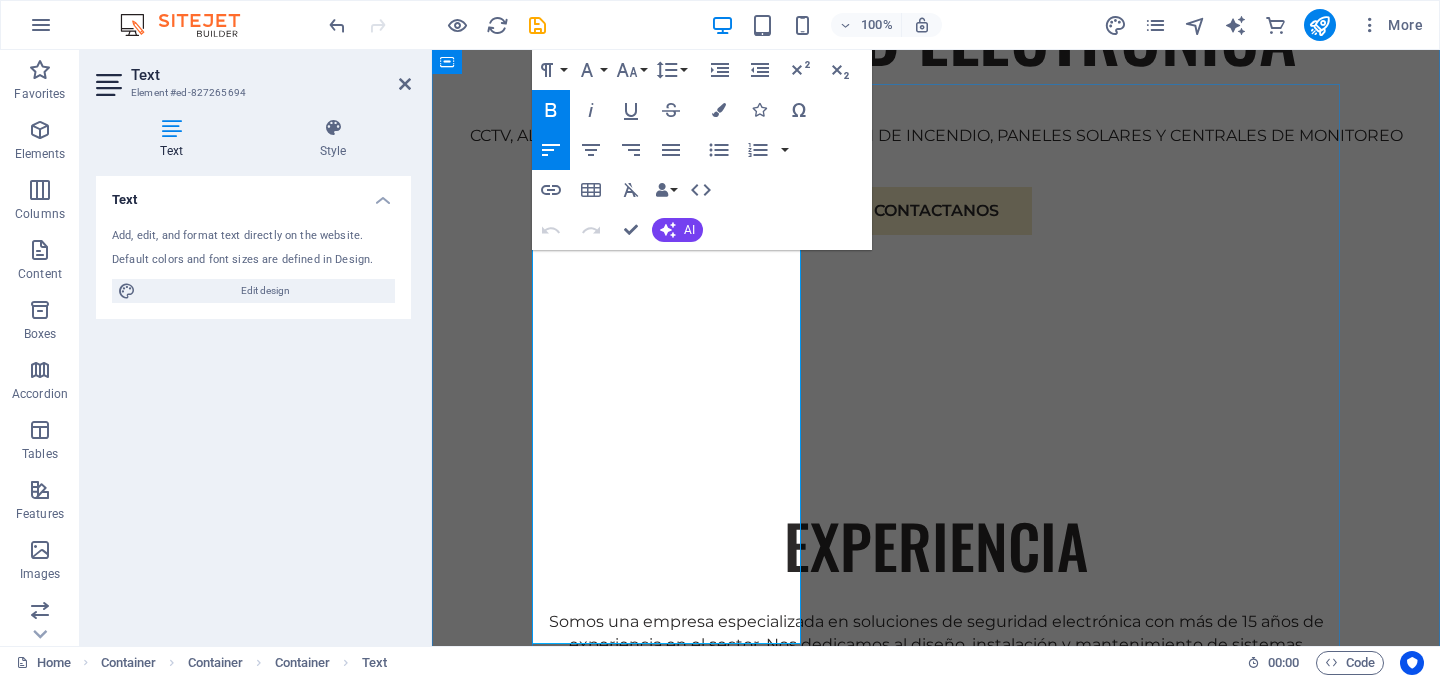 drag, startPoint x: 614, startPoint y: 364, endPoint x: 756, endPoint y: 406, distance: 148.08105 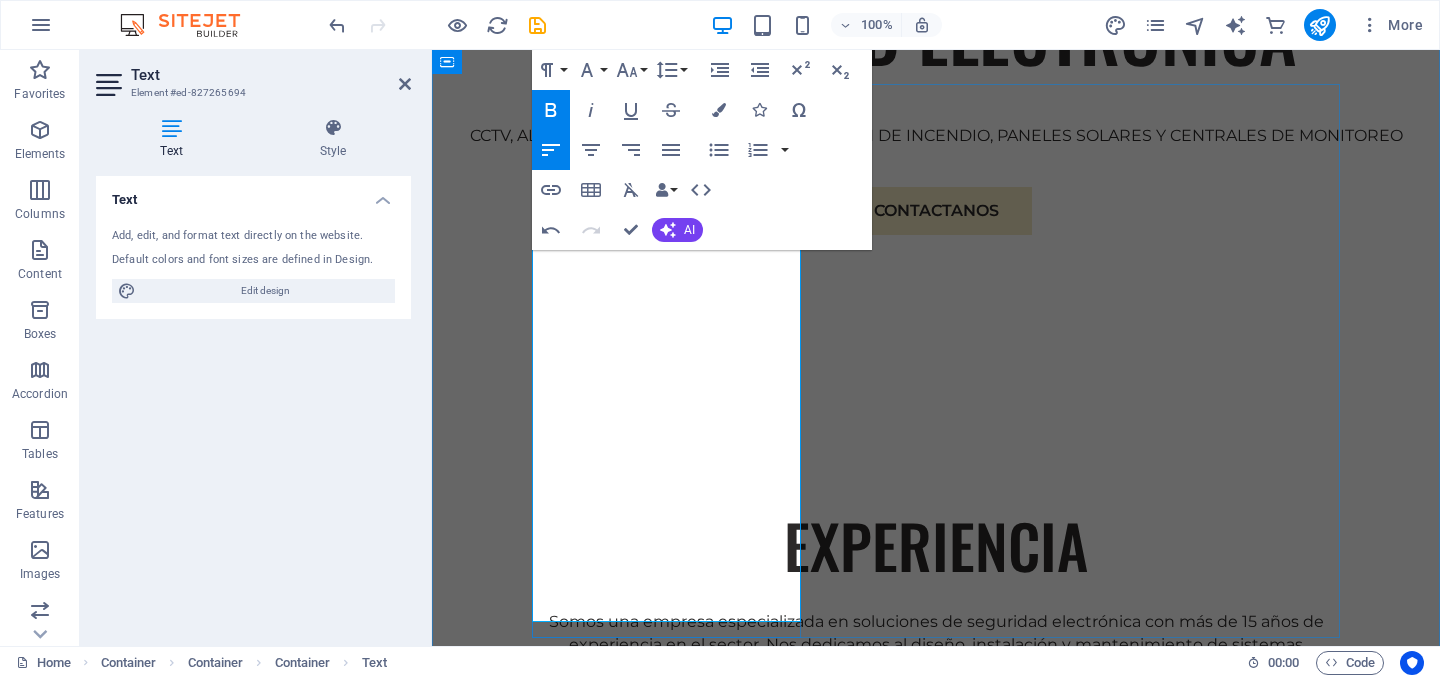 click on "Automatización de portones y sistemas inteligentes de entrada." at bounding box center [792, 959] 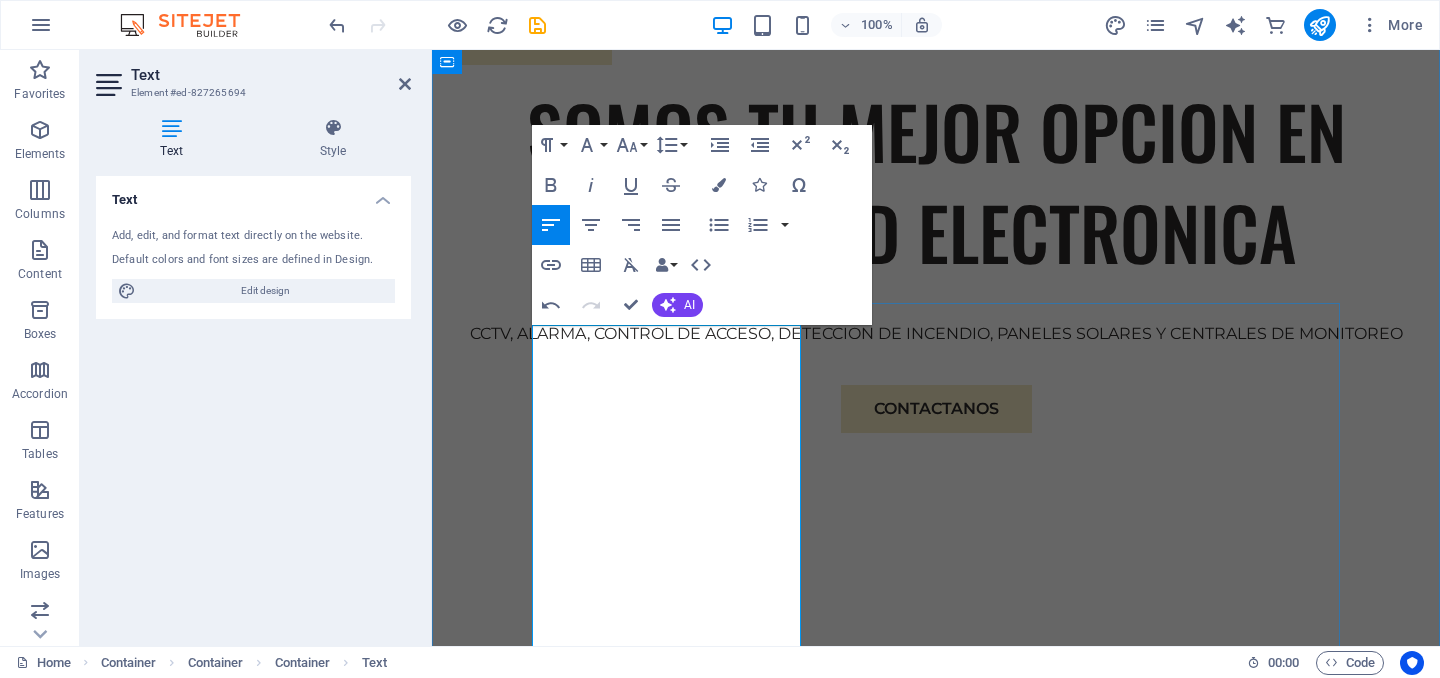 scroll, scrollTop: 1060, scrollLeft: 0, axis: vertical 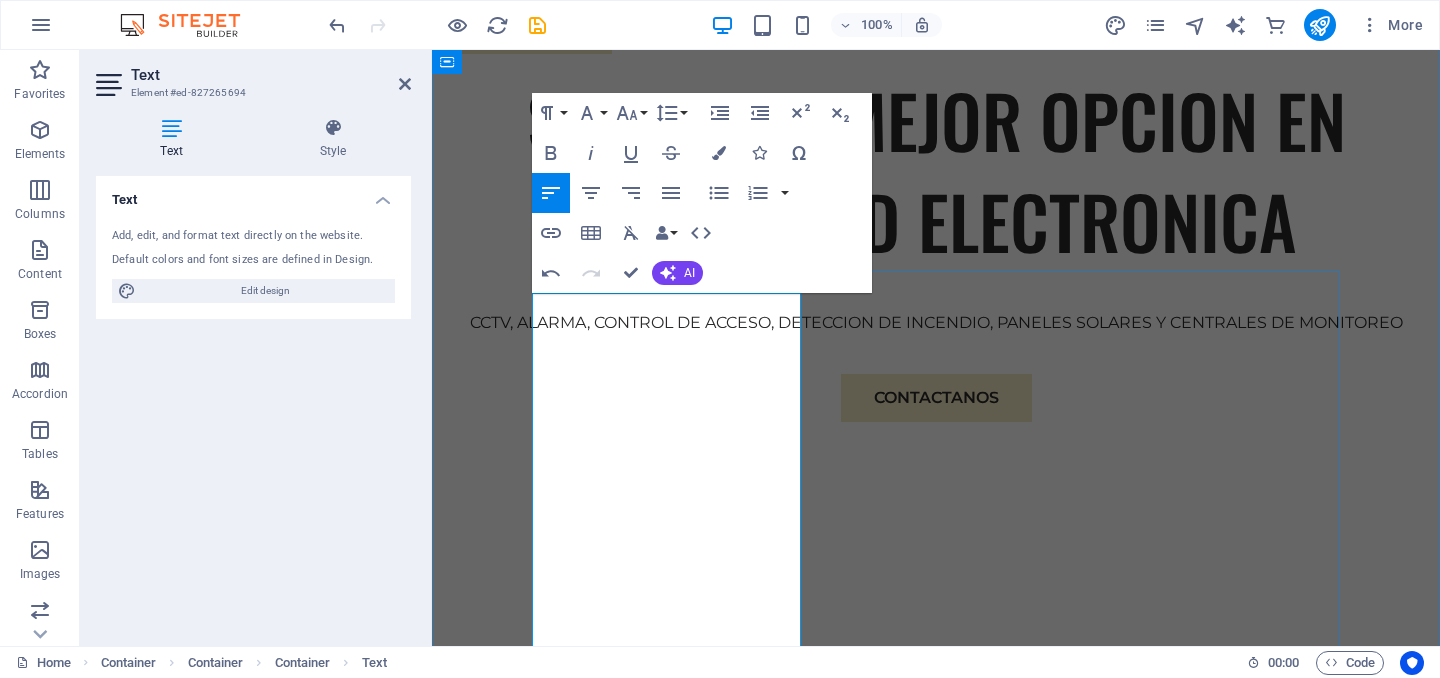 drag, startPoint x: 535, startPoint y: 326, endPoint x: 720, endPoint y: 398, distance: 198.517 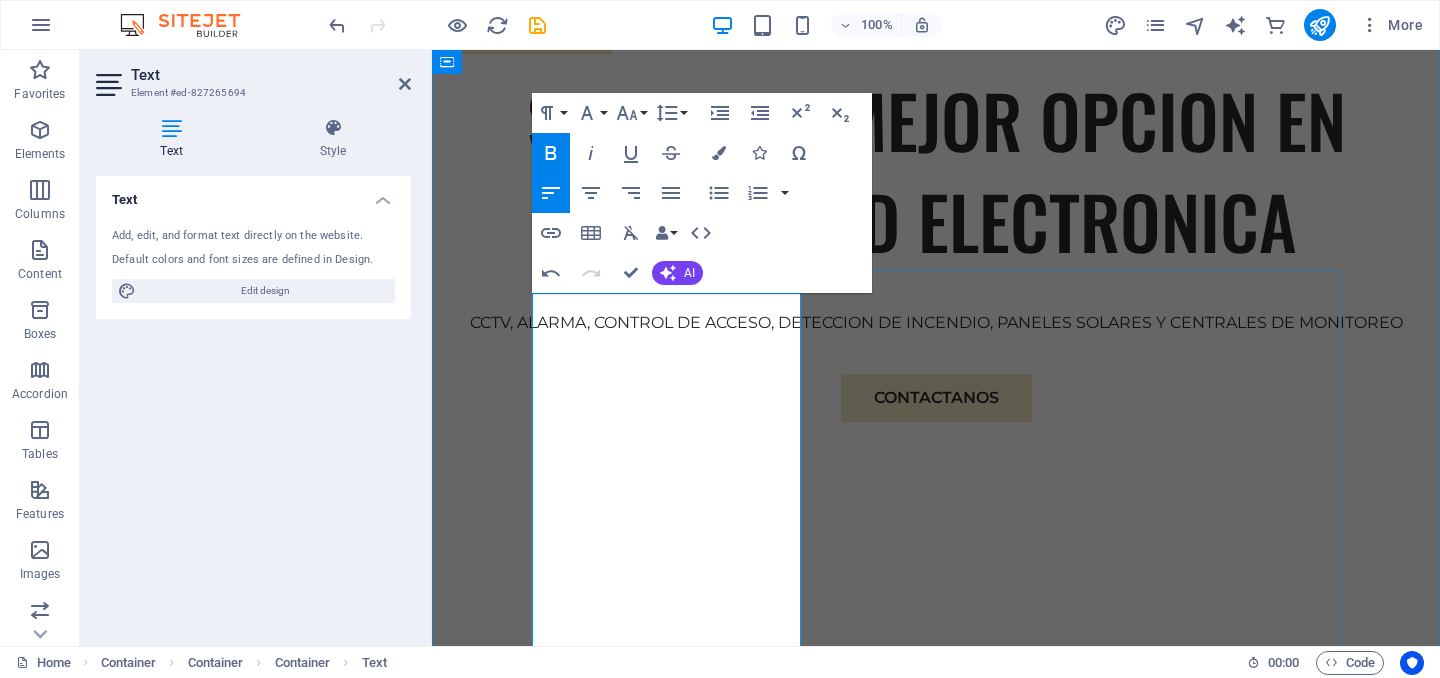 type 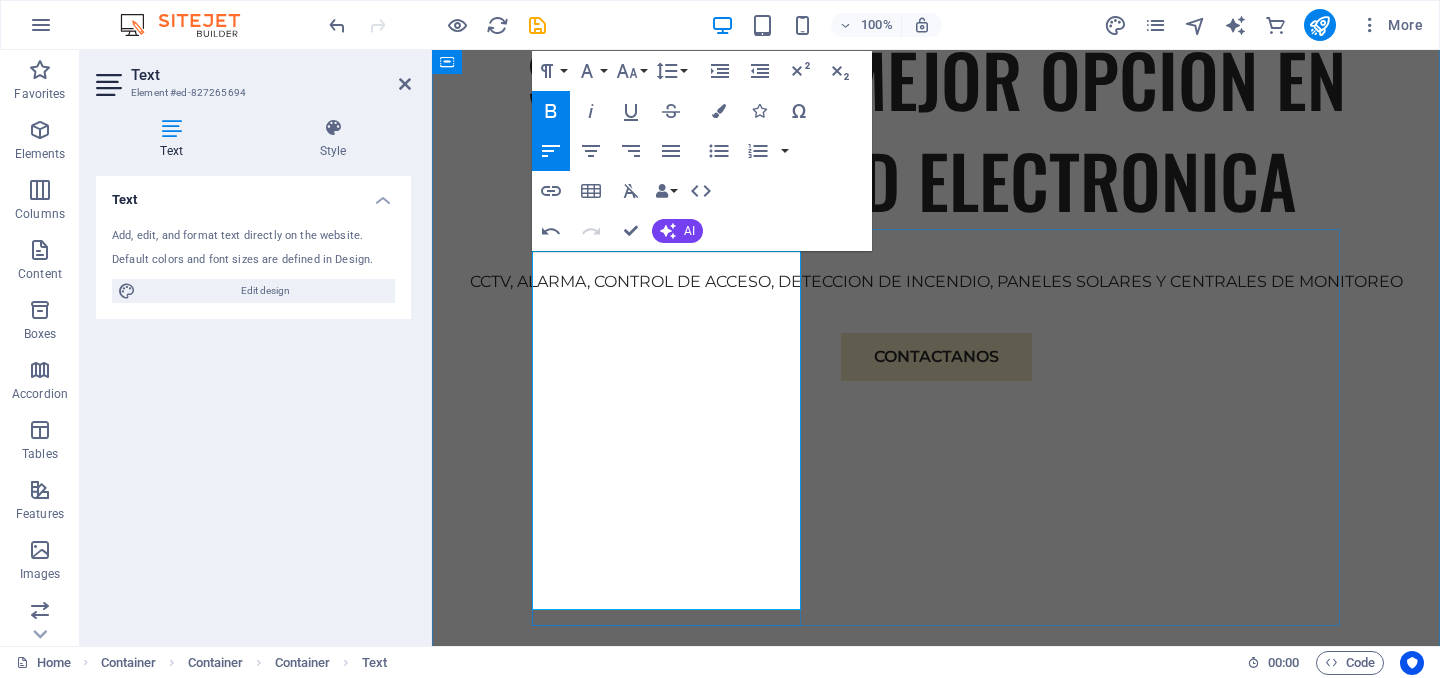scroll, scrollTop: 1102, scrollLeft: 0, axis: vertical 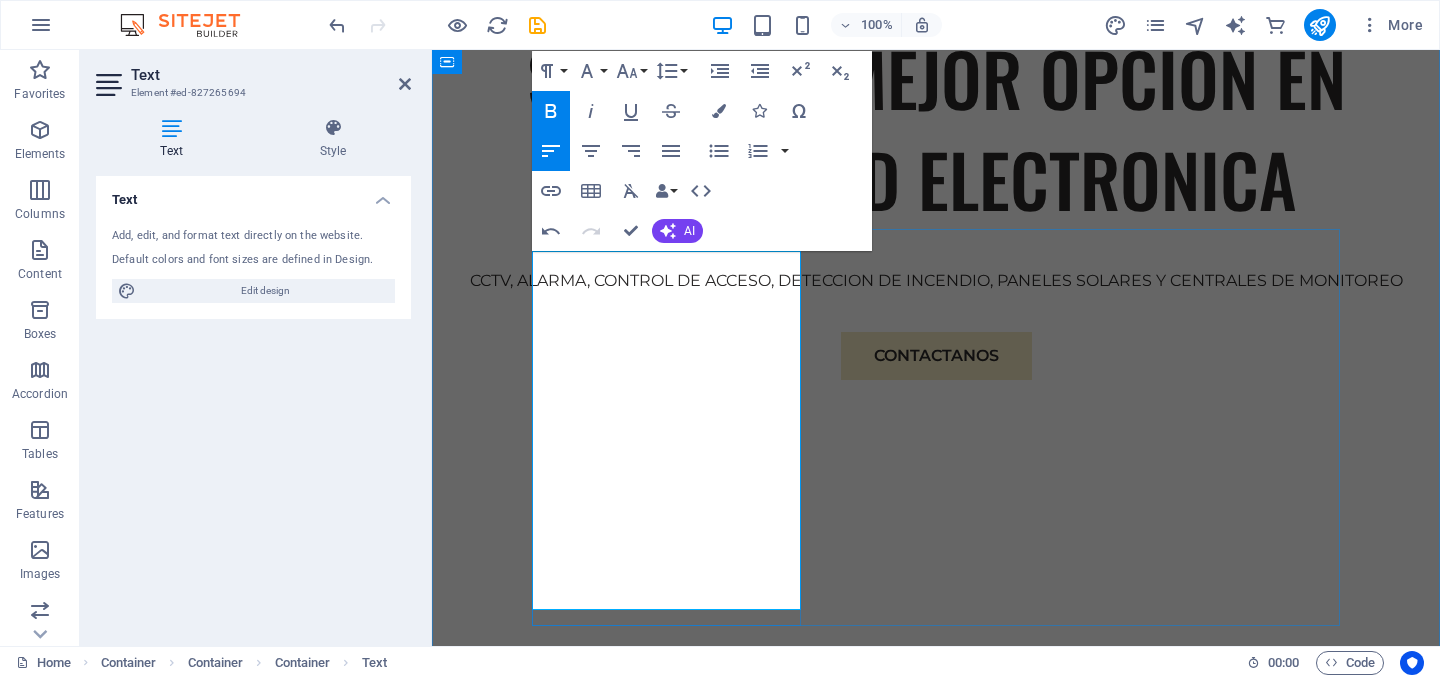 drag, startPoint x: 640, startPoint y: 462, endPoint x: 717, endPoint y: 501, distance: 86.313385 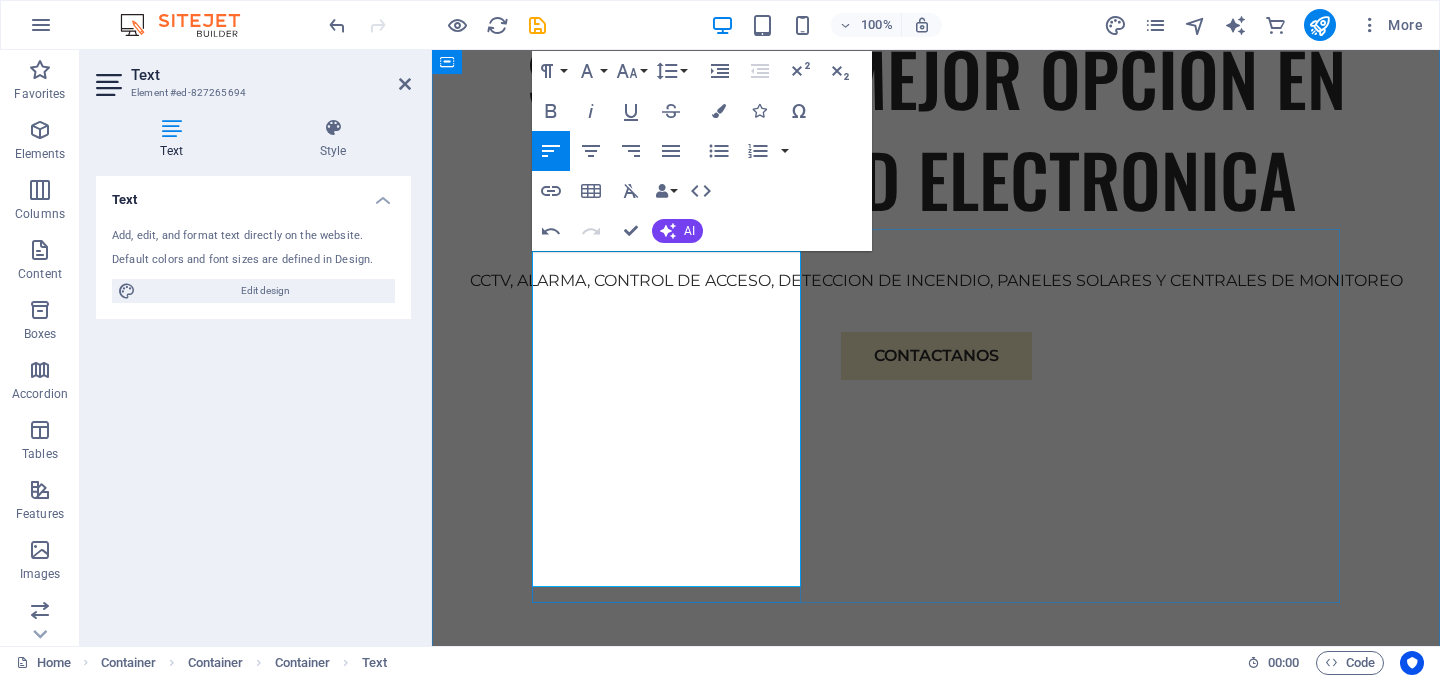 click on "Cercas eléctricas y sensores perimetrales , que refuerzan la protección del perímetro." at bounding box center [936, 1038] 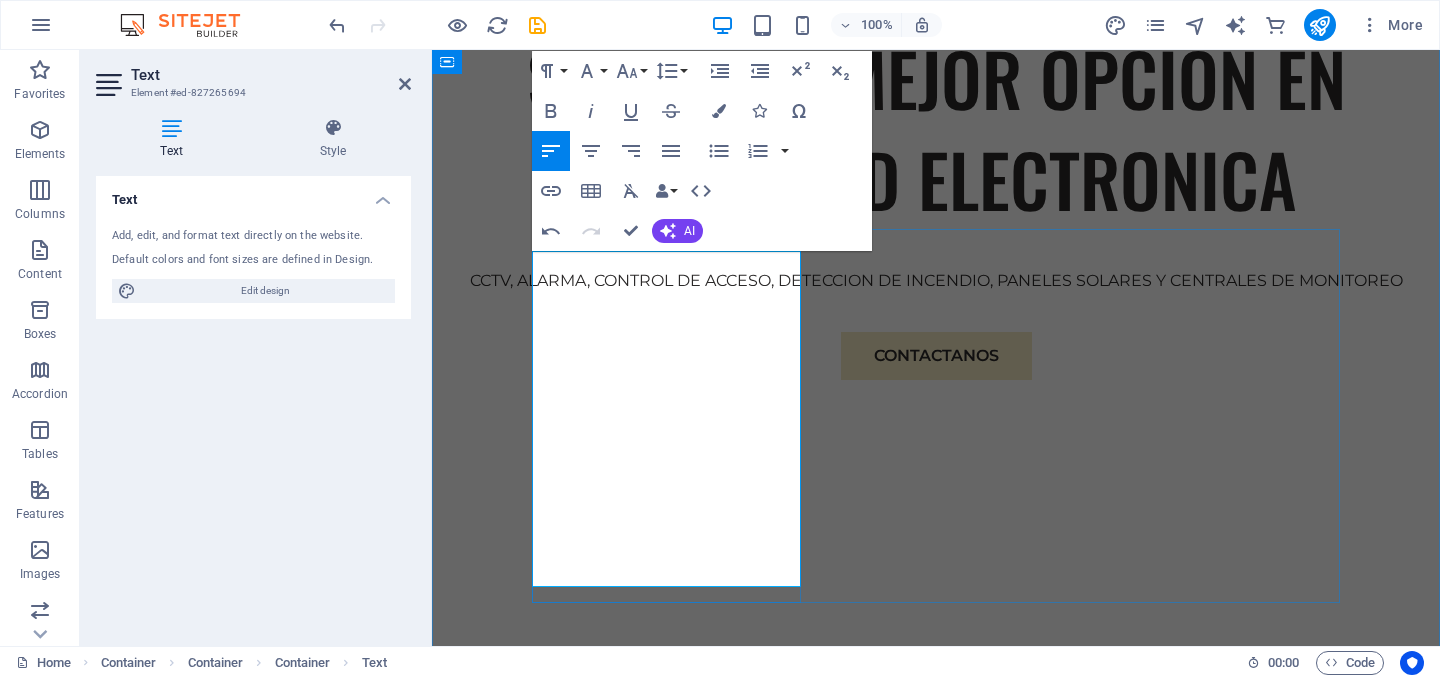 drag, startPoint x: 644, startPoint y: 464, endPoint x: 738, endPoint y: 490, distance: 97.52948 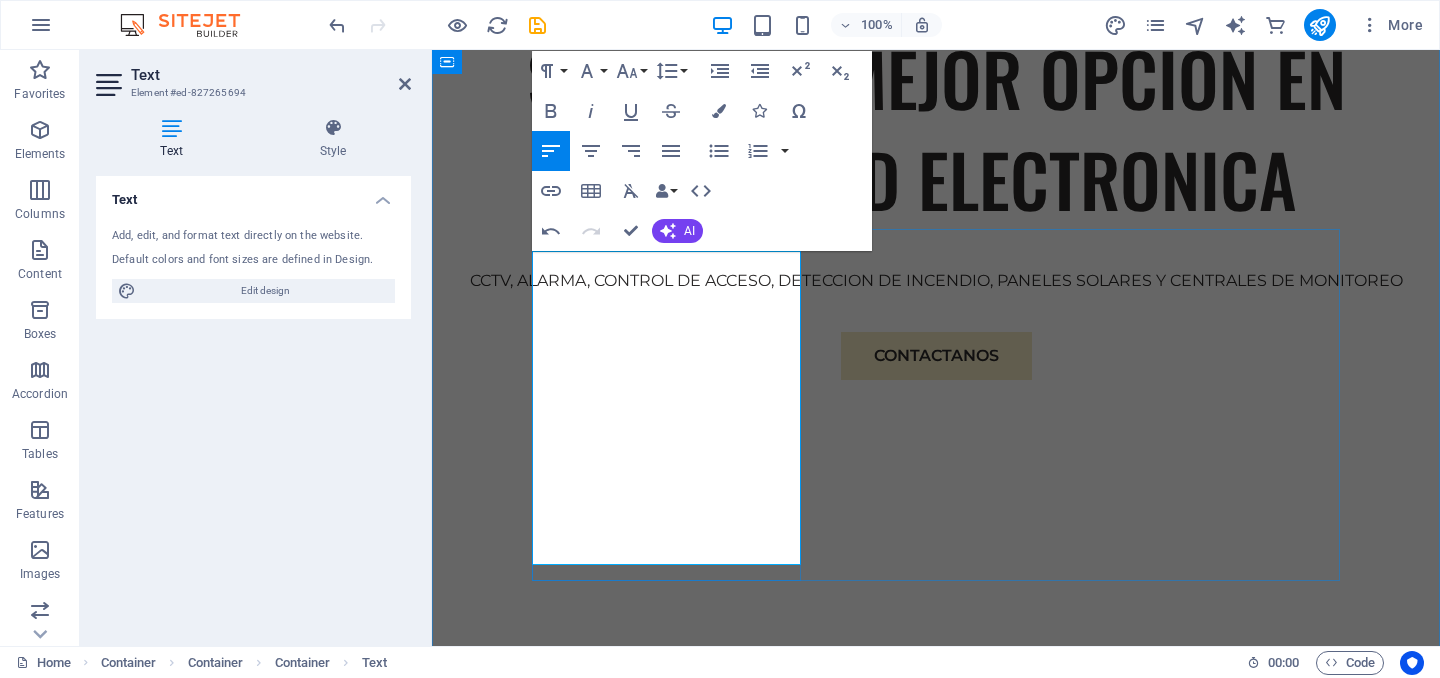 click on "Automatización de portones y sistemas inteligentes de entrada." at bounding box center [792, 1081] 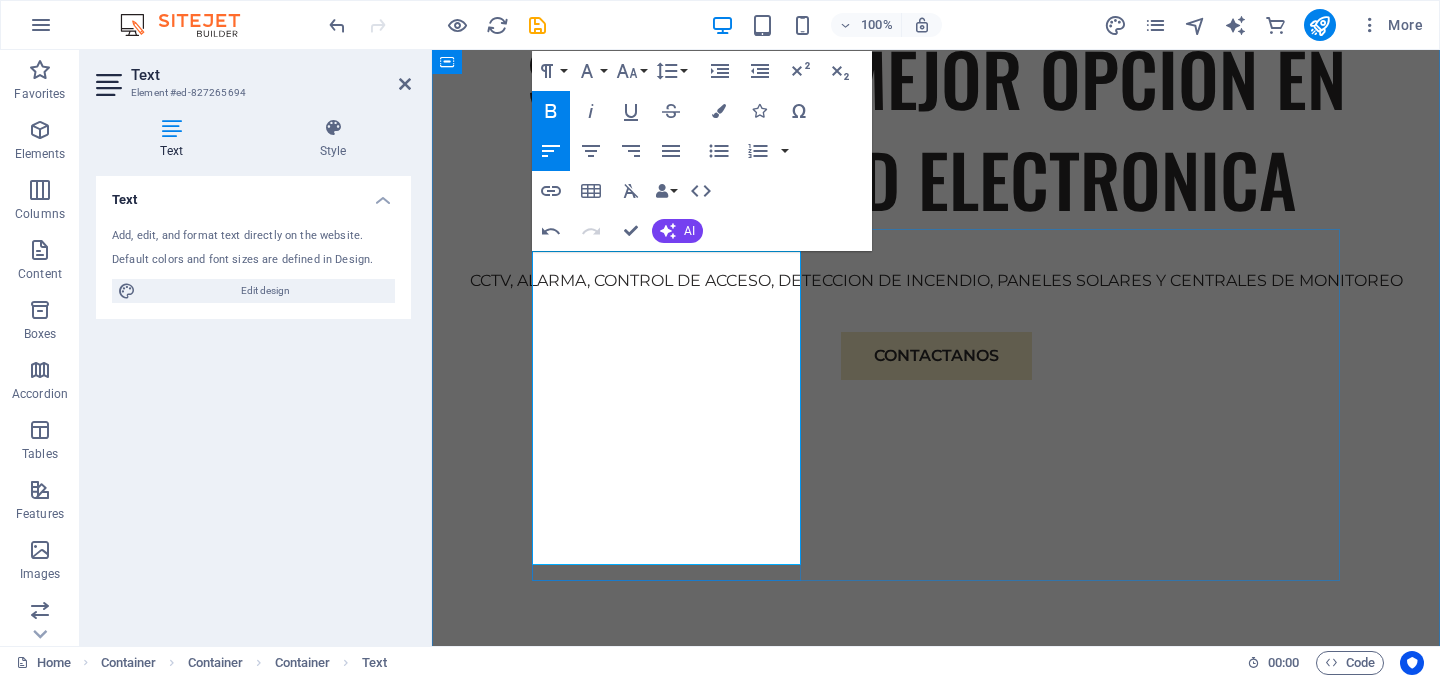 click on "Automatización de portones y sistemas inteligentes de entrada." at bounding box center (792, 1081) 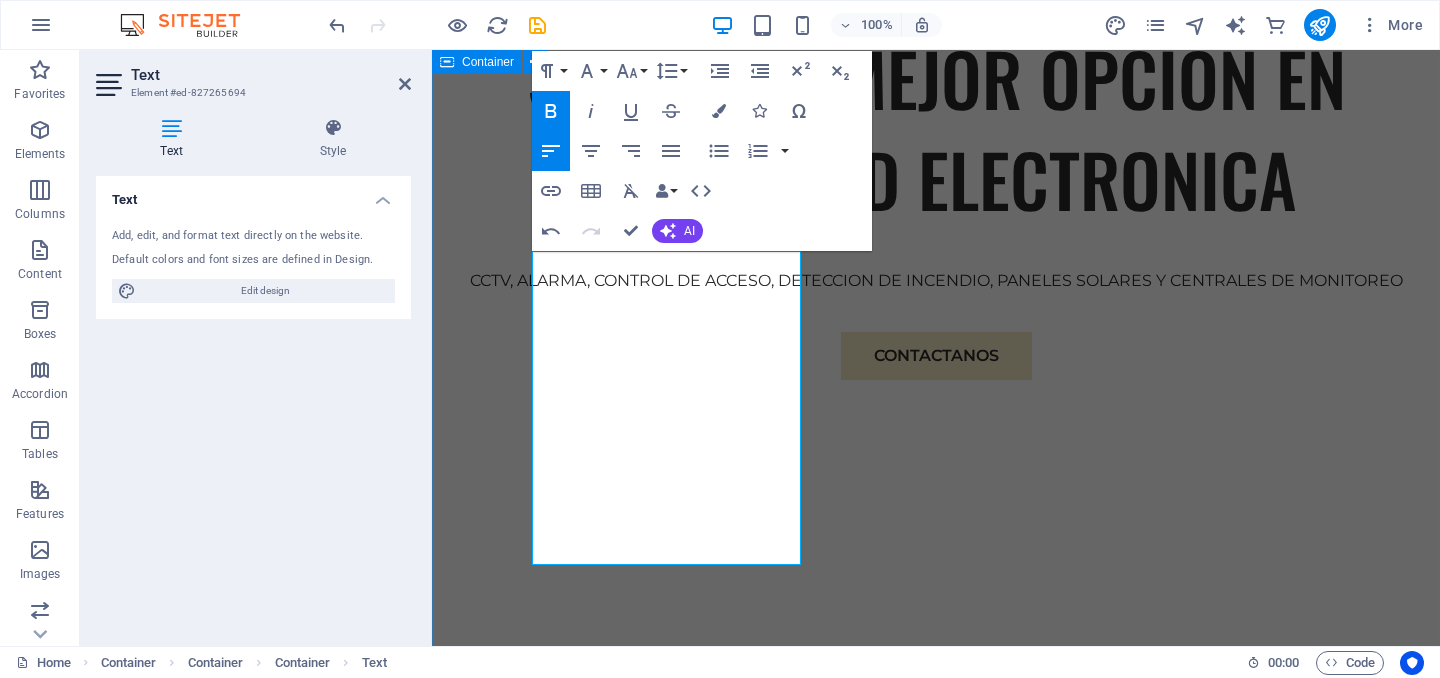 click on "EXPERIENCIA Somos una empresa especializada en soluciones de seguridad electrónica con más de 15 años de experiencia en el sector. Nos dedicamos al diseño, instalación y mantenimiento de sistemas integrales de videovigilancia, control de acceso, alarmas, cercas eléctricas y monitoreo remoto.  RESIDENCIAL CCTV Alarmas de intrusión  Control de acceso peatonal y vehicular Cercas eléctricas y sensores perimetrales , Automatización de portones y sistemas inteligentes de entrada. Expertise For Results At Eco-Con, we understand that success is not just about profitability; it's also about sustainability and responsible business practices. With a proven track record of guiding businesses towards greater profitability and environmental responsibility, we have become a trusted partner in the industry." at bounding box center [936, 1419] 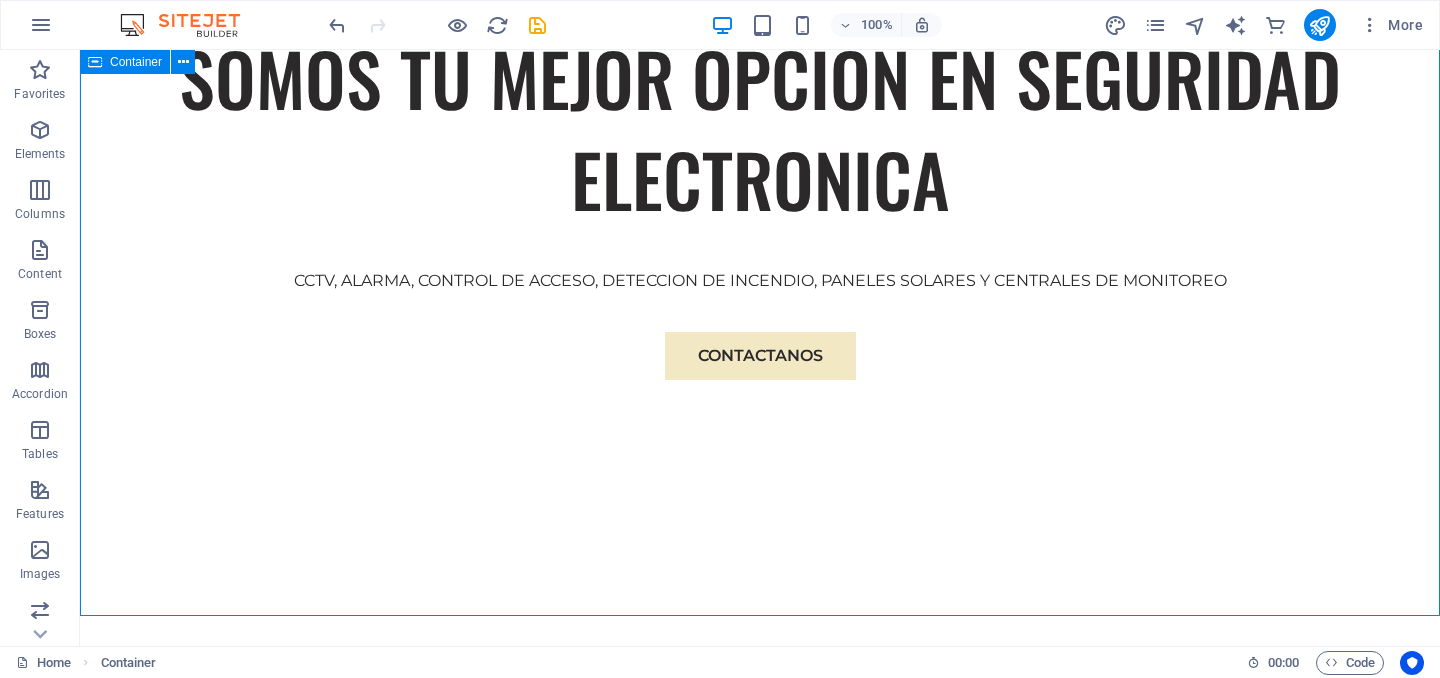 scroll, scrollTop: 1144, scrollLeft: 0, axis: vertical 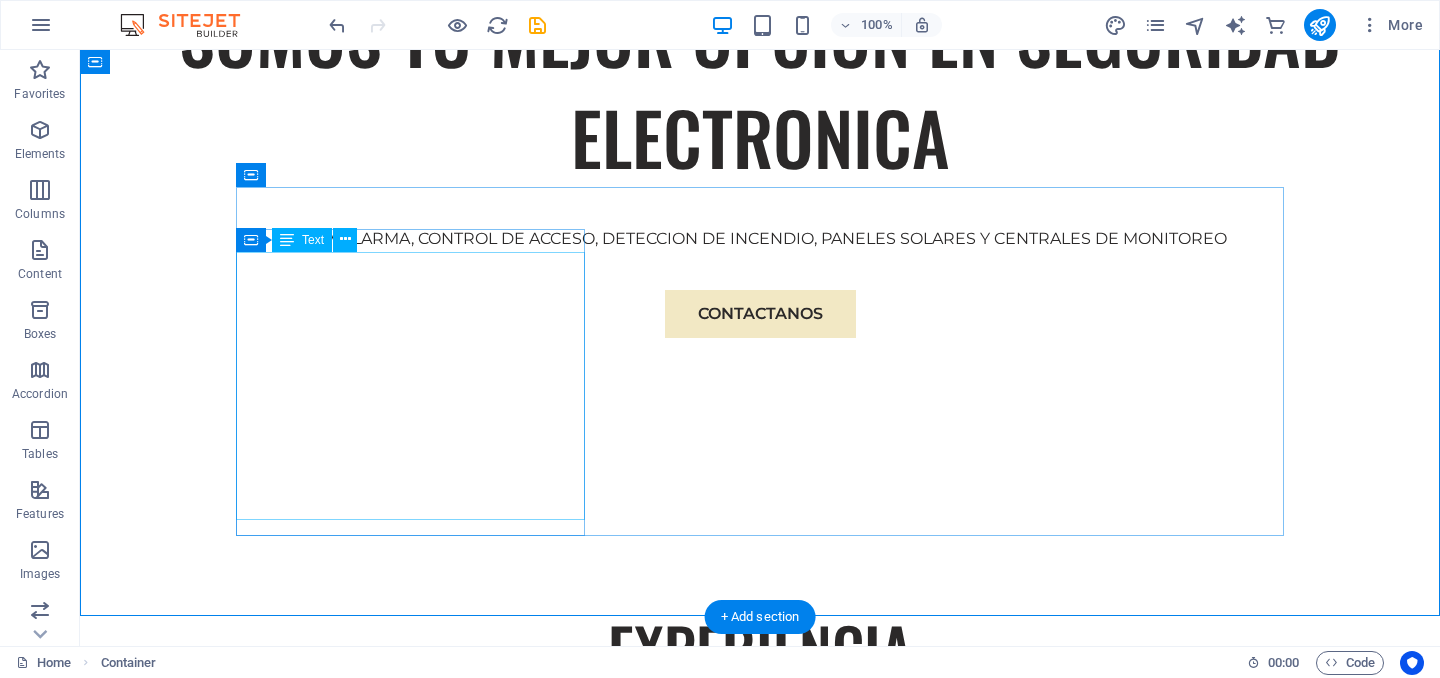 click on "CCTV Alarmas de intrusión  Control de acceso peatonal y vehicular Cercas eléctricas y sensores perimetrales , Automatización de portones y sistemas inteligentes de entrada." at bounding box center (760, 951) 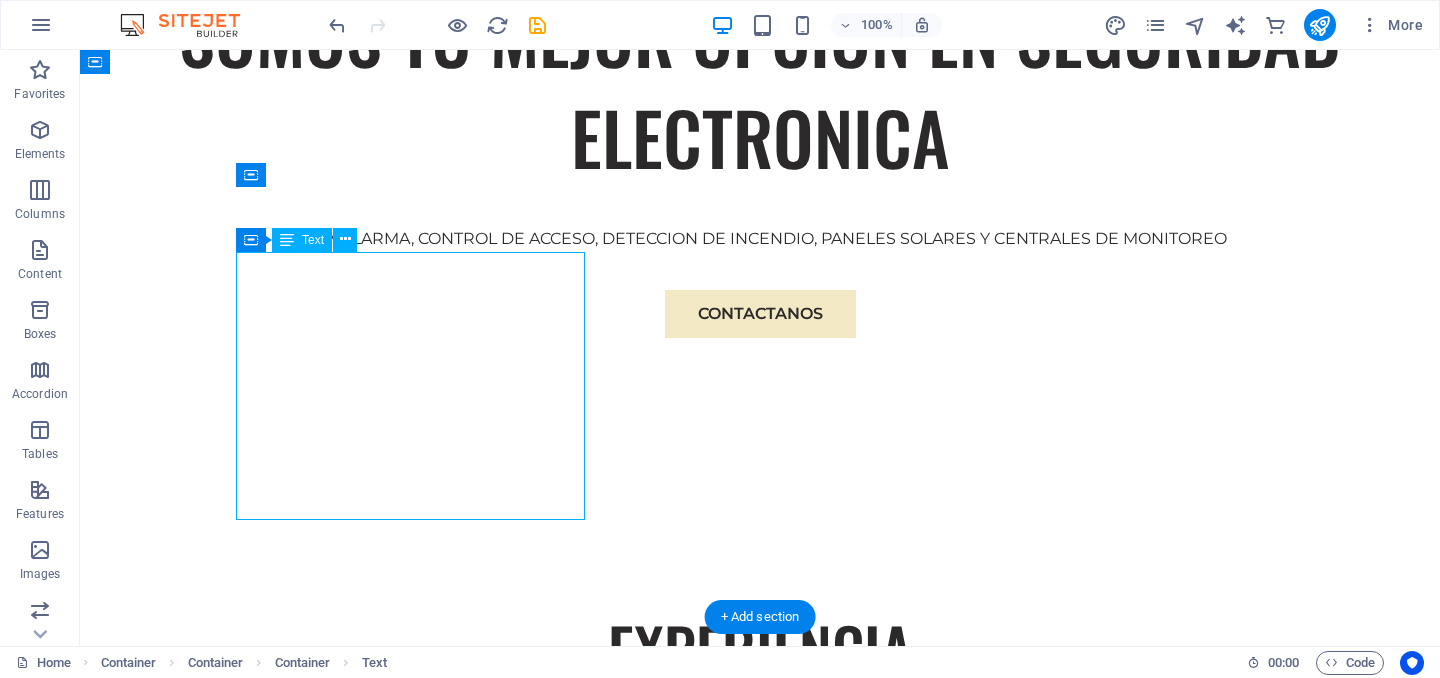 click on "CCTV Alarmas de intrusión  Control de acceso peatonal y vehicular Cercas eléctricas y sensores perimetrales , Automatización de portones y sistemas inteligentes de entrada." at bounding box center [760, 951] 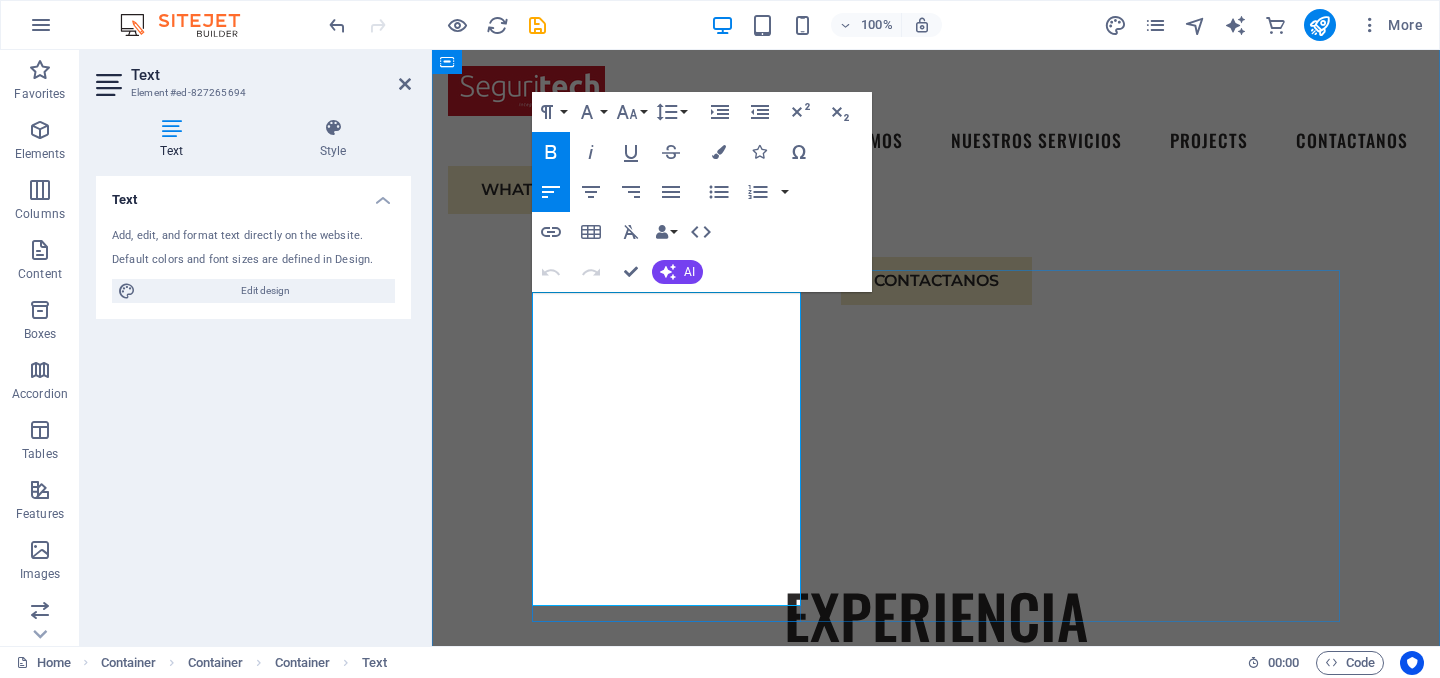 scroll, scrollTop: 1031, scrollLeft: 0, axis: vertical 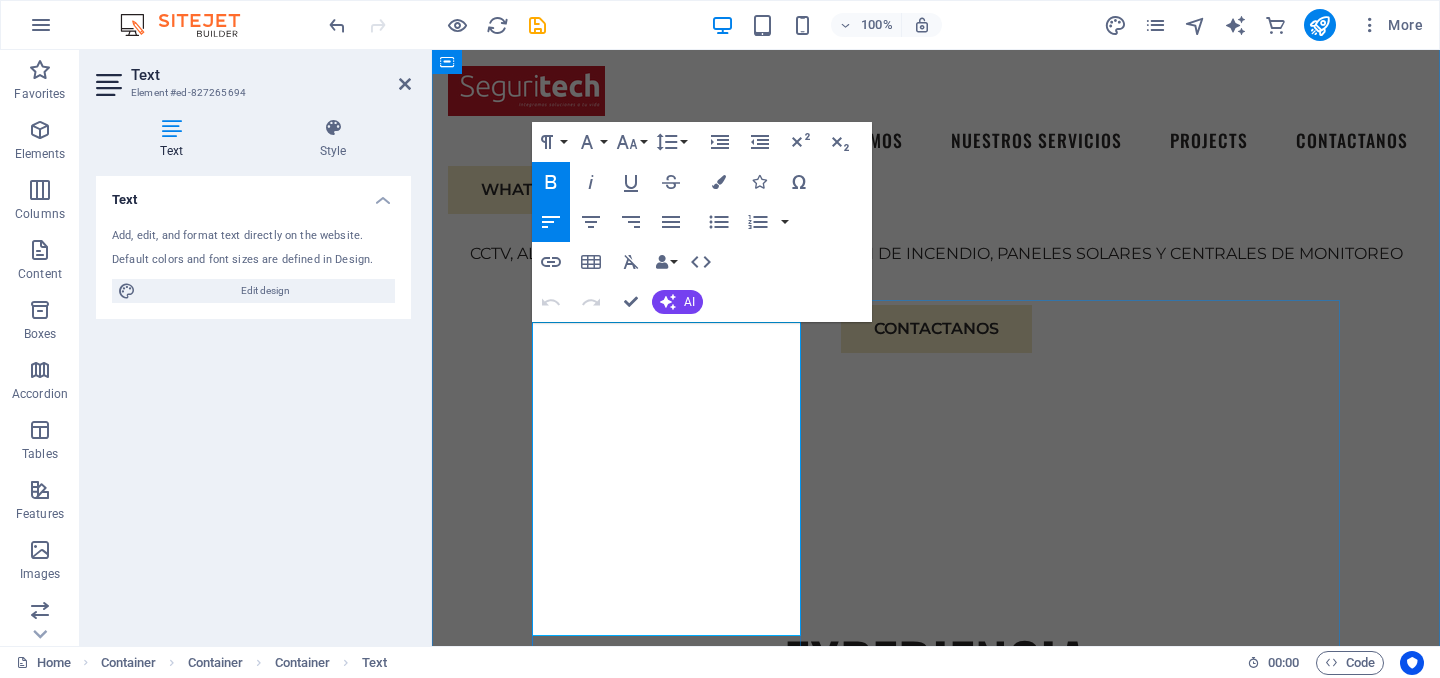 click on "CCTV" at bounding box center (552, 875) 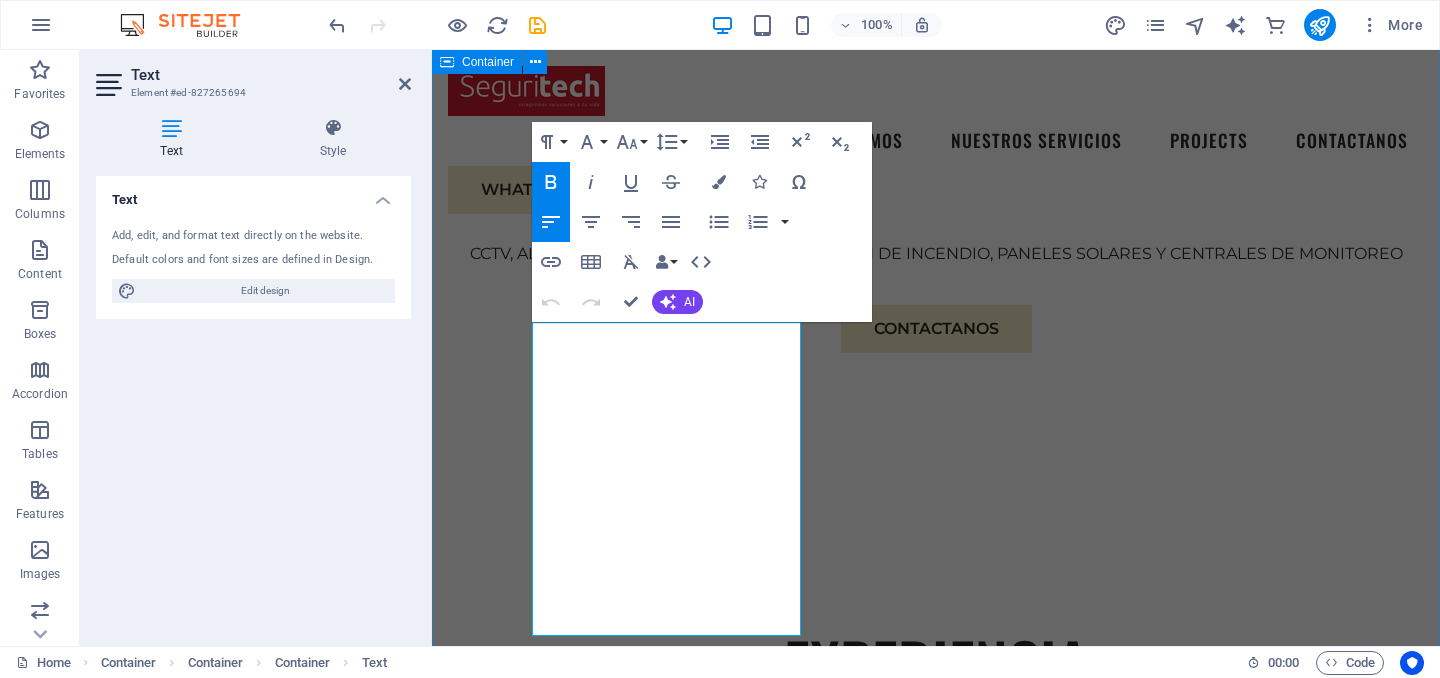 click on "EXPERIENCIA Somos una empresa especializada en soluciones de seguridad electrónica con más de 15 años de experiencia en el sector. Nos dedicamos al diseño, instalación y mantenimiento de sistemas integrales de videovigilancia, control de acceso, alarmas, cercas eléctricas y monitoreo remoto. RESIDENCIAL CCTV Alarmas de intrusión Control de acceso peatonal y vehicular Cercas eléctricas y sensores perimetrales , Automatización de portones y sistemas inteligentes de entrada. Expertise For Results At Eco-Con, we understand that success is not just about profitability; it's also about sustainability and responsible business practices. With a proven track record of guiding businesses towards greater profitability and environmental responsibility, we have become a trusted partner in the industry." at bounding box center [936, 1392] 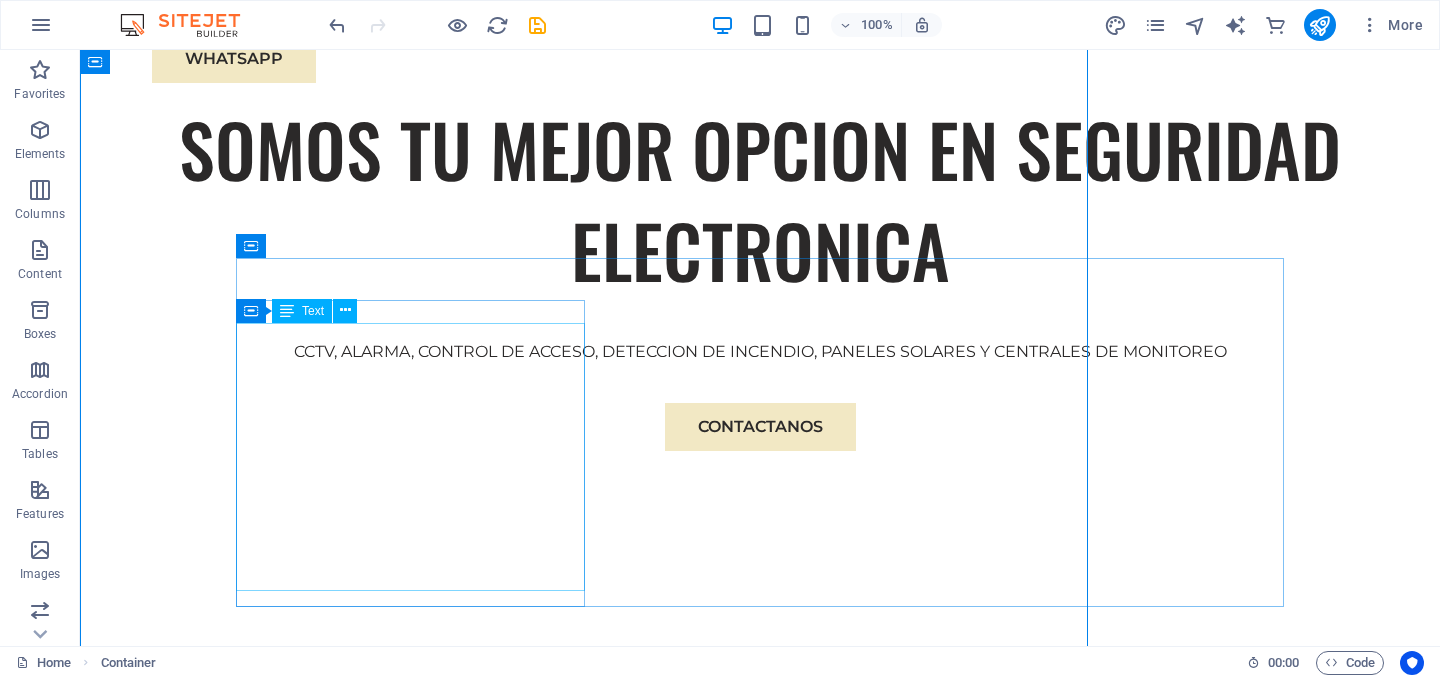 scroll, scrollTop: 1073, scrollLeft: 0, axis: vertical 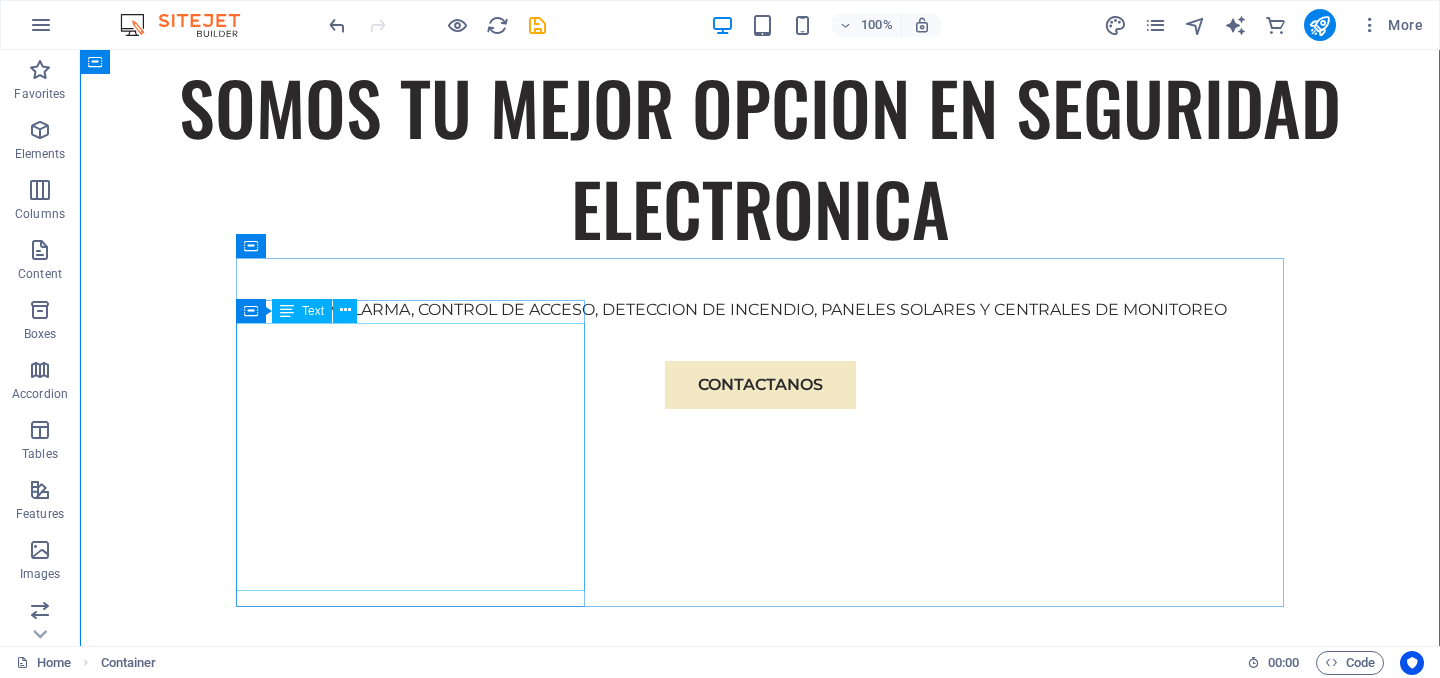 click on "CCTV Alarmas de intrusión  Control de acceso peatonal y vehicular Cercas eléctricas y sensores perimetrales , Automatización de portones y sistemas inteligentes de entrada." at bounding box center (760, 1022) 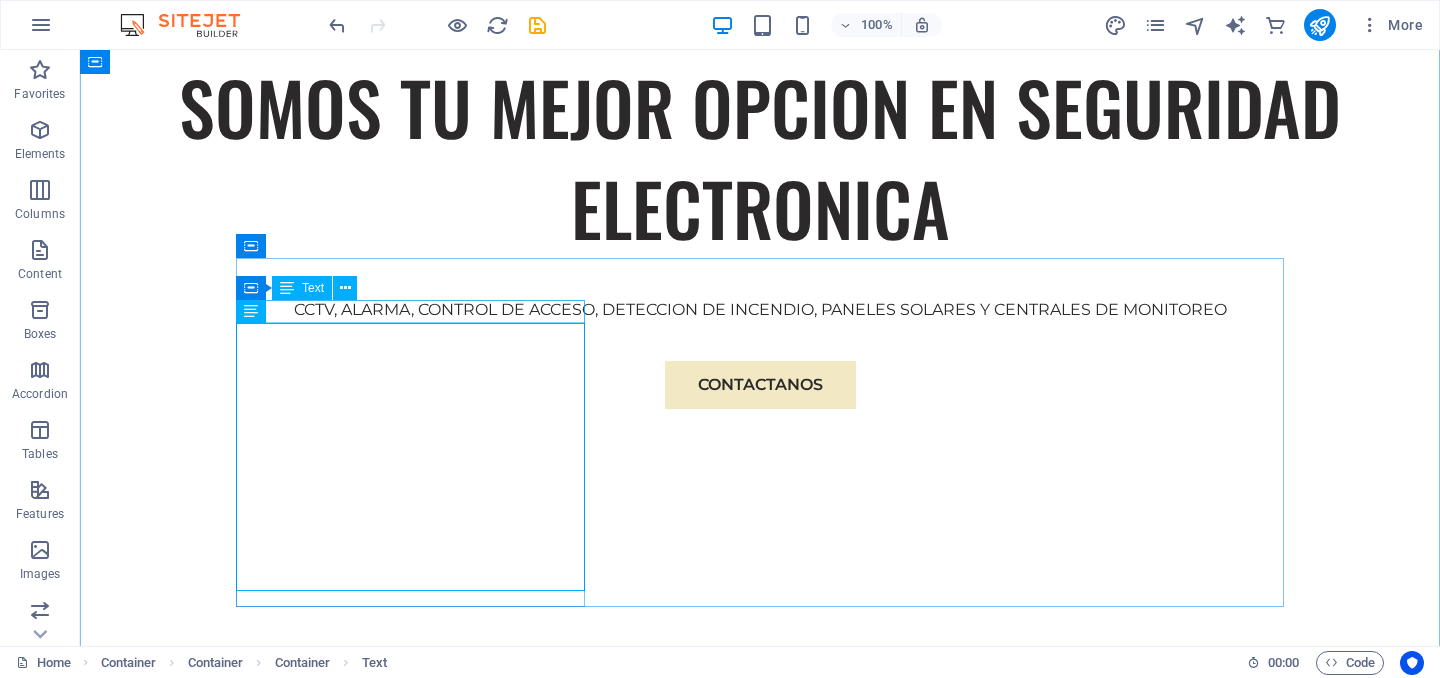 click on "RESIDENCIAL" at bounding box center (760, 888) 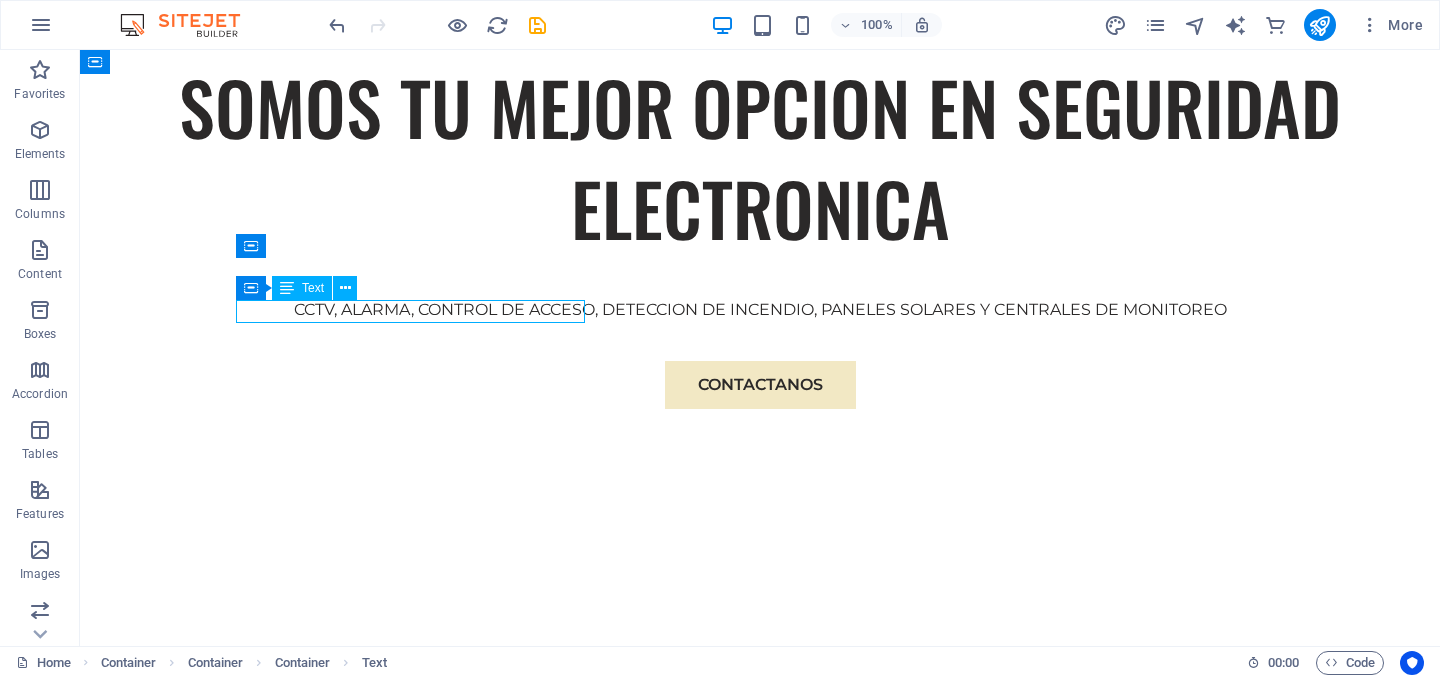 click on "RESIDENCIAL" at bounding box center (760, 888) 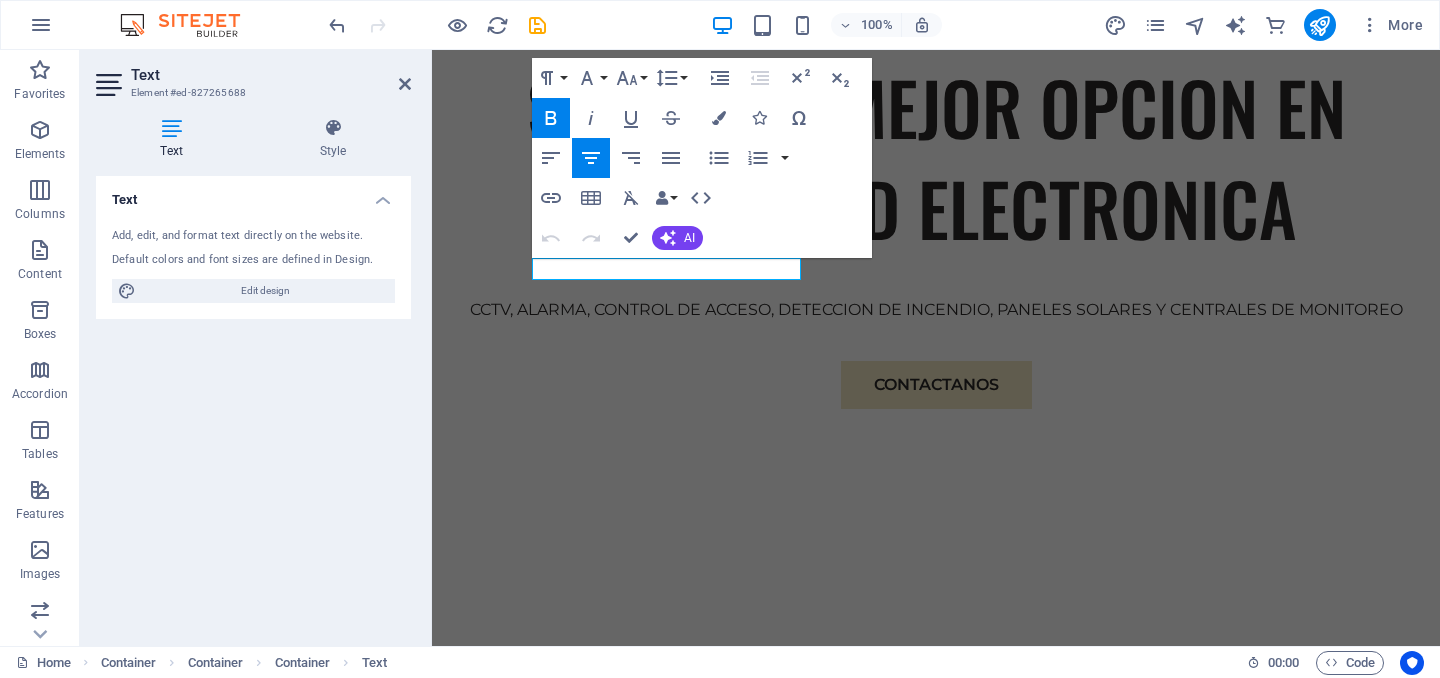 click 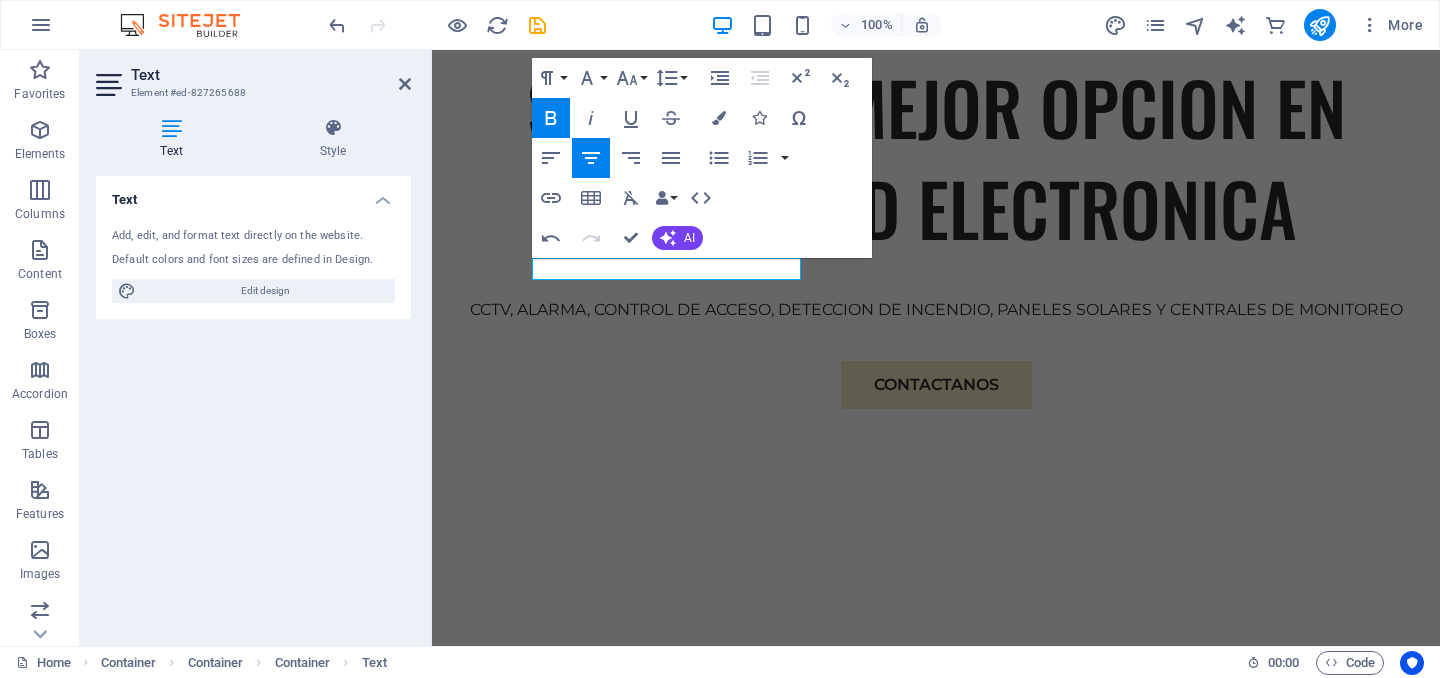 click 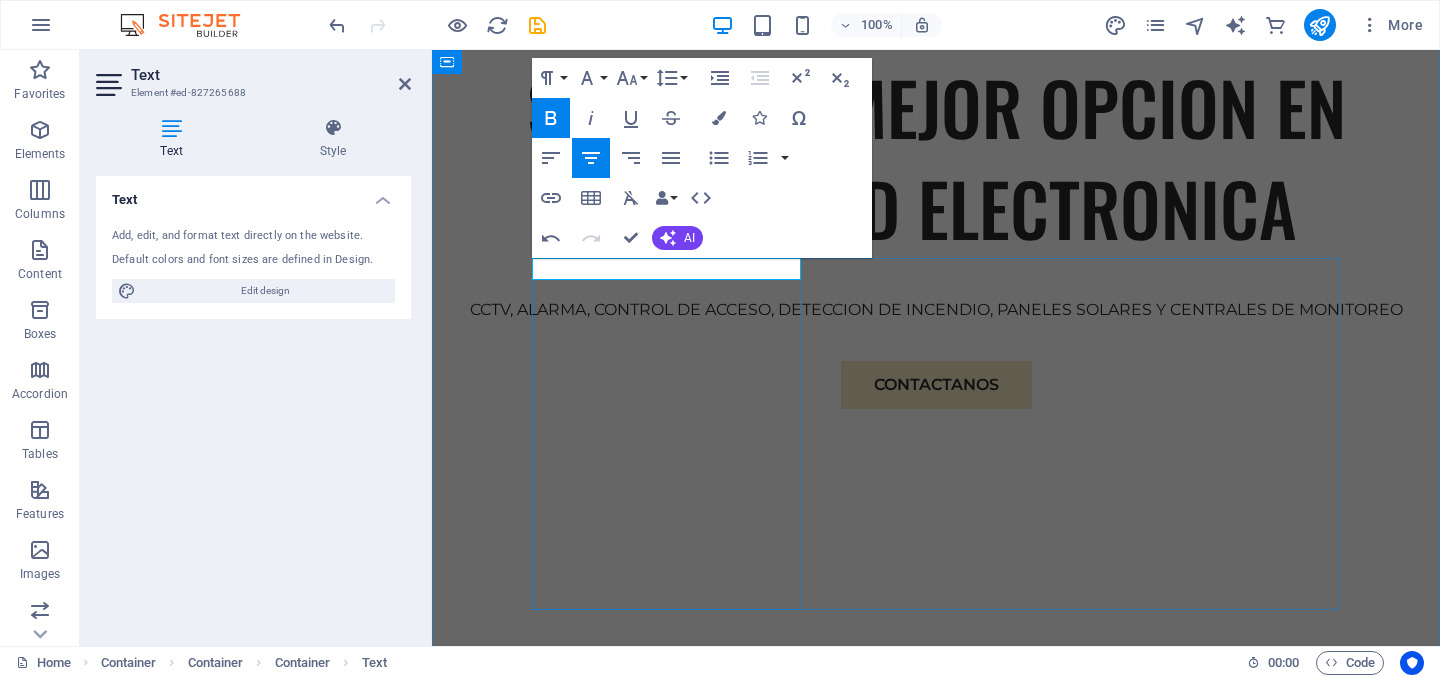 click on "RESIDENCIAL" at bounding box center (936, 887) 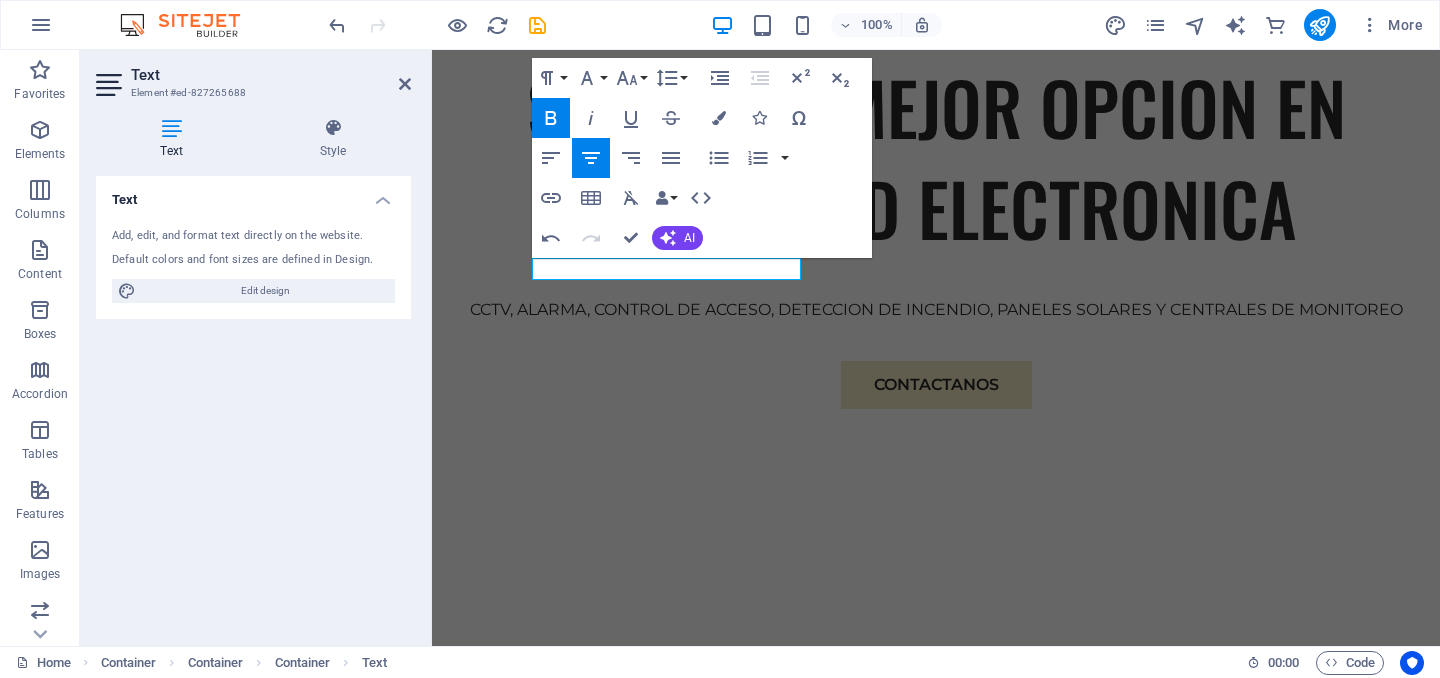 click 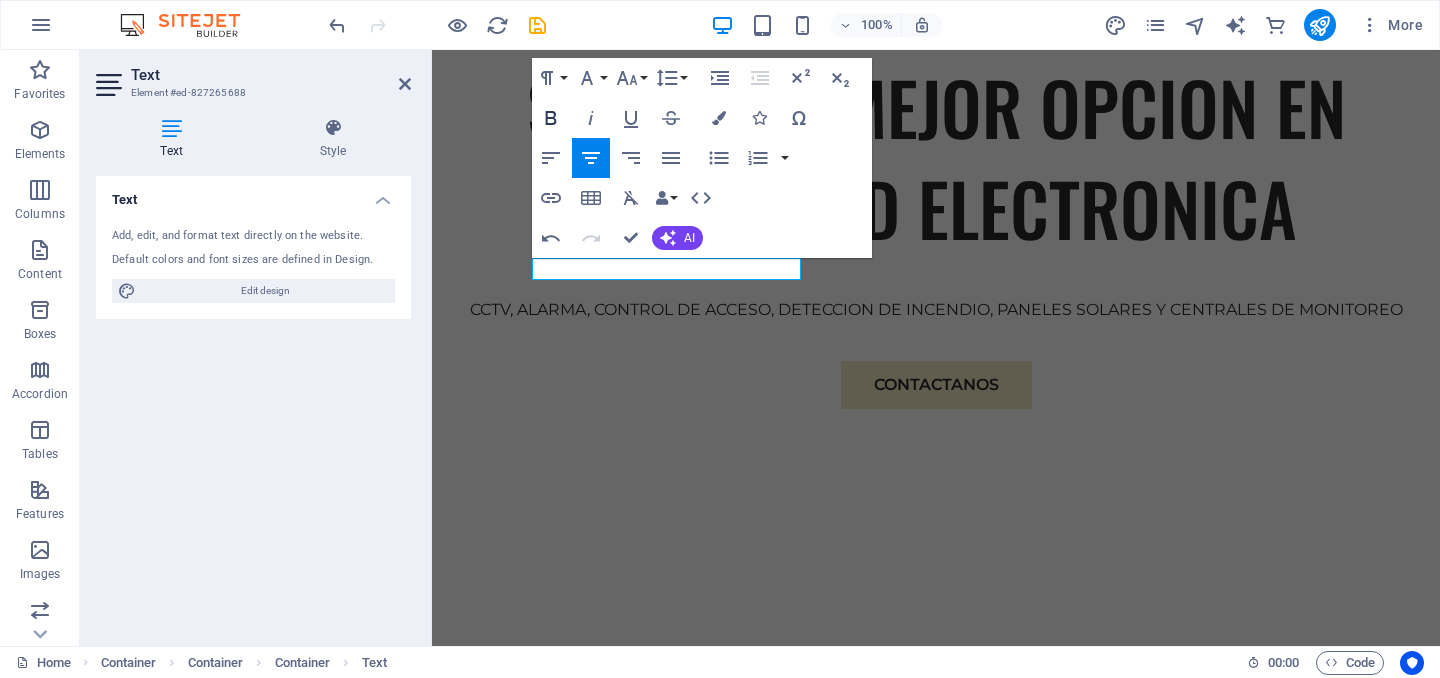 click 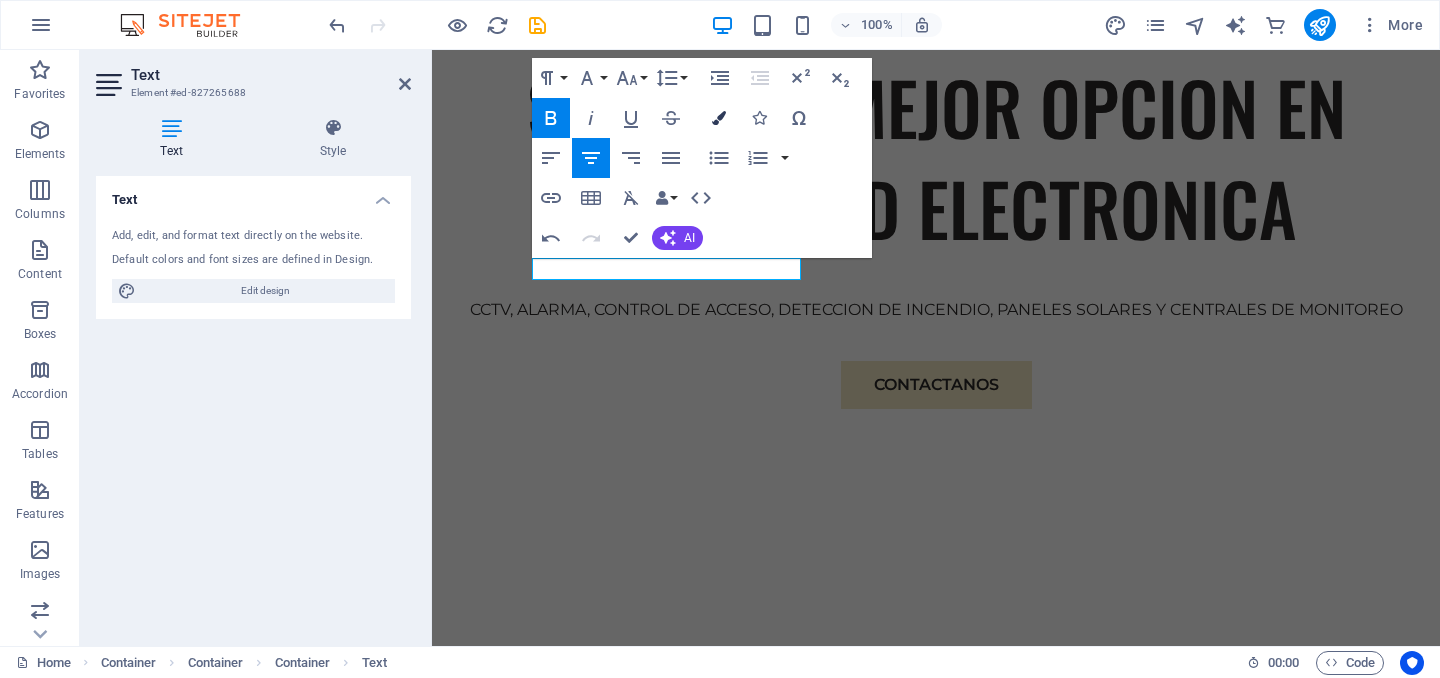 click at bounding box center (719, 118) 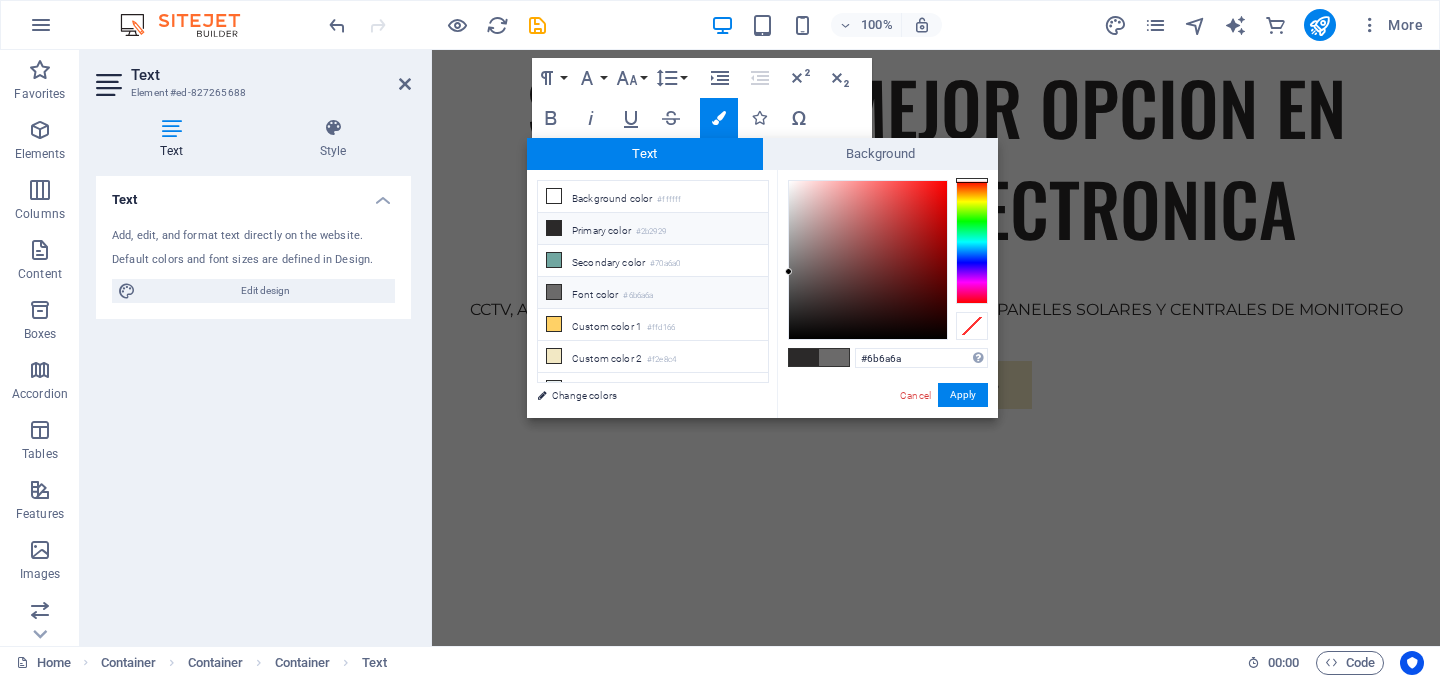 scroll, scrollTop: 19, scrollLeft: 0, axis: vertical 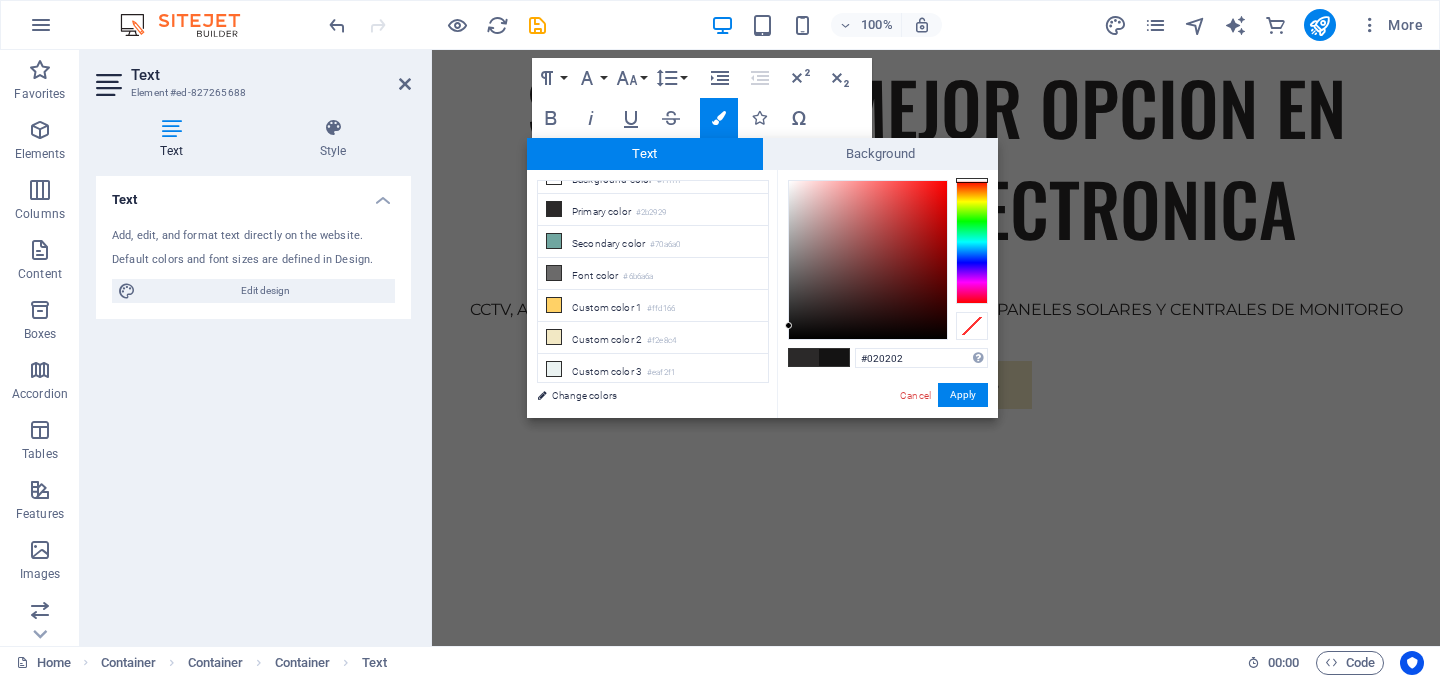 type on "#000000" 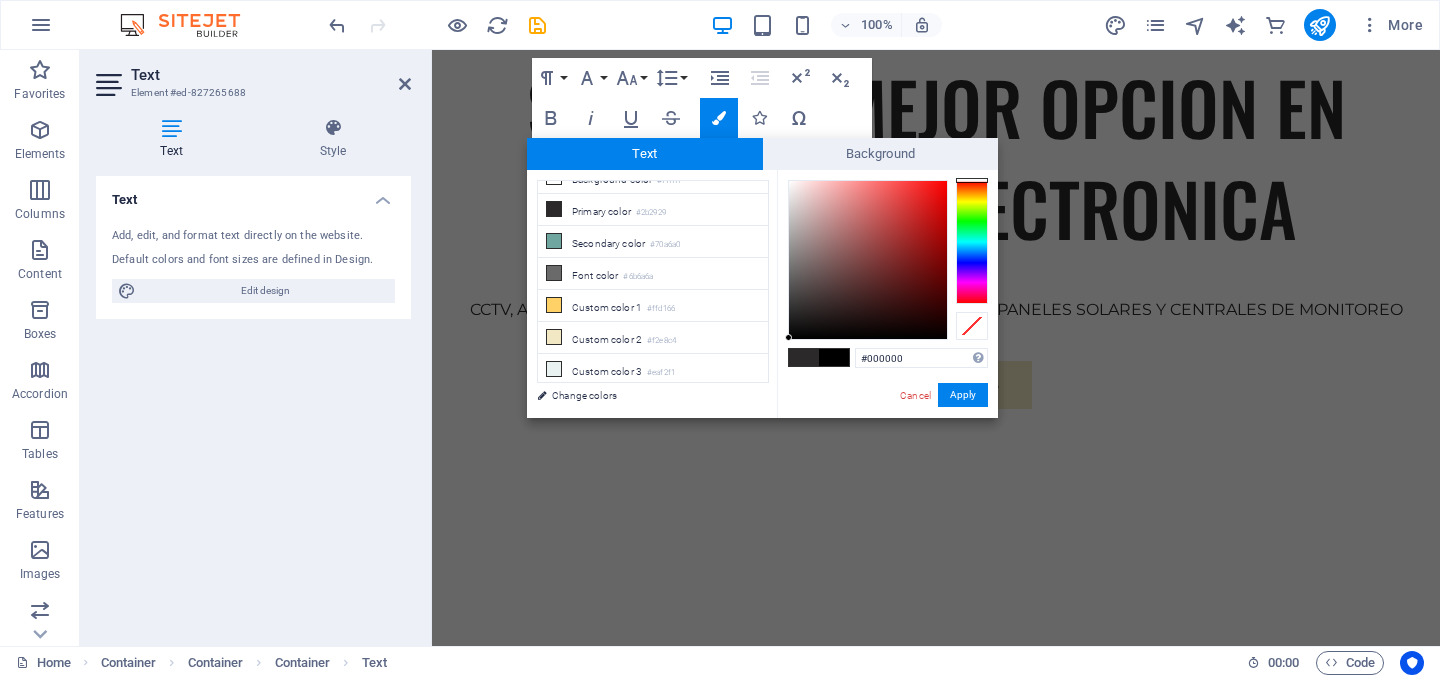 click on "#000000 Supported formats #0852ed rgb(8, 82, 237) rgba(8, 82, 237, 90%) hsv(221,97,93) hsl(221, 93%, 48%) Cancel Apply" at bounding box center [887, 439] 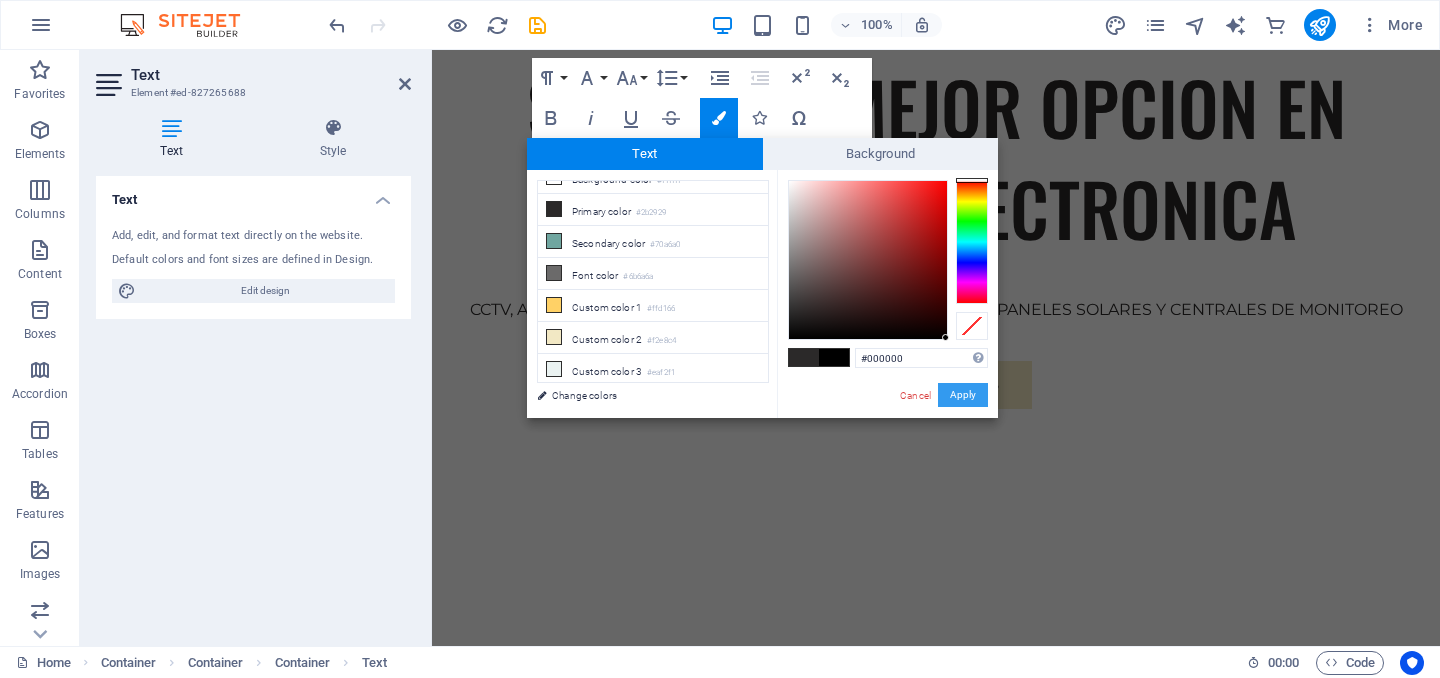 click on "Apply" at bounding box center [963, 395] 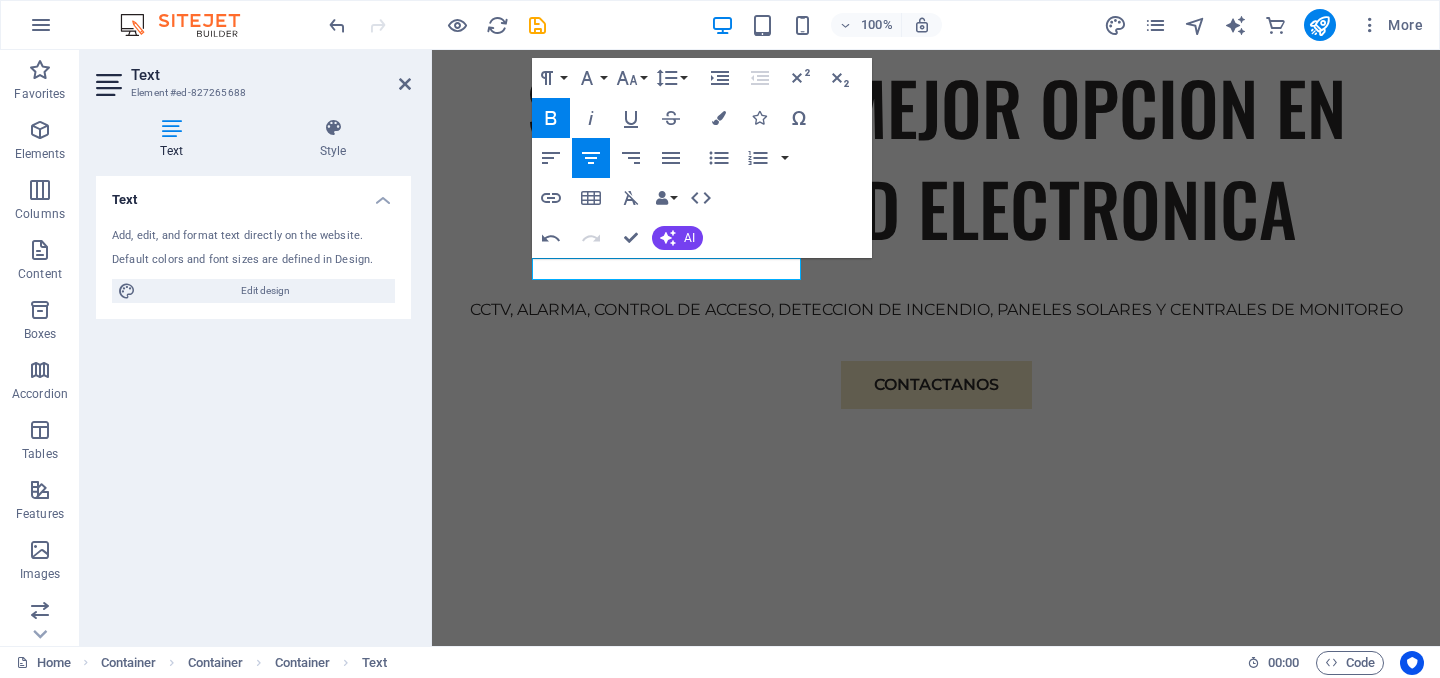 click on "H1   Banner   Banner   Container   Menu Bar   Menu   Logo   Button   Spacer   Text   Spacer   Button   Container   H2   Spacer   Text   Spacer   Container   Container   Spacer   Container   Text   Container   H2   Spacer   Text   Spacer   Container   Image   Cards   Container   Container   Container   Text   Spacer   Text   Spacer   Text   Container   Image   Container   Container   Container   Container   Image   Container   Container   Container   Text   Text   Text   Spacer   Text   Spacer   Container   H2   Container   Text   Spacer   Text   Spacer   Container   Boxes   Icon   Container   Spacer   Container   Container   Text   Container   Container   Container   Text   Container   Container   Spacer   Button   Container   Image   Container   Container   Container   Text   Container   Icon   Container   Text   Container   H2   Spacer   Text   Spacer   4 columns   Overlay   Container   Text   Image   Spacer   H2   Container   Text   Container   Container   Spacer   H2   Overlay   H2" at bounding box center (936, 348) 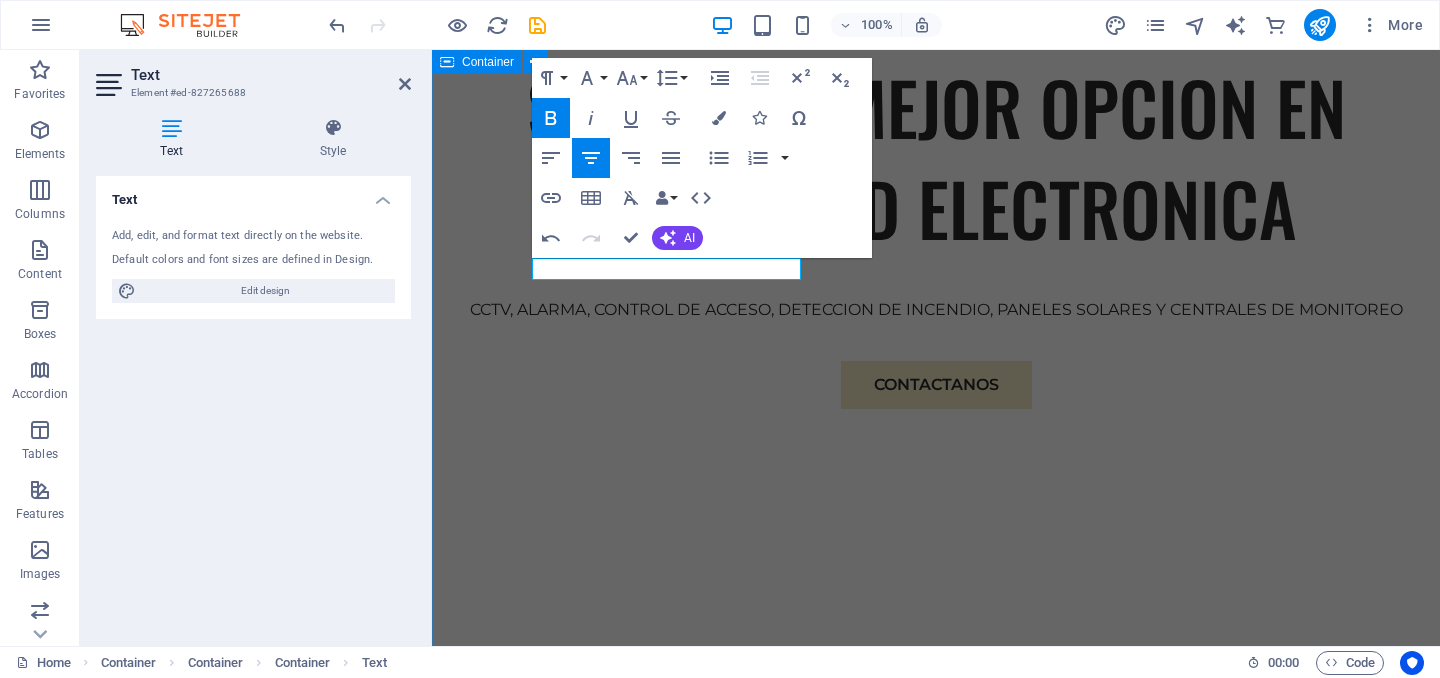 click on "EXPERIENCIA Somos una empresa especializada en soluciones de seguridad electrónica con más de 15 años de experiencia en el sector. Nos dedicamos al diseño, instalación y mantenimiento de sistemas integrales de videovigilancia, control de acceso, alarmas, cercas eléctricas y monitoreo remoto.  RESIDENCIAL CCTV Alarmas de intrusión  Control de acceso peatonal y vehicular Cercas eléctricas y sensores perimetrales , Automatización de portones y sistemas inteligentes de entrada. Expertise For Results At Eco-Con, we understand that success is not just about profitability; it's also about sustainability and responsible business practices. With a proven track record of guiding businesses towards greater profitability and environmental responsibility, we have become a trusted partner in the industry." at bounding box center [936, 1448] 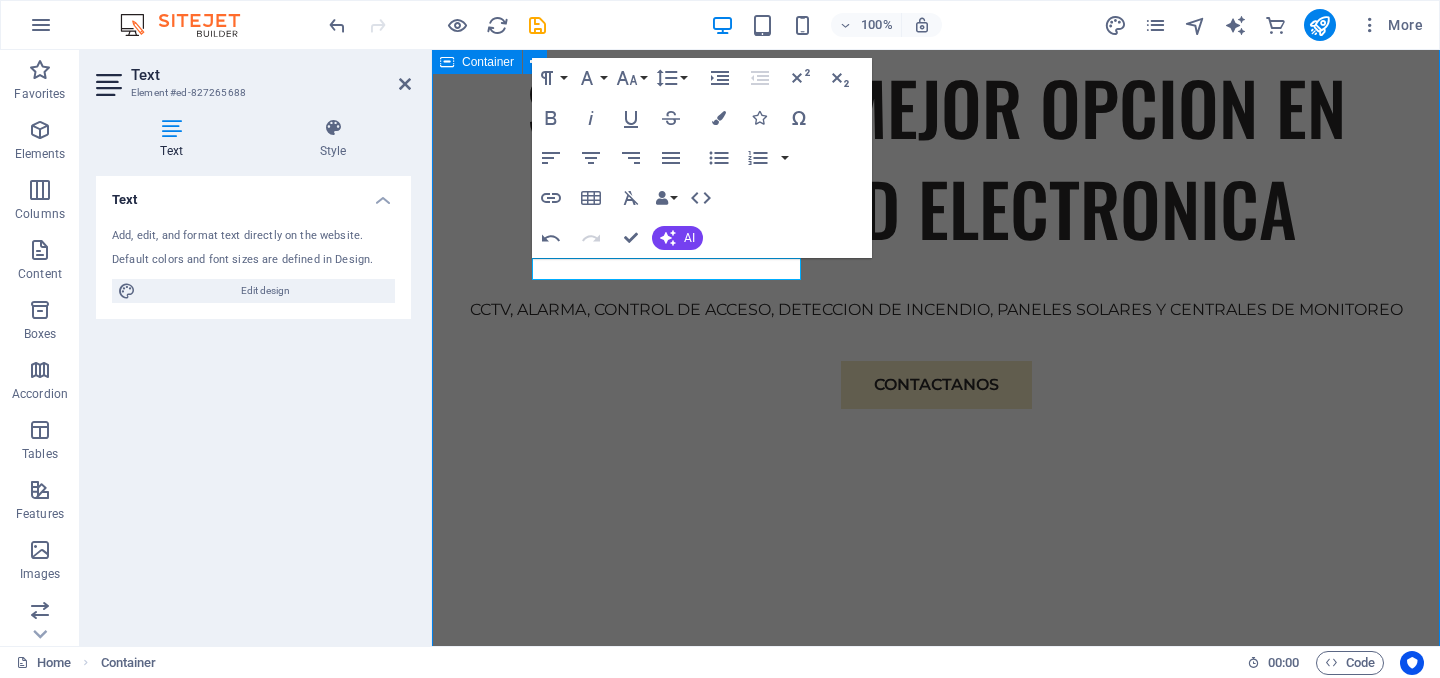 click on "EXPERIENCIA Somos una empresa especializada en soluciones de seguridad electrónica con más de 15 años de experiencia en el sector. Nos dedicamos al diseño, instalación y mantenimiento de sistemas integrales de videovigilancia, control de acceso, alarmas, cercas eléctricas y monitoreo remoto.  RESIDENCIAL CCTV Alarmas de intrusión  Control de acceso peatonal y vehicular Cercas eléctricas y sensores perimetrales , Automatización de portones y sistemas inteligentes de entrada. Expertise For Results At Eco-Con, we understand that success is not just about profitability; it's also about sustainability and responsible business practices. With a proven track record of guiding businesses towards greater profitability and environmental responsibility, we have become a trusted partner in the industry." at bounding box center [936, 1448] 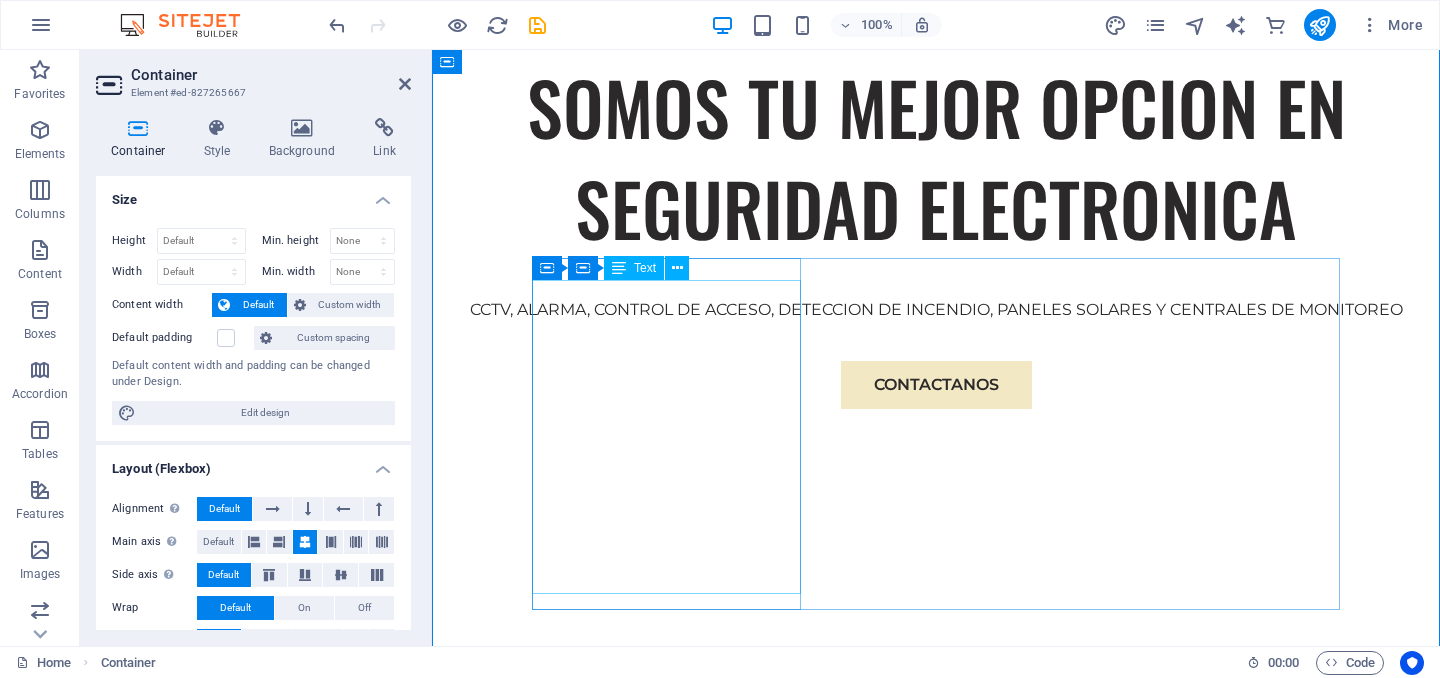 click on "CCTV Alarmas de intrusión  Control de acceso peatonal y vehicular Cercas eléctricas y sensores perimetrales , Automatización de portones y sistemas inteligentes de entrada." at bounding box center [936, 1022] 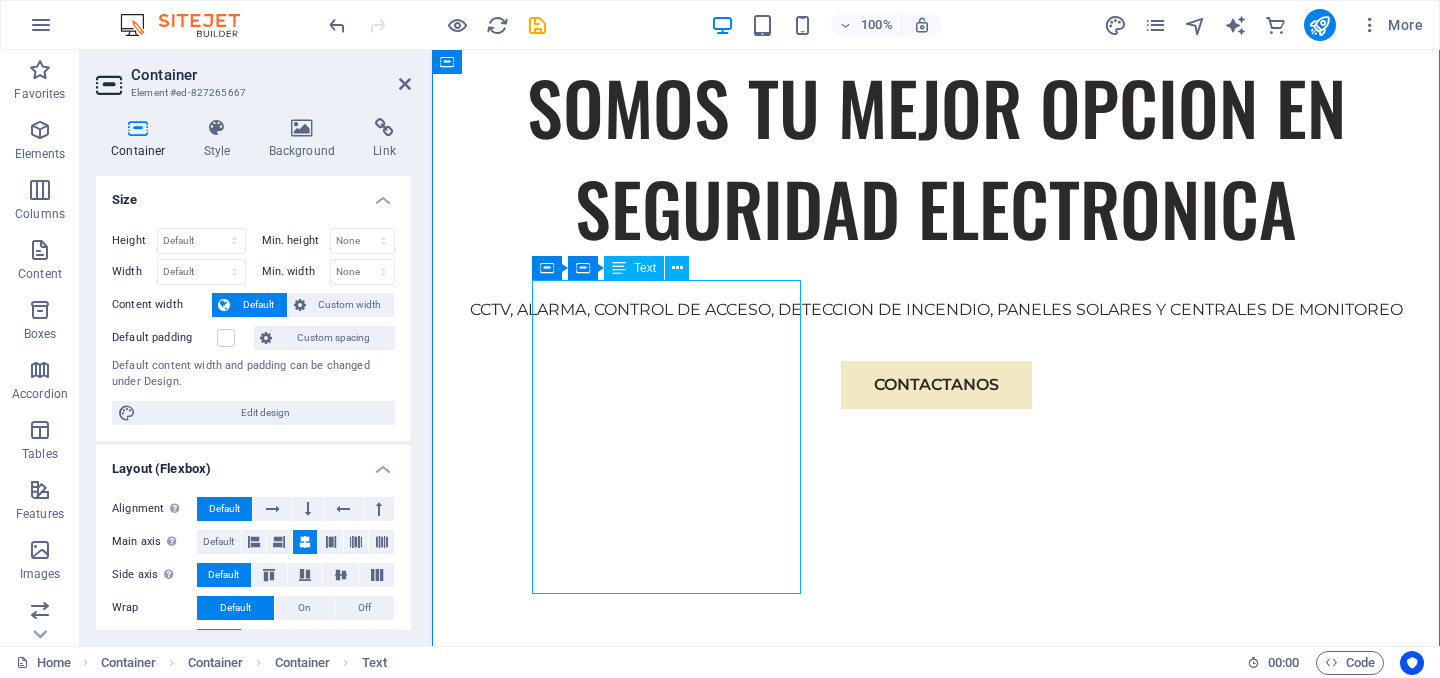 click on "CCTV Alarmas de intrusión  Control de acceso peatonal y vehicular Cercas eléctricas y sensores perimetrales , Automatización de portones y sistemas inteligentes de entrada." at bounding box center (936, 1022) 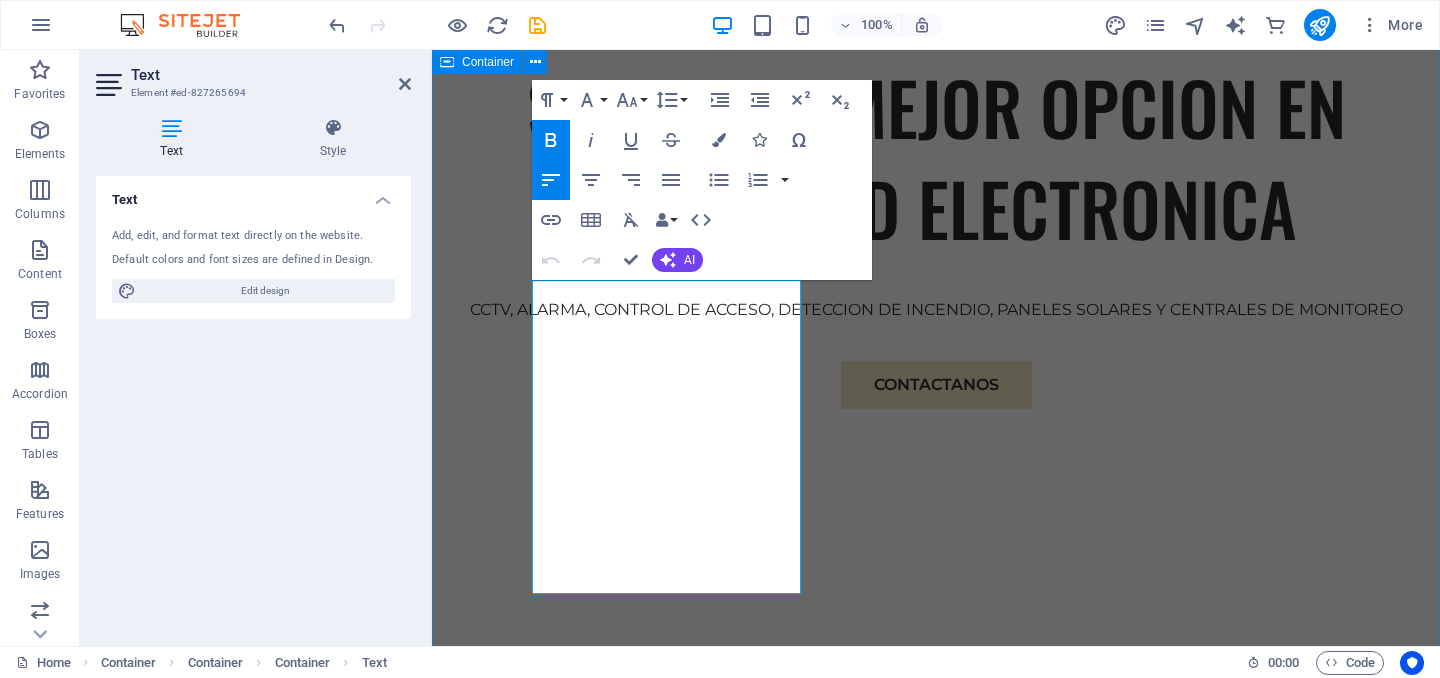 drag, startPoint x: 798, startPoint y: 564, endPoint x: 531, endPoint y: 292, distance: 381.14694 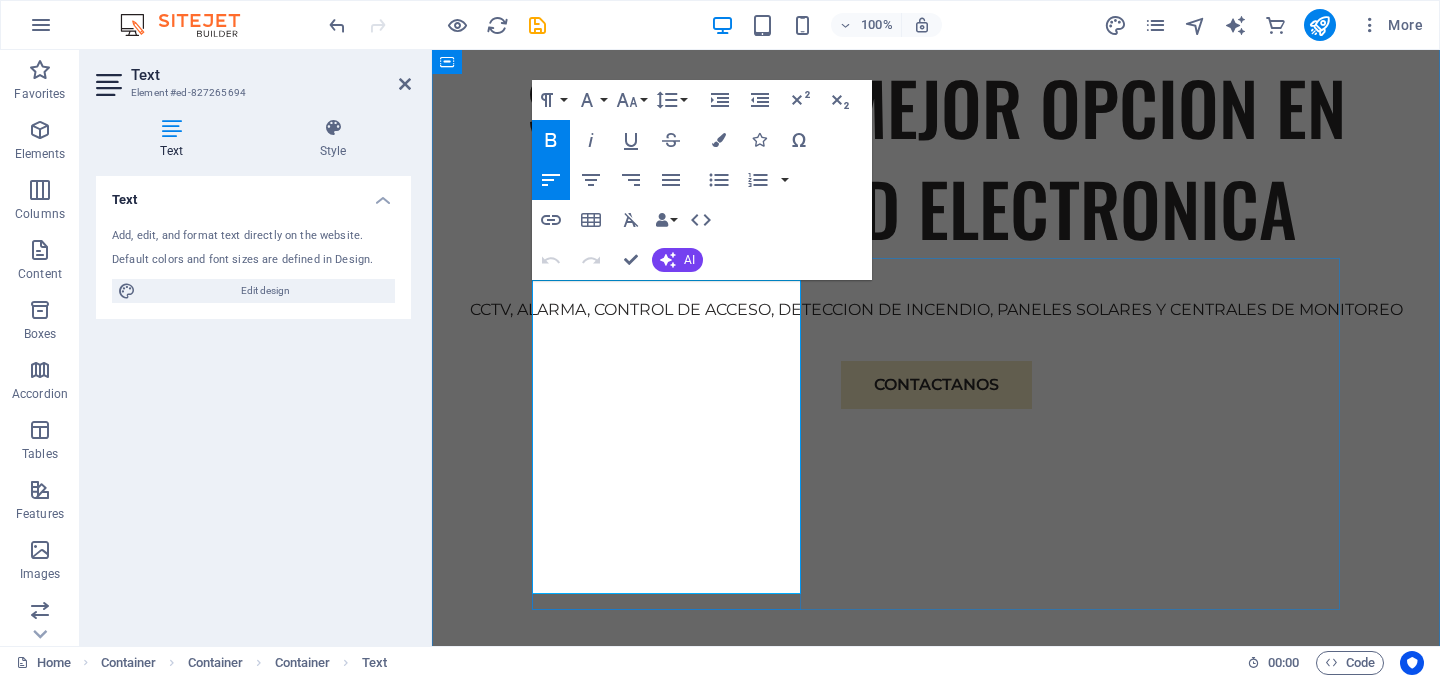 type 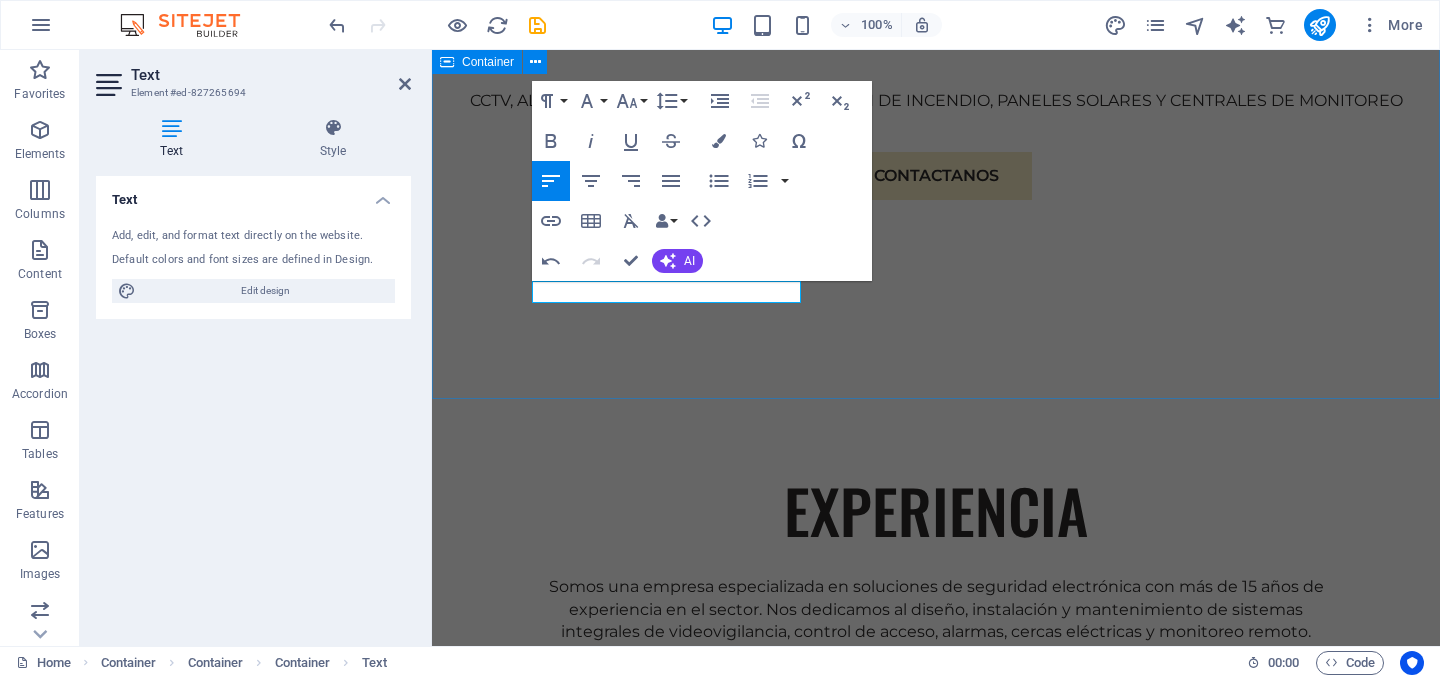 click on "CEO [FIRST] [LAST] Gerente Nuestro CEO cuenta con mas de 15 años de experiencia en el sector de la seguridad electronica," at bounding box center (936, 2288) 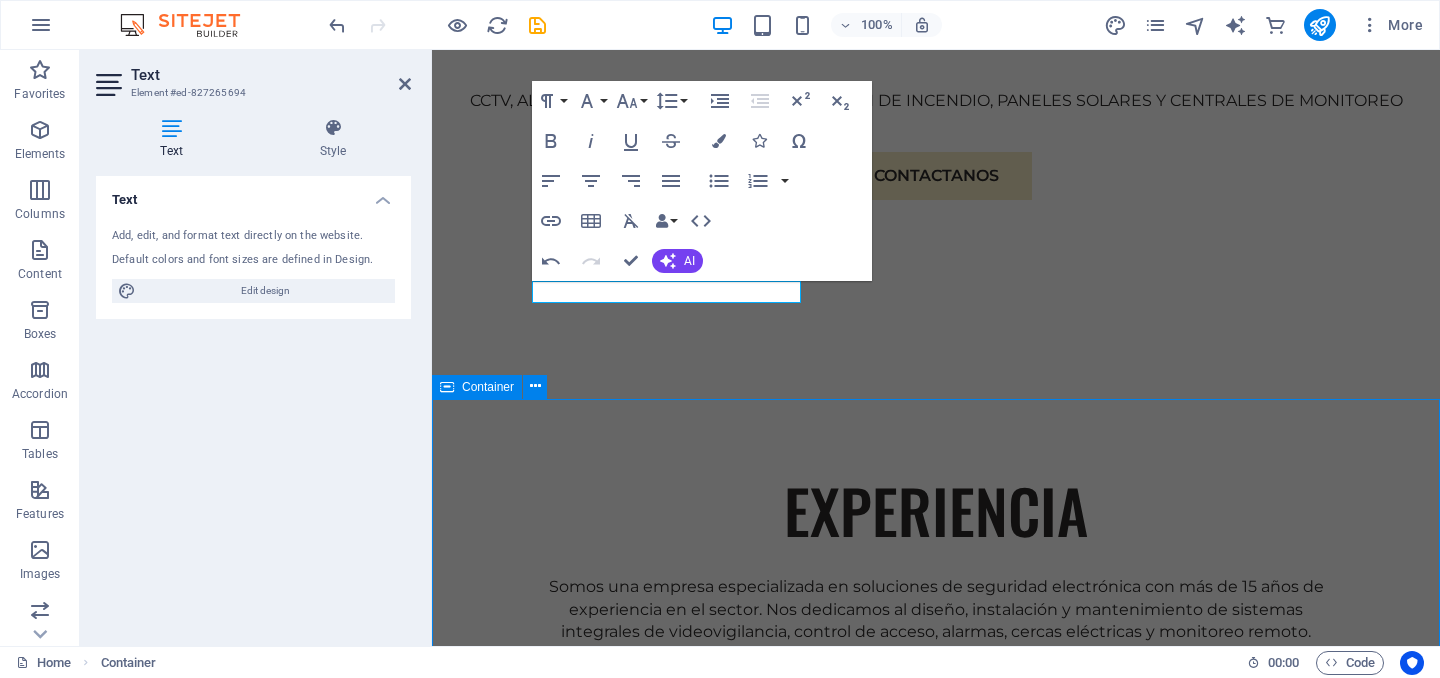 scroll, scrollTop: 1384, scrollLeft: 0, axis: vertical 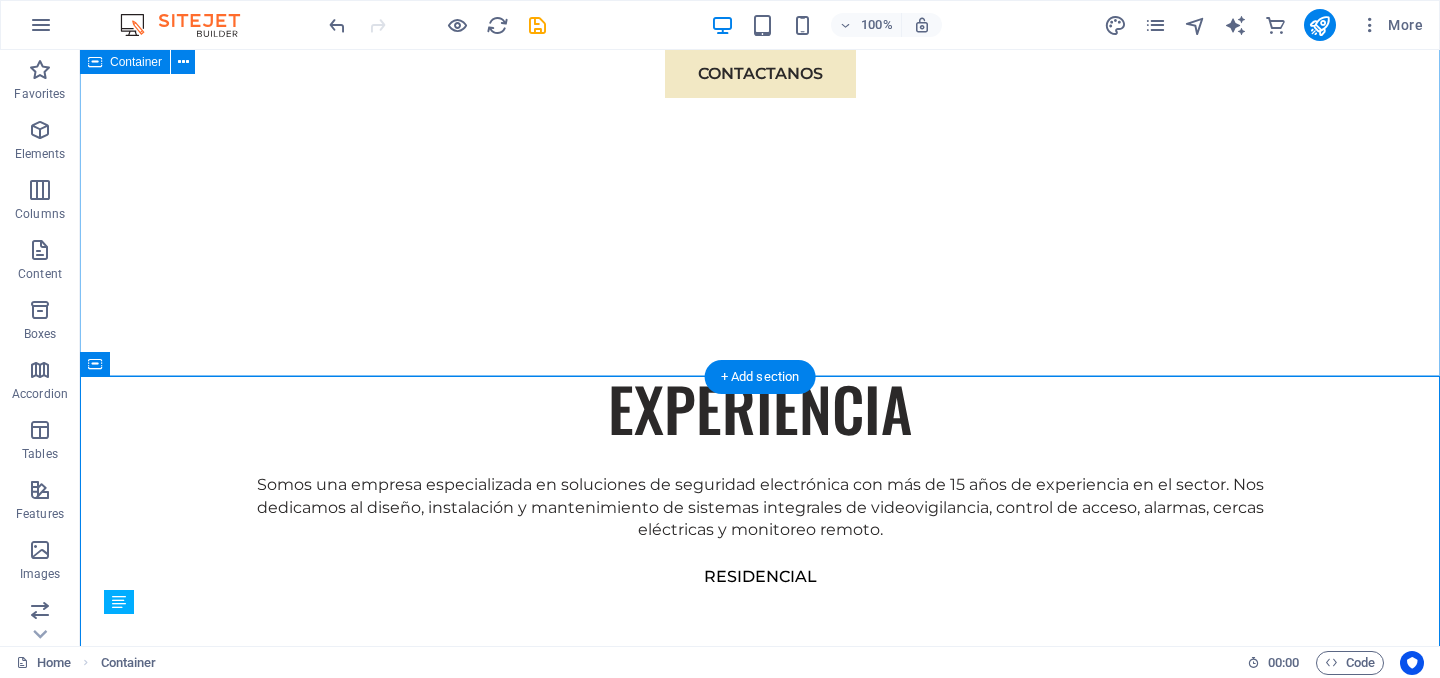 click on "EXPERIENCIA Somos una empresa especializada en soluciones de seguridad electrónica con más de 15 años de experiencia en el sector. Nos dedicamos al diseño, instalación y mantenimiento de sistemas integrales de videovigilancia, control de acceso, alarmas, cercas eléctricas y monitoreo remoto. RESIDENCIAL Expertise For Results At Eco-Con, we understand that success is not just about profitability; it's also about sustainability and responsible business practices. With a proven track record of guiding businesses towards greater profitability and environmental responsibility, we have become a trusted partner in the industry." at bounding box center [760, 1179] 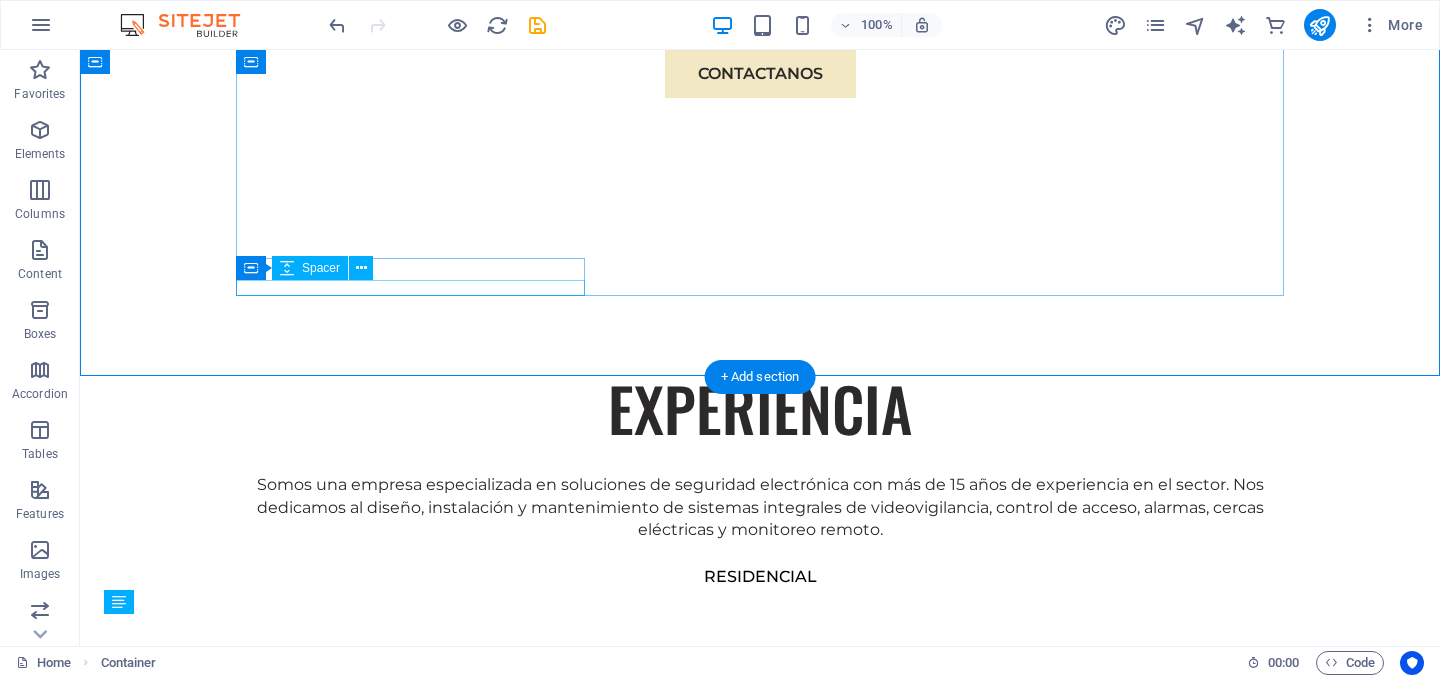 click at bounding box center [760, 596] 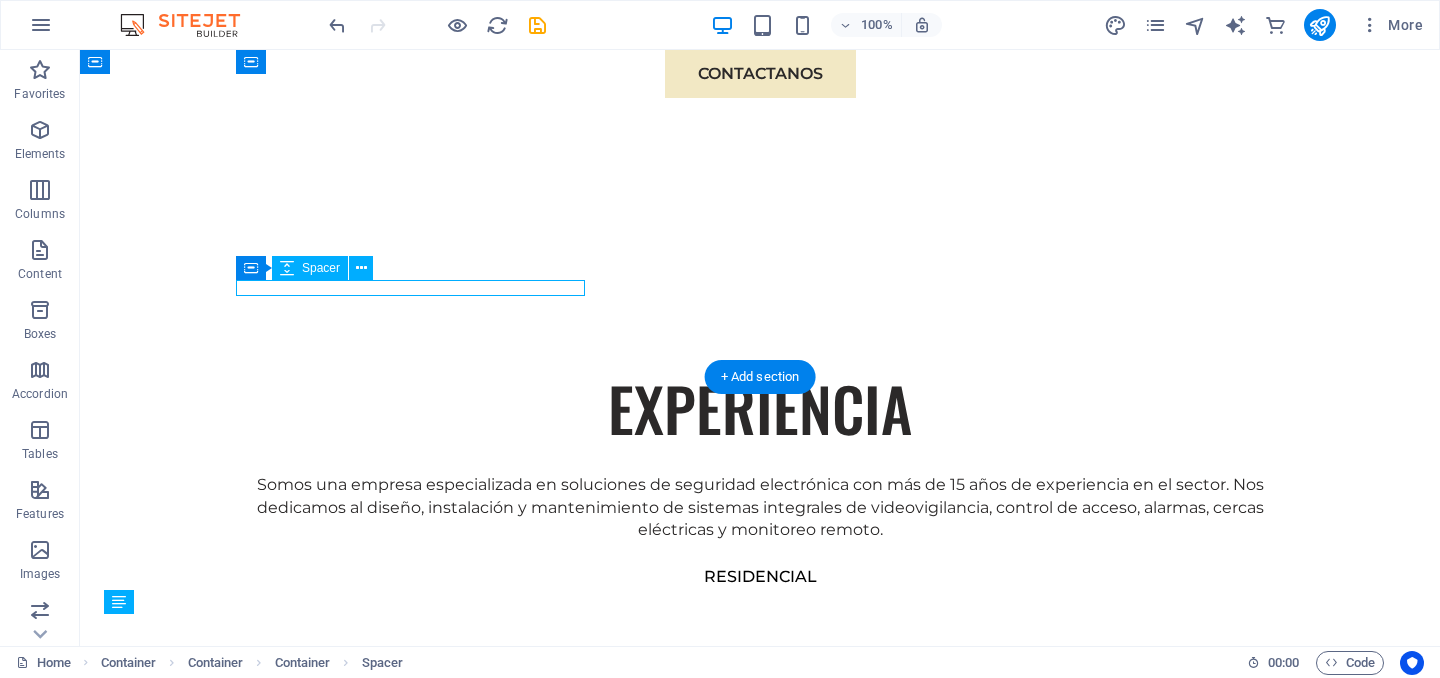 click at bounding box center [760, 596] 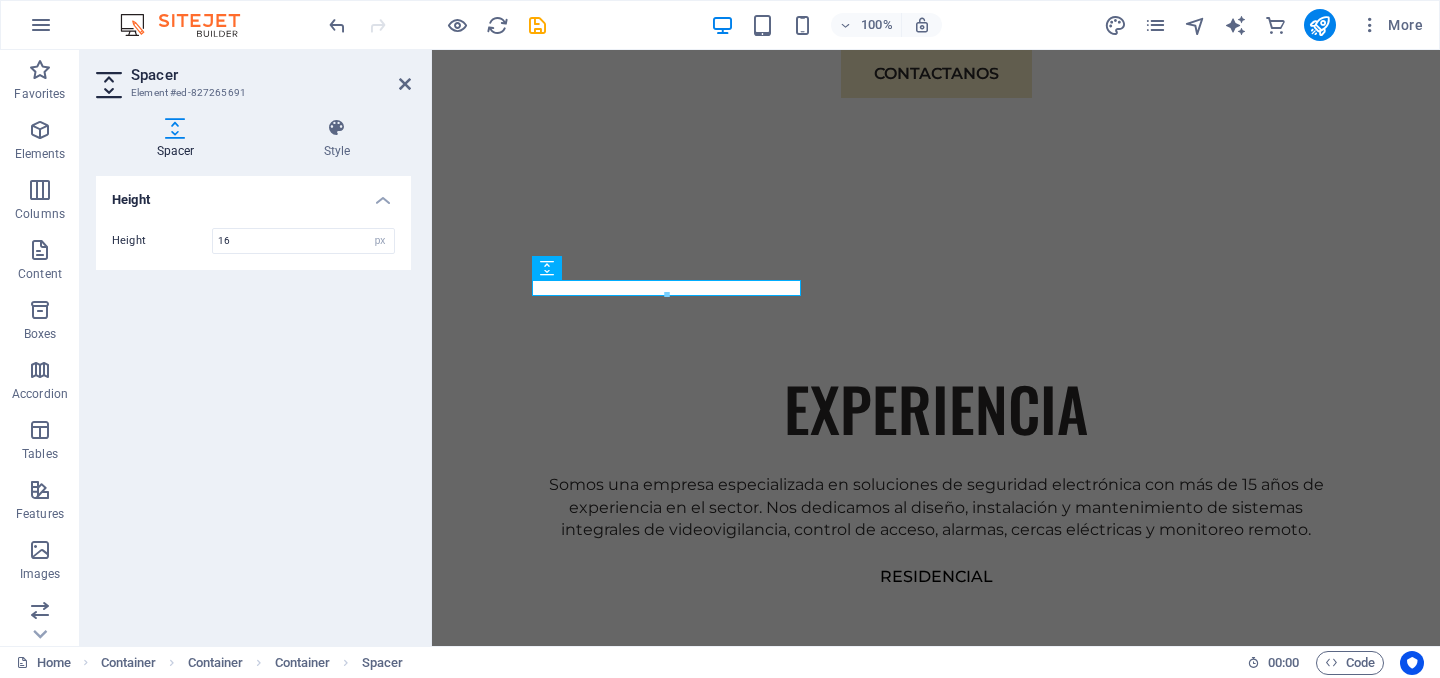scroll, scrollTop: 1304, scrollLeft: 0, axis: vertical 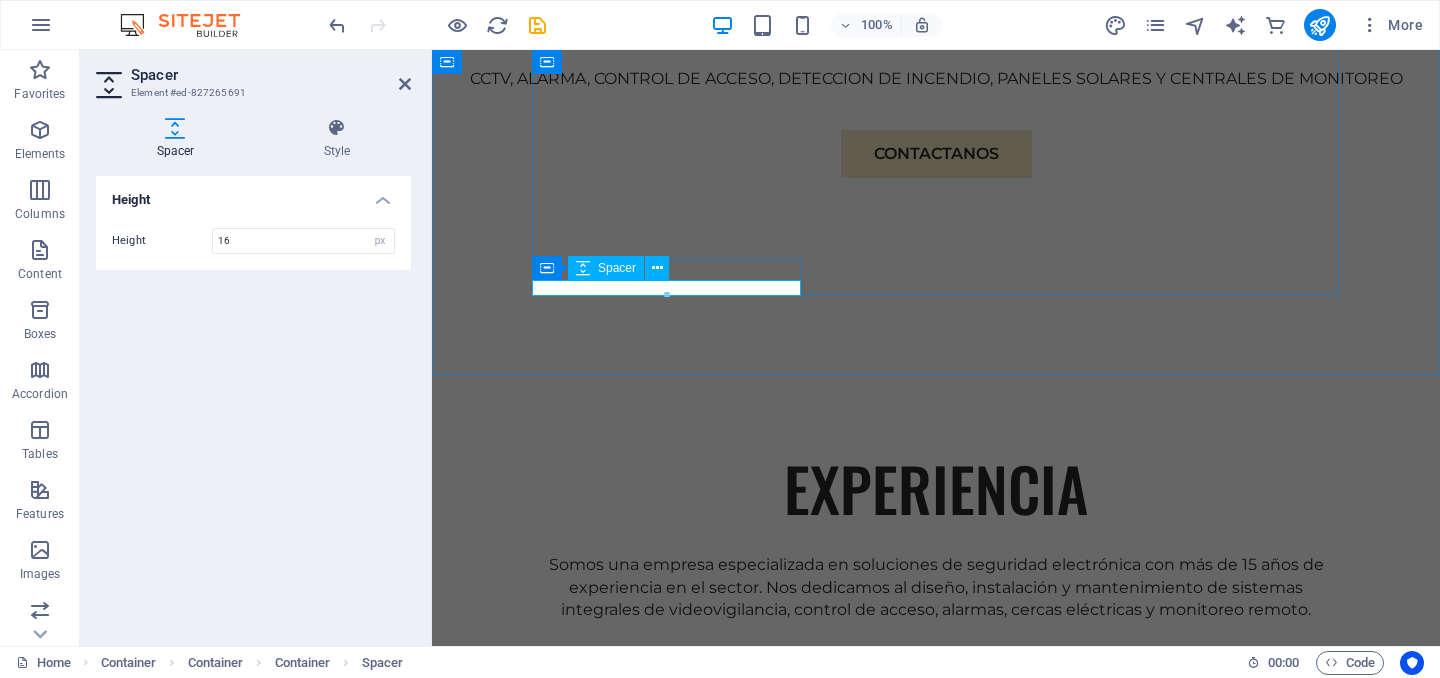 click at bounding box center (936, 676) 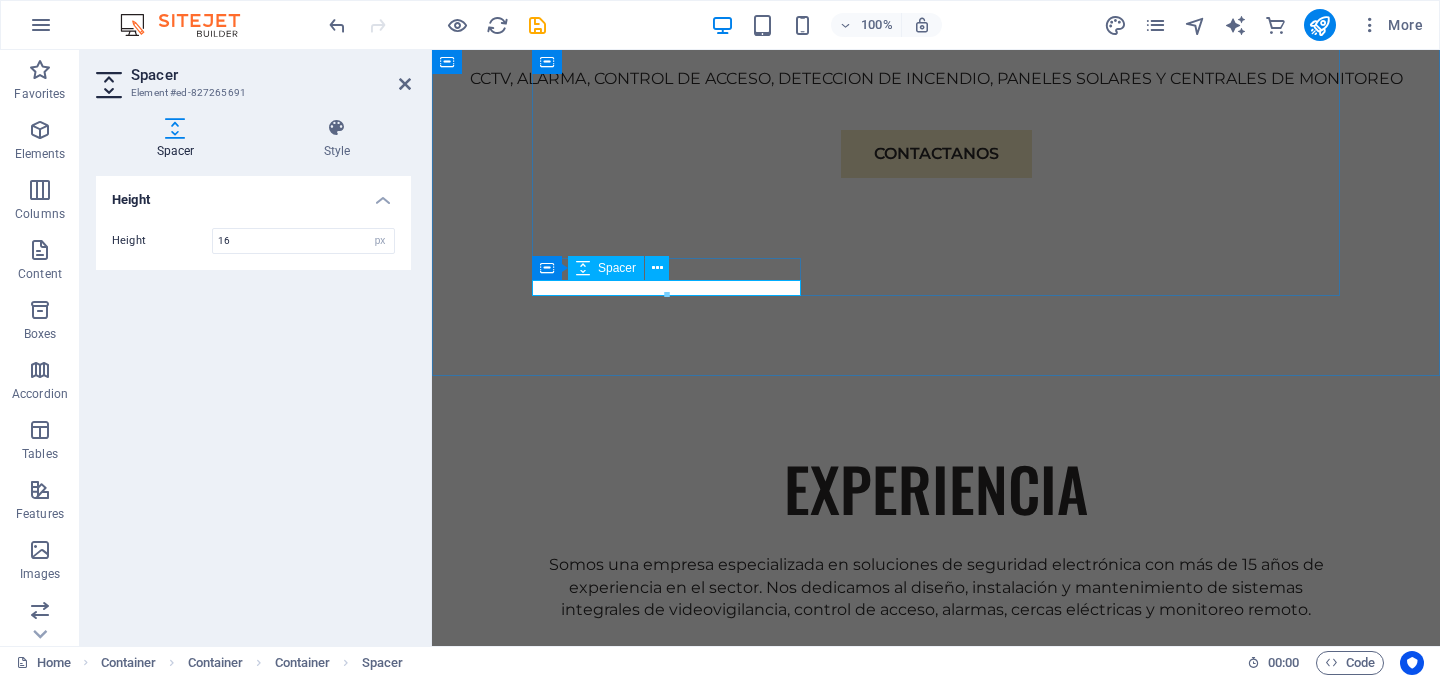 click at bounding box center [936, 676] 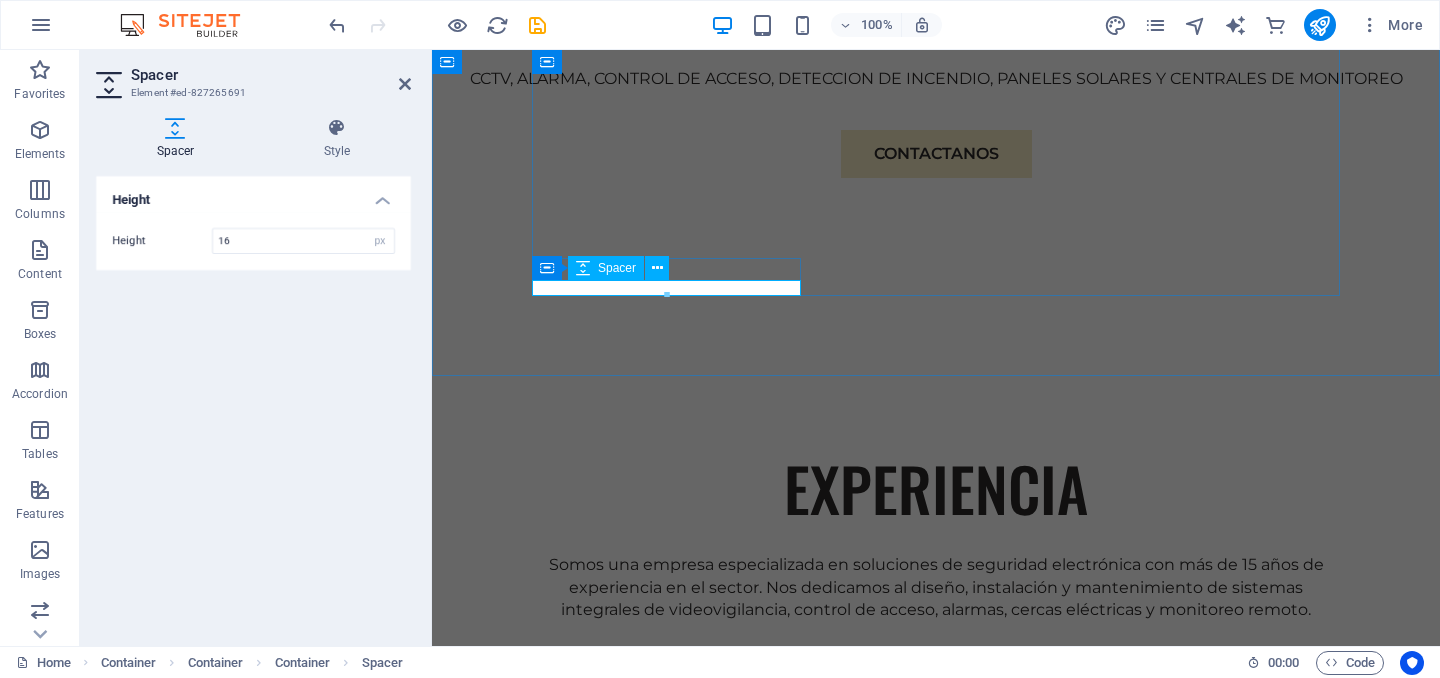click at bounding box center (936, 676) 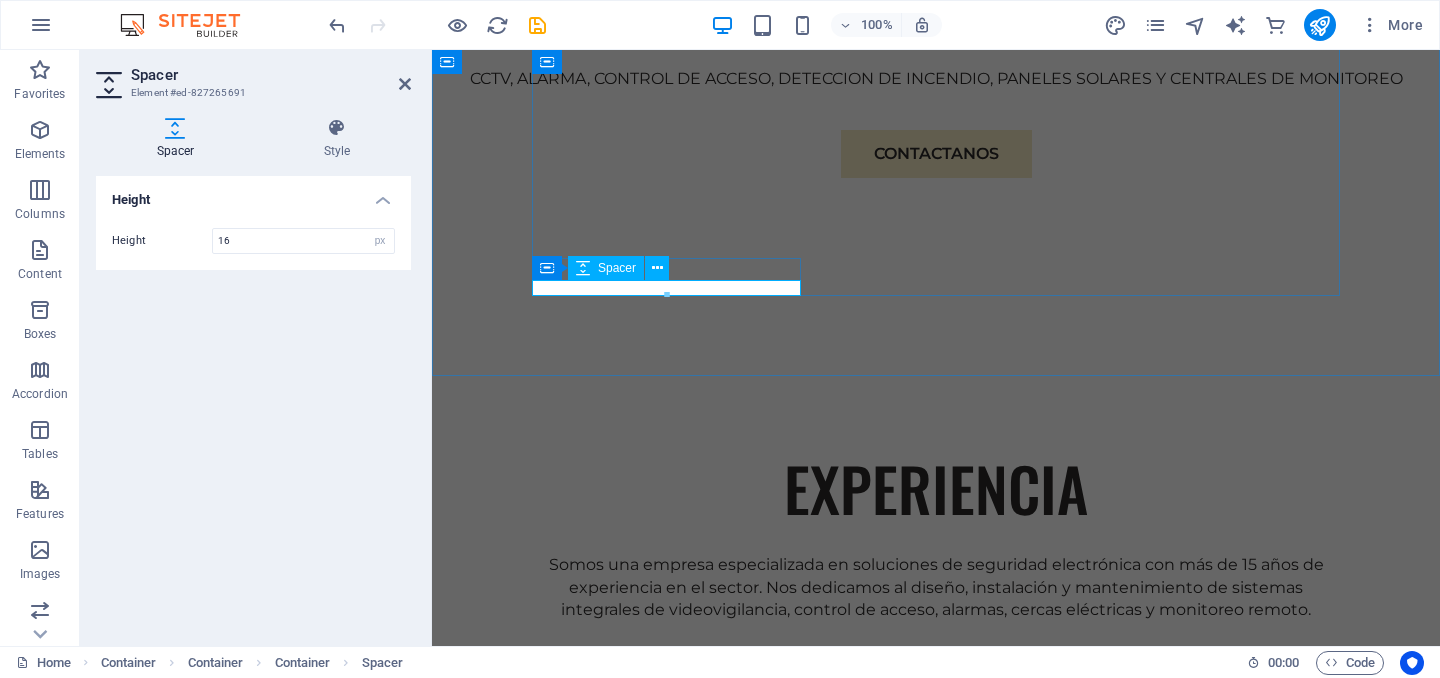 click at bounding box center (936, 676) 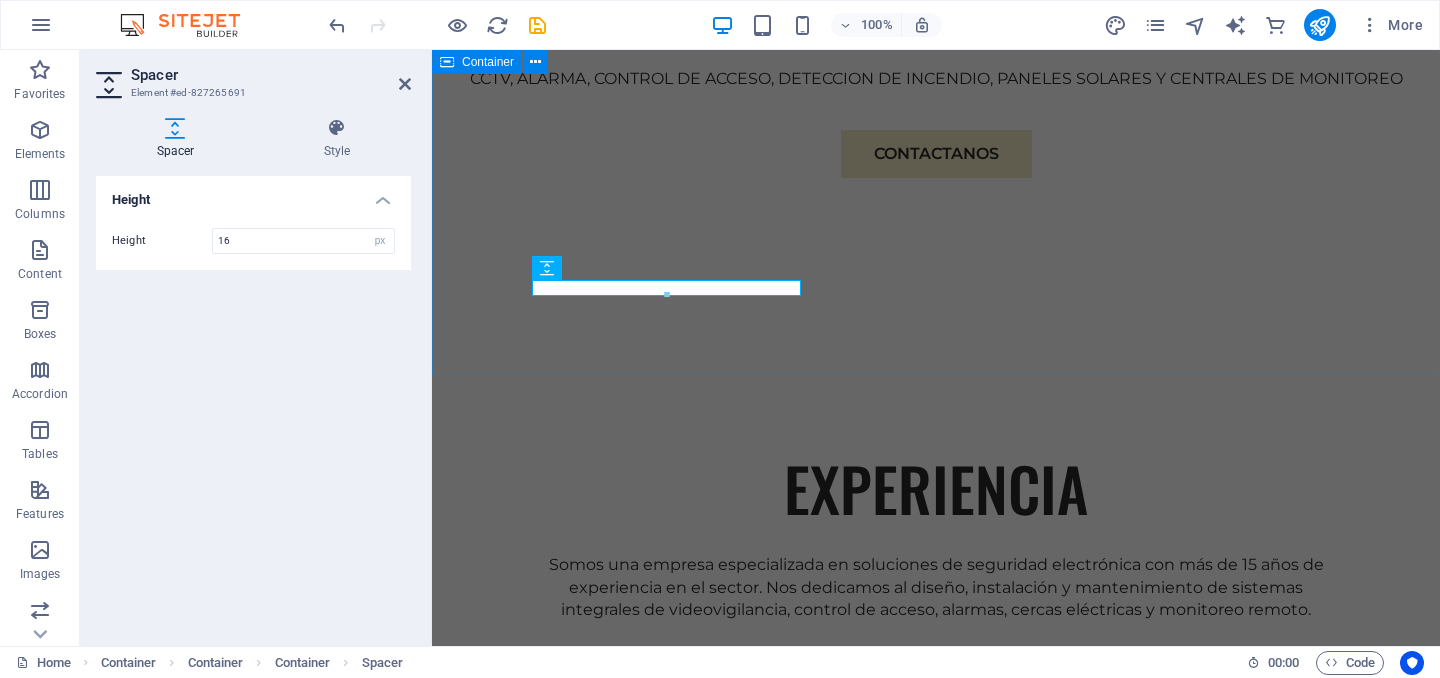 click on "EXPERIENCIA Somos una empresa especializada en soluciones de seguridad electrónica con más de 15 años de experiencia en el sector. Nos dedicamos al diseño, instalación y mantenimiento de sistemas integrales de videovigilancia, control de acceso, alarmas, cercas eléctricas y monitoreo remoto. RESIDENCIAL Expertise For Results At Eco-Con, we understand that success is not just about profitability; it's also about sustainability and responsible business practices. With a proven track record of guiding businesses towards greater profitability and environmental responsibility, we have become a trusted partner in the industry." at bounding box center (936, 1094) 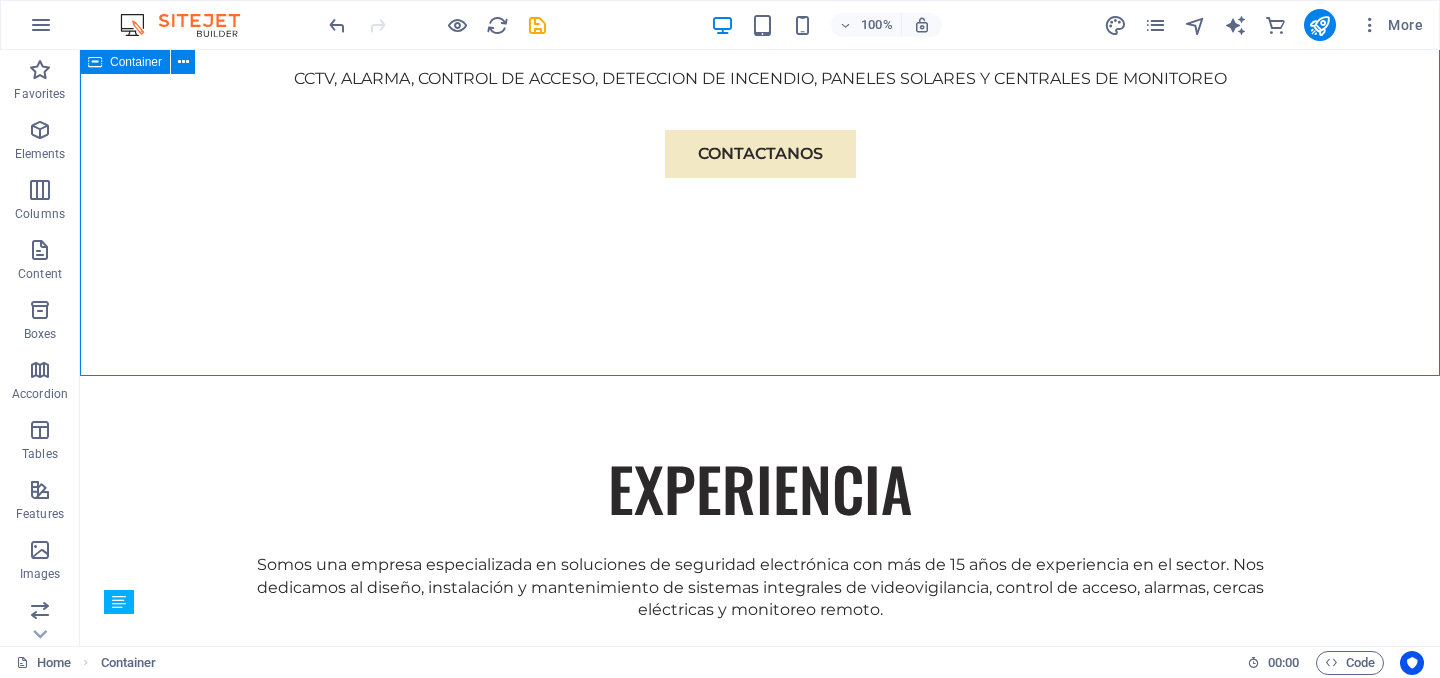 scroll, scrollTop: 1384, scrollLeft: 0, axis: vertical 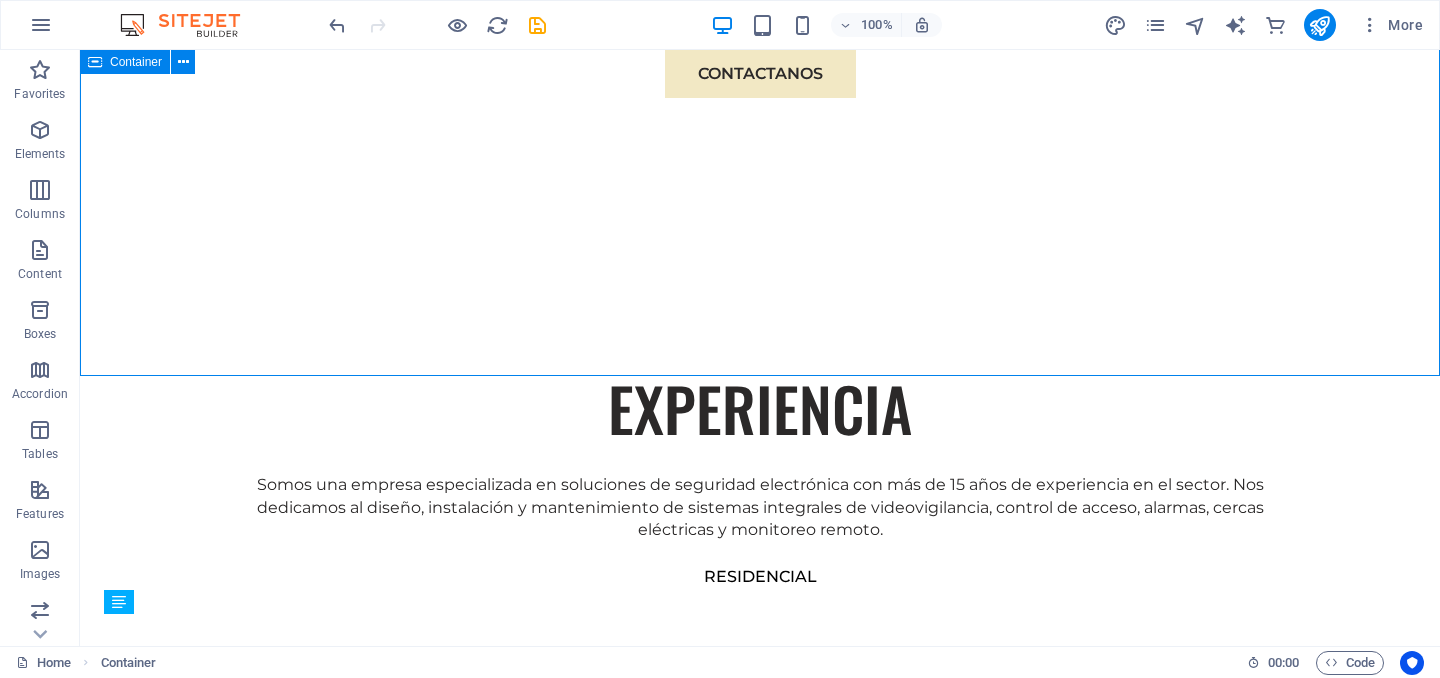 click on "EXPERIENCIA Somos una empresa especializada en soluciones de seguridad electrónica con más de 15 años de experiencia en el sector. Nos dedicamos al diseño, instalación y mantenimiento de sistemas integrales de videovigilancia, control de acceso, alarmas, cercas eléctricas y monitoreo remoto. RESIDENCIAL Expertise For Results At Eco-Con, we understand that success is not just about profitability; it's also about sustainability and responsible business practices. With a proven track record of guiding businesses towards greater profitability and environmental responsibility, we have become a trusted partner in the industry." at bounding box center [760, 1179] 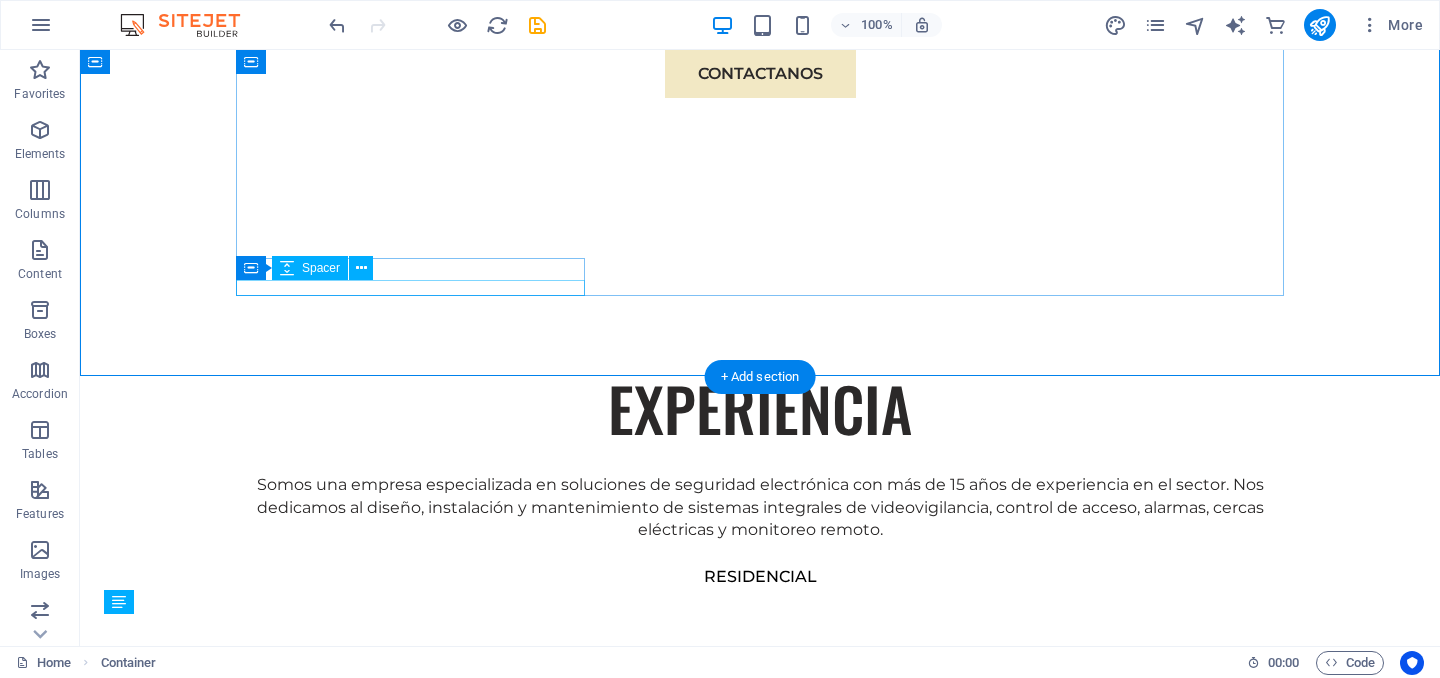 click at bounding box center (760, 596) 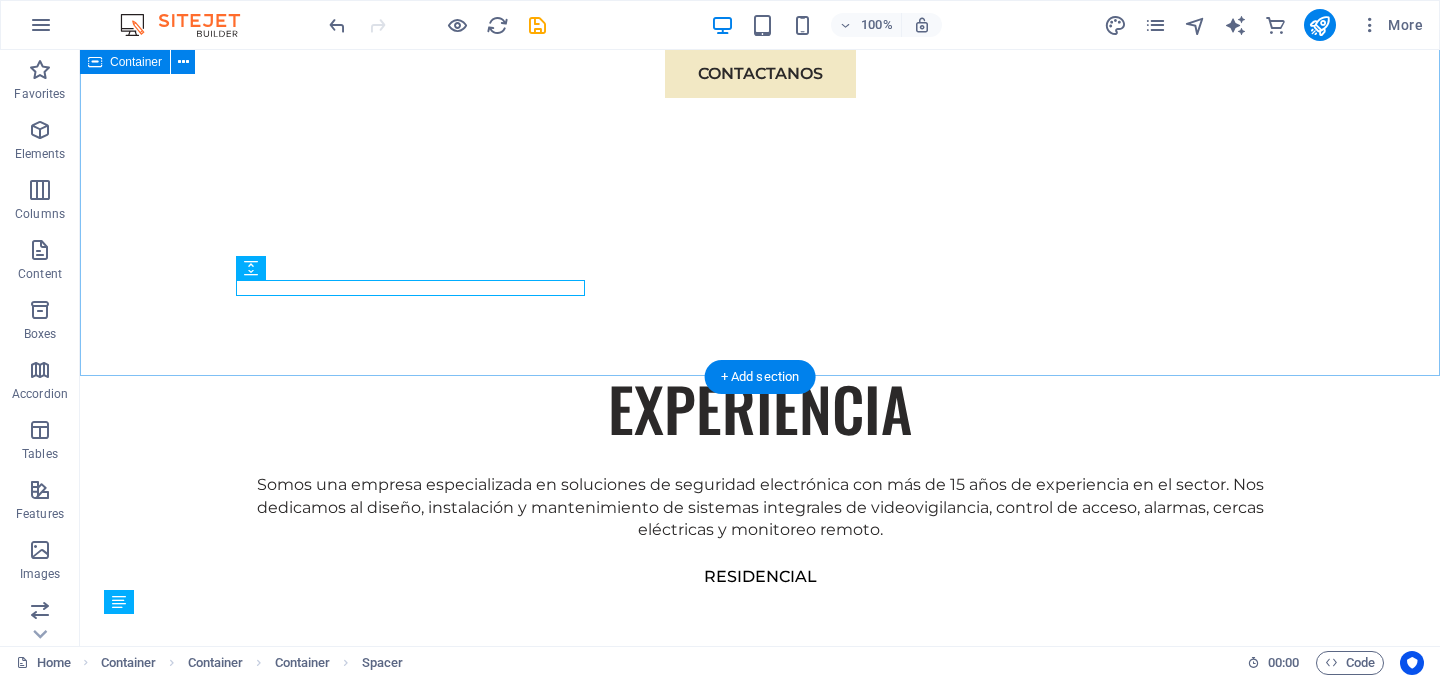 click on "EXPERIENCIA Somos una empresa especializada en soluciones de seguridad electrónica con más de 15 años de experiencia en el sector. Nos dedicamos al diseño, instalación y mantenimiento de sistemas integrales de videovigilancia, control de acceso, alarmas, cercas eléctricas y monitoreo remoto. RESIDENCIAL Expertise For Results At Eco-Con, we understand that success is not just about profitability; it's also about sustainability and responsible business practices. With a proven track record of guiding businesses towards greater profitability and environmental responsibility, we have become a trusted partner in the industry." at bounding box center [760, 1179] 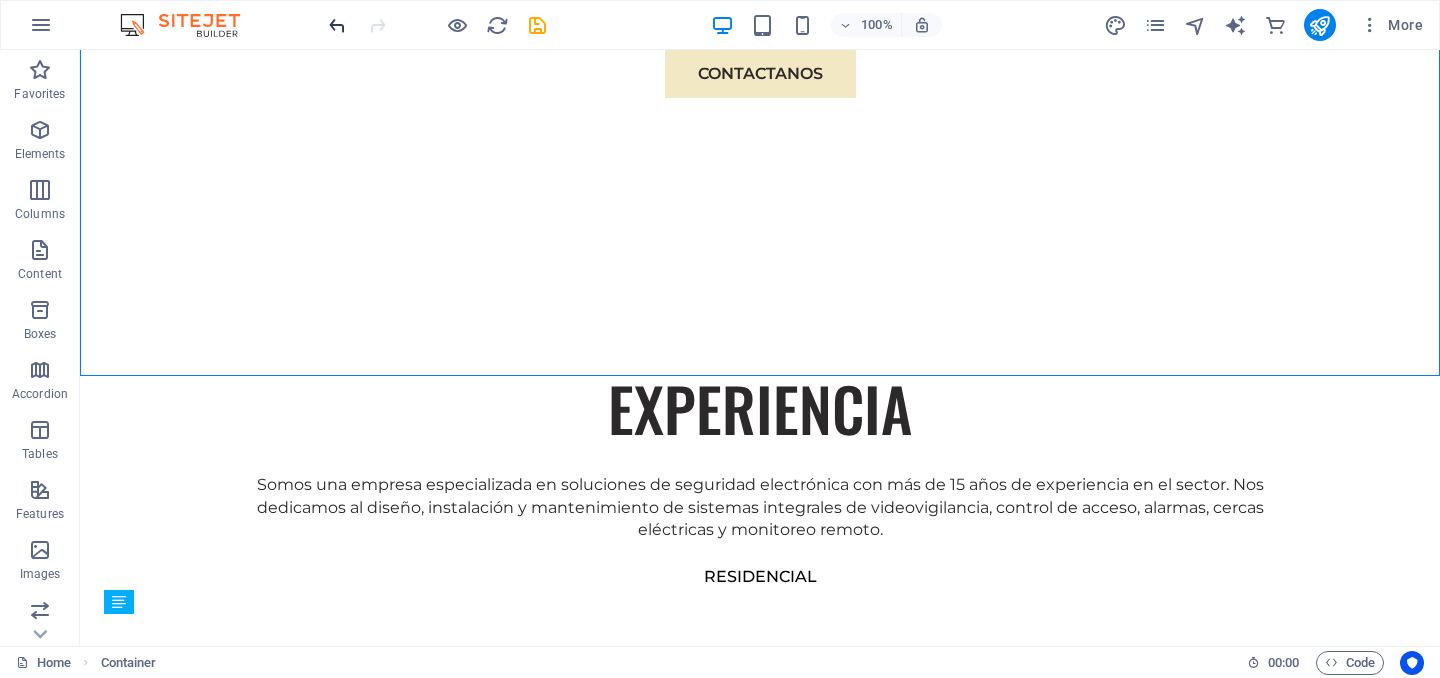 click at bounding box center (337, 25) 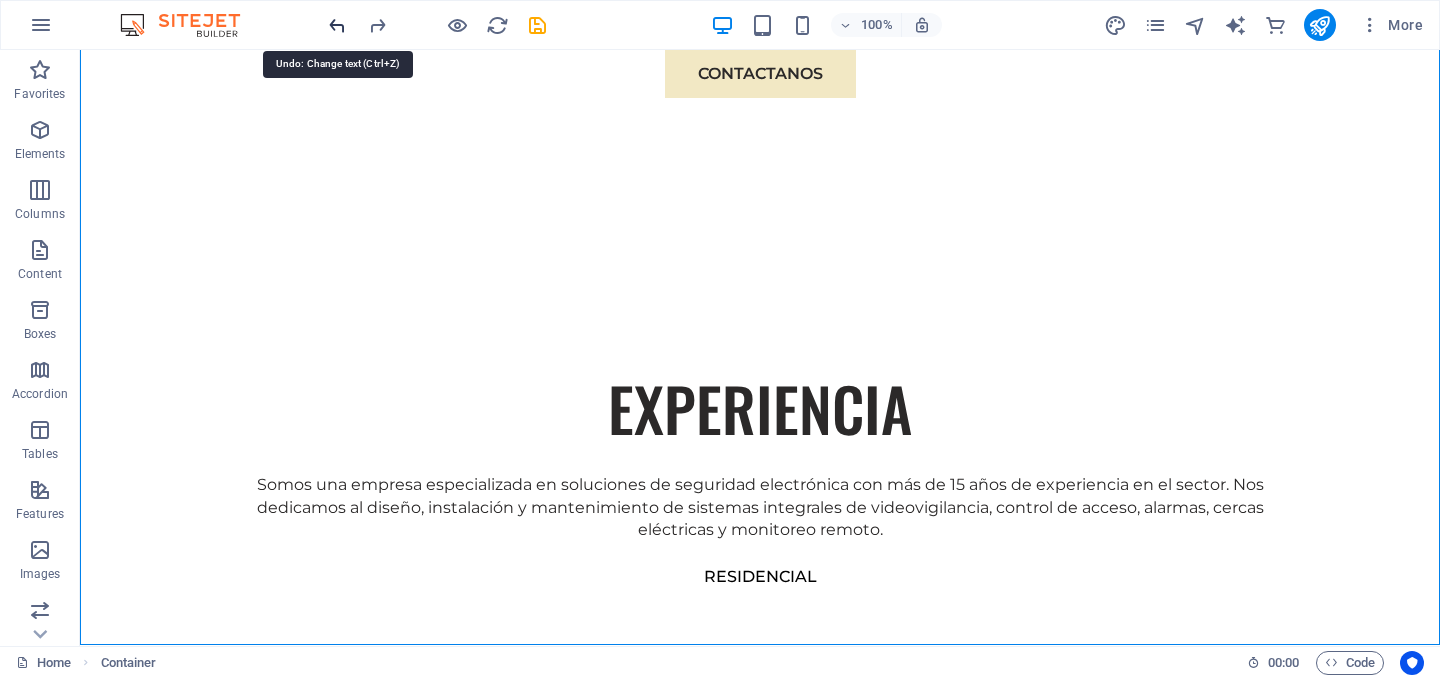 scroll, scrollTop: 1115, scrollLeft: 0, axis: vertical 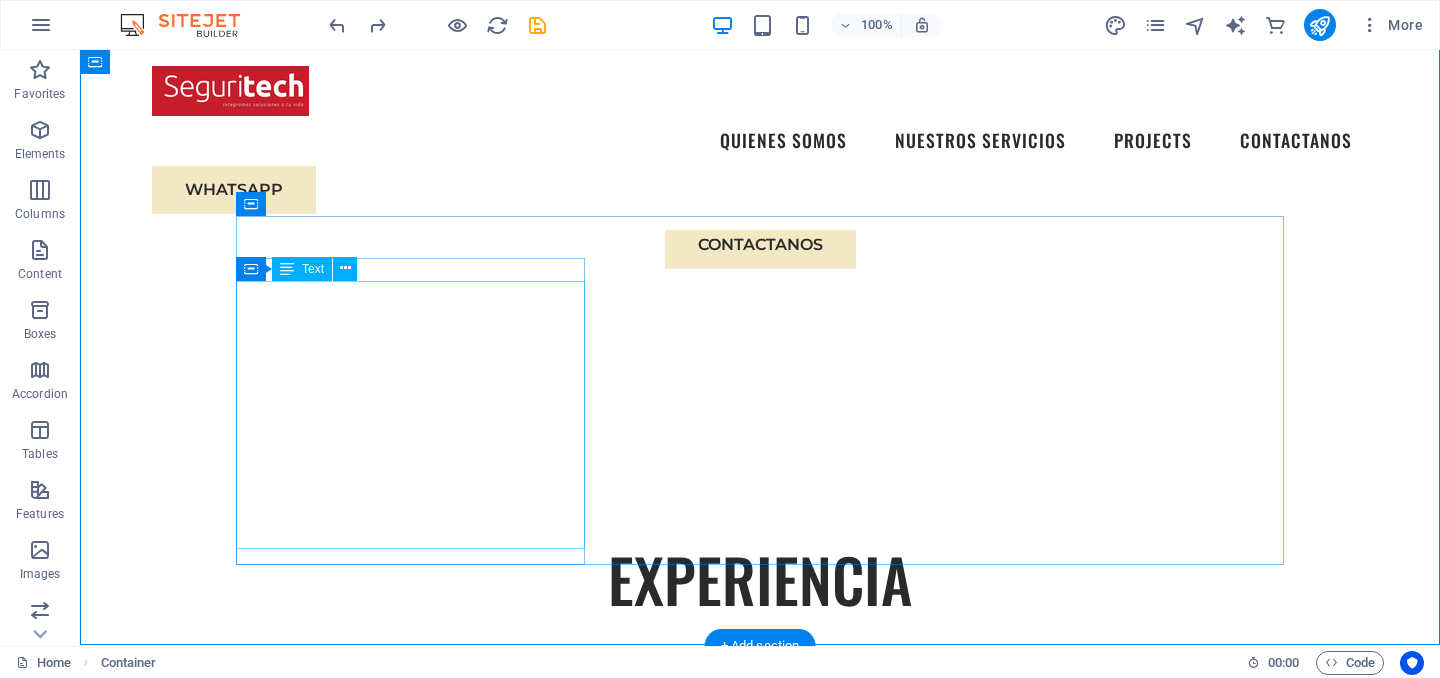 click on "CCTV Alarmas de intrusión  Control de acceso peatonal y vehicular Cercas eléctricas y sensores perimetrales , Automatización de portones y sistemas inteligentes de entrada." at bounding box center [760, 882] 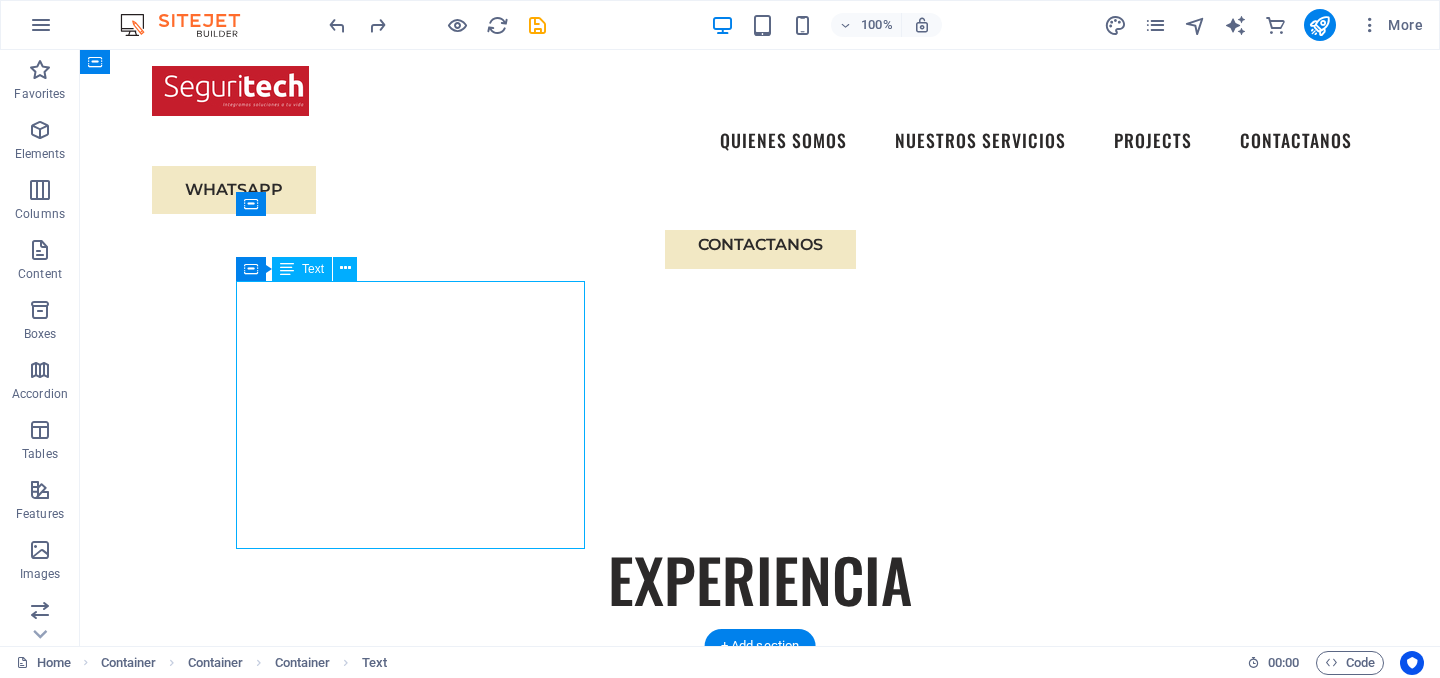 click on "CCTV Alarmas de intrusión  Control de acceso peatonal y vehicular Cercas eléctricas y sensores perimetrales , Automatización de portones y sistemas inteligentes de entrada." at bounding box center (760, 882) 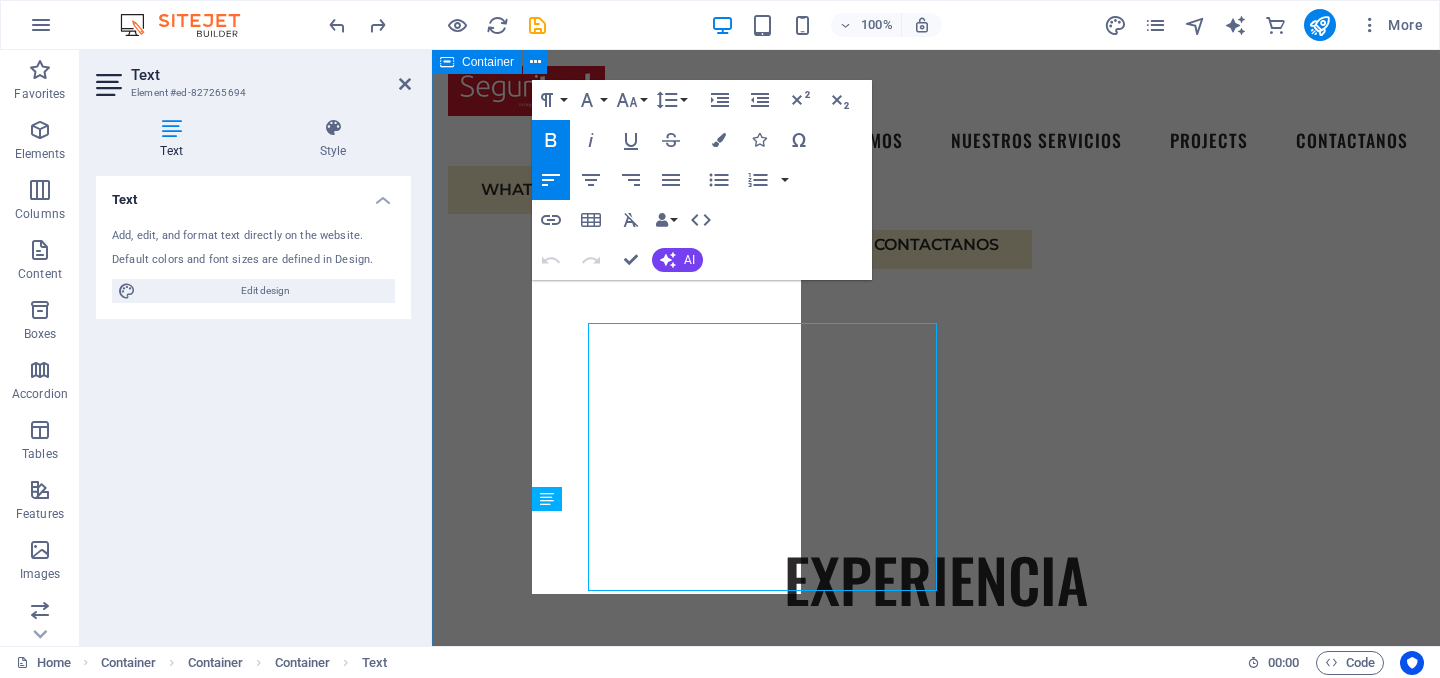scroll, scrollTop: 1073, scrollLeft: 0, axis: vertical 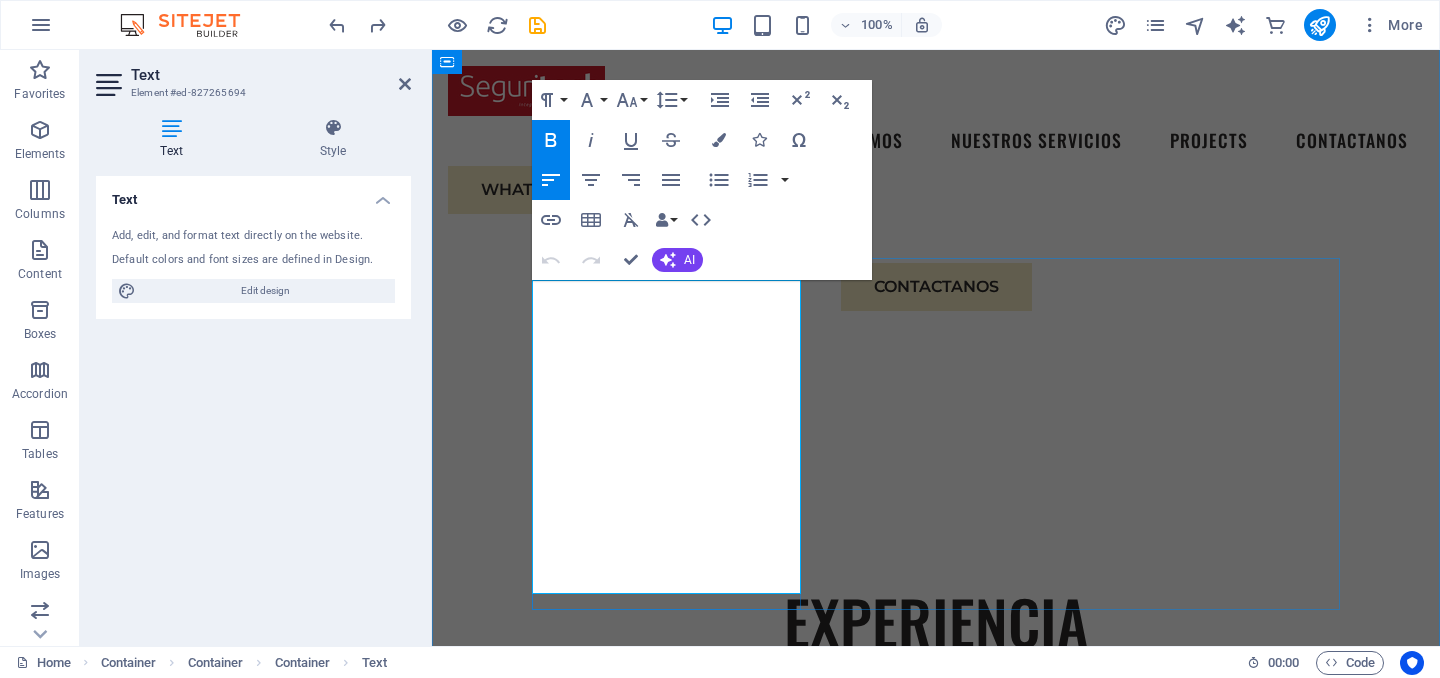 click on "CCTV" at bounding box center [936, 823] 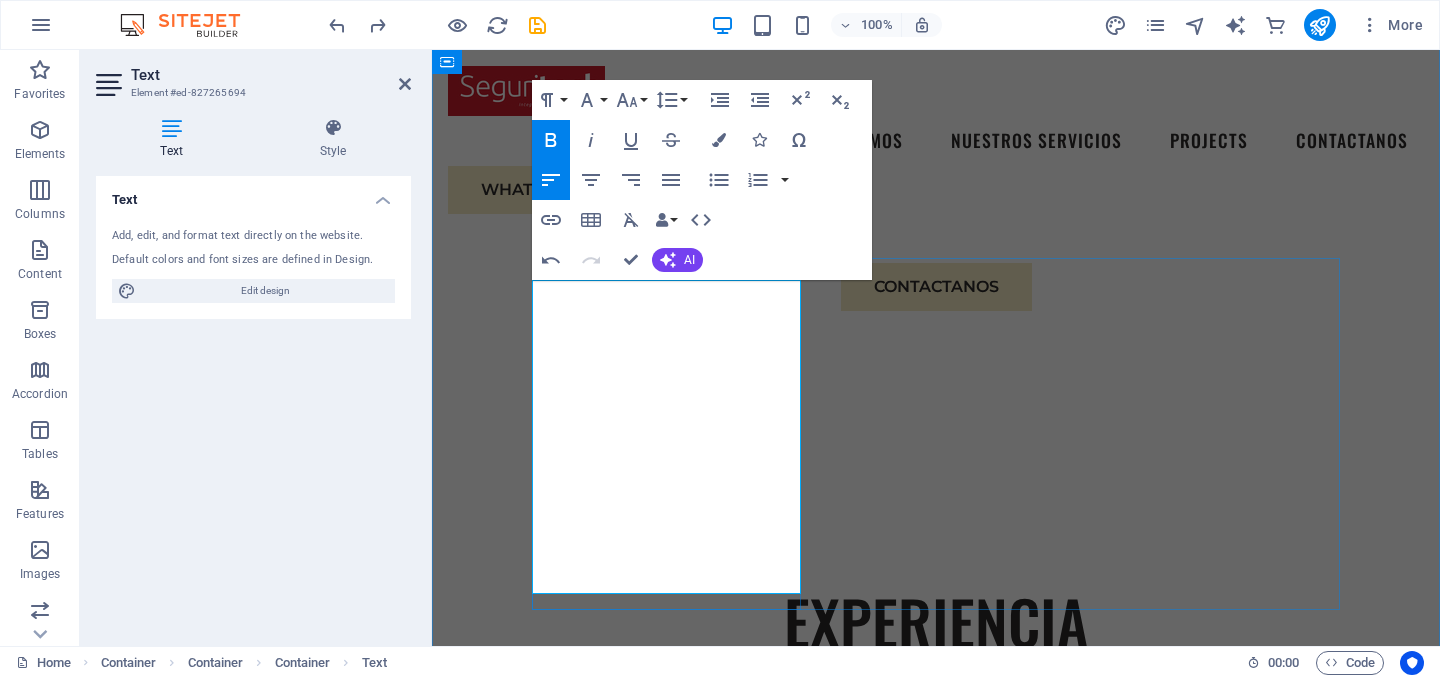 drag, startPoint x: 799, startPoint y: 565, endPoint x: 552, endPoint y: 328, distance: 342.3127 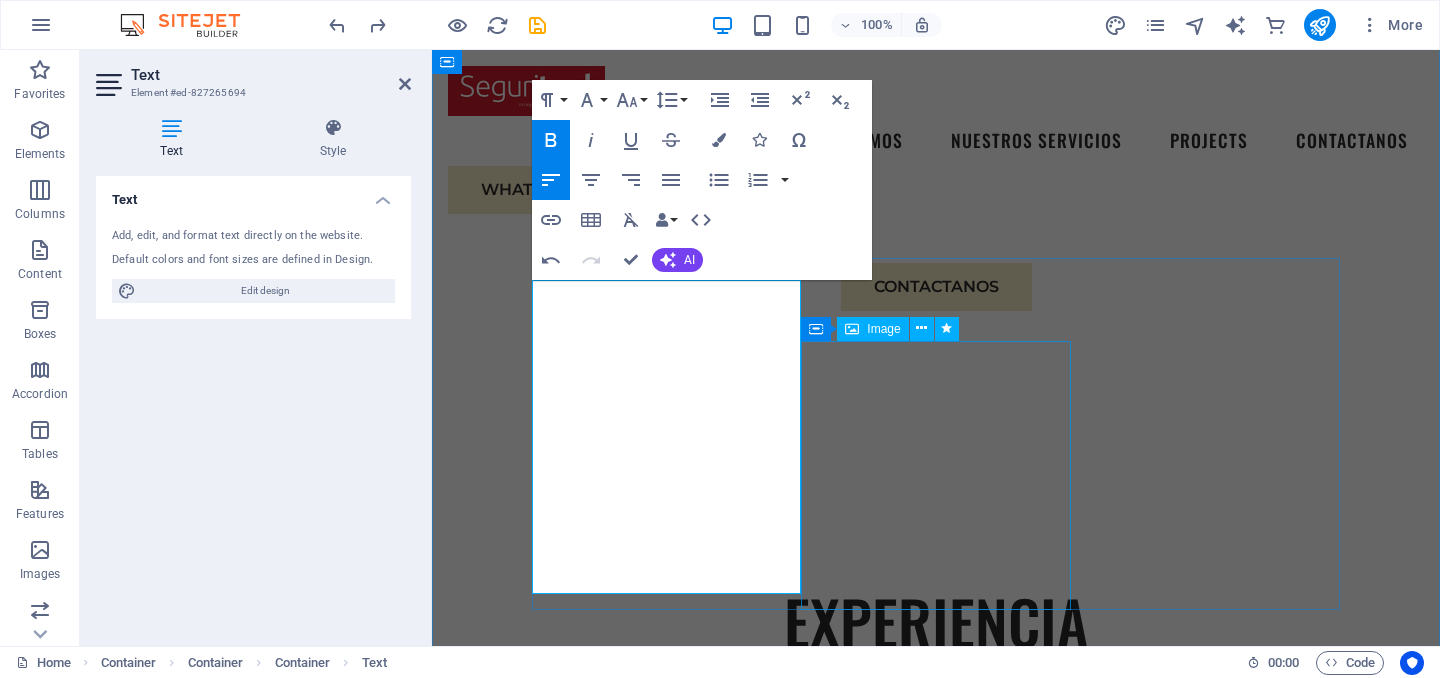 drag, startPoint x: 538, startPoint y: 289, endPoint x: 807, endPoint y: 565, distance: 385.40497 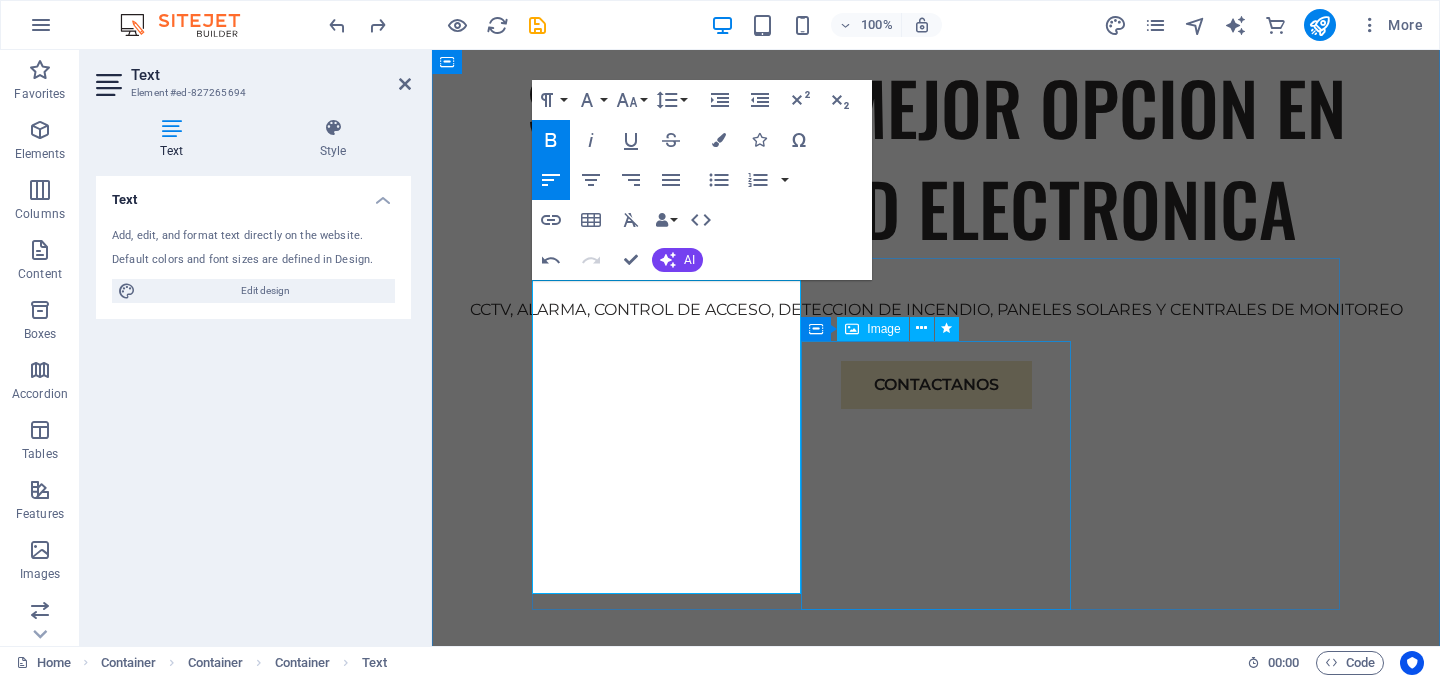 scroll, scrollTop: 1282, scrollLeft: 0, axis: vertical 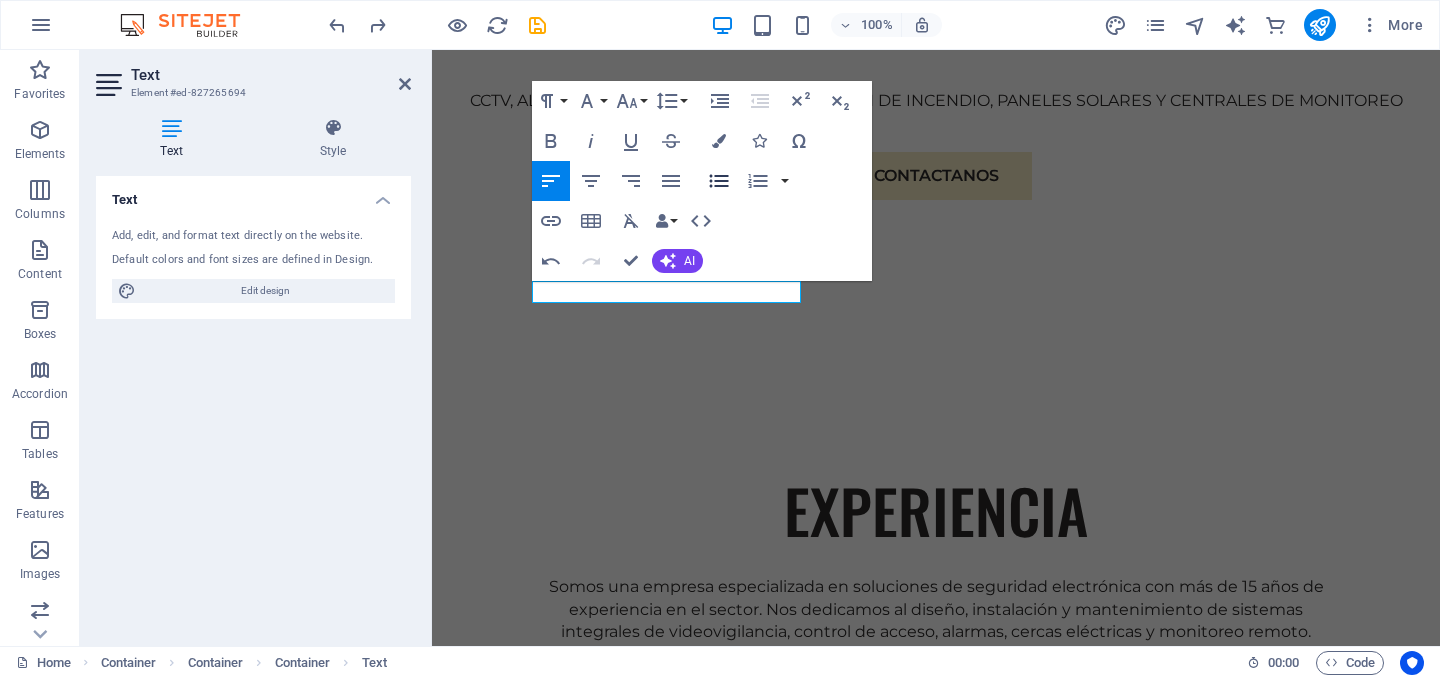 click 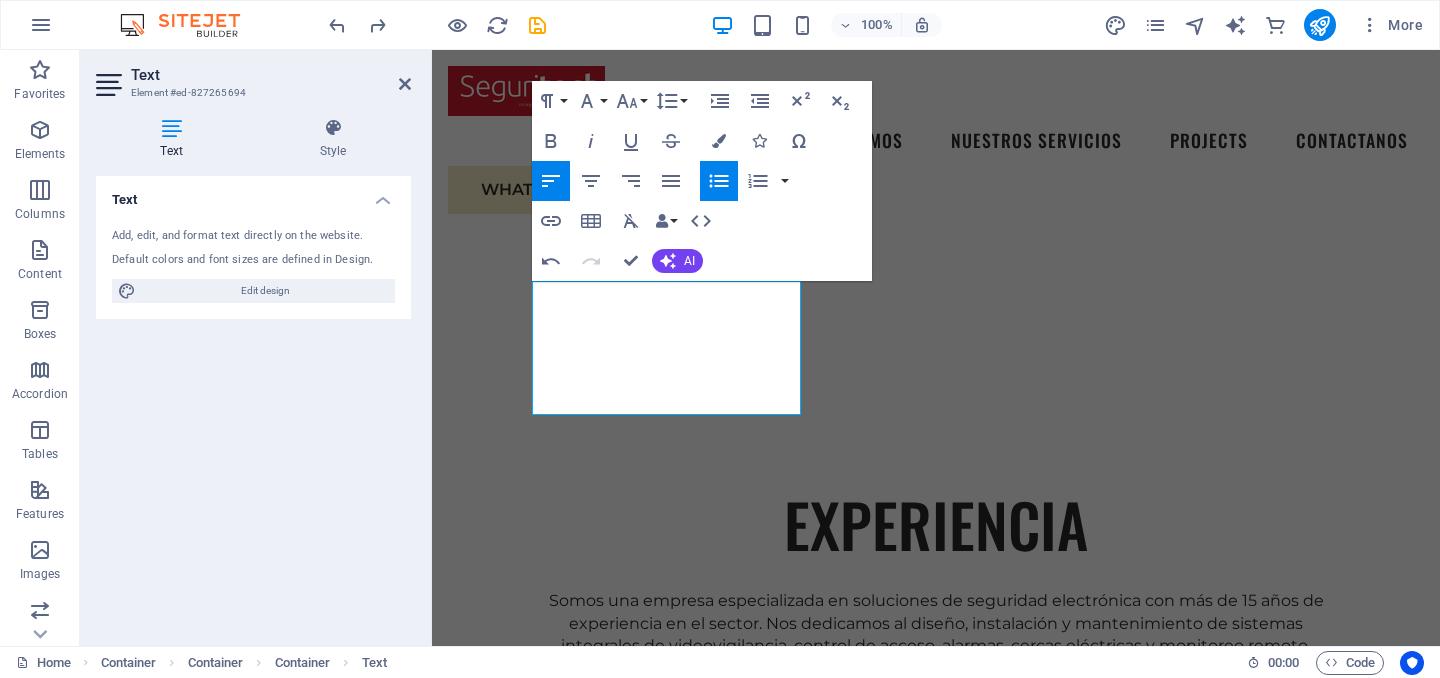 scroll, scrollTop: 1147, scrollLeft: 0, axis: vertical 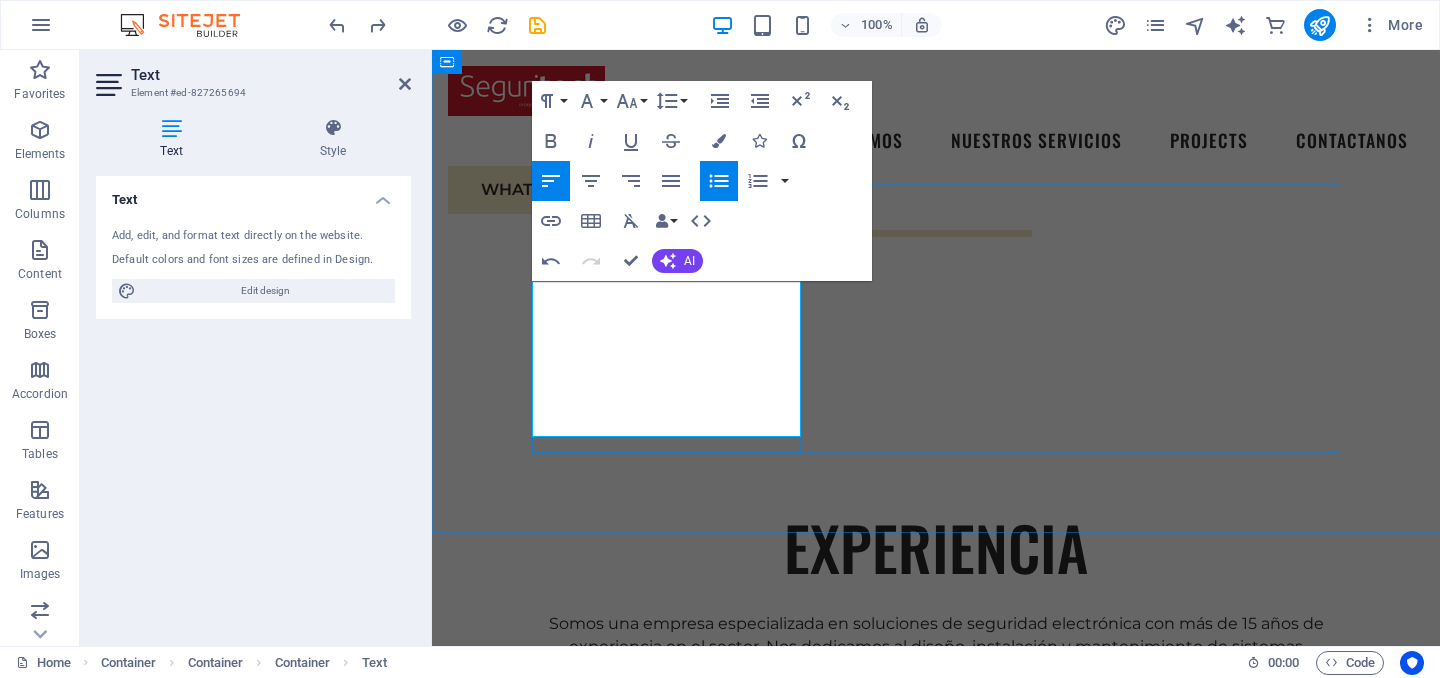 drag, startPoint x: 558, startPoint y: 312, endPoint x: 661, endPoint y: 343, distance: 107.563934 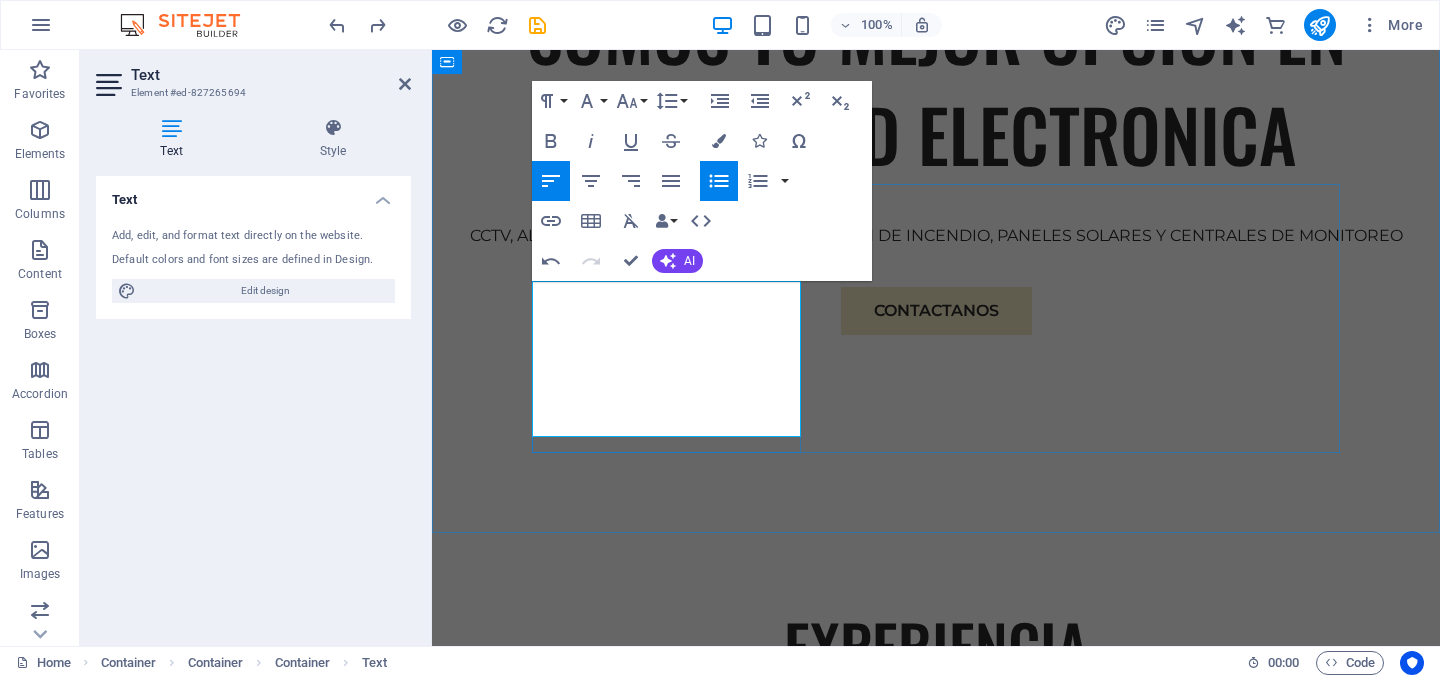 scroll, scrollTop: 1170, scrollLeft: 0, axis: vertical 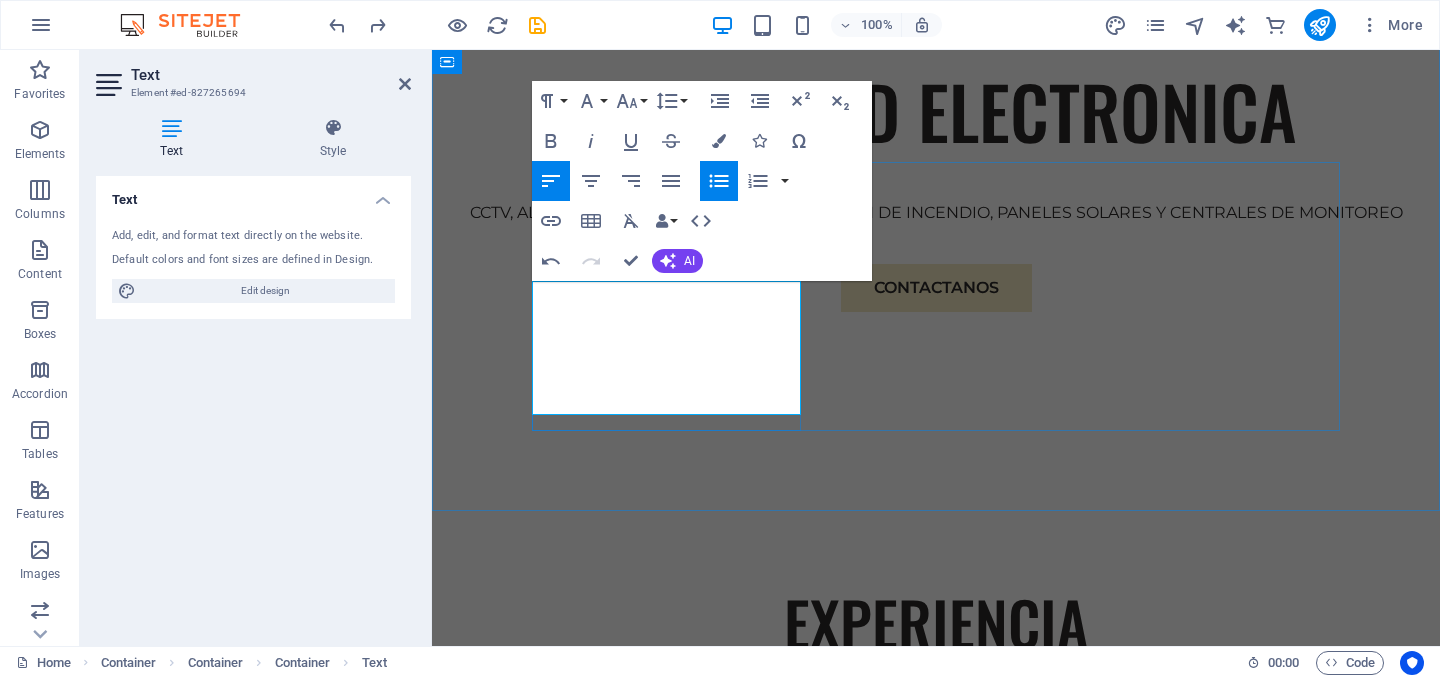 click on "SONIDOS" at bounding box center [948, 858] 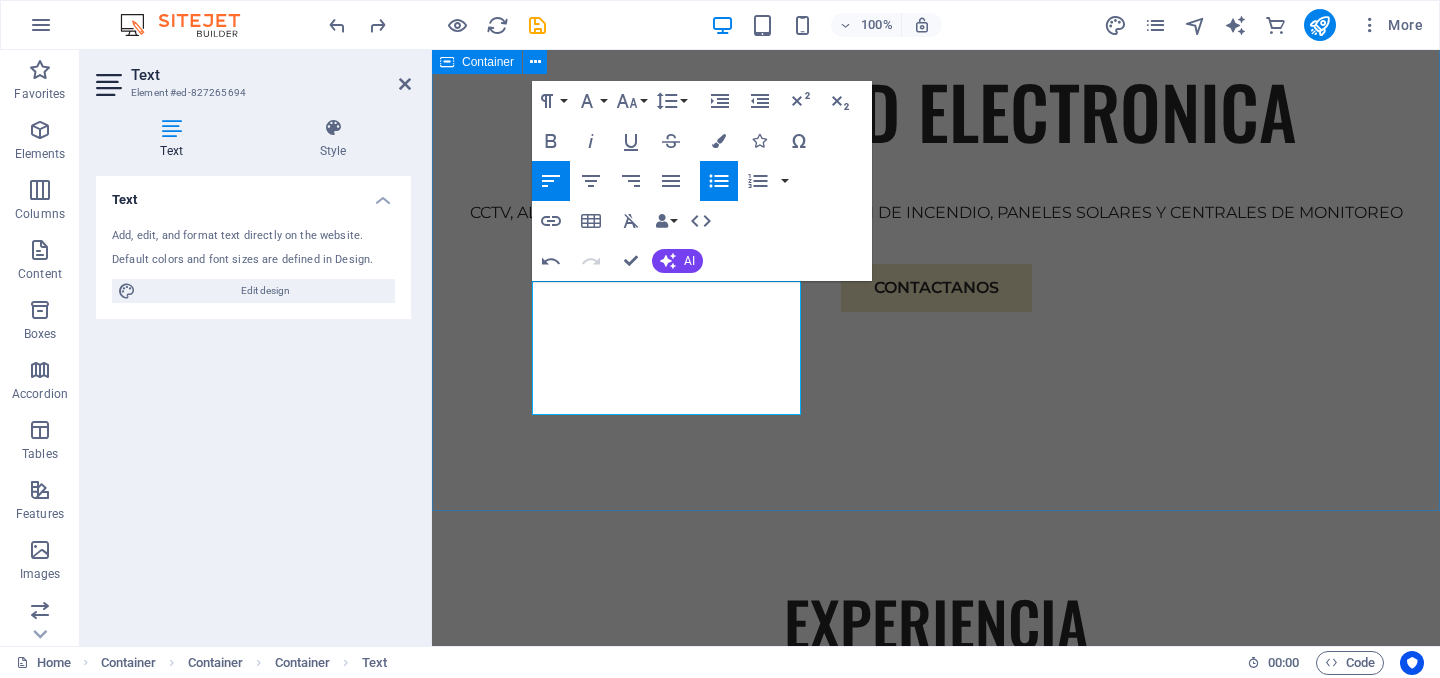 click on "EXPERIENCIA Somos una empresa especializada en soluciones de seguridad electrónica con más de 15 años de experiencia en el sector. Nos dedicamos al diseño, instalación y mantenimiento de sistemas integrales de videovigilancia, control de acceso, alarmas, cercas eléctricas y monitoreo remoto.  RESIDENCIAL CCTV Control acceso vehicular Sonido y automatización Alarma de intrusion Cerca electrica Cerraduras digitales Expertise For Results At Eco-Con, we understand that success is not just about profitability; it's also about sustainability and responsible business practices. With a proven track record of guiding businesses towards greater profitability and environmental responsibility, we have become a trusted partner in the industry." at bounding box center [936, 1295] 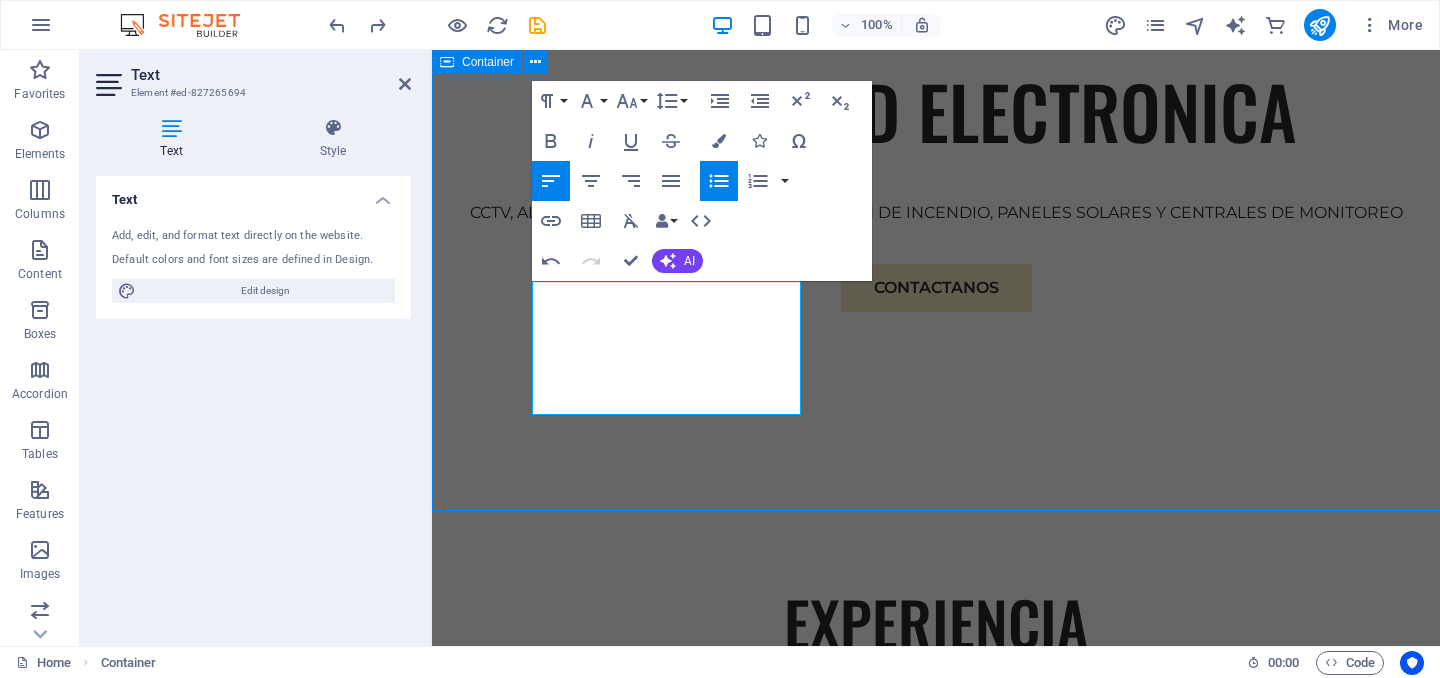 scroll, scrollTop: 1250, scrollLeft: 0, axis: vertical 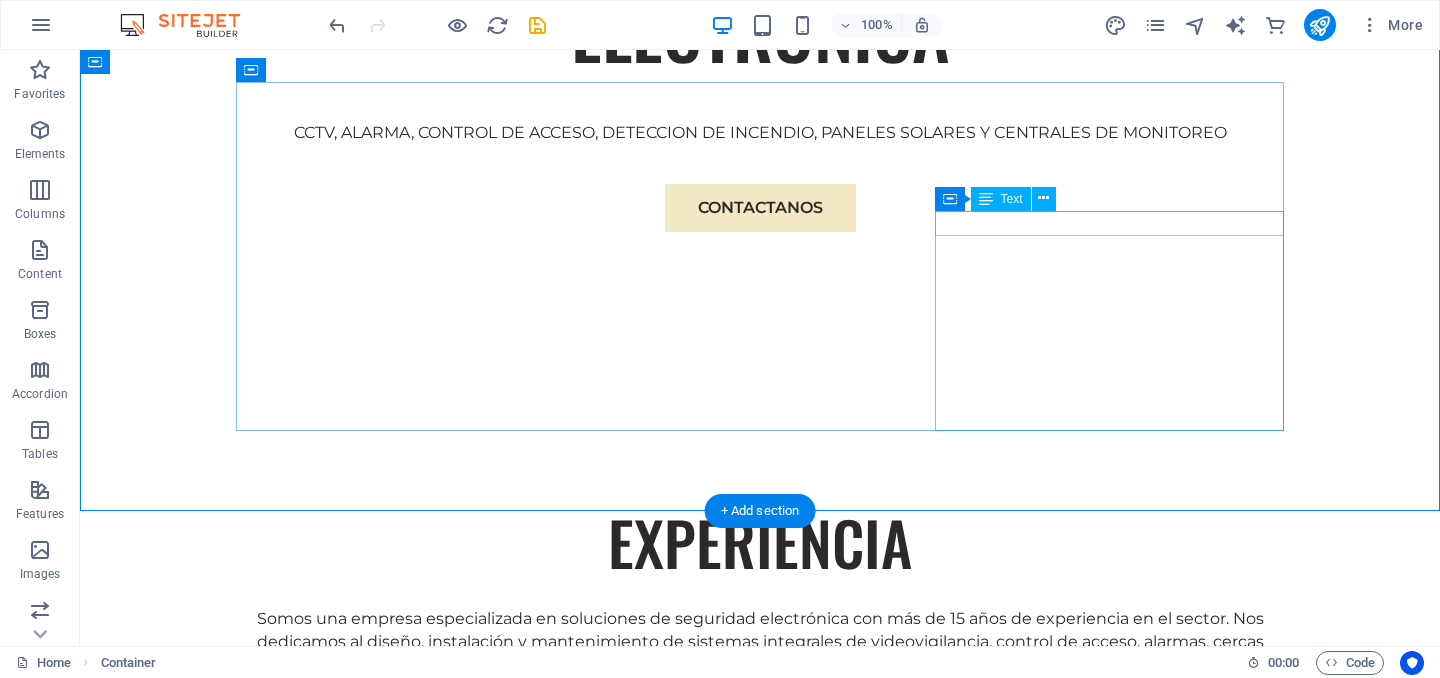 click on "Expertise For Results" at bounding box center (760, 2244) 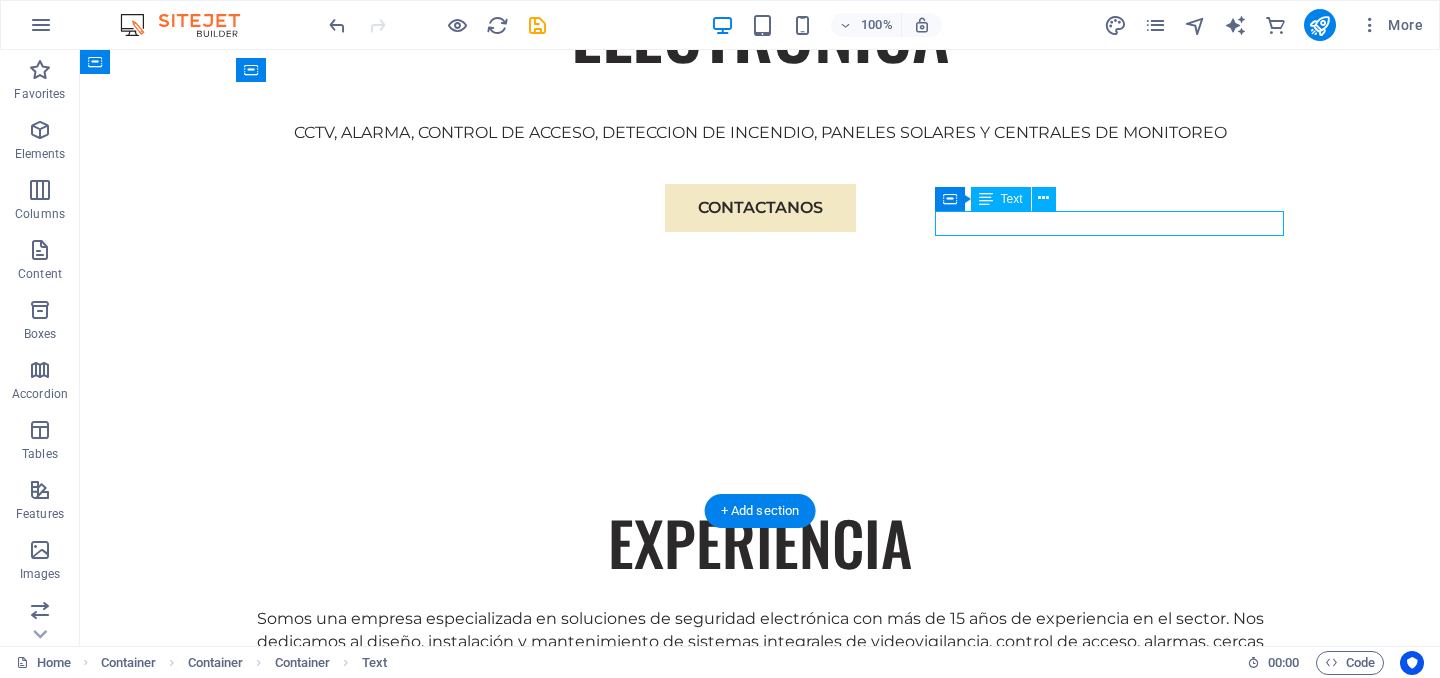 click on "Expertise For Results" at bounding box center (760, 2244) 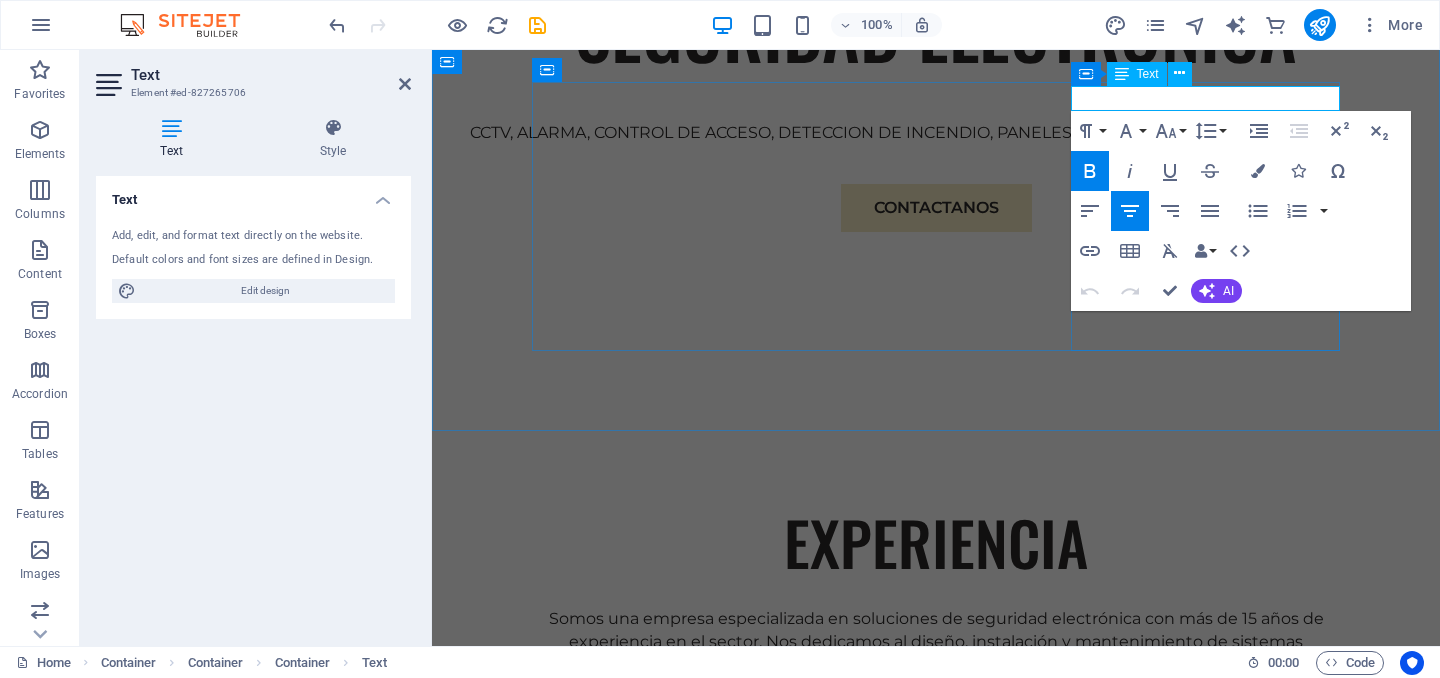 click on "Expertise For Results" at bounding box center (936, 1892) 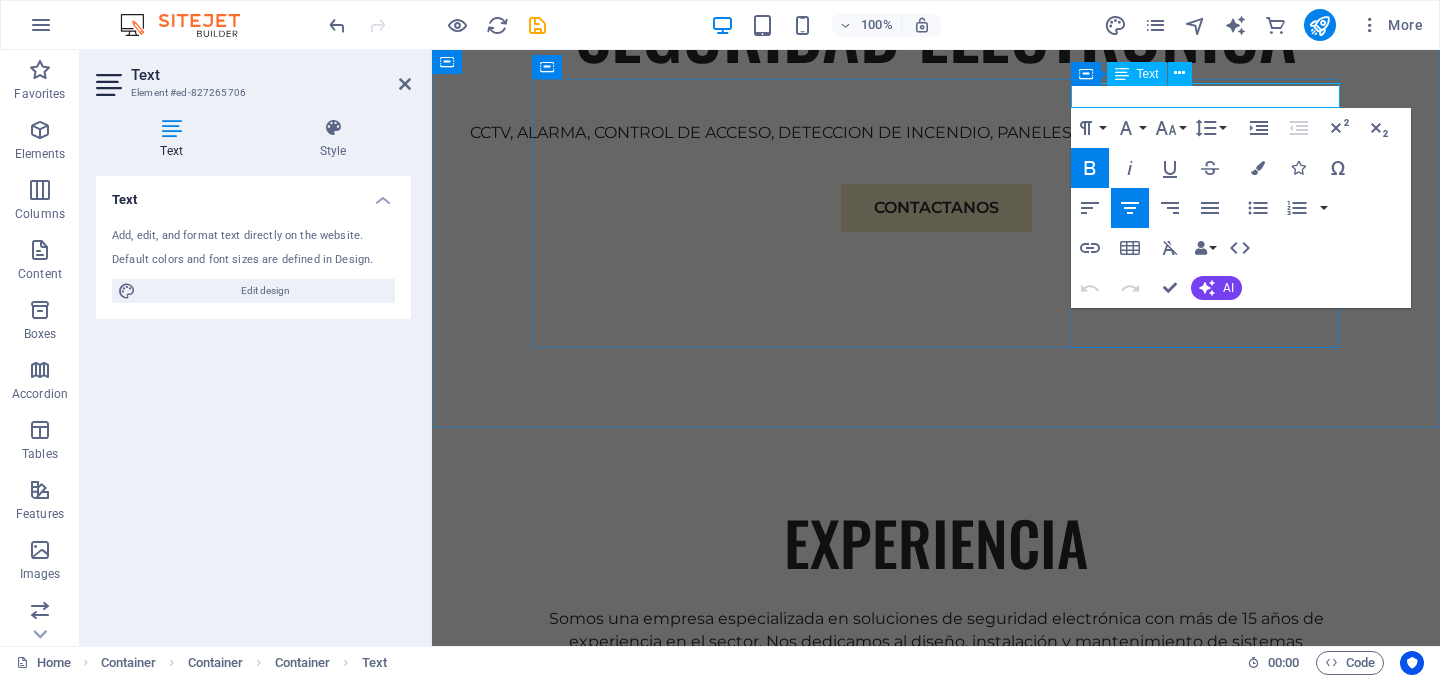 scroll, scrollTop: 1253, scrollLeft: 0, axis: vertical 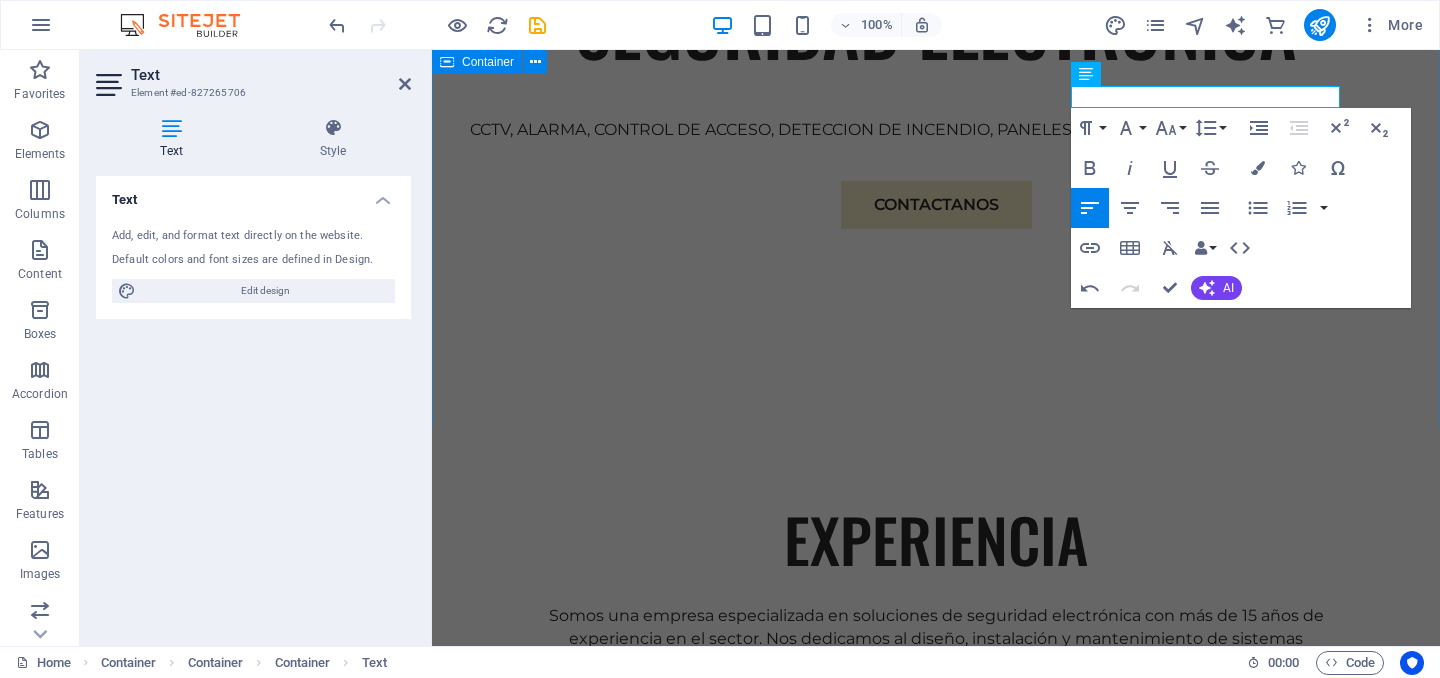 click on "EXPERIENCIA Somos una empresa especializada en soluciones de seguridad electrónica con más de 15 años de experiencia en el sector. Nos dedicamos al diseño, instalación y mantenimiento de sistemas integrales de videovigilancia, control de acceso, alarmas, cercas eléctricas y monitoreo remoto.  INDUSTRIAL At Eco-Con, we understand that success is not just about profitability; it's also about sustainability and responsible business practices. With a proven track record of guiding businesses towards greater profitability and environmental responsibility, we have become a trusted partner in the industry." at bounding box center (936, 1211) 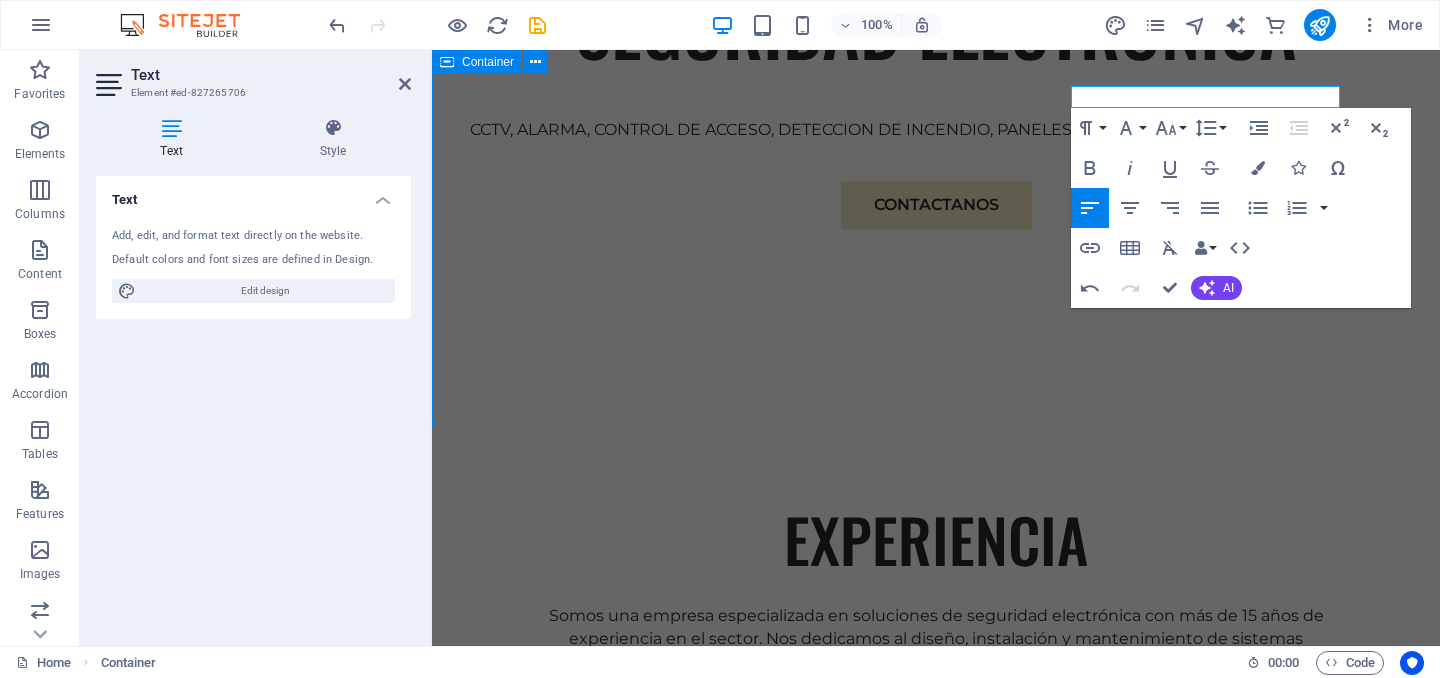 scroll, scrollTop: 1378, scrollLeft: 0, axis: vertical 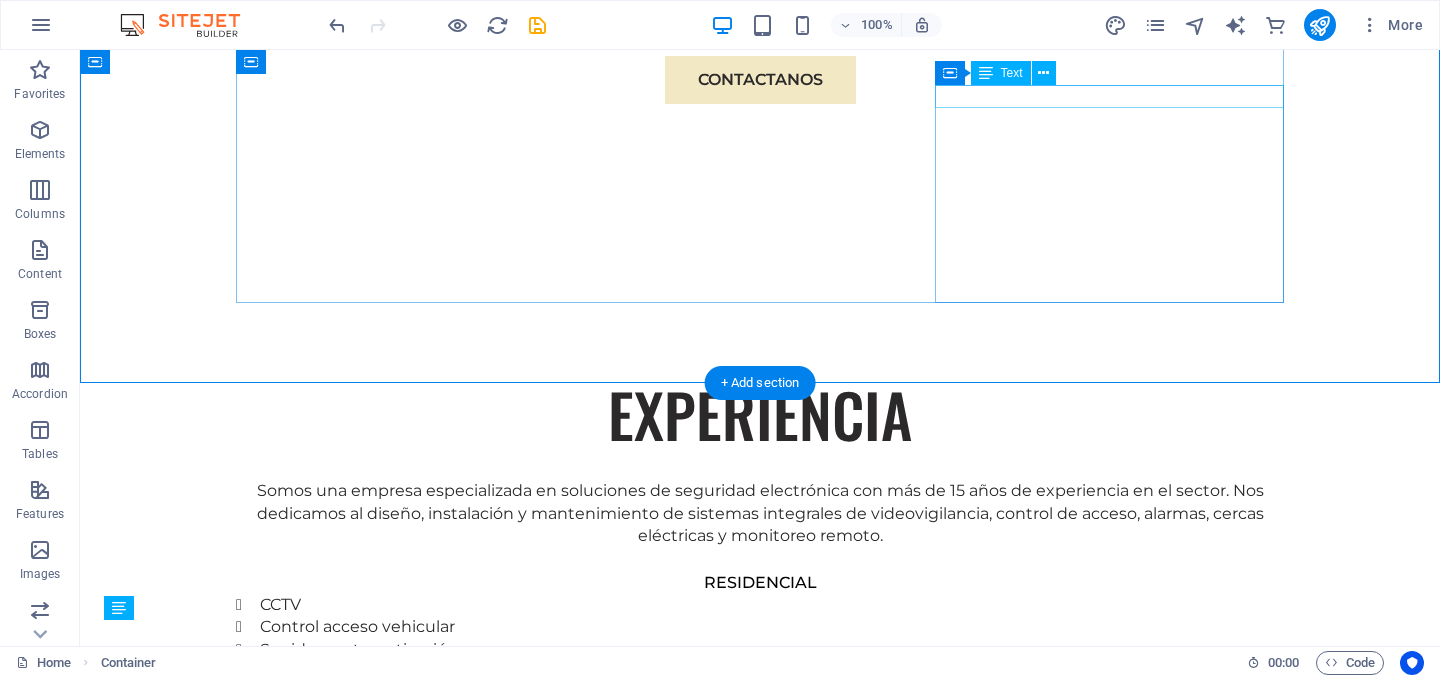 click on "INDUSTRIAL" at bounding box center (760, 2115) 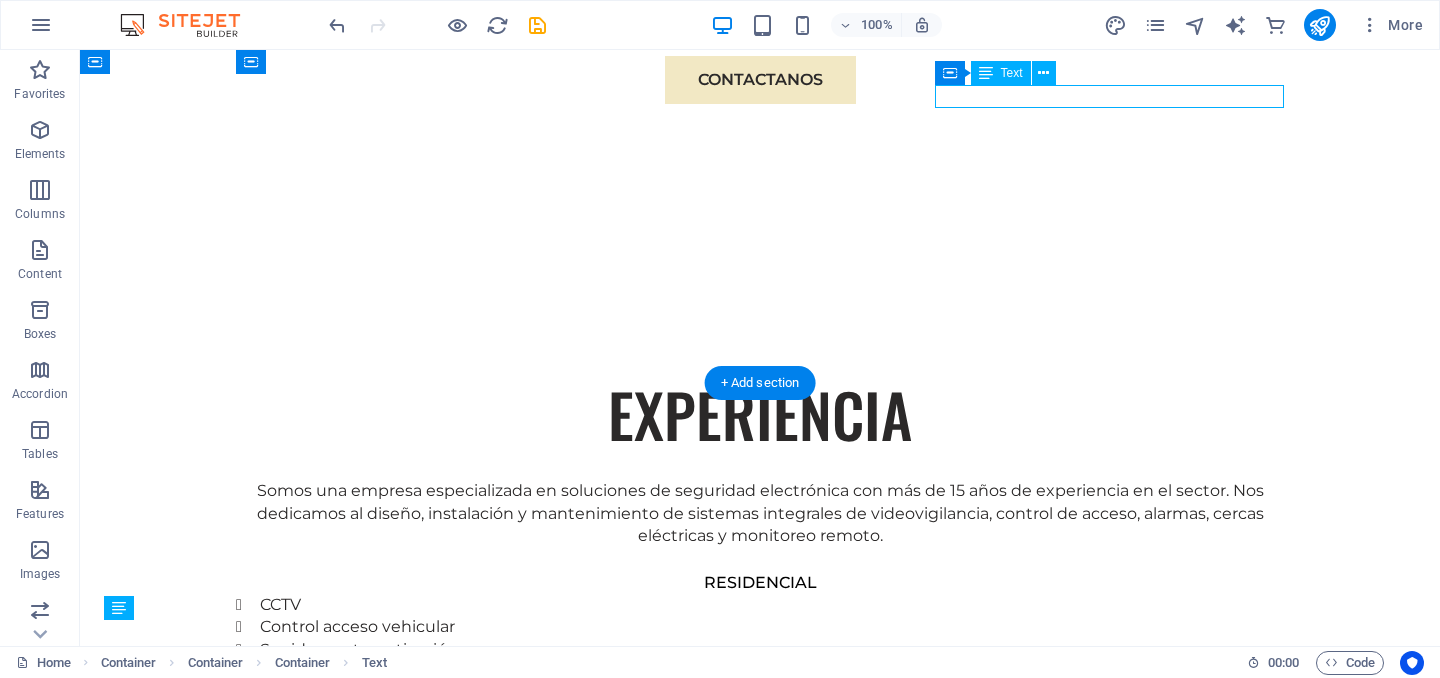 click on "INDUSTRIAL" at bounding box center (760, 2115) 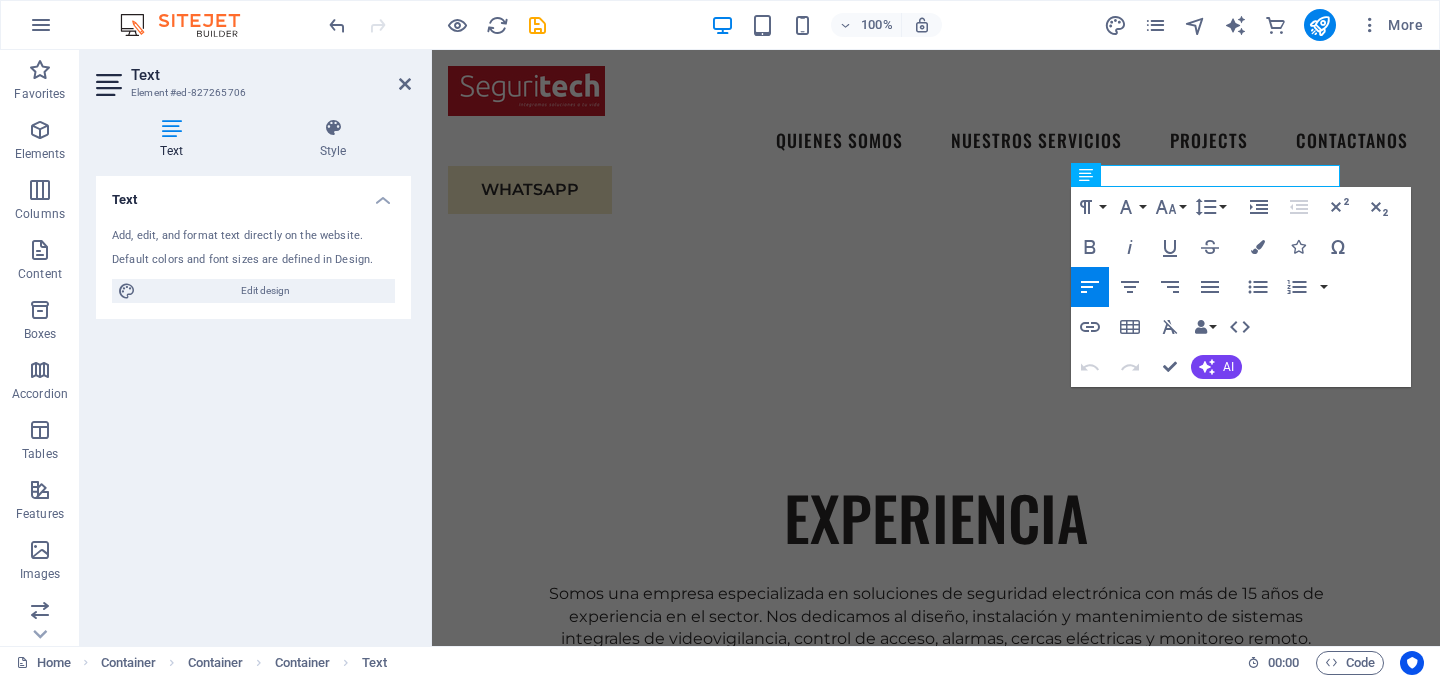 scroll, scrollTop: 1169, scrollLeft: 0, axis: vertical 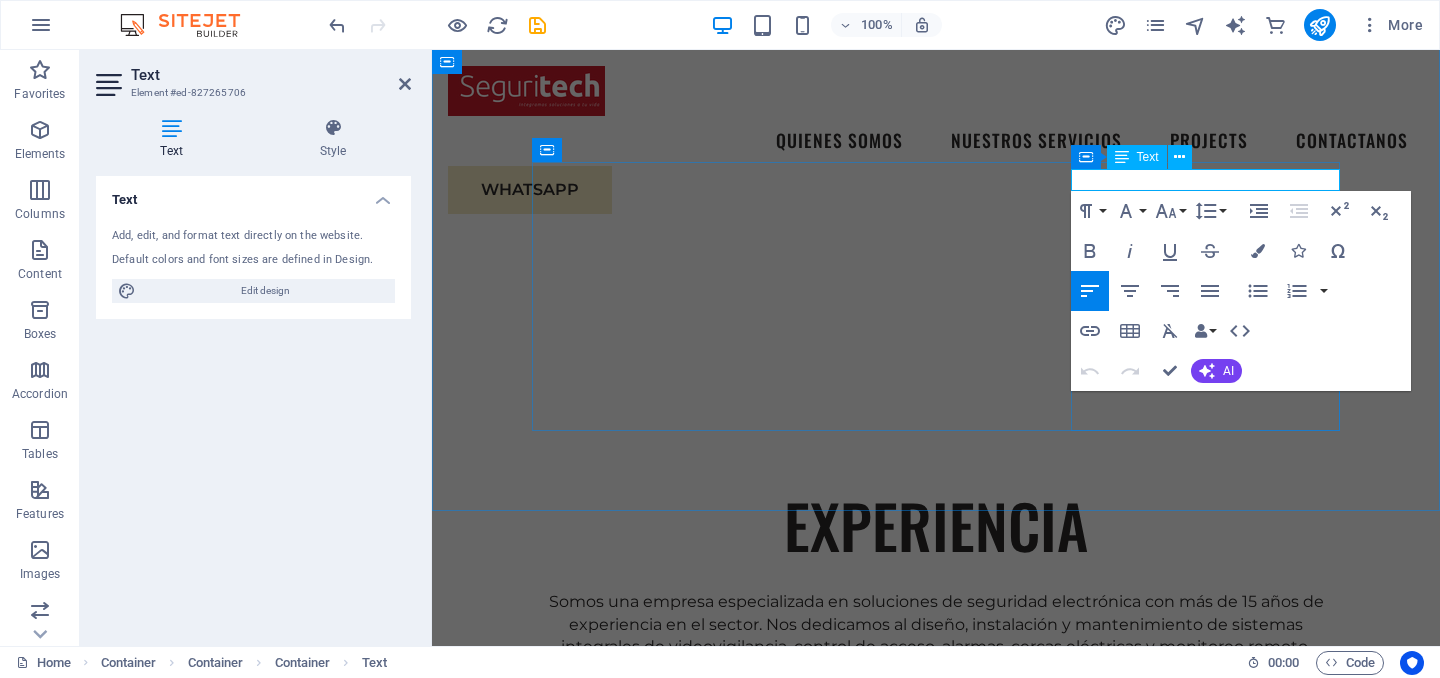 click on "INDUSTRIAL" at bounding box center [936, 1874] 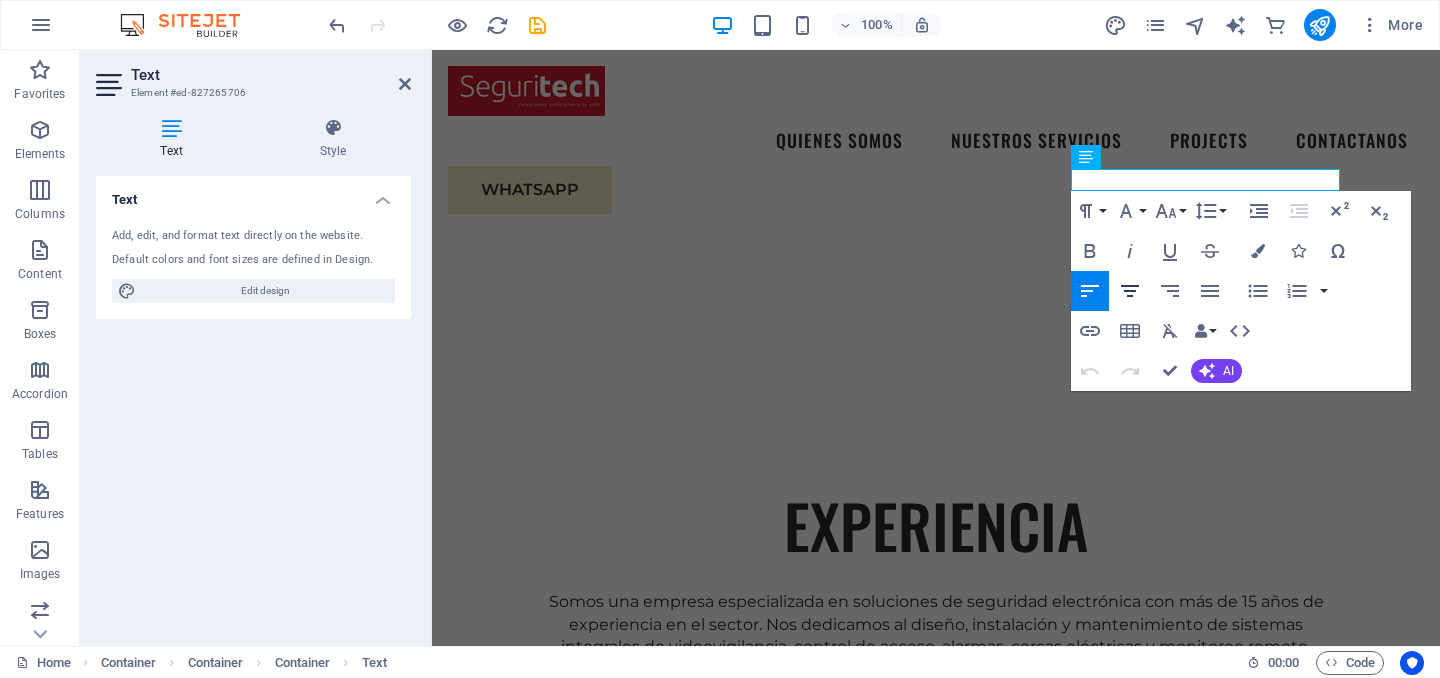 click 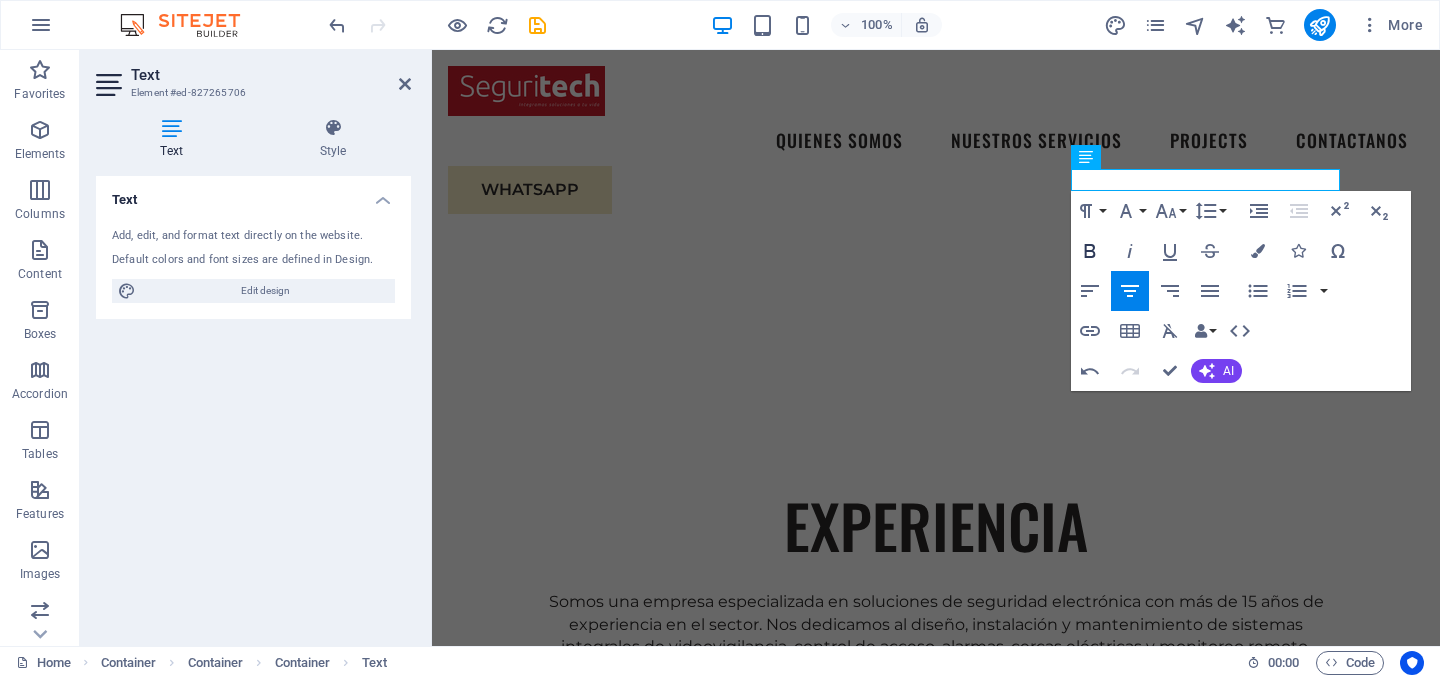 click 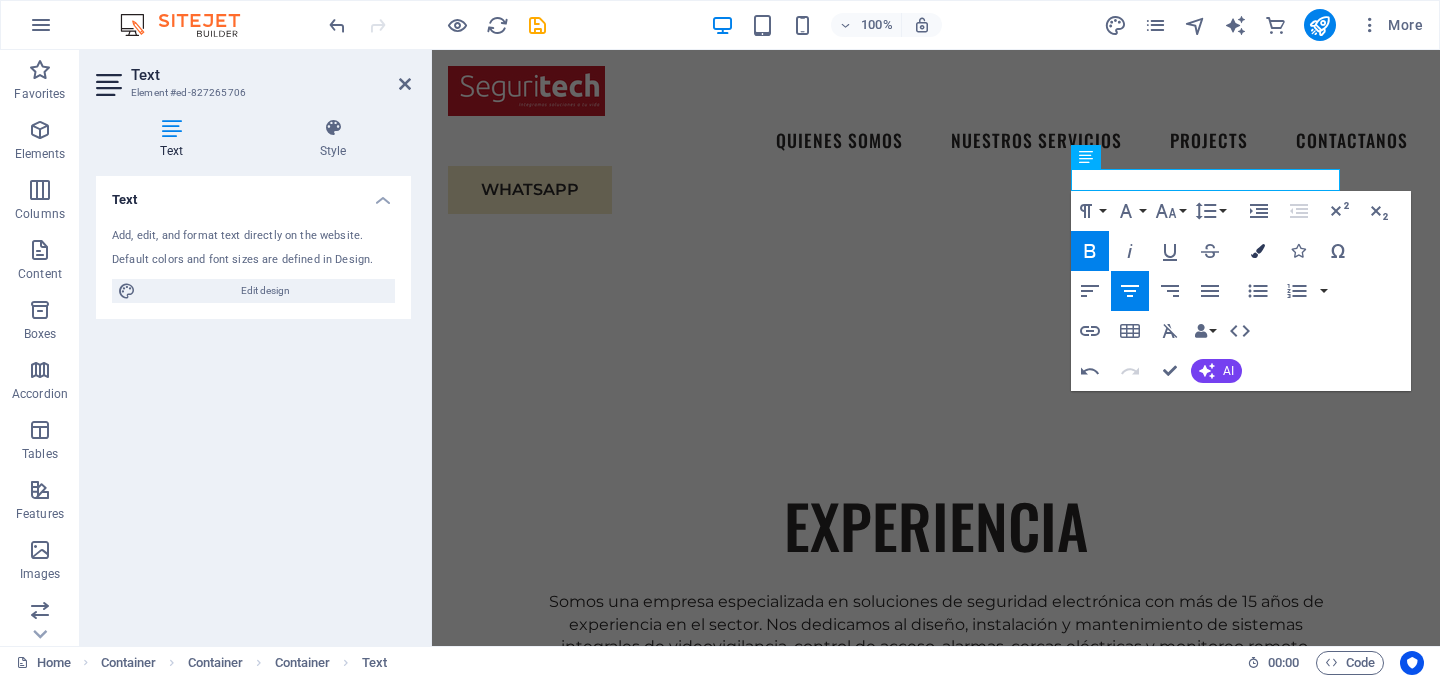 click at bounding box center [1258, 251] 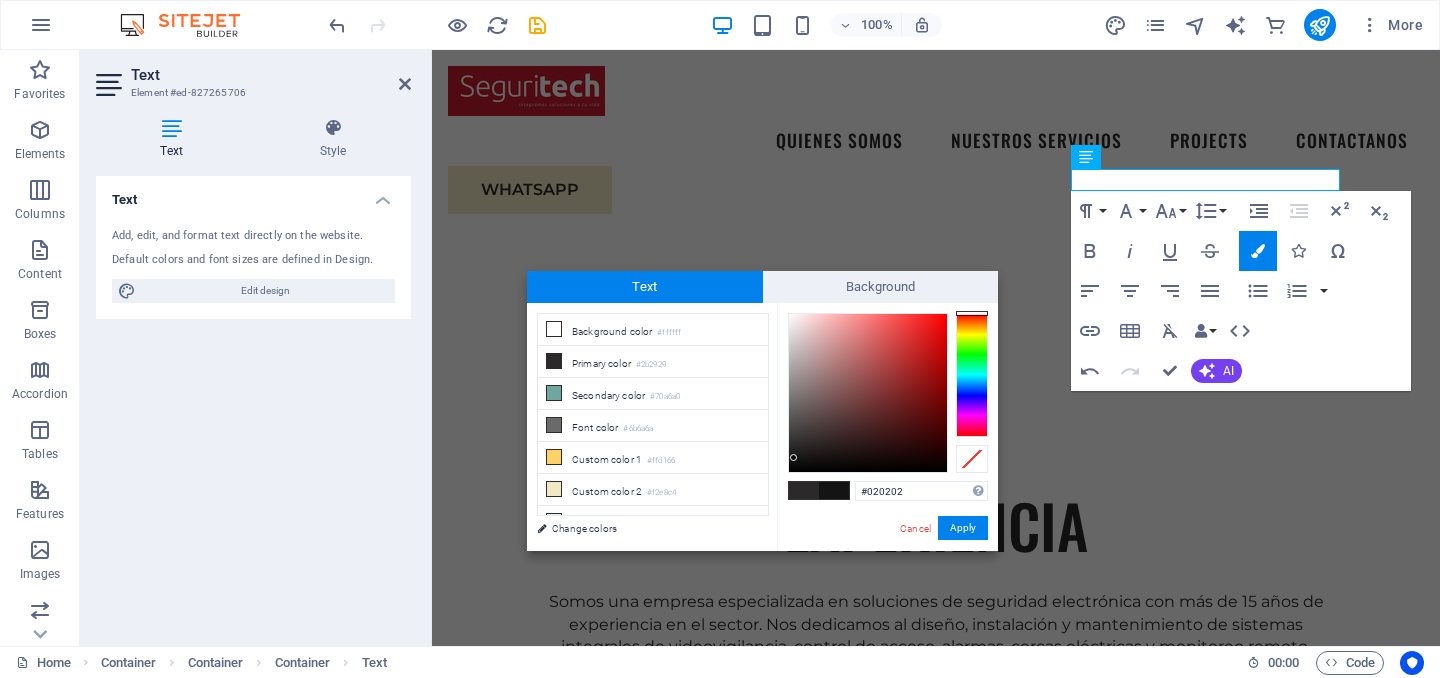 type on "#000000" 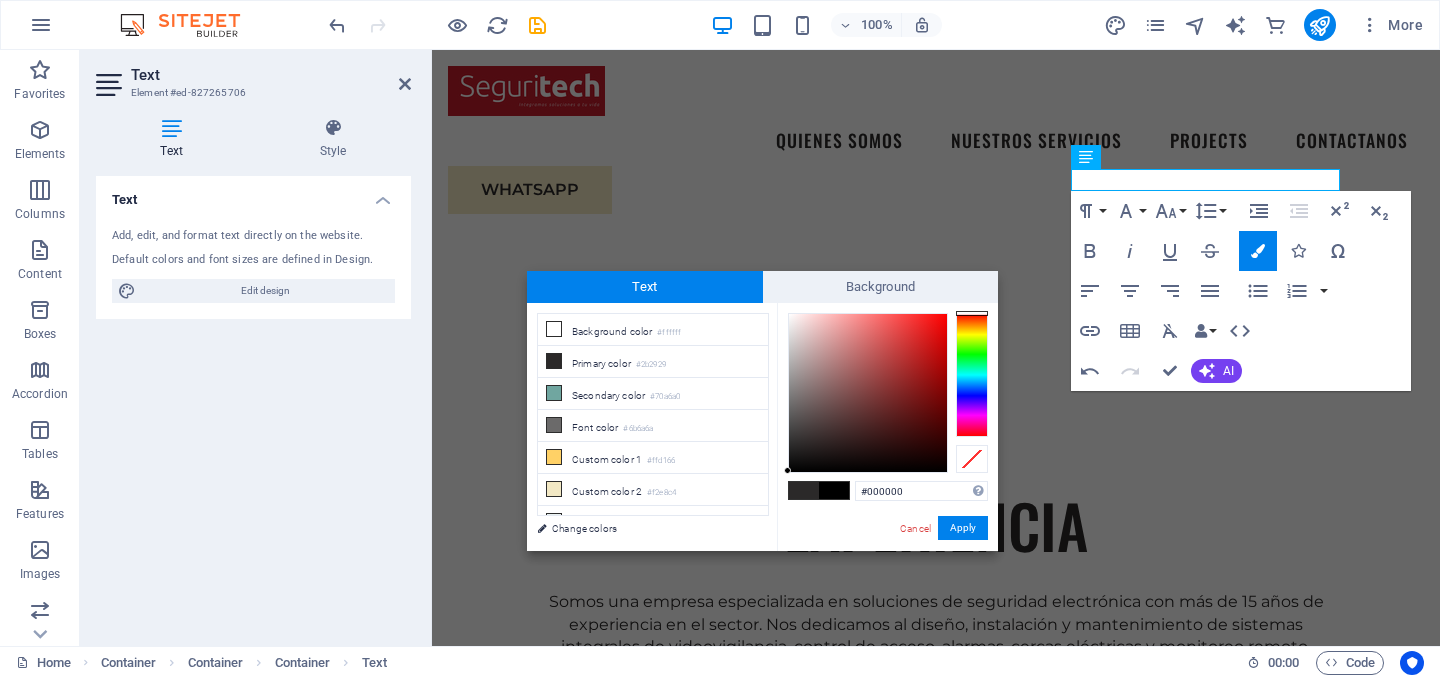 drag, startPoint x: 794, startPoint y: 448, endPoint x: 787, endPoint y: 480, distance: 32.75668 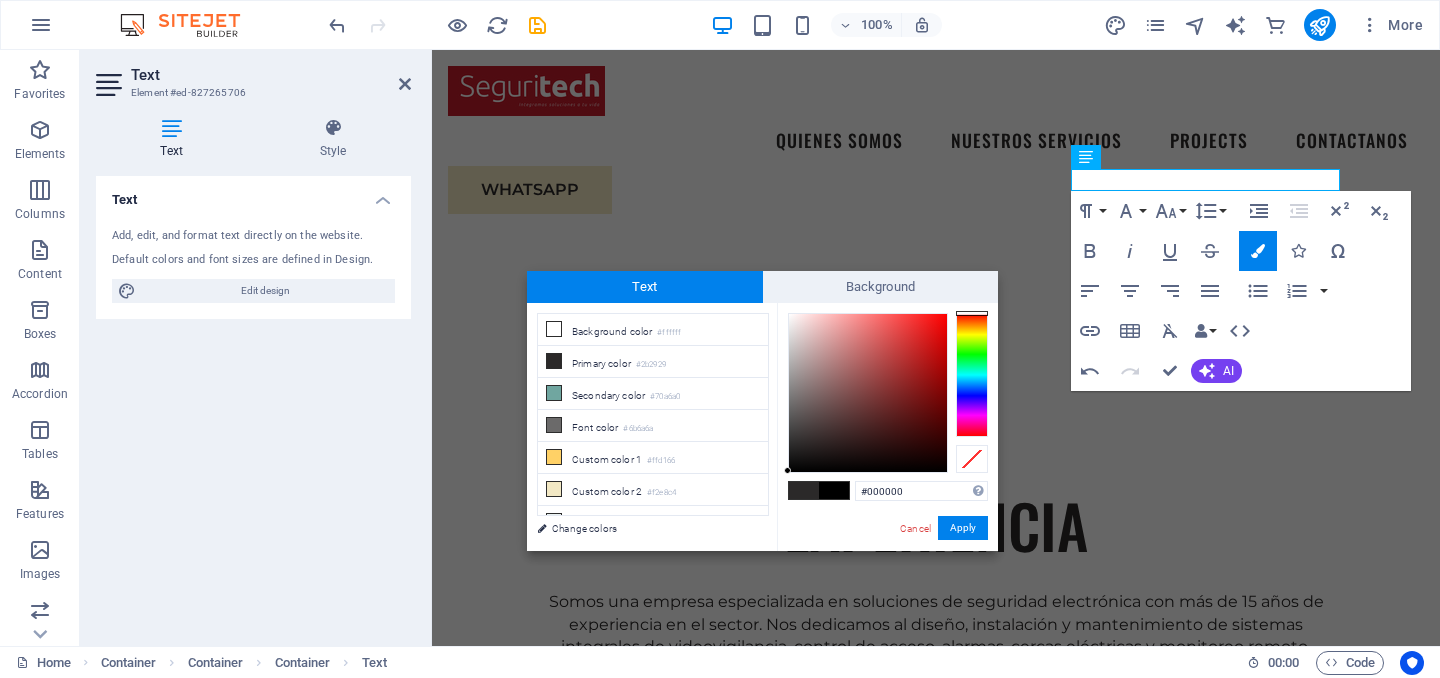 click on "#000000 Supported formats #0852ed rgb(8, 82, 237) rgba(8, 82, 237, 90%) hsv(221,97,93) hsl(221, 93%, 48%) Cancel Apply" at bounding box center [887, 572] 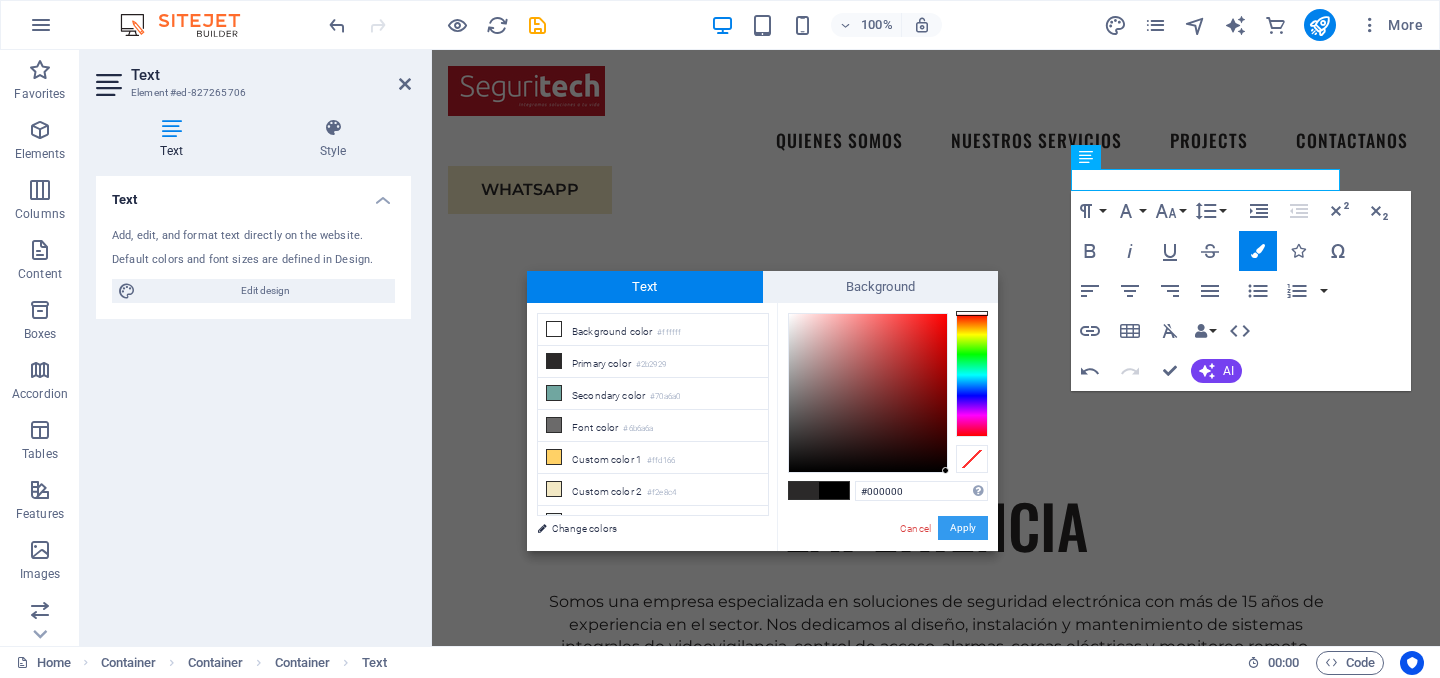 click on "Apply" at bounding box center (963, 528) 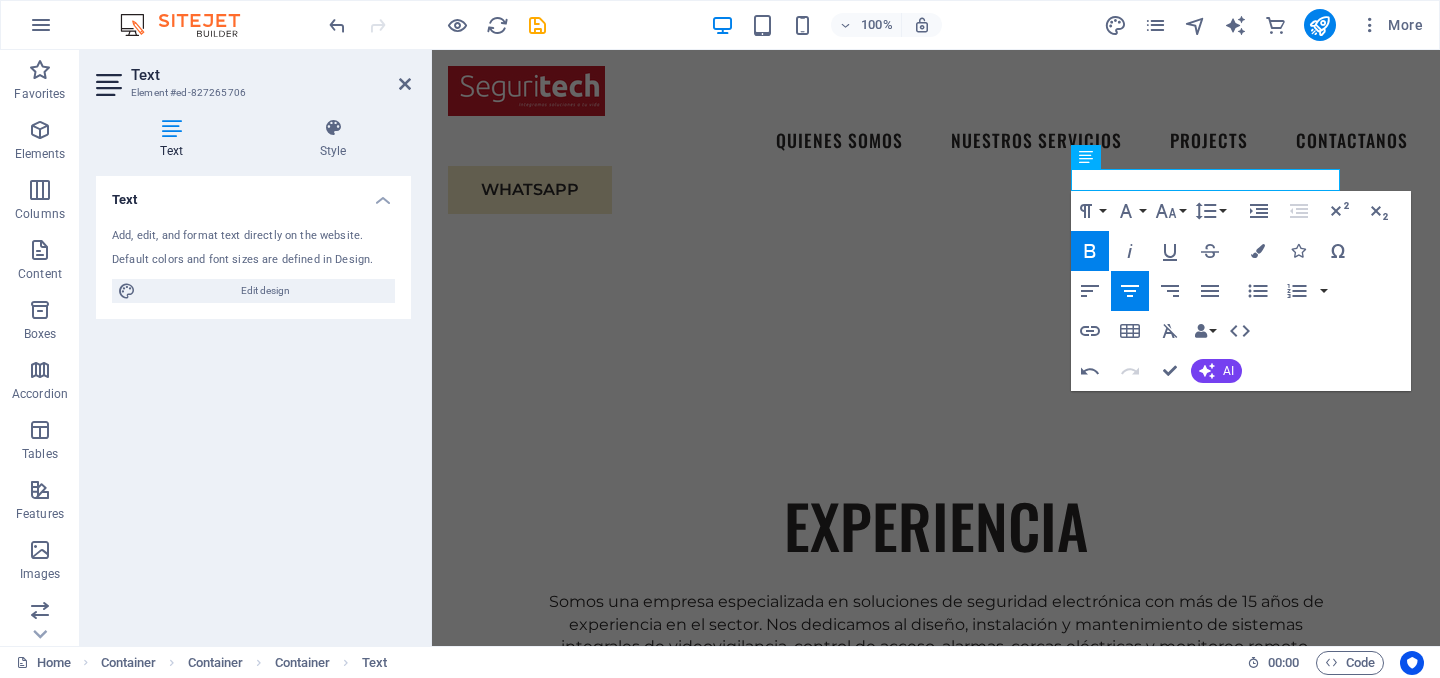 click on "H1 Banner Banner Container Menu Bar Menu Logo Button Spacer Text Spacer Button Container H2 Spacer Text Spacer Container Container Spacer Container Text Container H2 Spacer Text Spacer Container Image Cards Container Container Container Text Spacer Text Spacer Text Container Image Container Container Container Container Image Container Container Container Text Text Text Spacer Text Spacer Container H2 Container Text Spacer Text Spacer Container Boxes Icon Container Spacer Container Container Text Container Container Container Text Container Spacer Button Container Image Container Container Text Container Icon Container Text Container H2 Spacer Text 4 columns Overlay Container Text Image Spacer H2 Container Text Container Container Spacer H2 Overlay H2 Container Spacer Text" at bounding box center (936, 348) 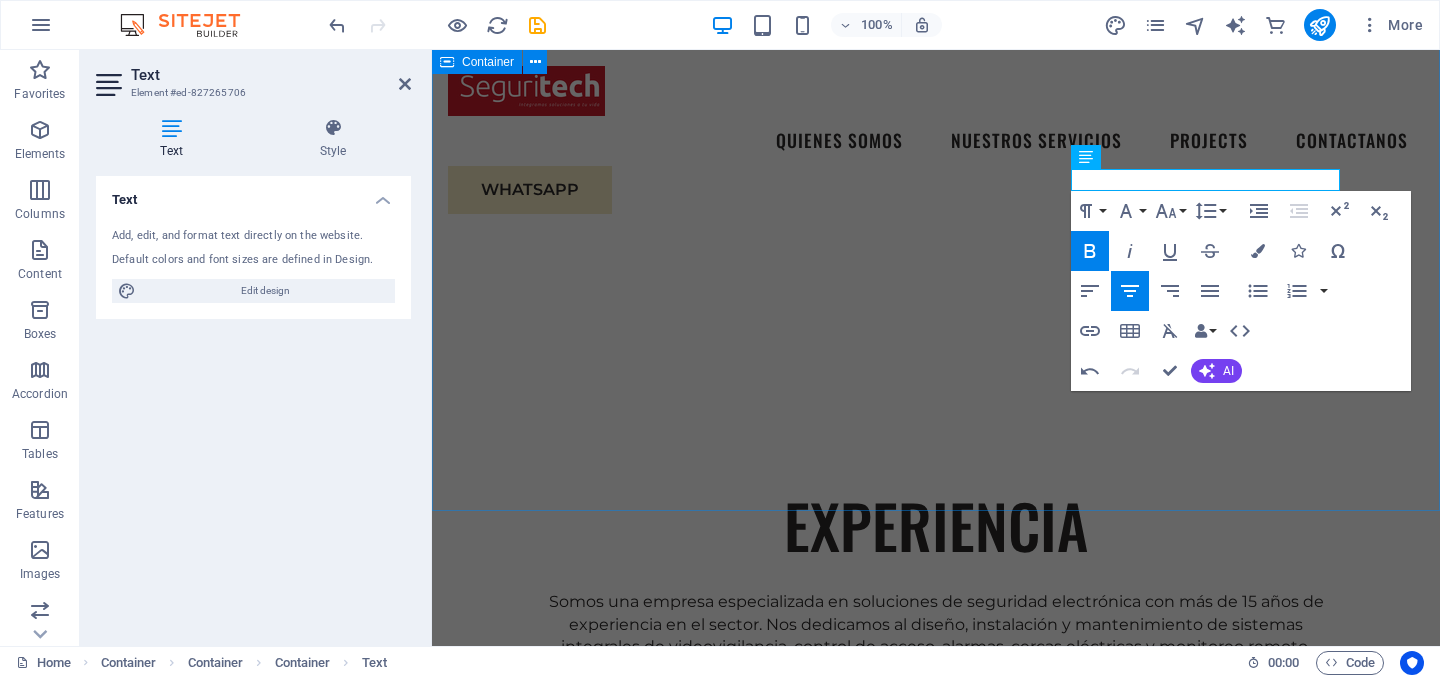 click on "EXPERIENCIA Somos una empresa especializada en soluciones de seguridad electrónica con más de 15 años de experiencia en el sector. Nos dedicamos al diseño, instalación y mantenimiento de sistemas integrales de videovigilancia, control de acceso, alarmas, cercas eléctricas y monitoreo remoto.  INDUSTRIAL At Eco-Con, we understand that success is not just about profitability; it's also about sustainability and responsible business practices. With a proven track record of guiding businesses towards greater profitability and environmental responsibility, we have become a trusted partner in the industry." at bounding box center (936, 1197) 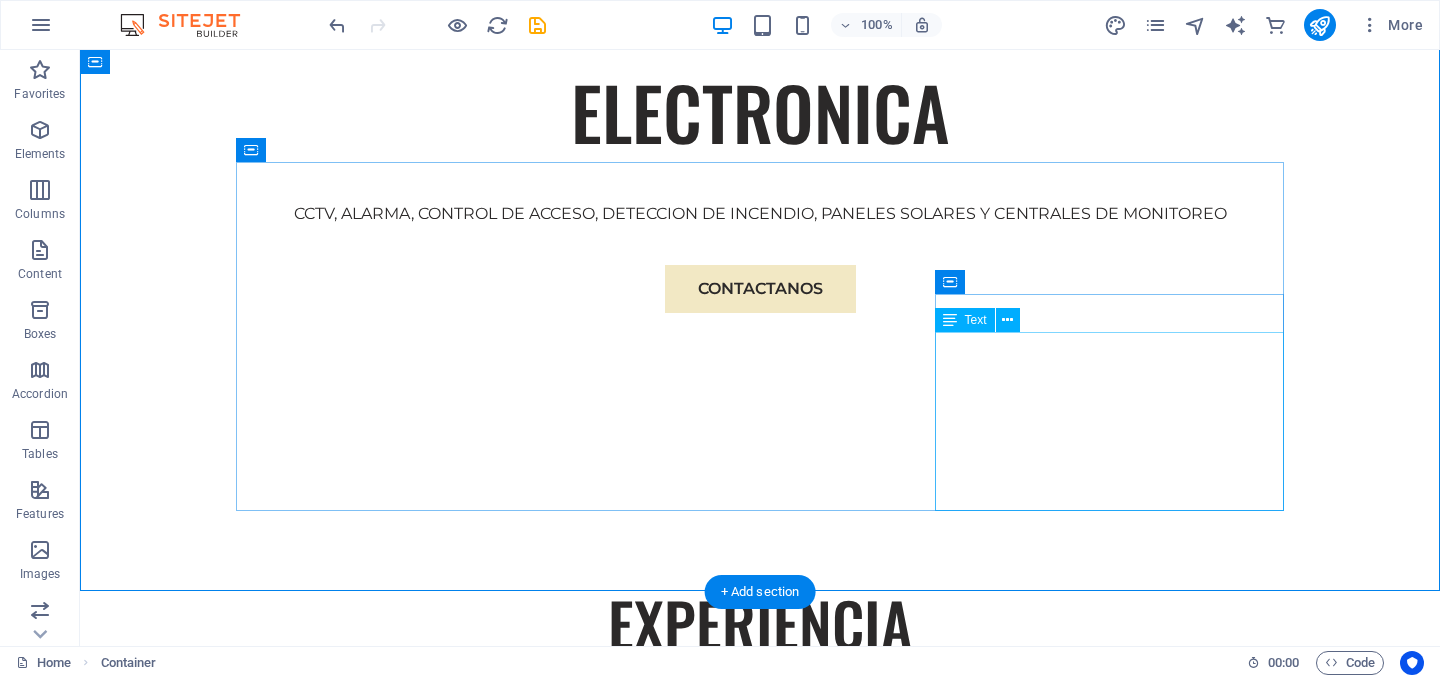 click on "At Eco-Con, we understand that success is not just about profitability; it's also about sustainability and responsible business practices. With a proven track record of guiding businesses towards greater profitability and environmental responsibility, we have become a trusted partner in the industry." at bounding box center (760, 2385) 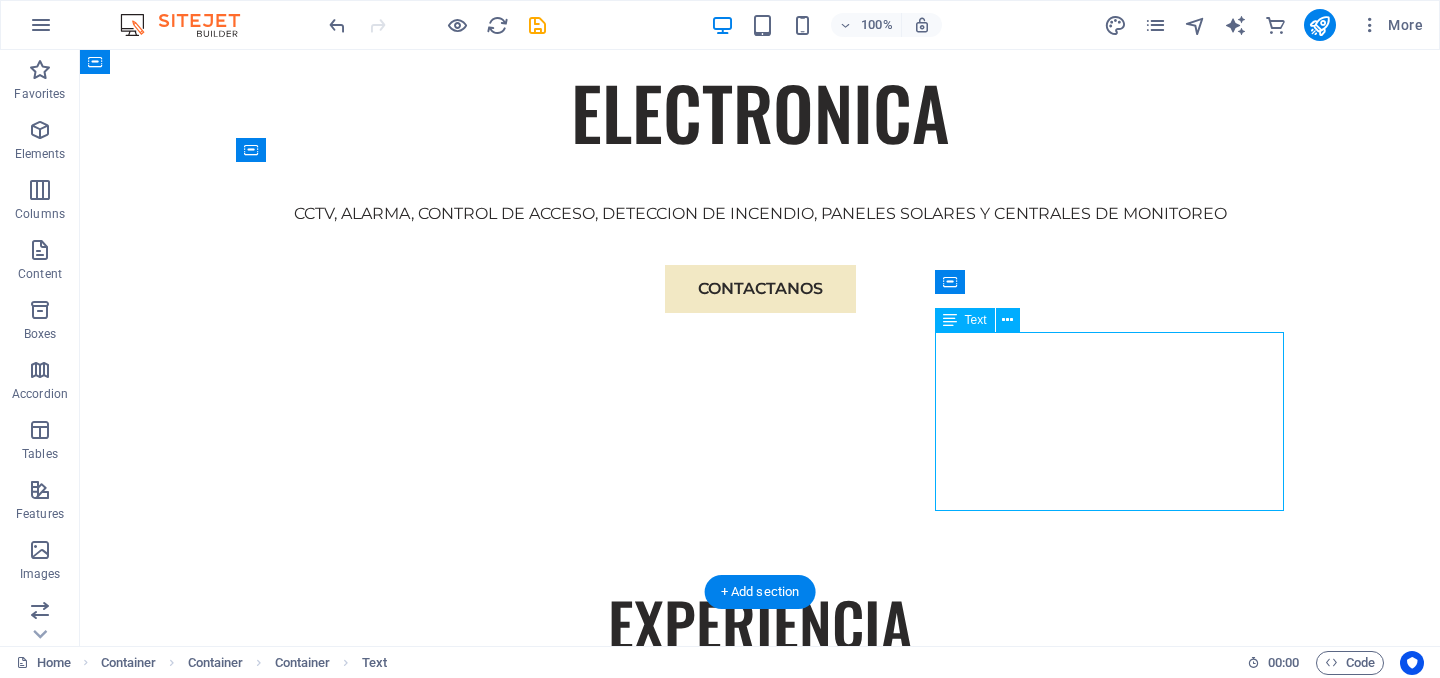 click on "At Eco-Con, we understand that success is not just about profitability; it's also about sustainability and responsible business practices. With a proven track record of guiding businesses towards greater profitability and environmental responsibility, we have become a trusted partner in the industry." at bounding box center [760, 2385] 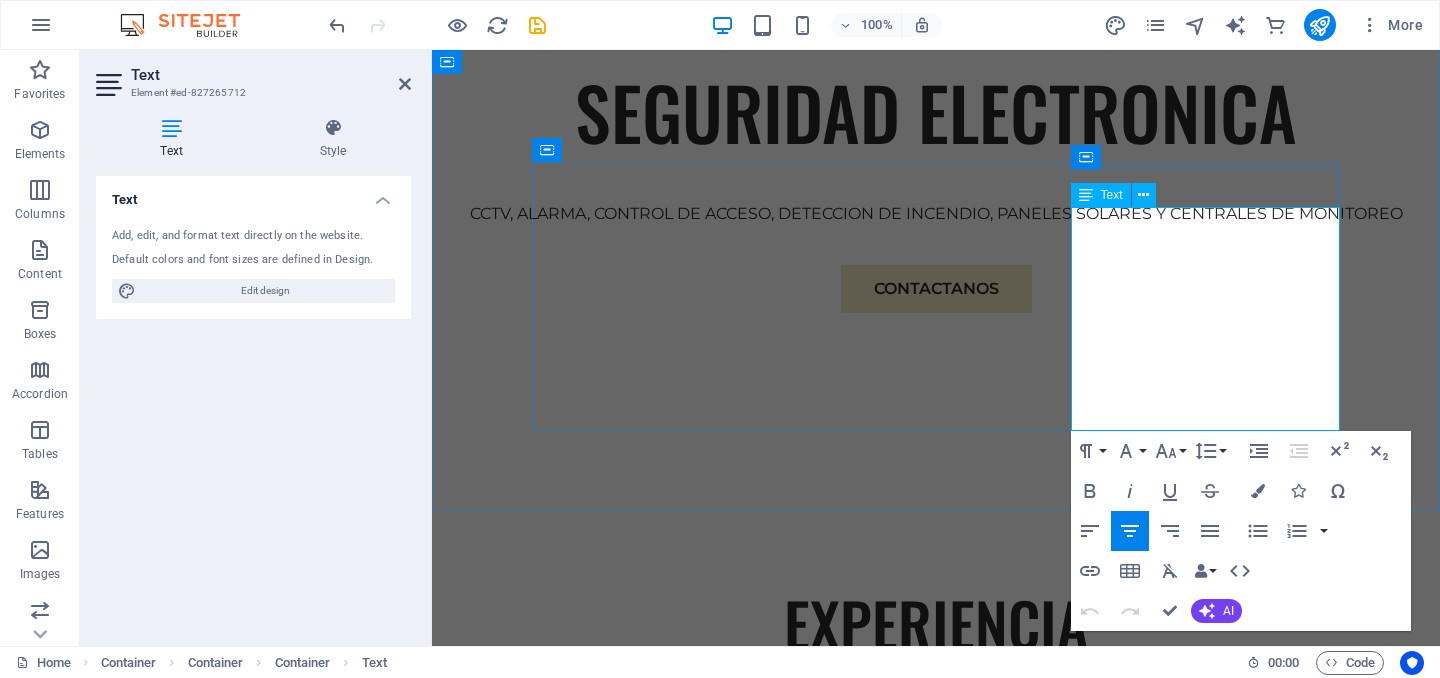 click on "At Eco-Con, we understand that success is not just about profitability; it's also about sustainability and responsible business practices. With a proven track record of guiding businesses towards greater profitability and environmental responsibility, we have become a trusted partner in the industry." at bounding box center (936, 2045) 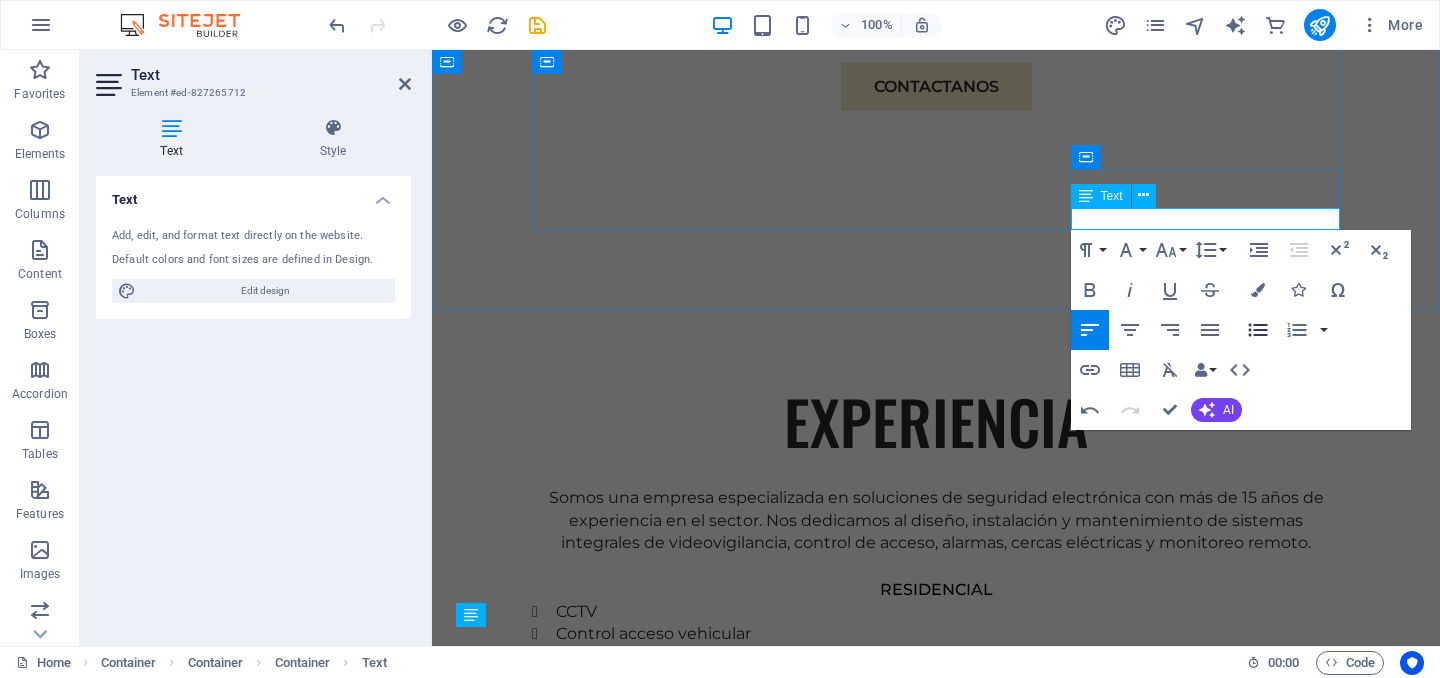 click 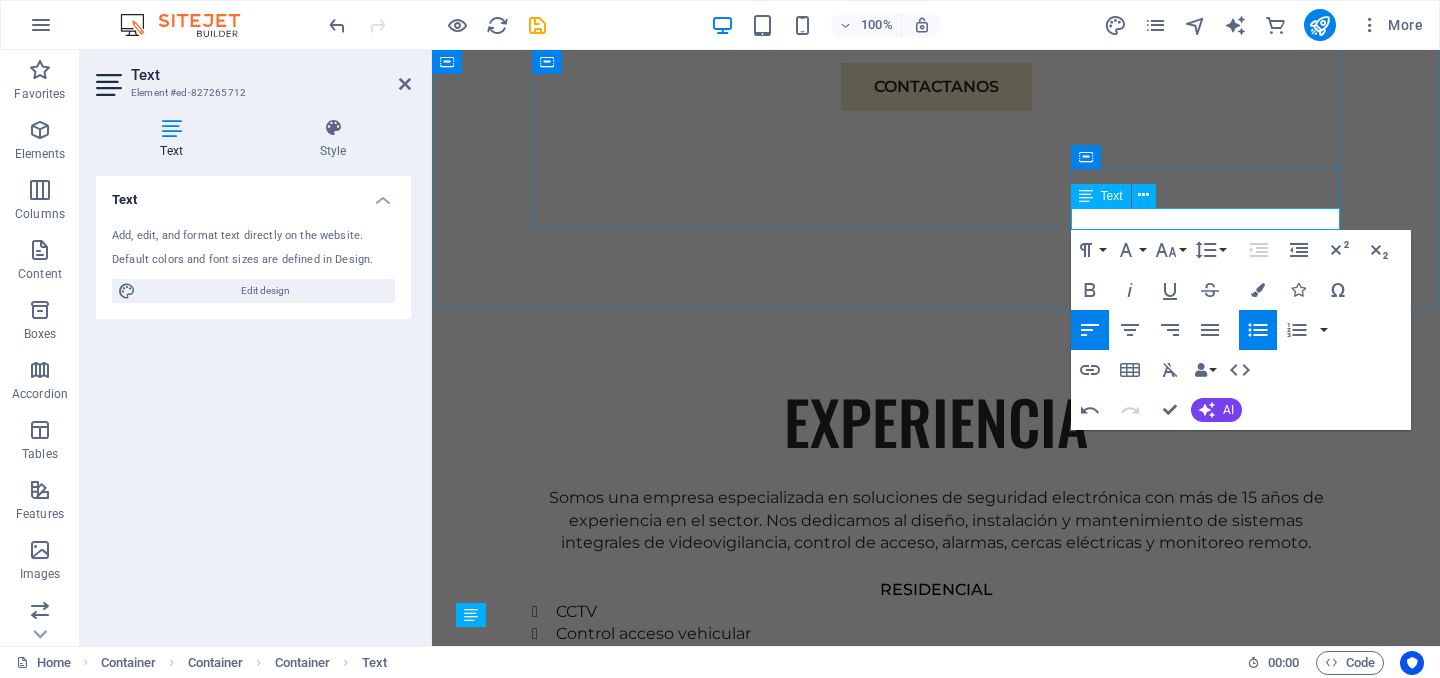 type 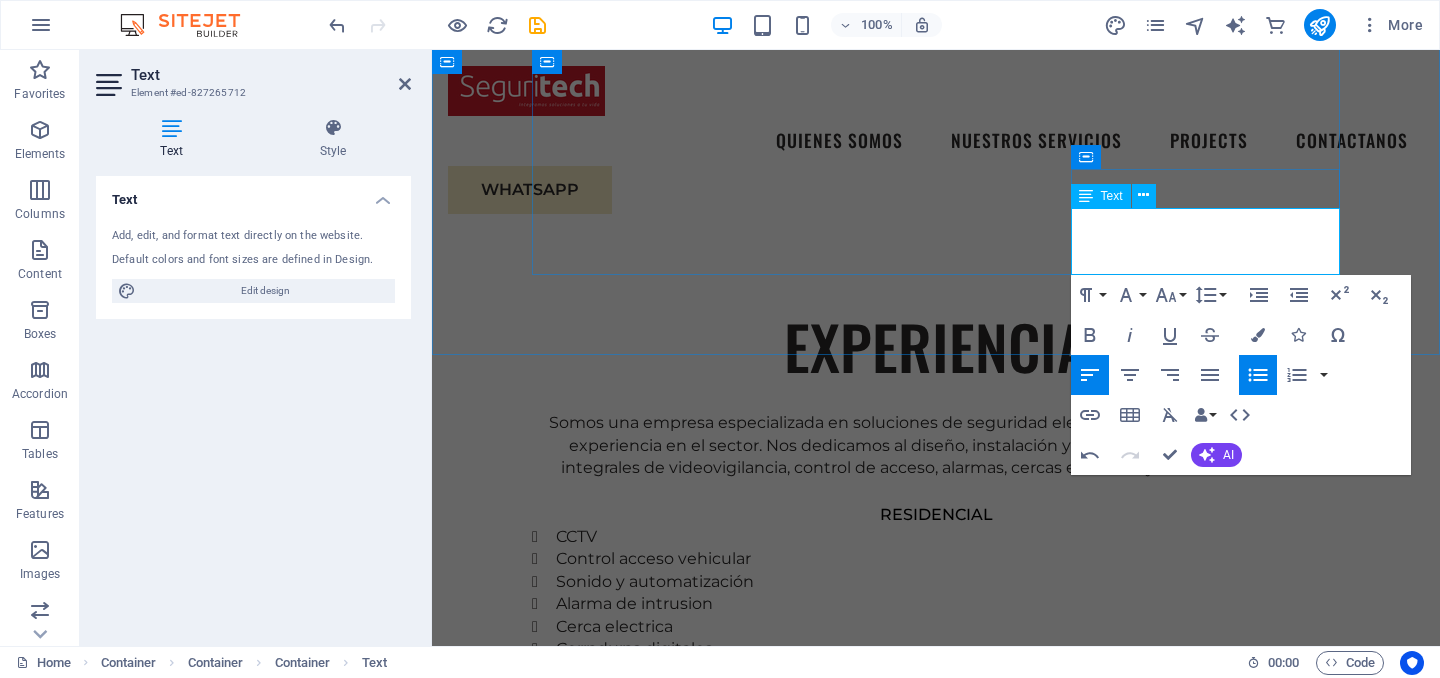 scroll, scrollTop: 1326, scrollLeft: 0, axis: vertical 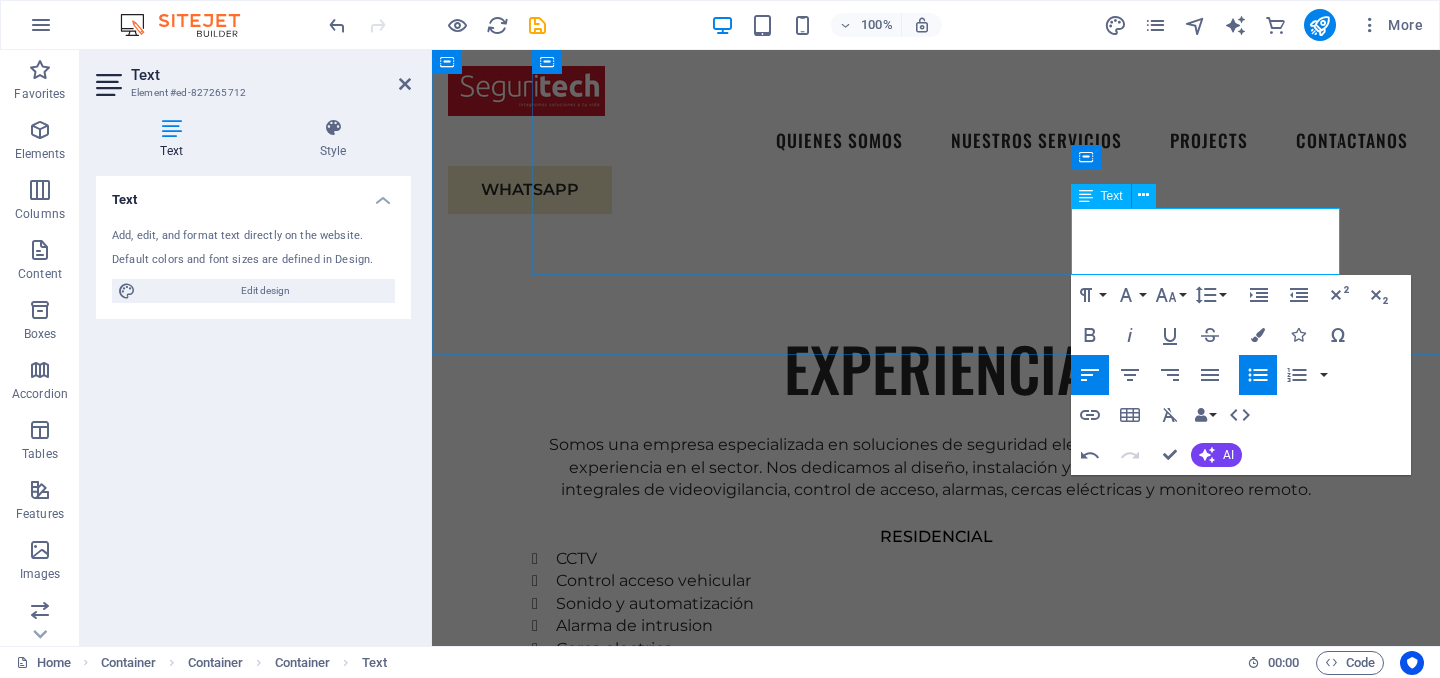 click on "Deteccion de incendio" at bounding box center (948, 1800) 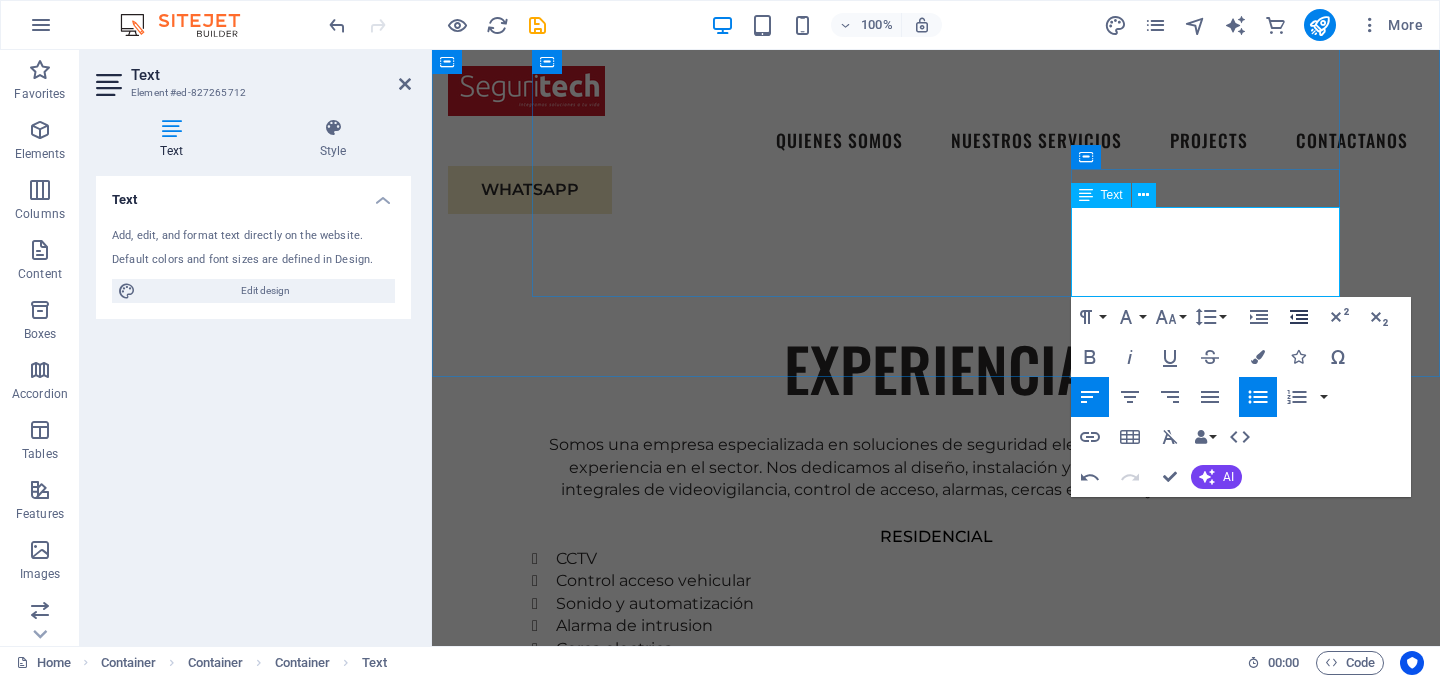 scroll, scrollTop: 1304, scrollLeft: 0, axis: vertical 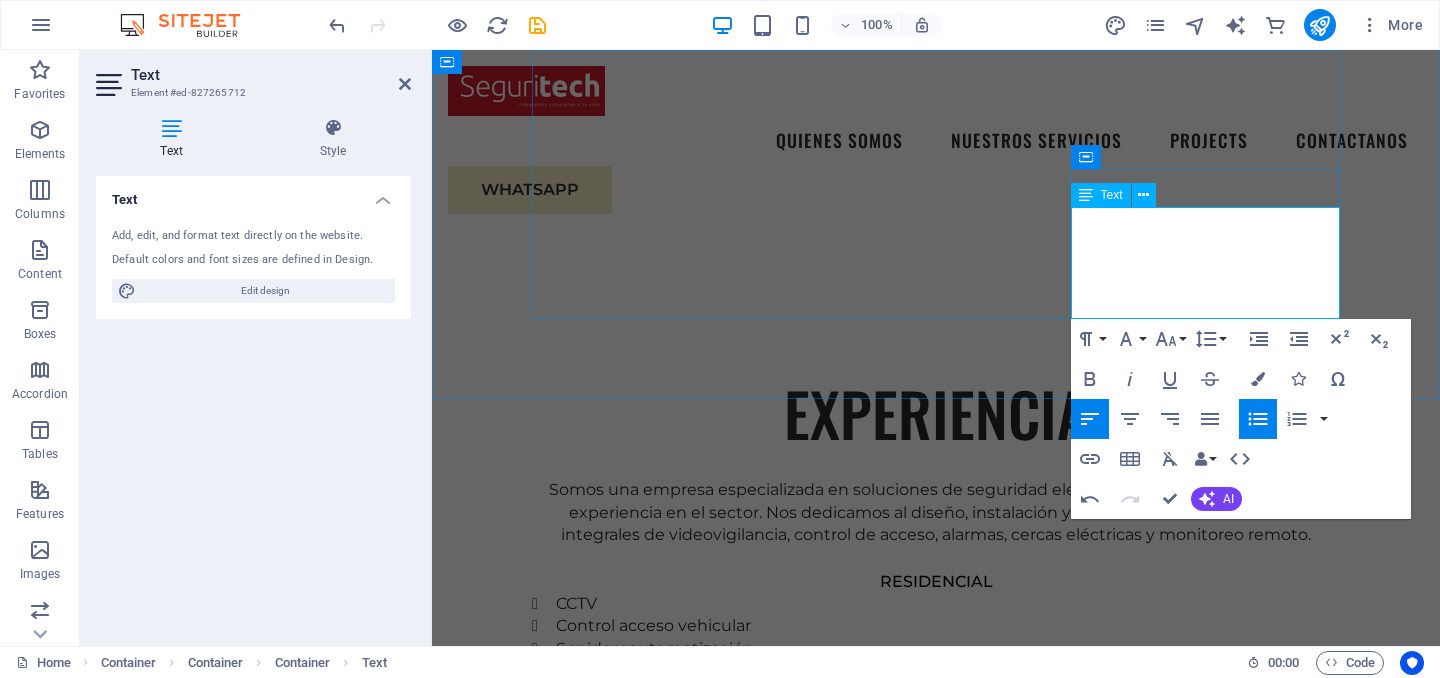 type 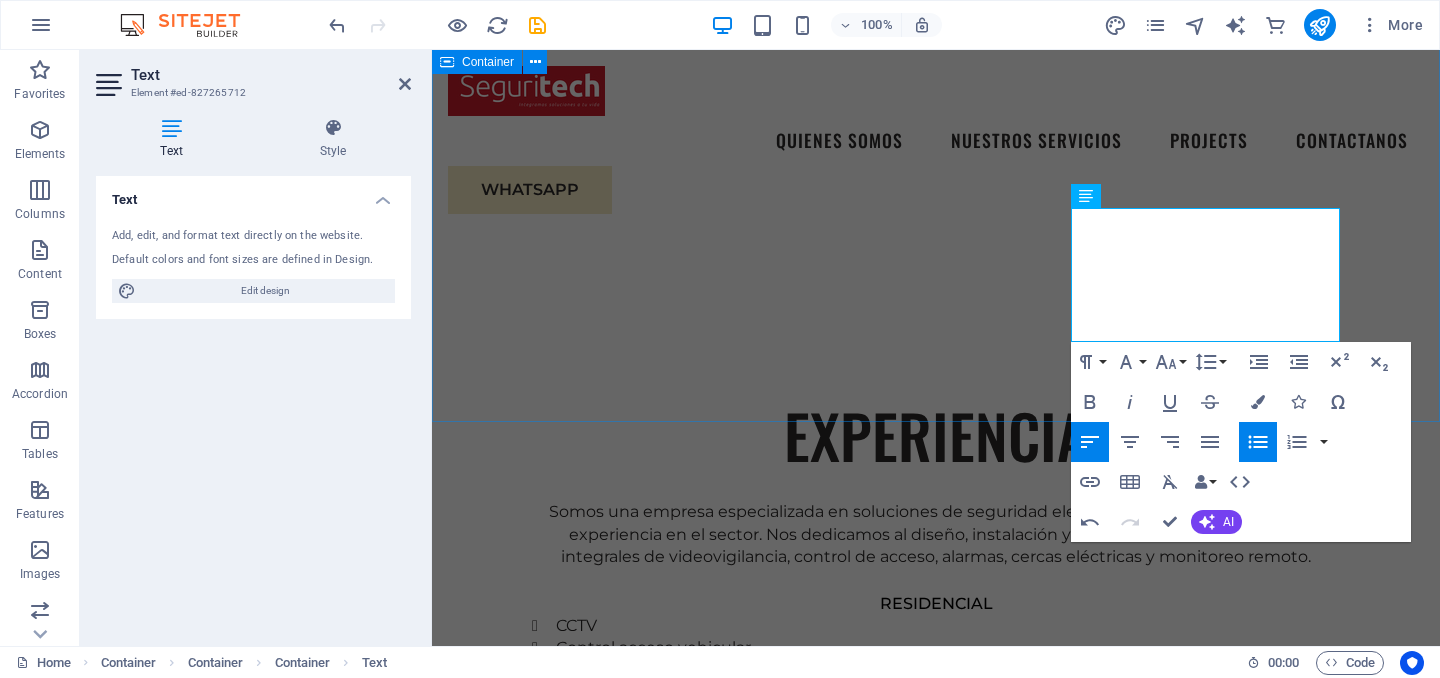 click on "EXPERIENCIA Somos una empresa especializada en soluciones de seguridad electrónica con más de 15 años de experiencia en el sector. Nos dedicamos al diseño, instalación y mantenimiento de sistemas integrales de videovigilancia, control de acceso, alarmas, cercas eléctricas y monitoreo remoto.  RESIDENCIAL CCTV Control acceso vehicular Sonido y automatización Alarma de intrusion Cerca electrica Cerraduras digitales INDUSTRIAL CCTV Control de acceso Detección de incendio Centrales de monitoreo Inteligencia artificial Paneles solares" at bounding box center (936, 1129) 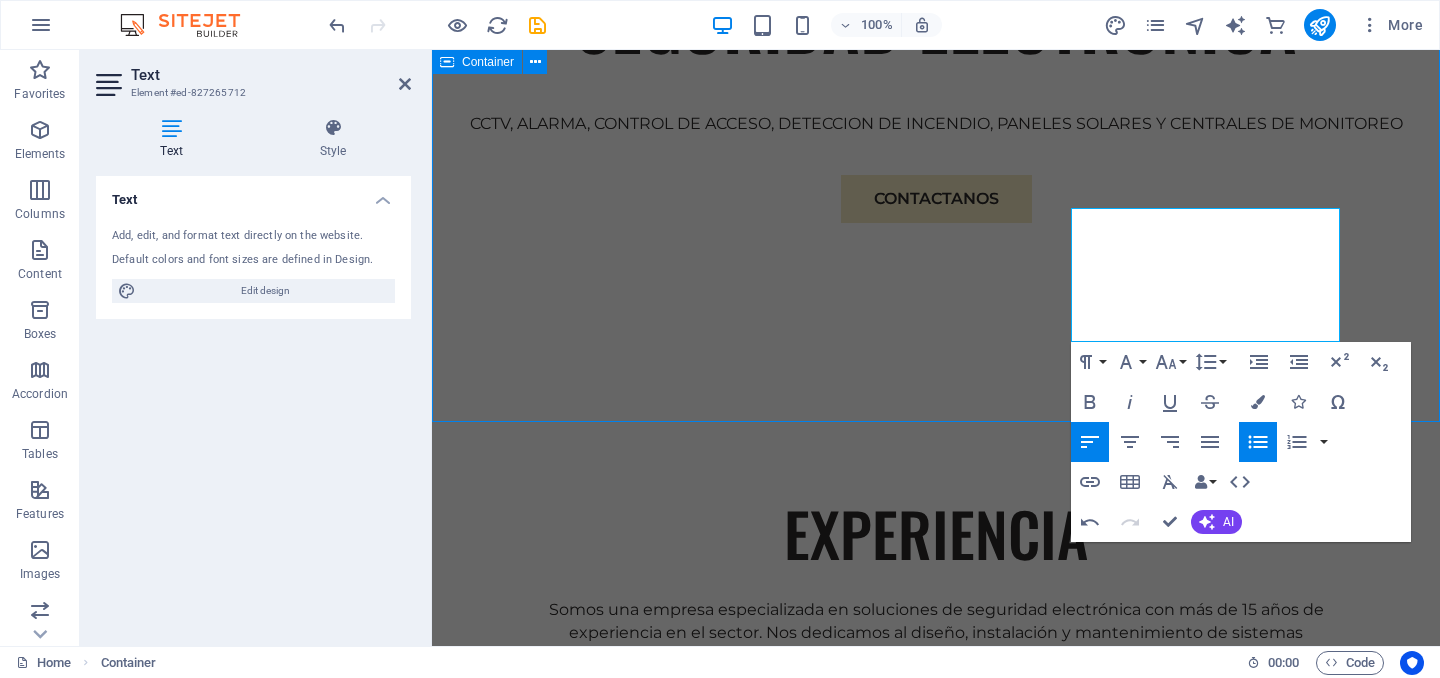 scroll, scrollTop: 1339, scrollLeft: 0, axis: vertical 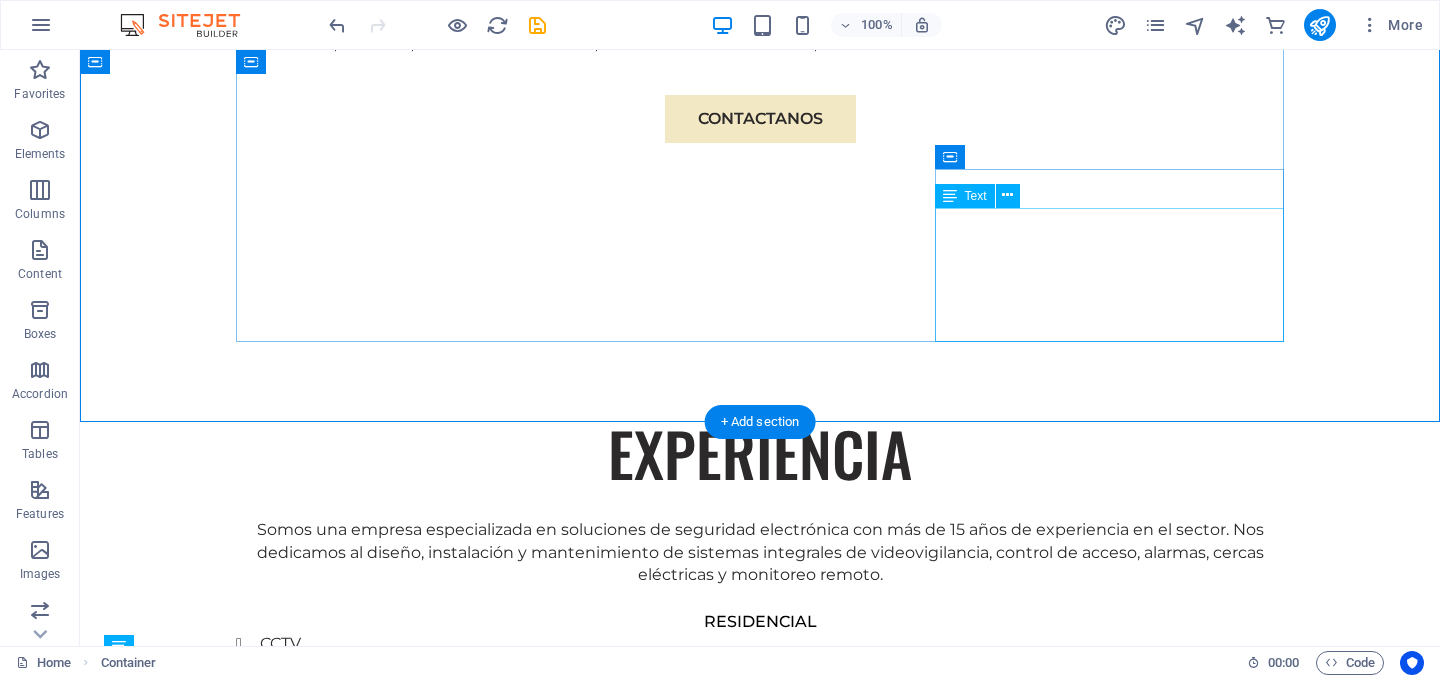 click on "CCTV Control de acceso Detección de incendio Centrales de monitoreo Inteligencia artificial Paneles solares" at bounding box center (760, 2249) 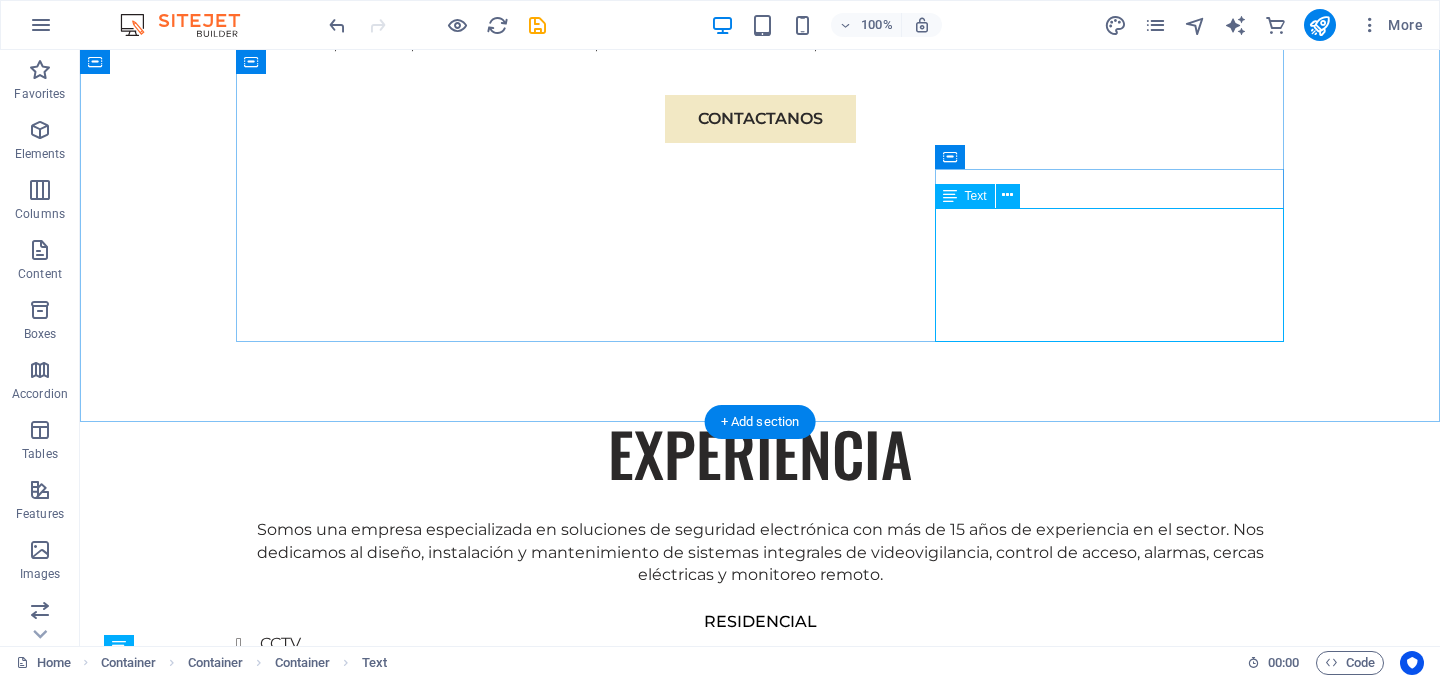 click on "CCTV Control de acceso Detección de incendio Centrales de monitoreo Inteligencia artificial Paneles solares" at bounding box center [760, 2249] 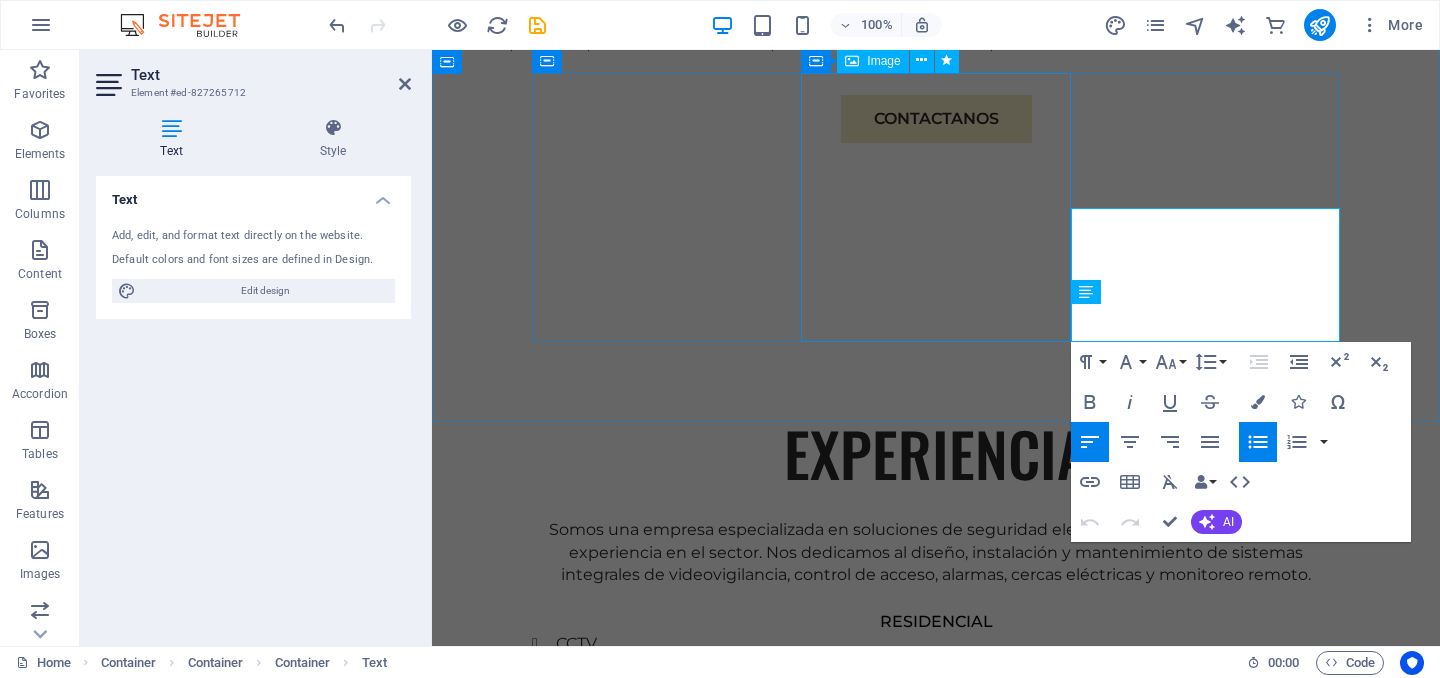 scroll, scrollTop: 1259, scrollLeft: 0, axis: vertical 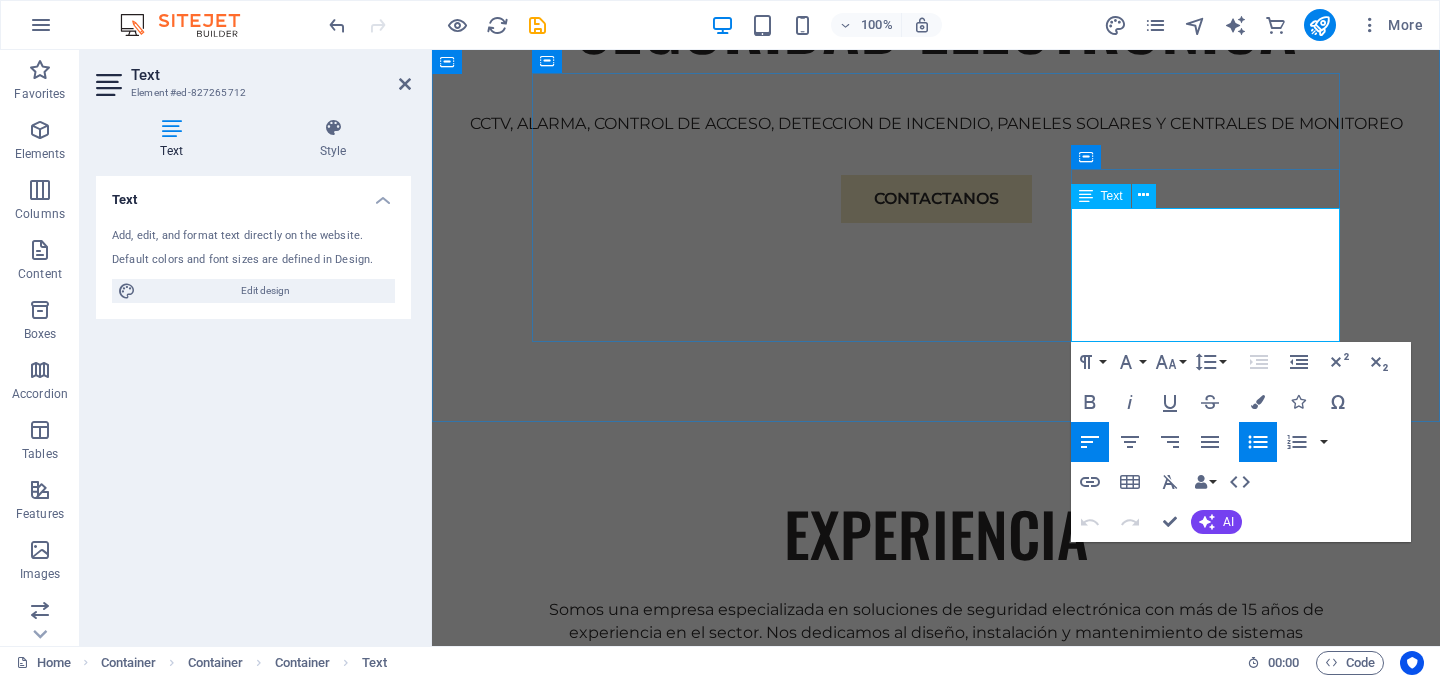 click on "Paneles solares" at bounding box center [948, 2033] 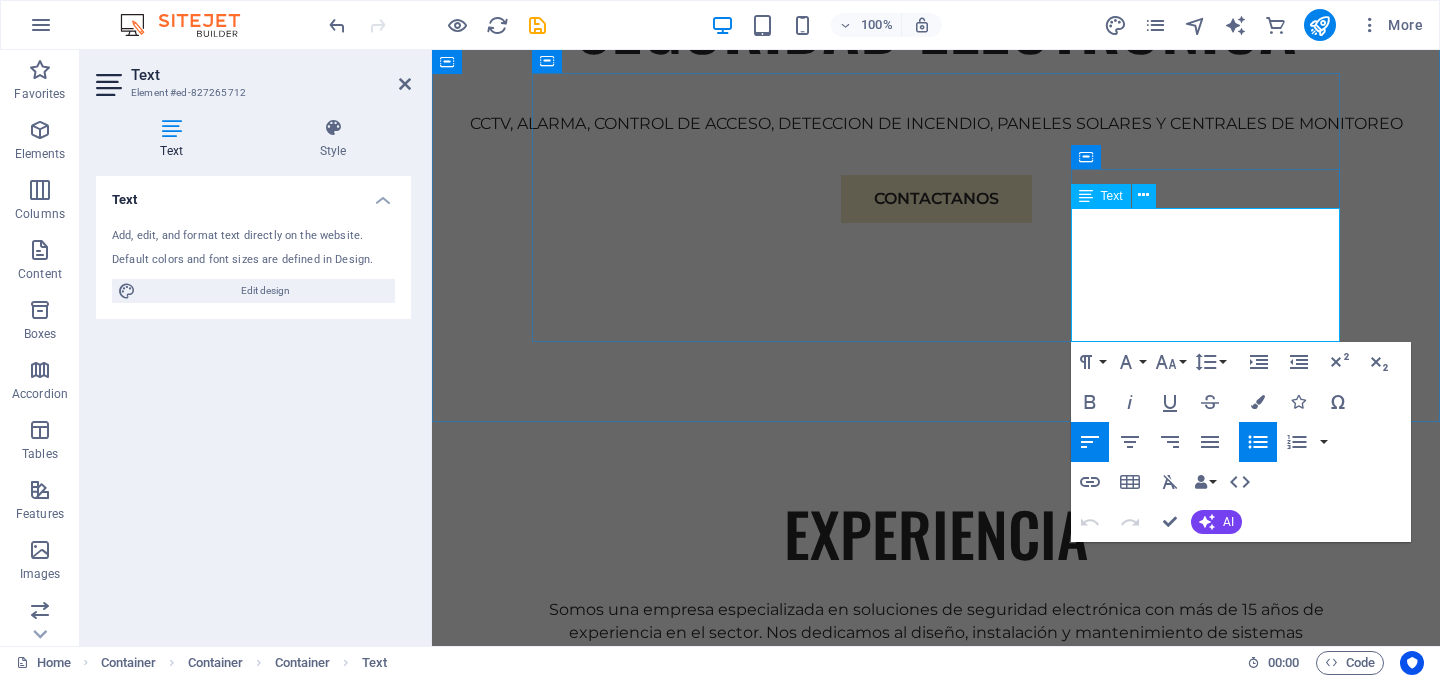 click on "Paneles solares" at bounding box center (948, 2033) 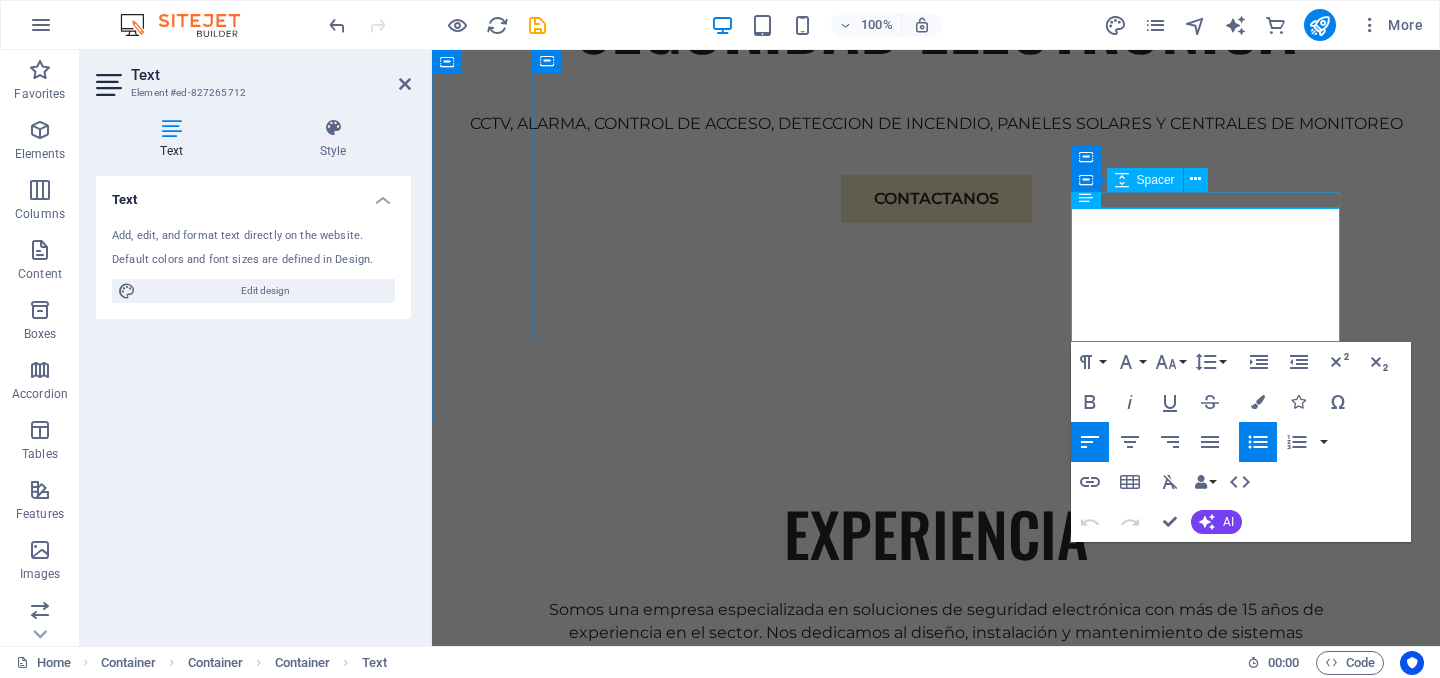 drag, startPoint x: 1230, startPoint y: 335, endPoint x: 1072, endPoint y: 203, distance: 205.88347 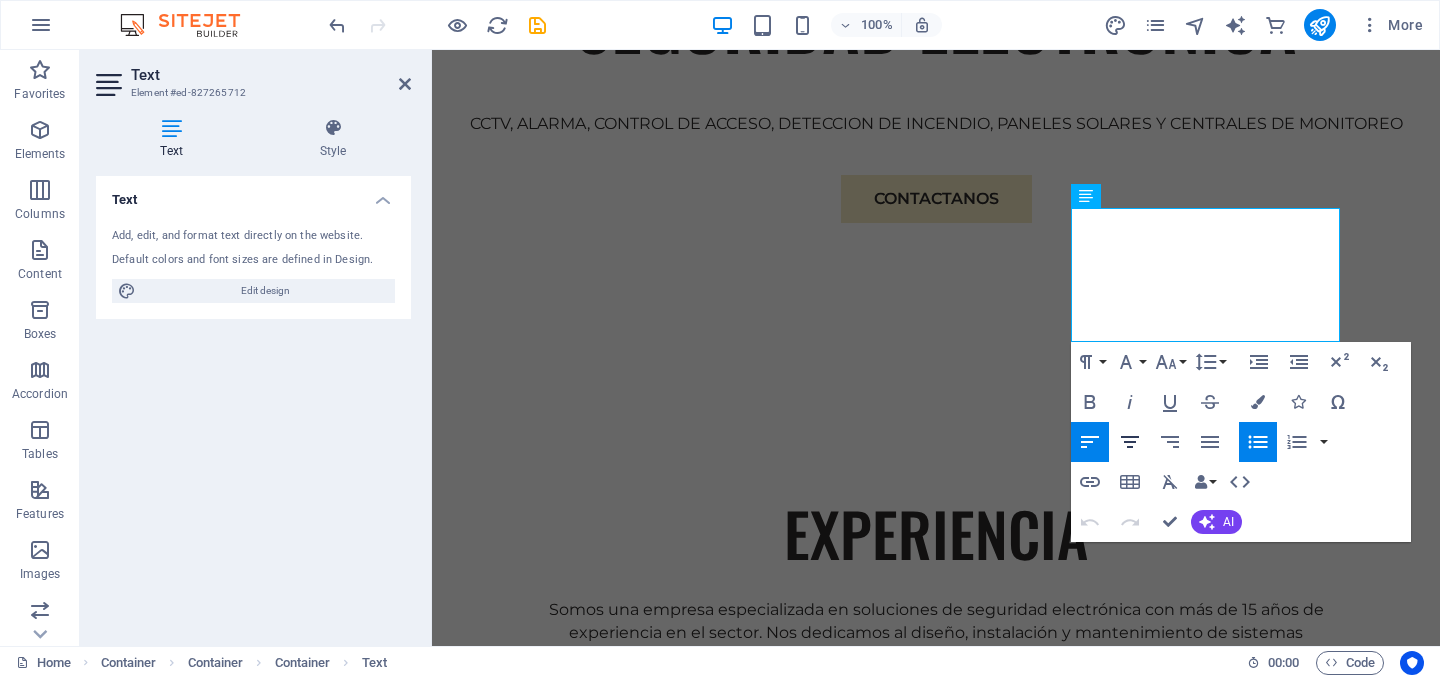click 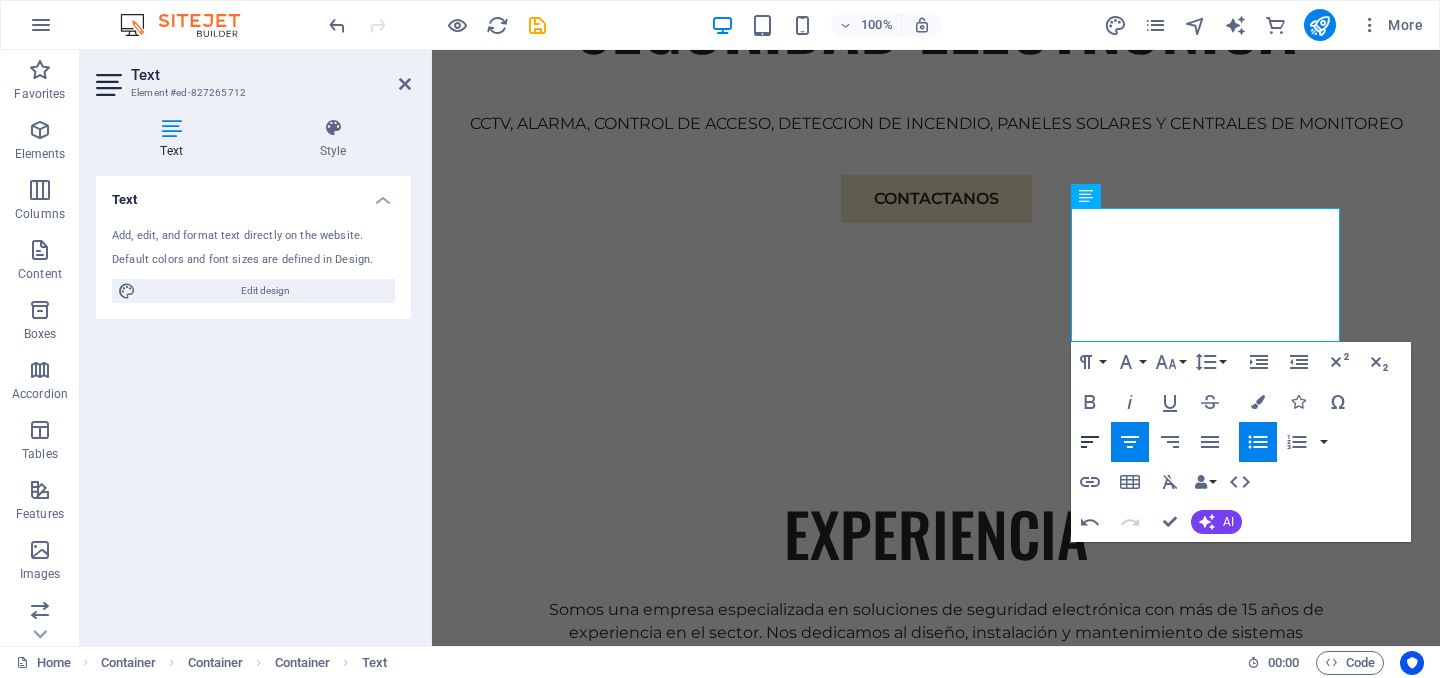 click 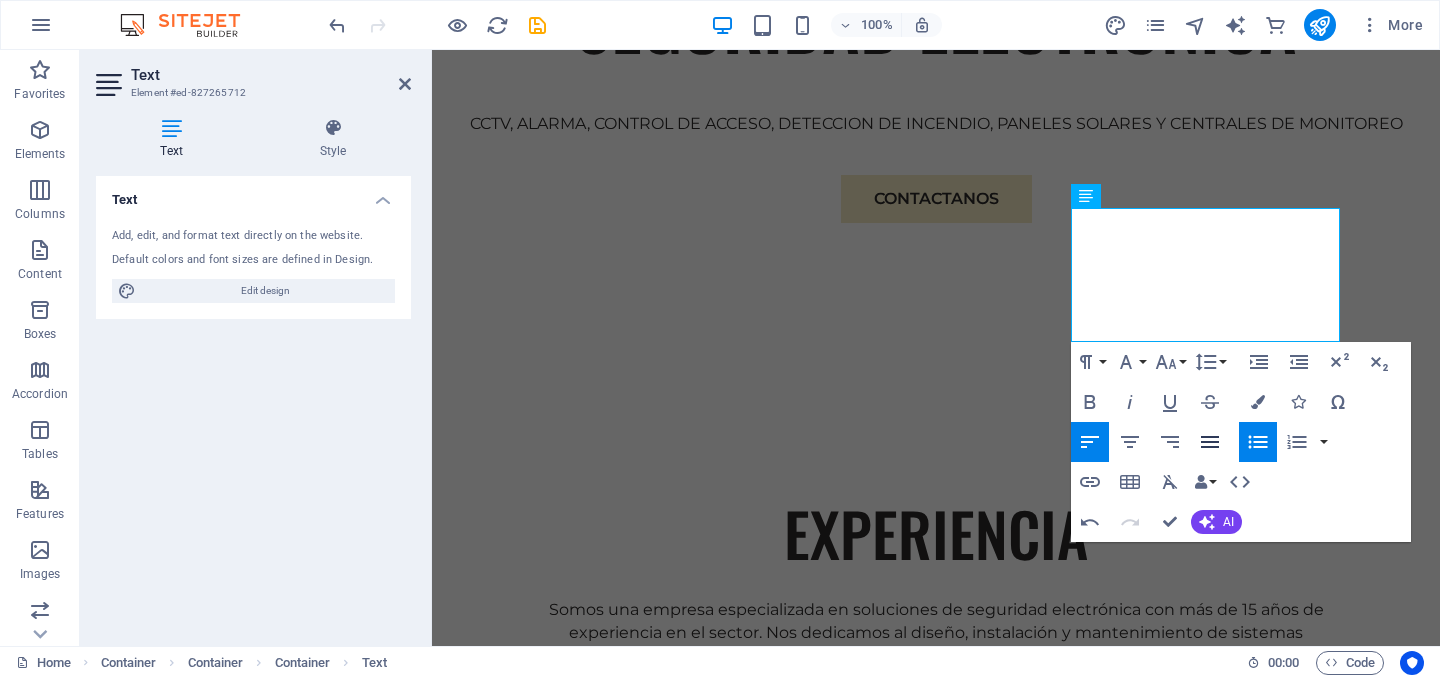 click 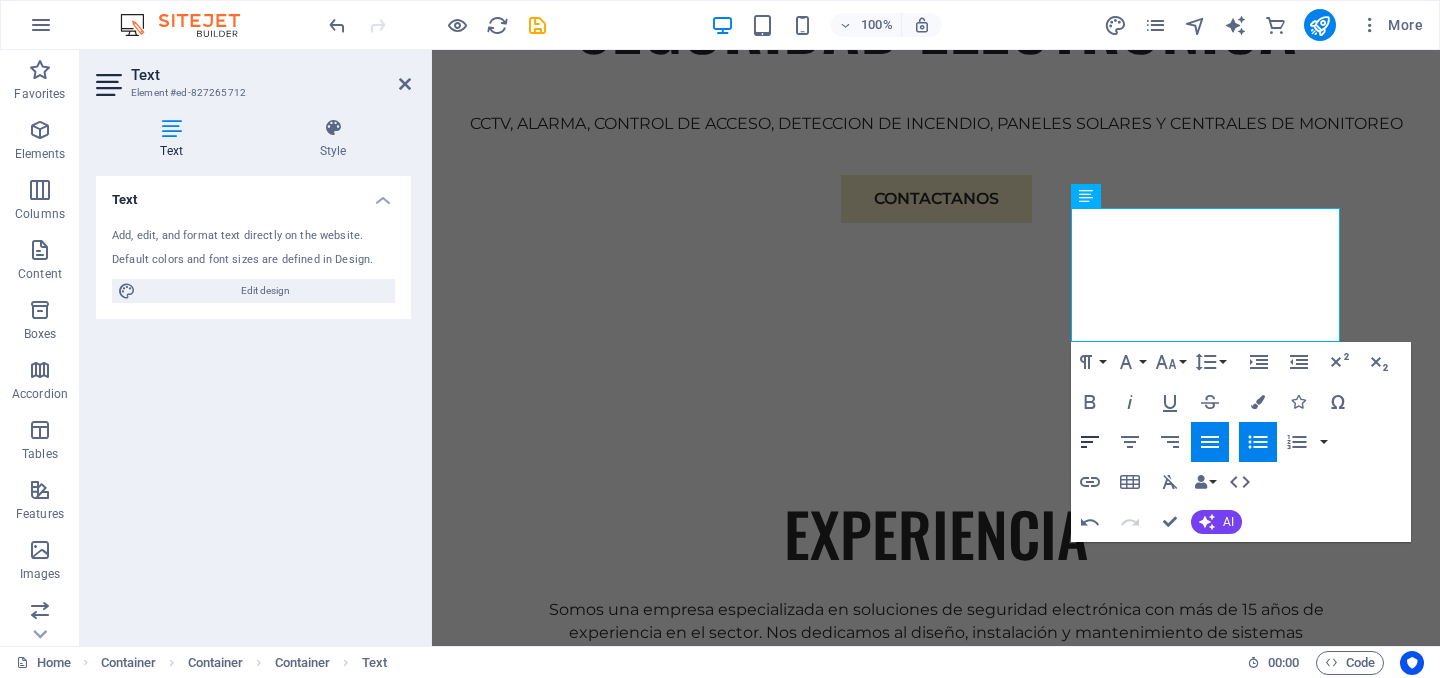 click 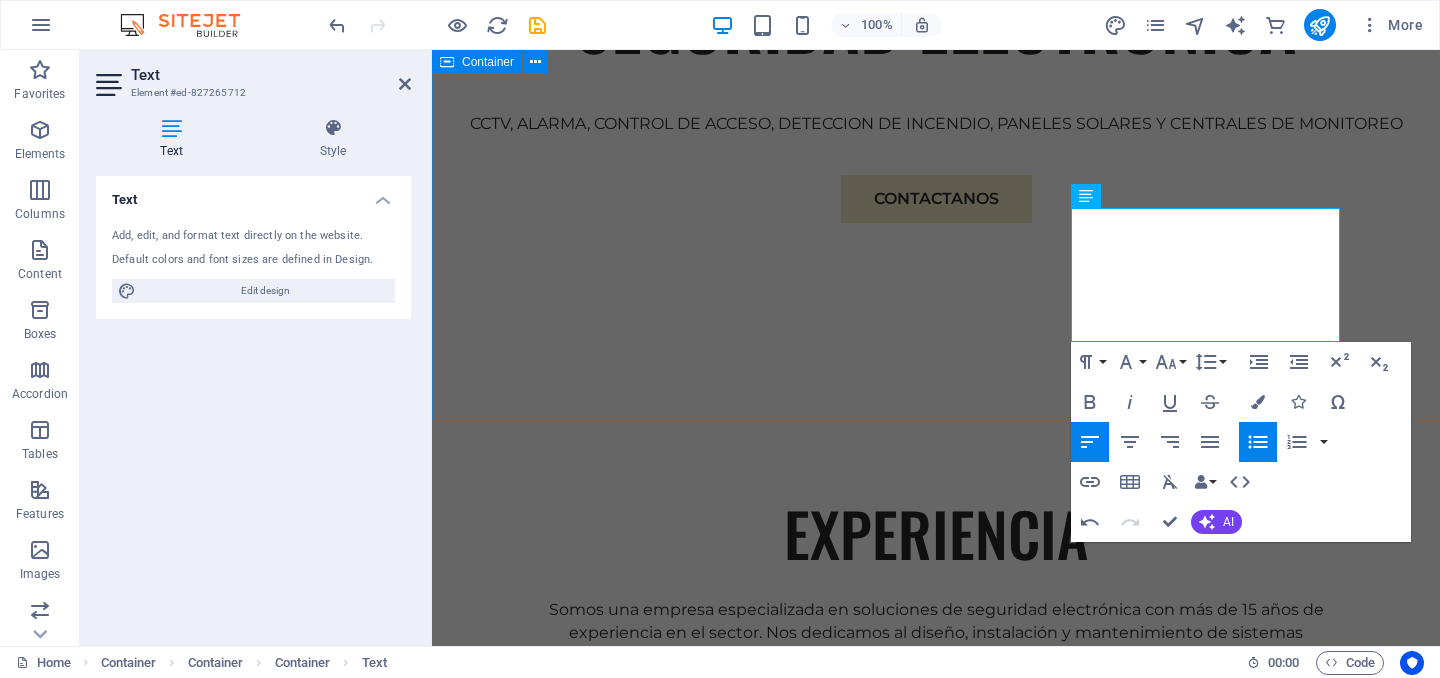 click on "EXPERIENCIA Somos una empresa especializada en soluciones de seguridad electrónica con más de 15 años de experiencia en el sector. Nos dedicamos al diseño, instalación y mantenimiento de sistemas integrales de videovigilancia, control de acceso, alarmas, cercas eléctricas y monitoreo remoto.  RESIDENCIAL CCTV Control acceso vehicular Sonido y automatización Alarma de intrusion Cerca electrica Cerraduras digitales INDUSTRIAL CCTV Control de acceso Detección de incendio Centrales de monitoreo Inteligencia artificial Paneles solares" at bounding box center (936, 1227) 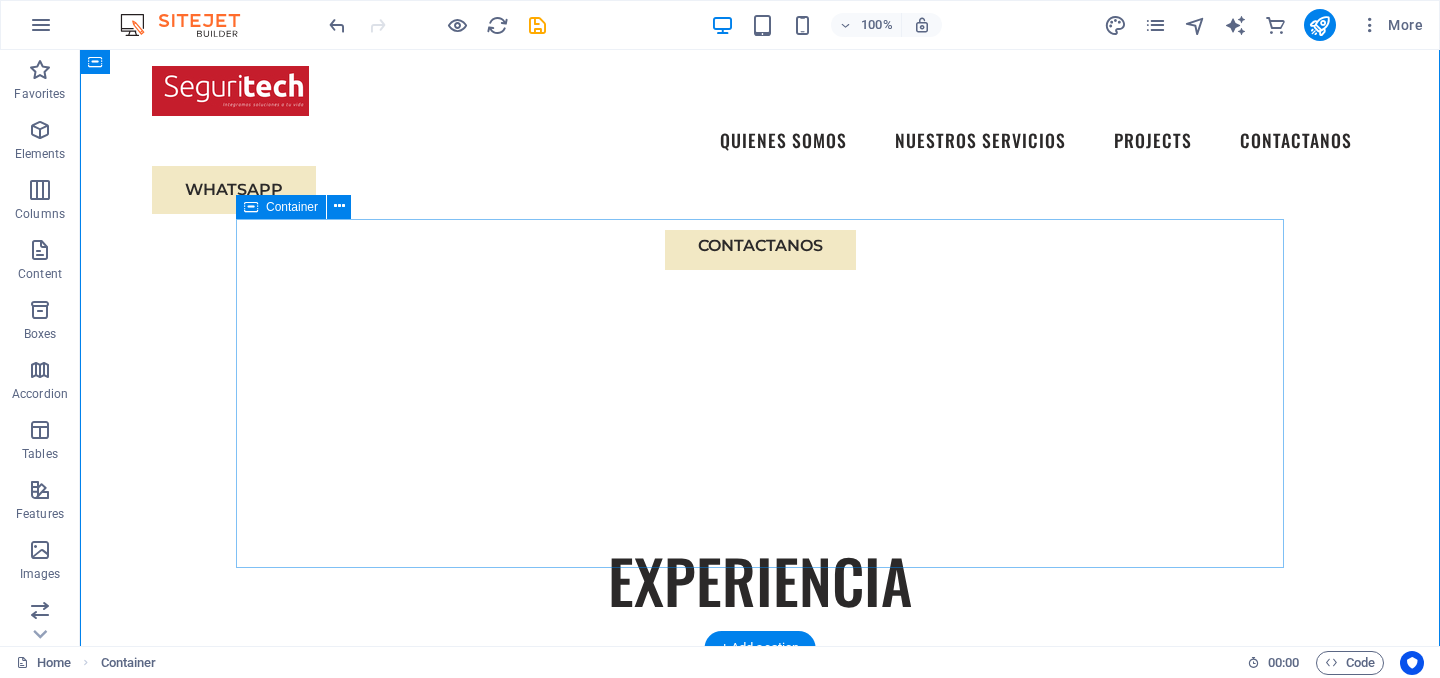 scroll, scrollTop: 1109, scrollLeft: 0, axis: vertical 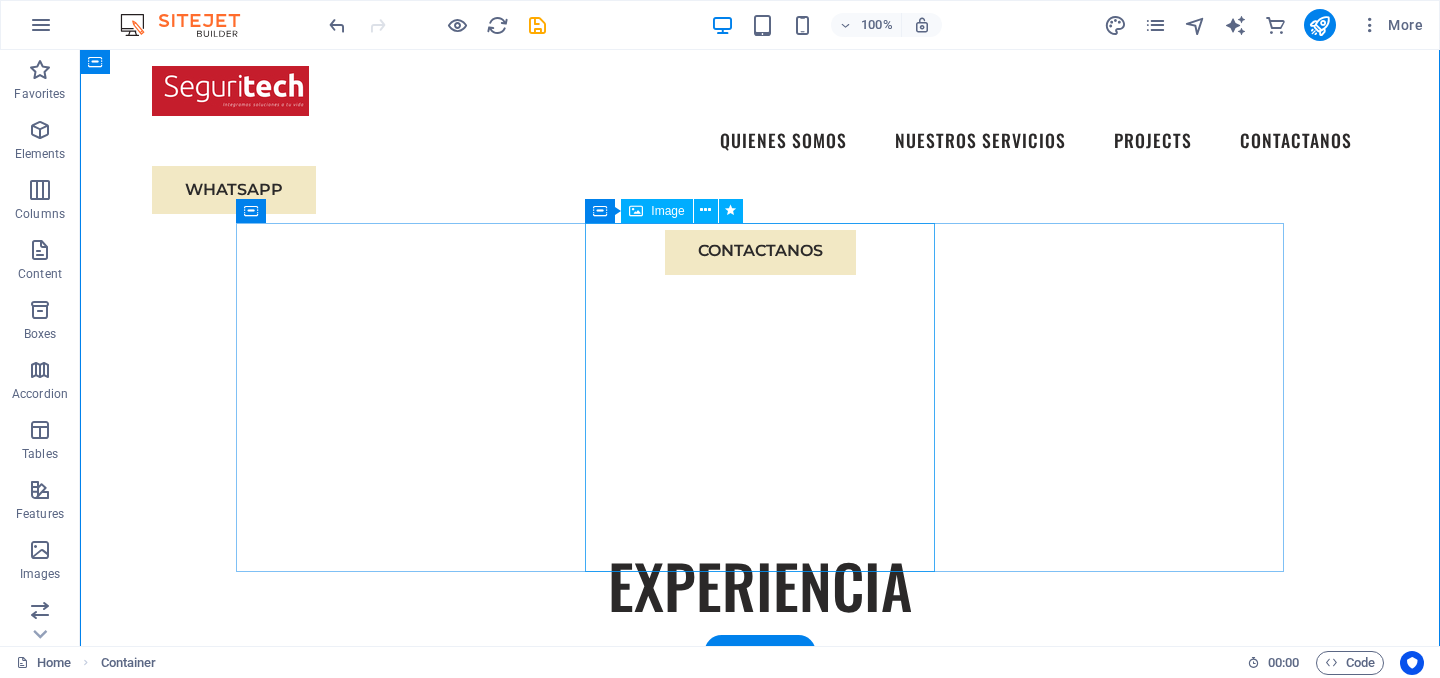 click at bounding box center [760, 1595] 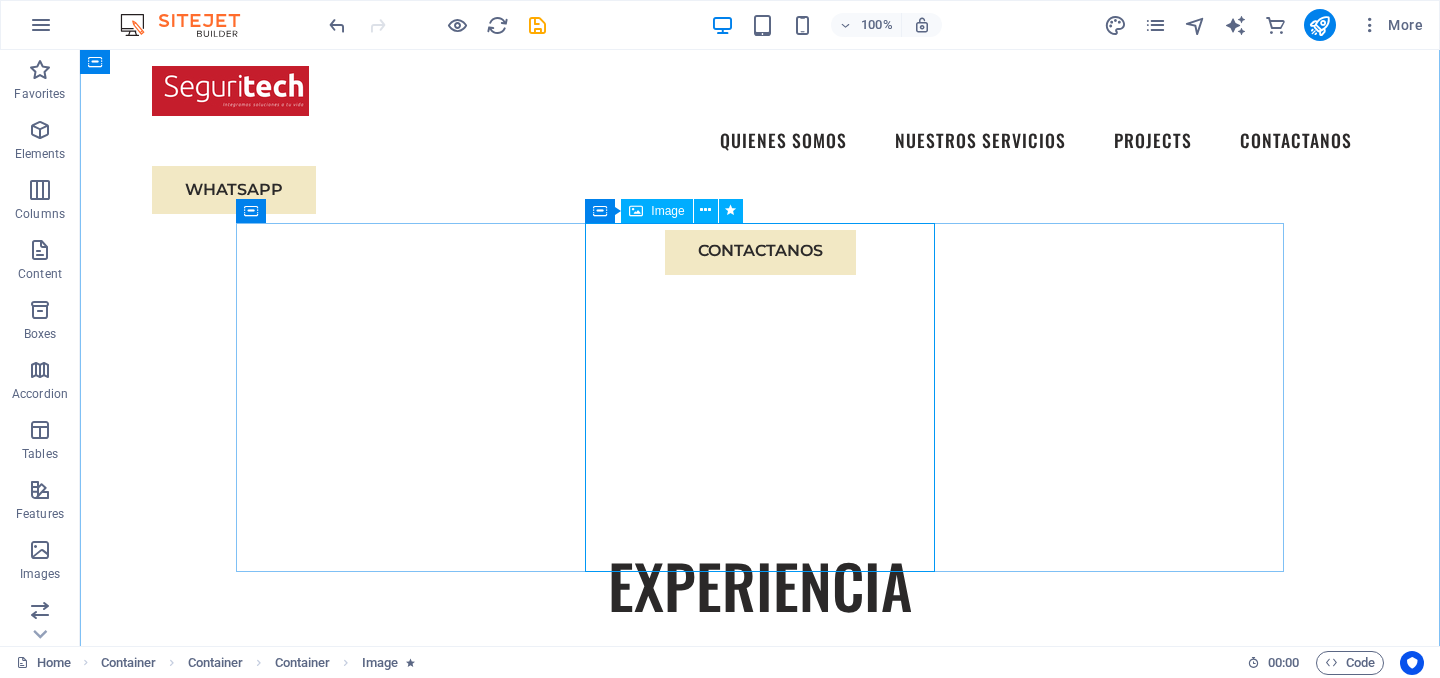 click on "Image" at bounding box center (656, 211) 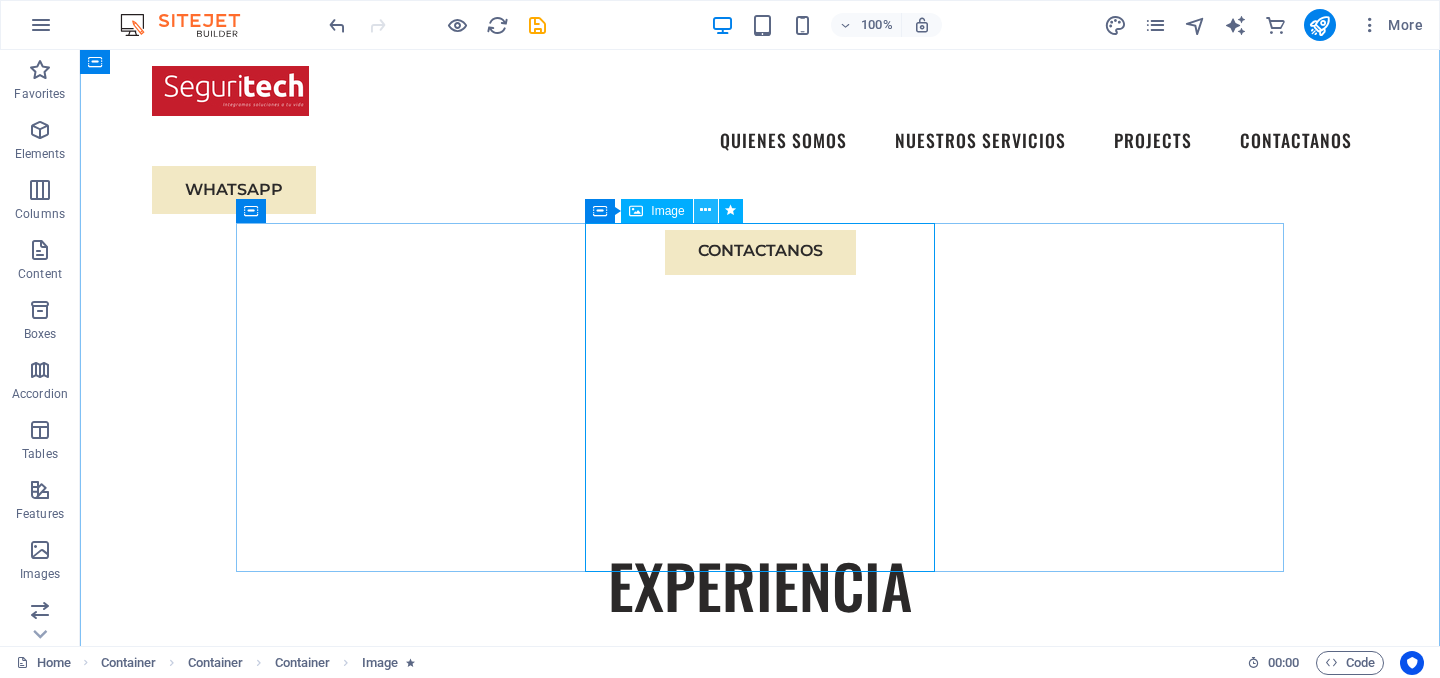click at bounding box center [705, 210] 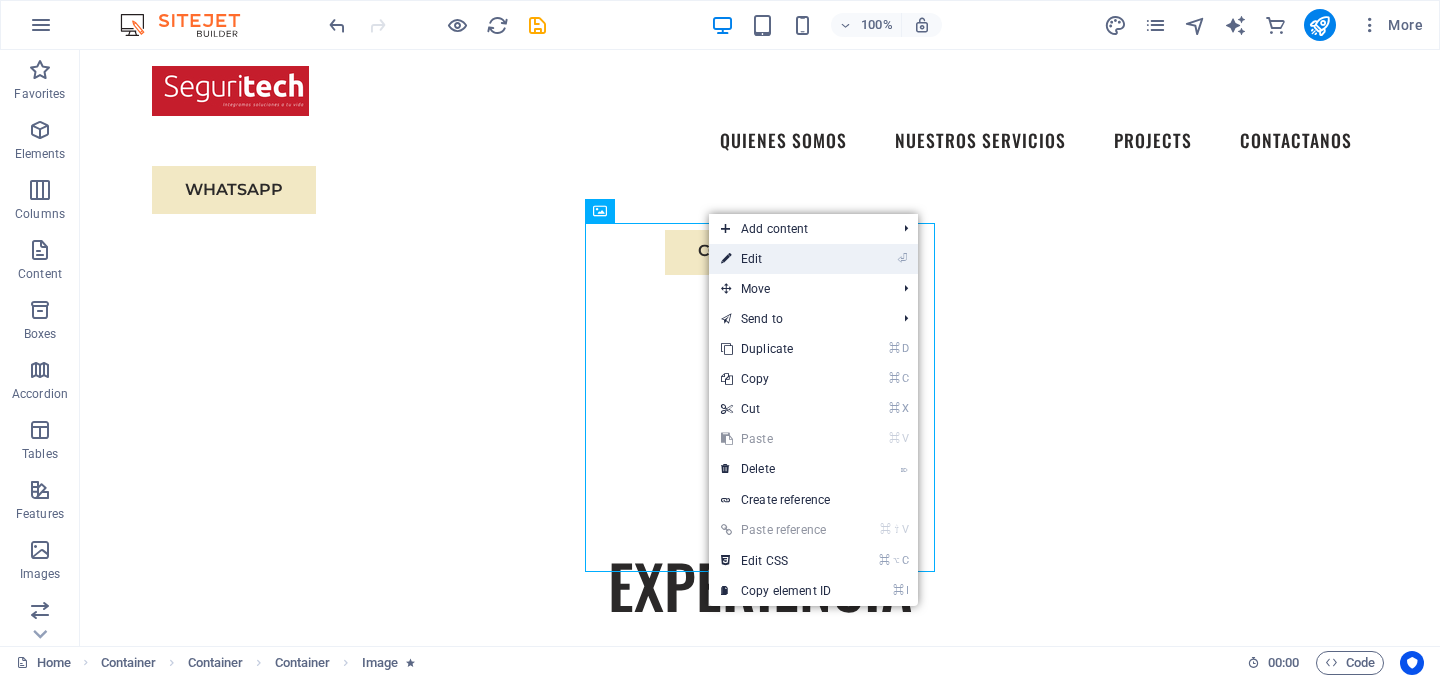click on "⏎  Edit" at bounding box center (776, 259) 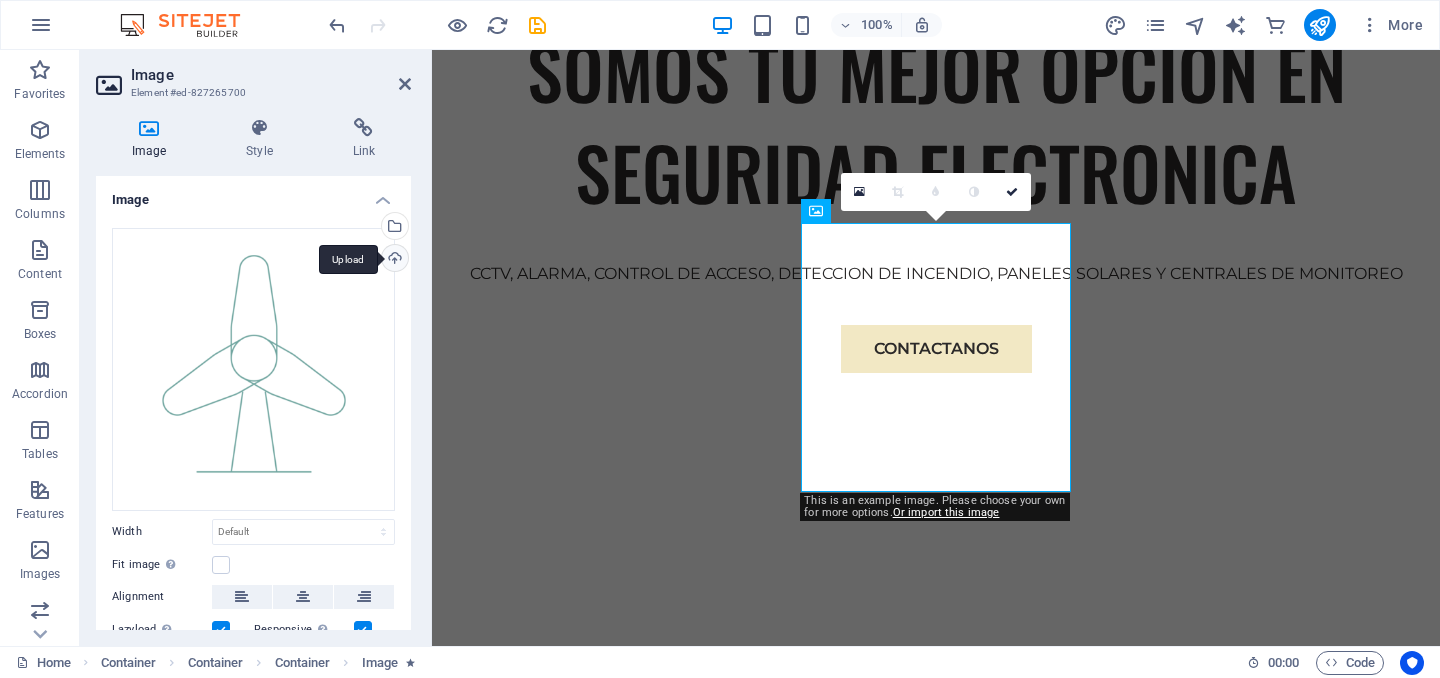 click on "Upload" at bounding box center (393, 260) 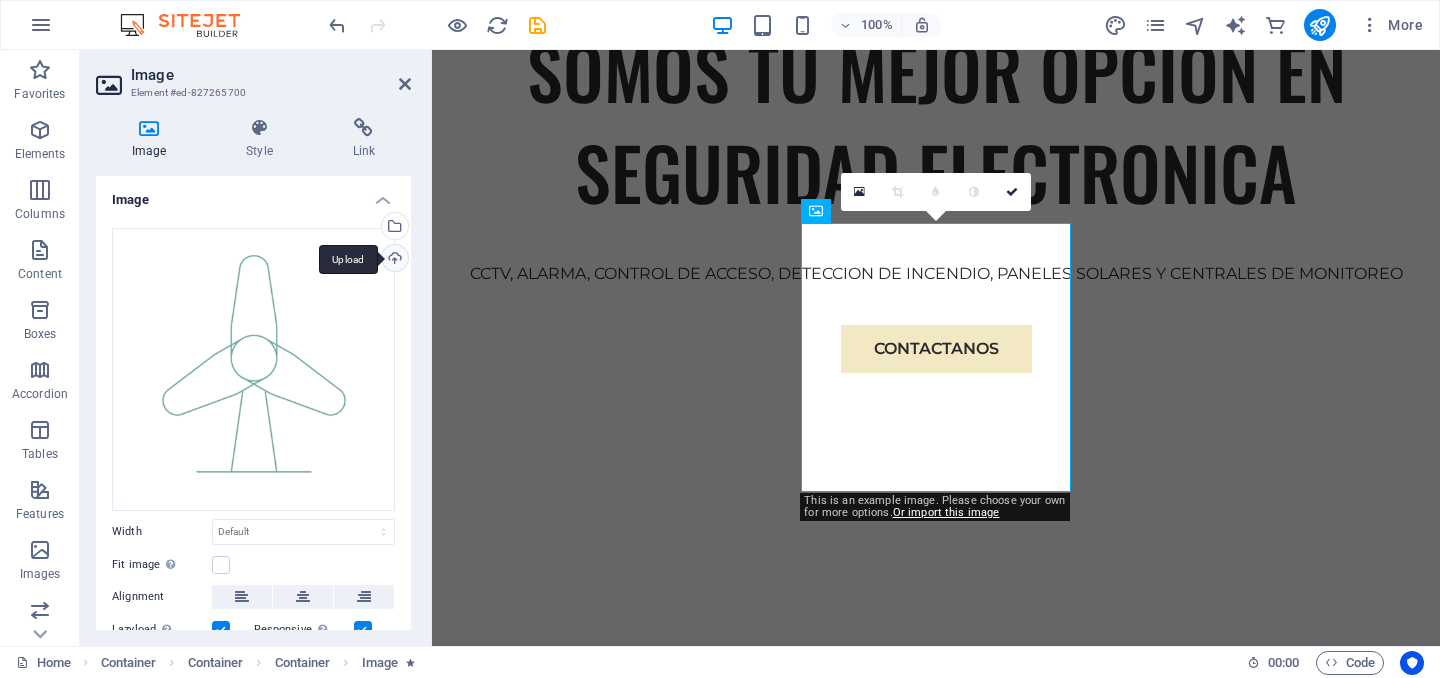 click on "Upload" at bounding box center (393, 260) 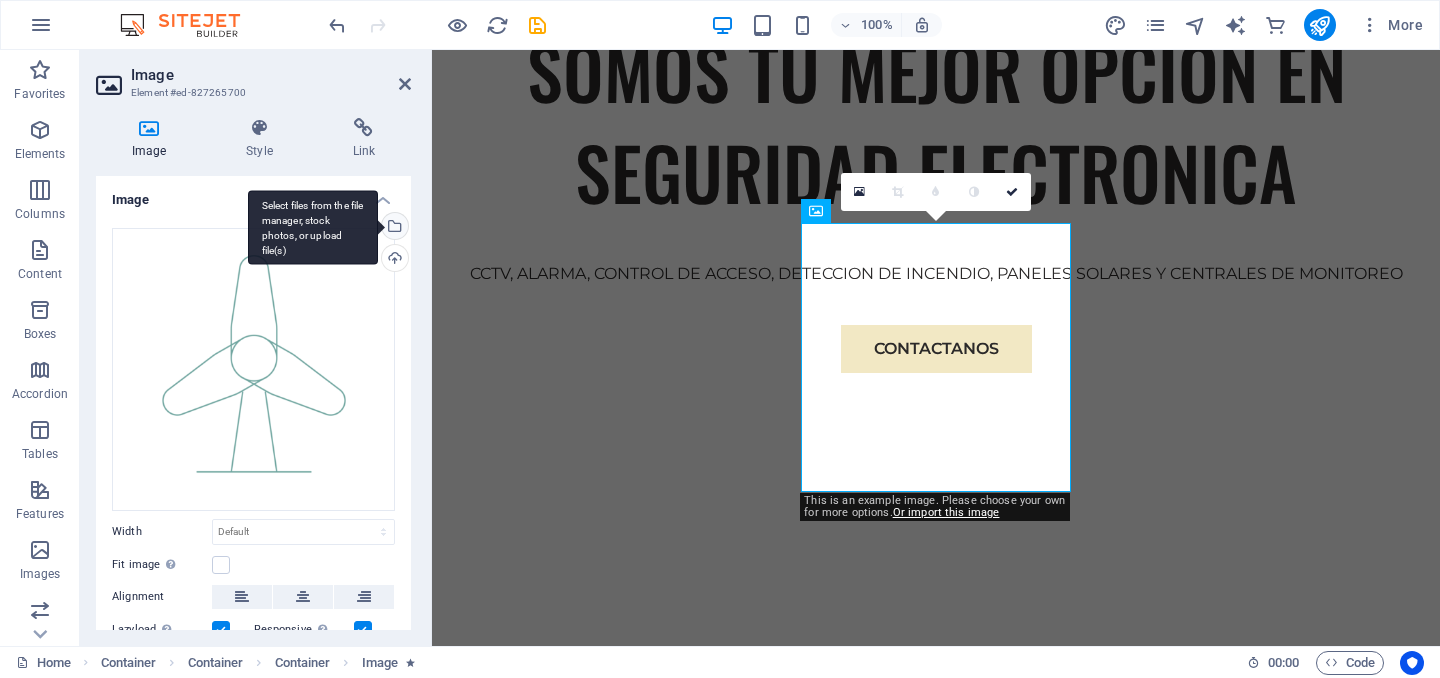 click on "Select files from the file manager, stock photos, or upload file(s)" at bounding box center [393, 228] 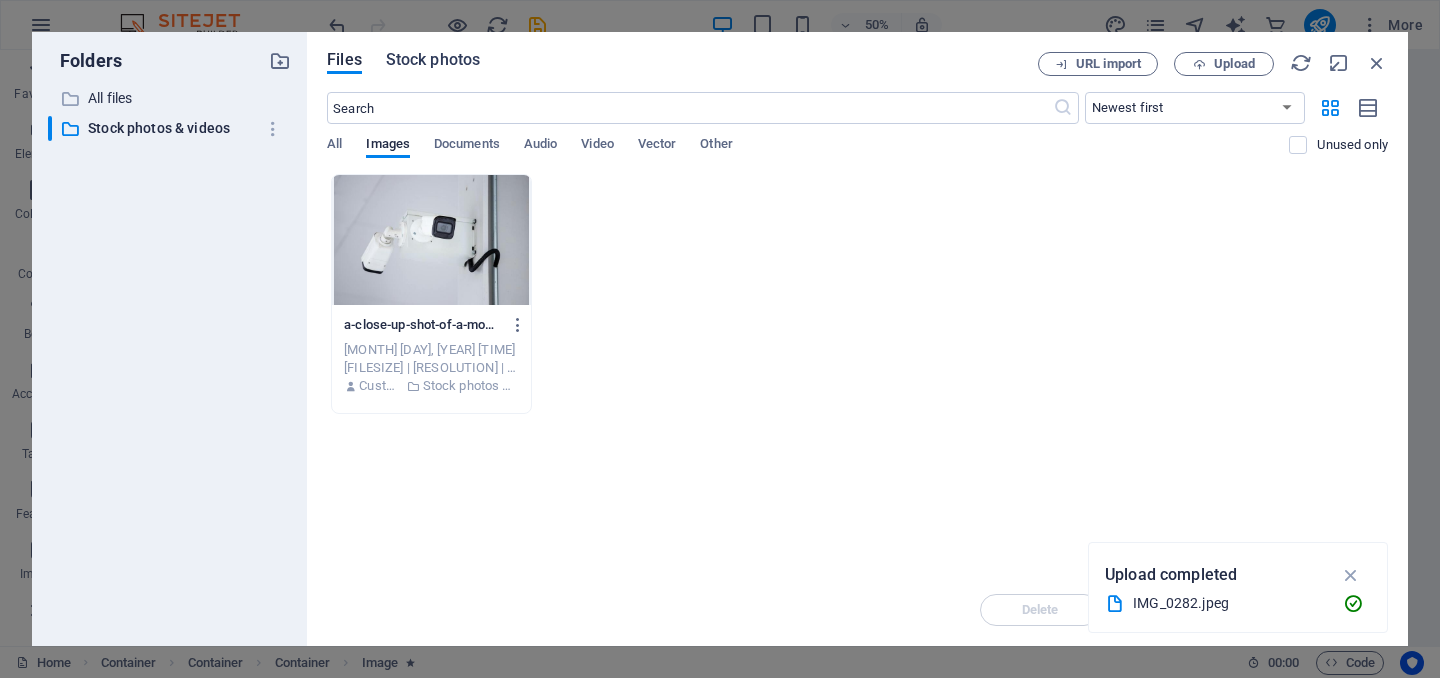 click on "Stock photos" at bounding box center [433, 60] 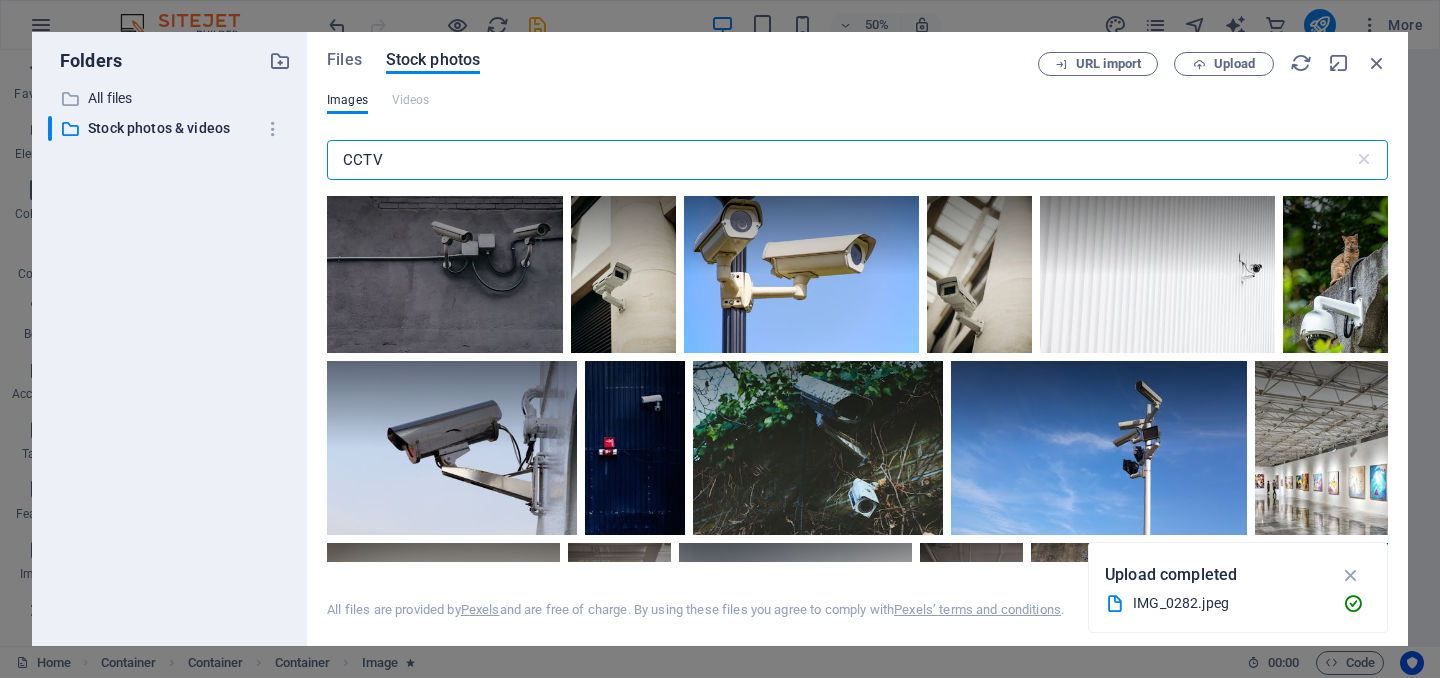 click on "CCTV" at bounding box center [840, 160] 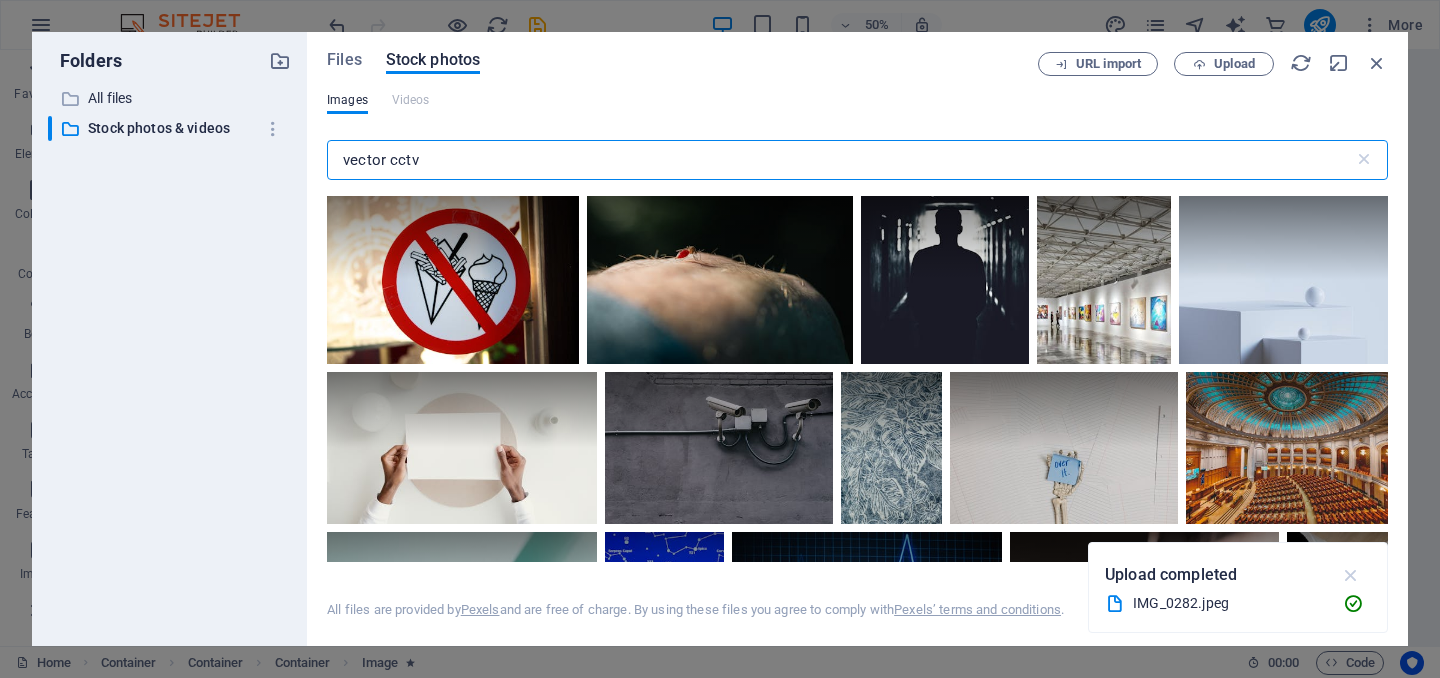 click at bounding box center [1351, 575] 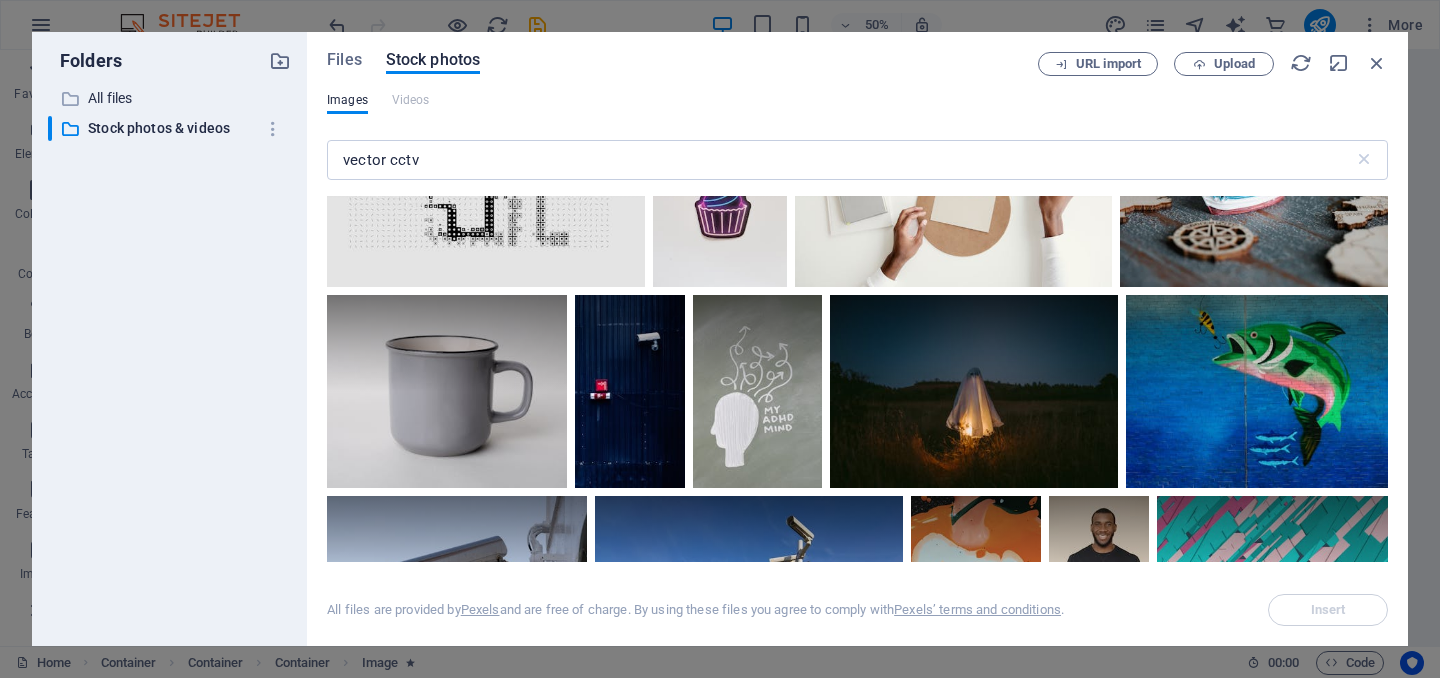 scroll, scrollTop: 1205, scrollLeft: 0, axis: vertical 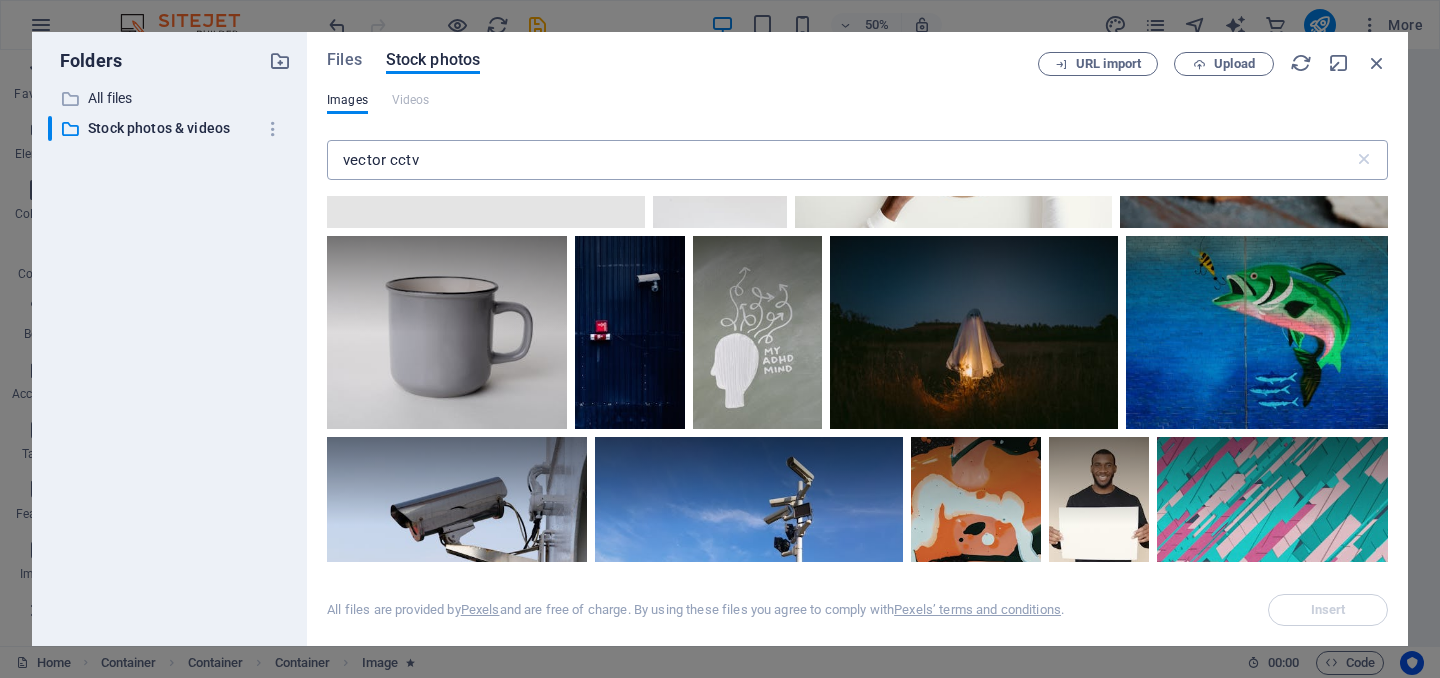 click on "vector cctv" at bounding box center [840, 160] 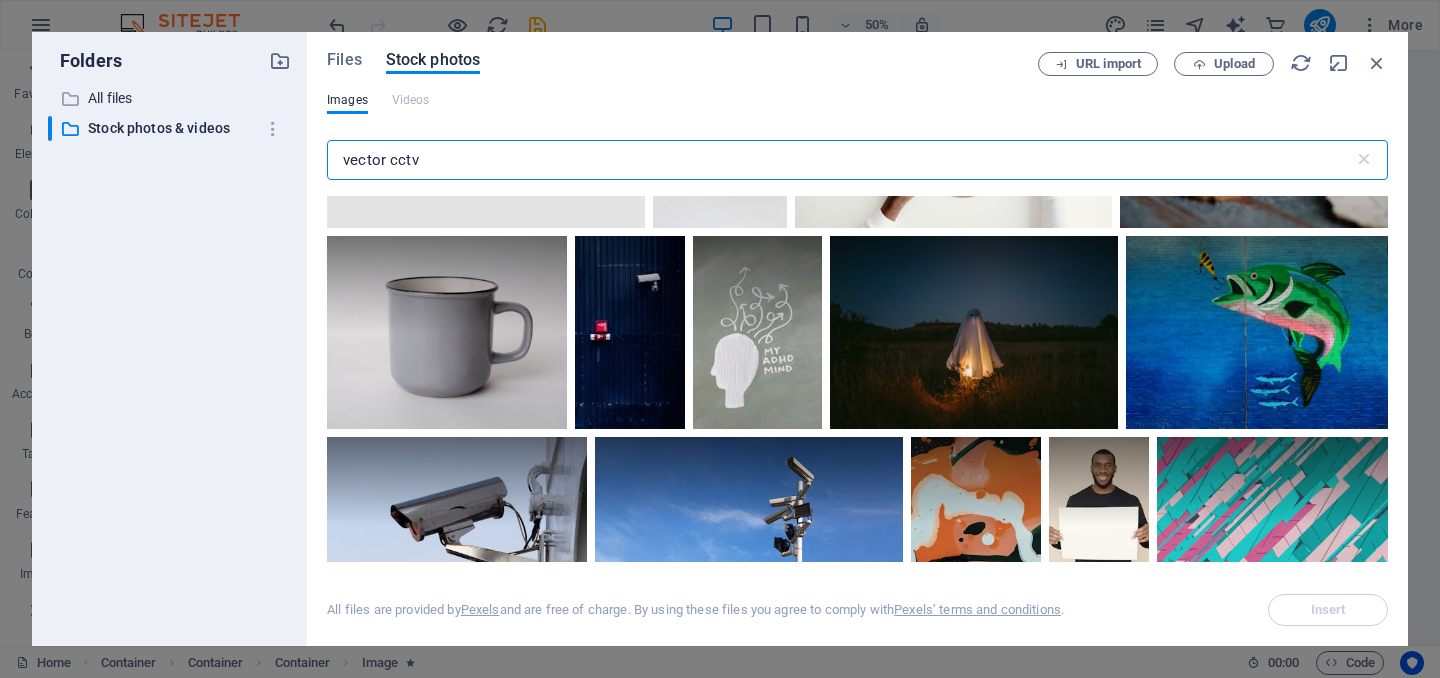 click on "vector cctv" at bounding box center [840, 160] 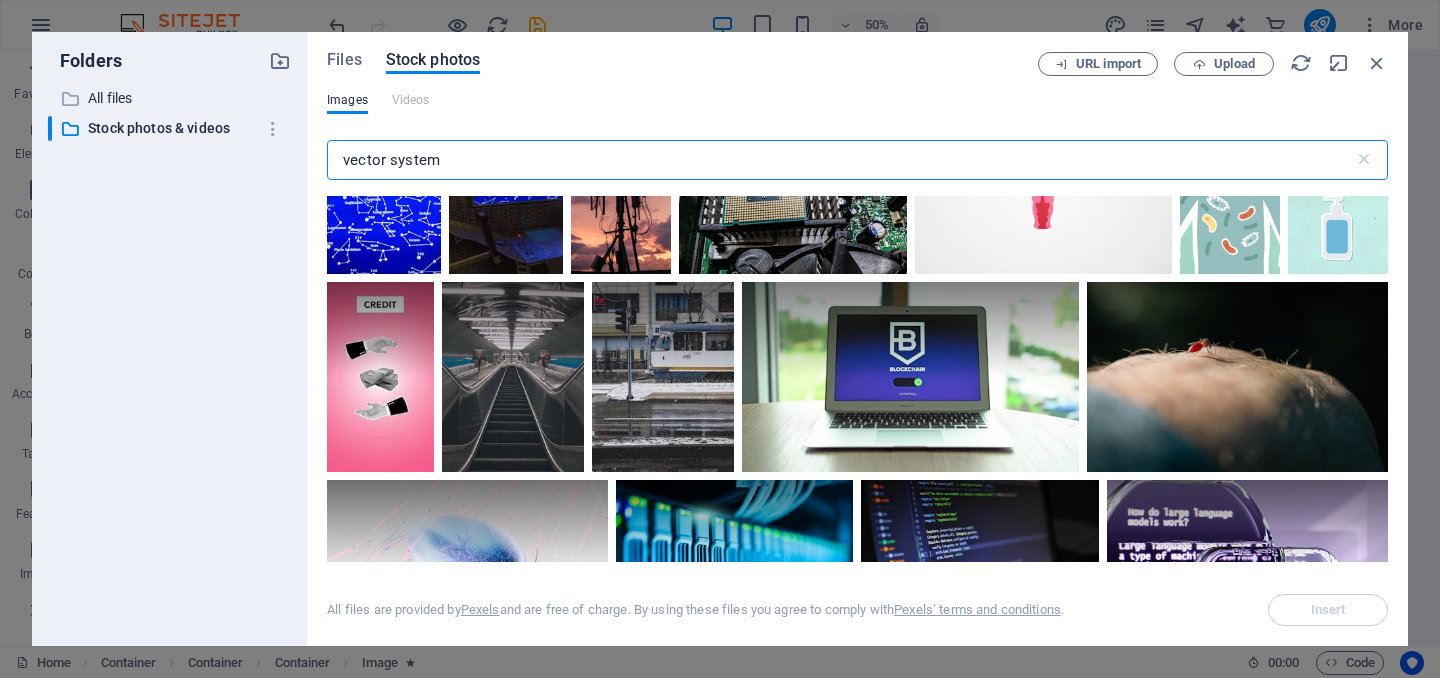 scroll, scrollTop: 0, scrollLeft: 0, axis: both 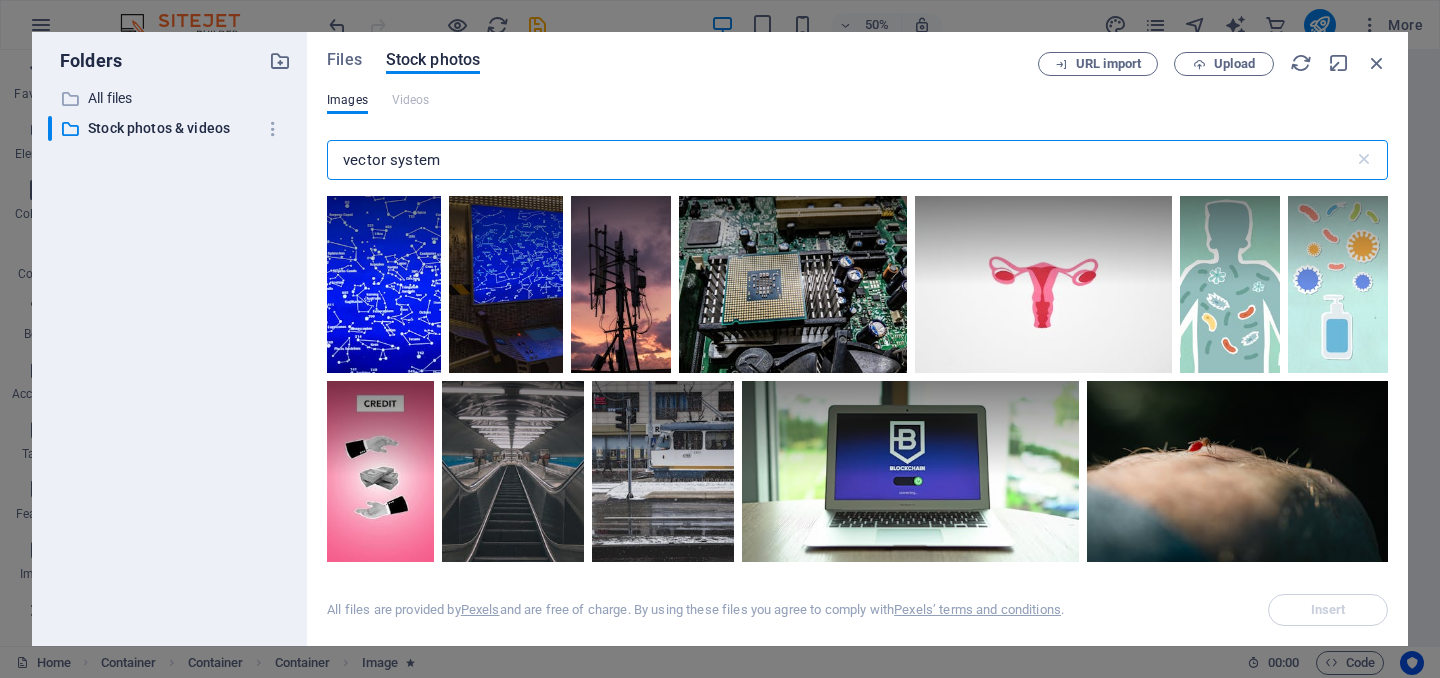 click on "vector system" at bounding box center [840, 160] 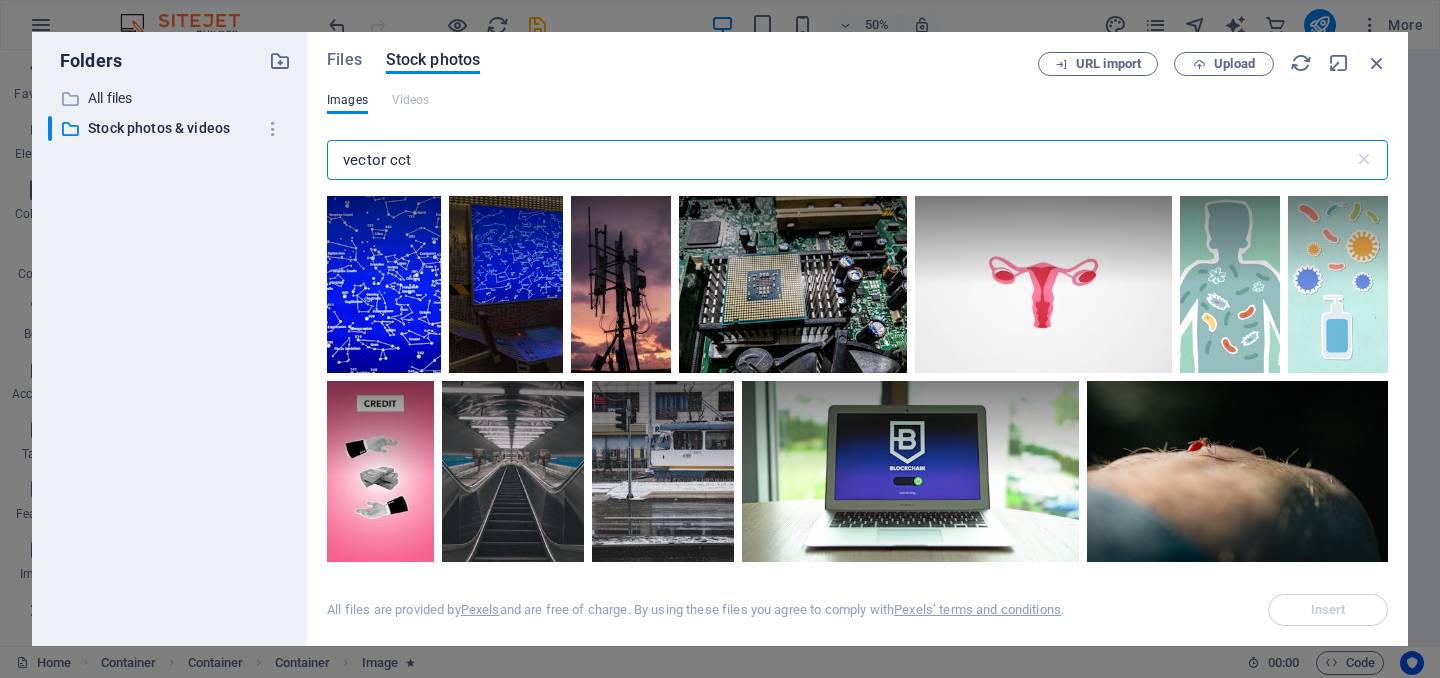 type on "vector cctv" 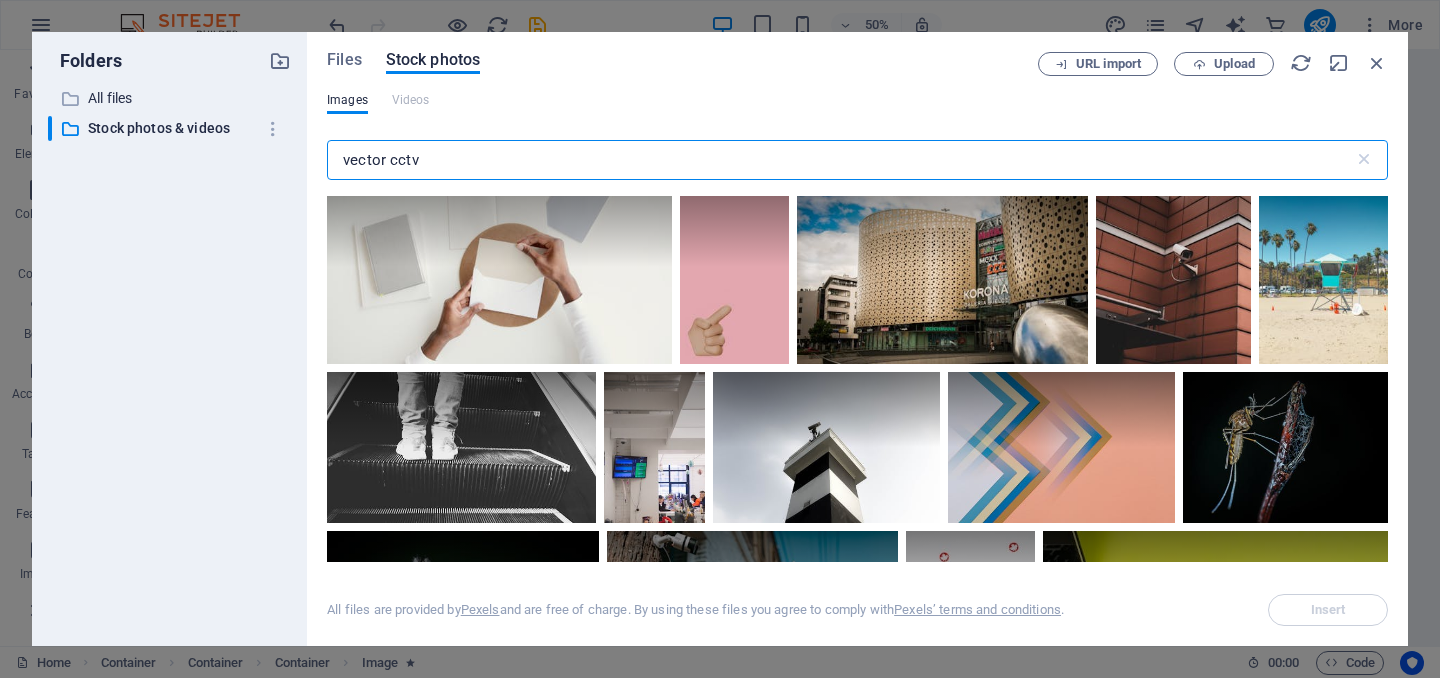 scroll, scrollTop: 2979, scrollLeft: 0, axis: vertical 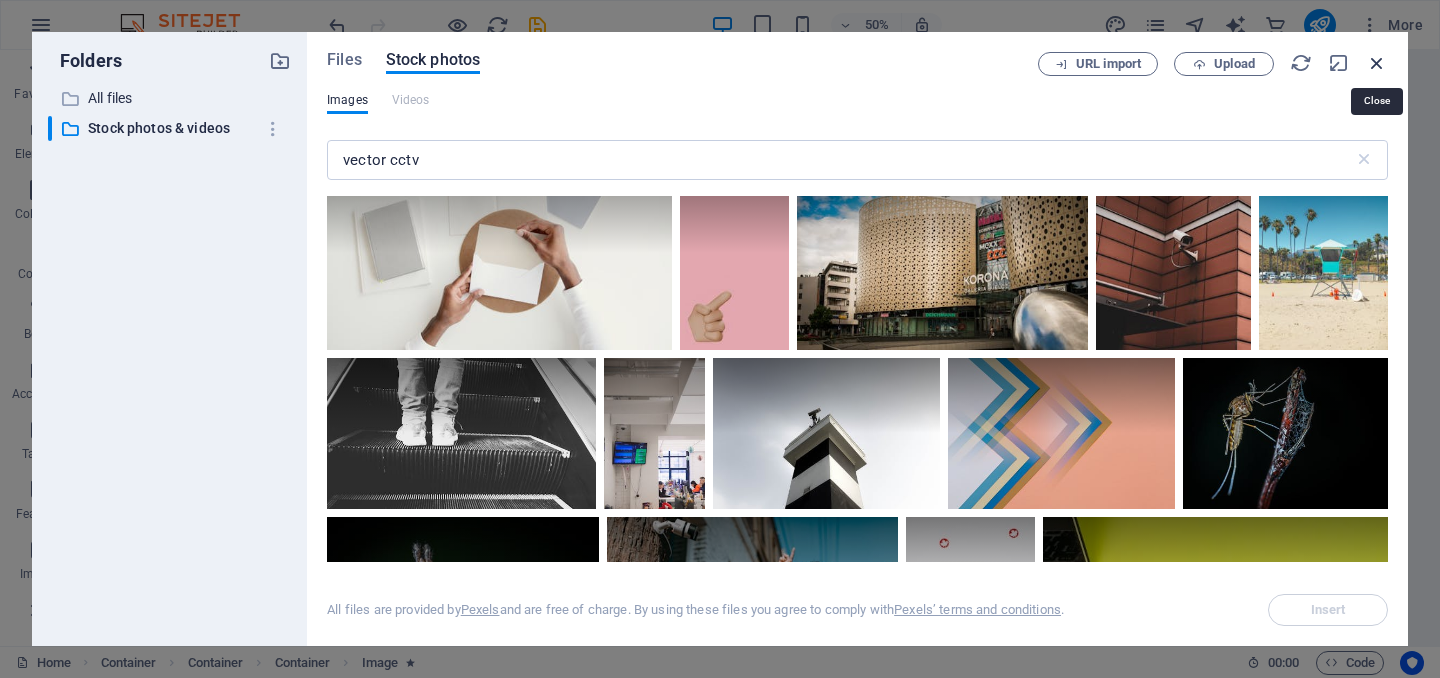 click at bounding box center (1377, 63) 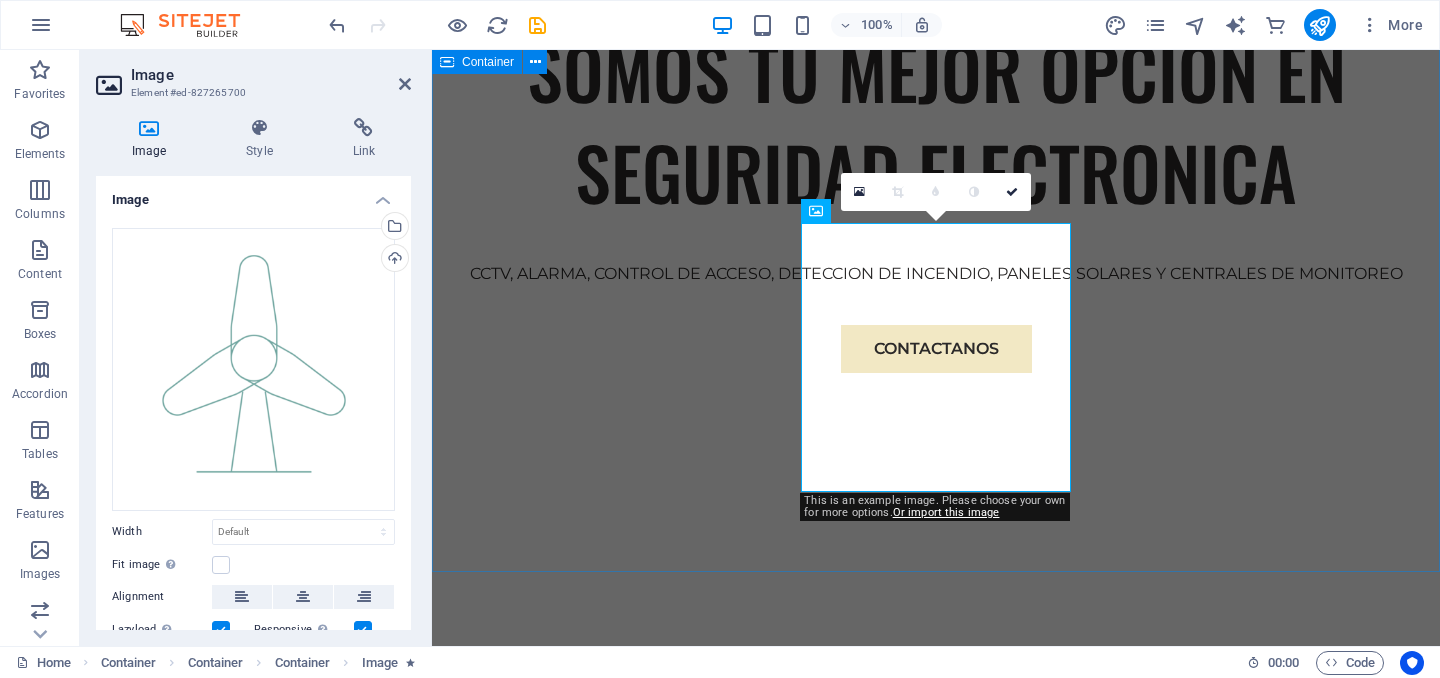click on "EXPERIENCIA Somos una empresa especializada en soluciones de seguridad electrónica con más de 15 años de experiencia en el sector. Nos dedicamos al diseño, instalación y mantenimiento de sistemas integrales de videovigilancia, control de acceso, alarmas, cercas eléctricas y monitoreo remoto.  RESIDENCIAL CCTV Control acceso vehicular Sonido y automatización Alarma de intrusion Cerca electrica Cerraduras digitales INDUSTRIAL CCTV Control de acceso Detección de incendio Centrales de monitoreo Inteligencia artificial Paneles solares" at bounding box center (936, 1385) 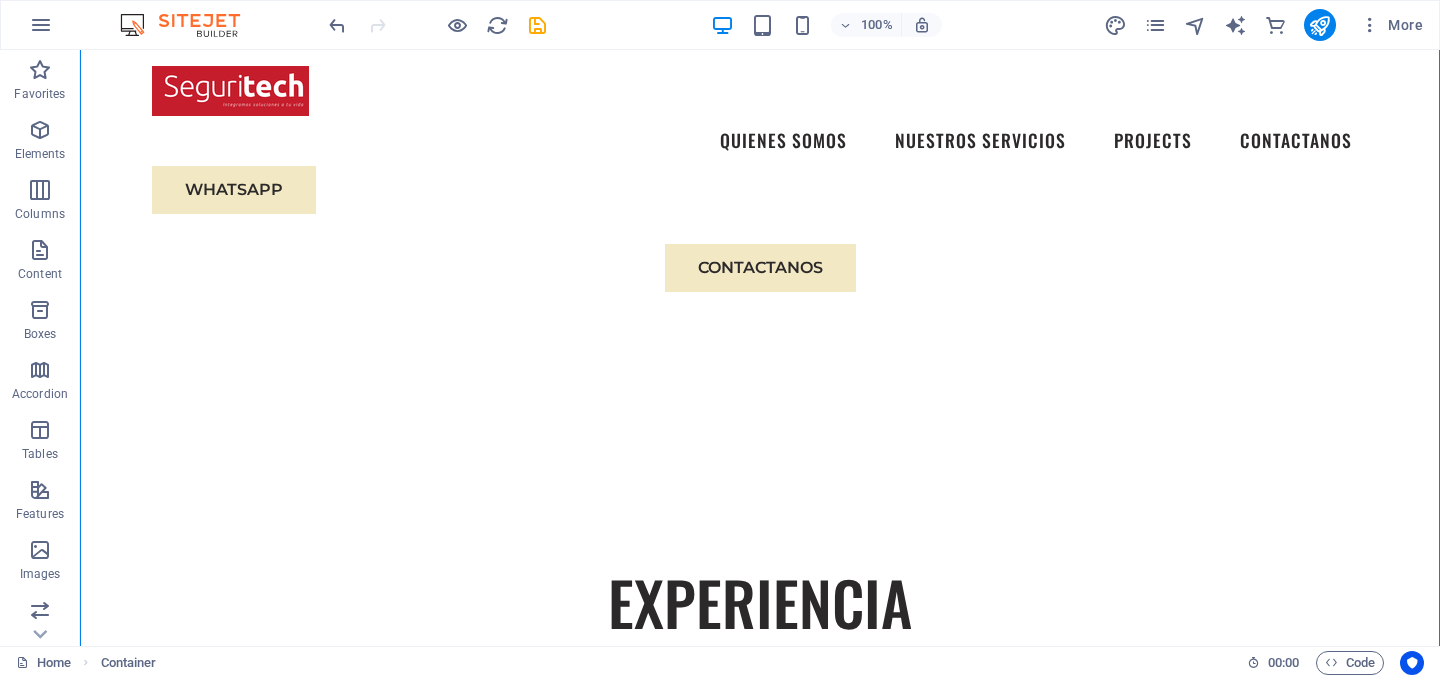 scroll, scrollTop: 1069, scrollLeft: 0, axis: vertical 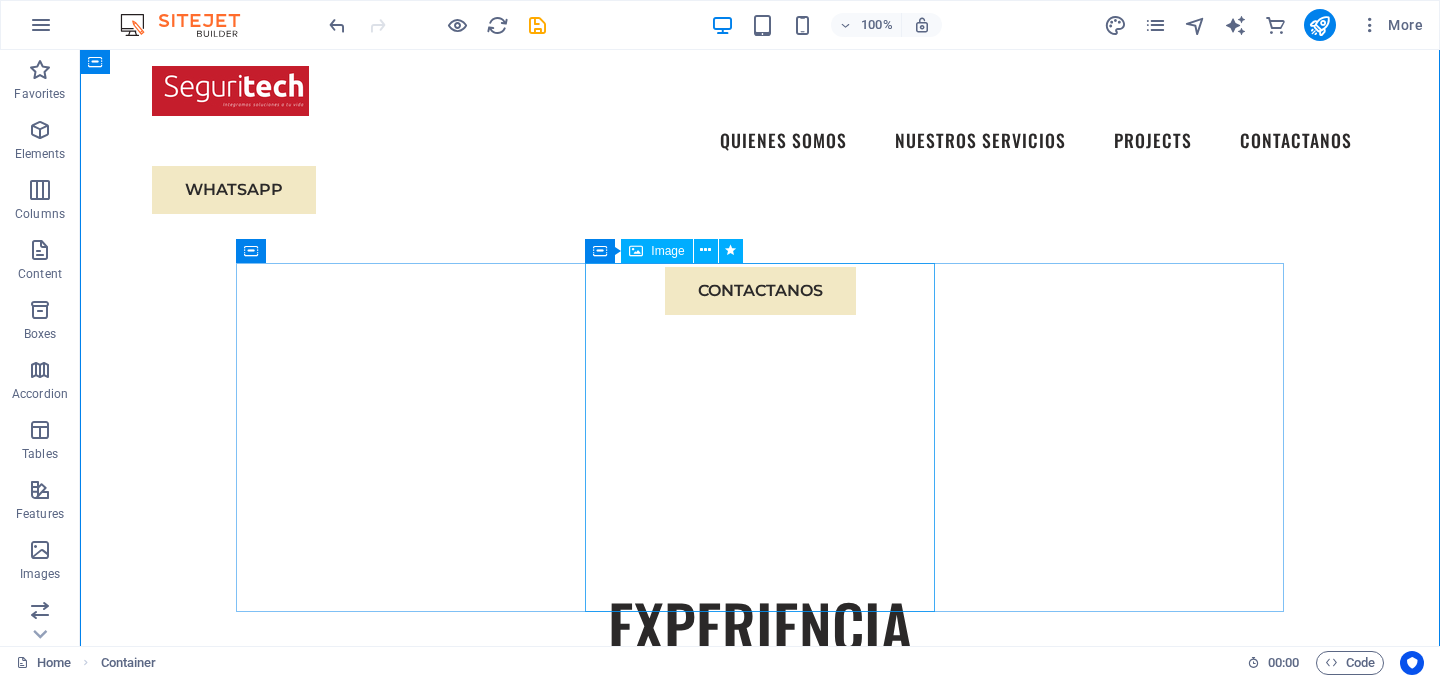 click at bounding box center [760, 1467] 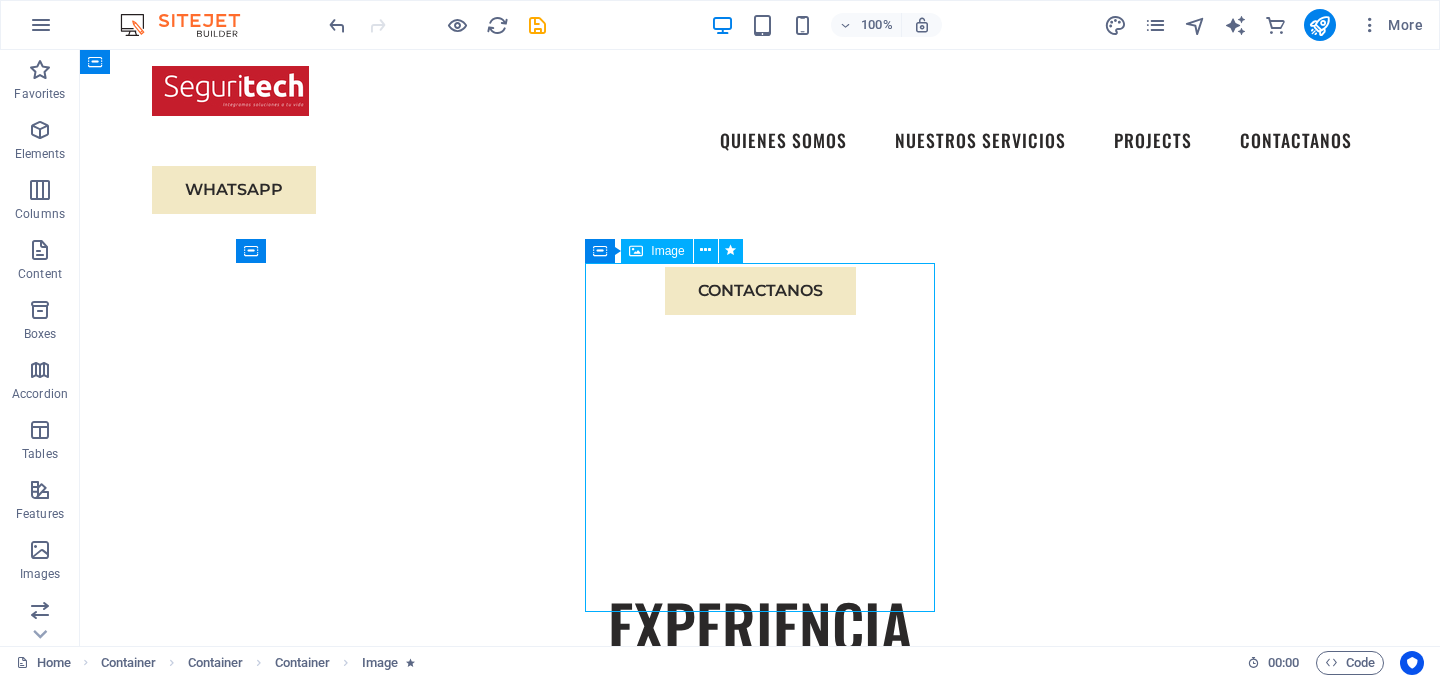 click at bounding box center (760, 1467) 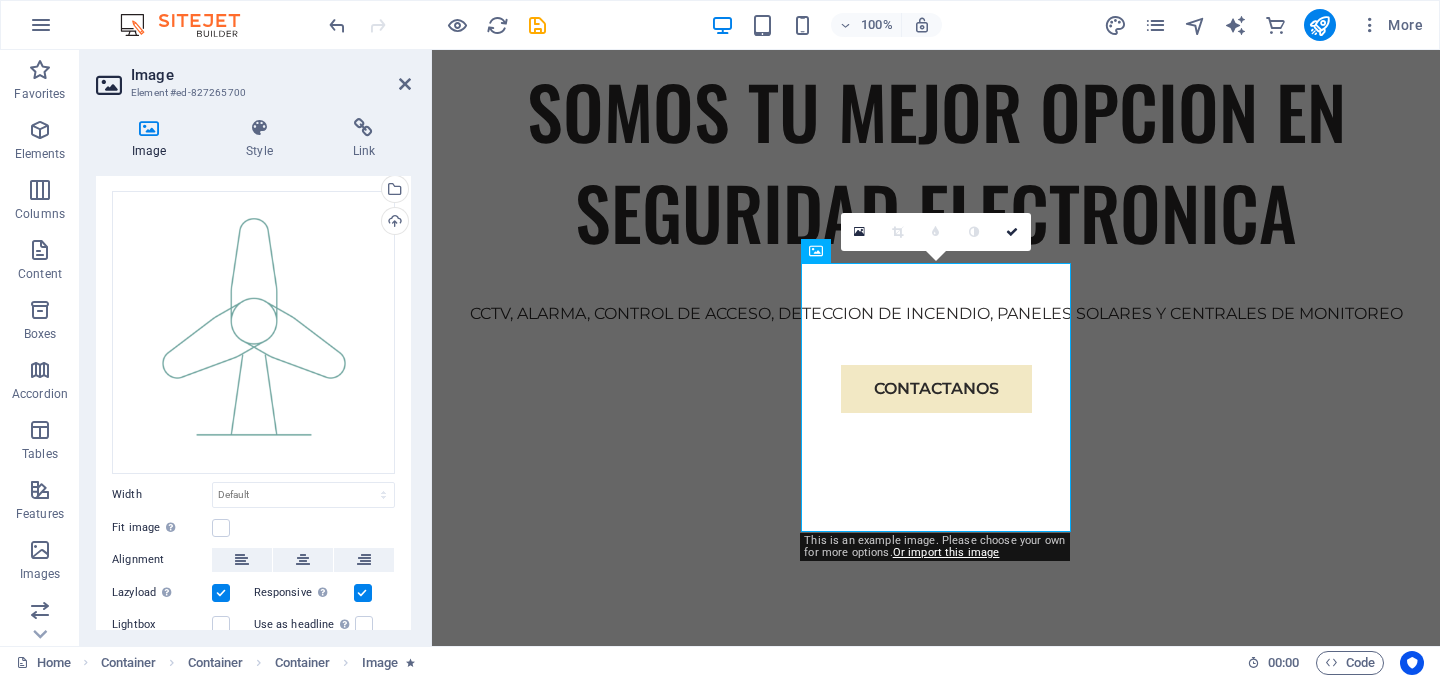 scroll, scrollTop: 28, scrollLeft: 0, axis: vertical 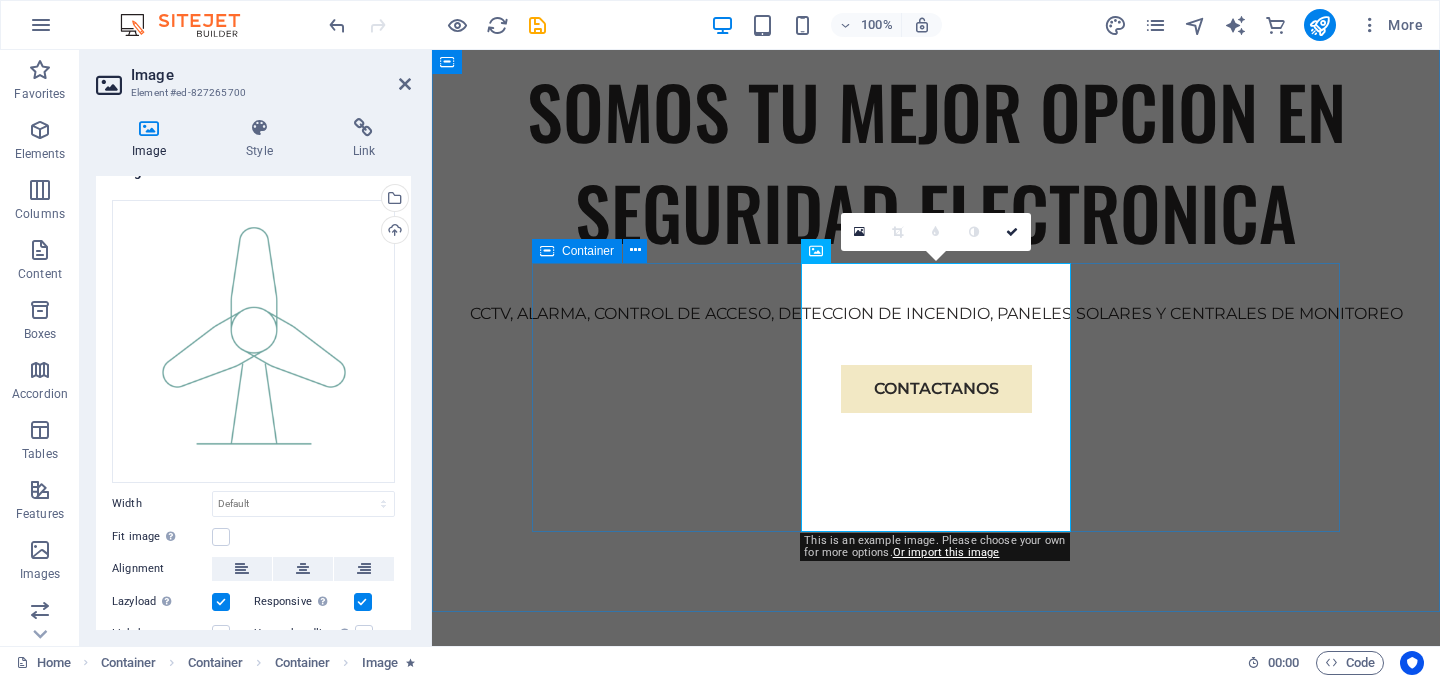 click on "RESIDENCIAL CCTV Control acceso vehicular Sonido y automatización Alarma de intrusion Cerca electrica Cerraduras digitales INDUSTRIAL CCTV Control de acceso Detección de incendio Centrales de monitoreo Inteligencia artificial Paneles solares" at bounding box center (936, 1565) 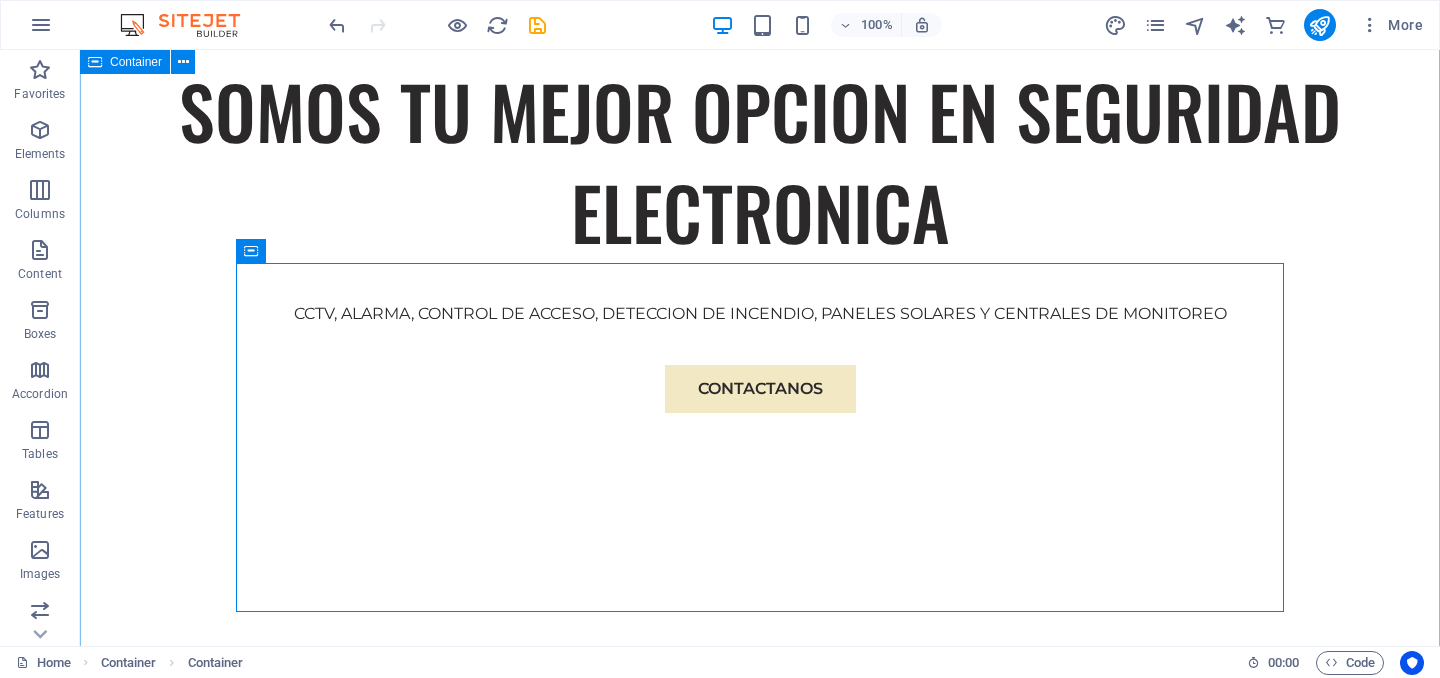 click on "EXPERIENCIA Somos una empresa especializada en soluciones de seguridad electrónica con más de 15 años de experiencia en el sector. Nos dedicamos al diseño, instalación y mantenimiento de sistemas integrales de videovigilancia, control de acceso, alarmas, cercas eléctricas y monitoreo remoto.  RESIDENCIAL CCTV Control acceso vehicular Sonido y automatización Alarma de intrusion Cerca electrica Cerraduras digitales INDUSTRIAL CCTV Control de acceso Detección de incendio Centrales de monitoreo Inteligencia artificial Paneles solares" at bounding box center (760, 1425) 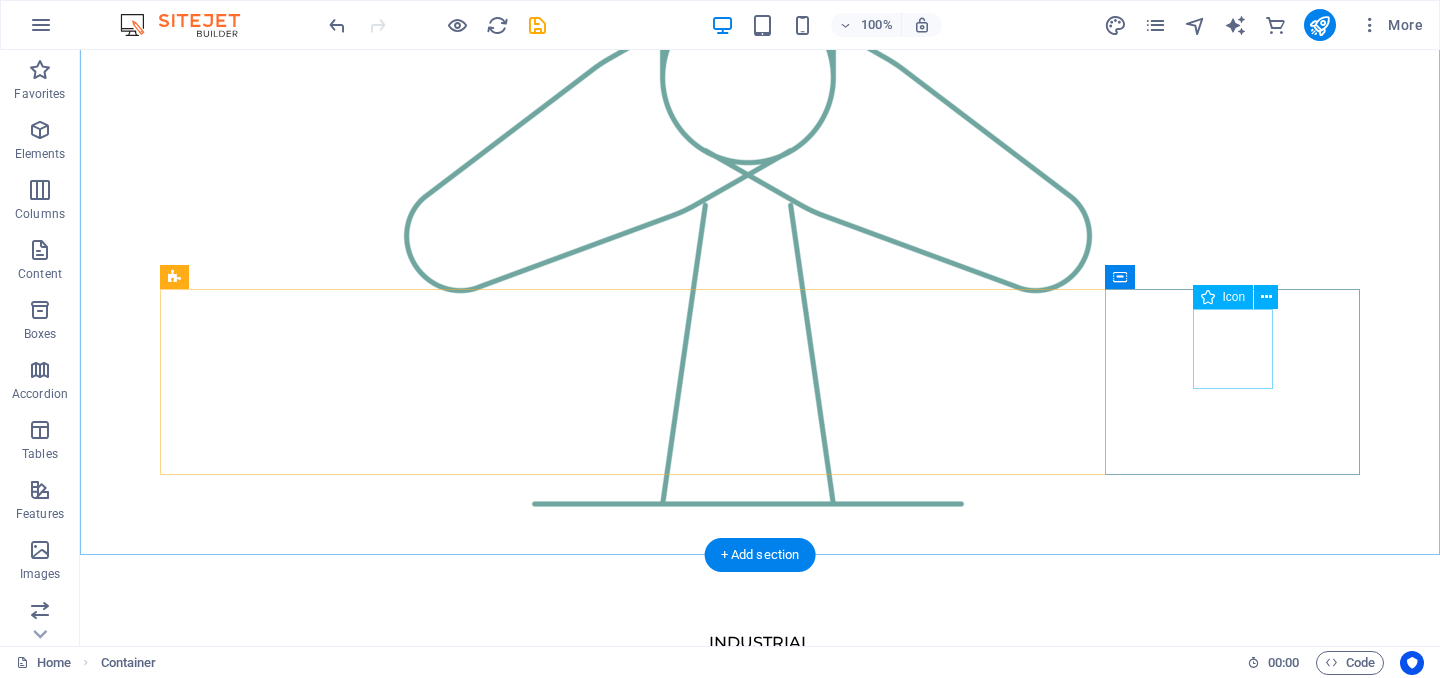 scroll, scrollTop: 2515, scrollLeft: 0, axis: vertical 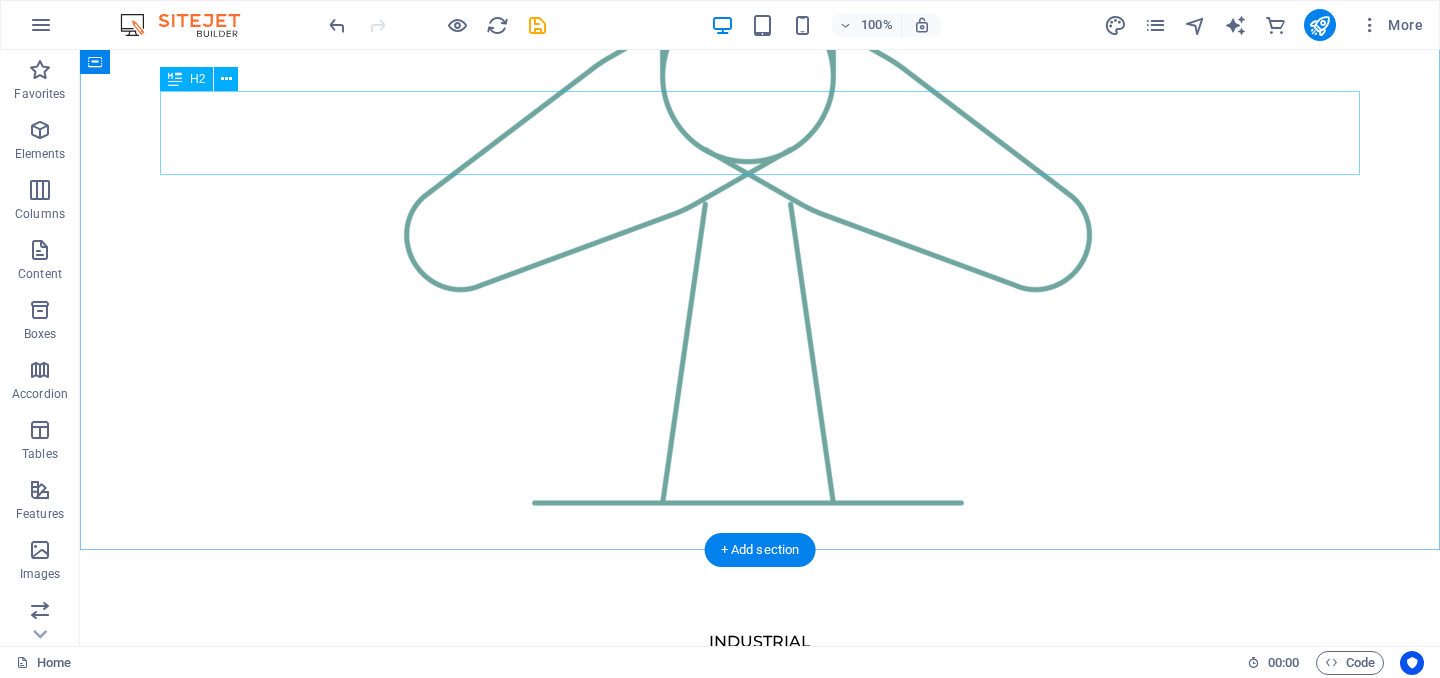 click on "Our Strengths" at bounding box center (760, 1746) 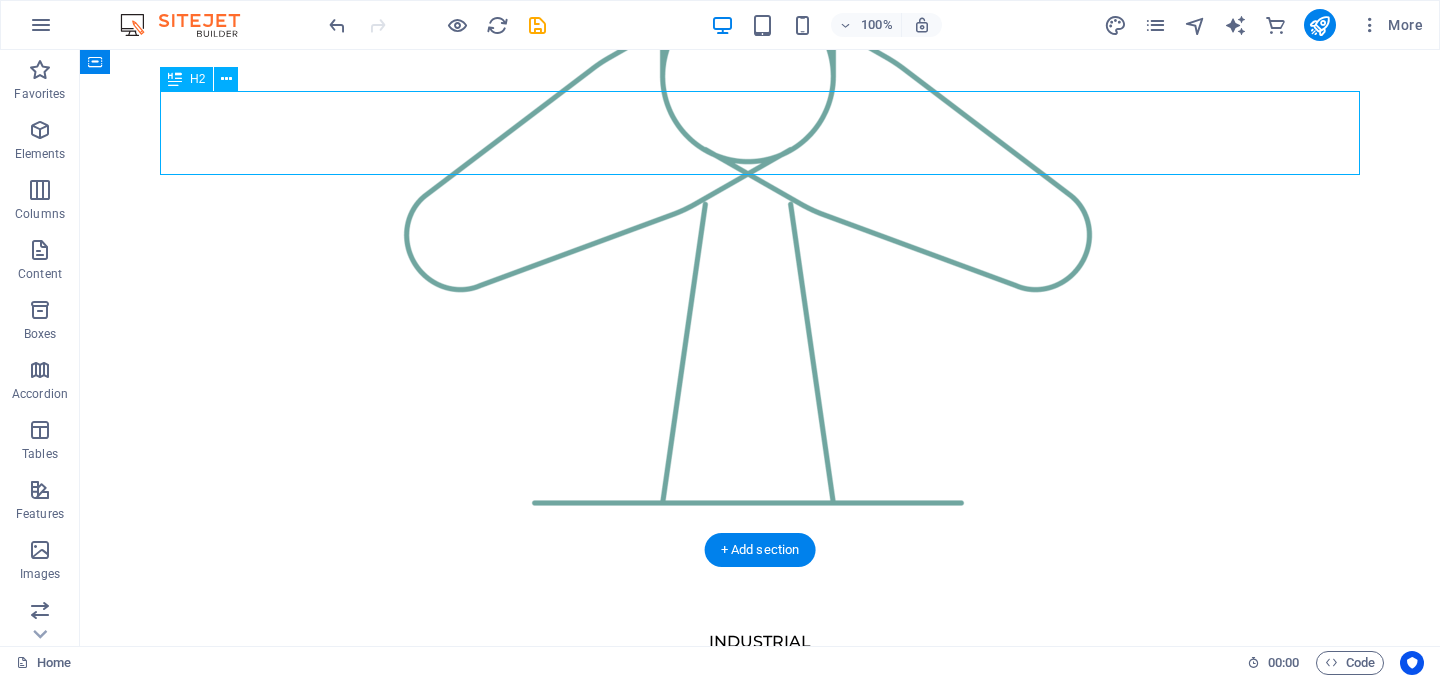 click on "Our Strengths" at bounding box center [760, 1746] 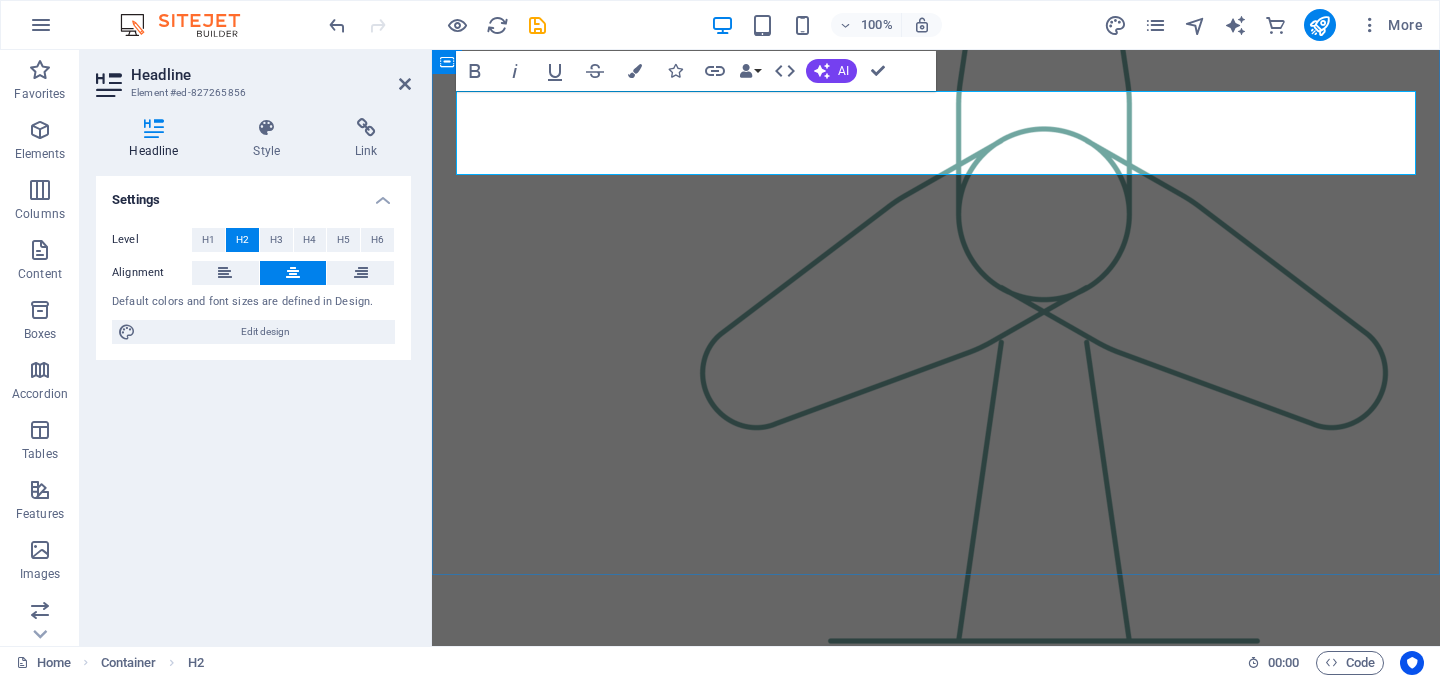 type 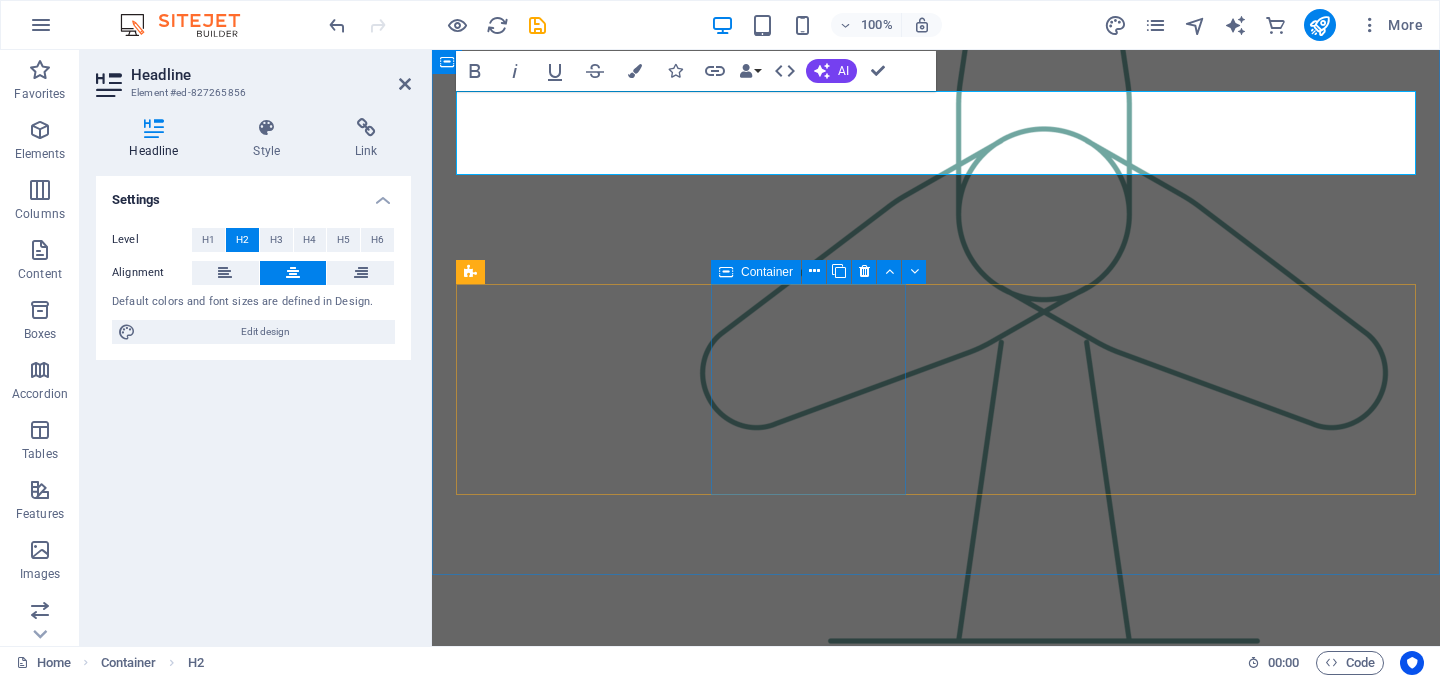 click on "Strategic Business Planning" at bounding box center [553, 2277] 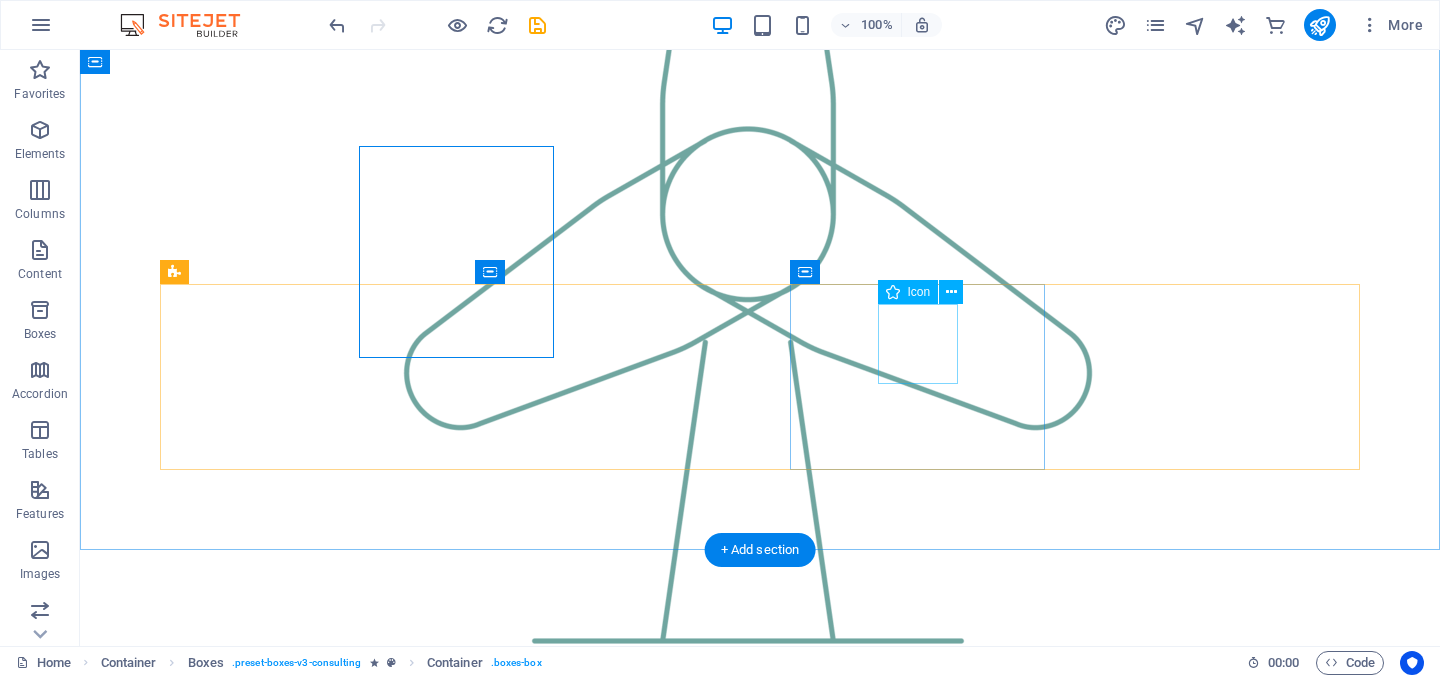 scroll, scrollTop: 2515, scrollLeft: 0, axis: vertical 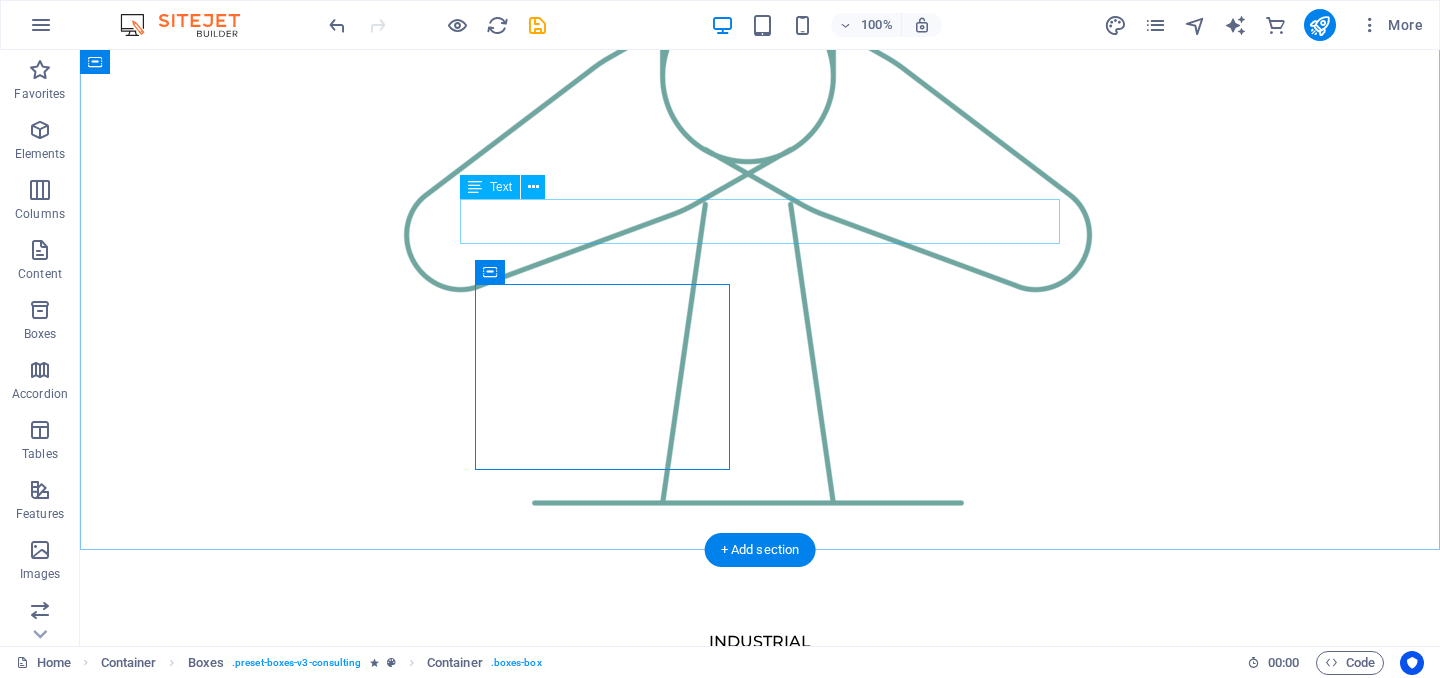 click on "Explore our full range of services to discover how we can tailor our expertise to meet your unique business needs." at bounding box center (760, 1823) 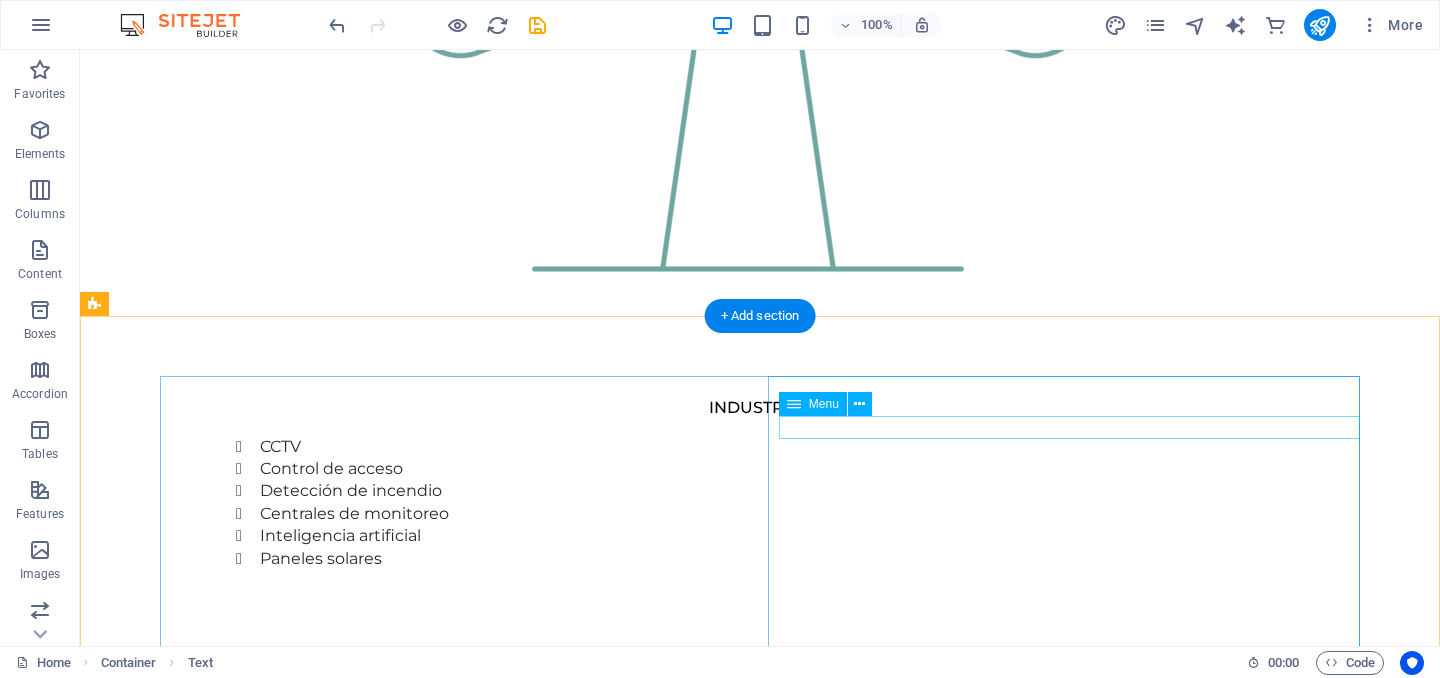 scroll, scrollTop: 2862, scrollLeft: 0, axis: vertical 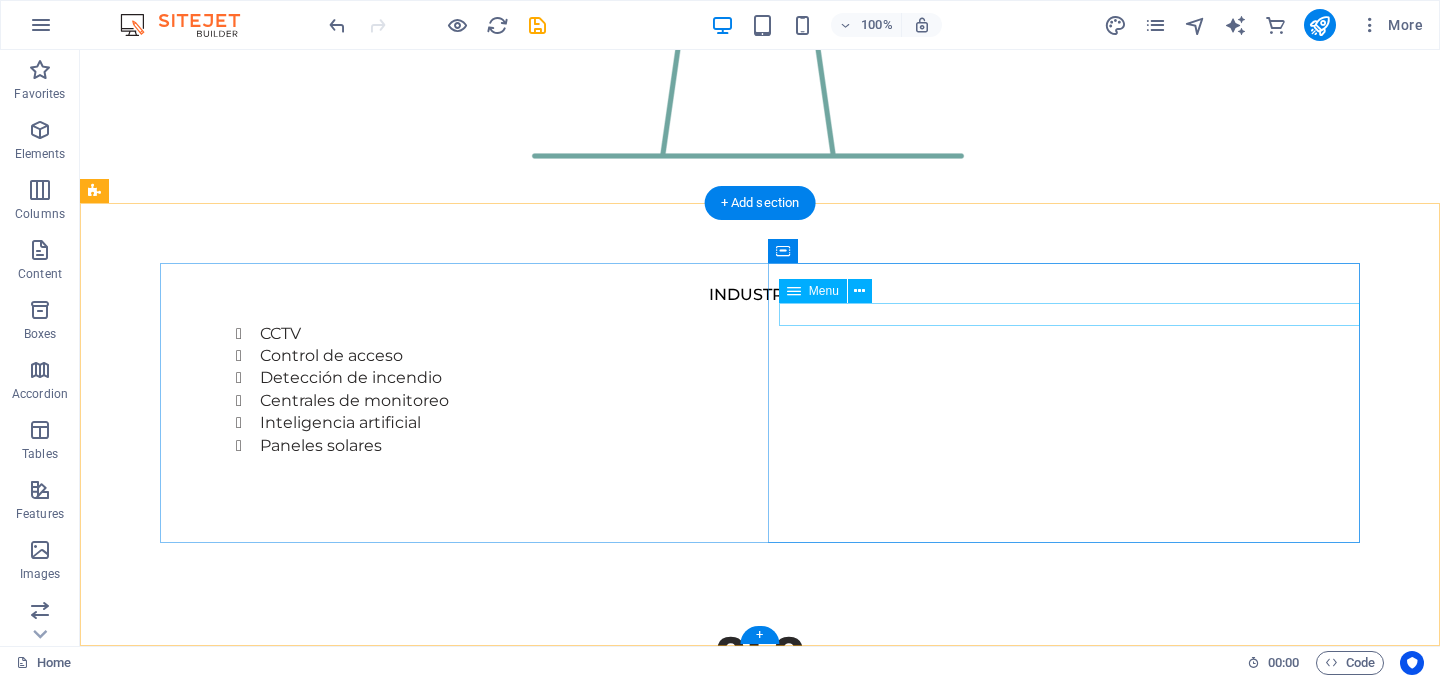 click on "Our Story Our Team Our Strengths Projects Contact Us" at bounding box center (456, 2703) 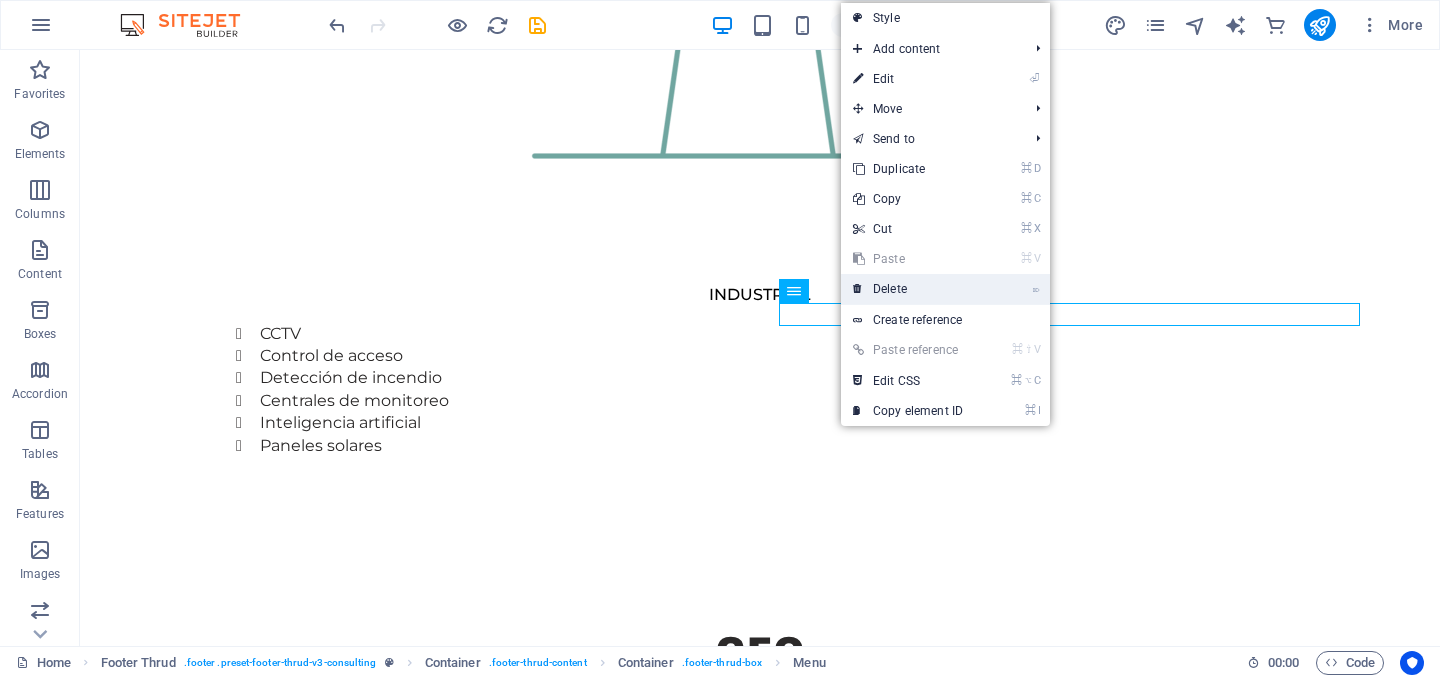 click on "⌦  Delete" at bounding box center (908, 289) 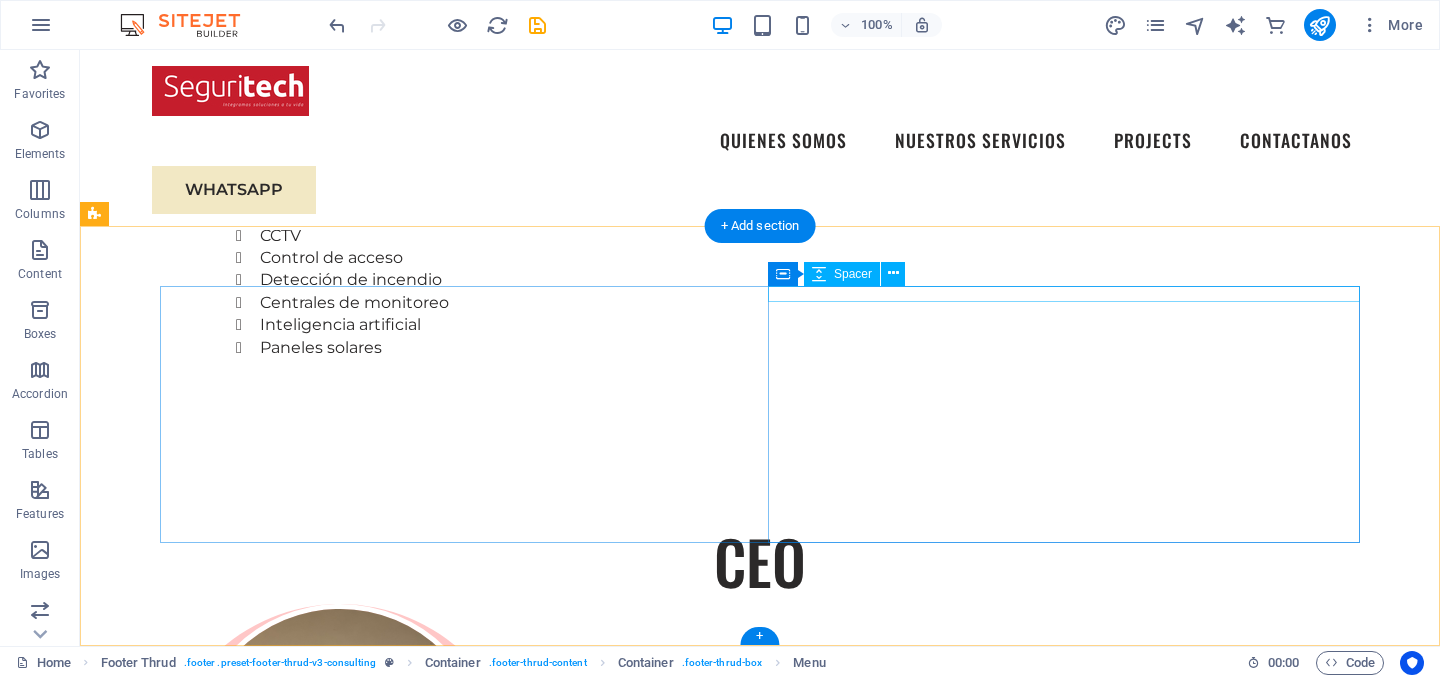 scroll, scrollTop: 2839, scrollLeft: 0, axis: vertical 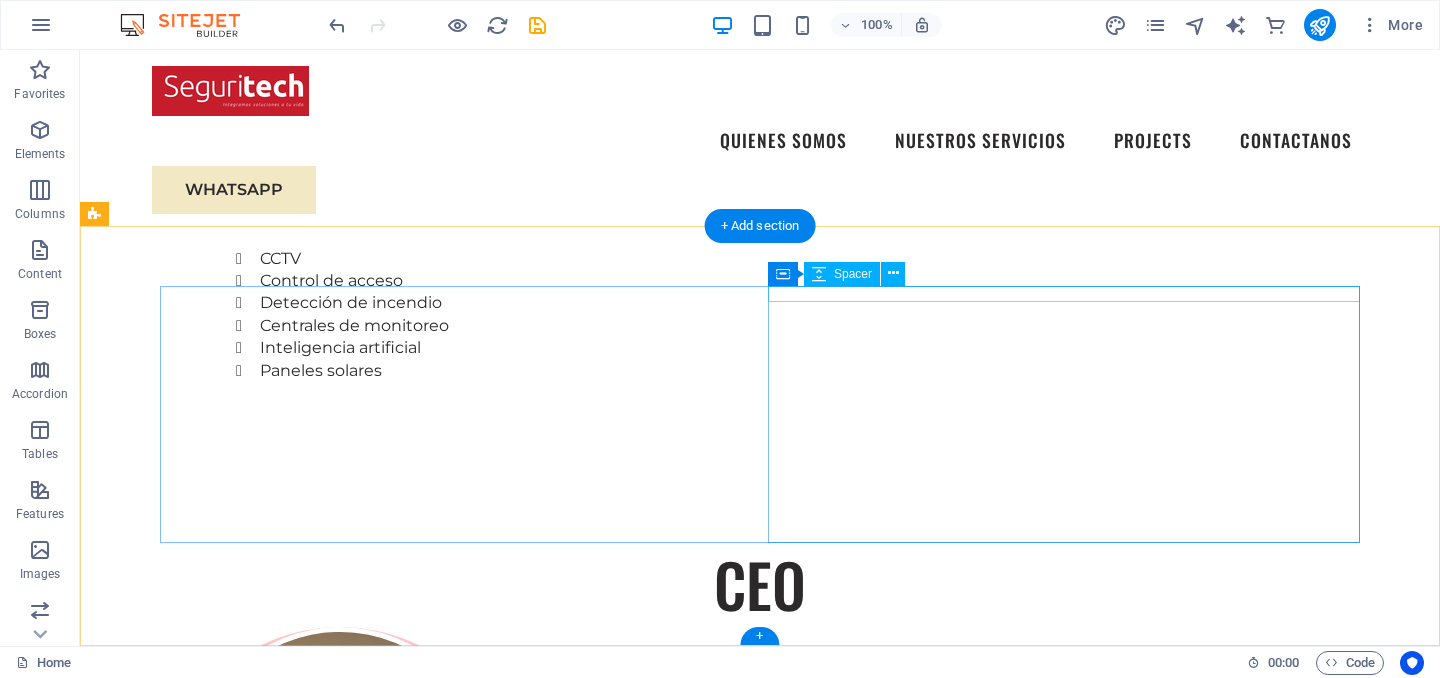 click at bounding box center [456, 2585] 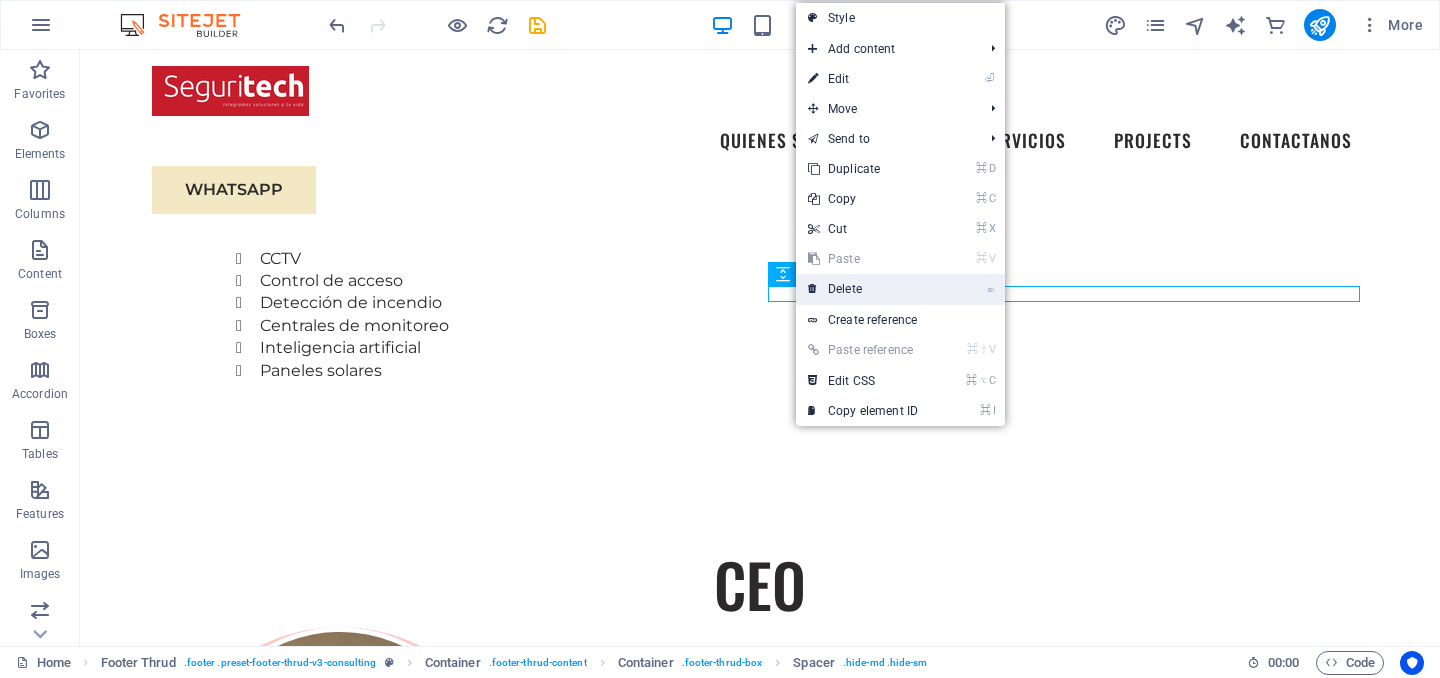 click on "⌦  Delete" at bounding box center (863, 289) 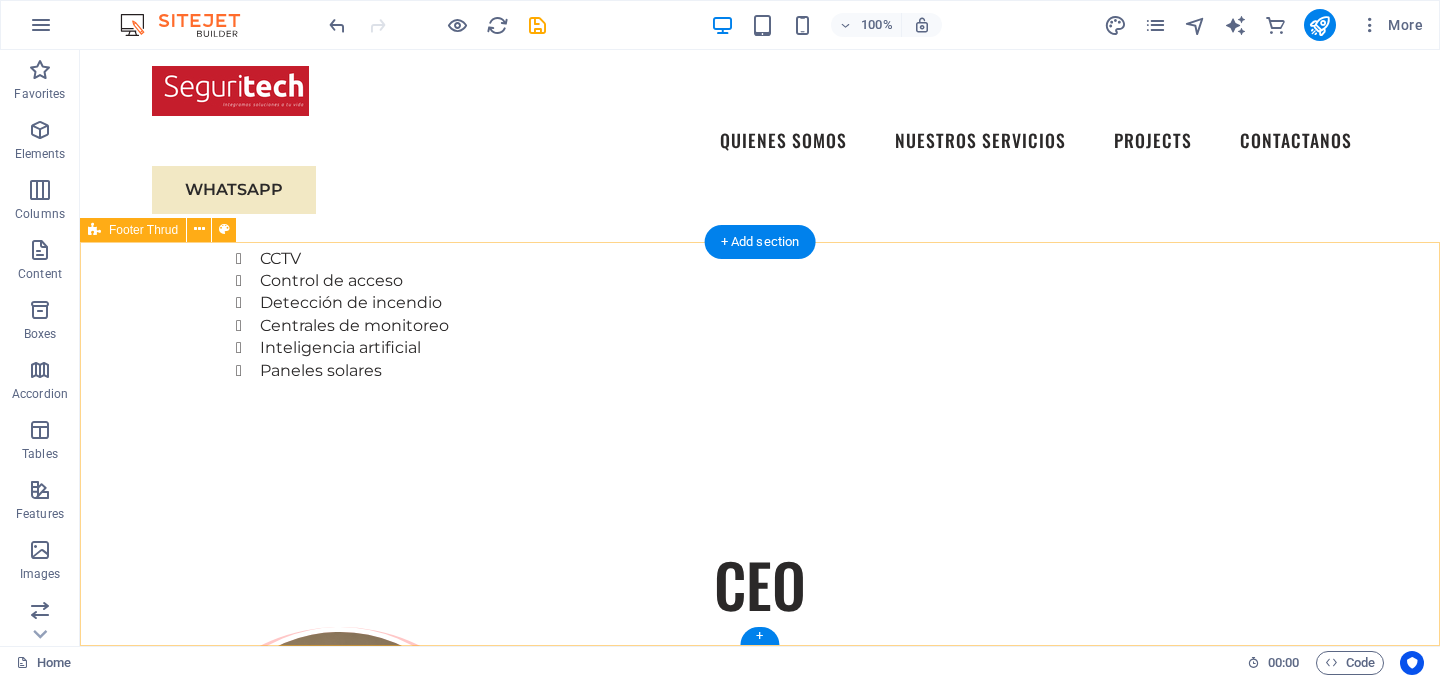 scroll, scrollTop: 2823, scrollLeft: 0, axis: vertical 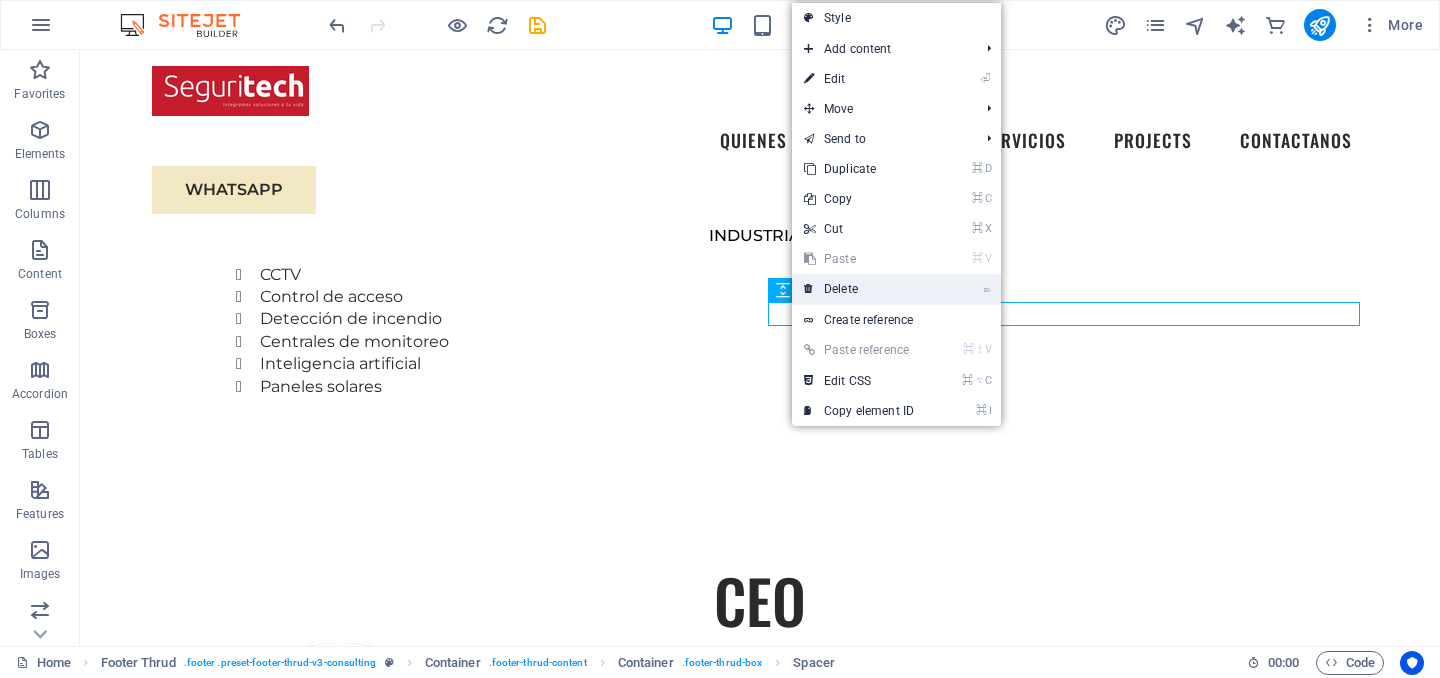click on "⌦  Delete" at bounding box center (859, 289) 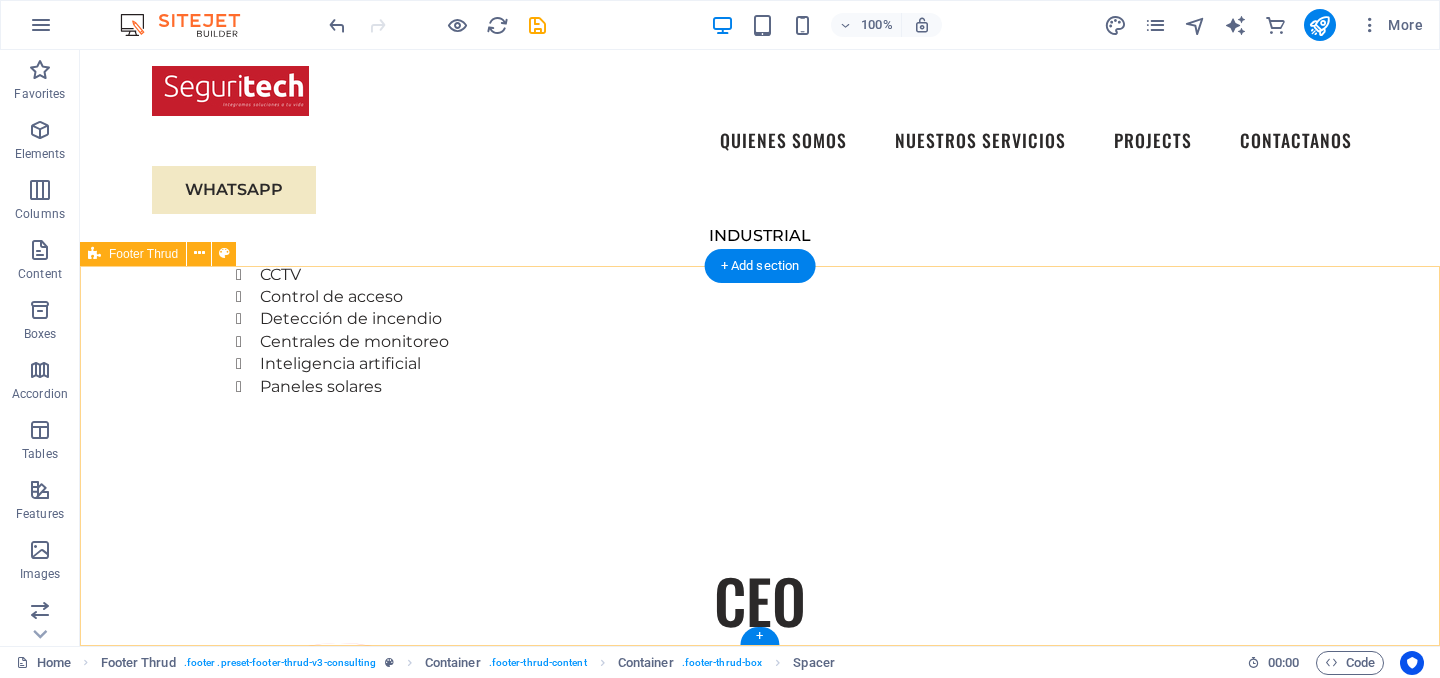 scroll, scrollTop: 2799, scrollLeft: 0, axis: vertical 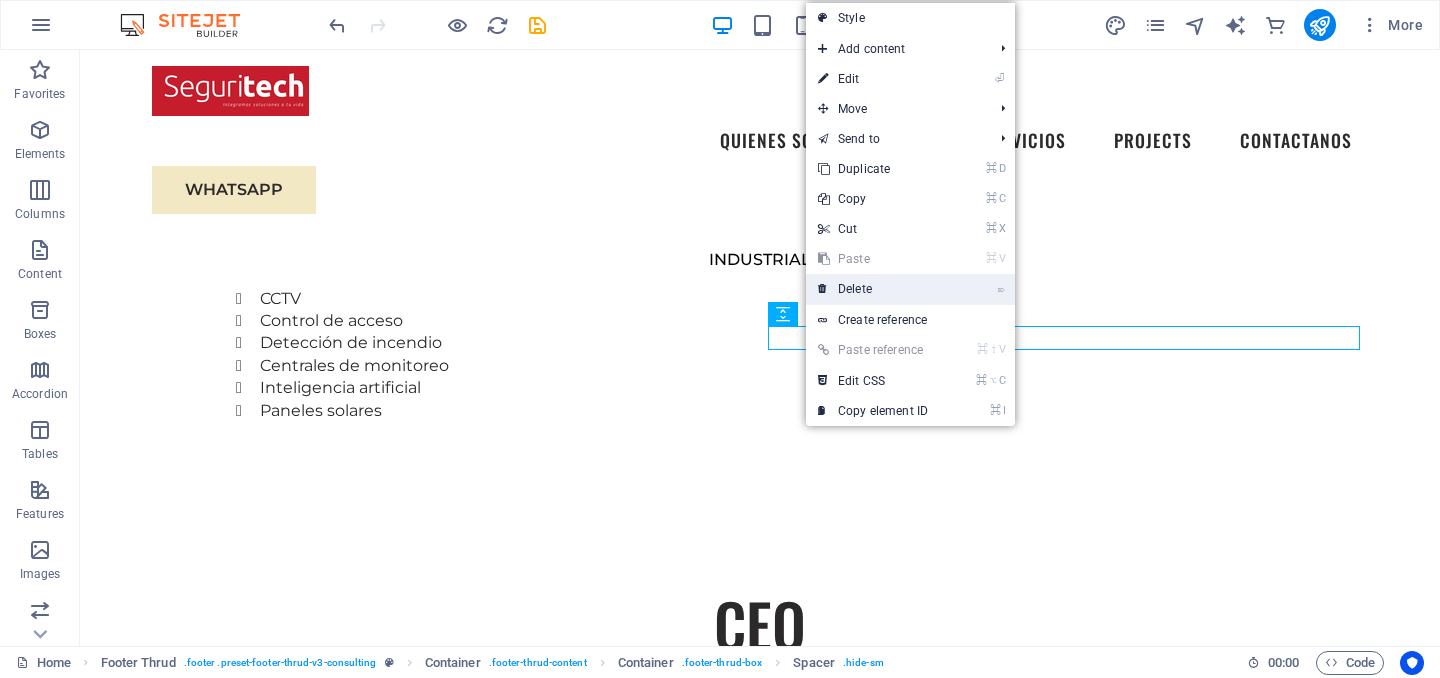 click on "⌦  Delete" at bounding box center [873, 289] 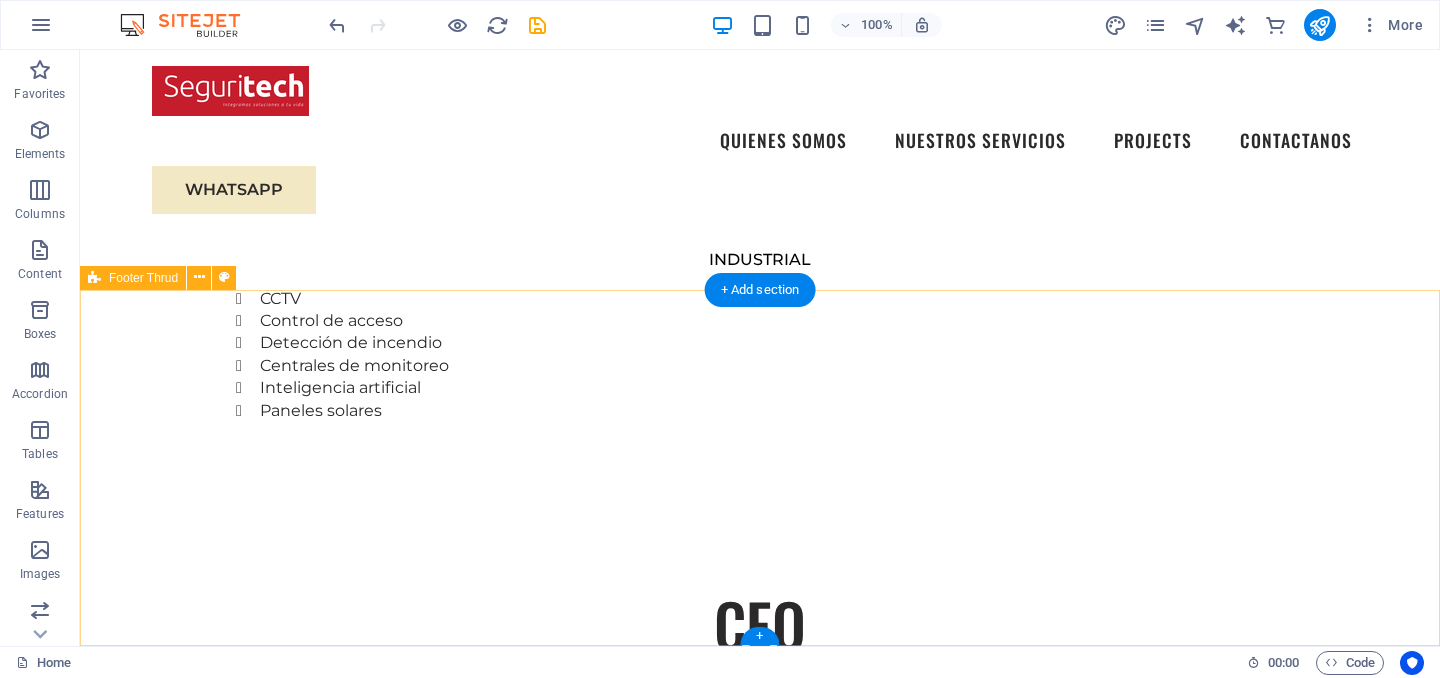 scroll, scrollTop: 2775, scrollLeft: 0, axis: vertical 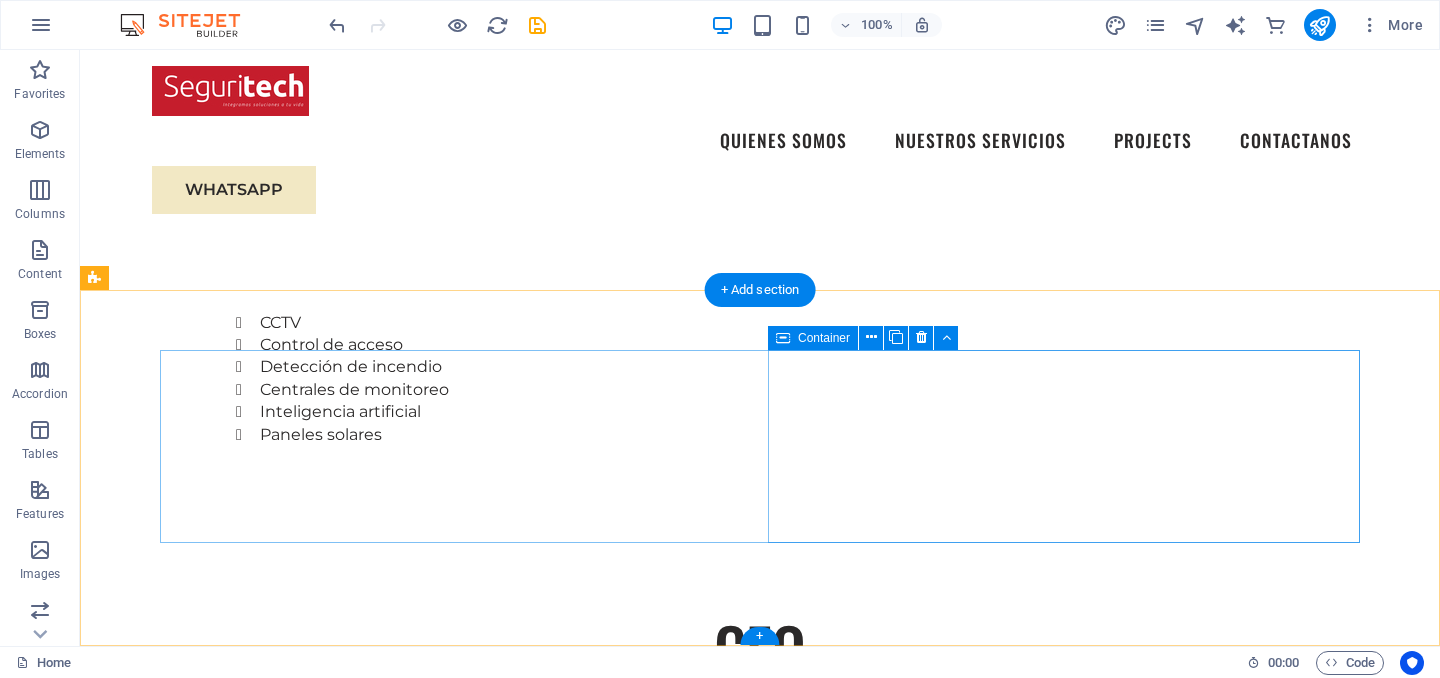 drag, startPoint x: 752, startPoint y: 321, endPoint x: 832, endPoint y: 371, distance: 94.33981 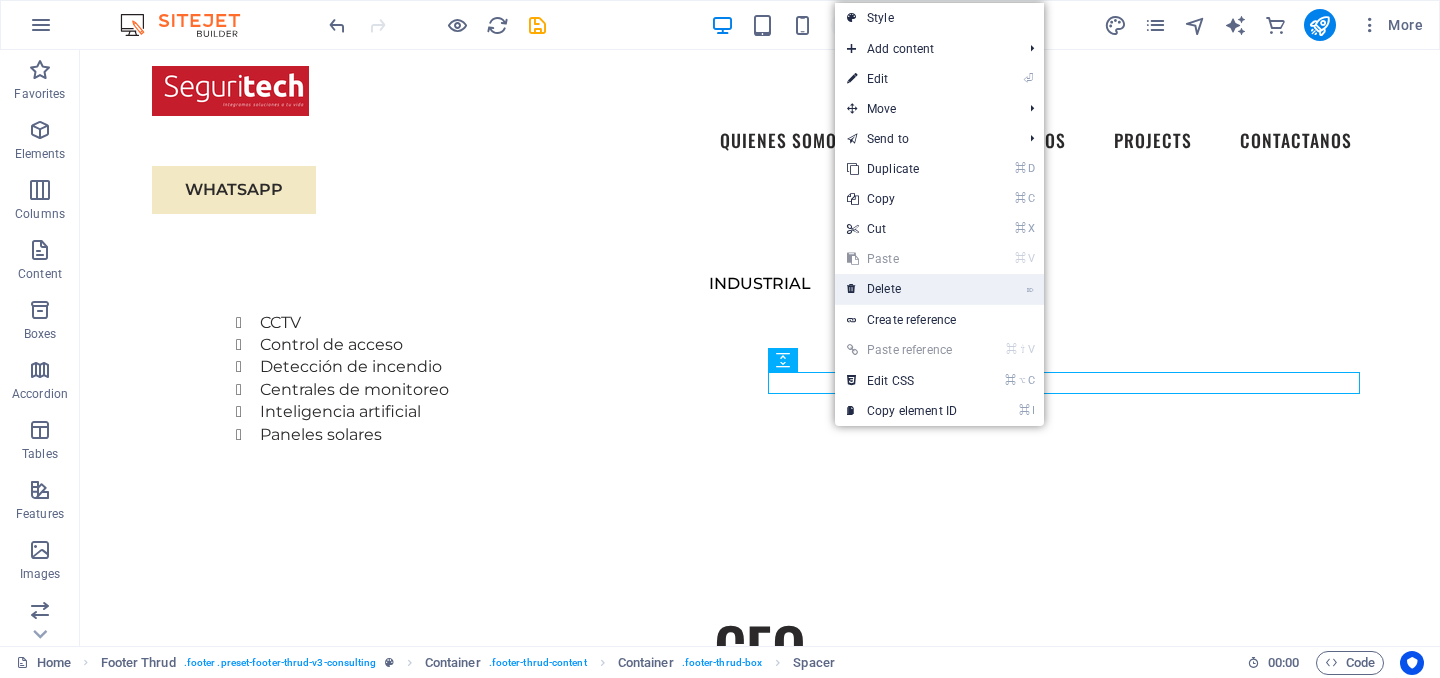 click on "⌦  Delete" at bounding box center [902, 289] 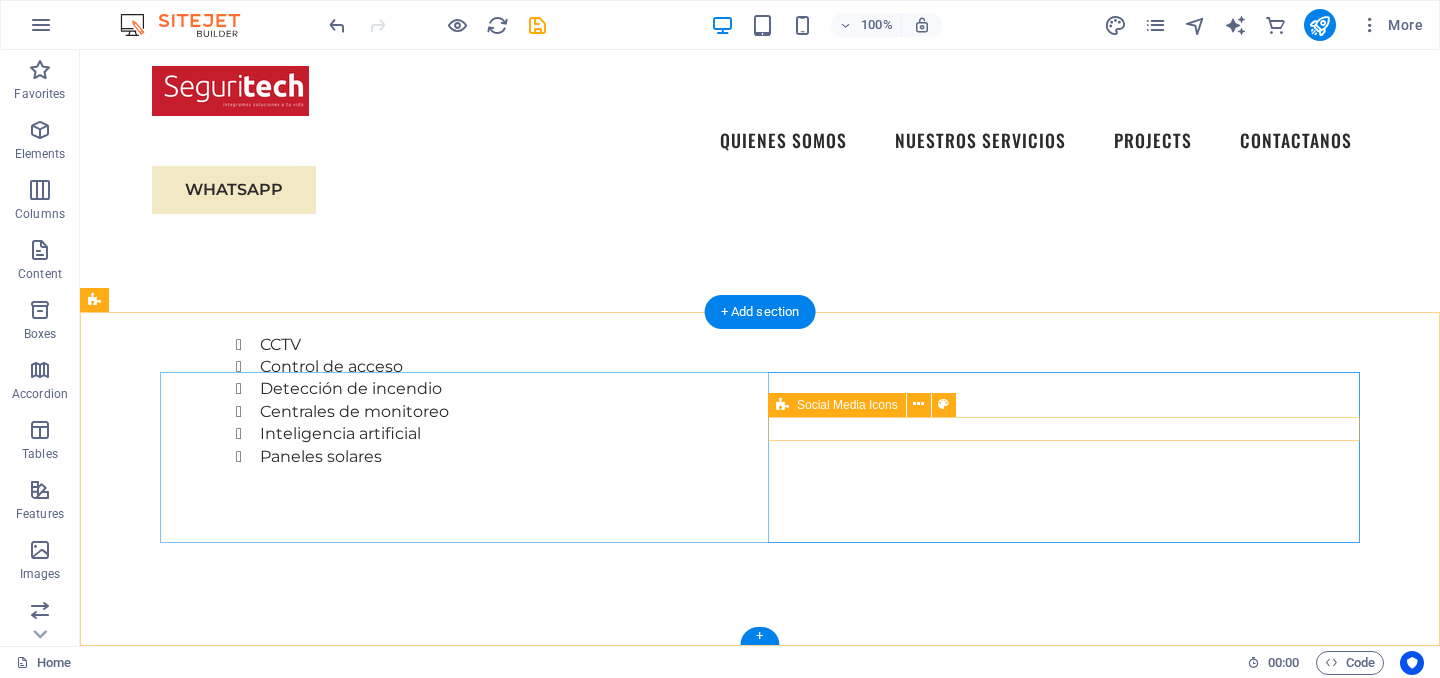 click at bounding box center [456, 2768] 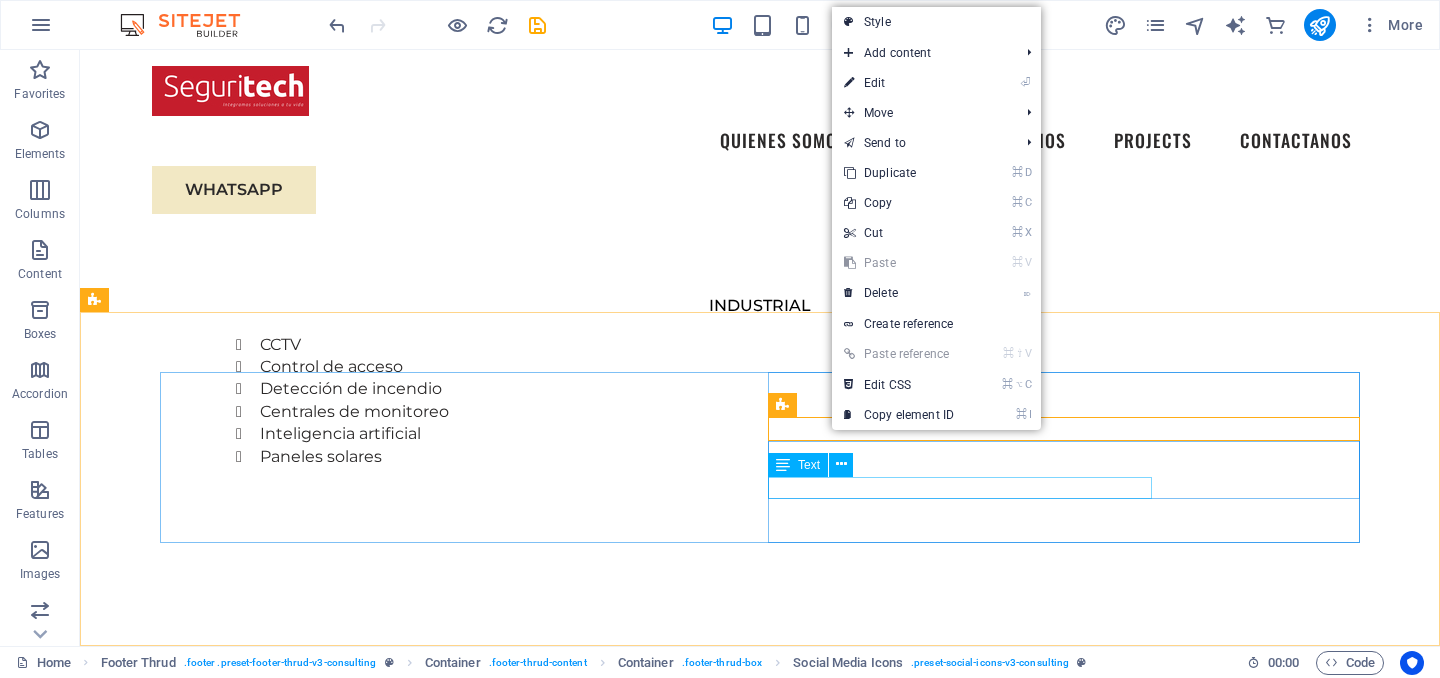 click on "Text" at bounding box center (798, 465) 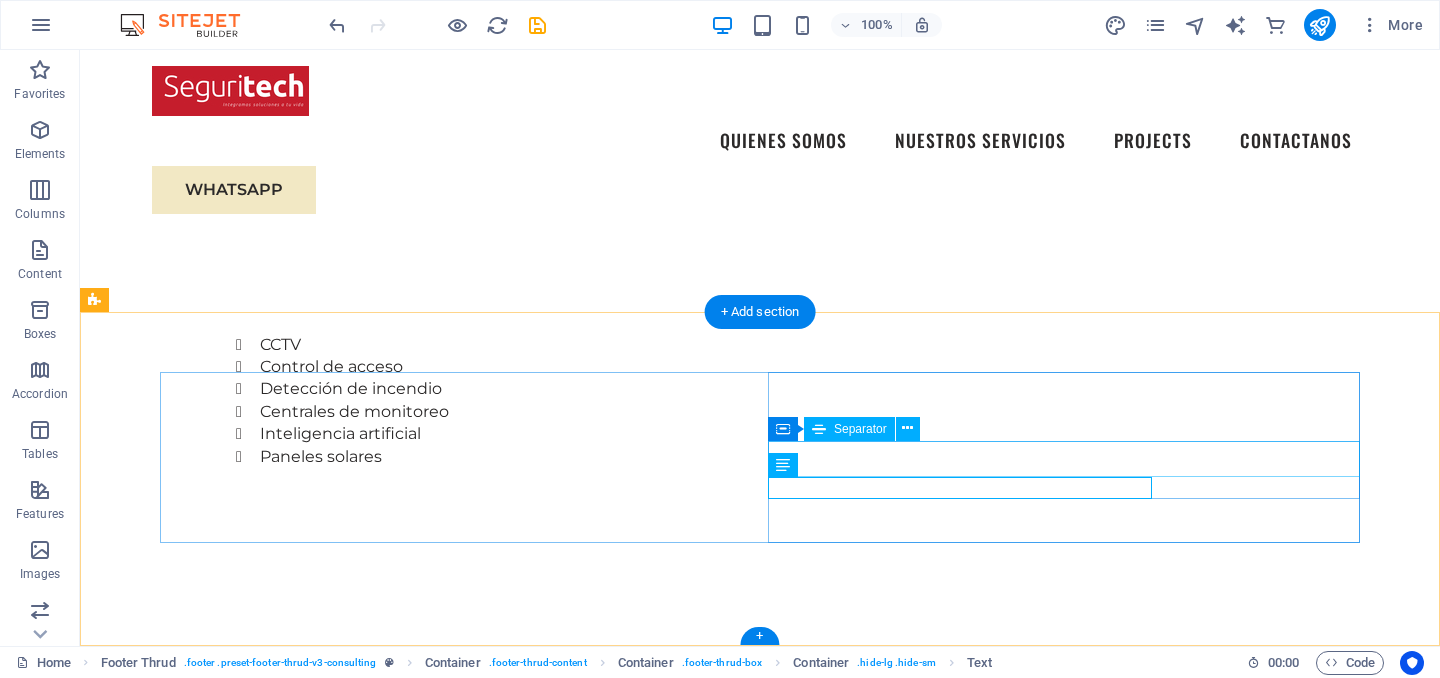 click at bounding box center (456, 2838) 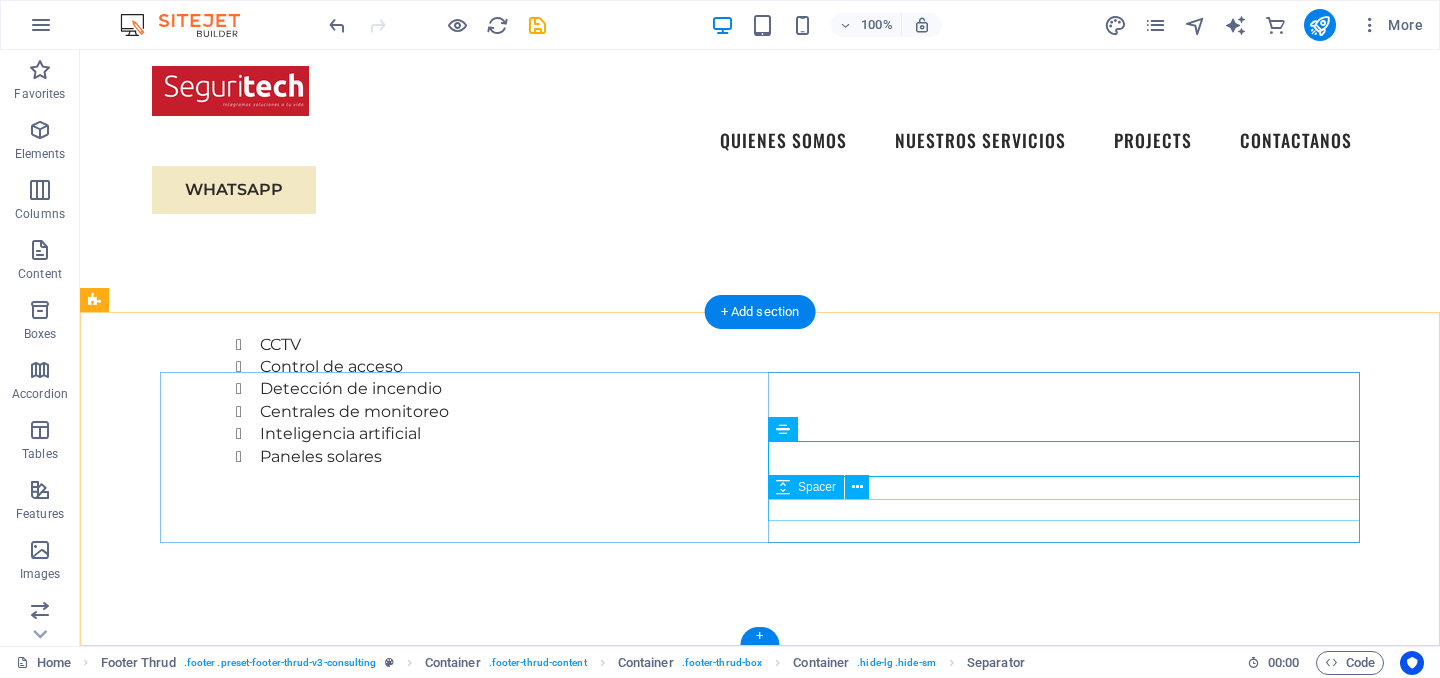 click at bounding box center [456, 2890] 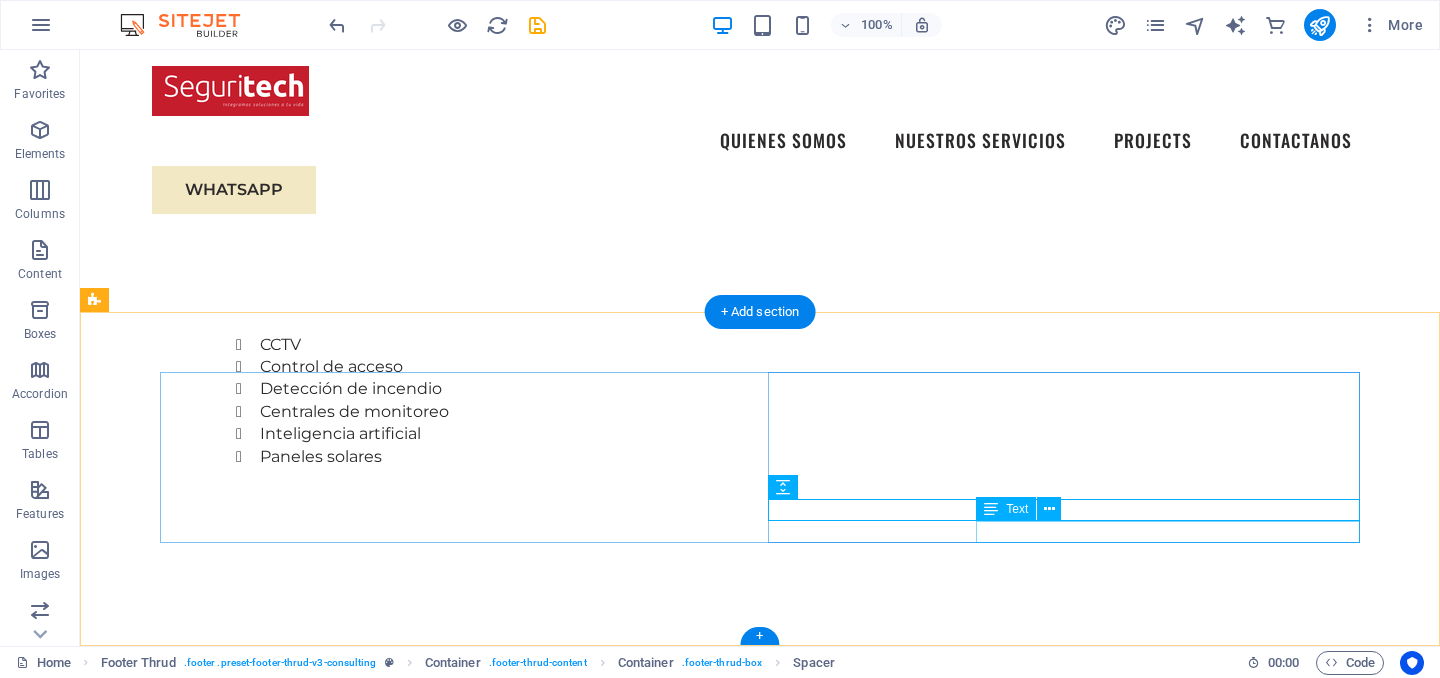 click on "a1ce9657dea6ad96fa299aed7f79f6@[DOMAIN].local" at bounding box center [456, 2912] 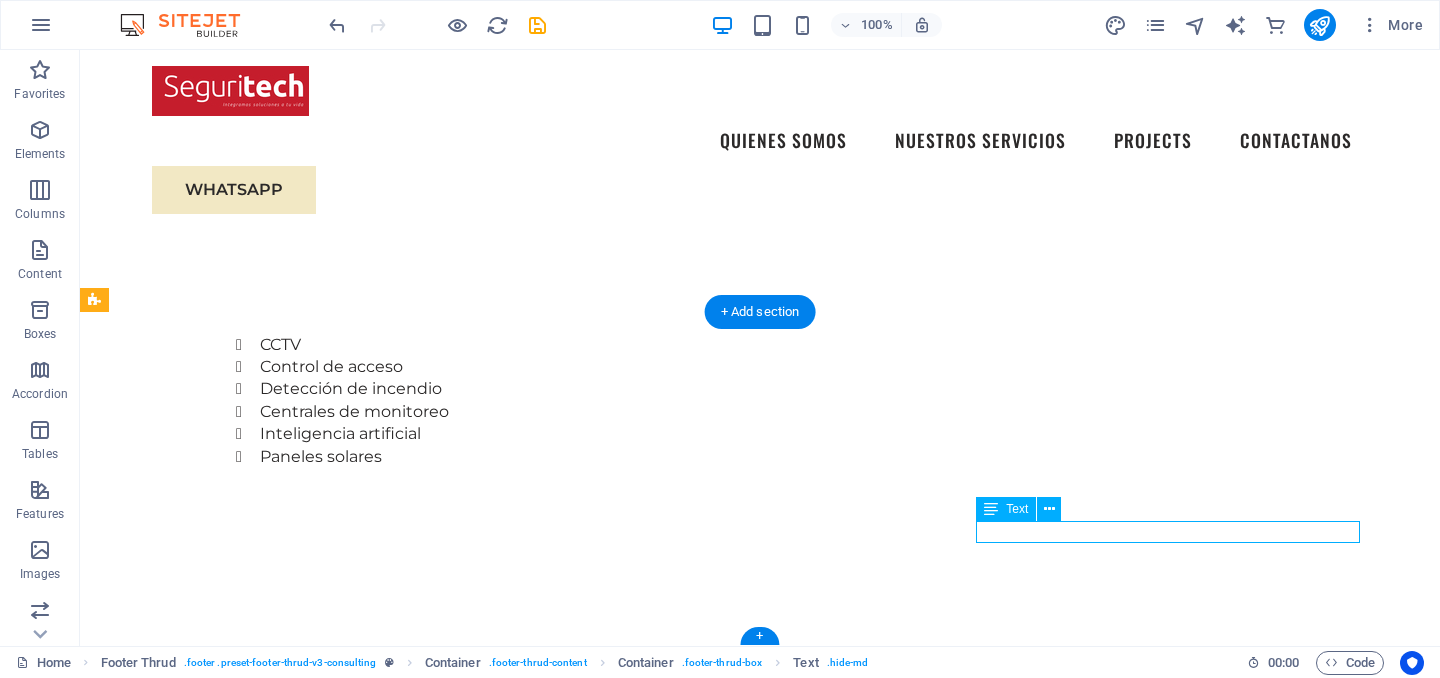 click on "a1ce9657dea6ad96fa299aed7f79f6@[DOMAIN].local" at bounding box center [456, 2912] 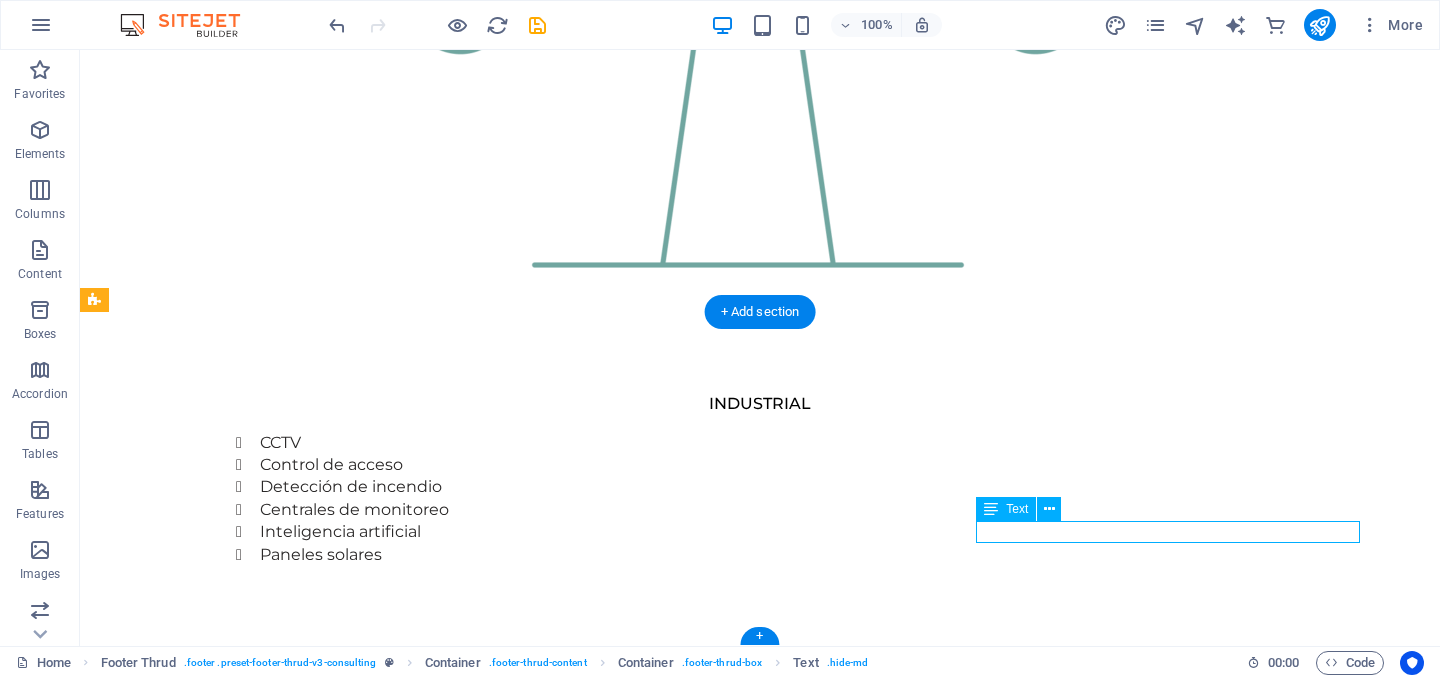 scroll, scrollTop: 2641, scrollLeft: 0, axis: vertical 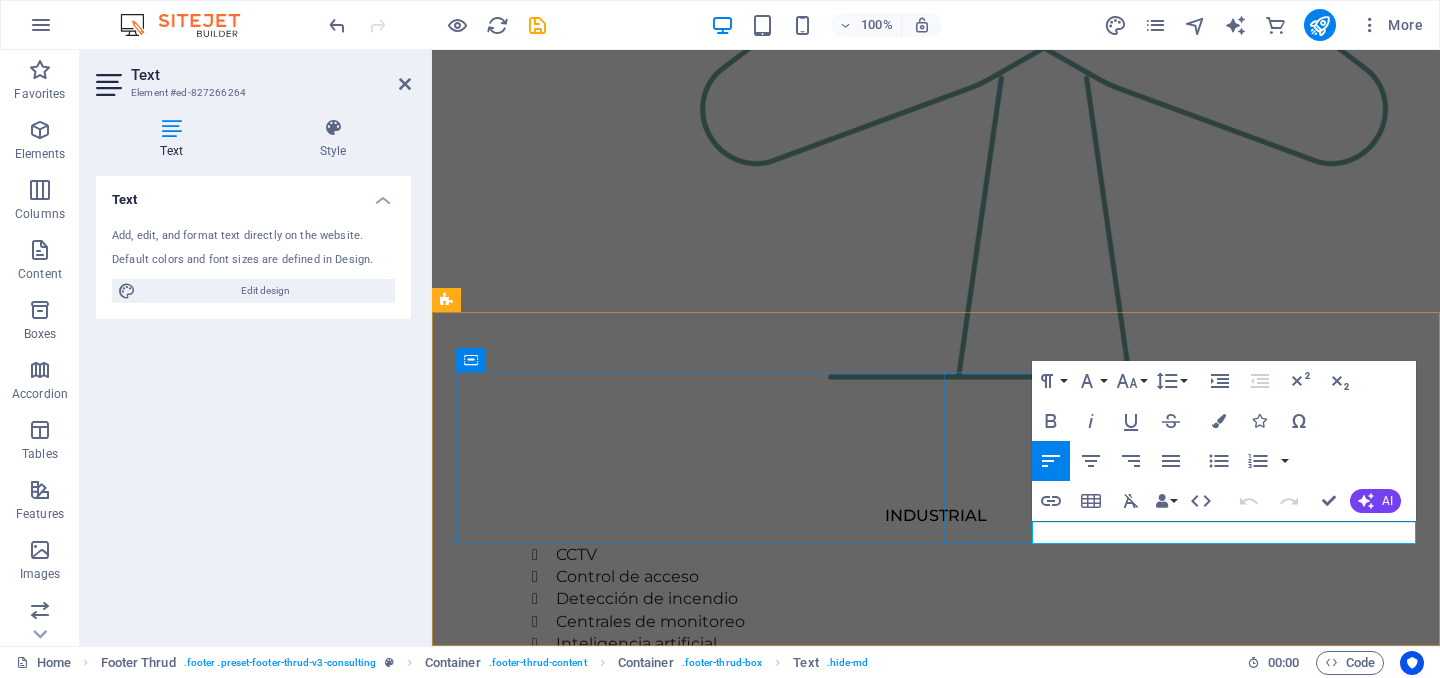 click on "a1ce9657dea6ad96fa299aed7f79f6@[DOMAIN].local" at bounding box center [486, 3110] 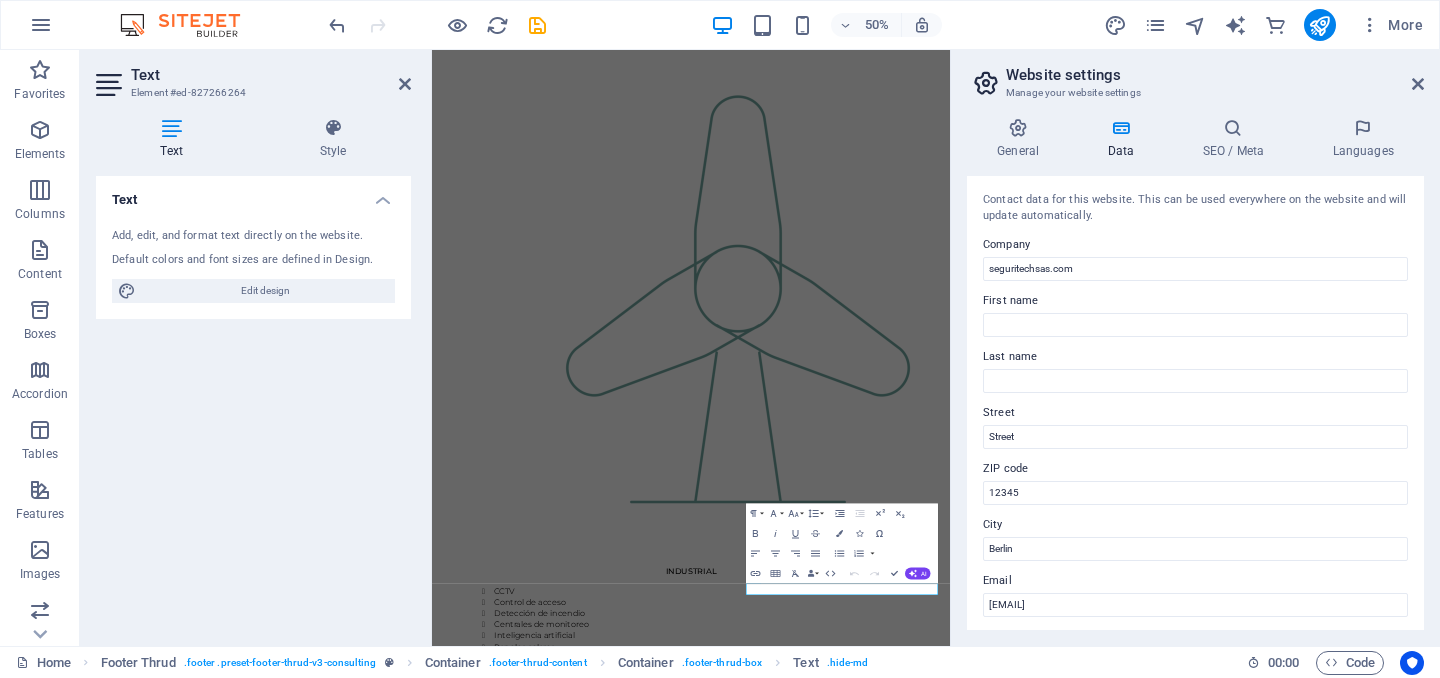click on "Berlin" at bounding box center (1195, 549) 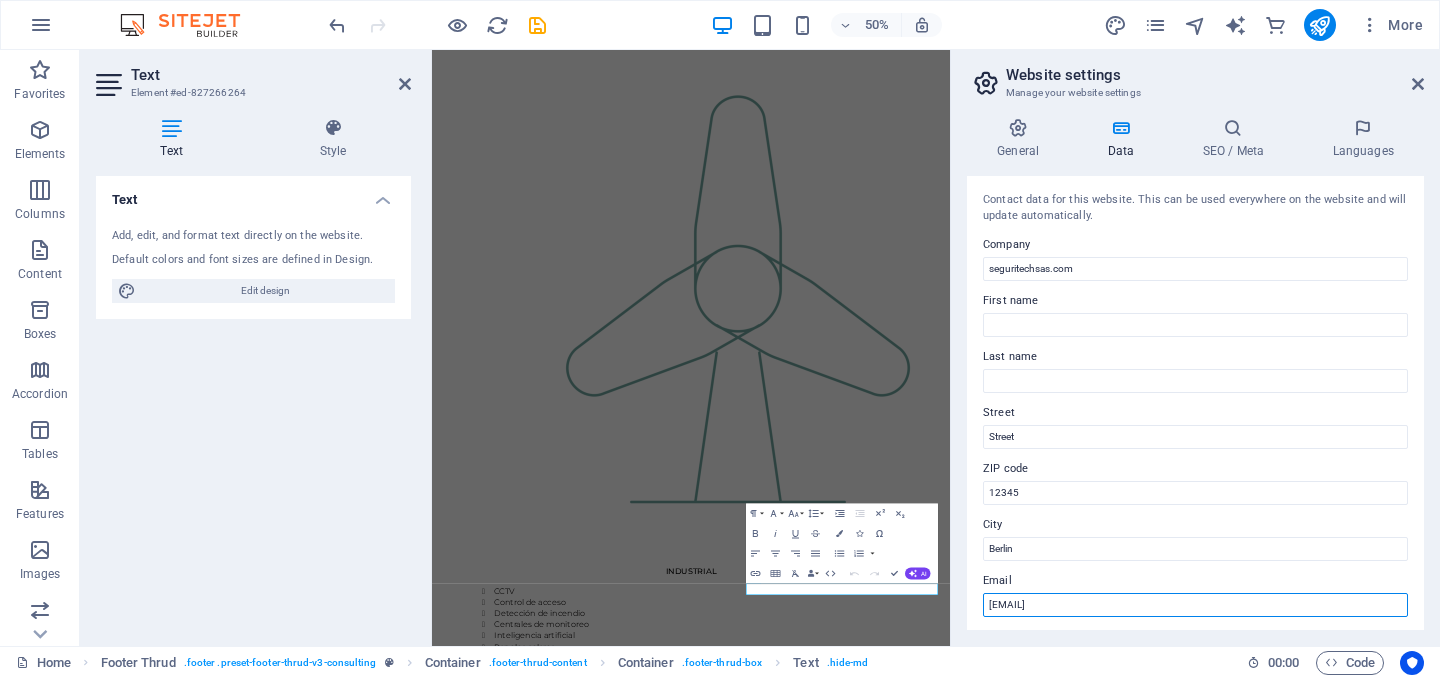 click on "a1ce9657dea6ad96fa299aed7f79f6@[DOMAIN].local" at bounding box center [1195, 605] 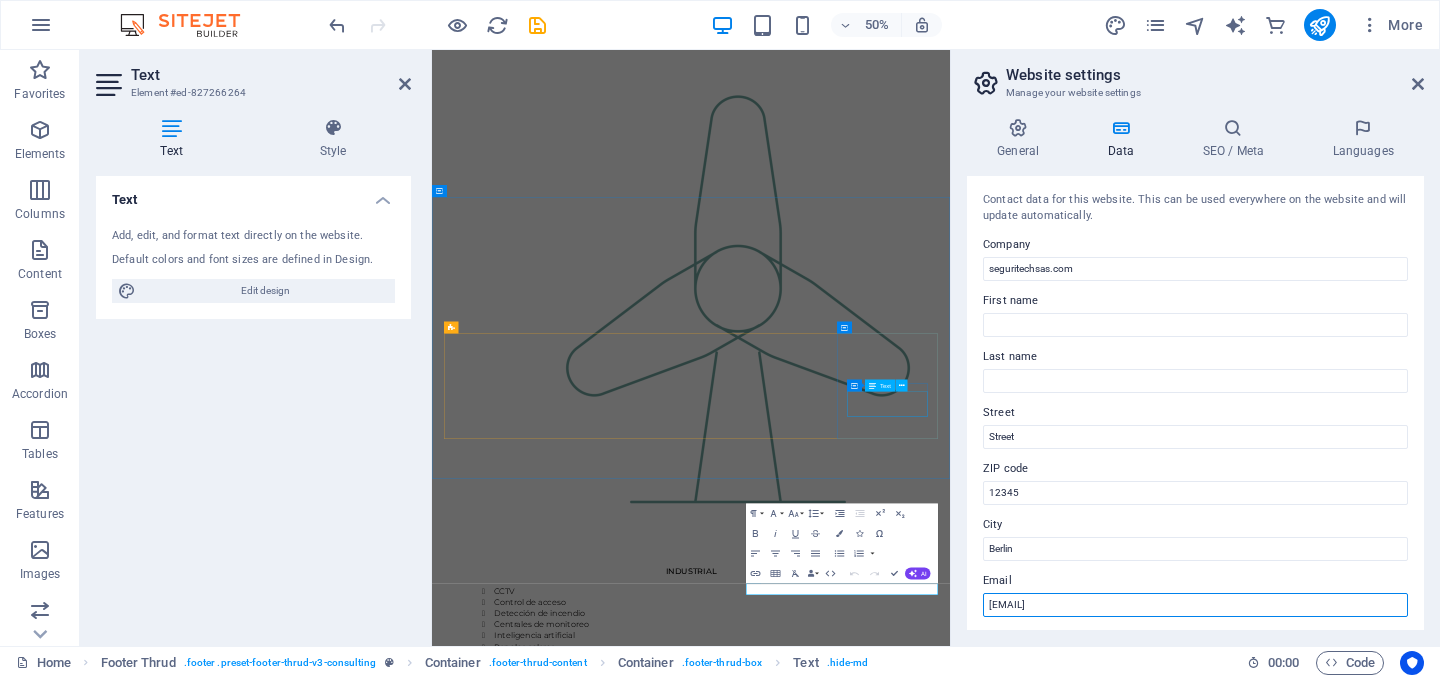 type on "info@seguritechsas.com" 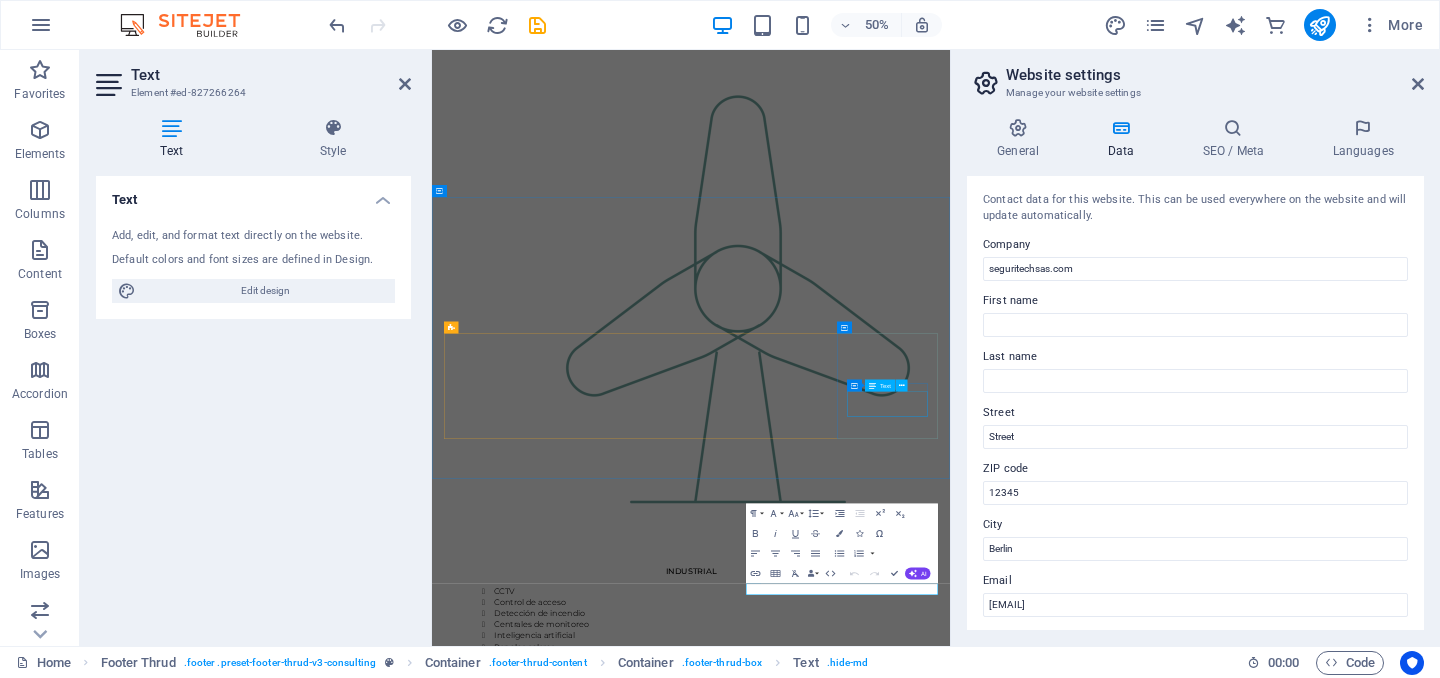 click on "Sustainability Integration" at bounding box center [557, 3094] 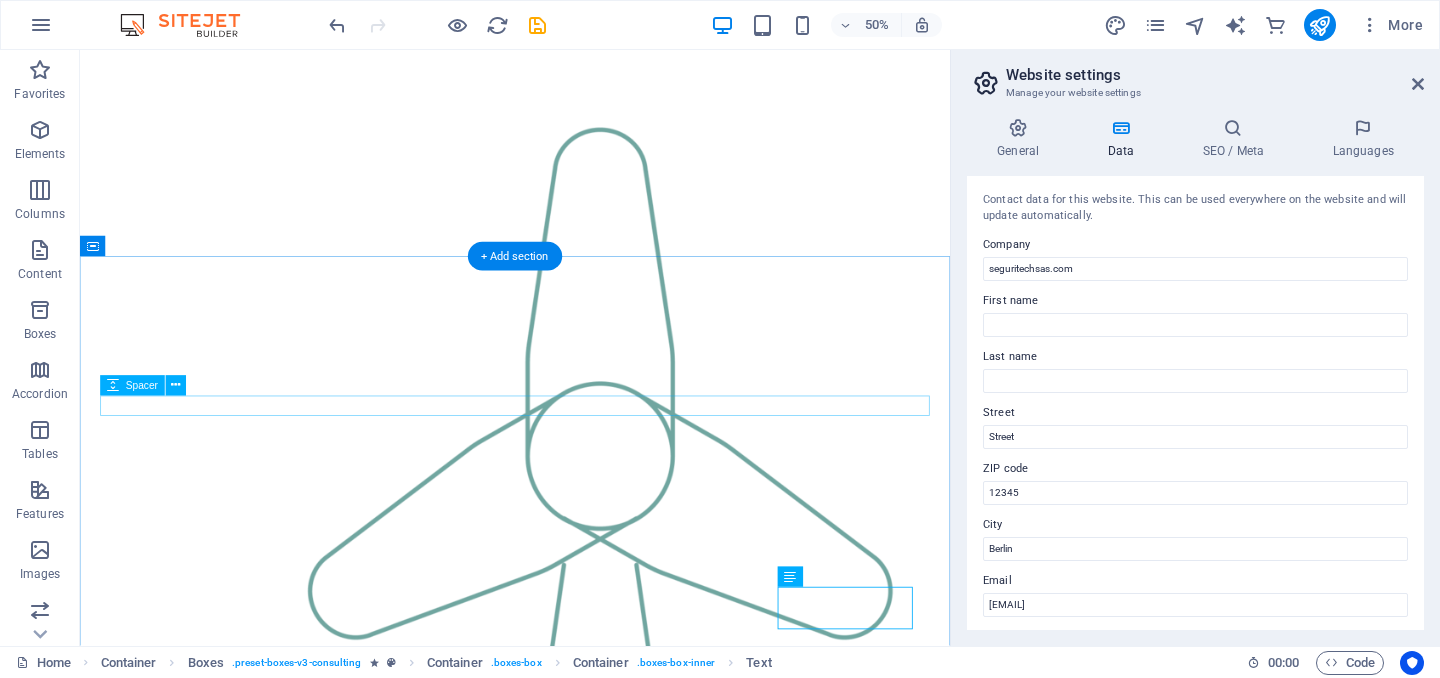 scroll, scrollTop: 2546, scrollLeft: 0, axis: vertical 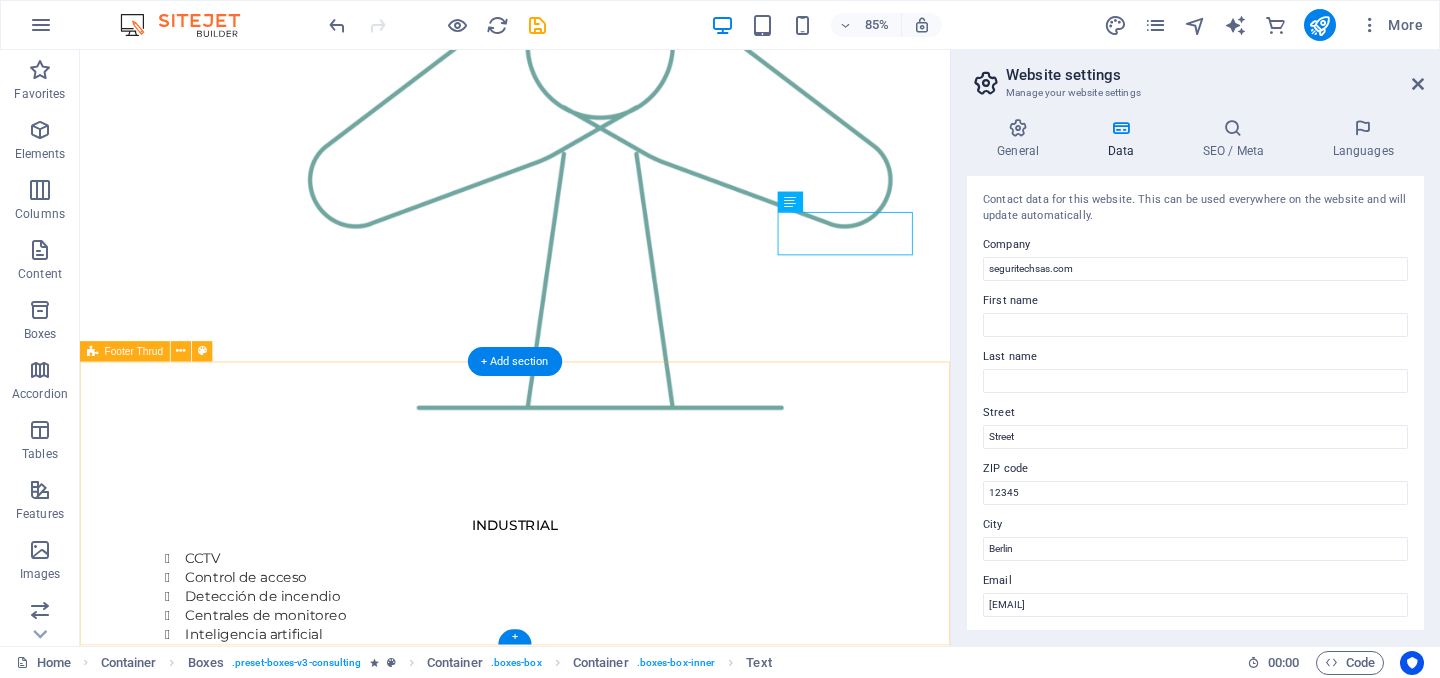click on "At Eco-Con, we believe in the power of collaboration and innovation to drive positive change. Let's work together to make a difference and shape a brighter, more sustainable future. Stay connected with us: Stay connected with us: info@seguritechsas.com info@seguritechsas.com
Privacy Policy Terms of Service   seguritechsas.com" at bounding box center (592, 3051) 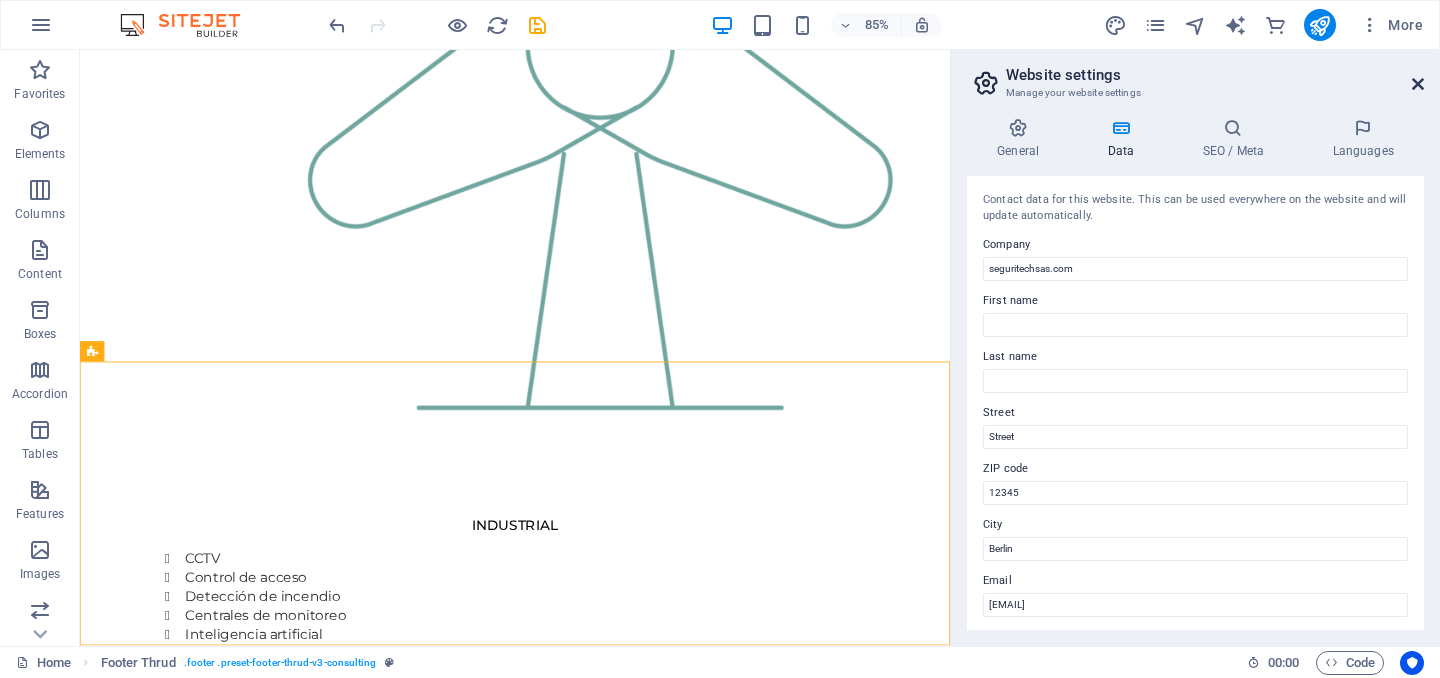 click at bounding box center (1418, 84) 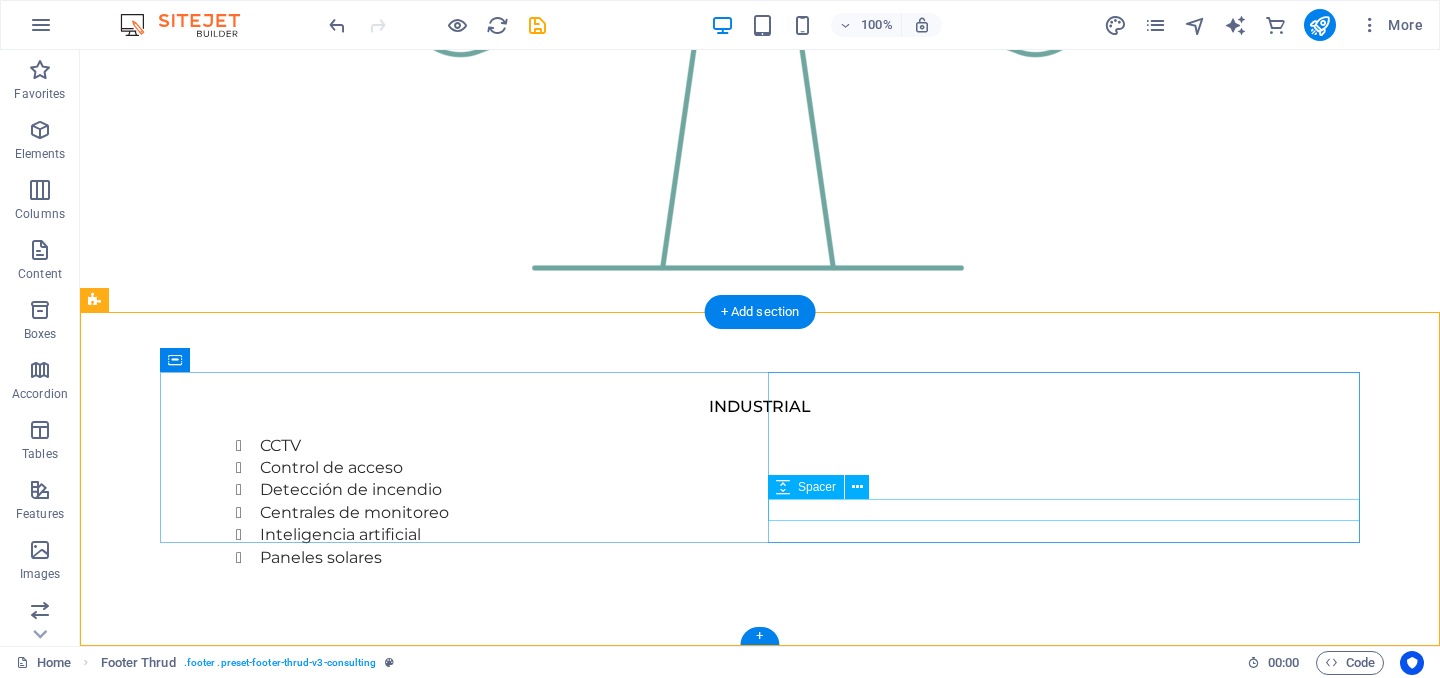 scroll, scrollTop: 2753, scrollLeft: 0, axis: vertical 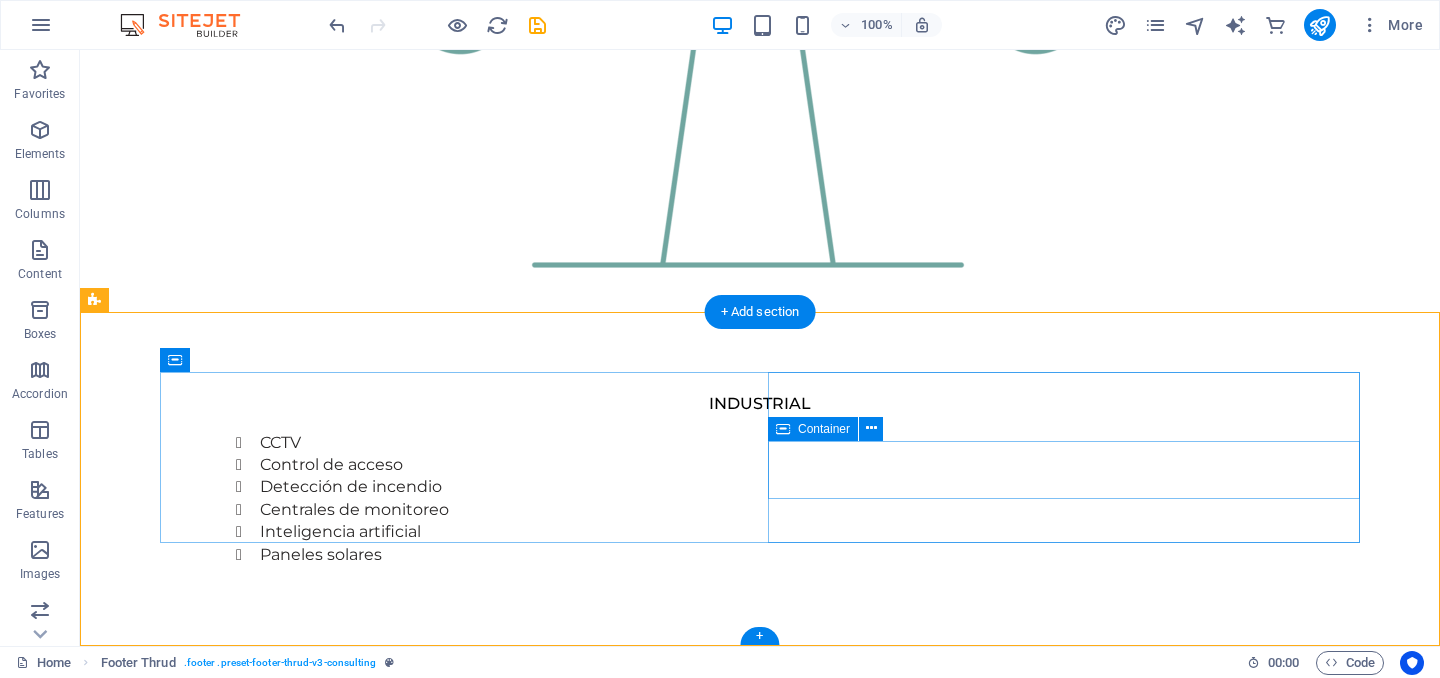 click on "info@seguritechsas.com" at bounding box center (456, 2951) 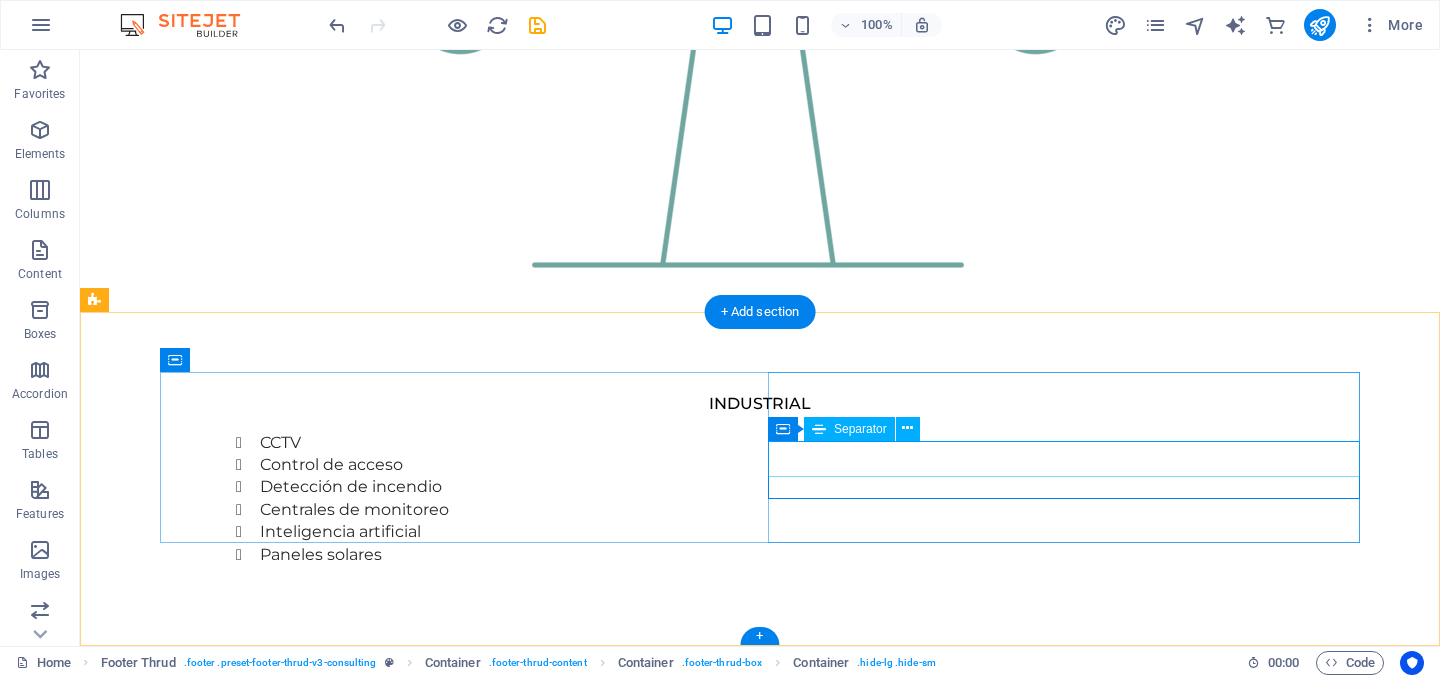 click at bounding box center [456, 2936] 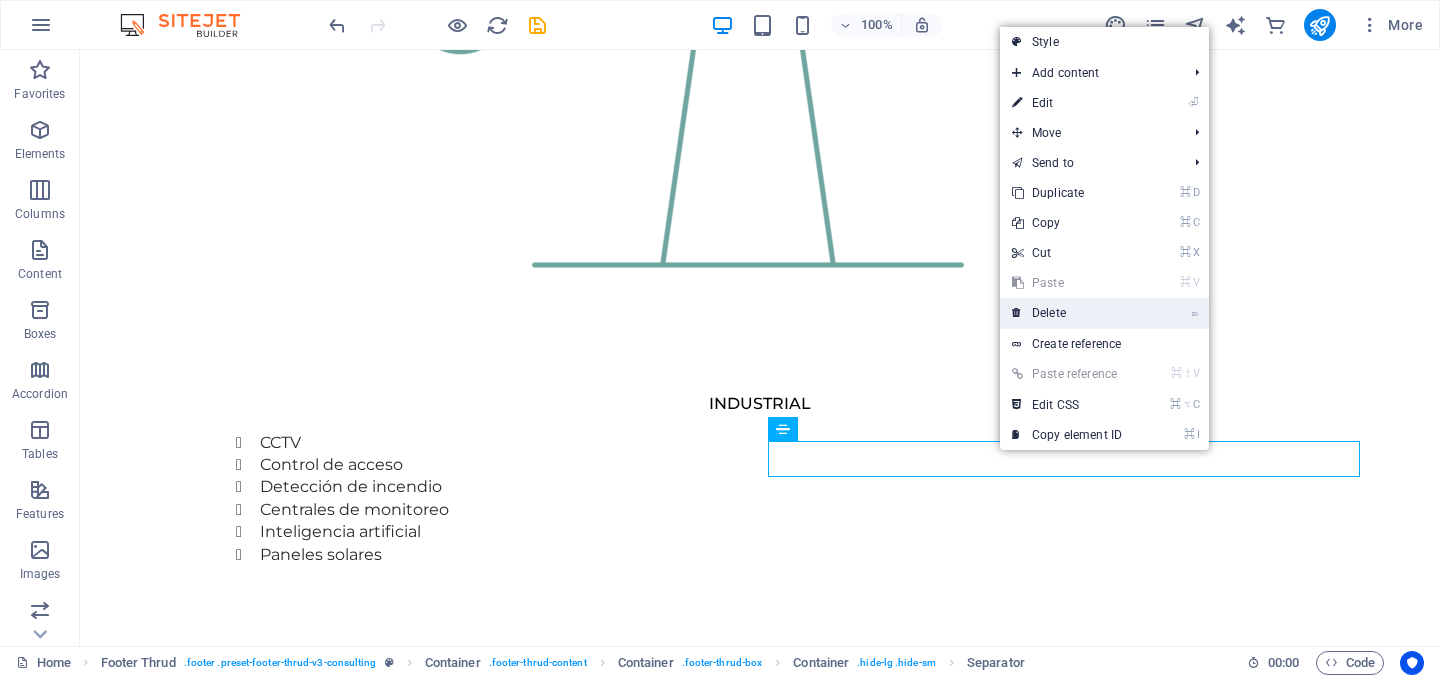 click on "⌦  Delete" at bounding box center (1067, 313) 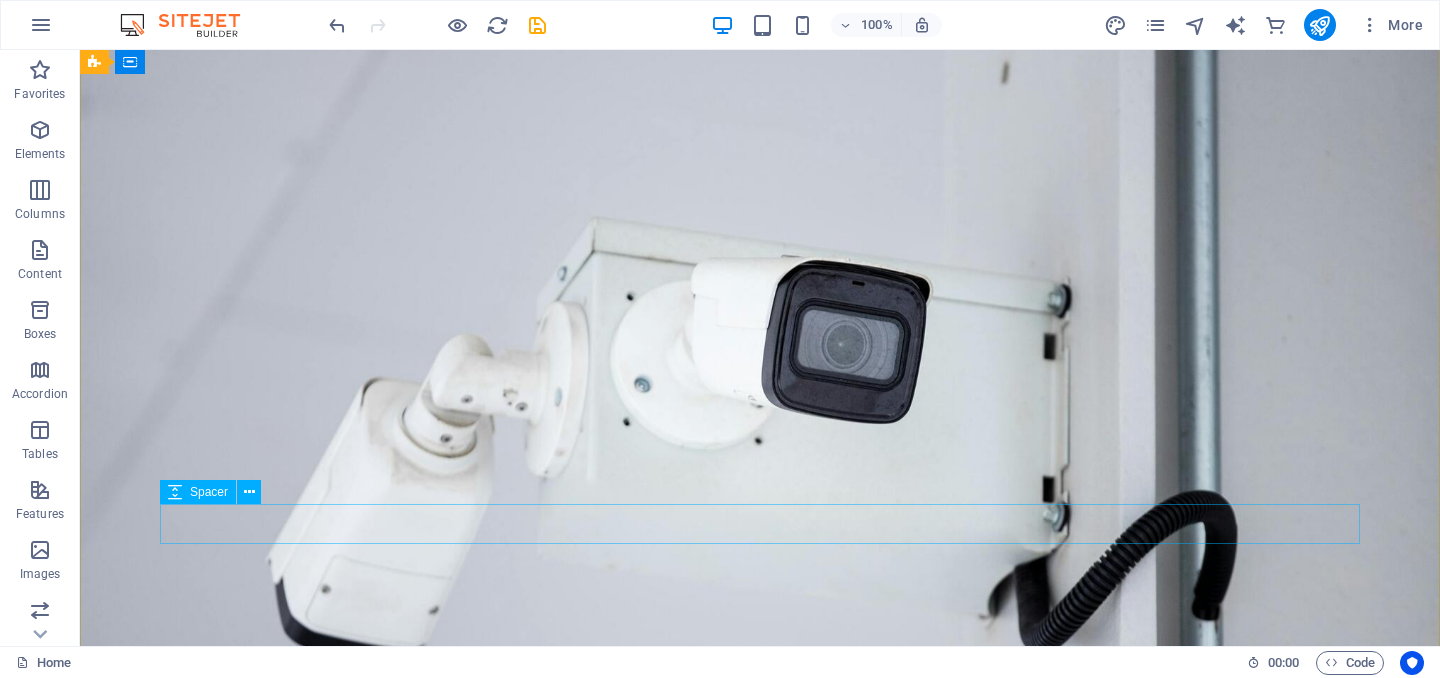 scroll, scrollTop: 0, scrollLeft: 0, axis: both 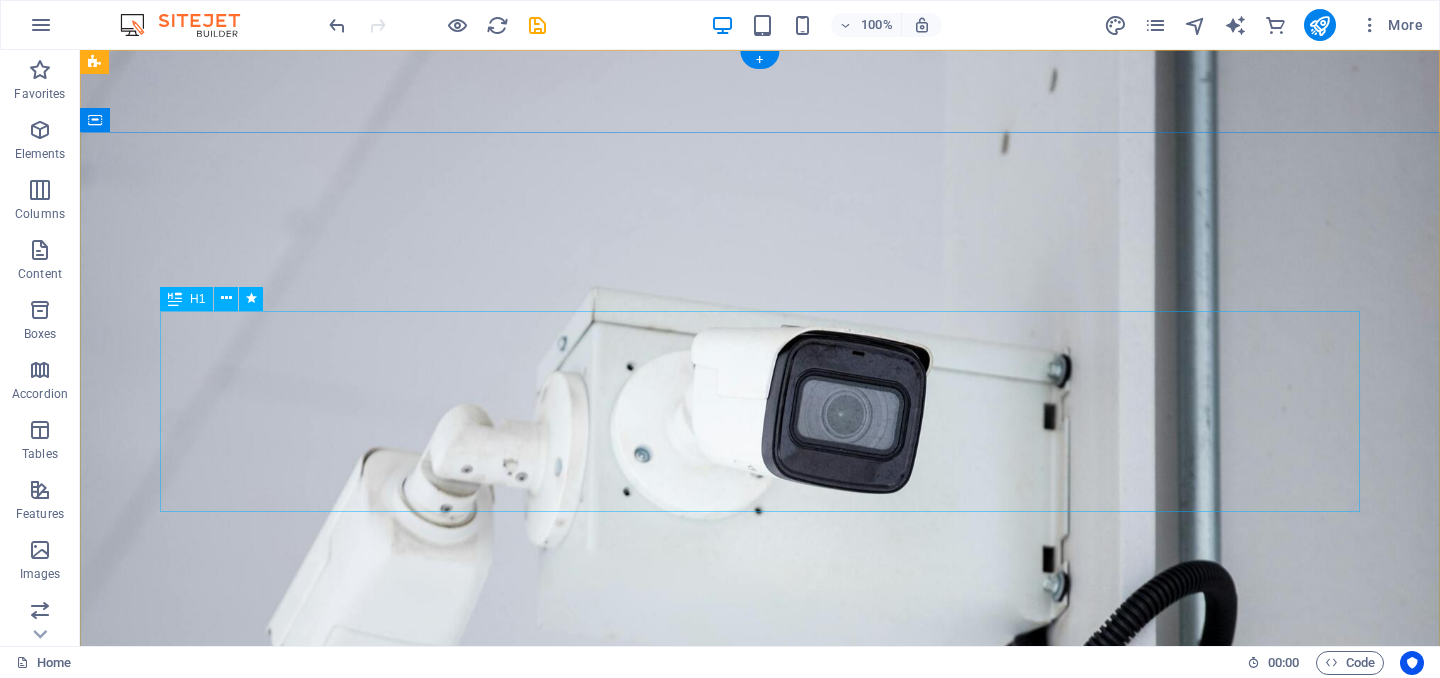 click on "SOMOS TU MEJOR OPCION EN SEGURIDAD ELECTRONICA" at bounding box center (760, 1231) 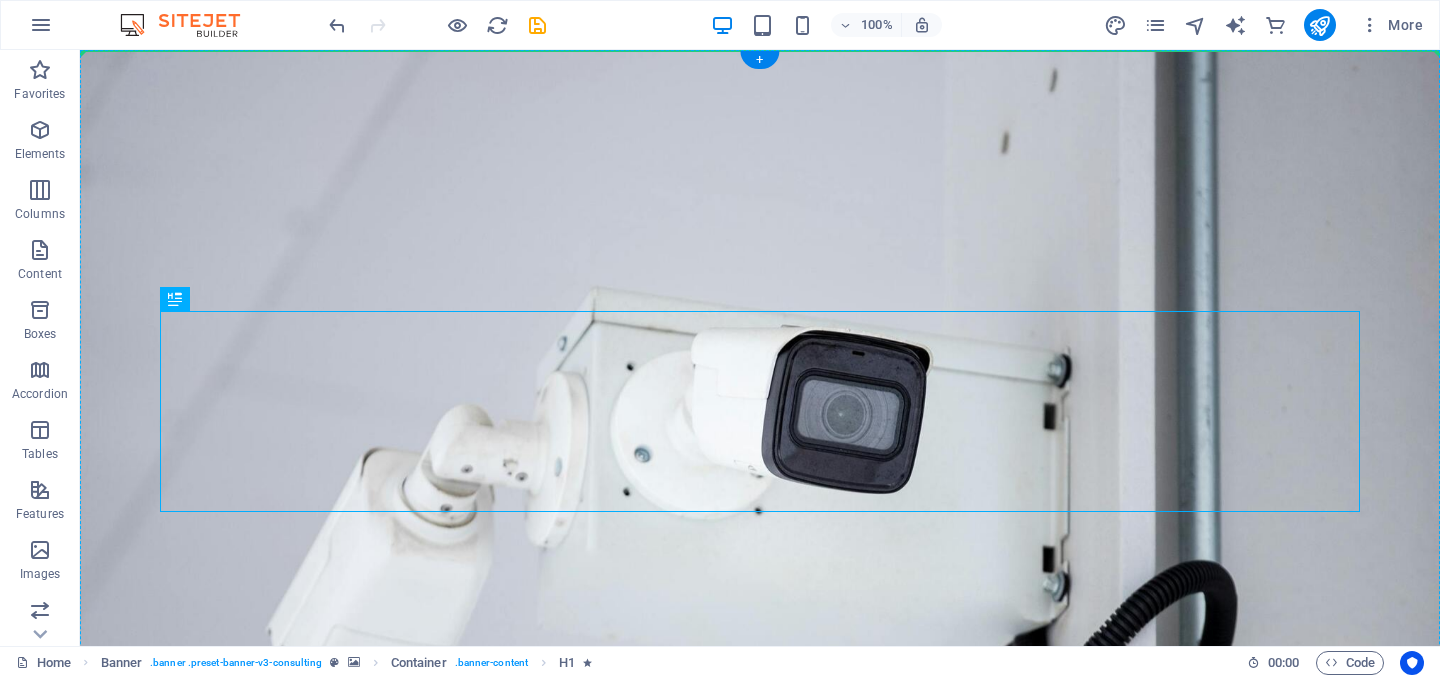 drag, startPoint x: 255, startPoint y: 357, endPoint x: 188, endPoint y: 180, distance: 189.25644 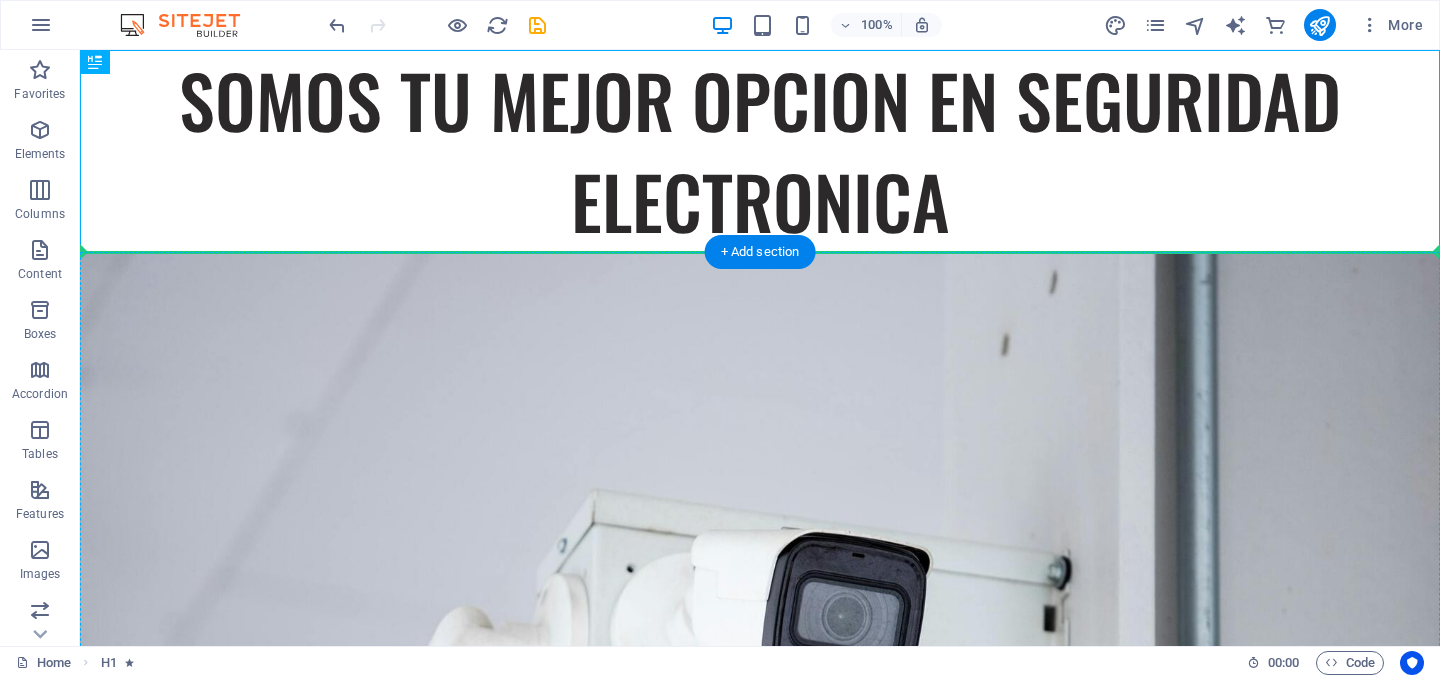 drag, startPoint x: 187, startPoint y: 109, endPoint x: 141, endPoint y: 395, distance: 289.6757 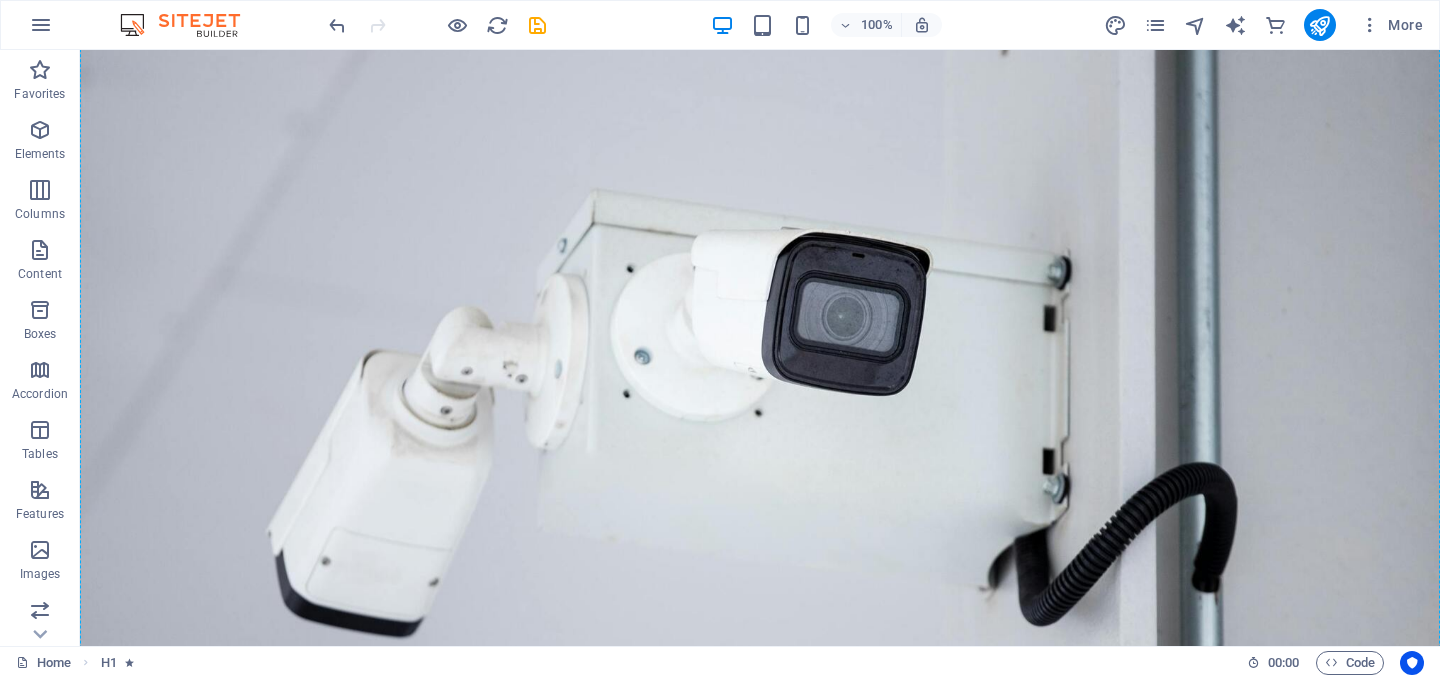 scroll, scrollTop: 334, scrollLeft: 0, axis: vertical 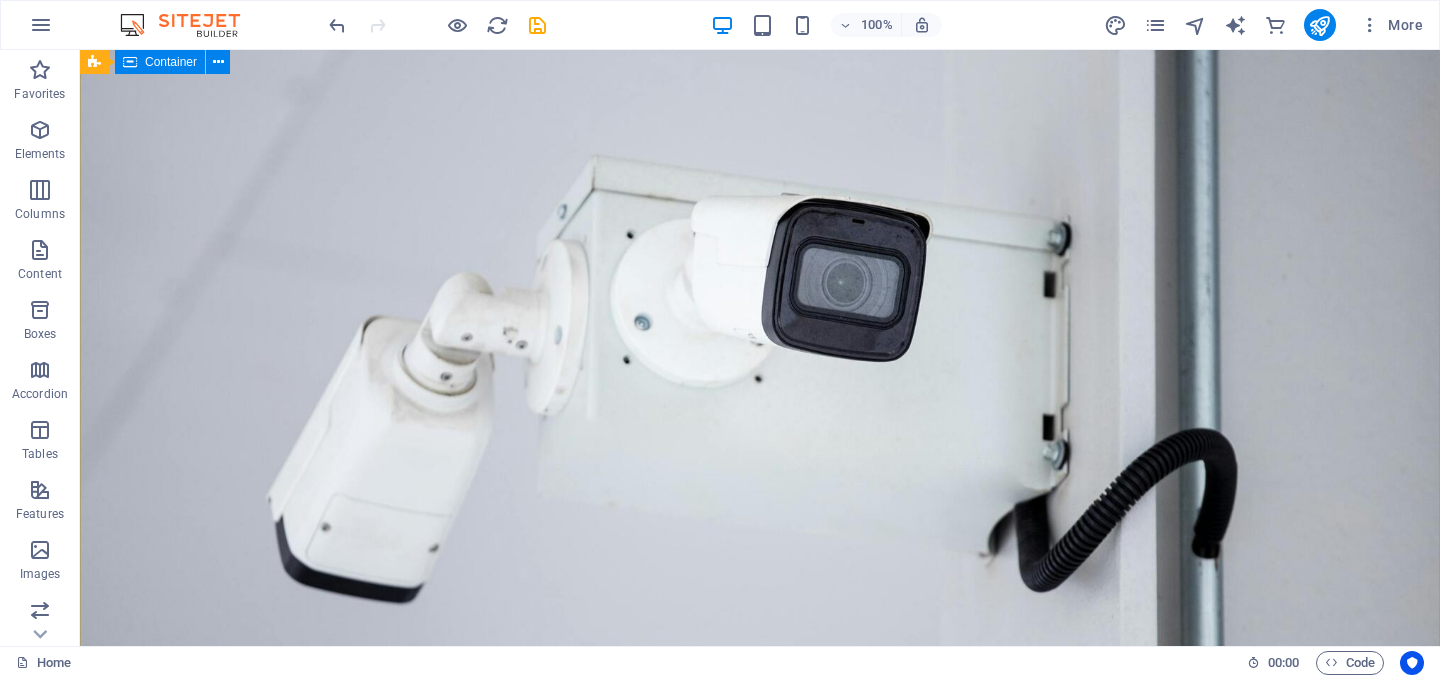 drag, startPoint x: 184, startPoint y: 116, endPoint x: 465, endPoint y: 233, distance: 304.3846 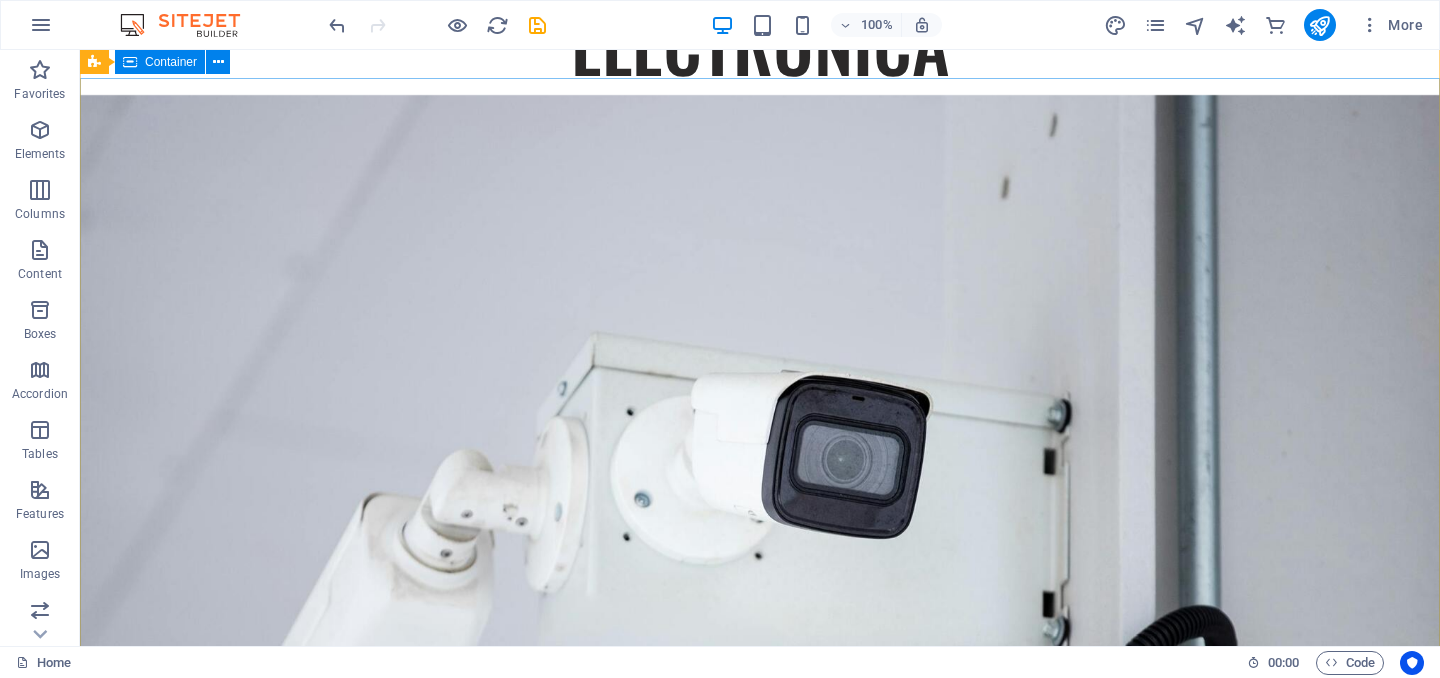 scroll, scrollTop: 0, scrollLeft: 0, axis: both 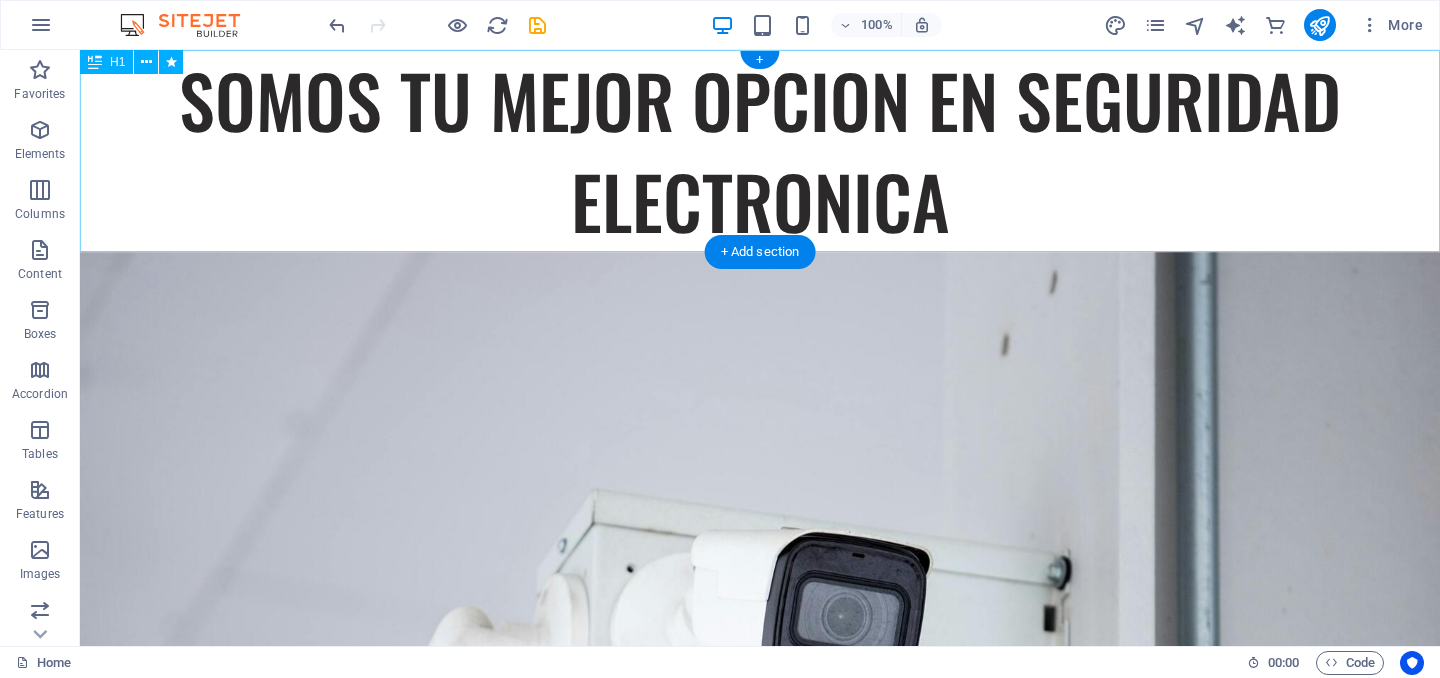 click on "SOMOS TU MEJOR OPCION EN SEGURIDAD ELECTRONICA" at bounding box center (760, 151) 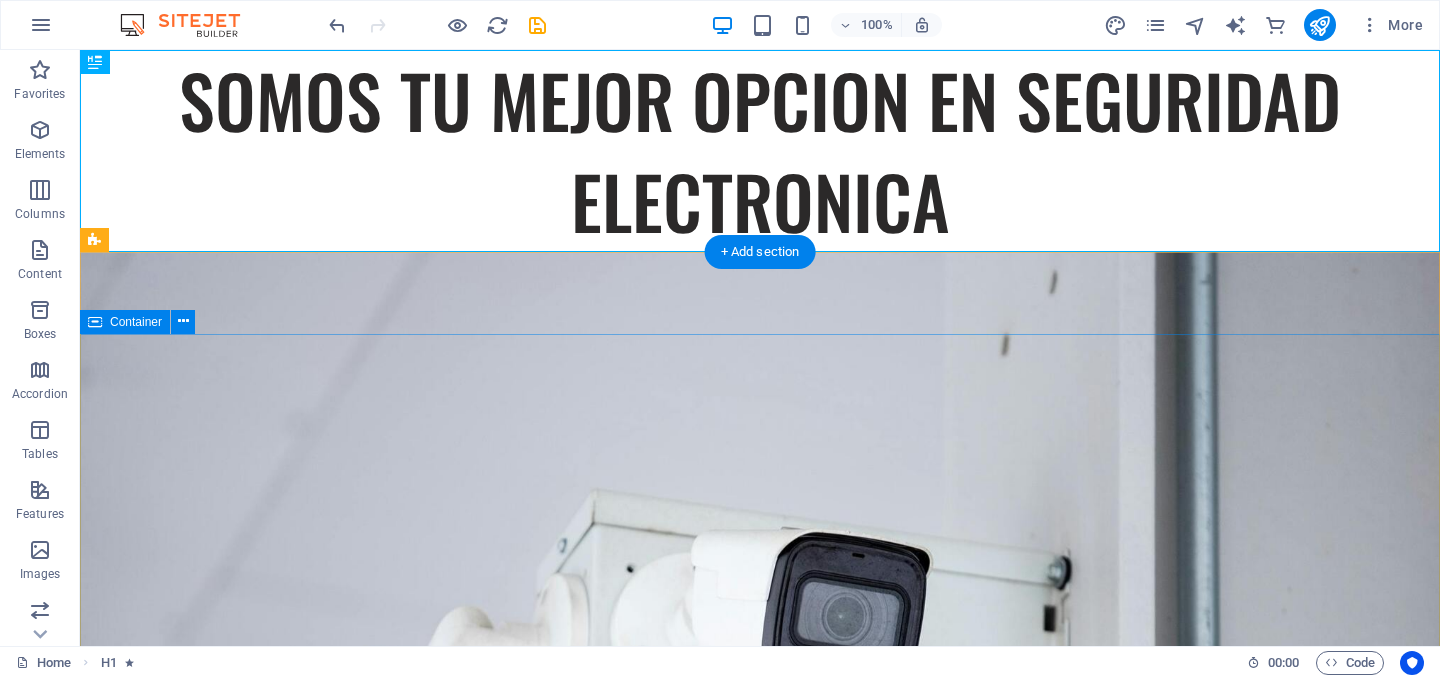 drag, startPoint x: 187, startPoint y: 115, endPoint x: 183, endPoint y: 417, distance: 302.0265 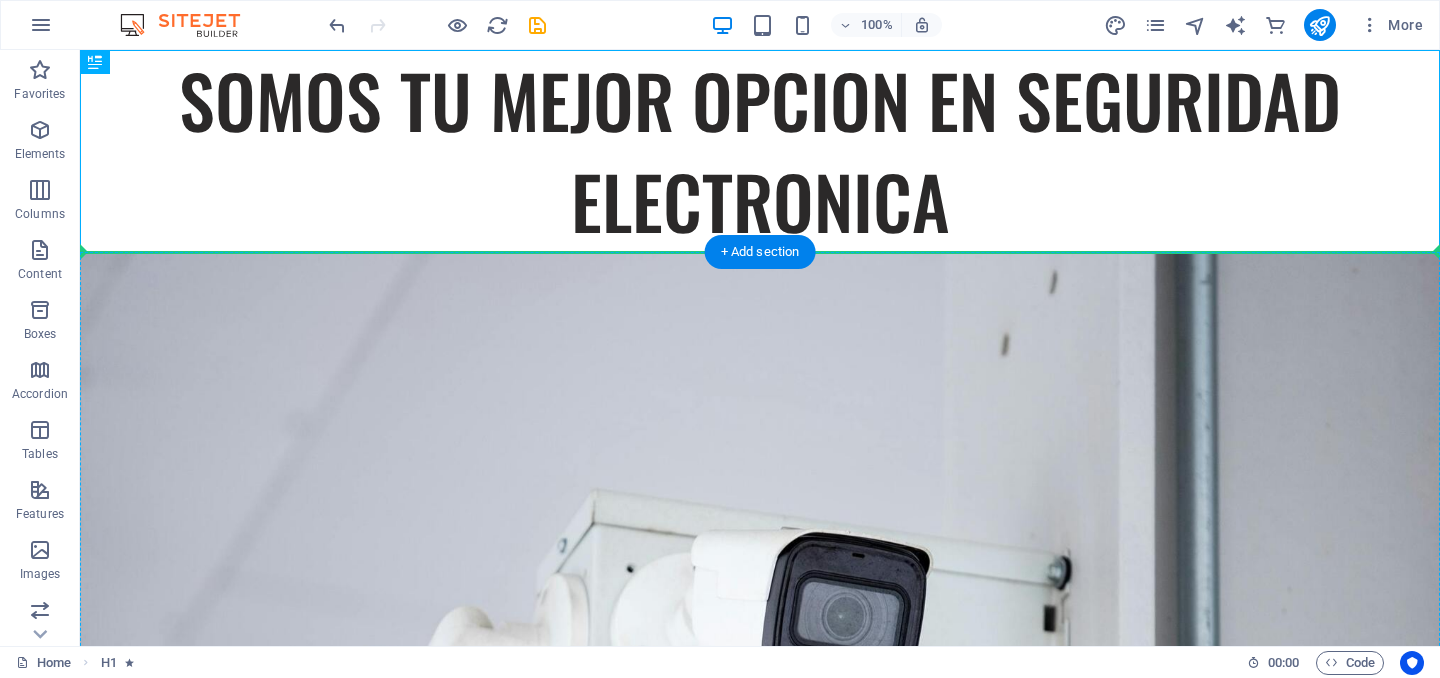 drag, startPoint x: 186, startPoint y: 105, endPoint x: 124, endPoint y: 371, distance: 273.13 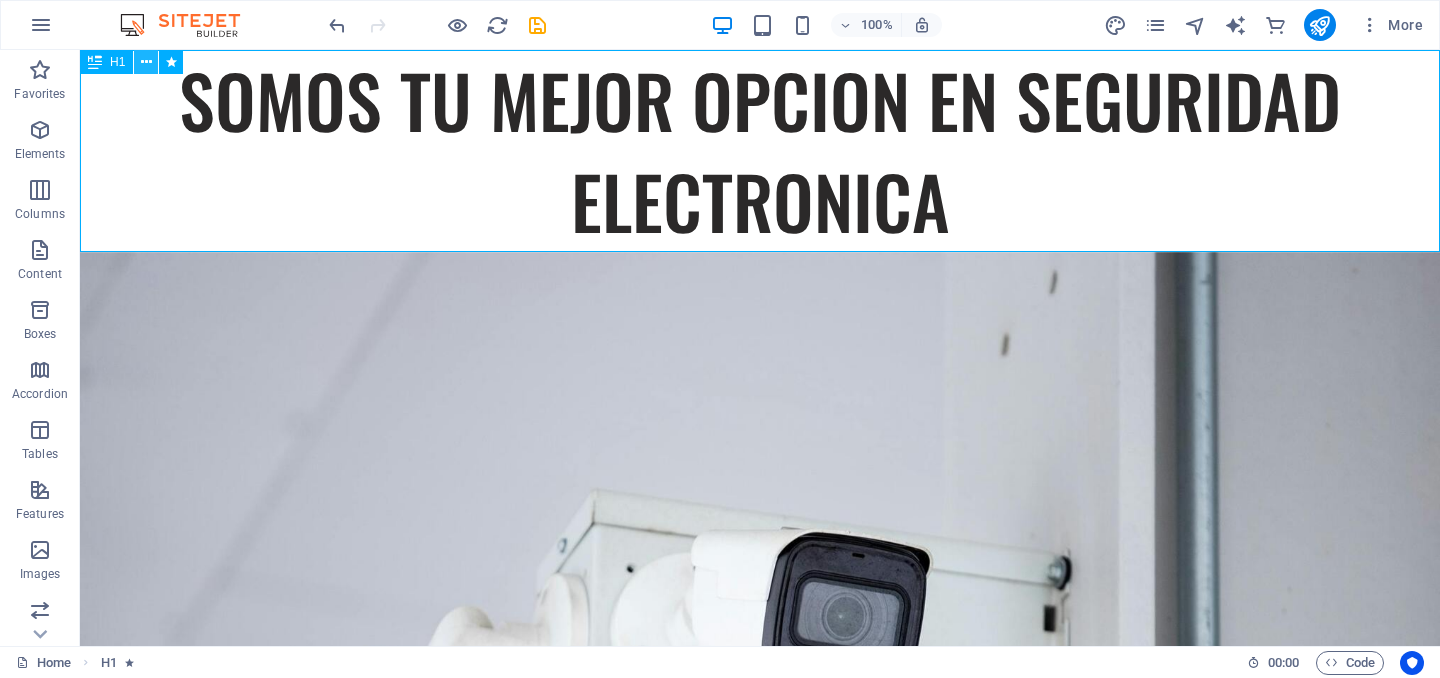 click at bounding box center [146, 62] 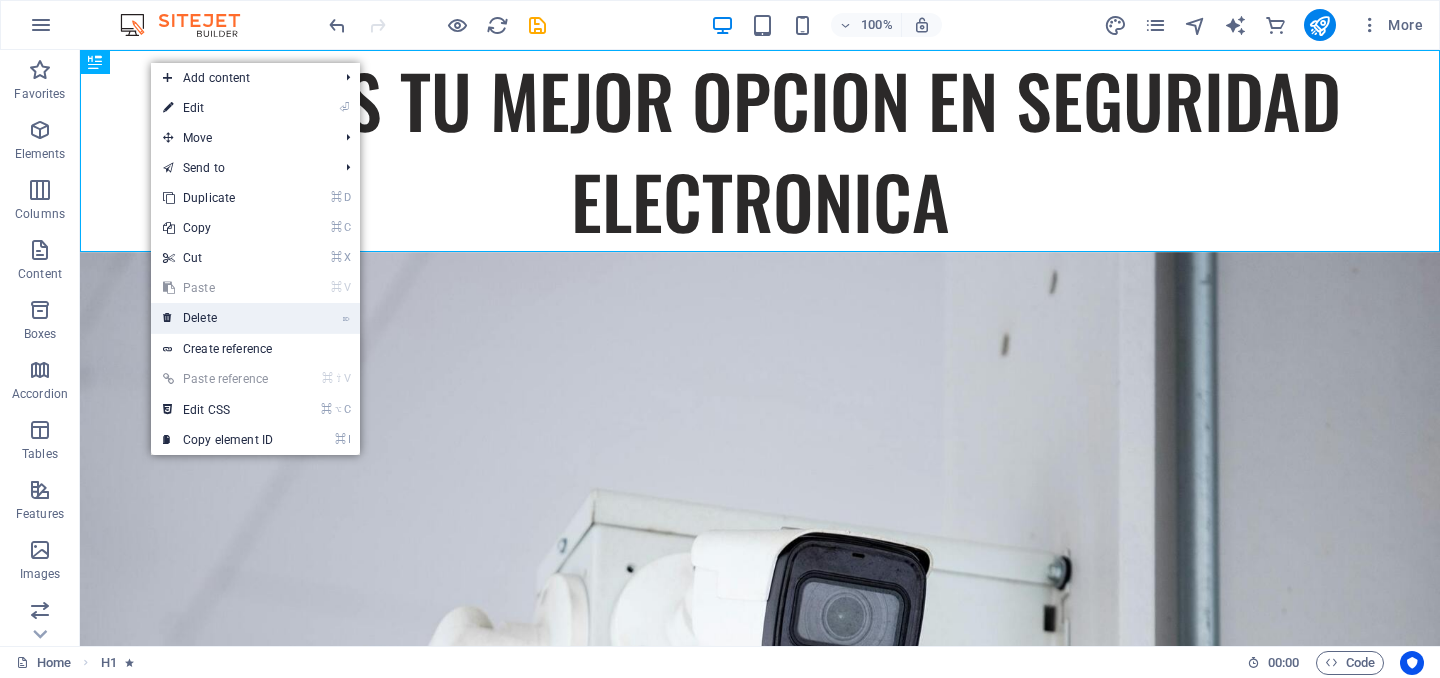 click on "⌦  Delete" at bounding box center (218, 318) 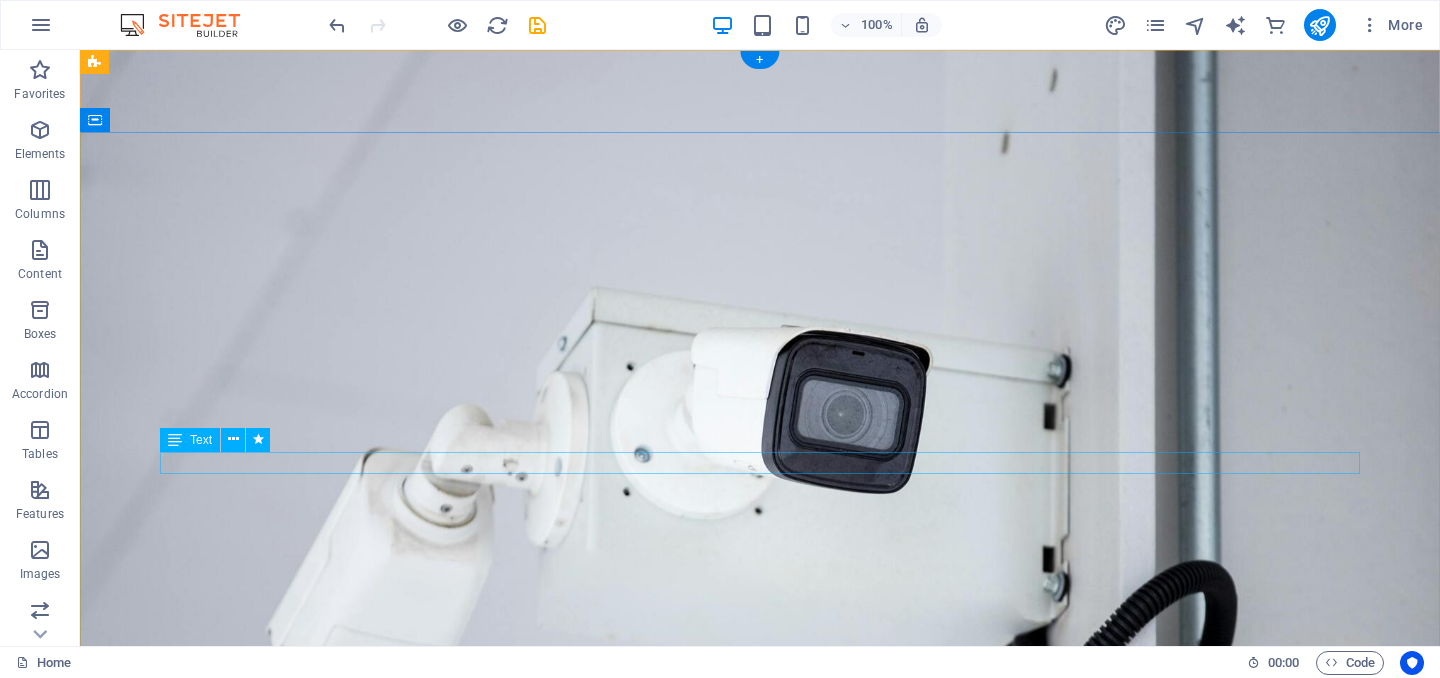 click on "CCTV, ALARMA, CONTROL DE ACCESO, DETECCION DE INCENDIO, PANELES SOLARES Y CENTRALES DE MONITOREO" at bounding box center [760, 1181] 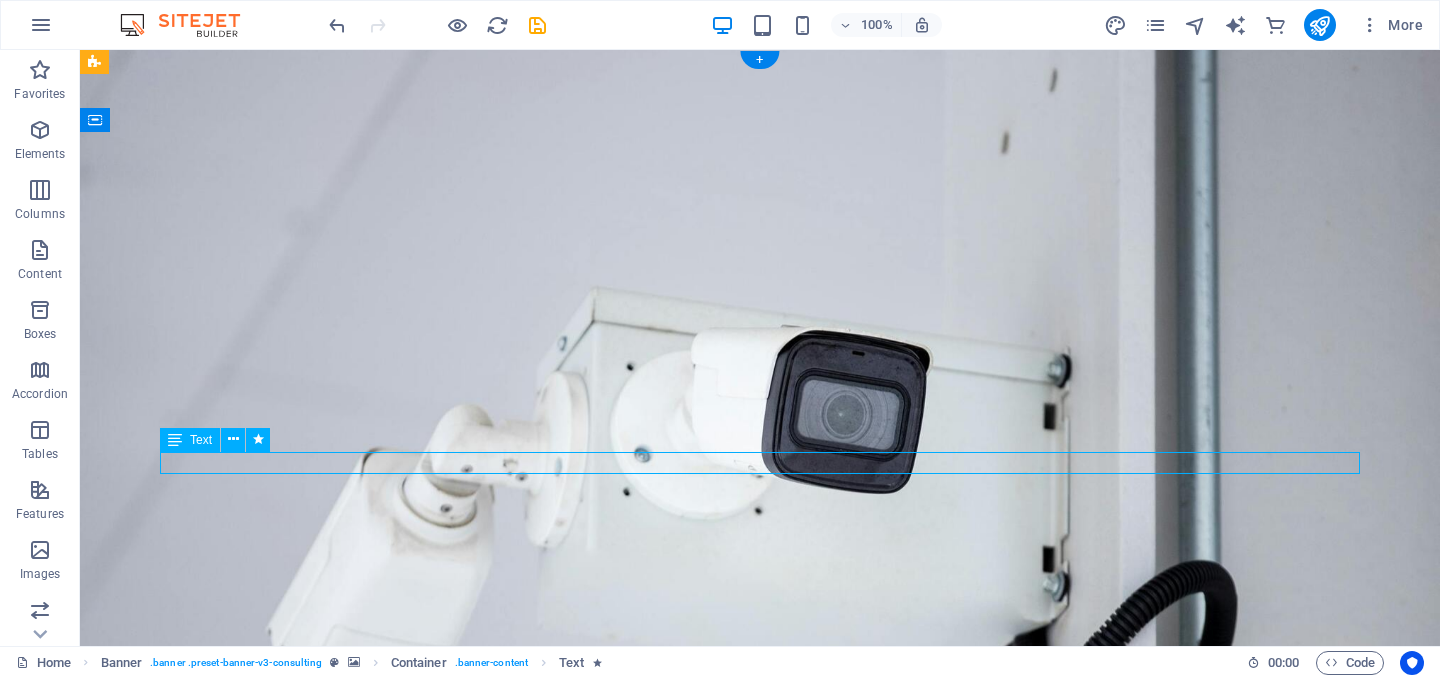 click on "CCTV, ALARMA, CONTROL DE ACCESO, DETECCION DE INCENDIO, PANELES SOLARES Y CENTRALES DE MONITOREO" at bounding box center (760, 1181) 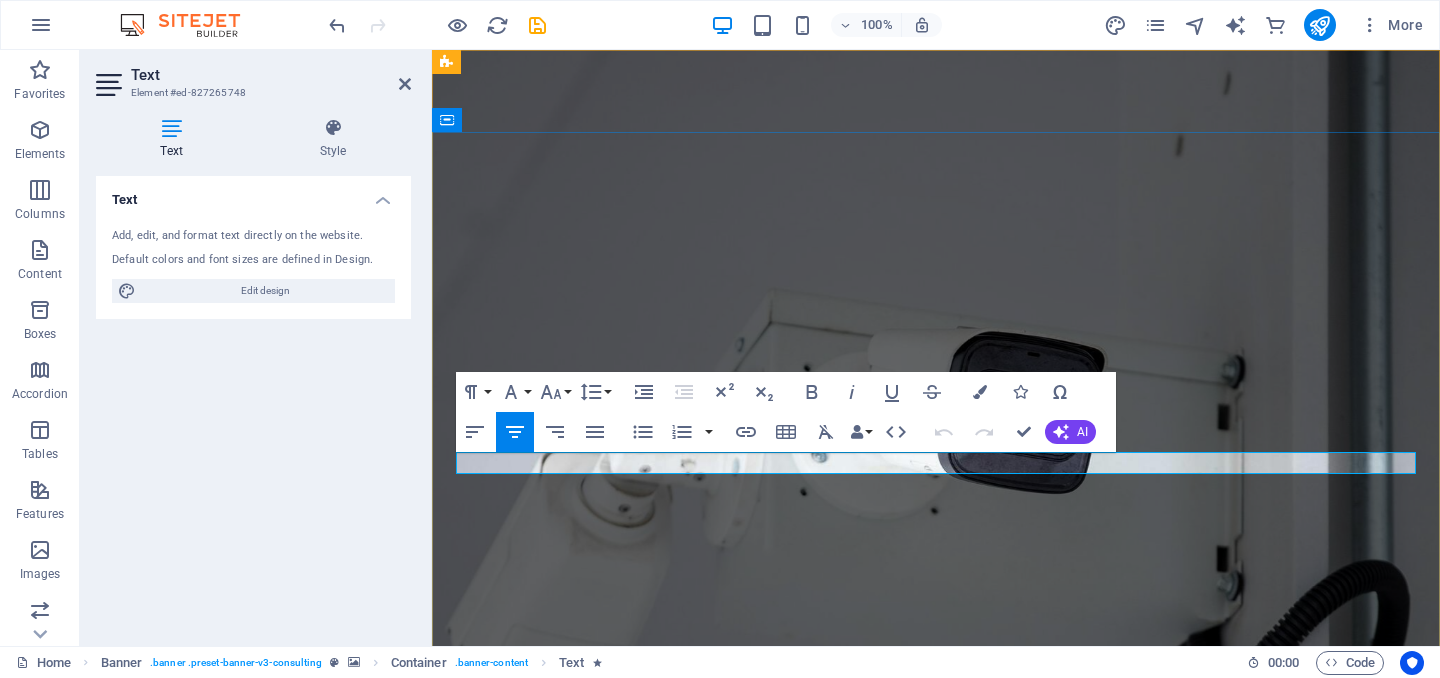 click on "CCTV, ALARMA, CONTROL DE ACCESO, DETECCION DE INCENDIO, PANELES SOLARES Y CENTRALES DE MONITOREO" at bounding box center [936, 1181] 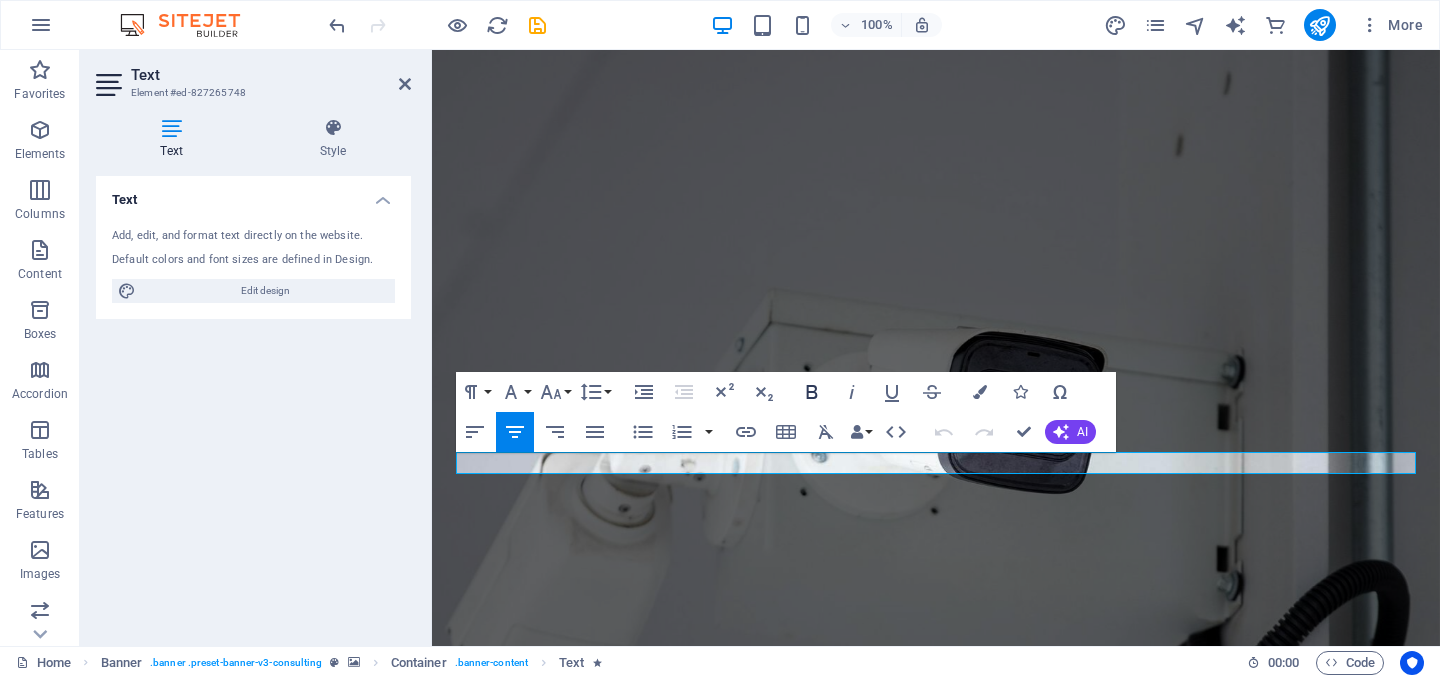 click 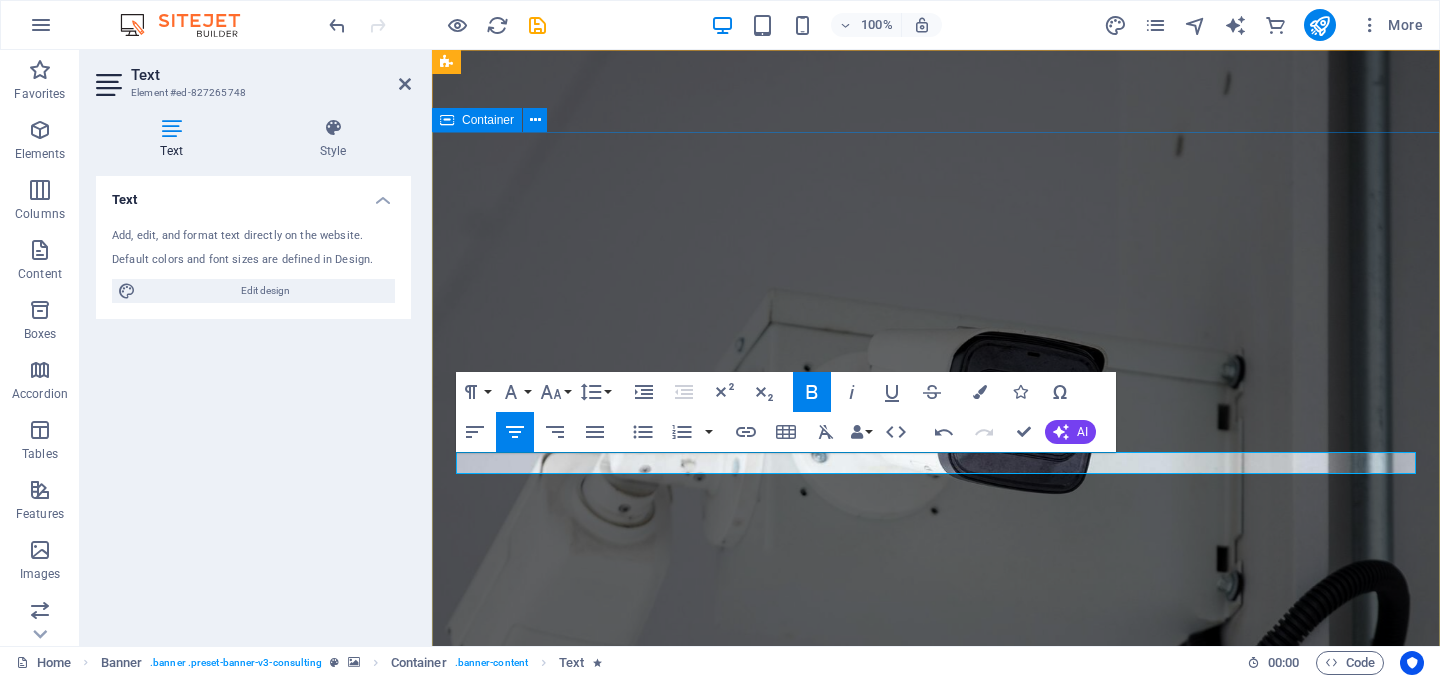 click on "CCTV, ALARMA, CONTROL DE ACCESO, DETECCION DE INCENDIO, PANELES SOLARES Y CENTRALES DE MONITOREO CONTACTANOS" at bounding box center [936, 1259] 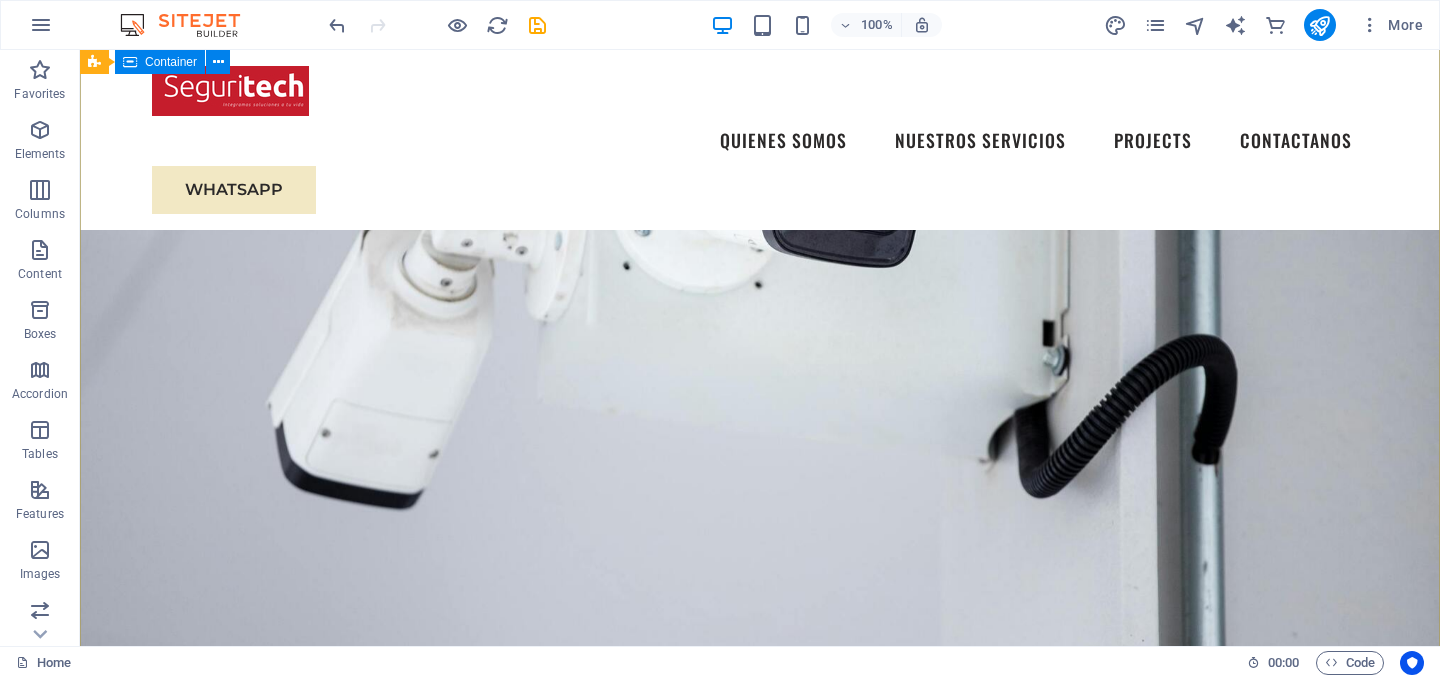 scroll, scrollTop: 0, scrollLeft: 0, axis: both 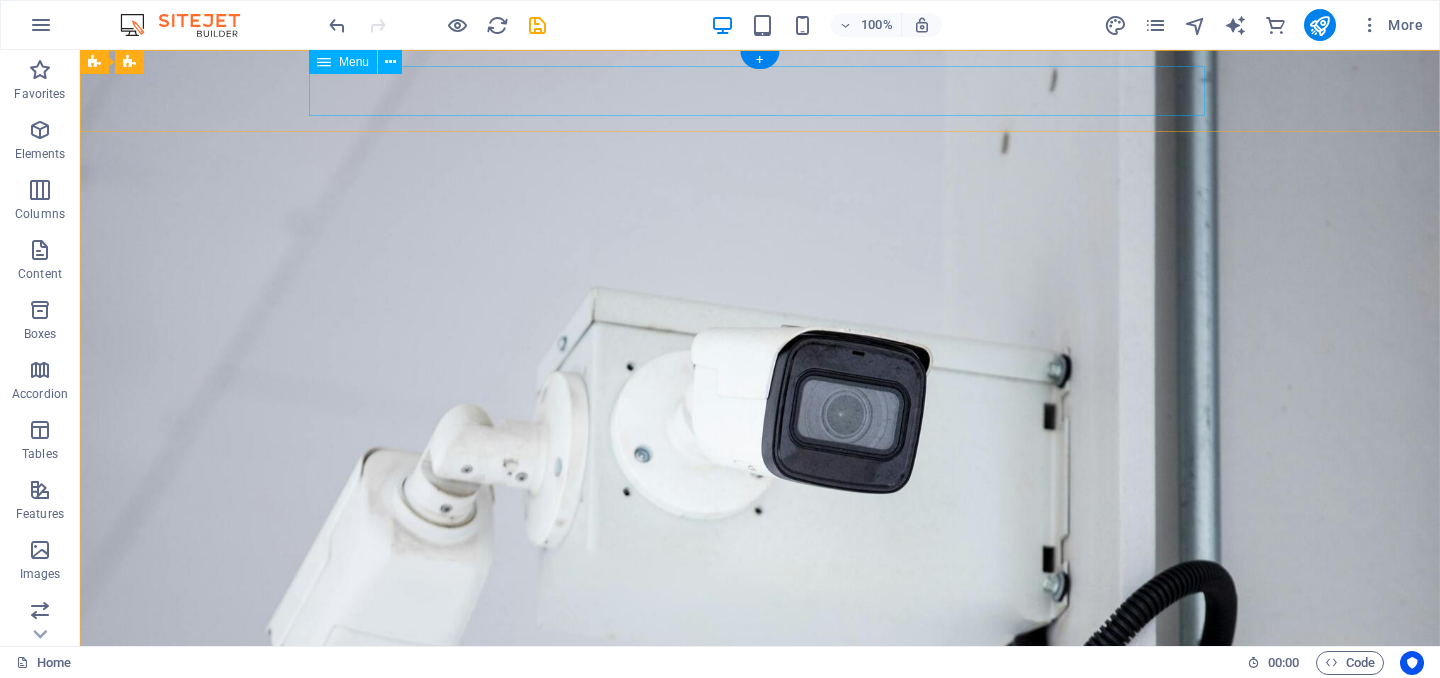 click on "Quienes somos Nuestros servicios Projects Contactanos" at bounding box center (760, 1041) 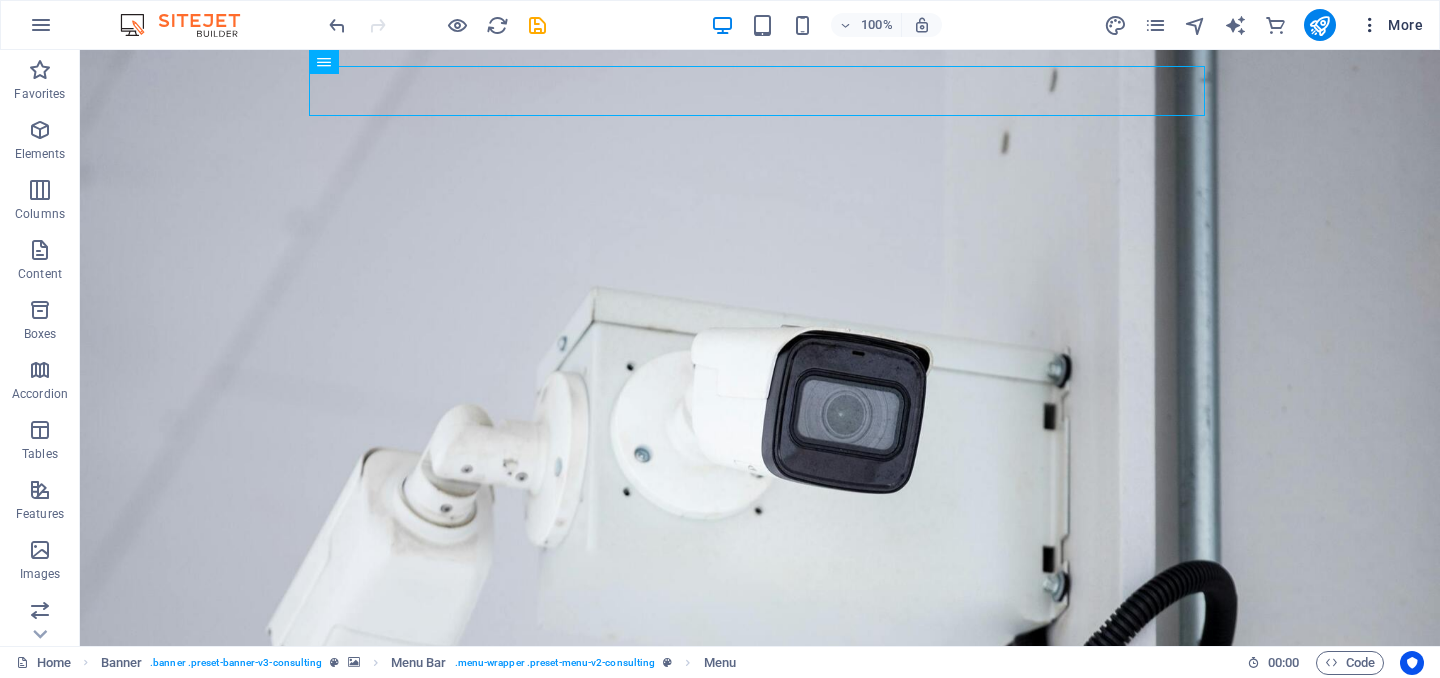 click on "More" at bounding box center [1391, 25] 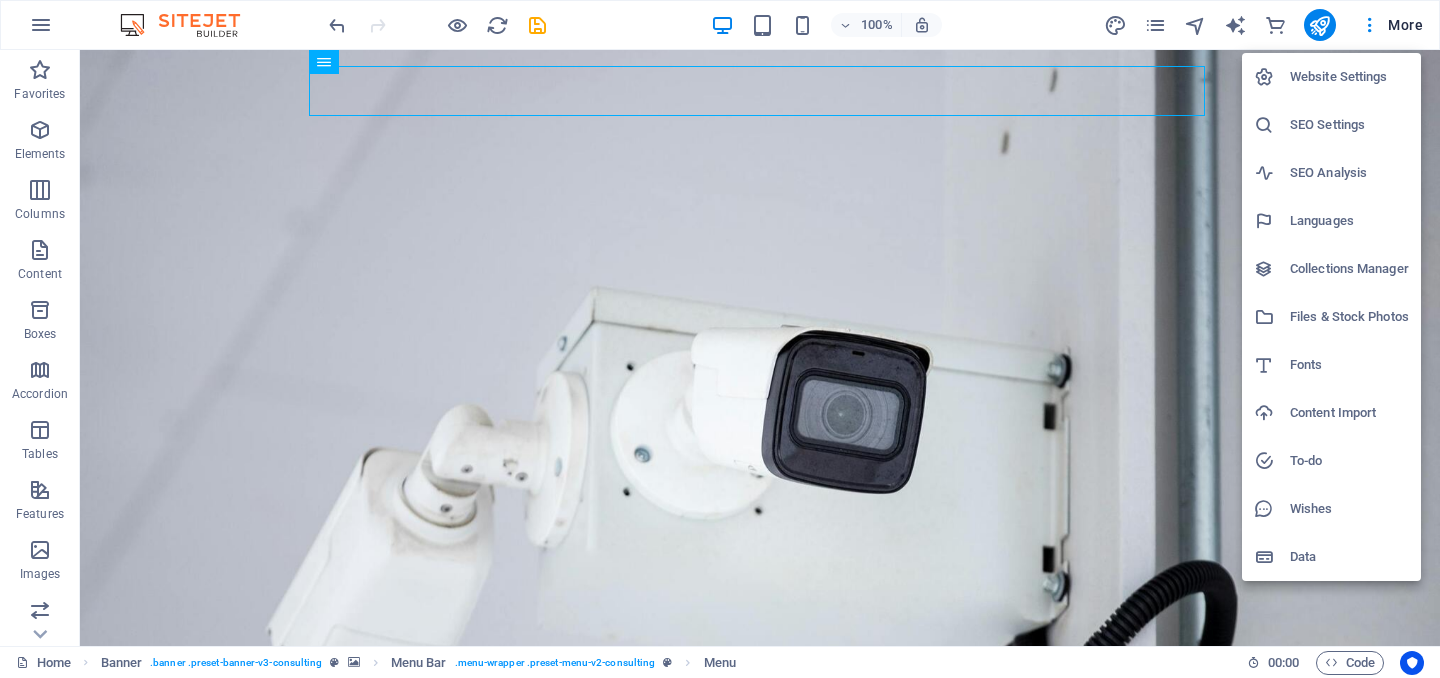 click at bounding box center (720, 339) 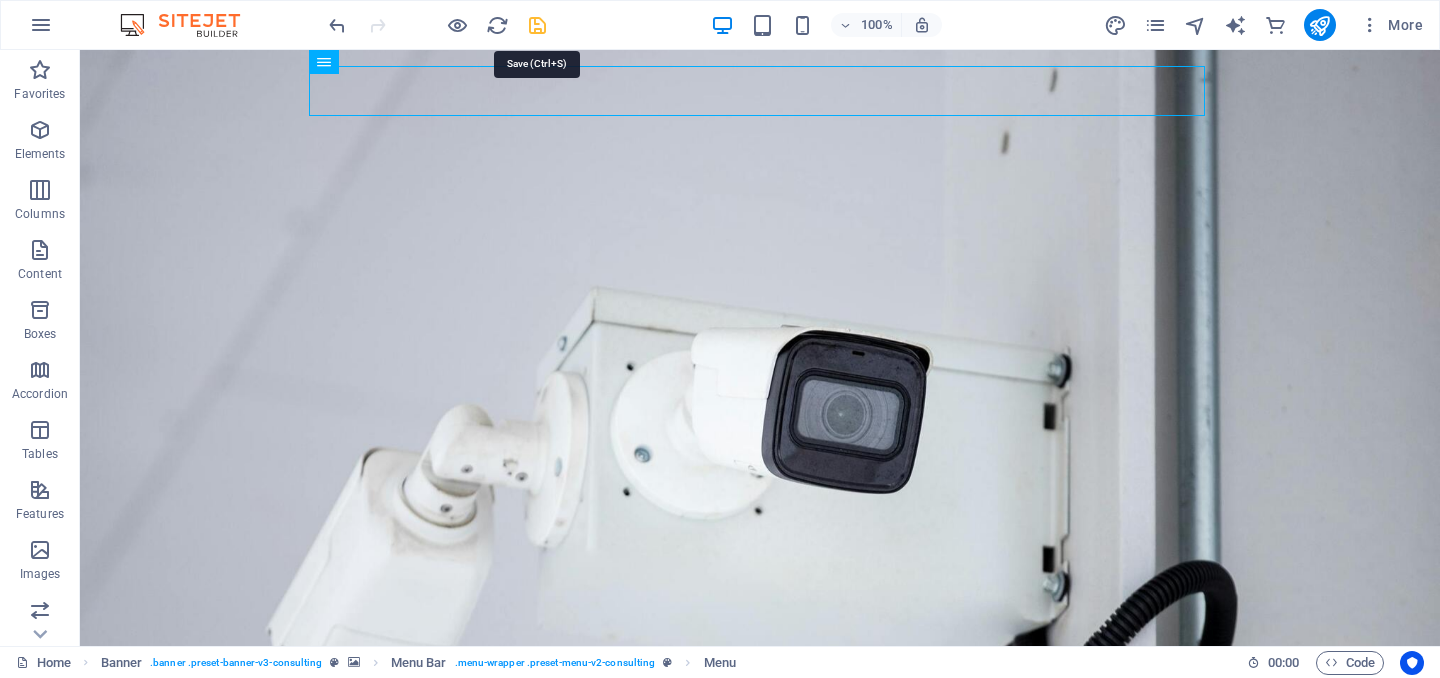 click at bounding box center [537, 25] 